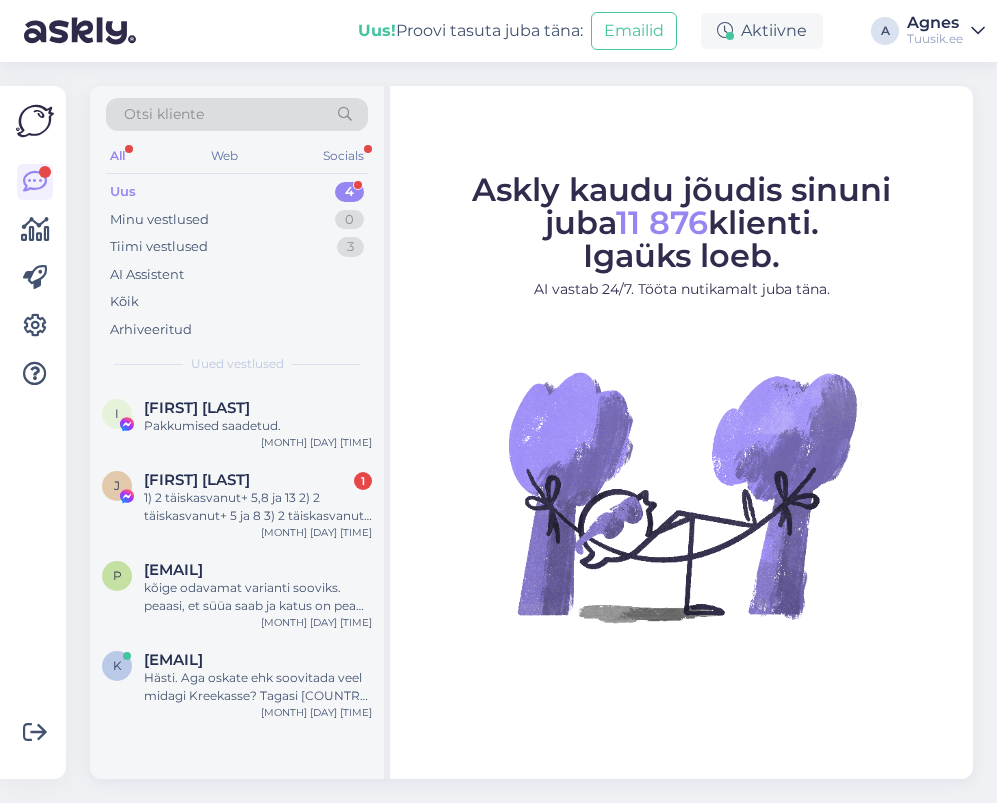 scroll, scrollTop: 0, scrollLeft: 0, axis: both 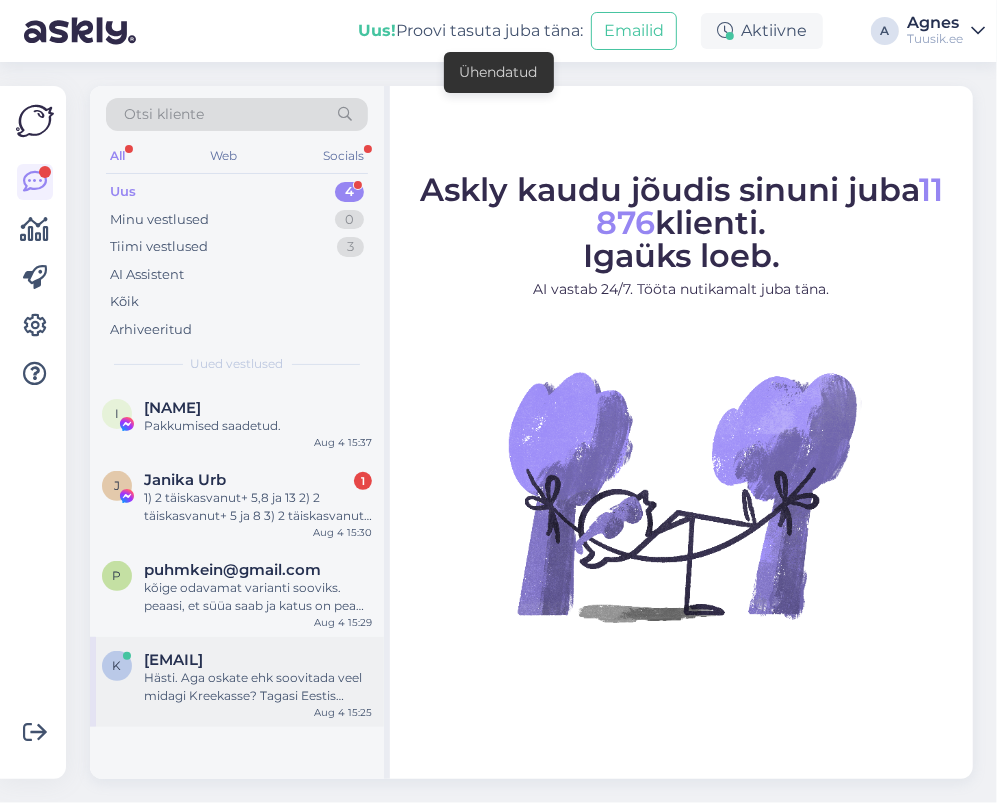 click on "[EMAIL]" at bounding box center [173, 660] 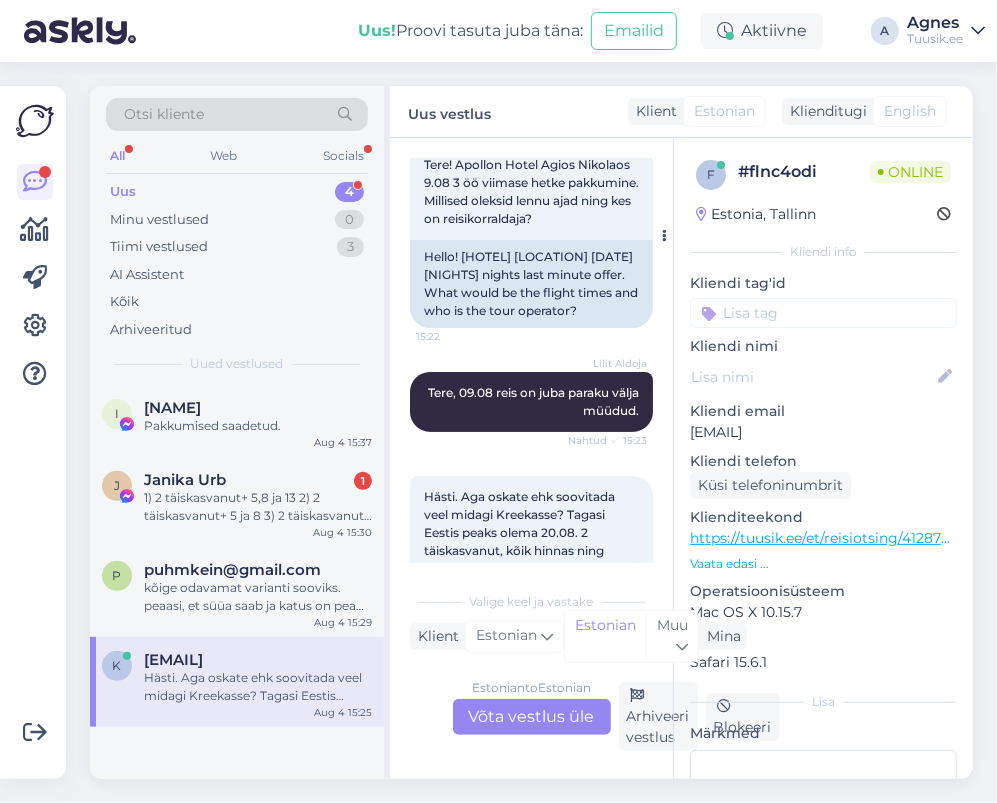 scroll, scrollTop: 200, scrollLeft: 0, axis: vertical 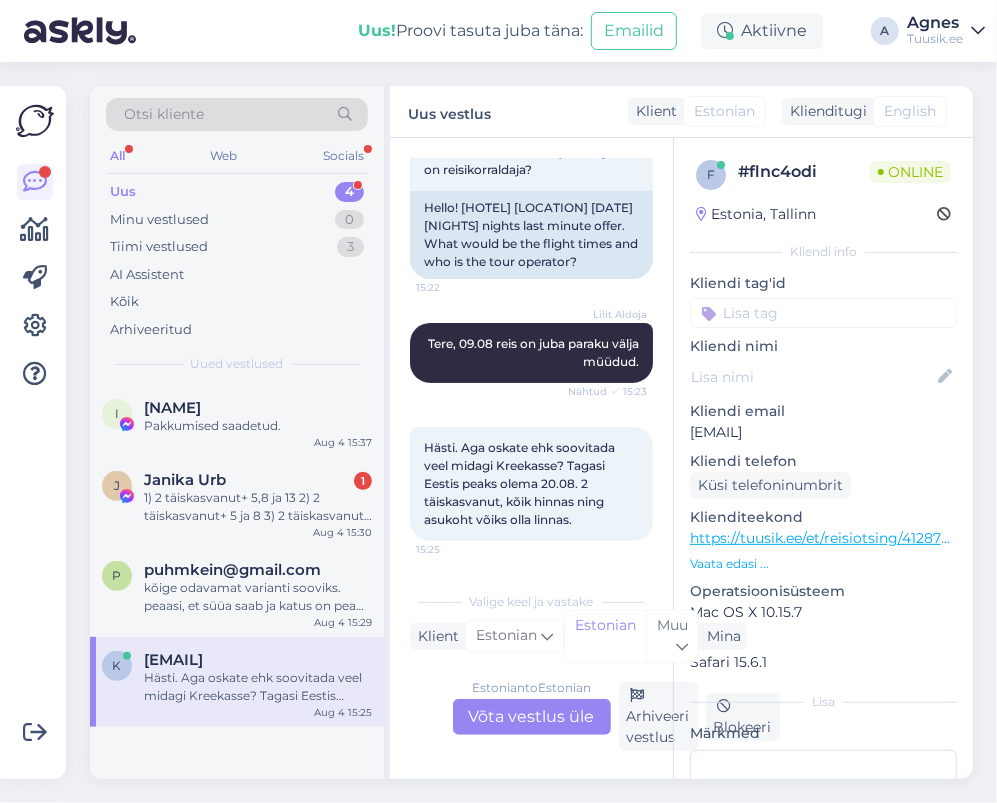 drag, startPoint x: 865, startPoint y: 437, endPoint x: 600, endPoint y: 377, distance: 271.70755 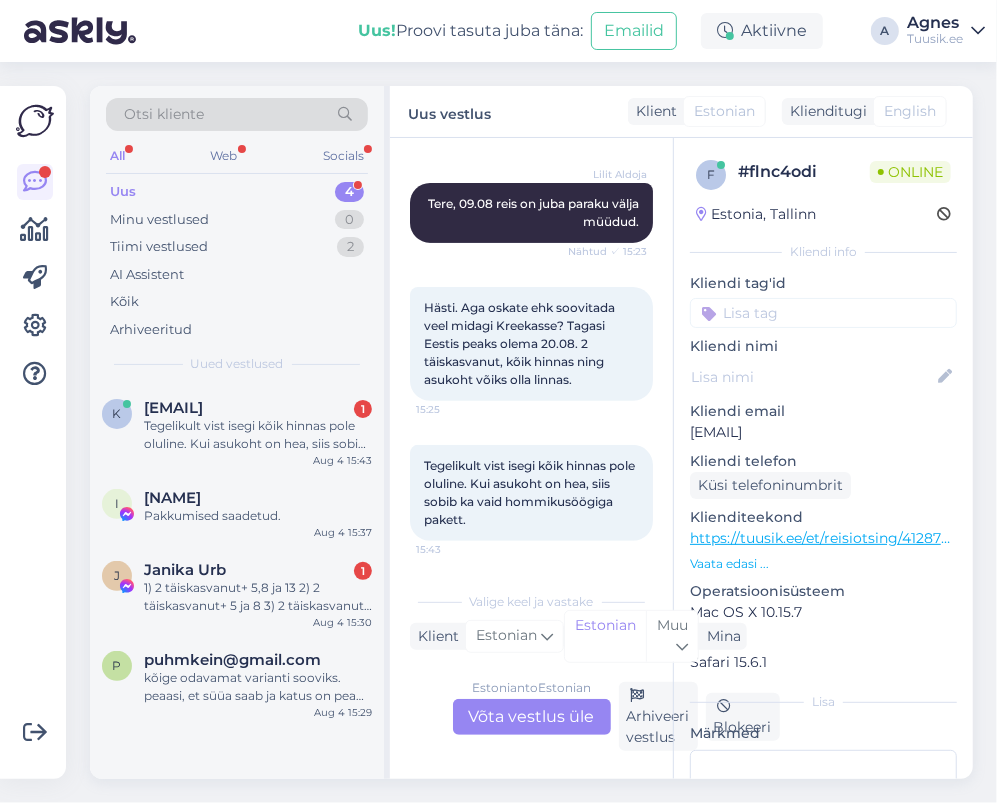 scroll, scrollTop: 344, scrollLeft: 0, axis: vertical 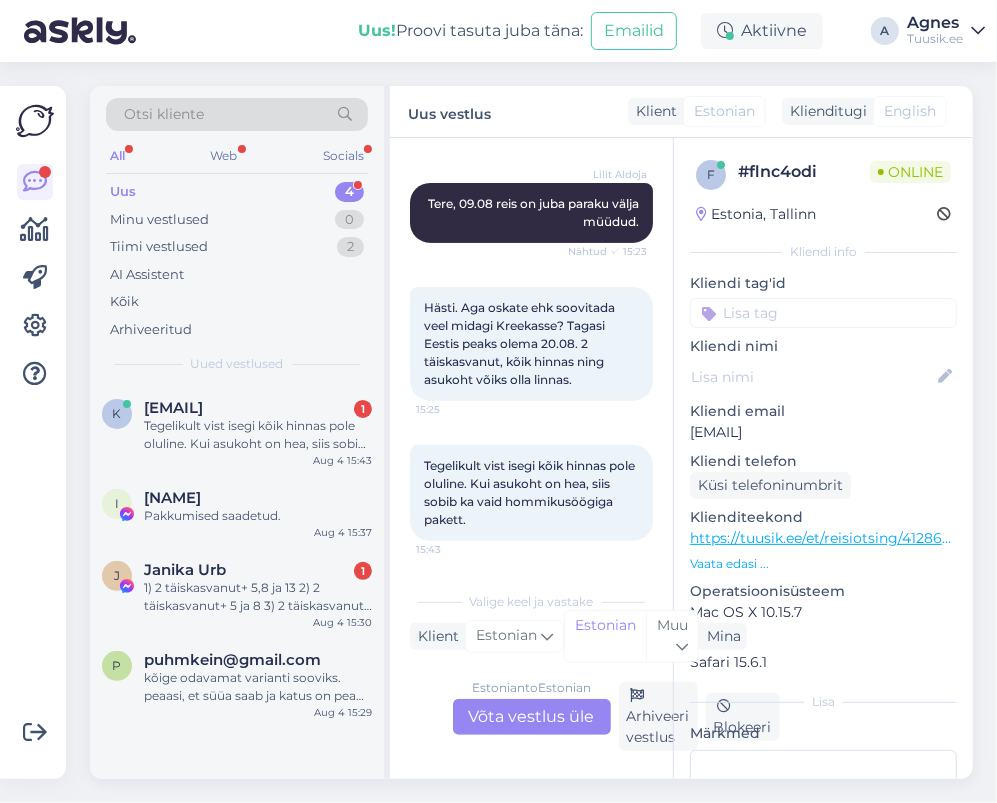click on "Estonian  to  Estonian Võta vestlus üle" at bounding box center [532, 717] 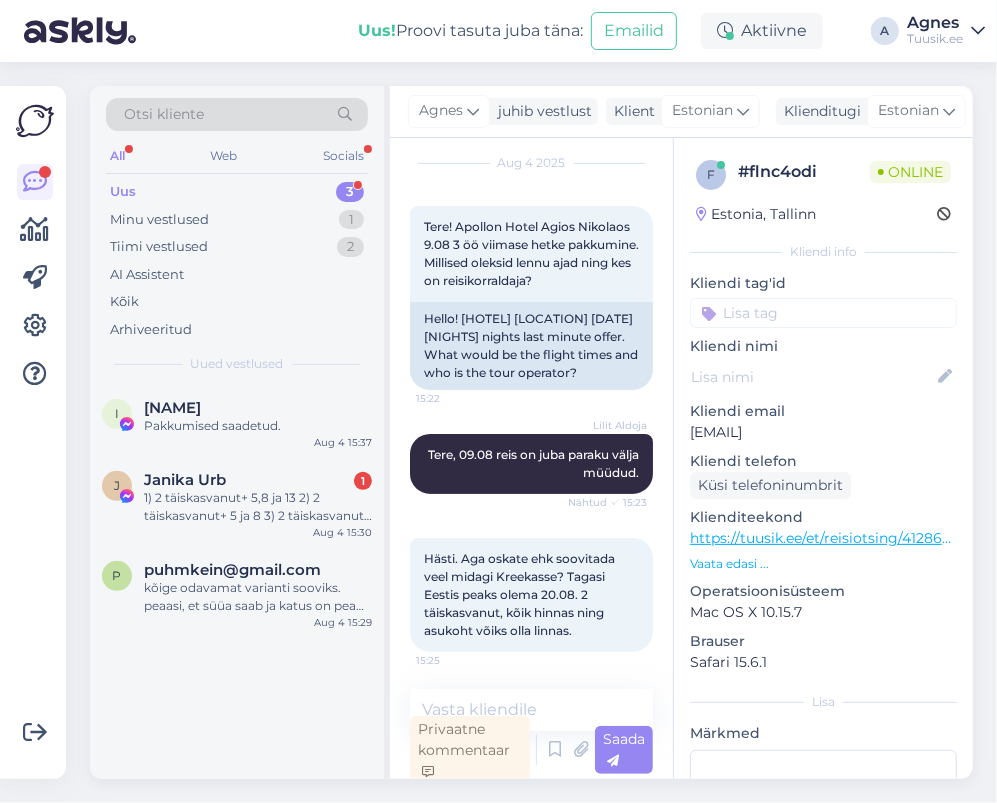 scroll, scrollTop: 37, scrollLeft: 0, axis: vertical 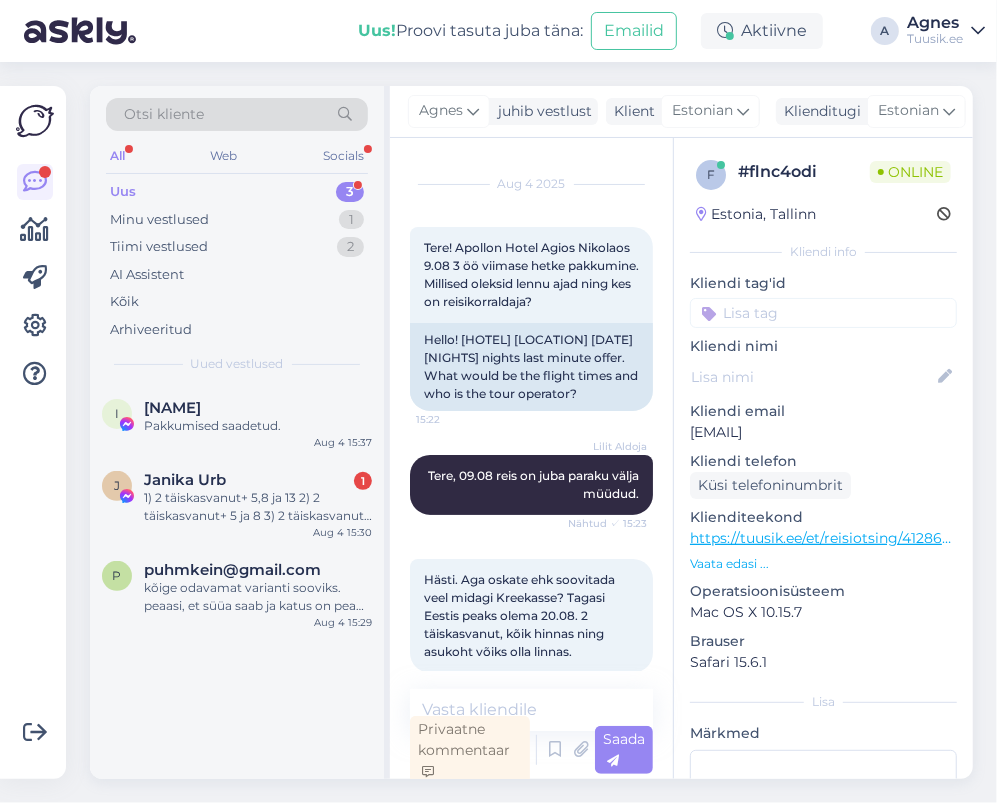 click on "https://tuusik.ee/et/reisiotsing/412866525?0=et&date=2025-08-10&nights=1" at bounding box center [823, 538] 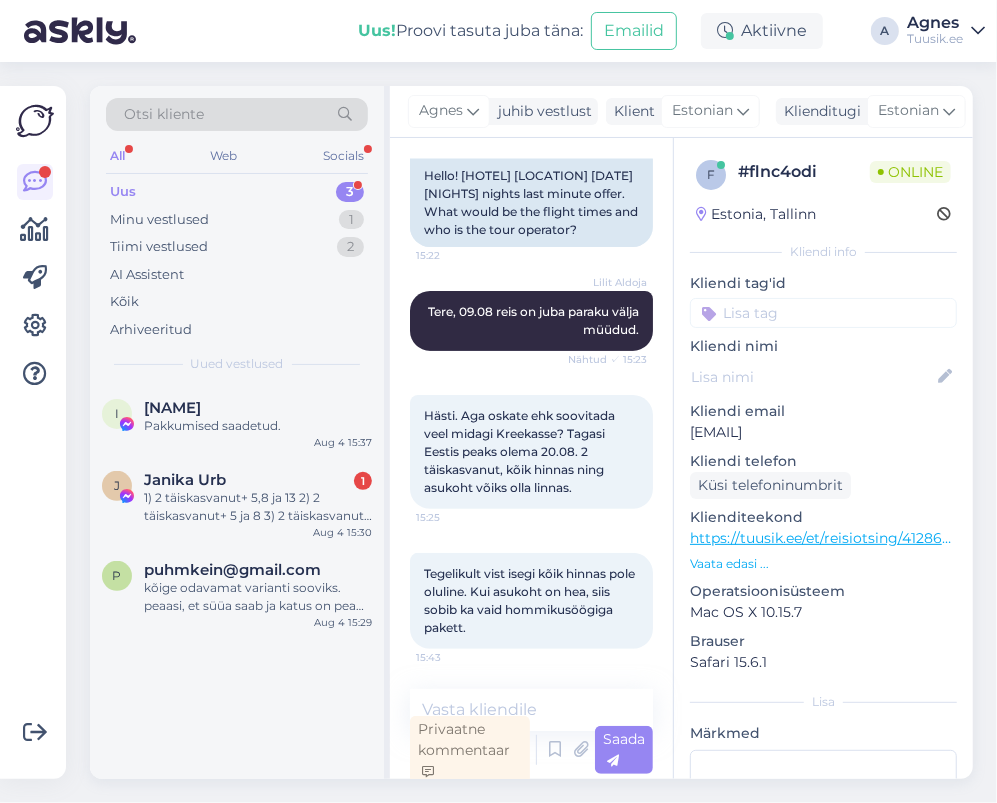 scroll, scrollTop: 236, scrollLeft: 0, axis: vertical 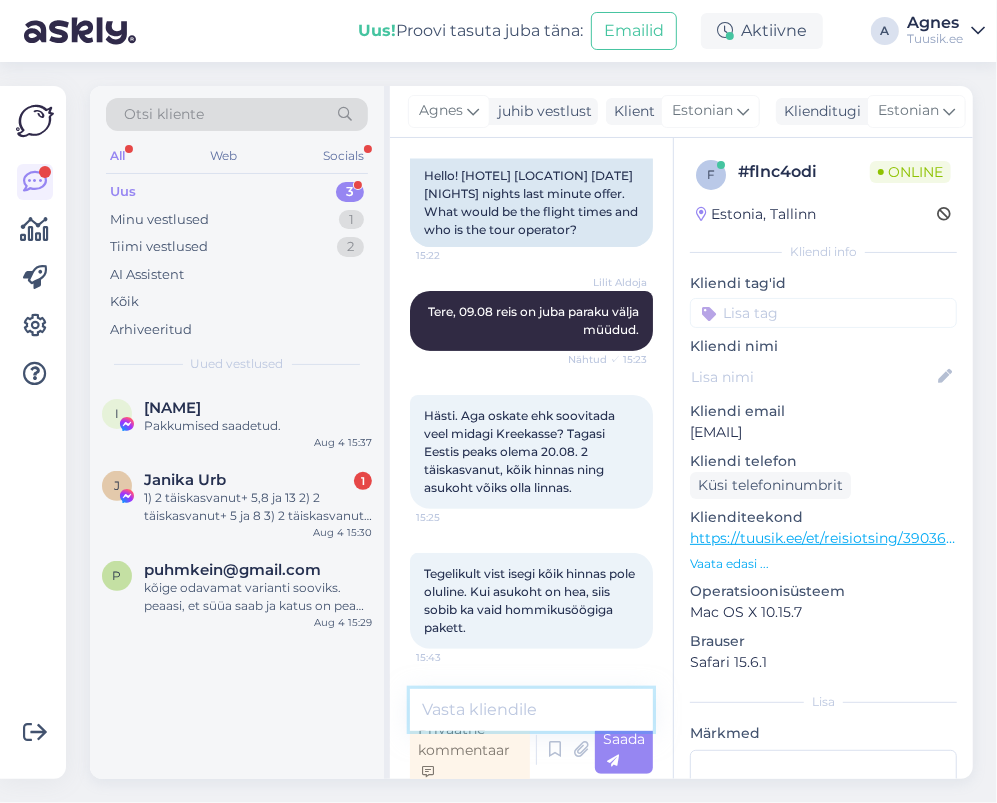 click at bounding box center (531, 710) 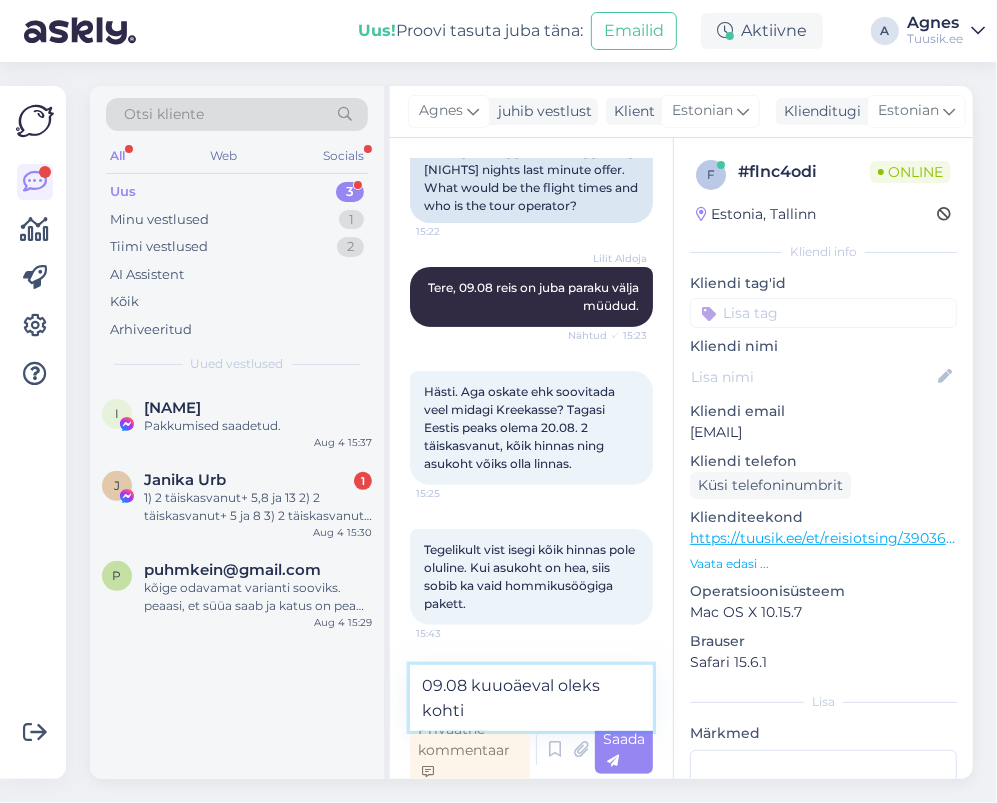 click on "09.08 kuuoäeval oleks kohti" at bounding box center [531, 698] 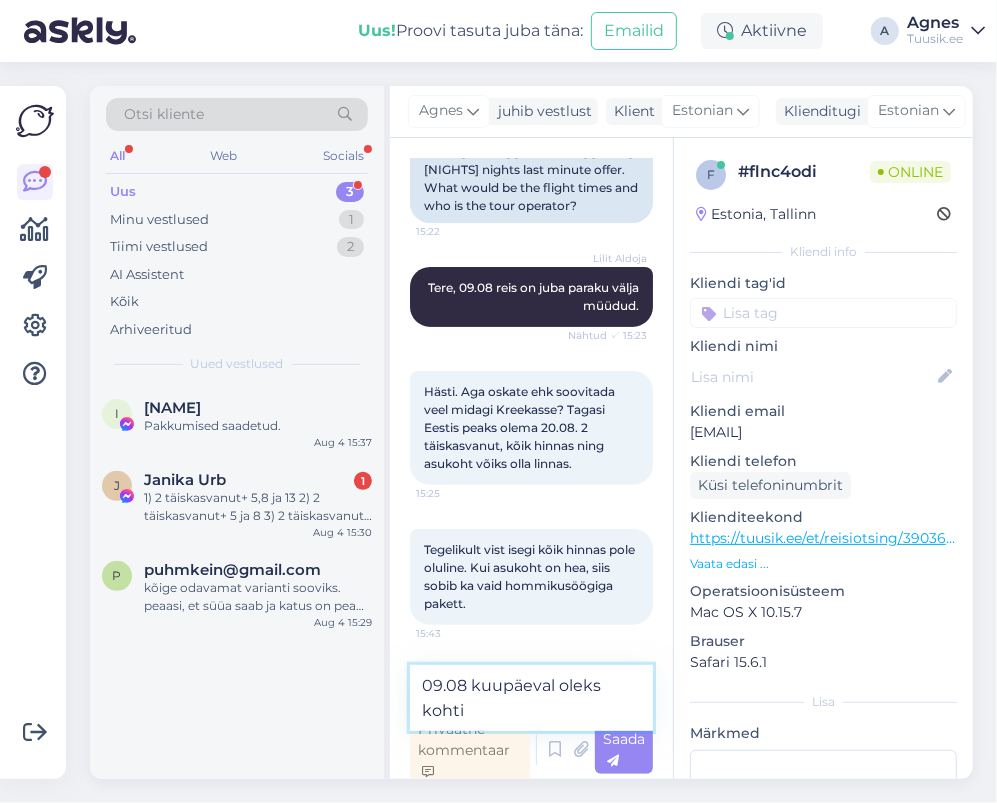 click on "09.08 kuupäeval oleks kohti" at bounding box center [531, 698] 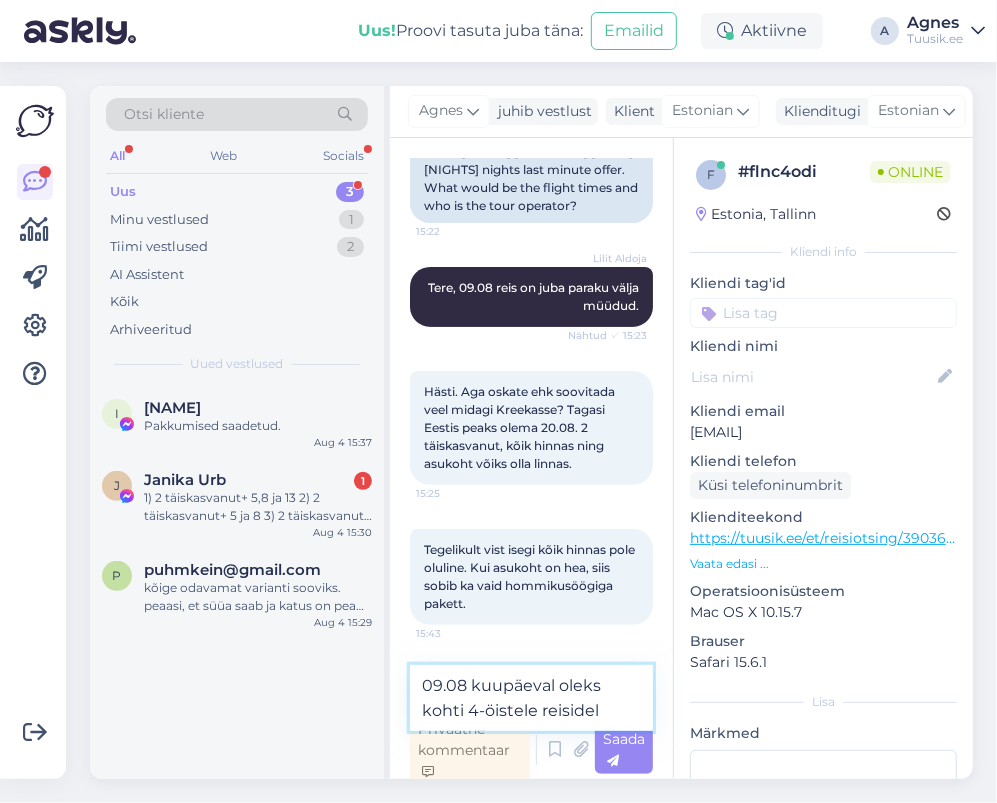 type on "09.08 kuupäeval oleks kohti 4-öistele reisidele" 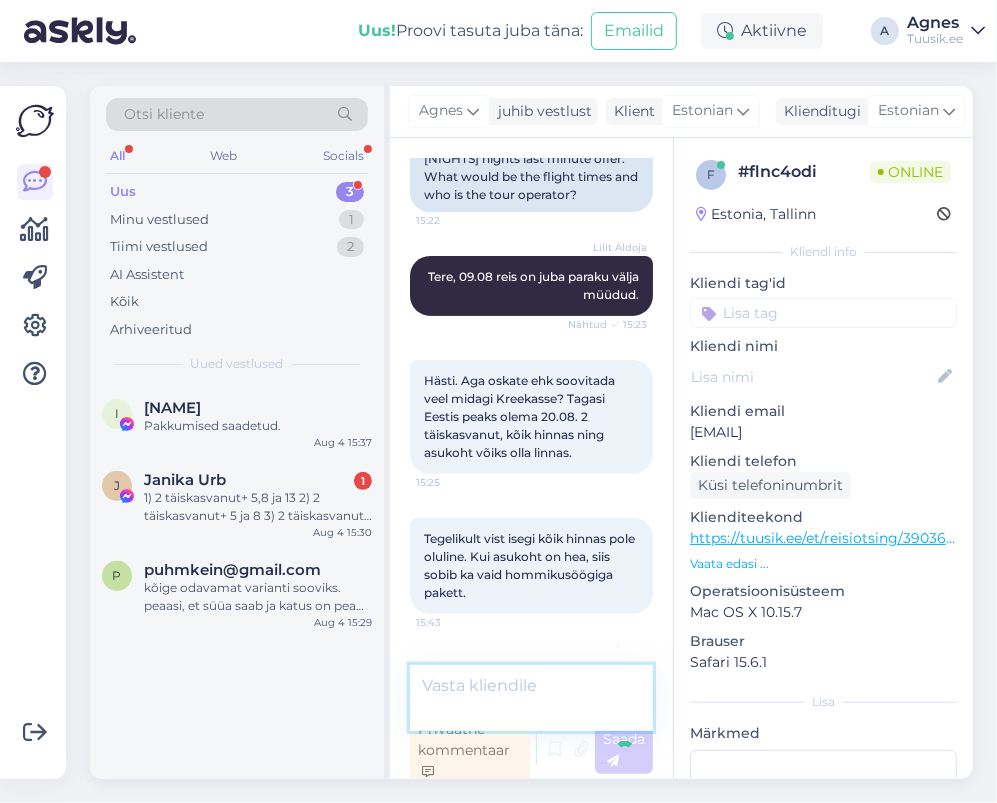 scroll, scrollTop: 340, scrollLeft: 0, axis: vertical 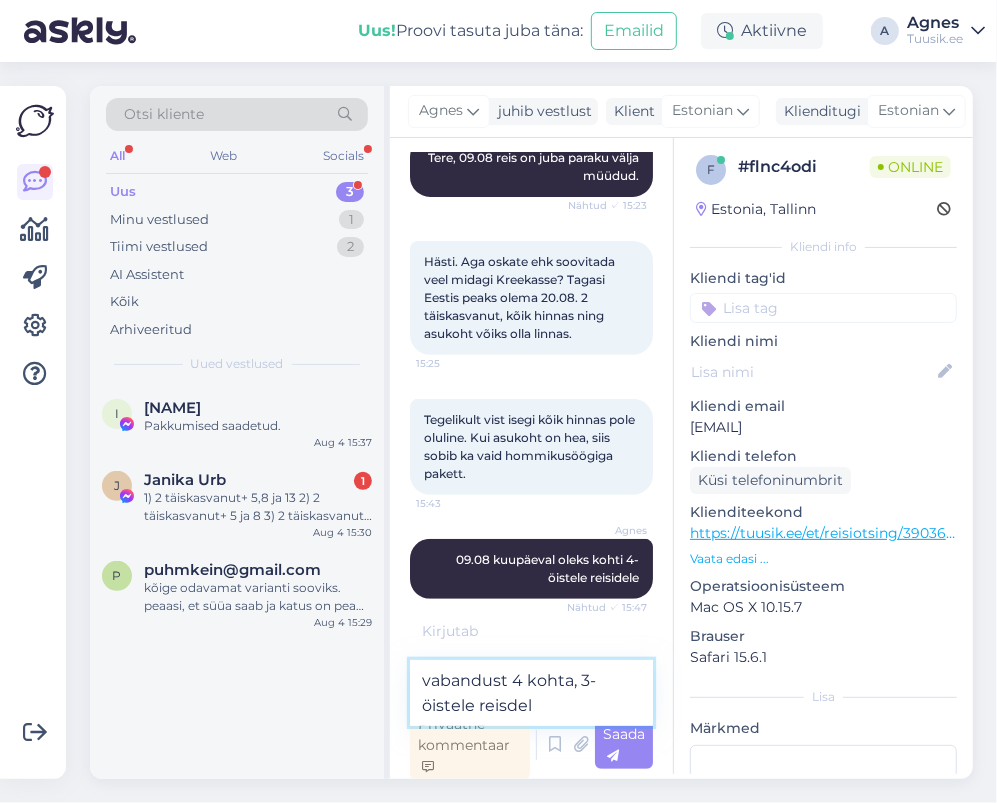 type on "vabandust 4 kohta, 3-öistele reisdele" 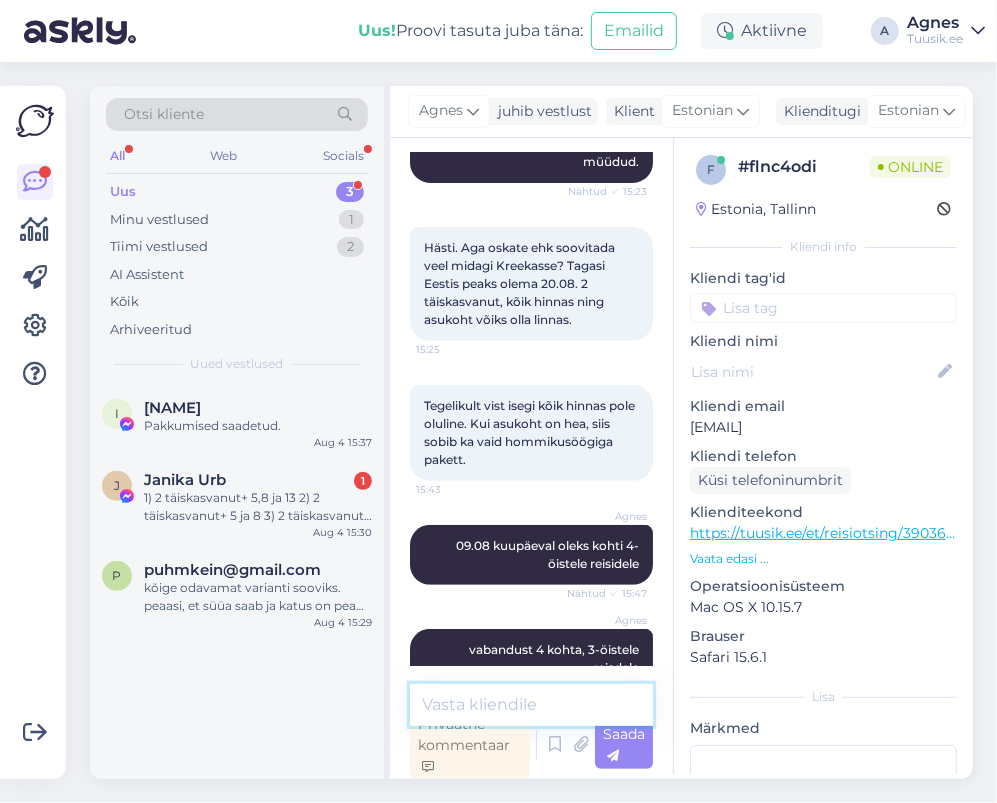 scroll, scrollTop: 444, scrollLeft: 0, axis: vertical 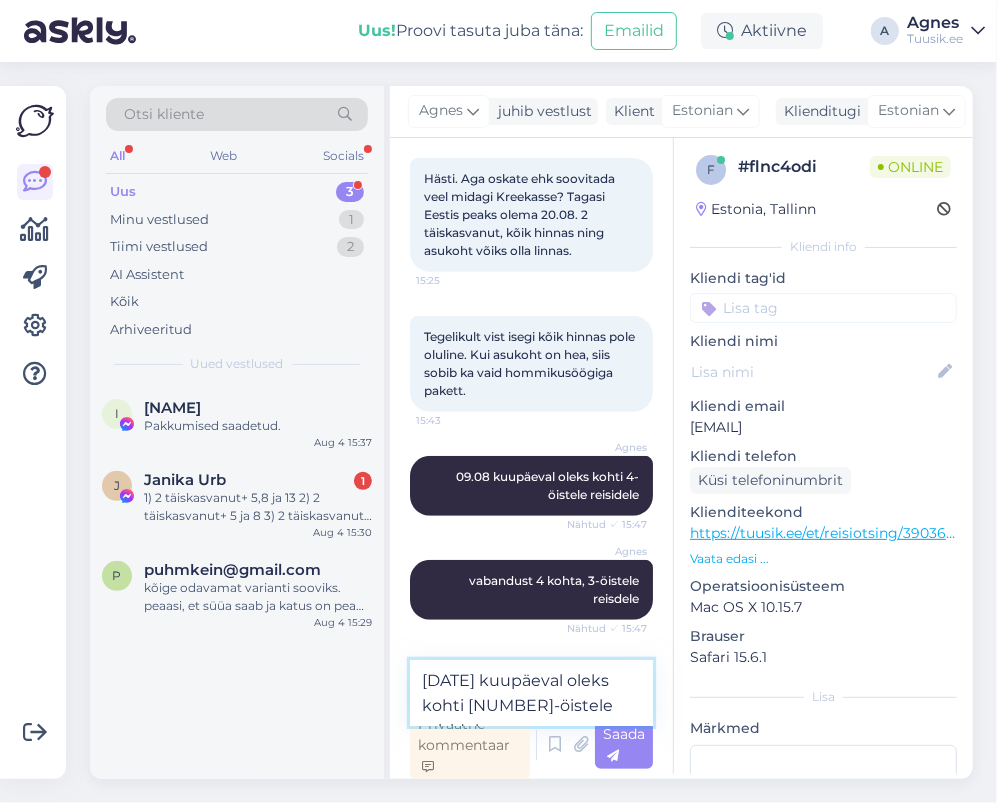 type on "12.08 kuupäeval oleks kohti 7-öistele reisidele" 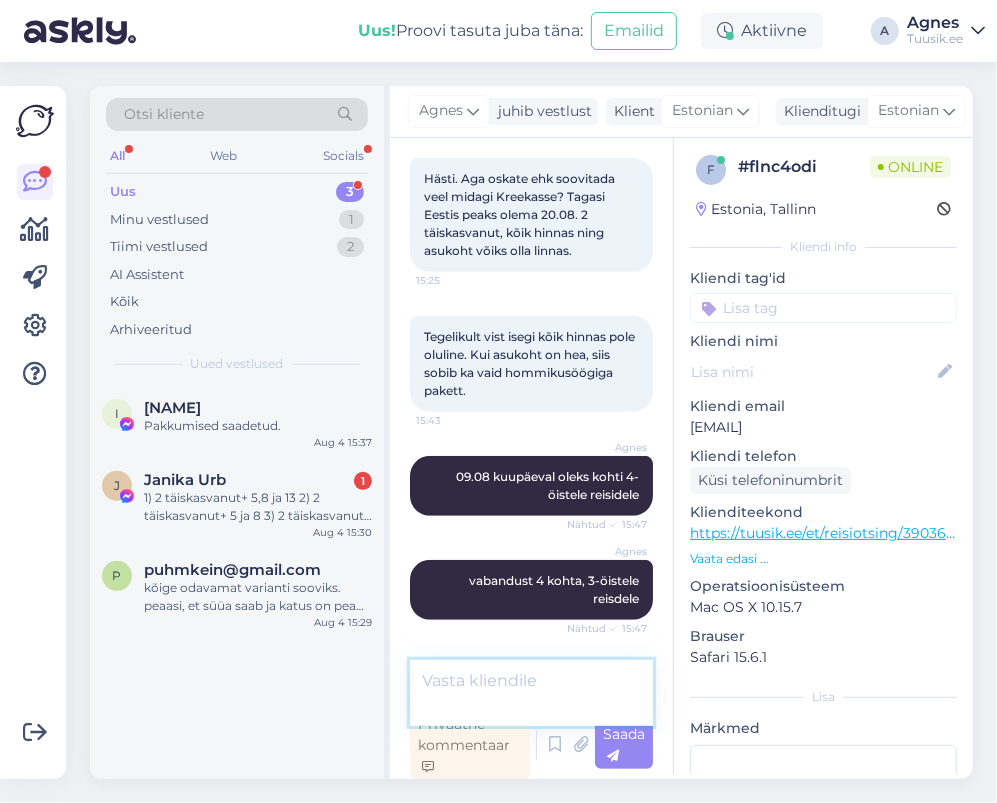 scroll, scrollTop: 549, scrollLeft: 0, axis: vertical 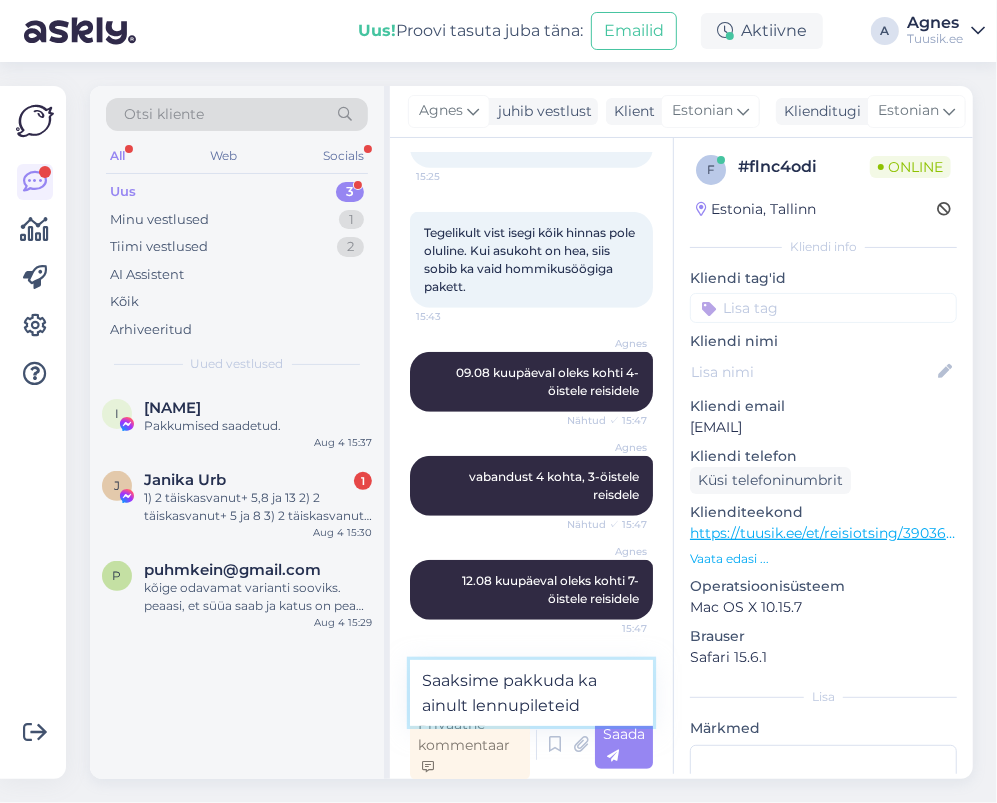 type on "Saaksime pakkuda ka ainult lennupileteid." 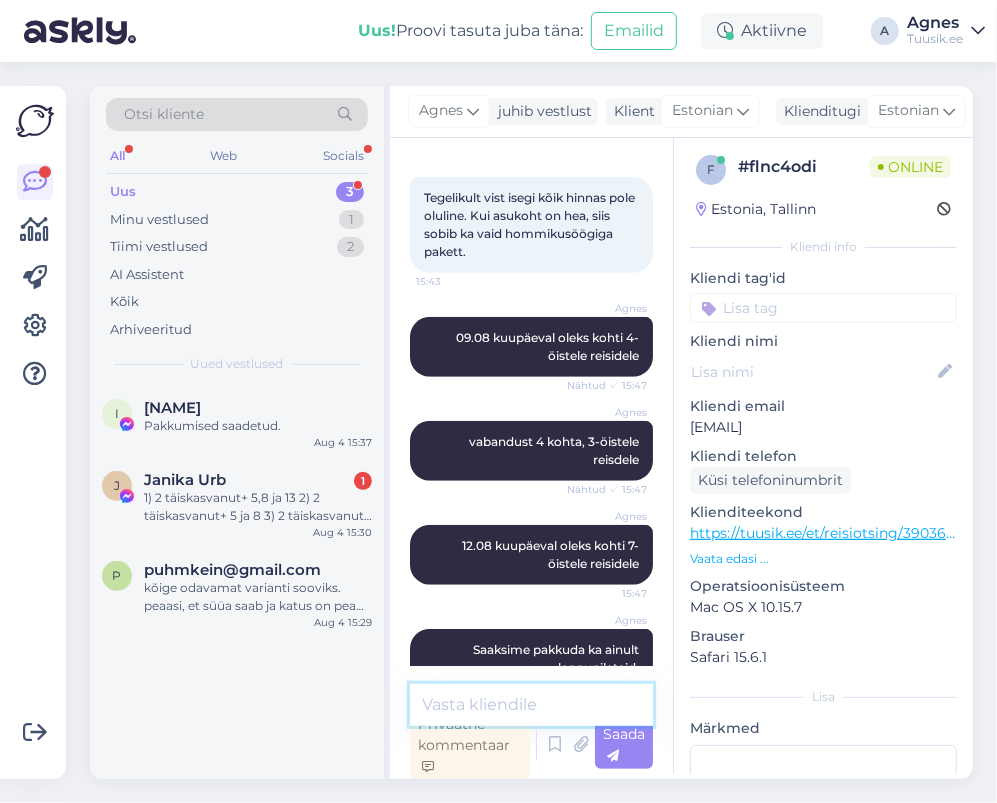 scroll, scrollTop: 652, scrollLeft: 0, axis: vertical 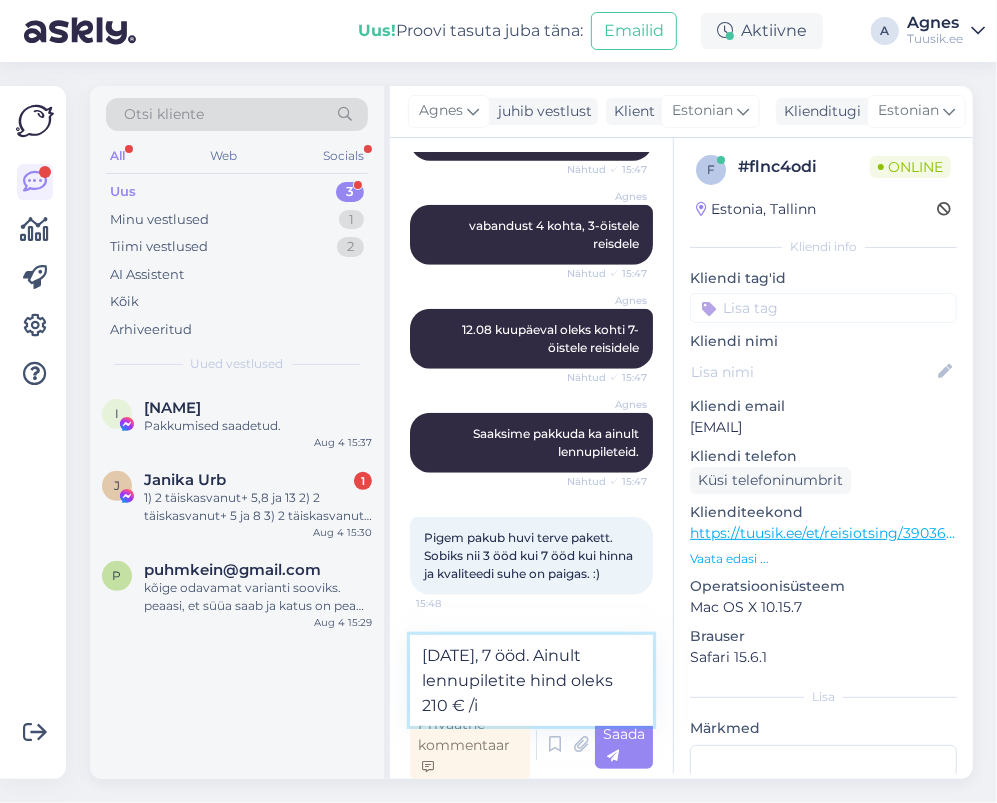 type on "12.08, 7 ööd. Ainult lennupiletite hind oleks 210 € /in" 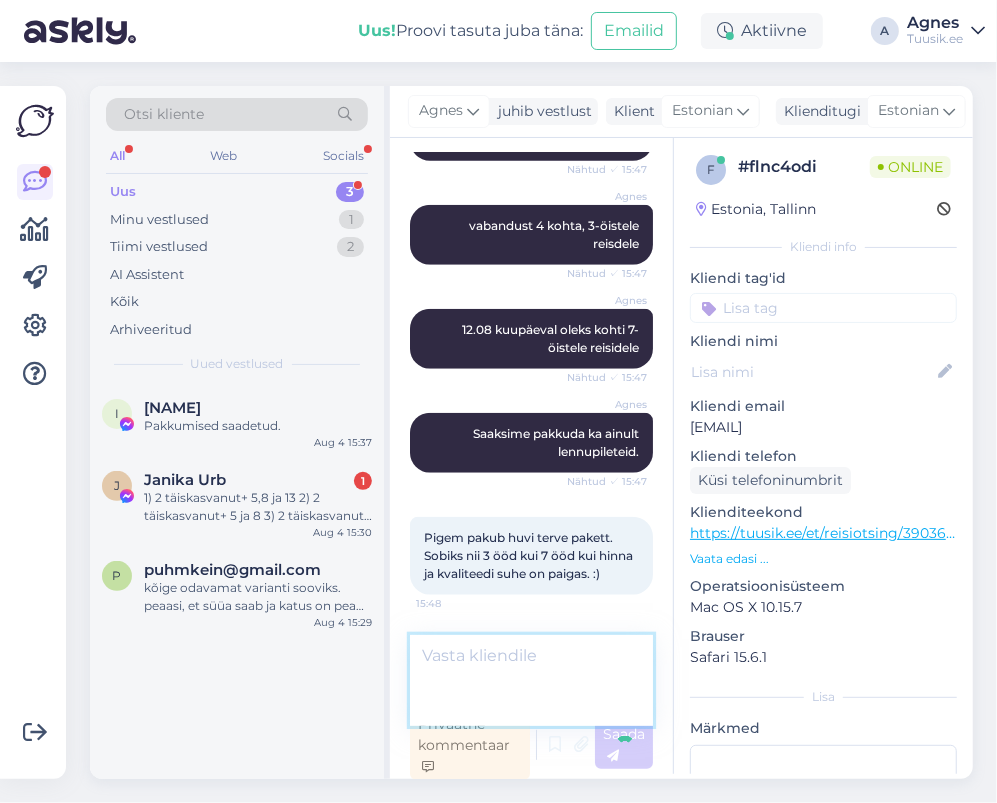 scroll, scrollTop: 896, scrollLeft: 0, axis: vertical 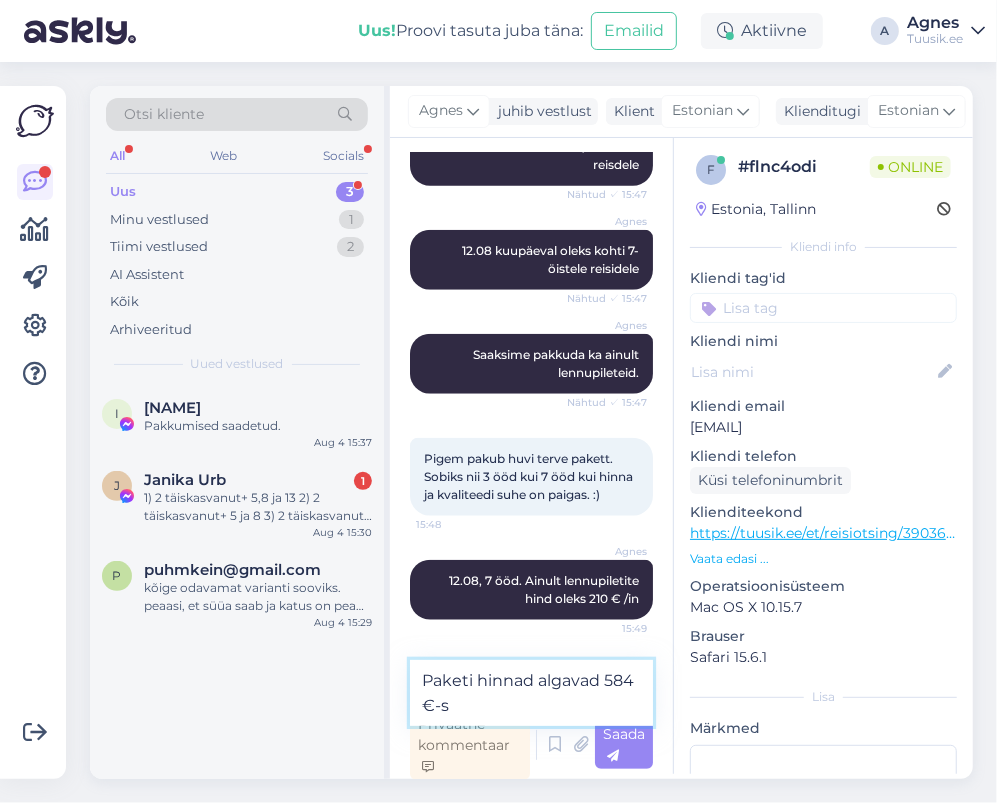 type on "Paketi hinnad algavad 584 €-st" 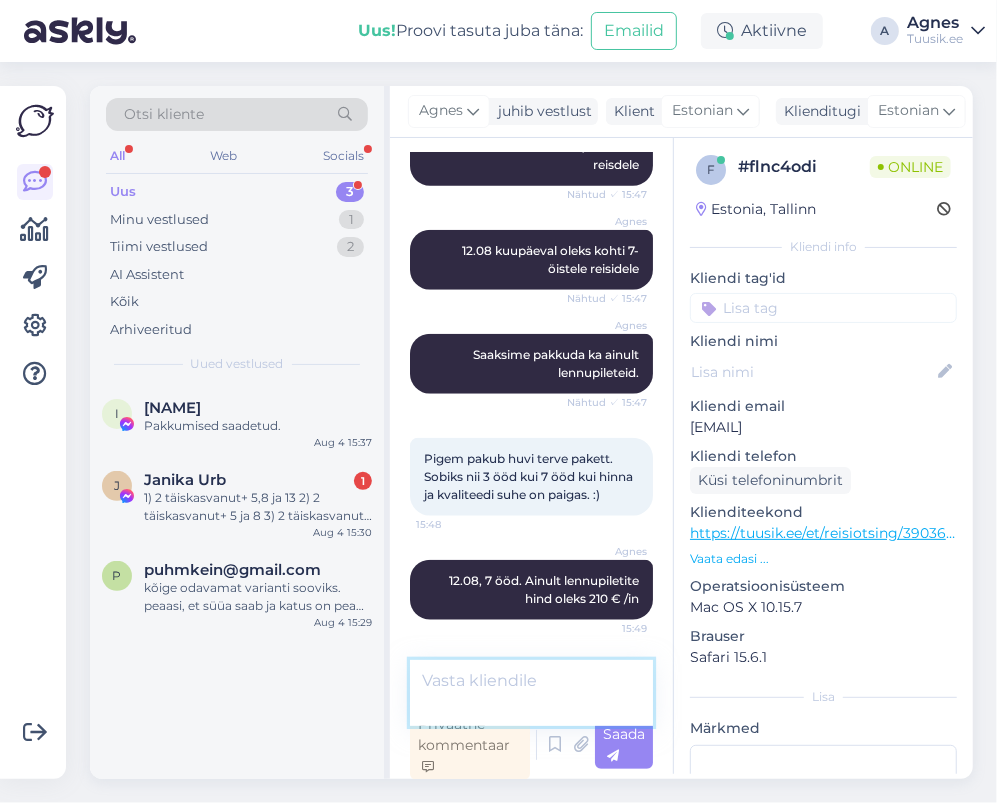 scroll, scrollTop: 982, scrollLeft: 0, axis: vertical 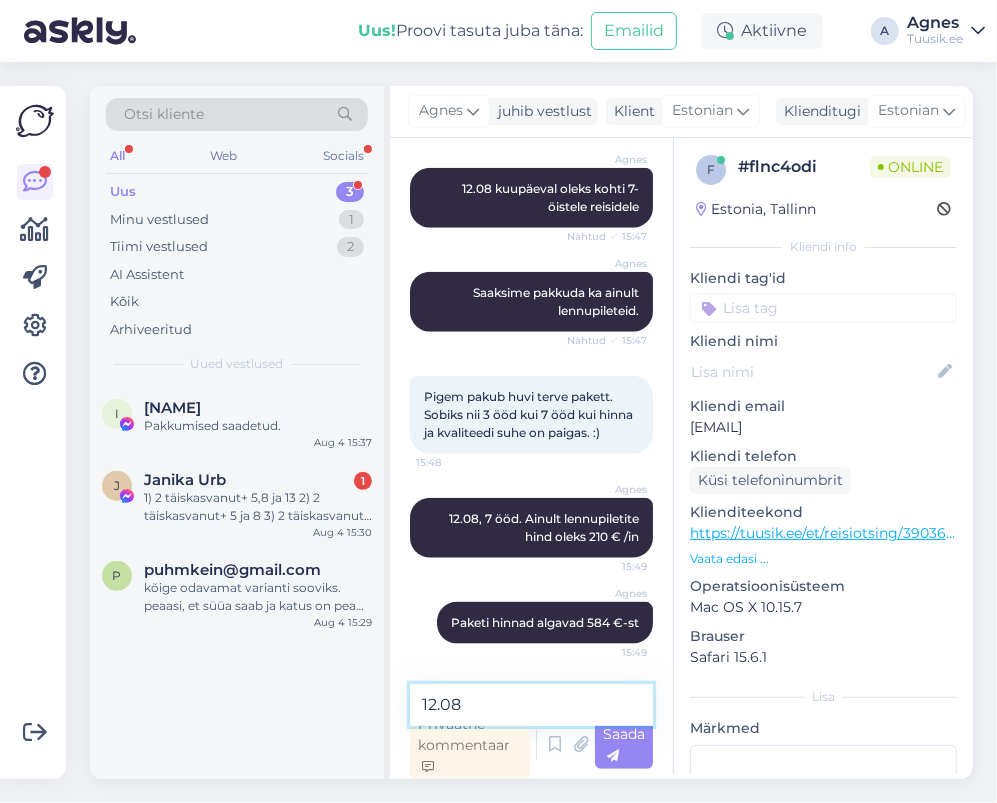 paste on "Galini Apartments Apt" 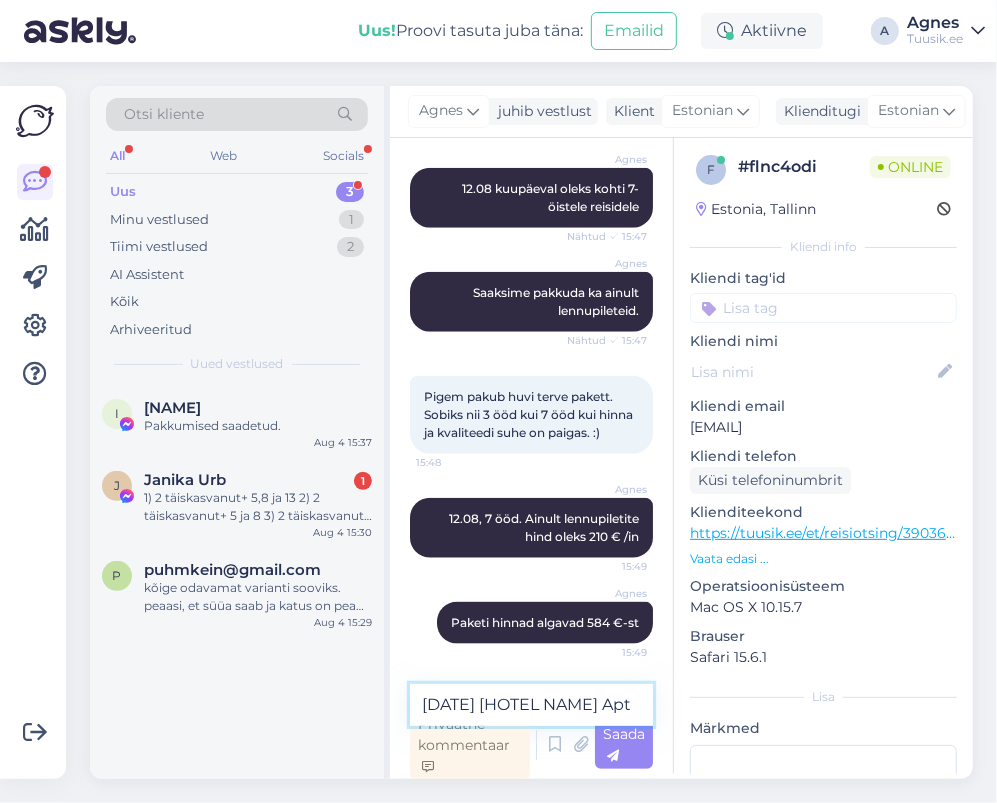 scroll, scrollTop: 1006, scrollLeft: 0, axis: vertical 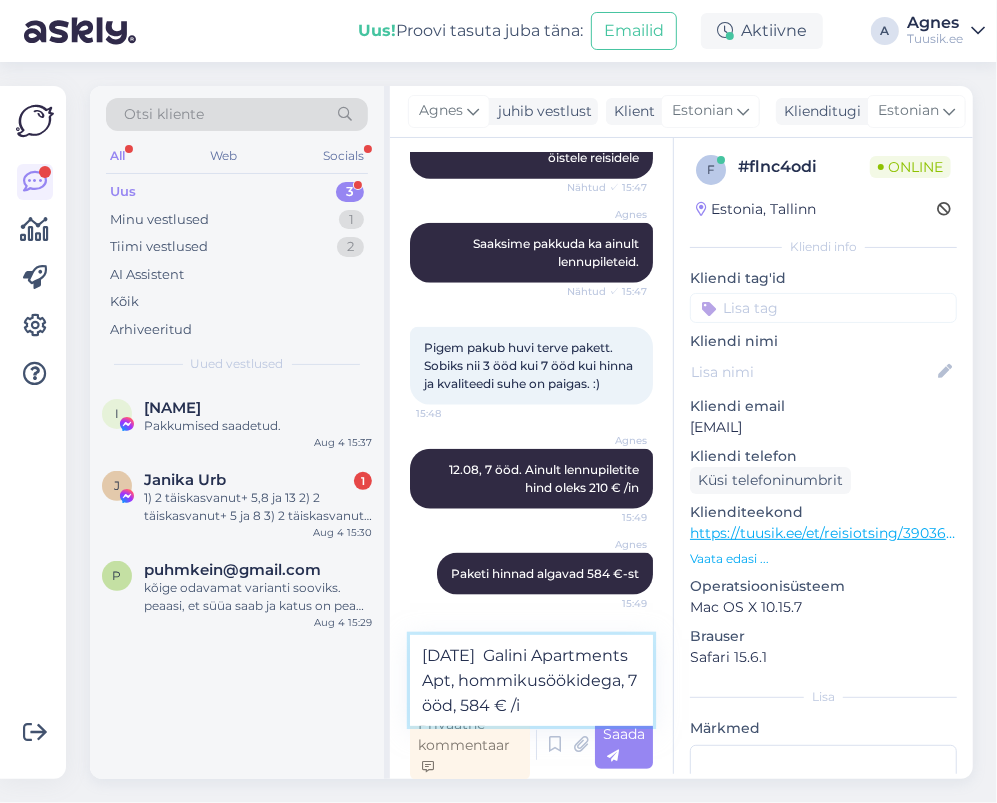 type on "12.08 Galini Apartments Apt, hommikusöökidega, 7 ööd, 584 € /in" 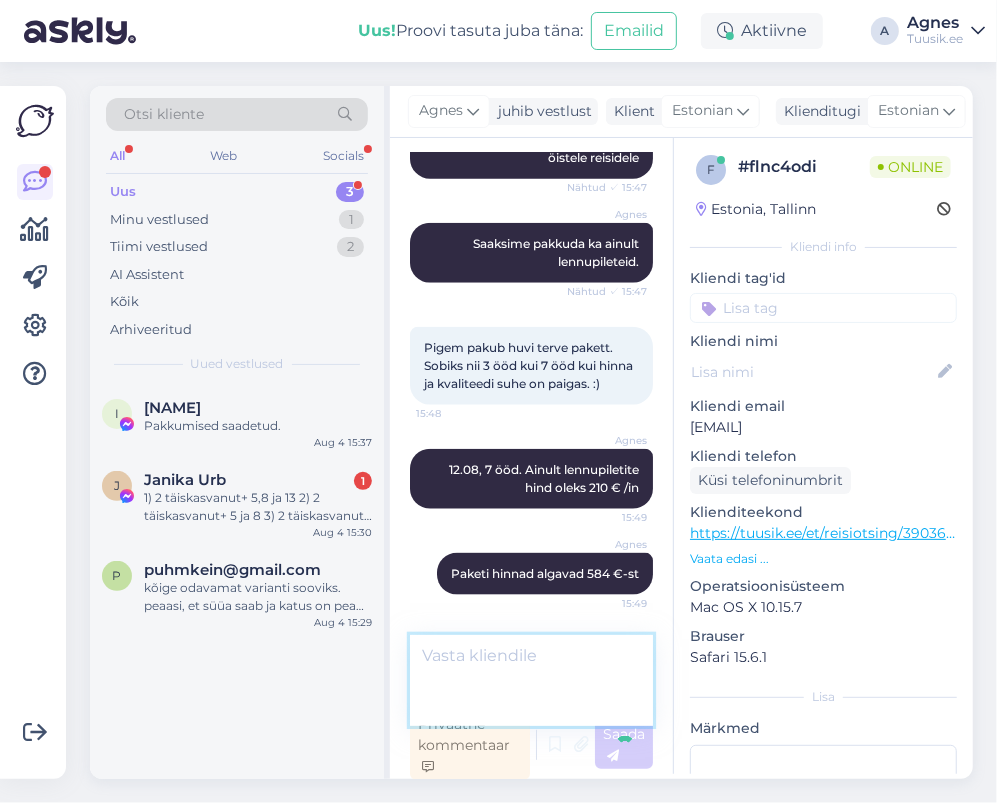 scroll, scrollTop: 1104, scrollLeft: 0, axis: vertical 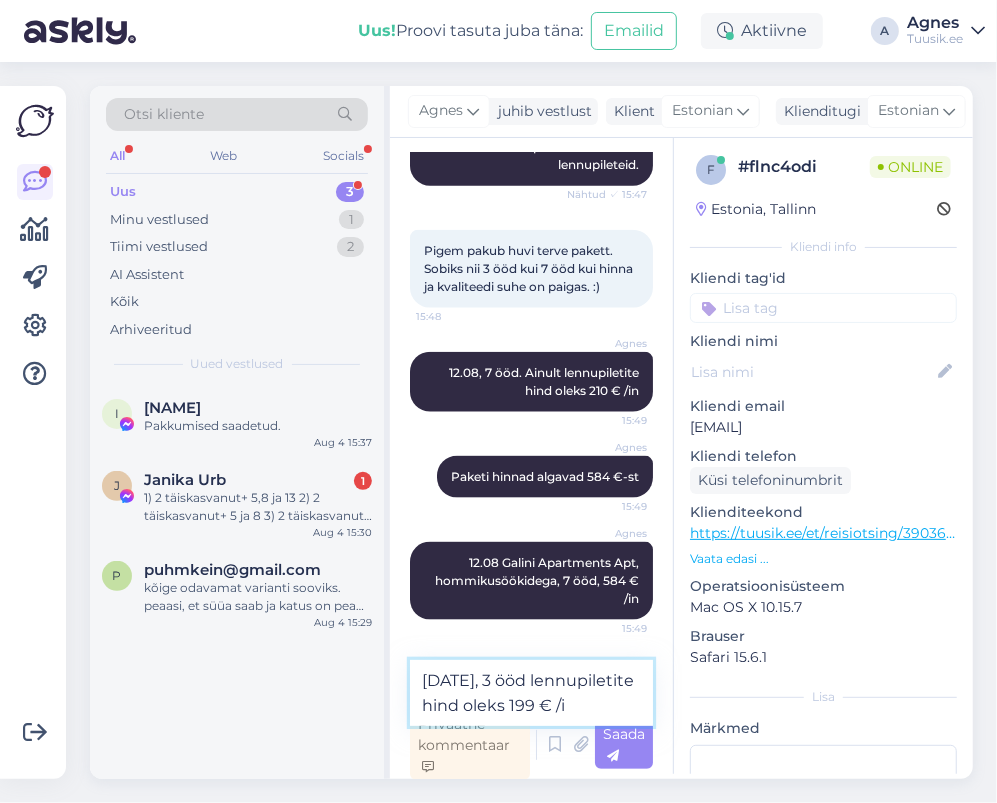 type on "[DATE], [NIGHTS] ööd lennupiletite hind oleks [PRICE] €/in" 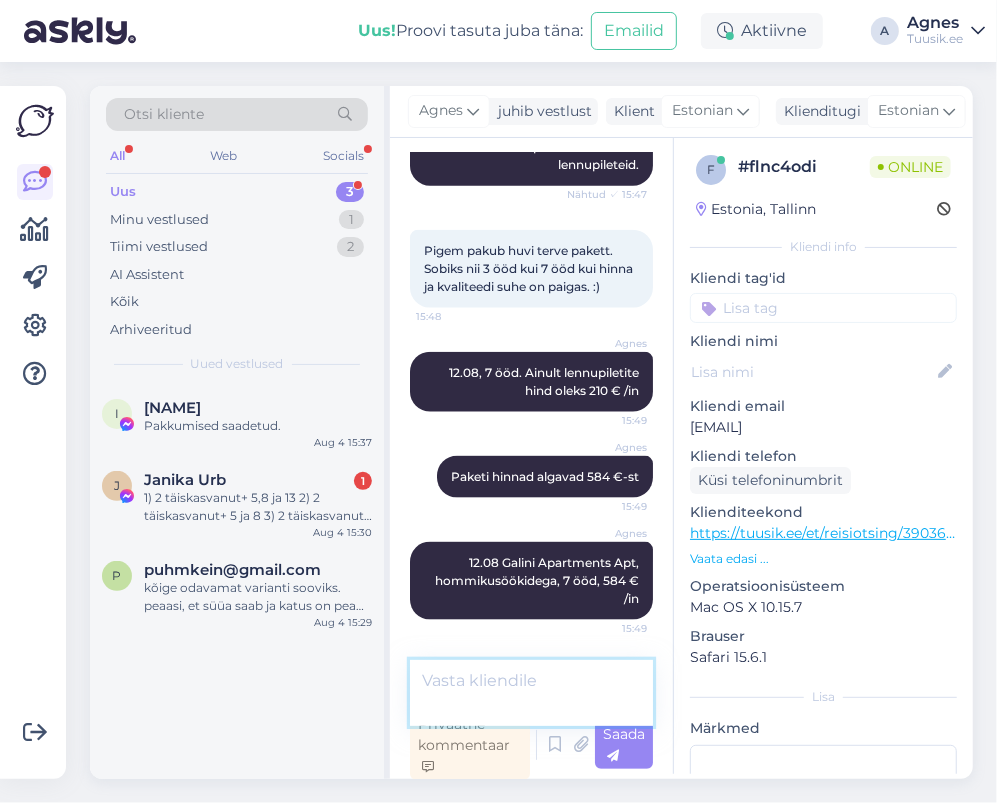 scroll, scrollTop: 1208, scrollLeft: 0, axis: vertical 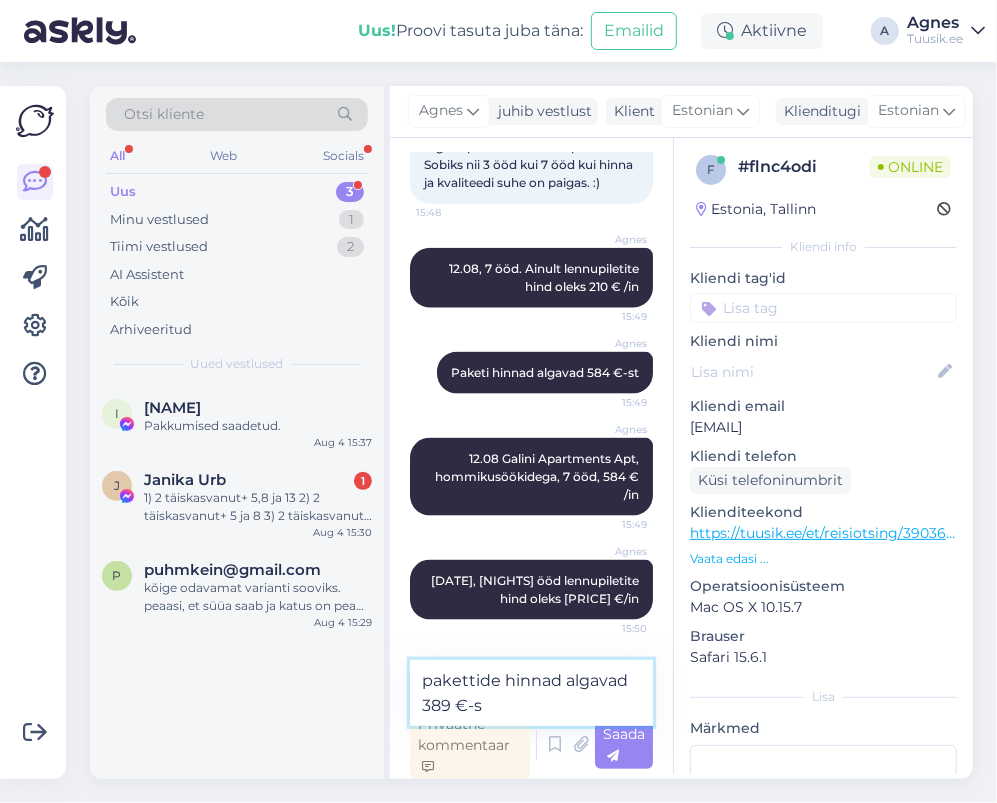 type on "pakettide hinnad algavad 389 €-st" 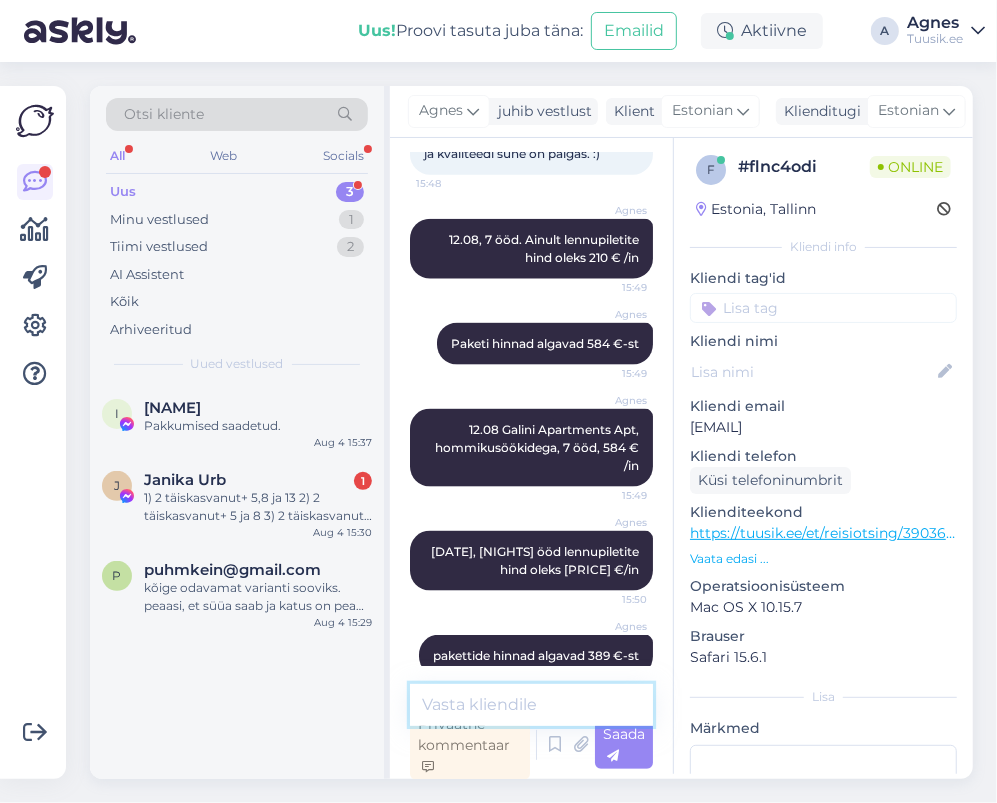 scroll, scrollTop: 1312, scrollLeft: 0, axis: vertical 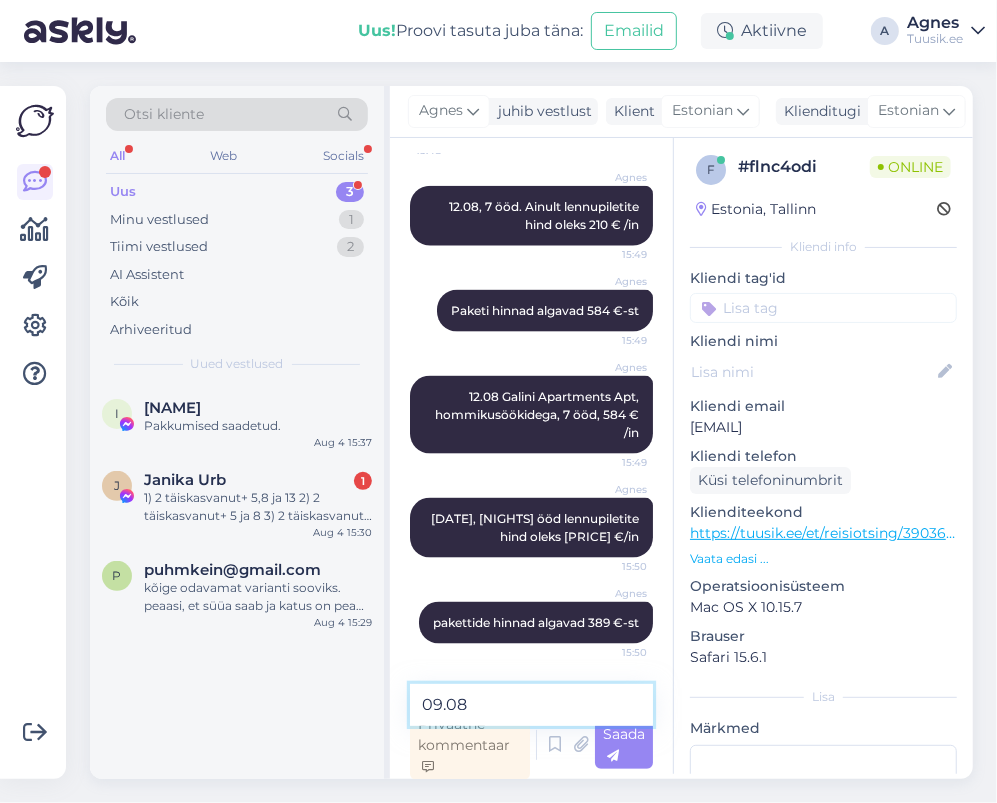 paste on "Lato Hotel Agios Nikolaos (2)" 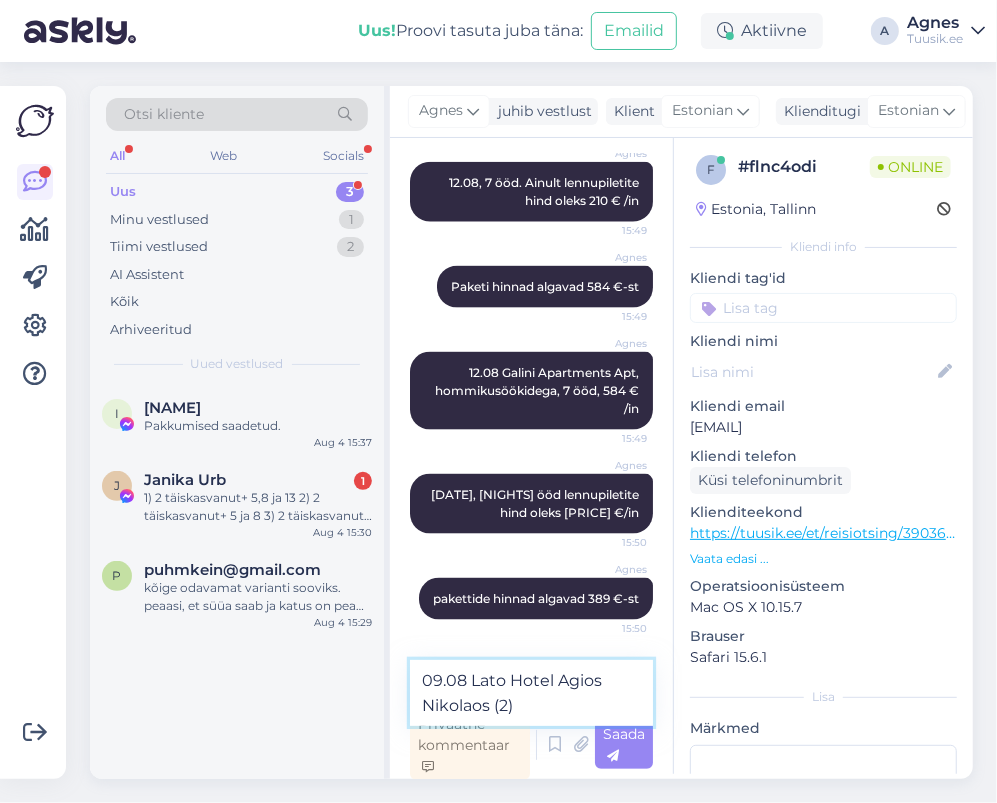 scroll, scrollTop: 1336, scrollLeft: 0, axis: vertical 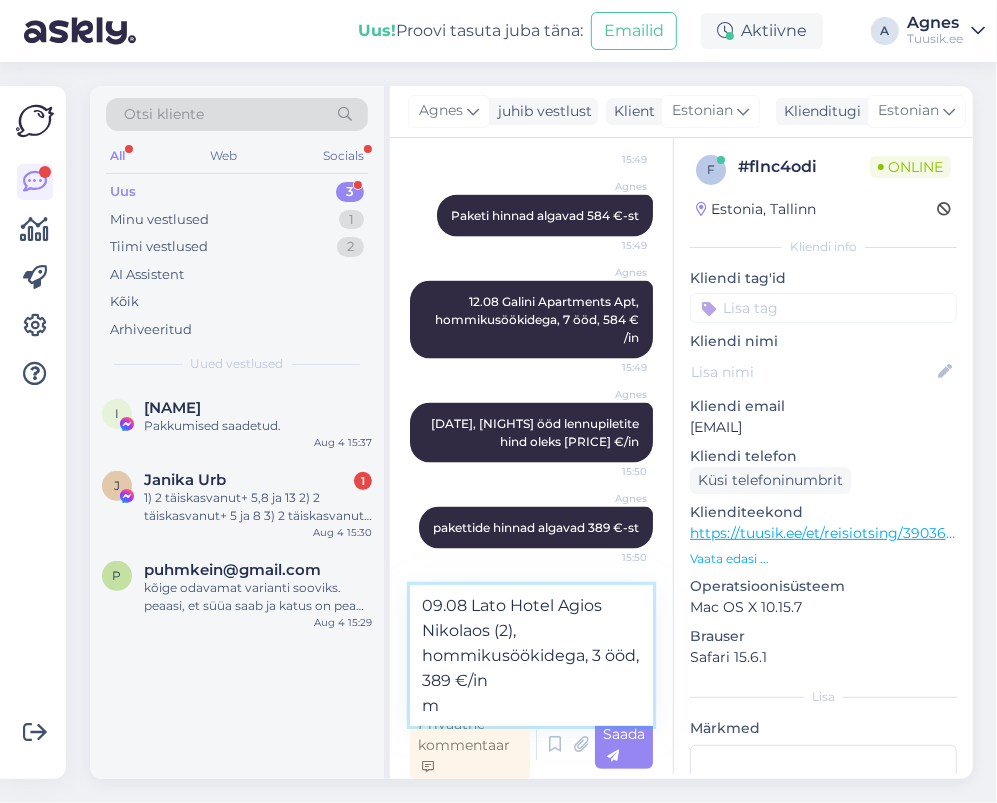 type on "[DATE] [NAME] [NAME] ([PHONE]), hommikusöökidega, [PHONE] ööd, [PRICE] €/in" 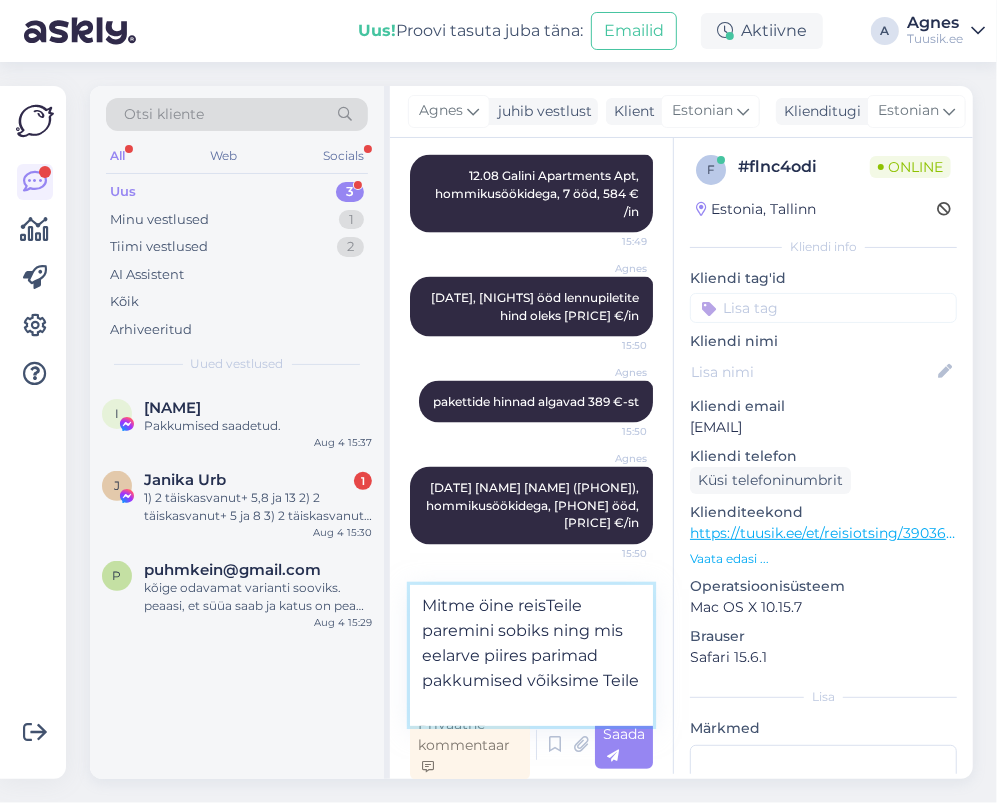 scroll, scrollTop: 1533, scrollLeft: 0, axis: vertical 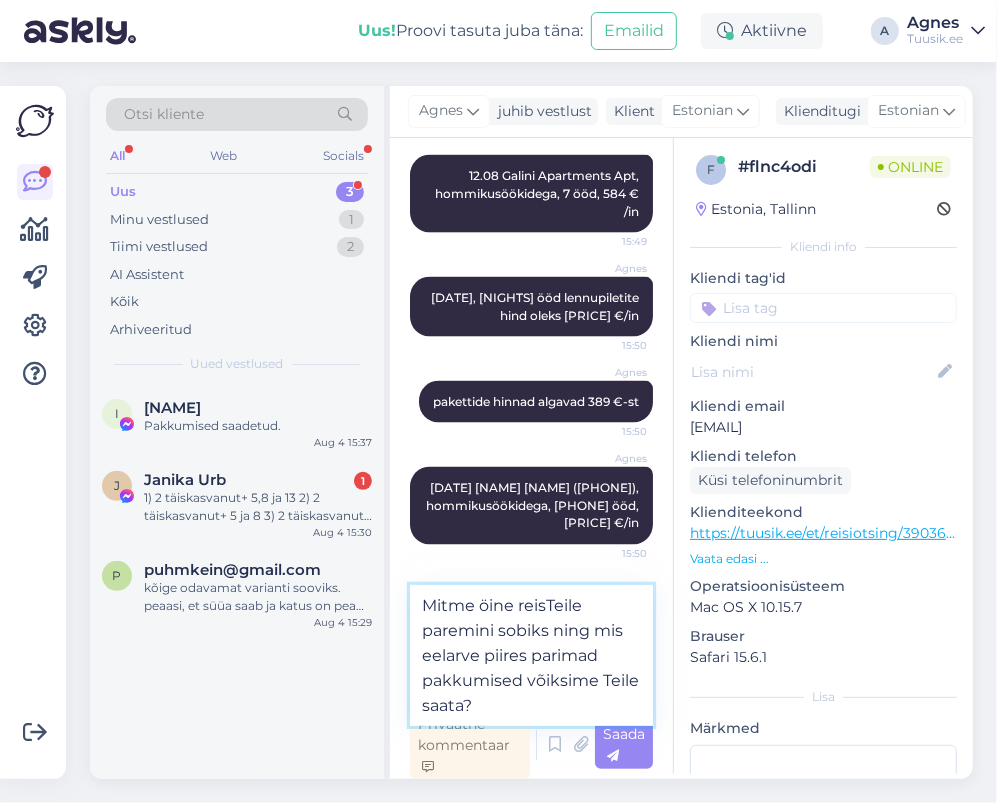 click on "Mitme öine reisTeile paremini sobiks ning mis eelarve piires parimad pakkumised võiksime Teile saata?" at bounding box center [531, 655] 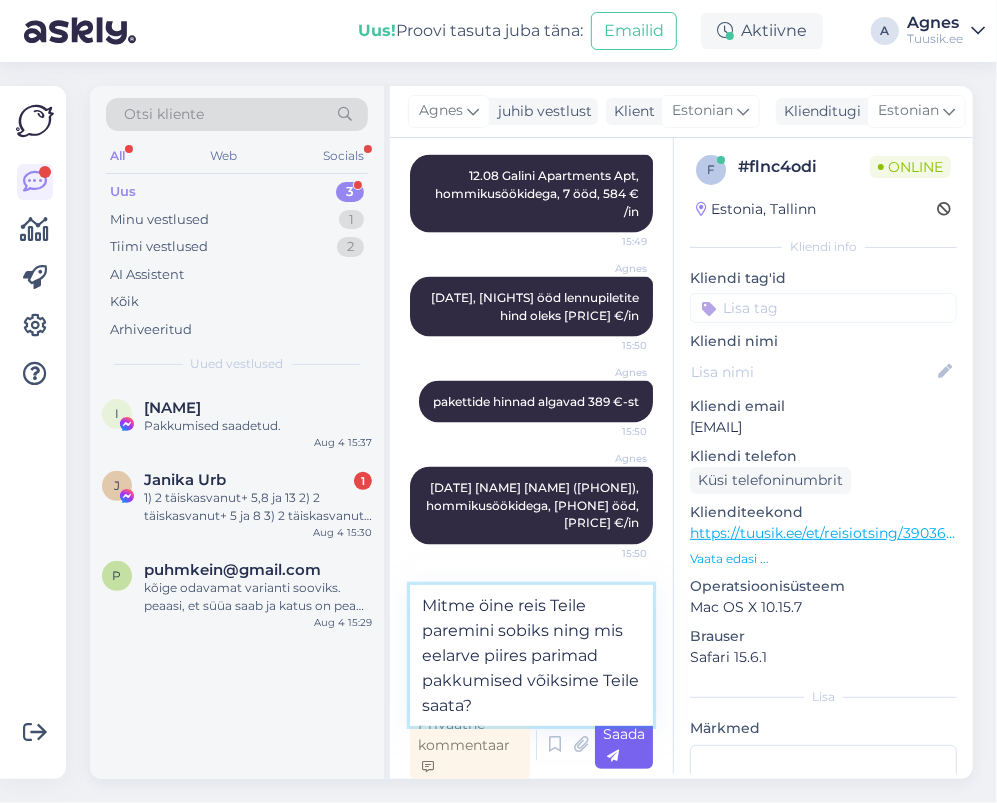 type on "Mitme öine reis Teile paremini sobiks ning mis eelarve piires parimad pakkumised võiksime Teile saata?" 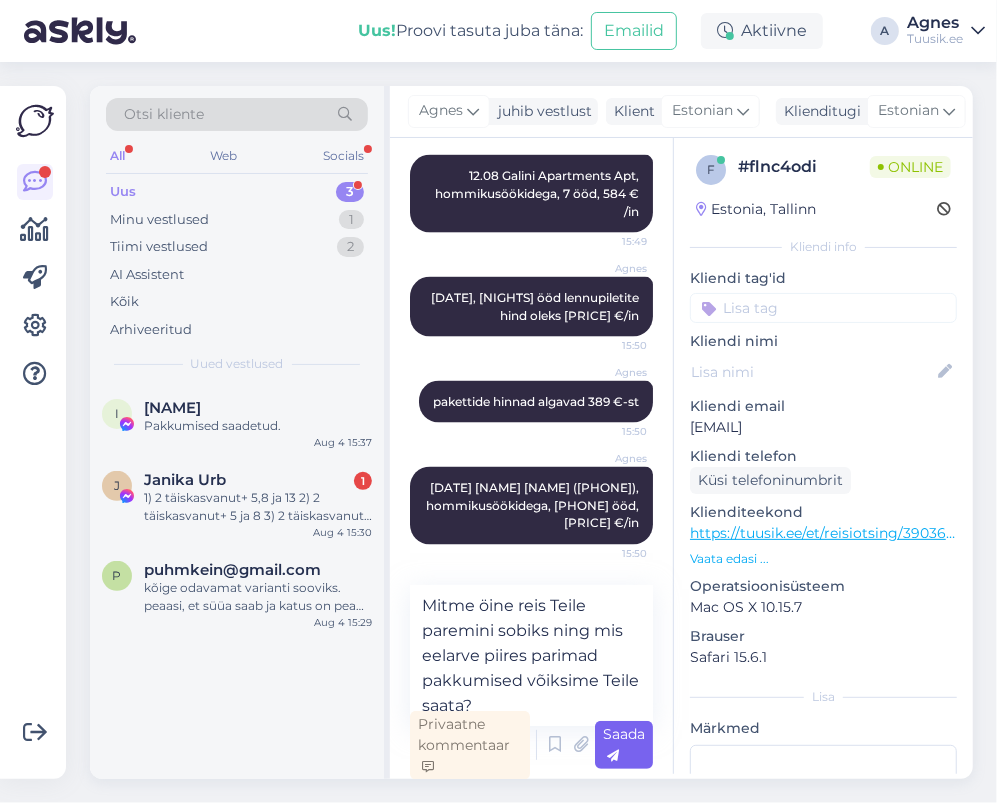 click on "Saada" at bounding box center (624, 745) 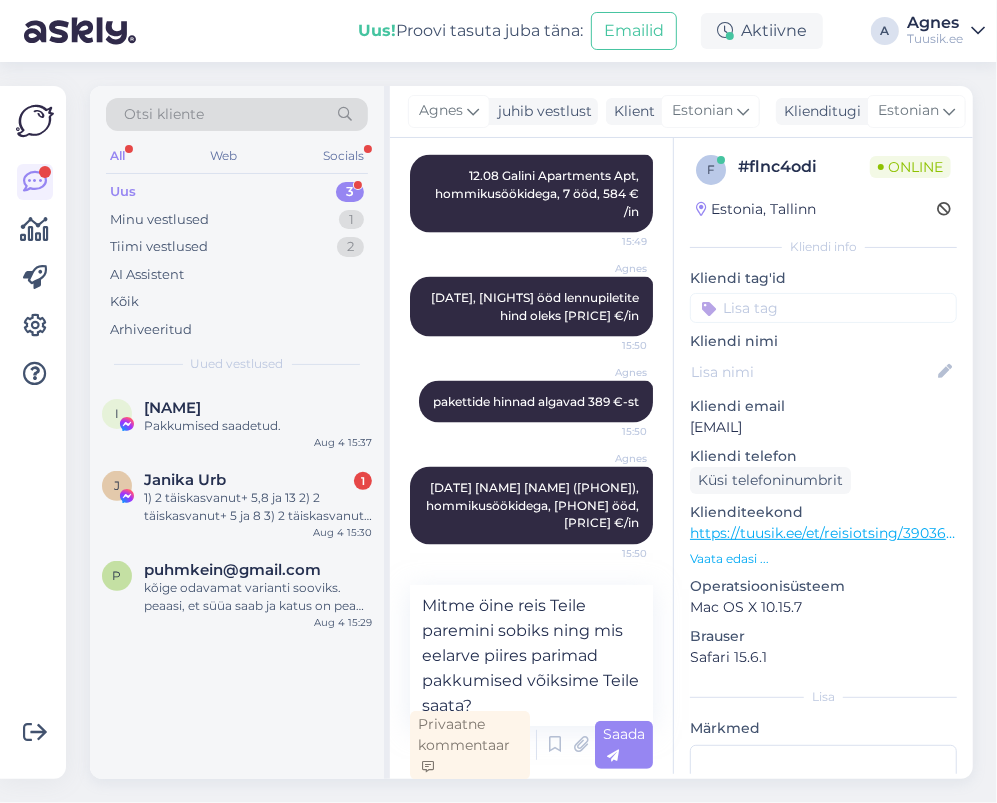 type 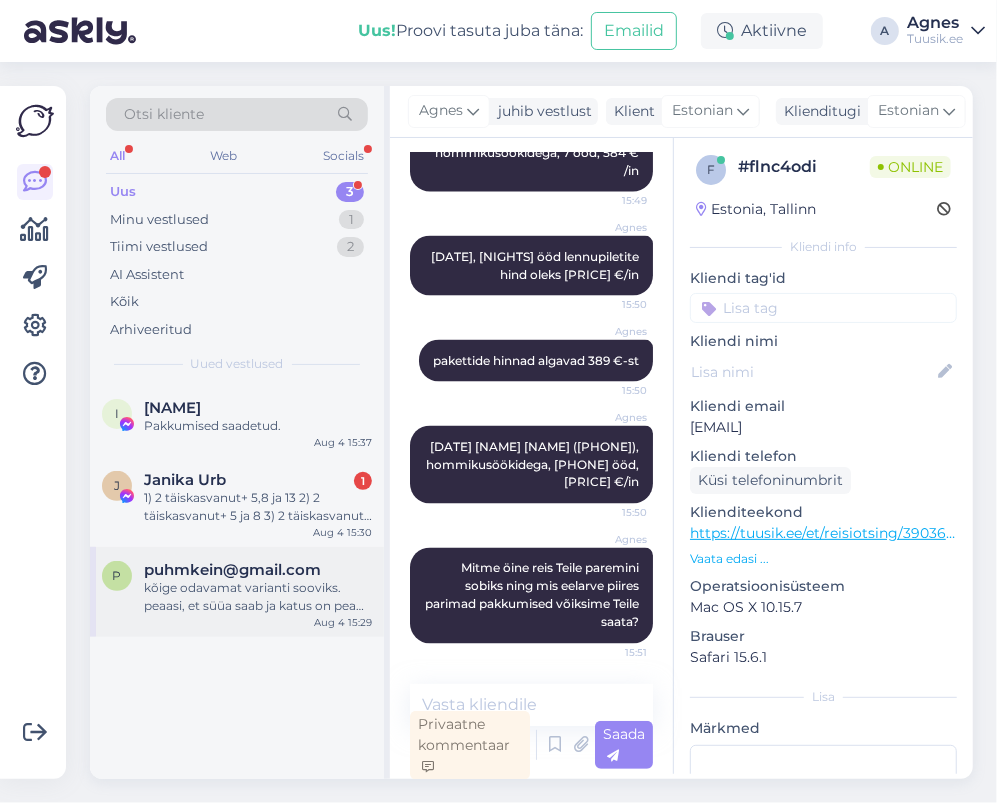 click on "puhmkein@gmail.com" at bounding box center (232, 570) 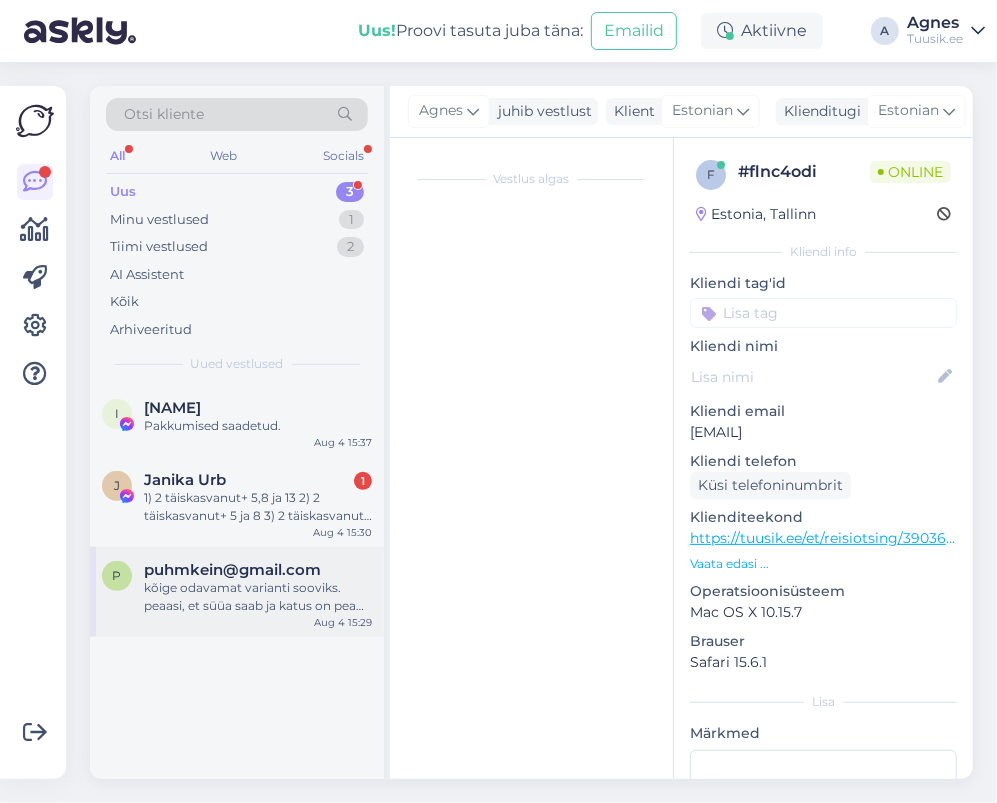 scroll, scrollTop: 940, scrollLeft: 0, axis: vertical 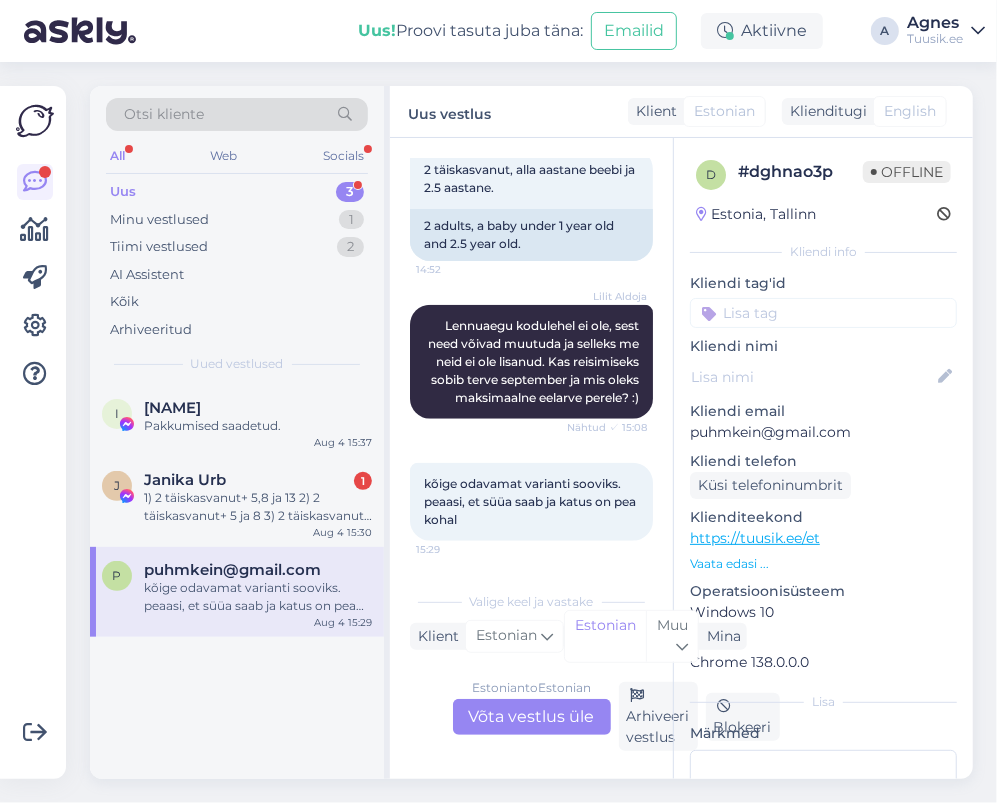 click on "Vaata edasi ..." at bounding box center (823, 564) 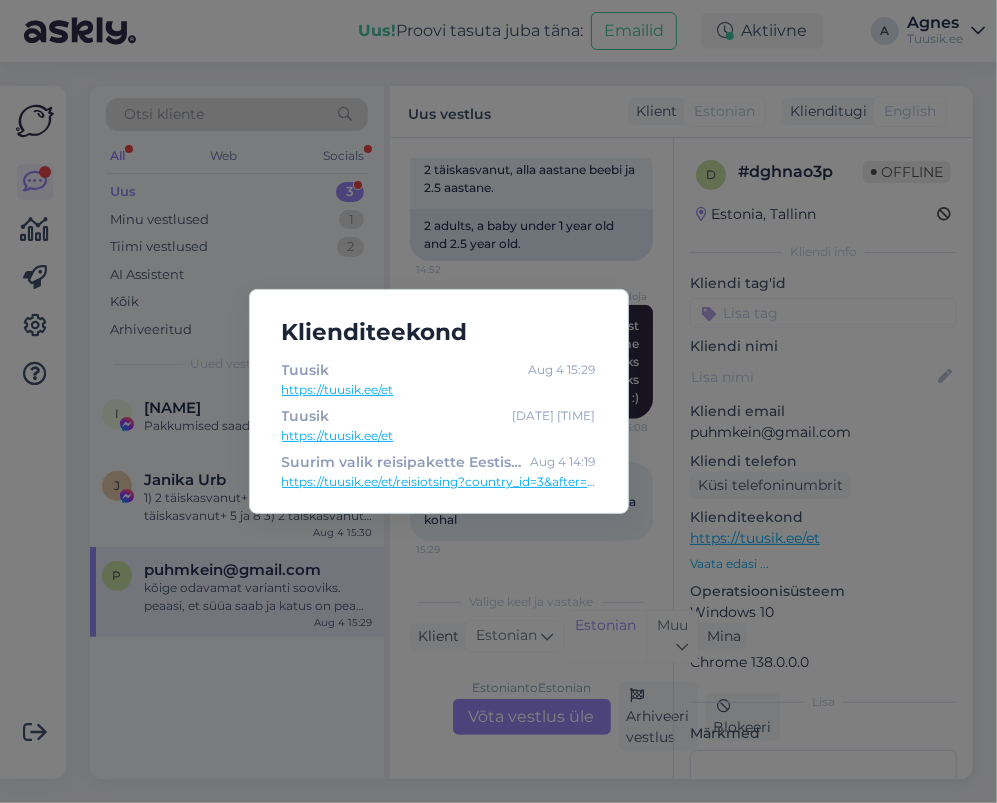 click on "Klienditeekond Tuusik [DATE] [TIME] https://tuusik.ee/et Tuusik [DATE] [TIME] https://tuusik.ee/et/reisiotsing?country_id=3&after=9.8.2025&departure_id=1&nights=2&before=4&page=2&filters=%5B%7B%22filter%22%3A%22board_id%22%2C%22id%22%3A%224%22%7D%2C%7B%22filter%22%3A%22modal-button%22%2C%22id%22%3A%224%22%7D%5D&filter=1" at bounding box center (498, 401) 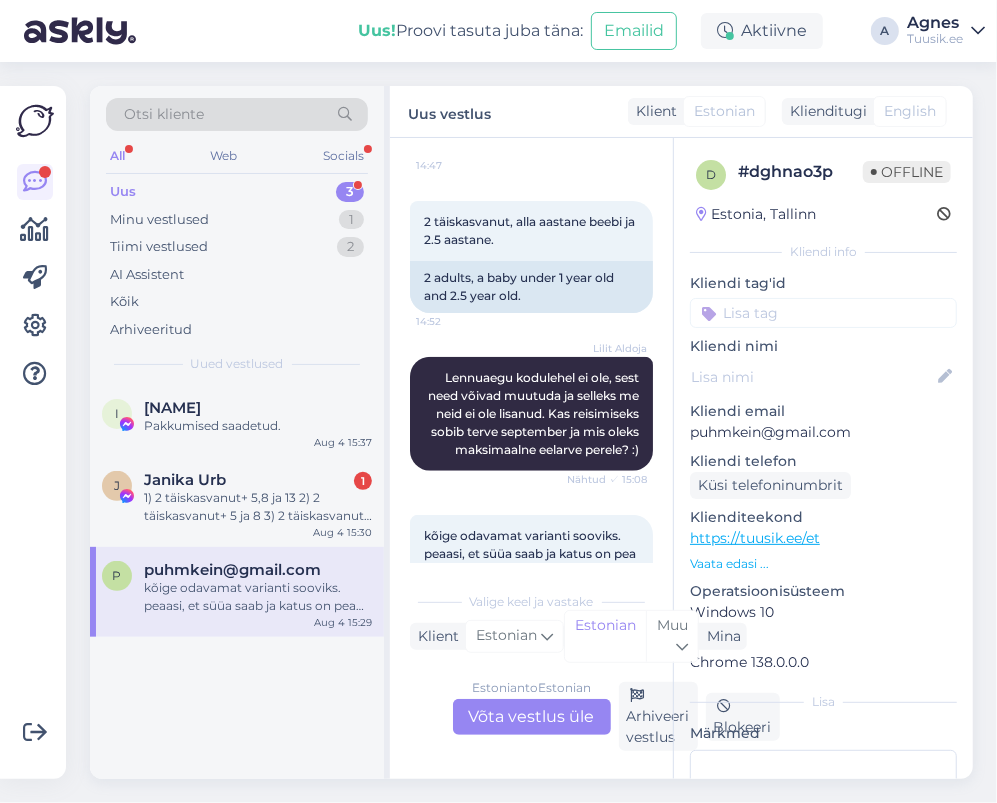 scroll, scrollTop: 940, scrollLeft: 0, axis: vertical 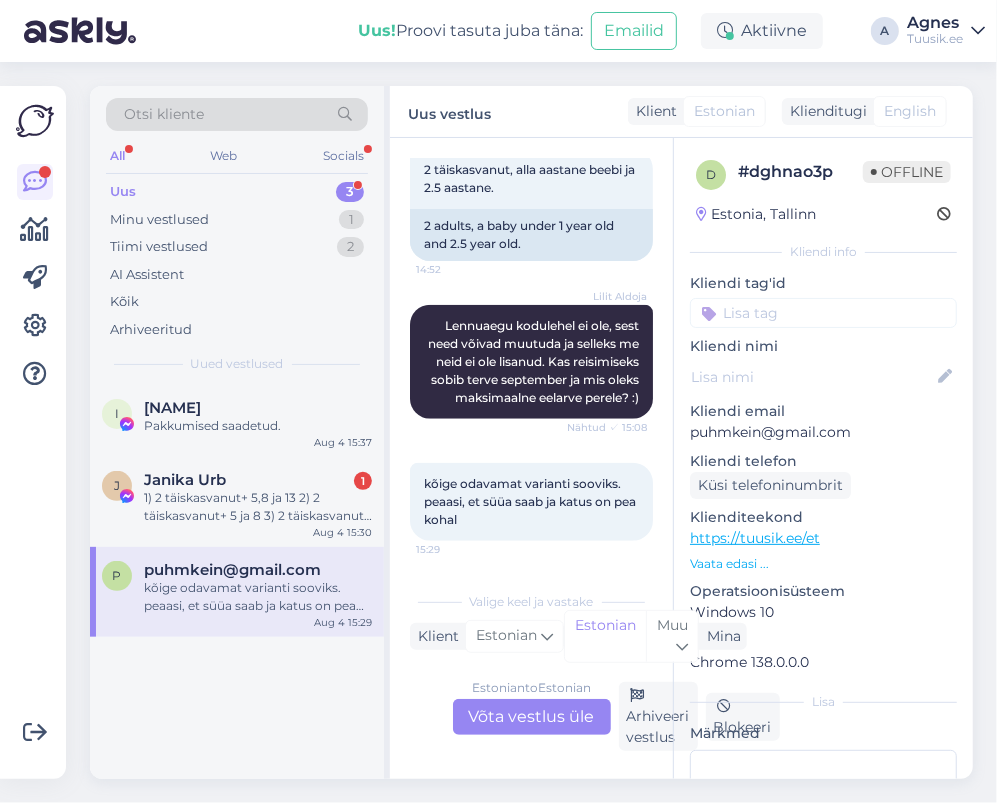click on "Estonian  to  Estonian Võta vestlus üle" at bounding box center [532, 717] 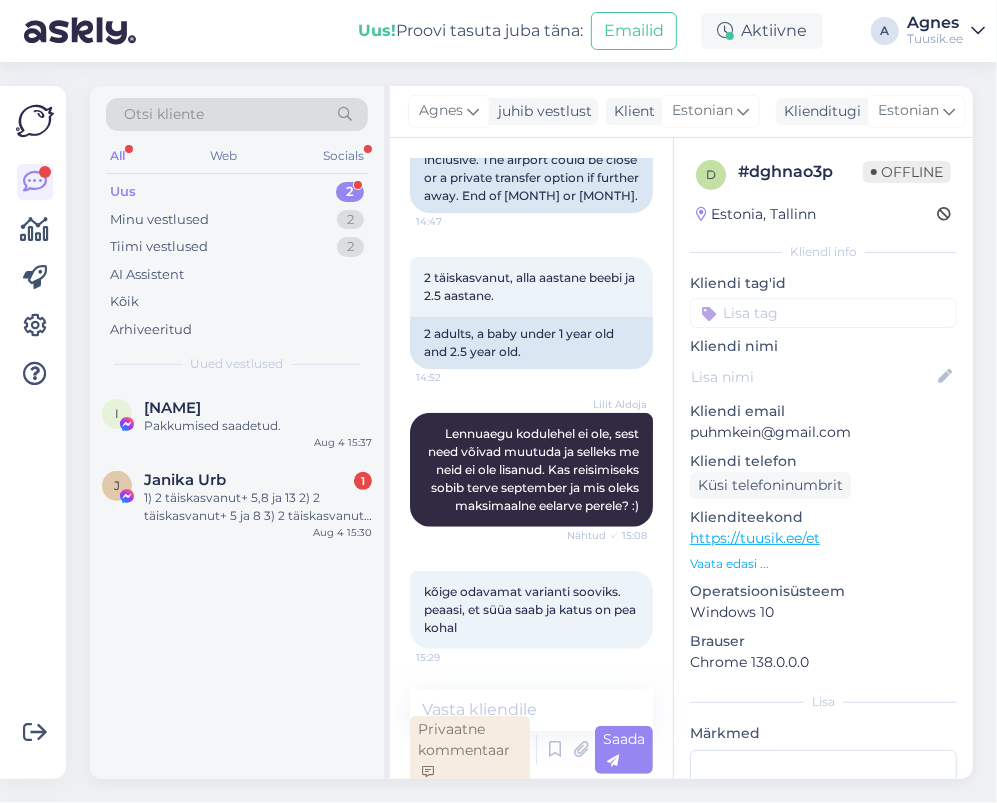 click on "Privaatne kommentaar" at bounding box center [470, 750] 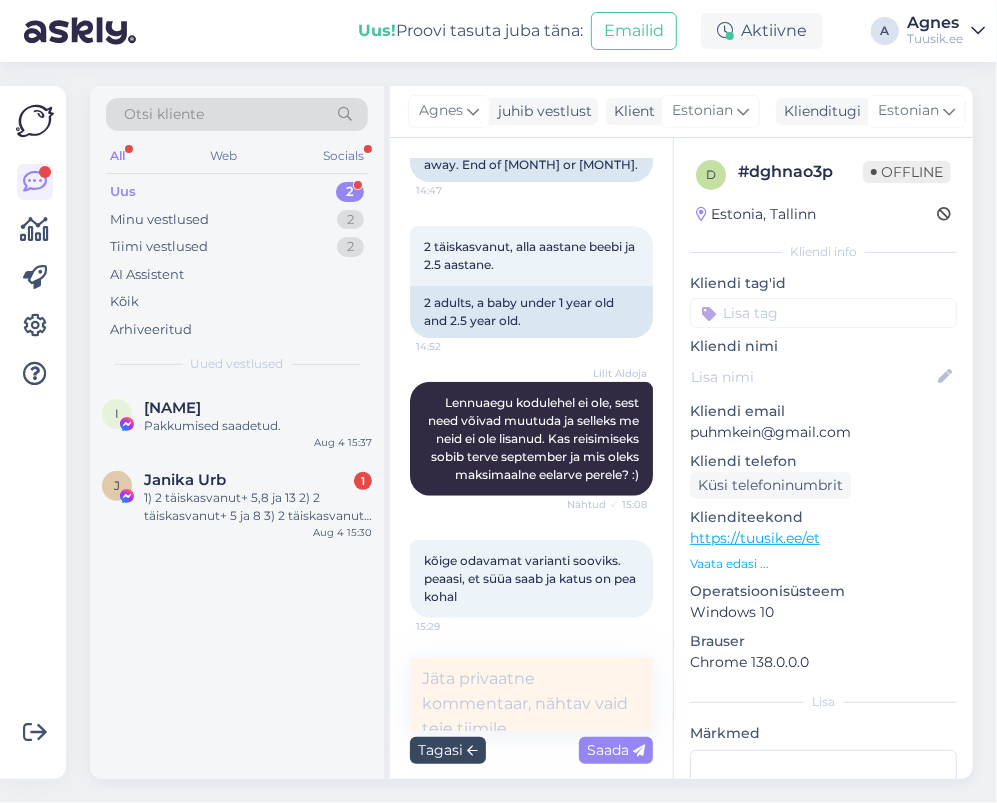 click at bounding box center (472, 751) 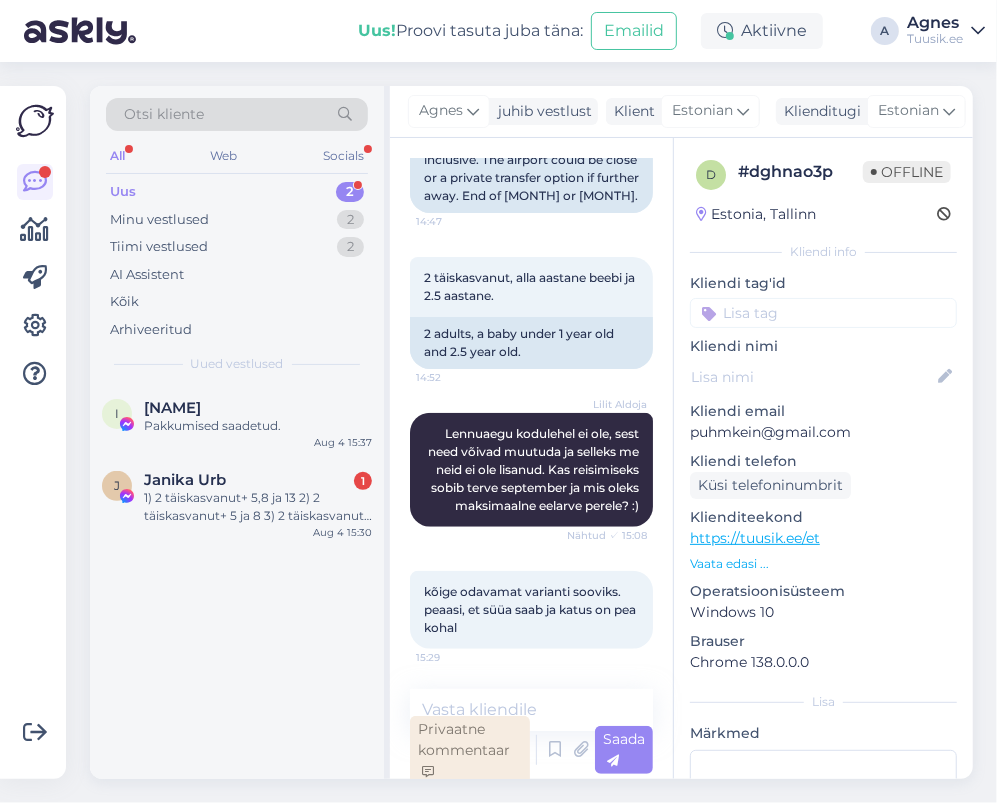 scroll, scrollTop: 832, scrollLeft: 0, axis: vertical 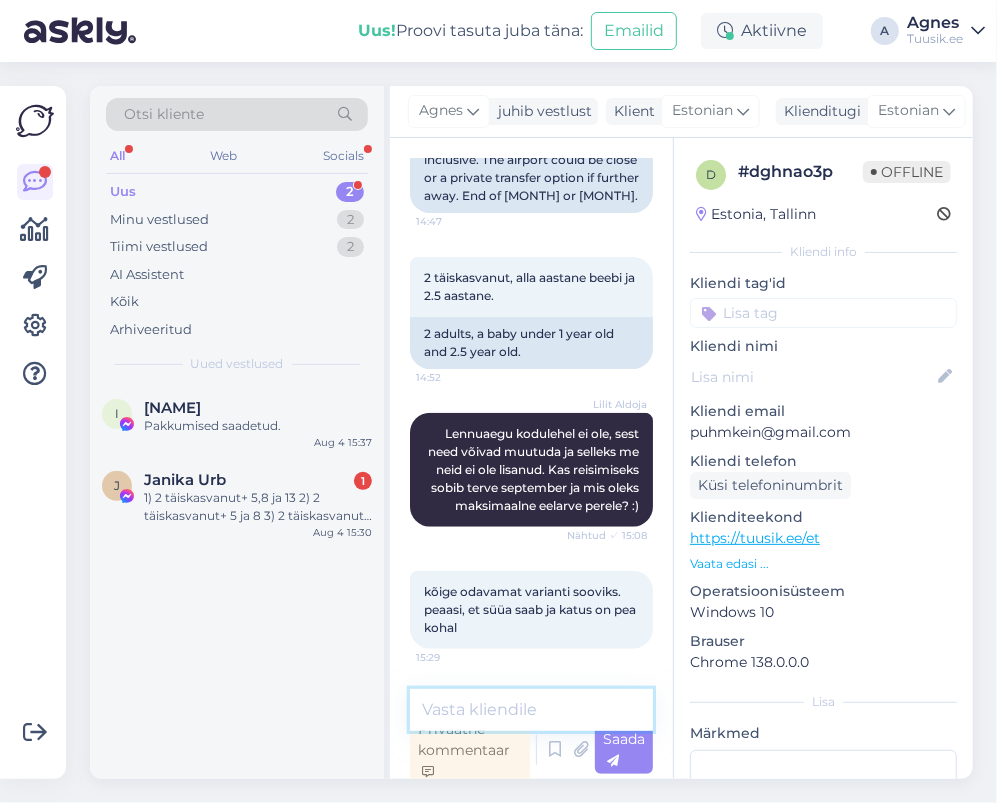 click at bounding box center (531, 710) 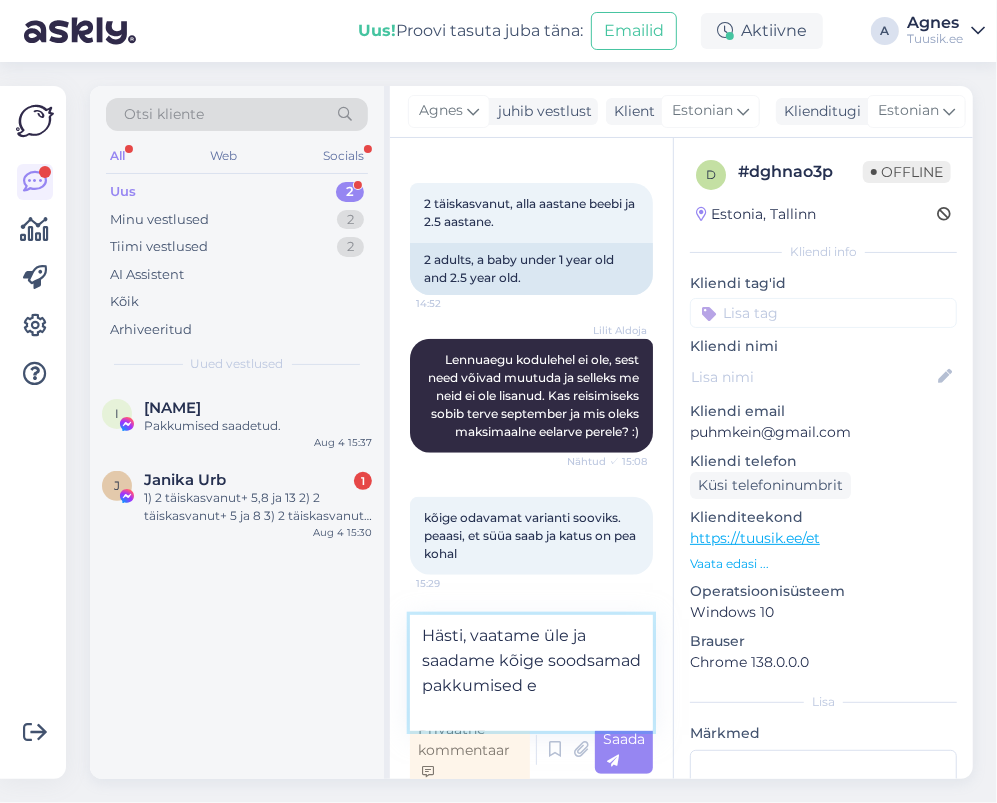 scroll, scrollTop: 906, scrollLeft: 0, axis: vertical 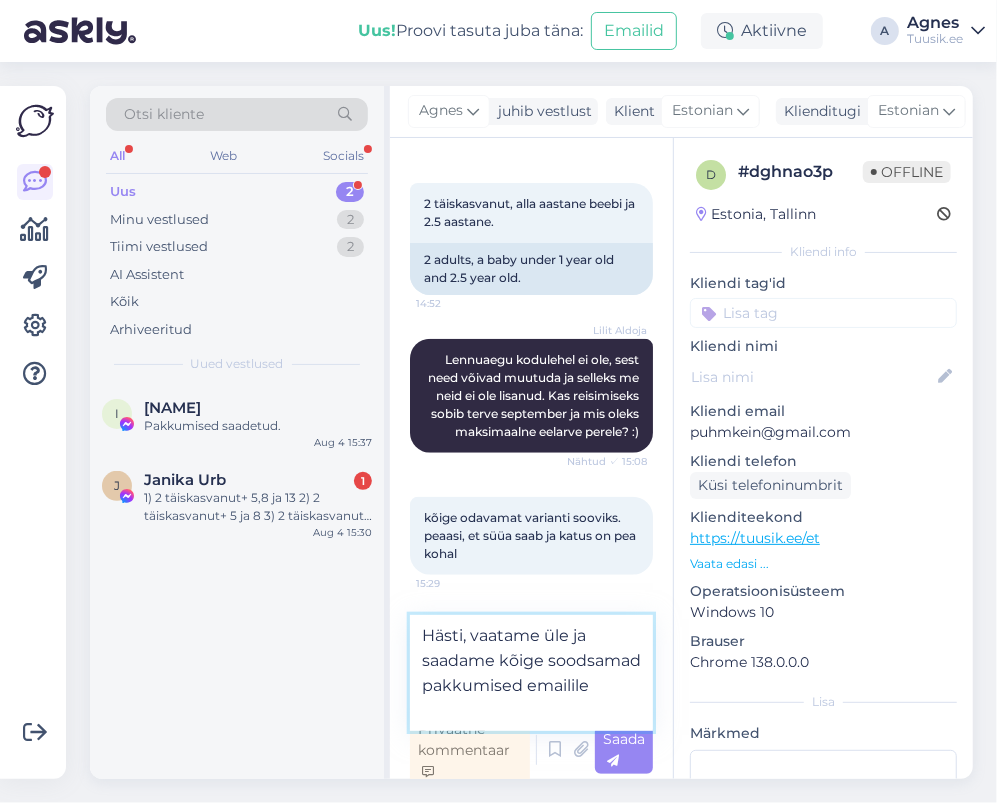 type on "Hästi, vaatame üle ja saadame kõige soodsamad pakkumised emailile." 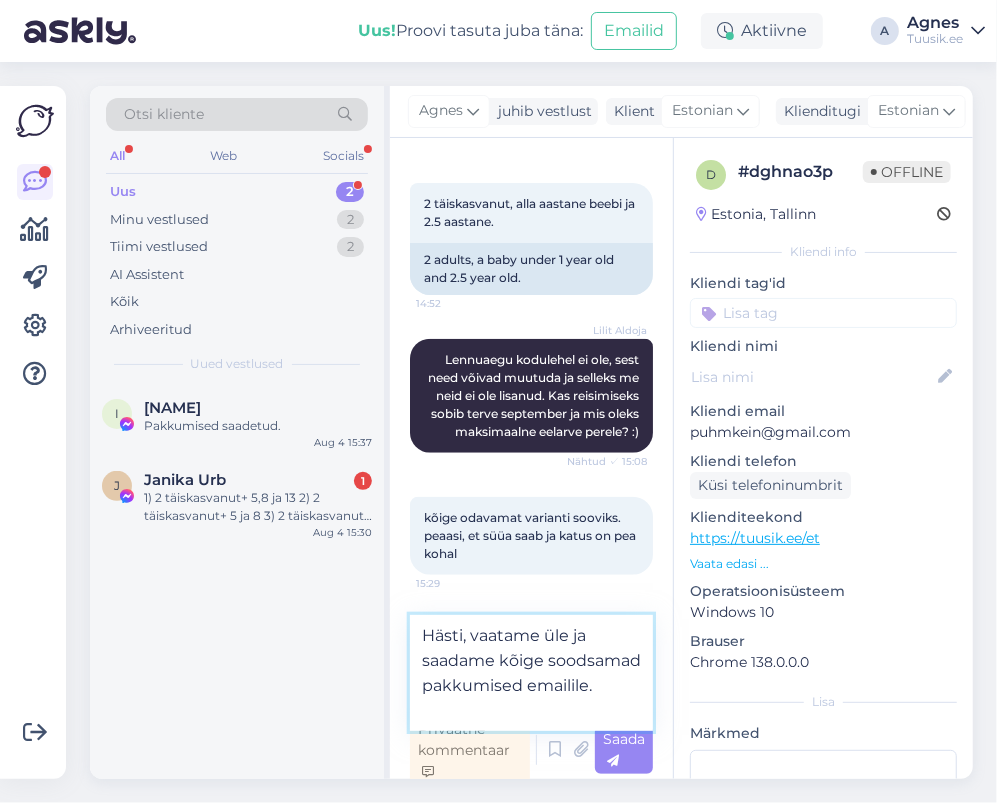 type 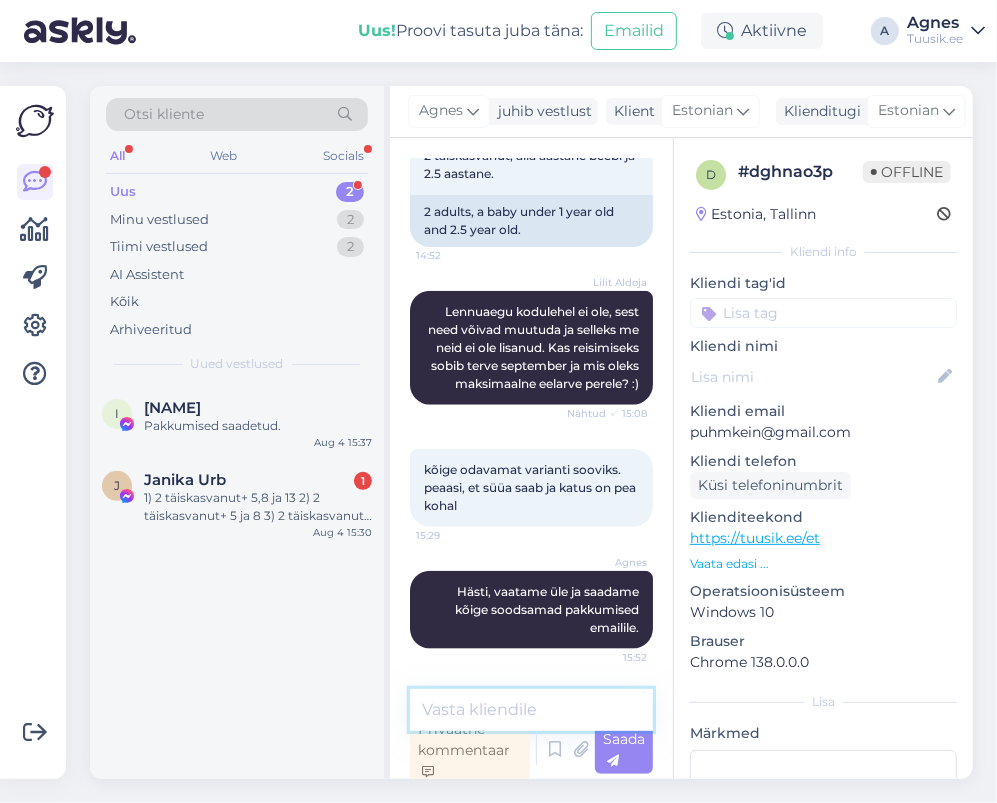 scroll, scrollTop: 954, scrollLeft: 0, axis: vertical 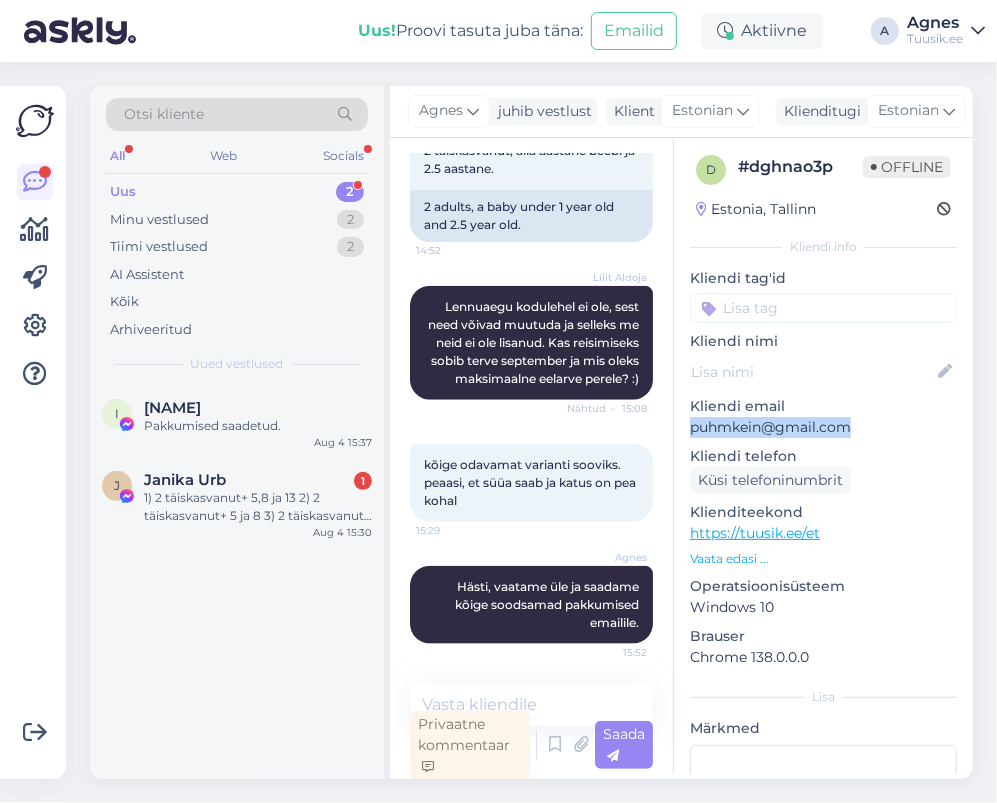 drag, startPoint x: 849, startPoint y: 429, endPoint x: 217, endPoint y: 129, distance: 699.58844 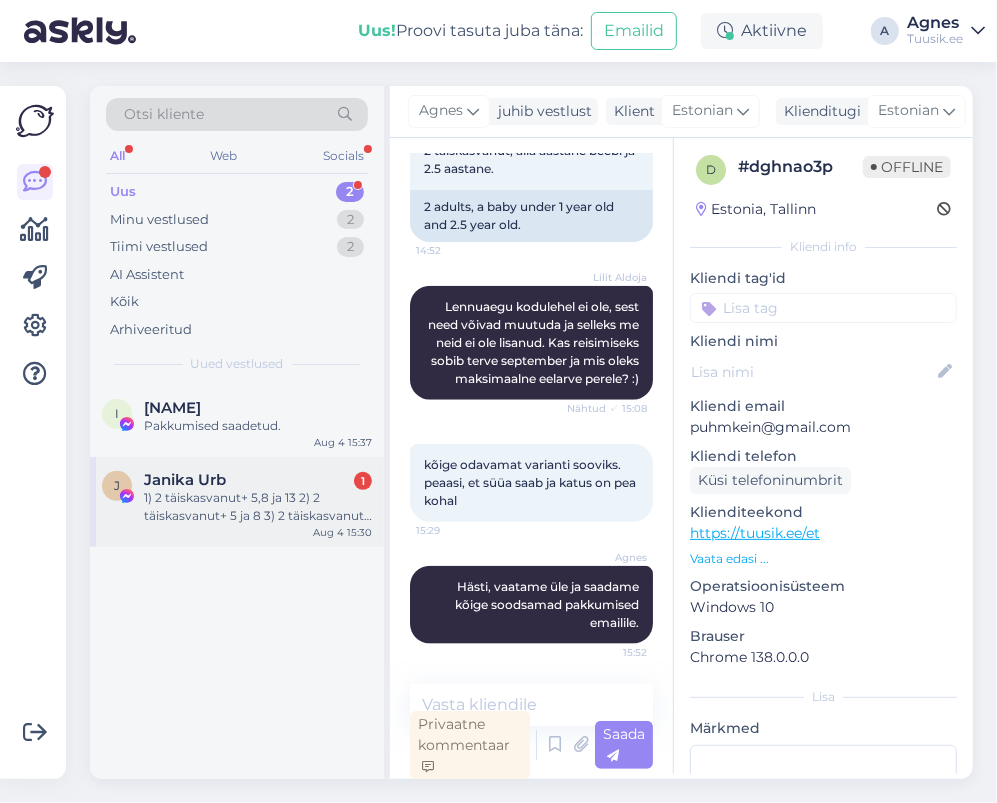 click on "1) 2 täiskasvanut+ 5,8 ja 13
2) 2 täiskasvanut+ 5 ja 8
3) 2 täiskasvanut+ 2 ja 12" at bounding box center (258, 507) 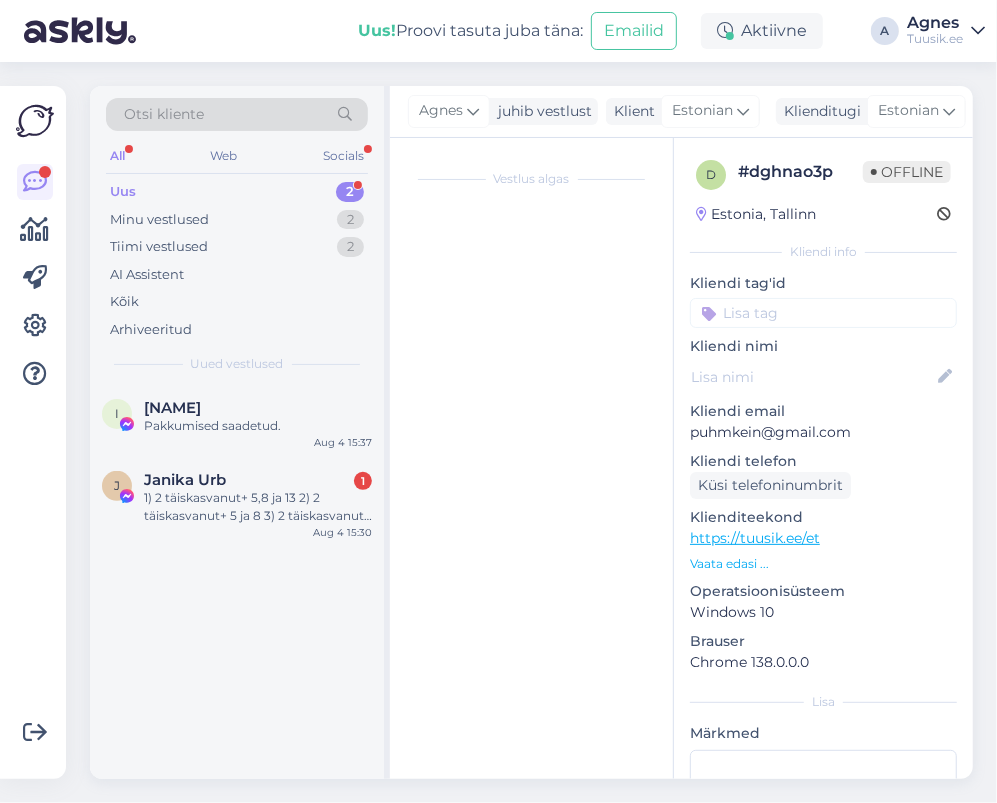 scroll, scrollTop: 8499, scrollLeft: 0, axis: vertical 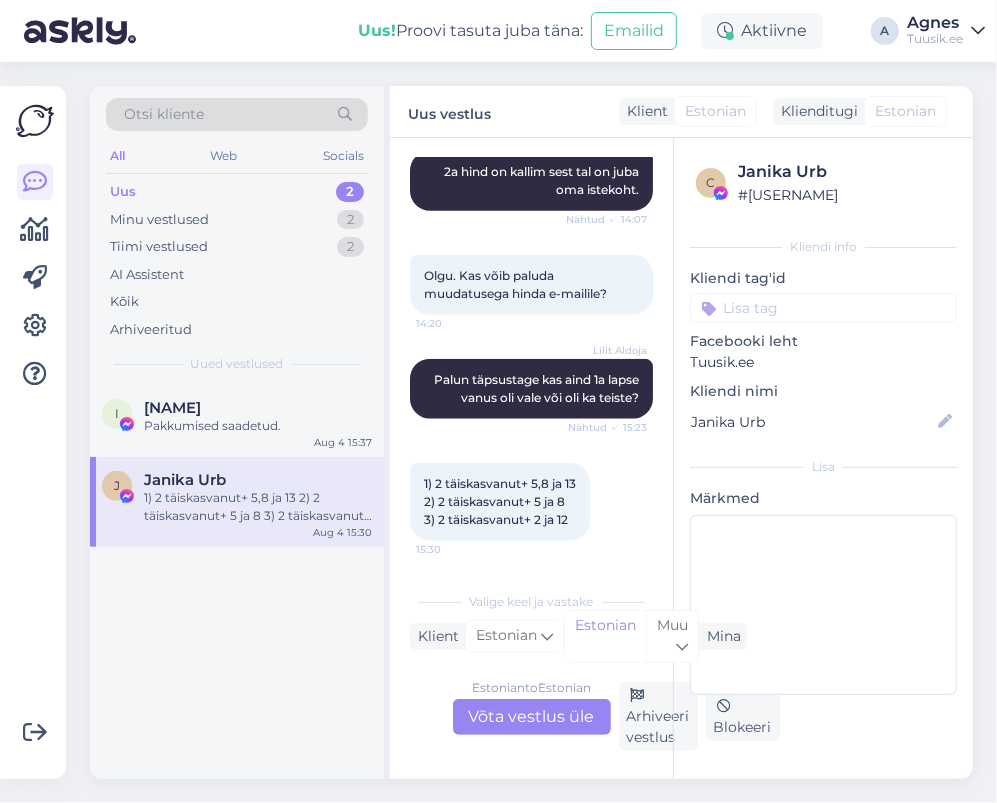 click on "Estonian  to  Estonian Võta vestlus üle" at bounding box center [532, 717] 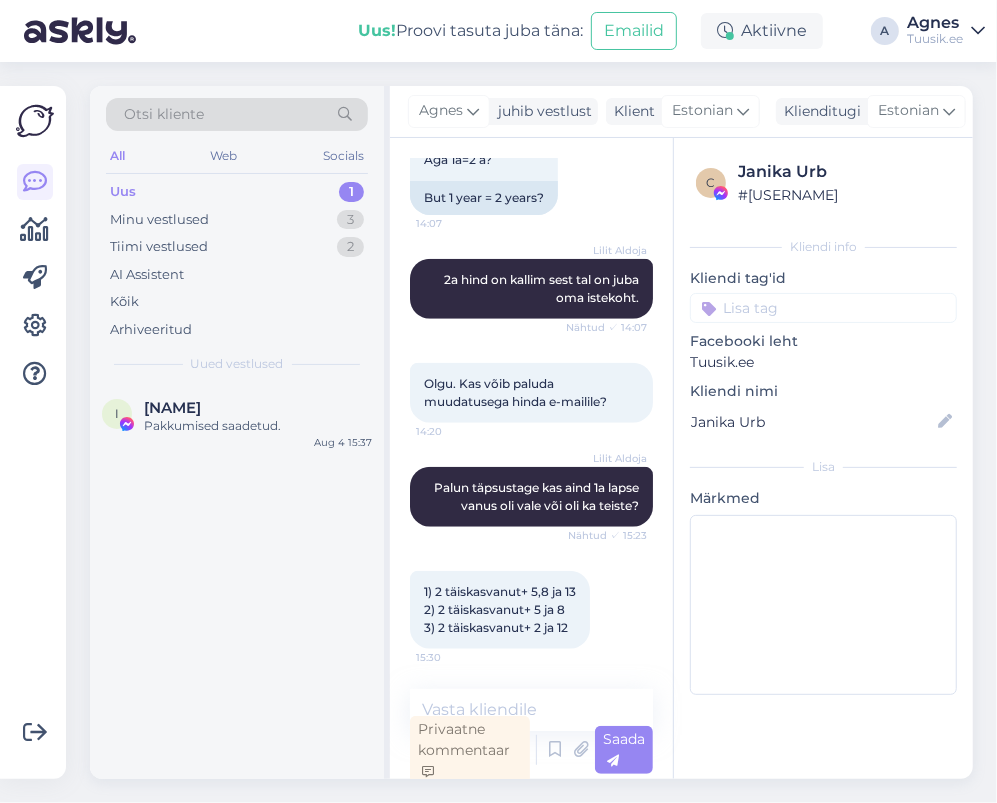 scroll, scrollTop: 8390, scrollLeft: 0, axis: vertical 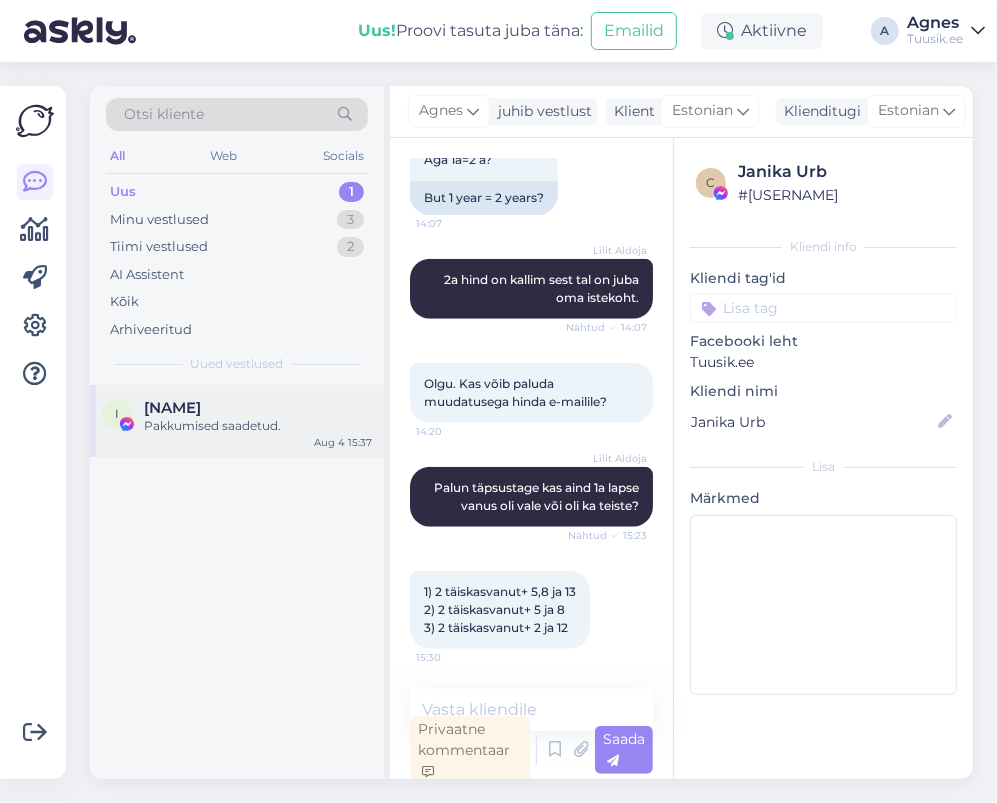 click on "[NAME]" at bounding box center [172, 408] 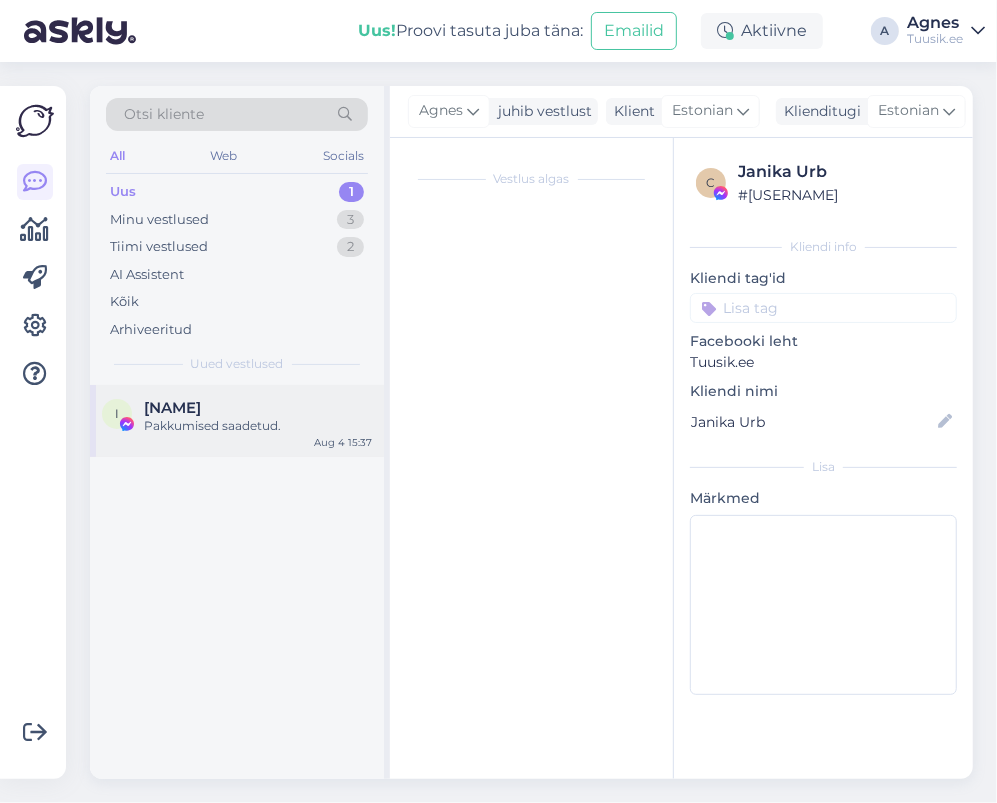 scroll, scrollTop: 552, scrollLeft: 0, axis: vertical 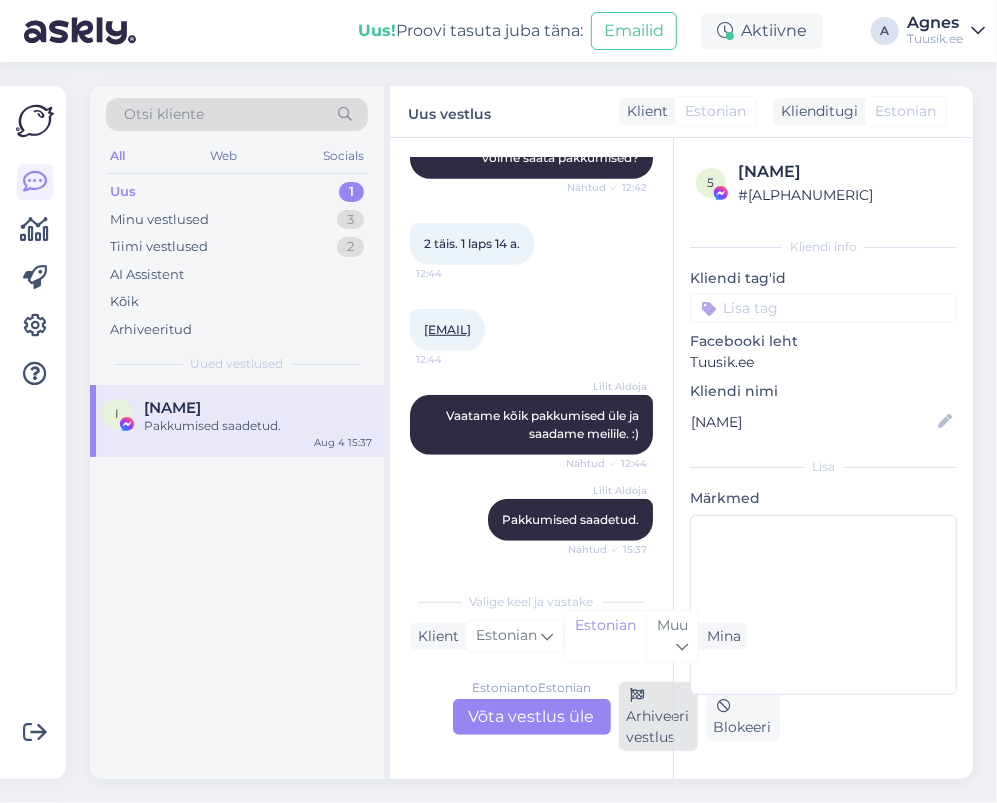 click on "Arhiveeri vestlus" at bounding box center (658, 716) 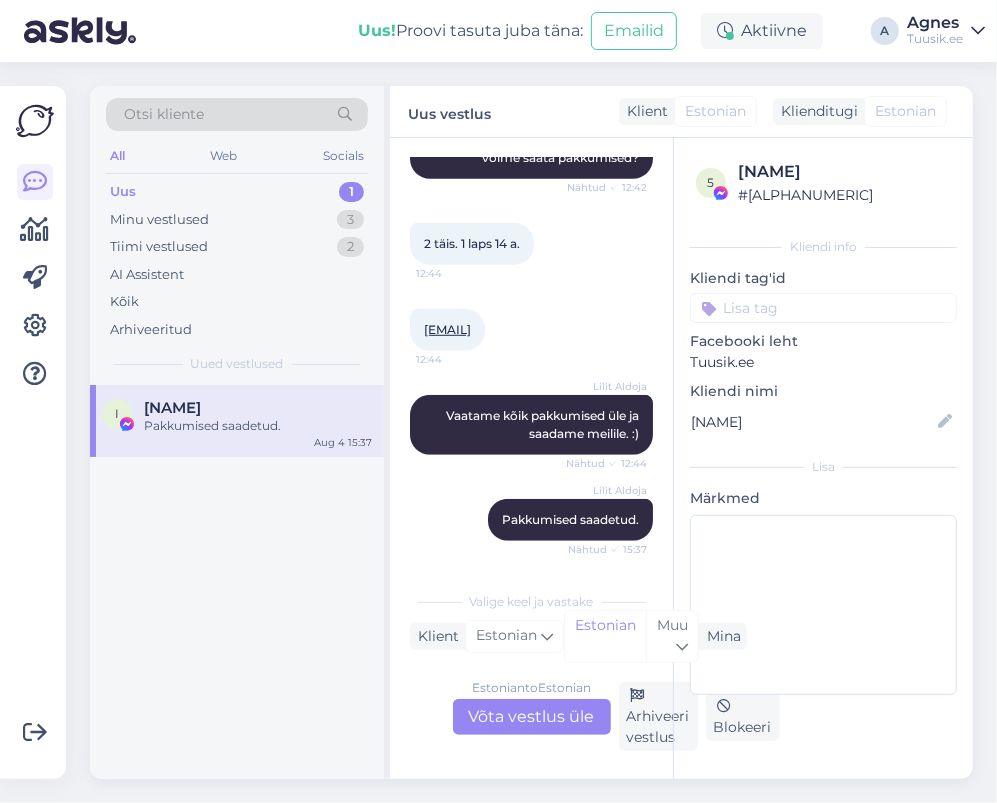 scroll, scrollTop: 451, scrollLeft: 0, axis: vertical 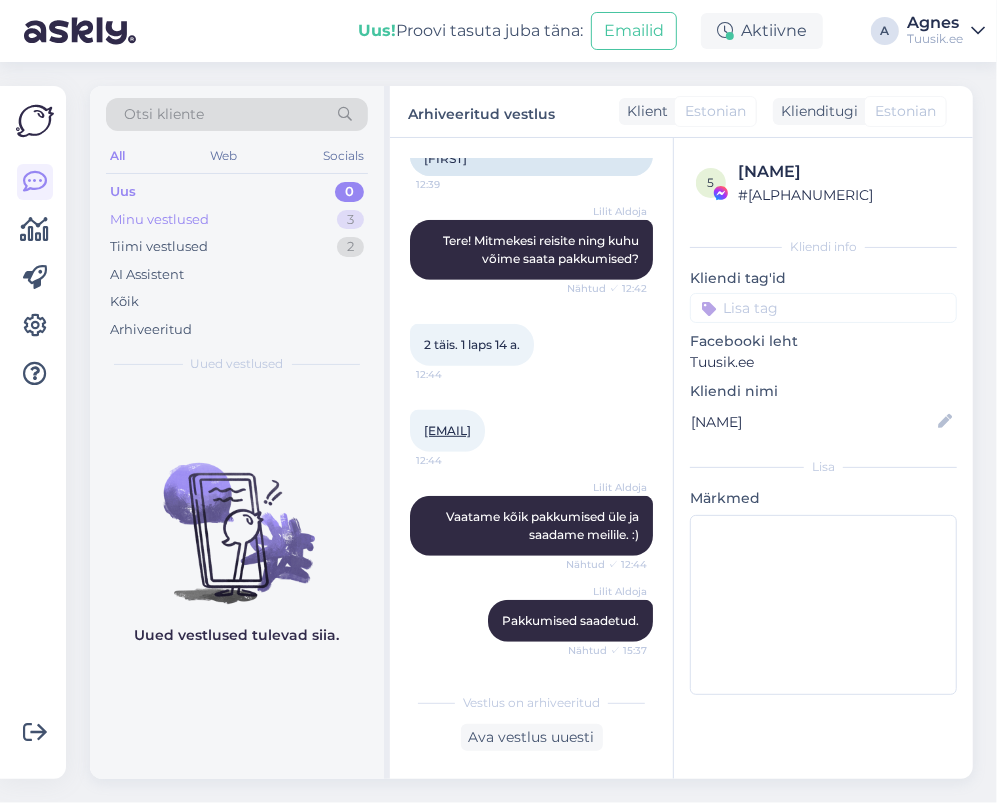 click on "Minu vestlused 3" at bounding box center (237, 220) 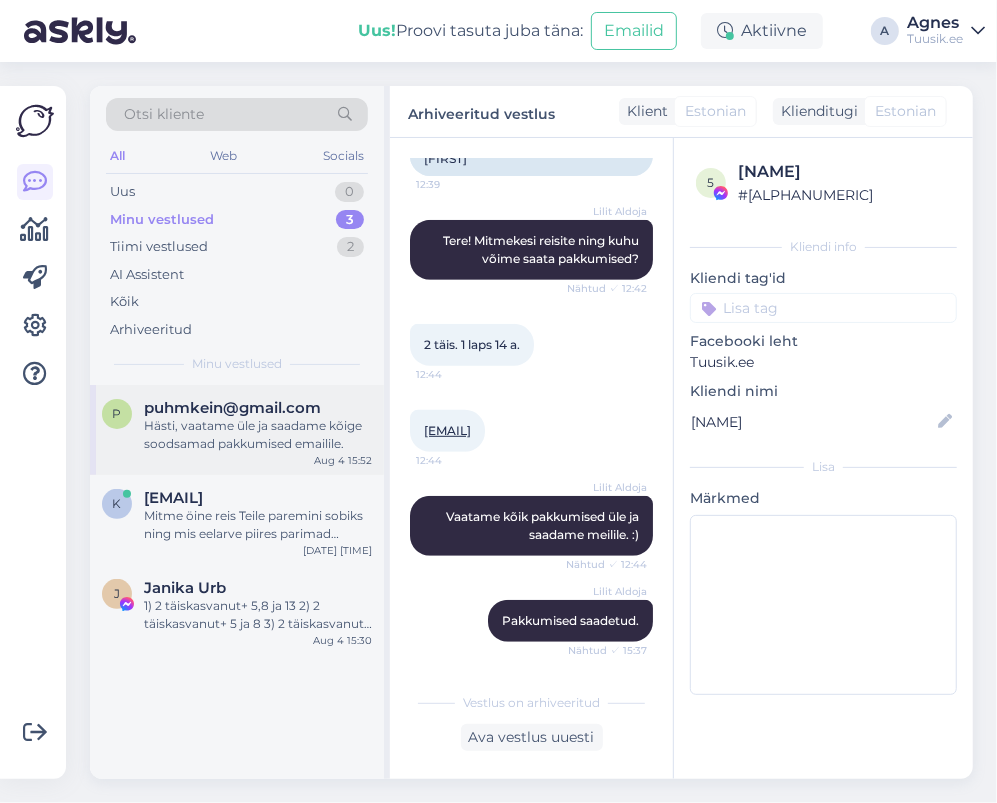 click on "puhmkein@gmail.com" at bounding box center [232, 408] 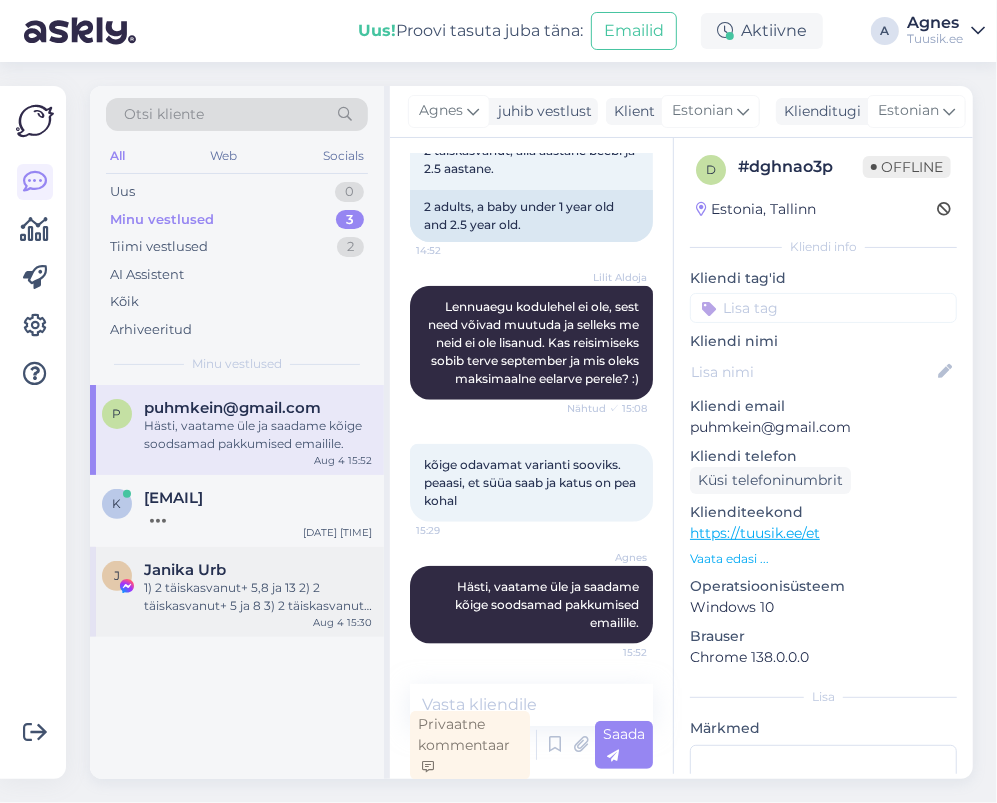 click on "1) 2 täiskasvanut+ 5,8 ja 13
2) 2 täiskasvanut+ 5 ja 8
3) 2 täiskasvanut+ 2 ja 12" at bounding box center (258, 597) 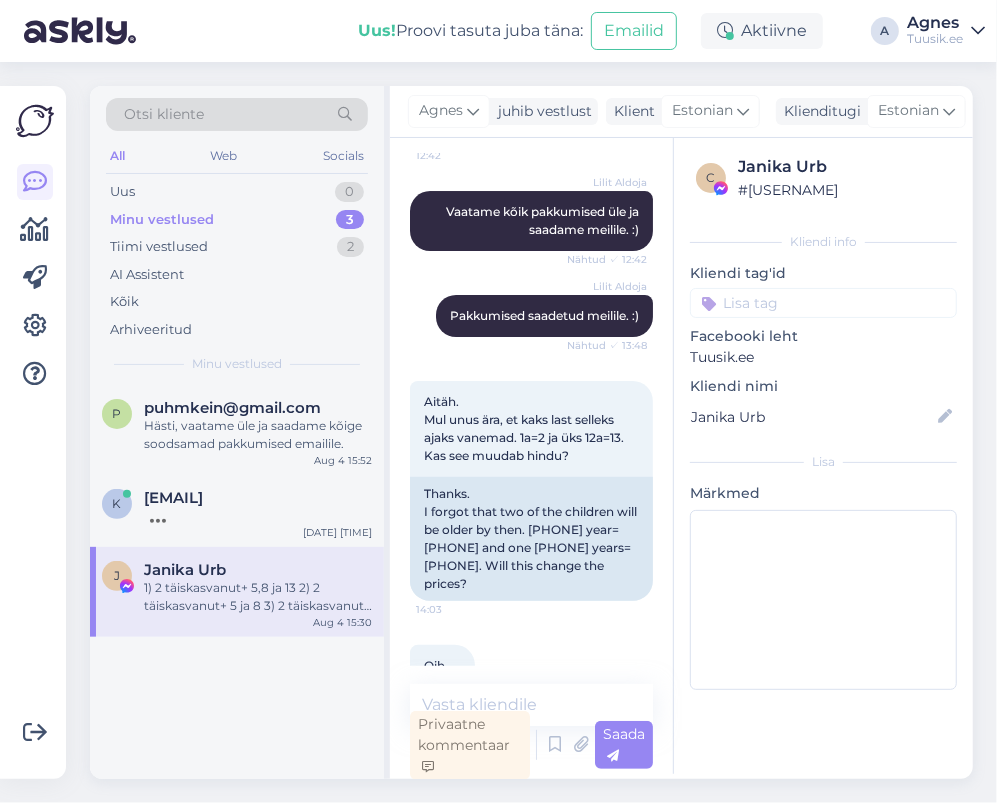 scroll, scrollTop: 6890, scrollLeft: 0, axis: vertical 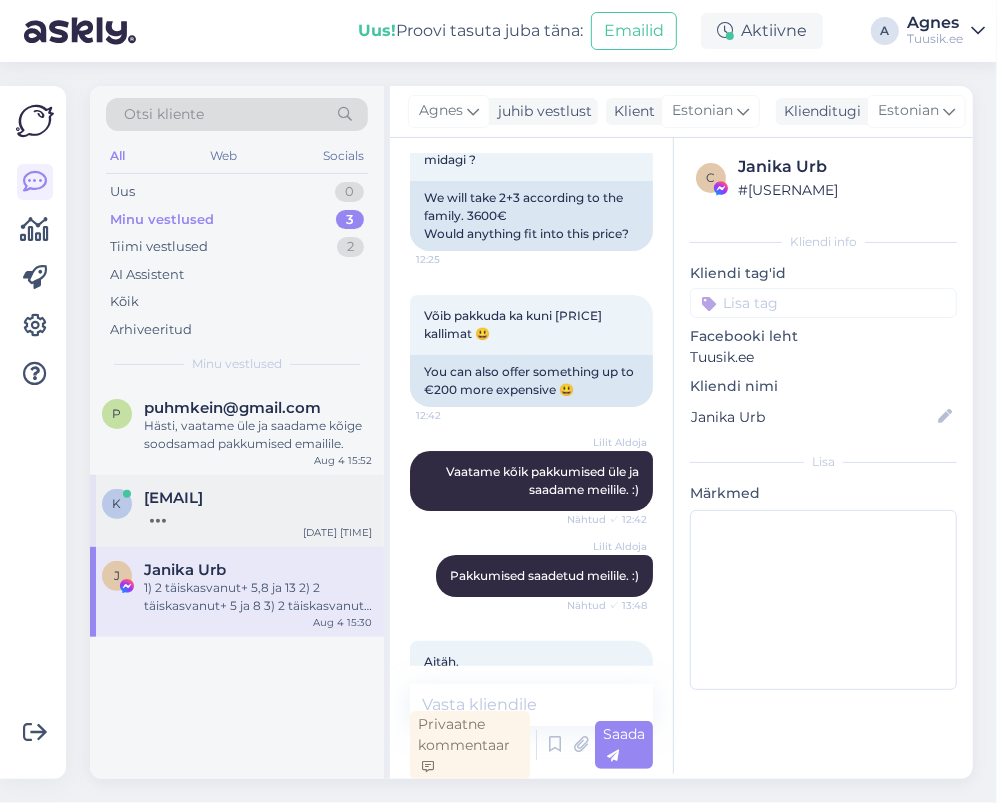 click at bounding box center (258, 516) 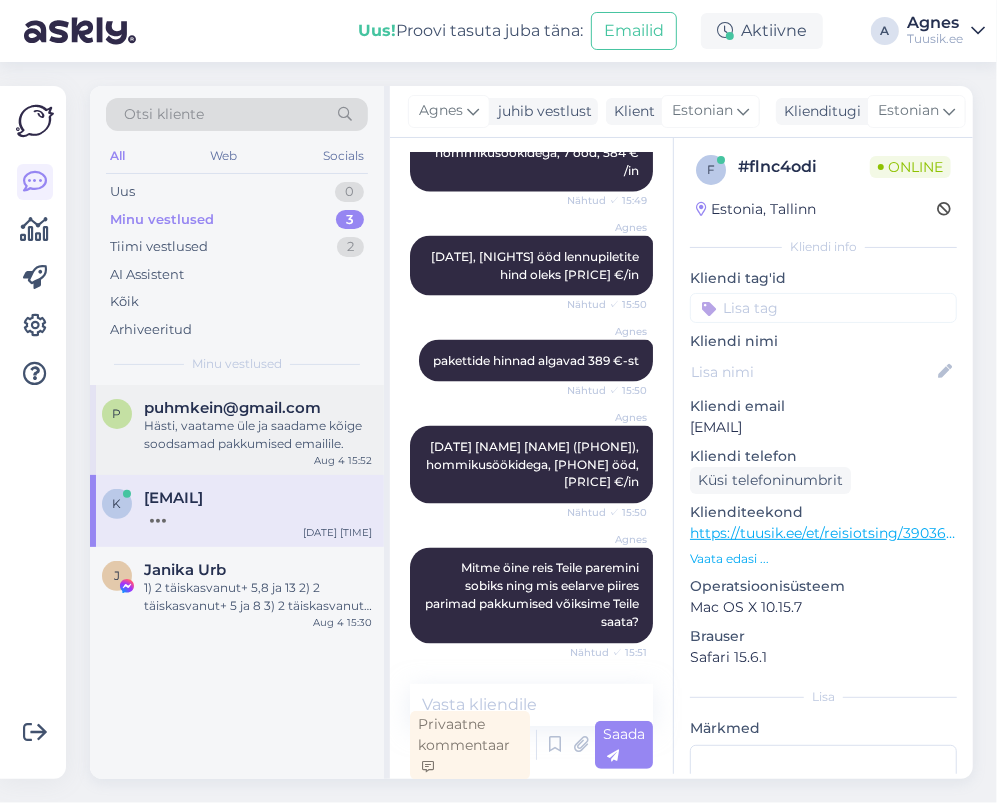 scroll, scrollTop: 1574, scrollLeft: 0, axis: vertical 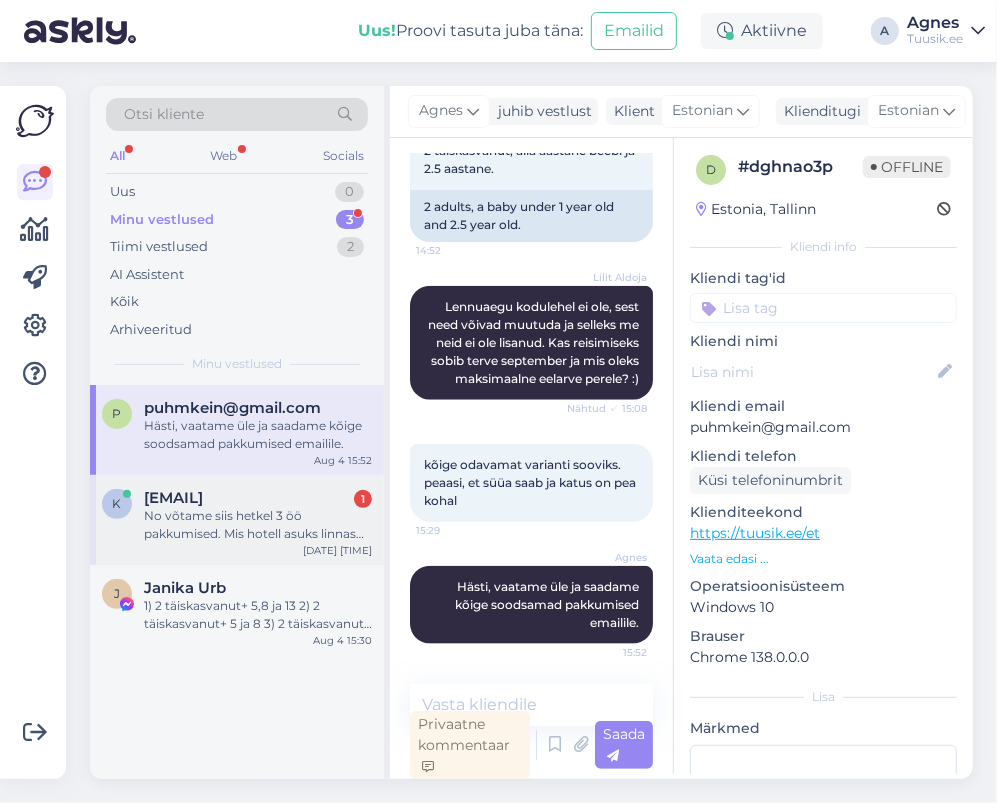 click on "No võtame siis hetkel 3 öö pakkumised. Mis hotell asuks linnas sees ning oleks hea tagasisidega? Hinnapiir 3 öö eest oleks 400€ inimese kohta." at bounding box center [258, 525] 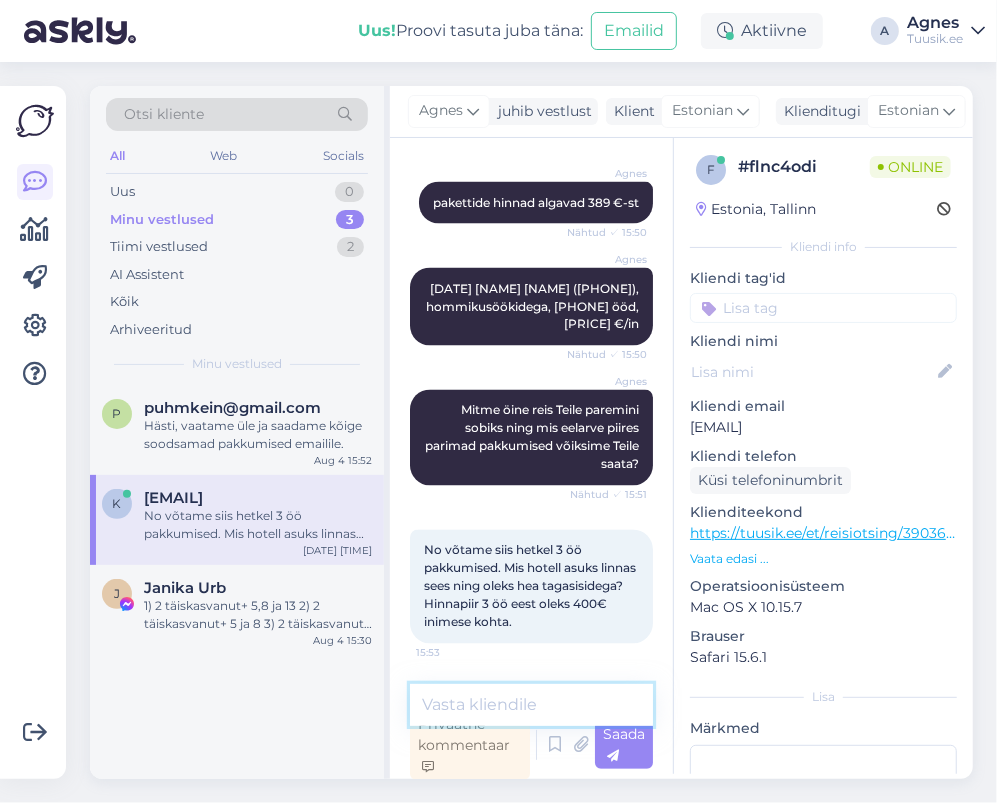 click at bounding box center (531, 705) 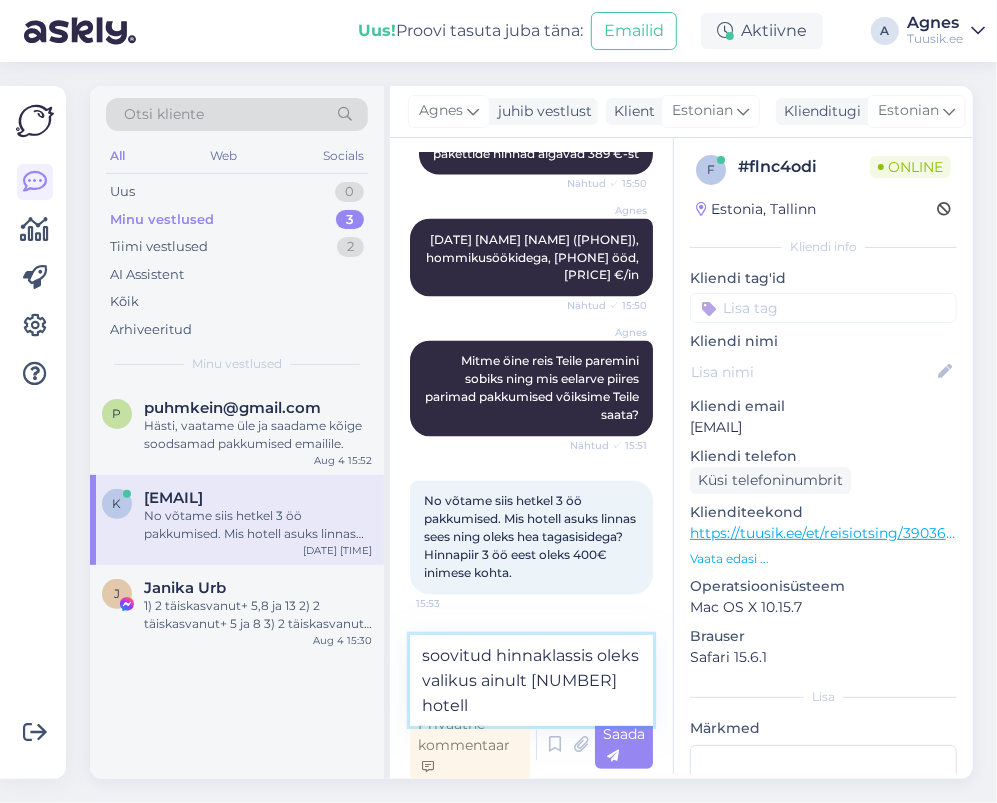 type on "soovitud hinnaklassis oleks valikus ainult 3 hotelli" 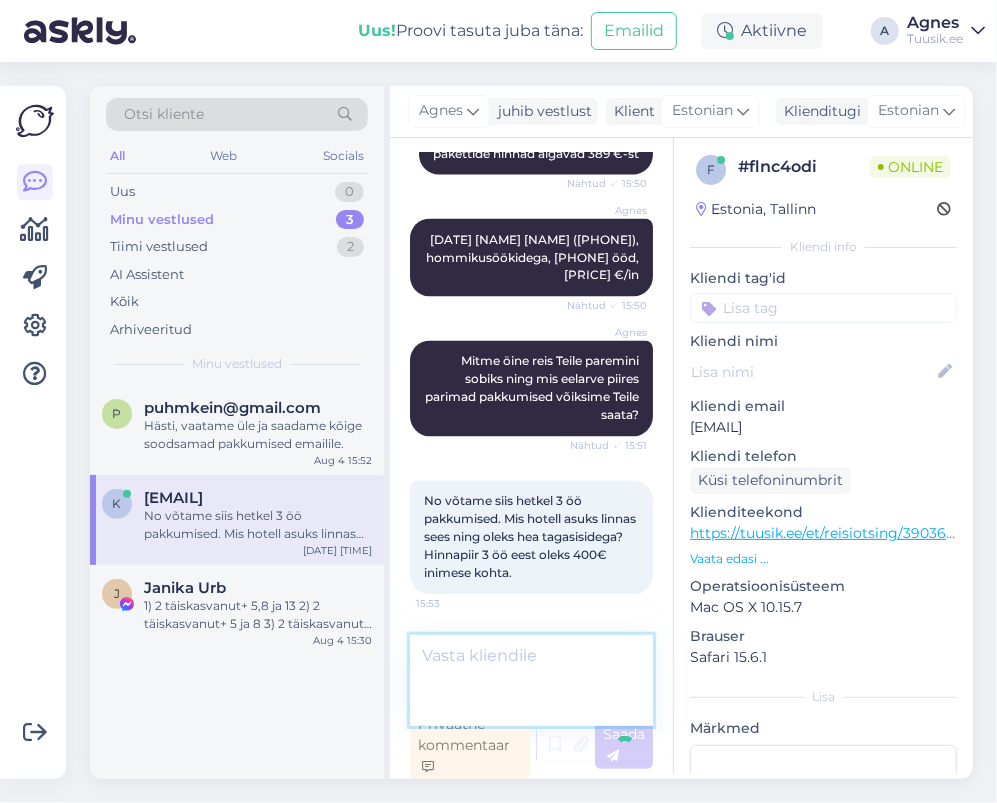 scroll, scrollTop: 1836, scrollLeft: 0, axis: vertical 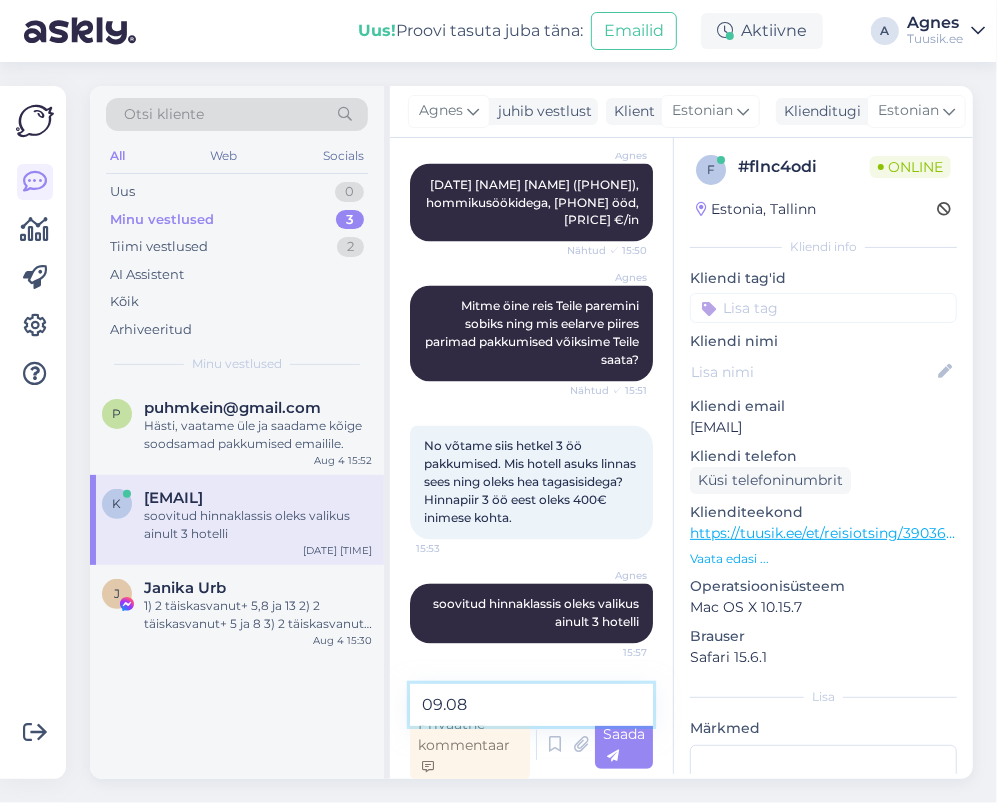 paste on "Ilios (3)" 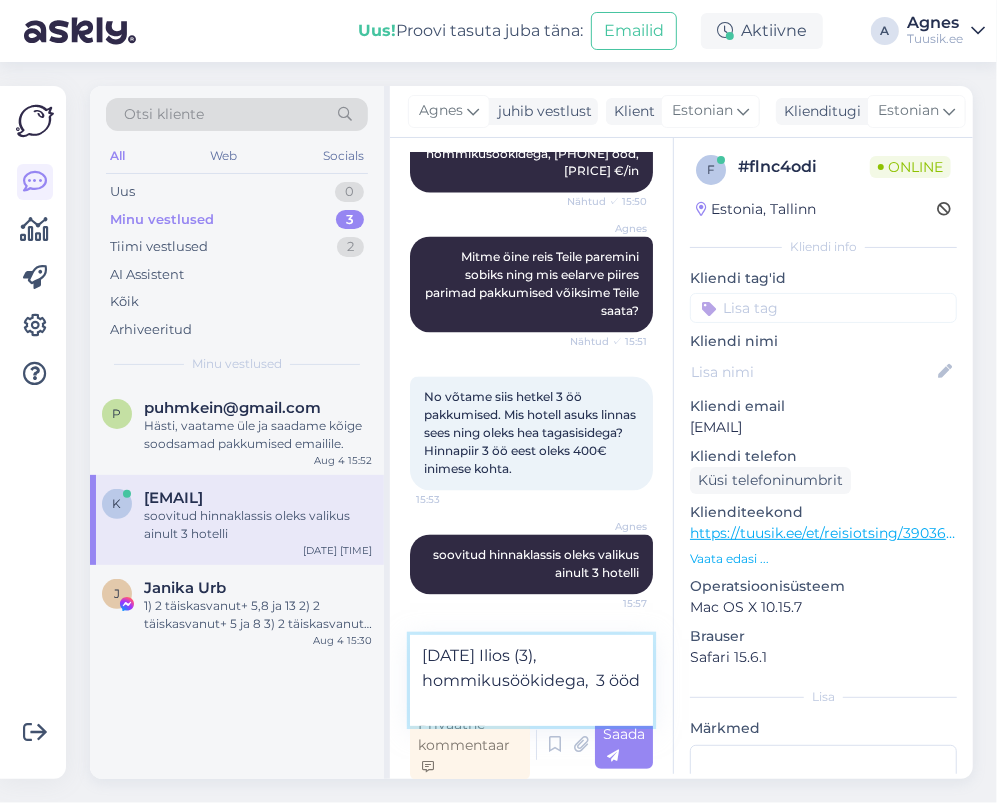 scroll, scrollTop: 1885, scrollLeft: 0, axis: vertical 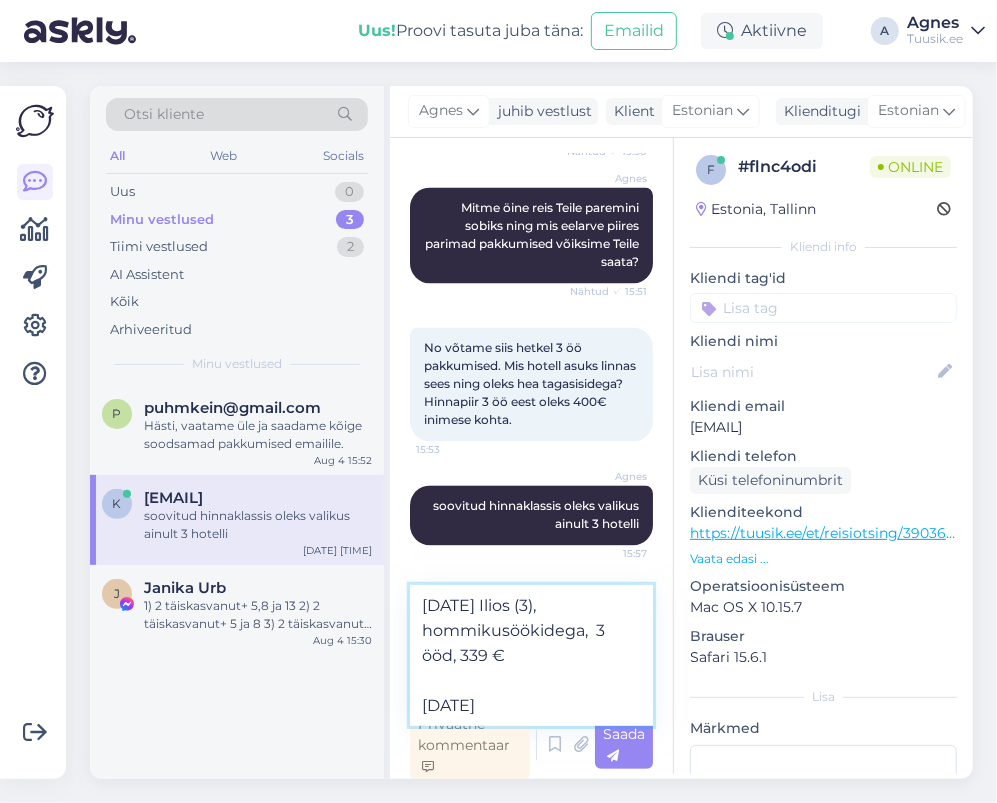 paste on "[HOTEL_NAME] (2)" 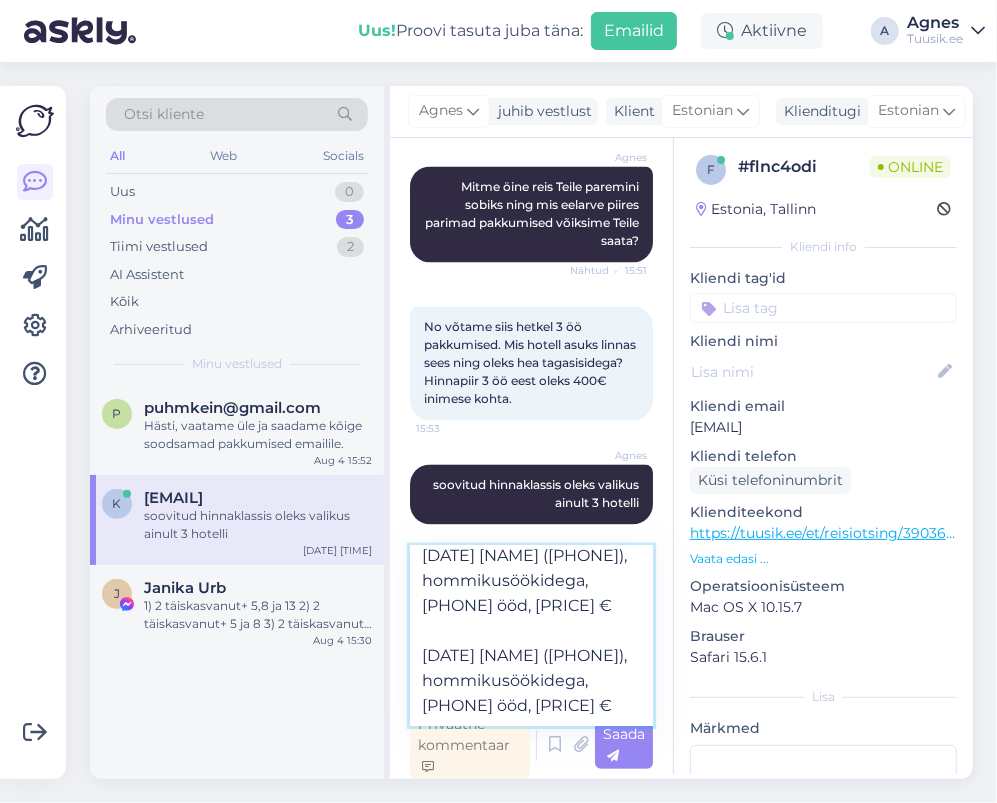scroll, scrollTop: 50, scrollLeft: 0, axis: vertical 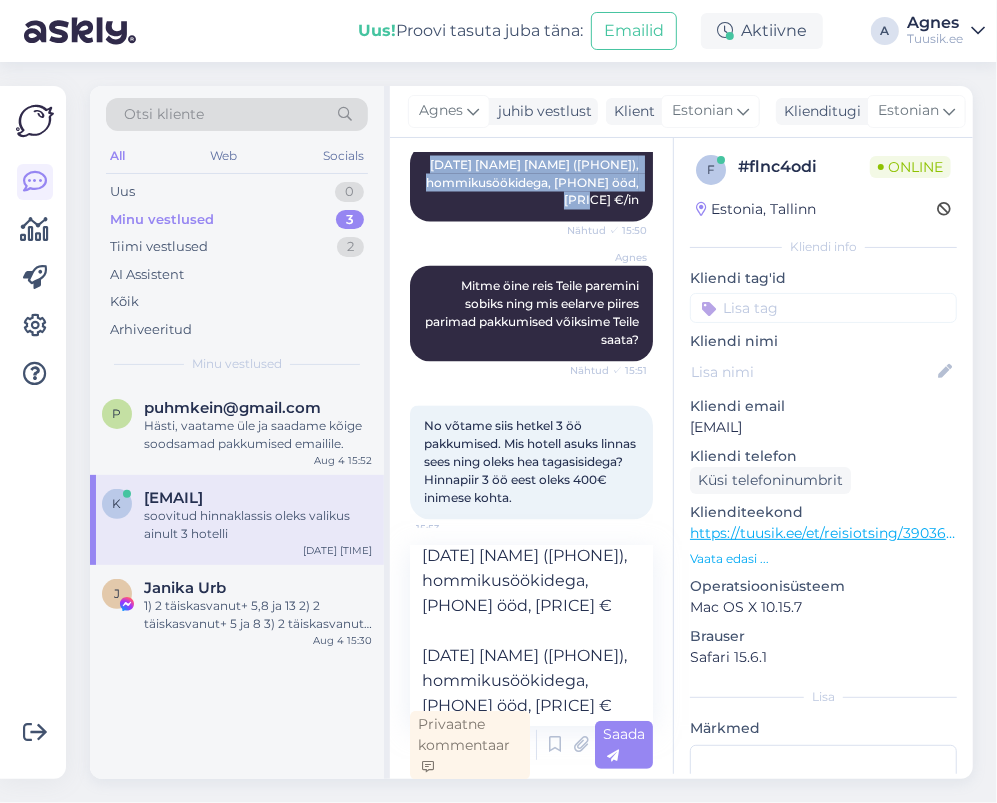 drag, startPoint x: 429, startPoint y: 229, endPoint x: 605, endPoint y: 267, distance: 180.05554 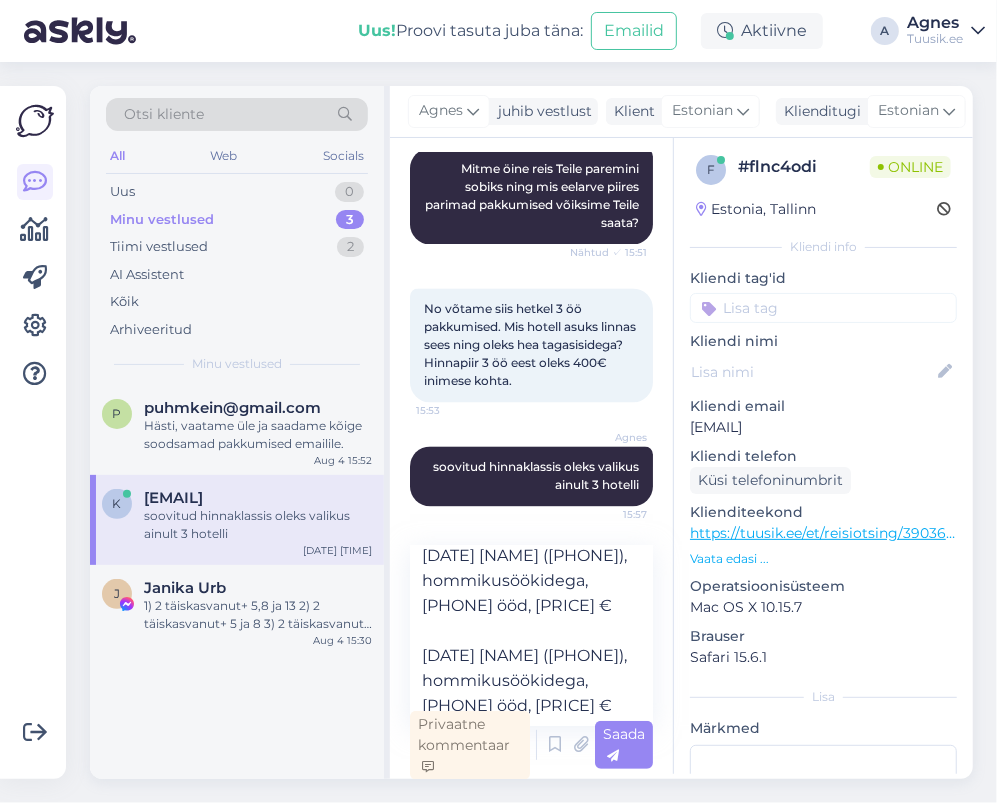scroll, scrollTop: 60, scrollLeft: 0, axis: vertical 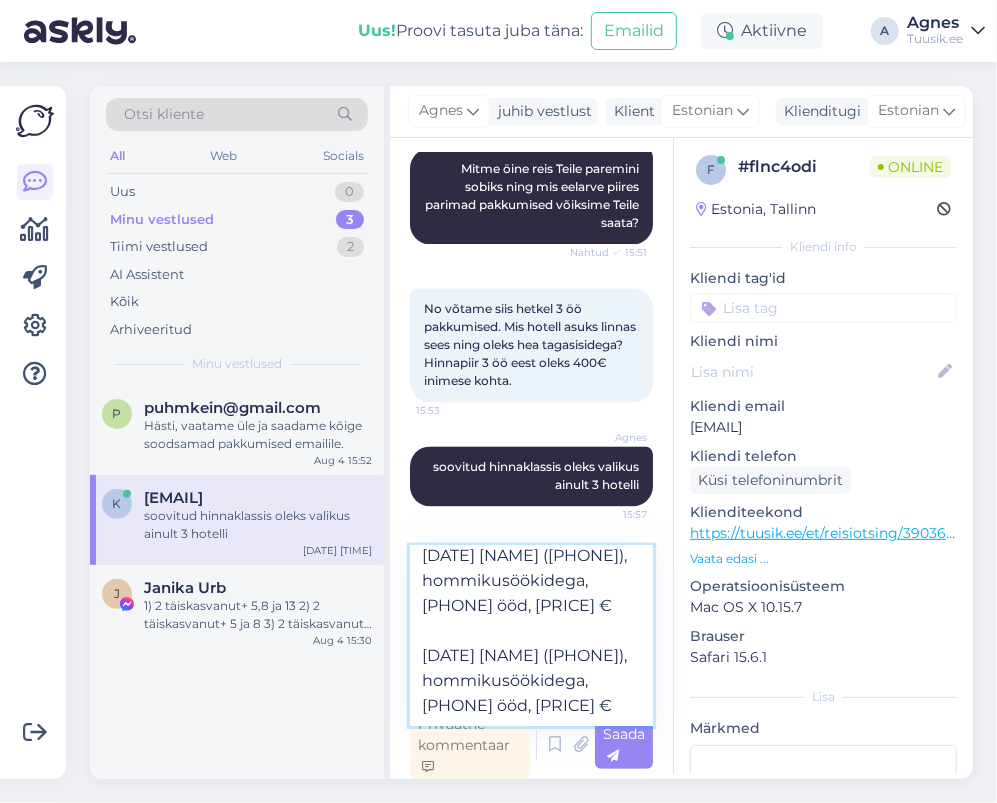 click on "[DATE] [NAME] ([PHONE]), hommikusöökidega,  [PHONE] ööd, [PRICE] €
[DATE] [NAME] ([PHONE]), hommikusöökidega, [PHONE] ööd, [PRICE] €" at bounding box center [531, 636] 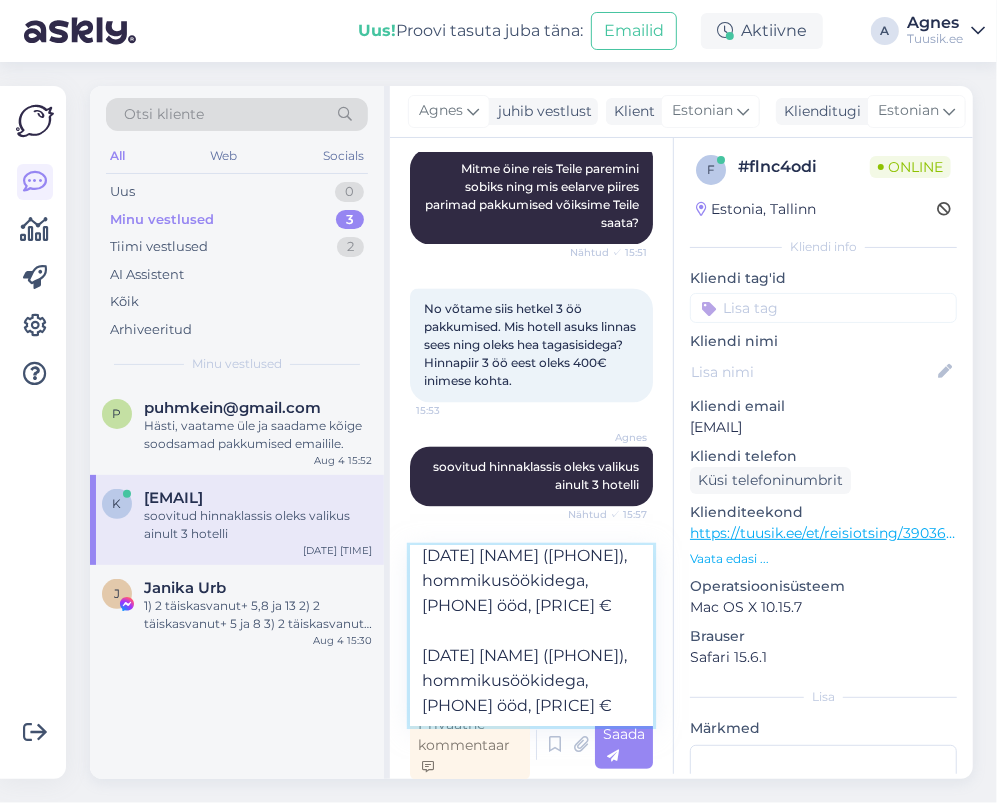 paste on "[DATE] [HOTEL] [STARS], hommikusöökidega, [NIGHTS] ööd, [PRICE] €" 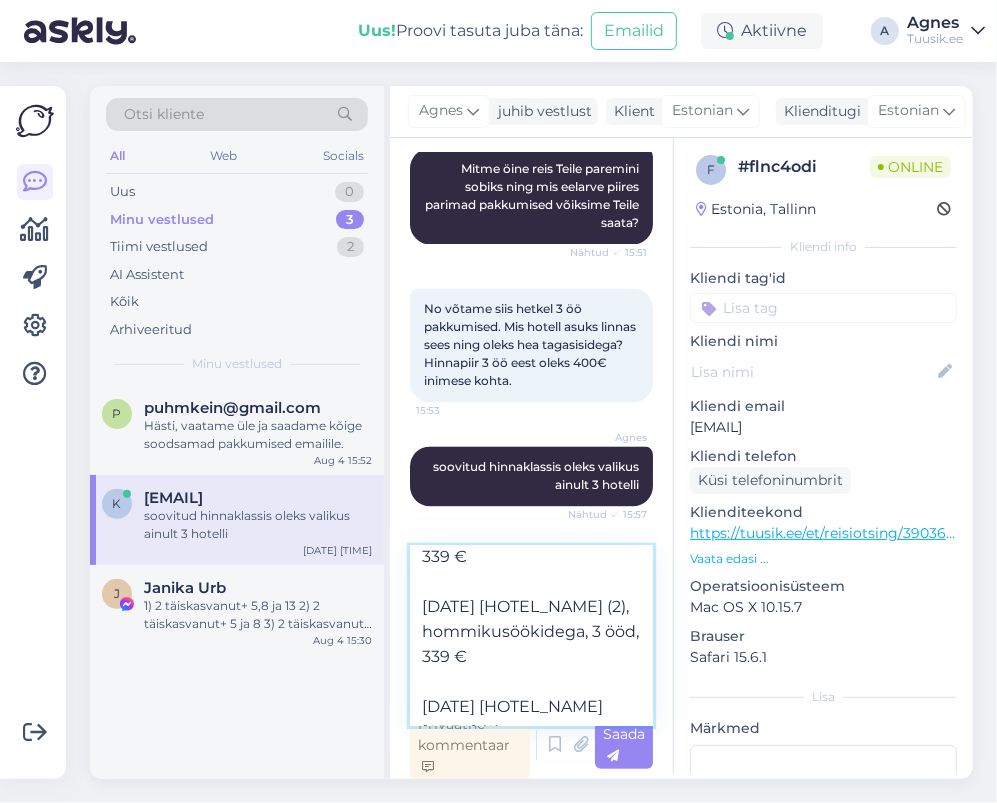 scroll, scrollTop: 125, scrollLeft: 0, axis: vertical 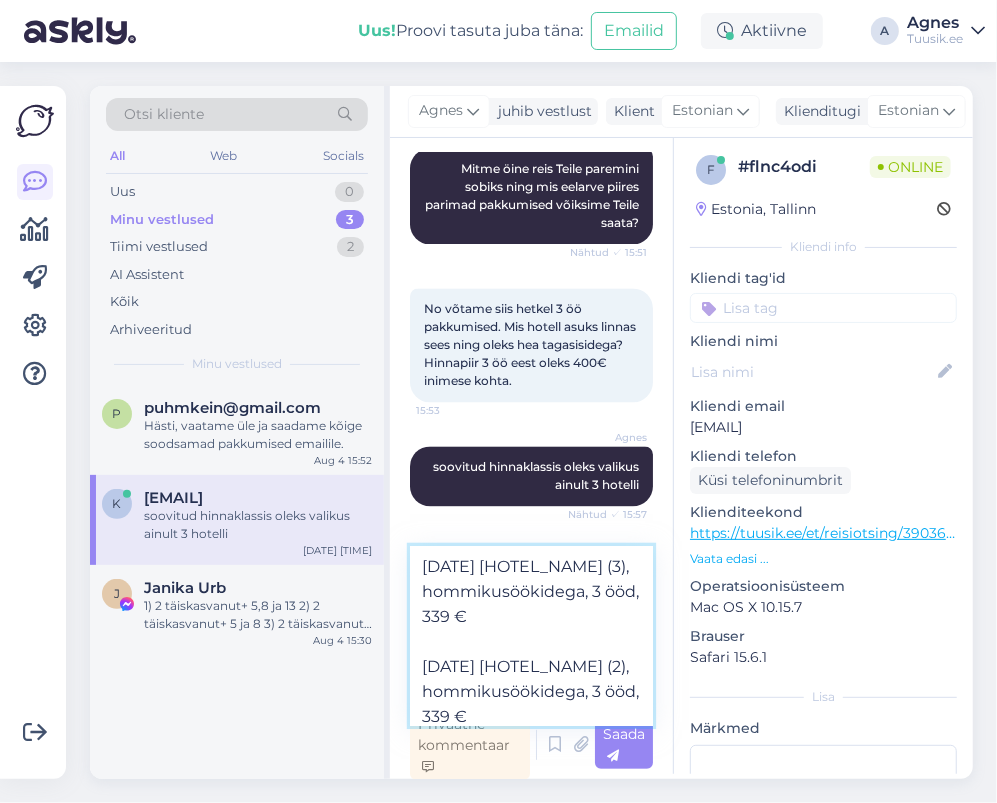 click on "[DATE] [HOTEL_NAME] (3), hommikusöökidega, 3 ööd, 339 €
[DATE] [HOTEL_NAME] (2), hommikusöökidega, 3 ööd, 339 €
[DATE] [HOTEL_NAME] [AREA] (2), hommikusöökidega, 3 ööd, 389 €" at bounding box center (531, 636) 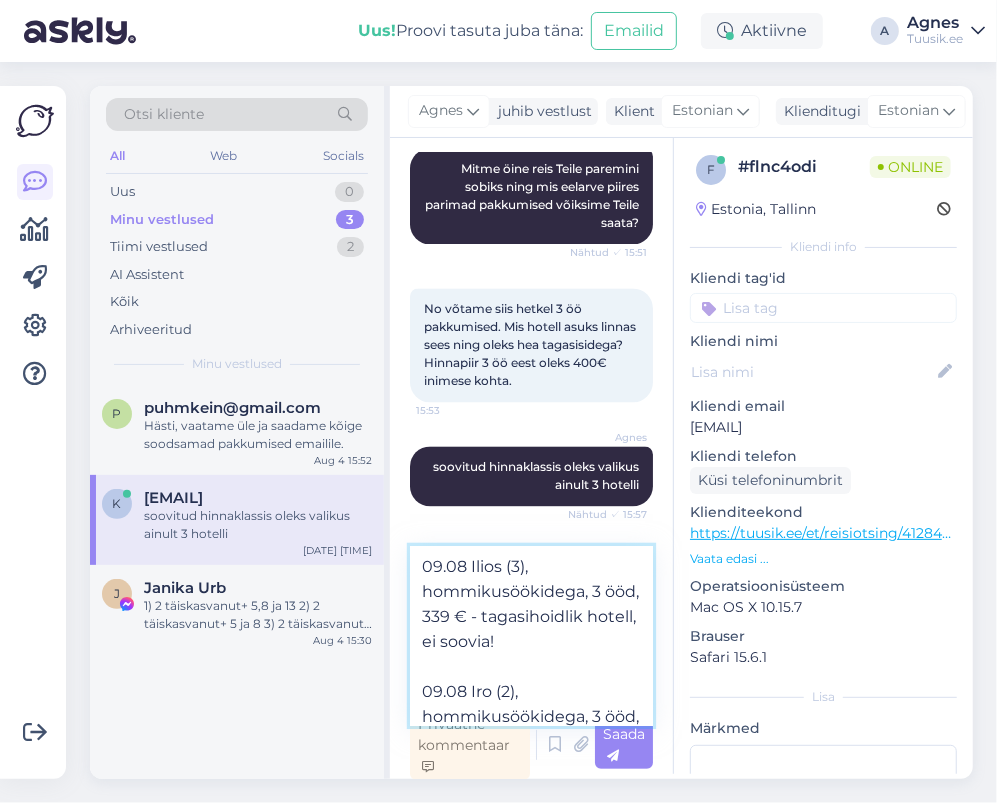 drag, startPoint x: 514, startPoint y: 656, endPoint x: 501, endPoint y: 619, distance: 39.217342 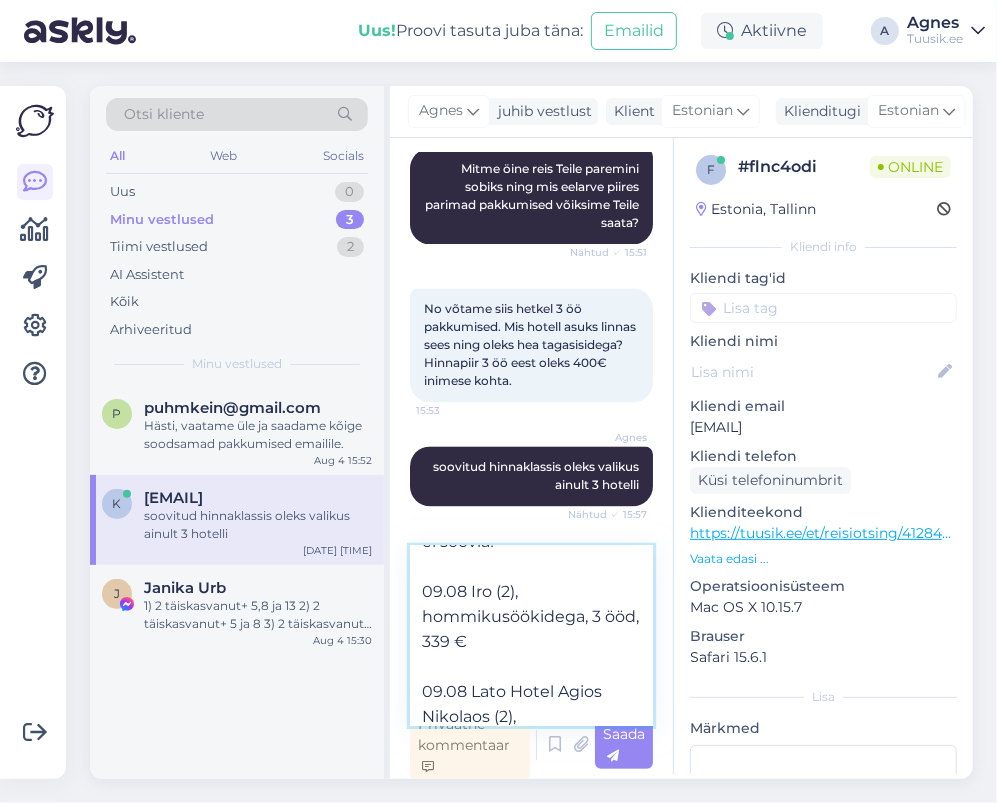 click on "09.08 Ilios (3), hommikusöökidega, 3 ööd, 339 € - tagasihoidlik hotell, ei soovia!
09.08 Iro (2), hommikusöökidega, 3 ööd, 339 €
09.08 Lato Hotel Agios Nikolaos (2), hommikusöökidega, 3 ööd, 389 €" at bounding box center [531, 636] 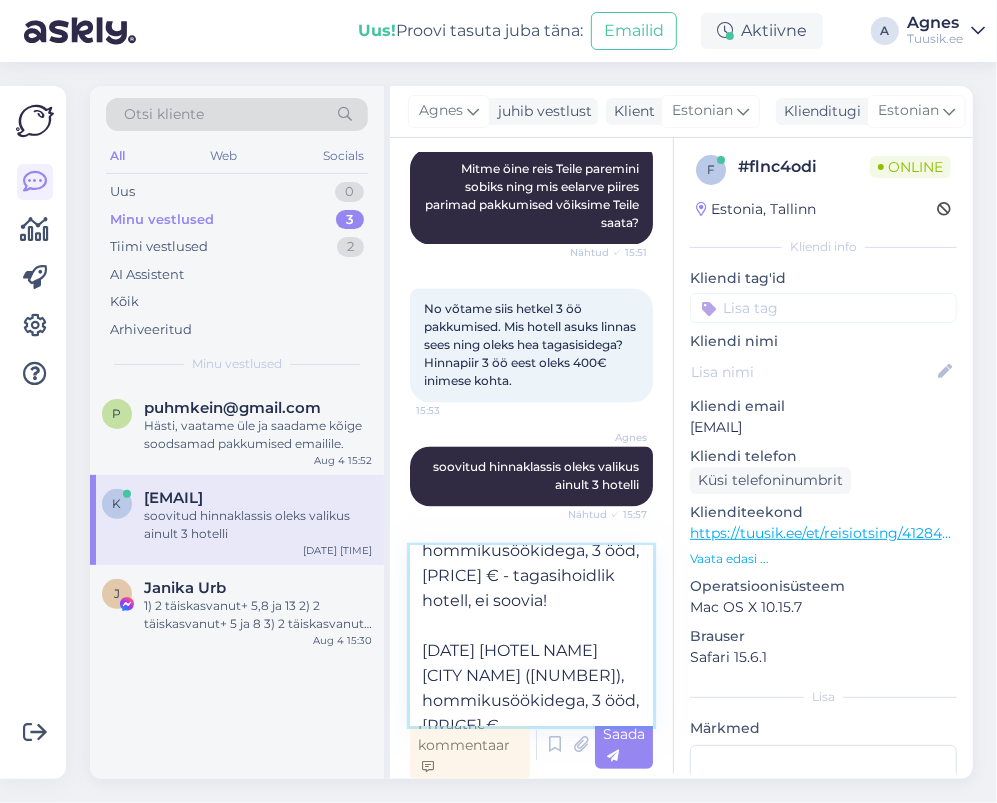 scroll, scrollTop: 260, scrollLeft: 0, axis: vertical 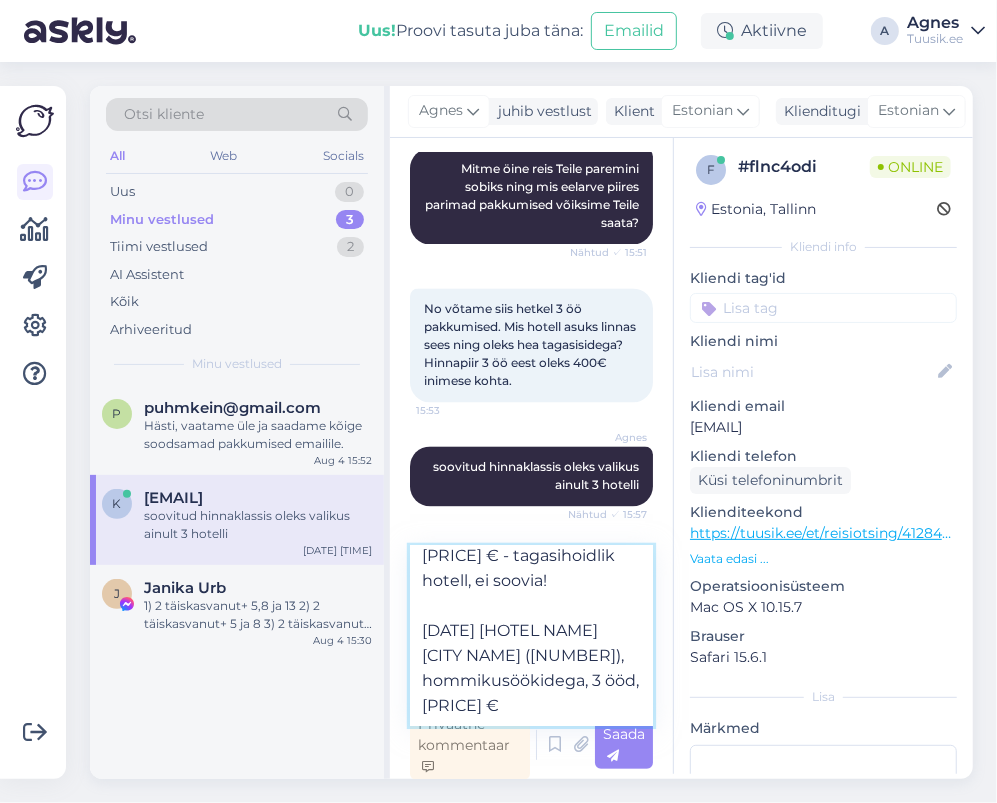 click on "[DATE] [HOTEL NAME] (3), hommikusöökidega, 3 ööd, [PRICE] € - tagasihoidlik hotell, ei soovia!
[DATE] [HOTEL NAME] (2), hommikusöökidega, 3 ööd, [PRICE] € - tagasihoidlik hotell, ei soovia!
[DATE] [HOTEL NAME] [CITY NAME] ([NUMBER]), hommikusöökidega, 3 ööd, [PRICE] €" at bounding box center [531, 636] 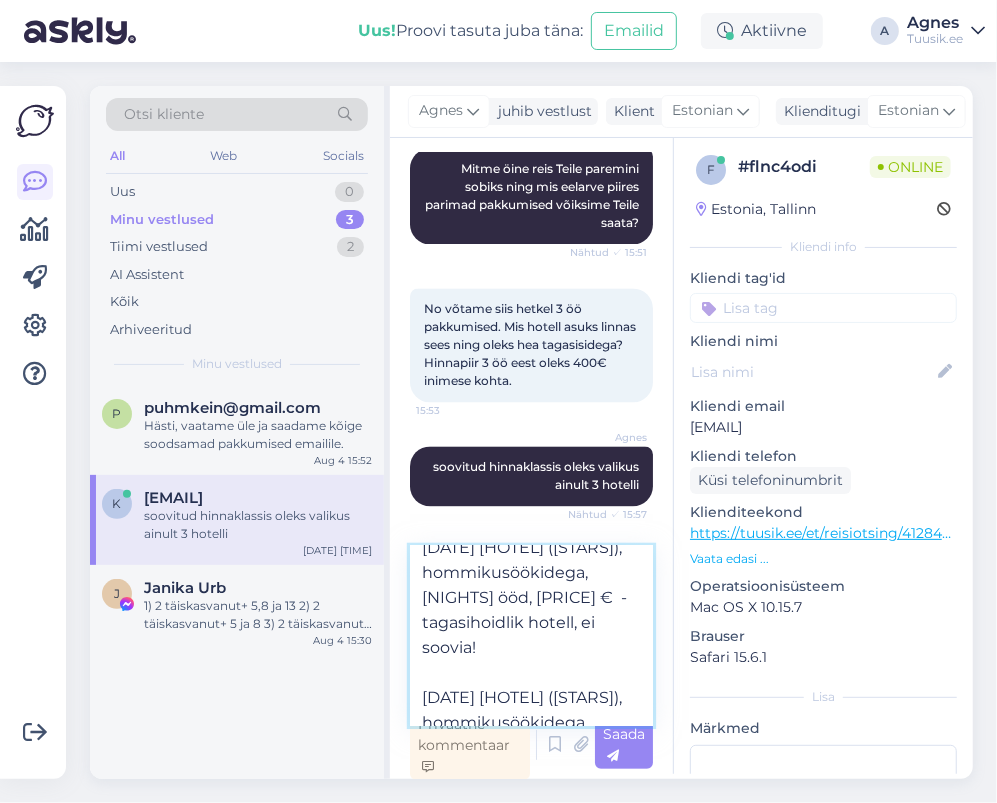 scroll, scrollTop: 0, scrollLeft: 0, axis: both 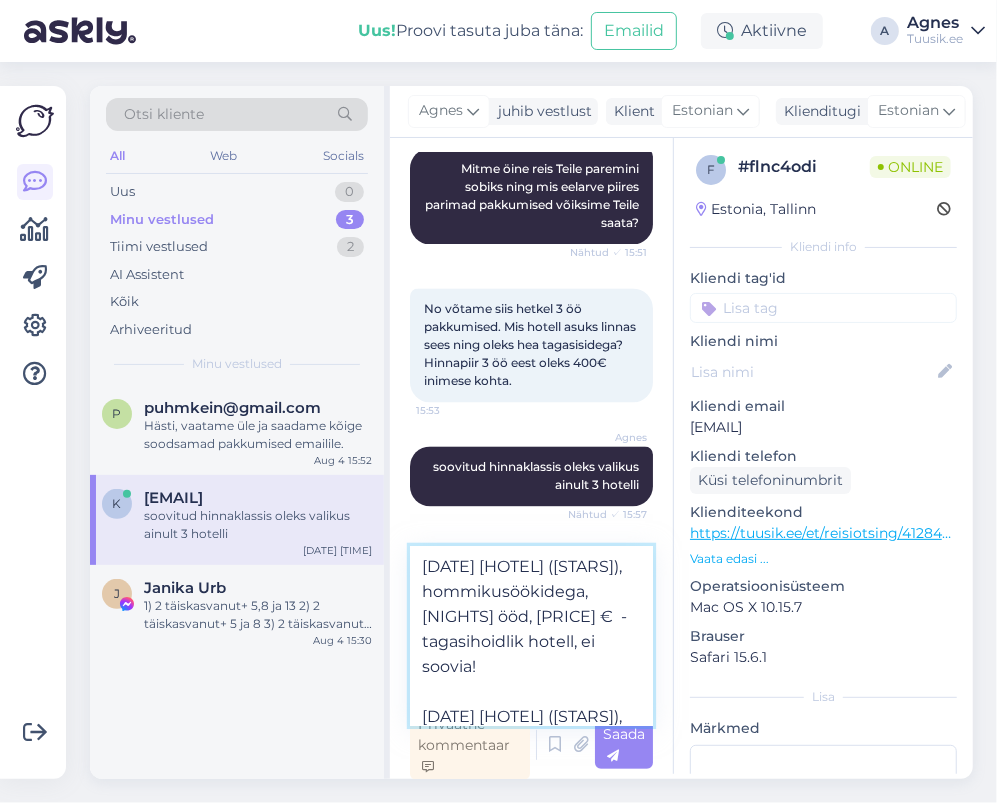click on "[DATE] [HOTEL] ([STARS]), hommikusöökidega,  [NIGHTS] ööd, [PRICE] €  - tagasihoidlik hotell, ei soovia!
[DATE] [HOTEL] ([STARS]), hommikusöökidega, [NIGHTS] ööd, [PRICE] €   - tagasihoidlik hotell, ei soovita!
[DATE] [HOTEL] [STARS], hommikusöökidega, [NIGHTS] ööd, [PRICE] €" at bounding box center [531, 636] 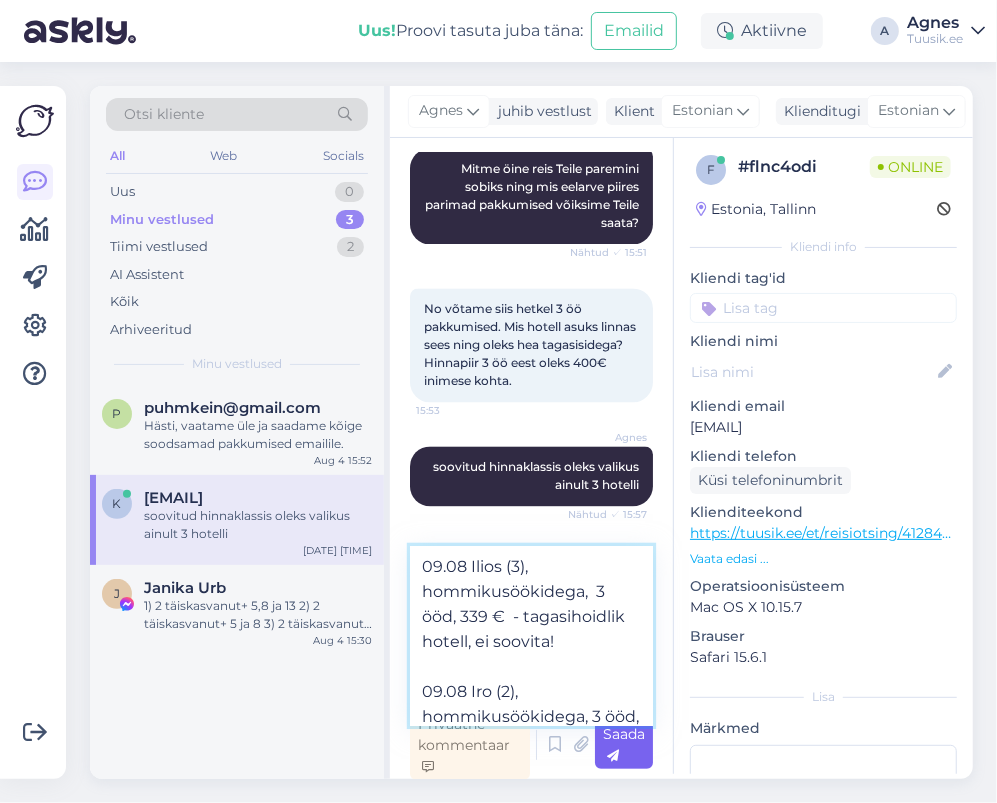 type on "09.08 Ilios (3), hommikusöökidega,  3 ööd, 339 €  - tagasihoidlik hotell, ei soovita!
09.08 Iro (2), hommikusöökidega, 3 ööd, 339 €   - tagasihoidlik hotell, ei soovita!
09.08 Lato Hotel Agios Nikolaos (2), hommikusöökidega, 3 ööd, 389 €" 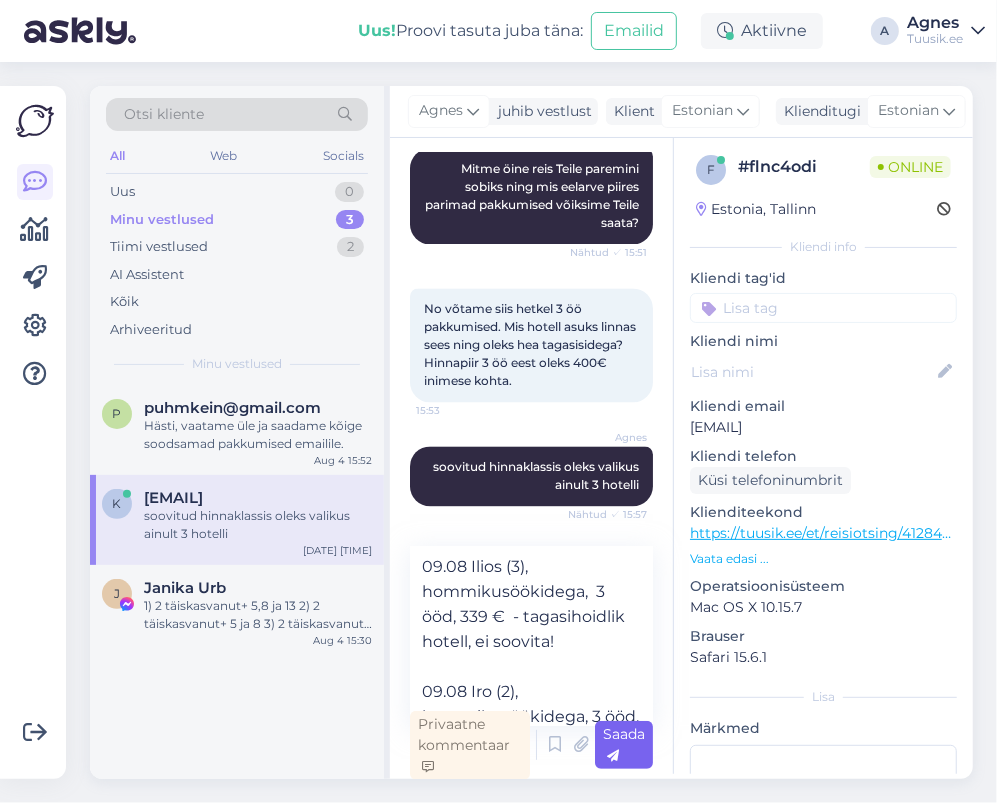 click on "Saada" at bounding box center (624, 744) 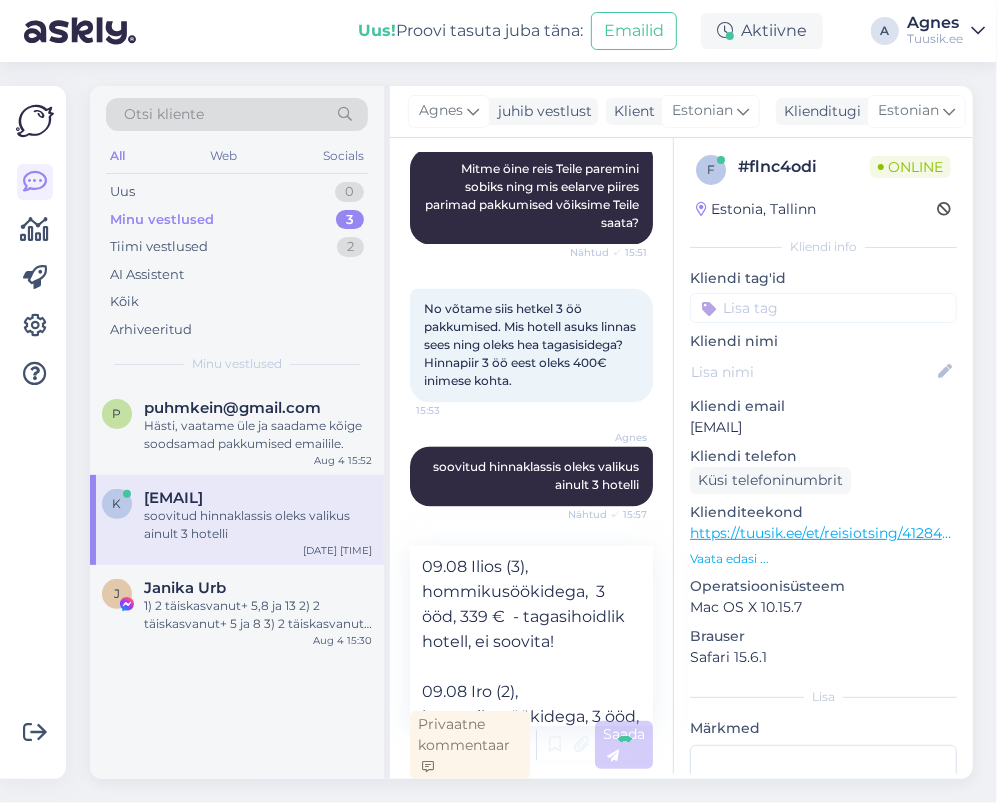 type 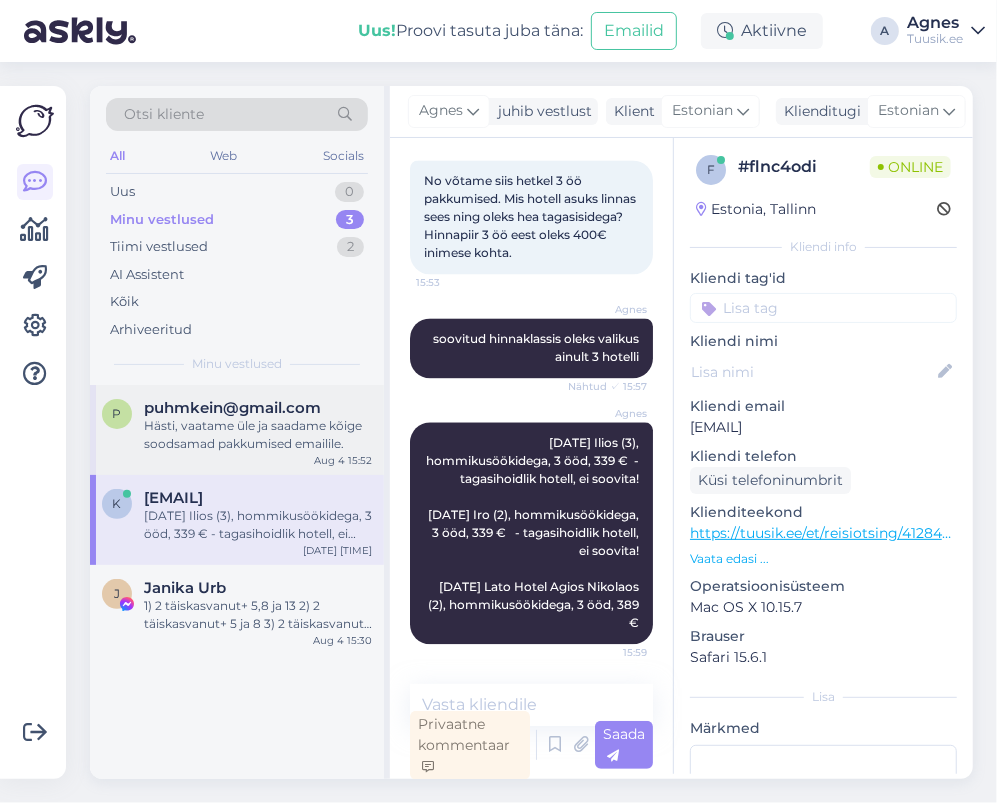 click on "Hästi, vaatame üle ja saadame kõige soodsamad pakkumised emailile." at bounding box center [258, 435] 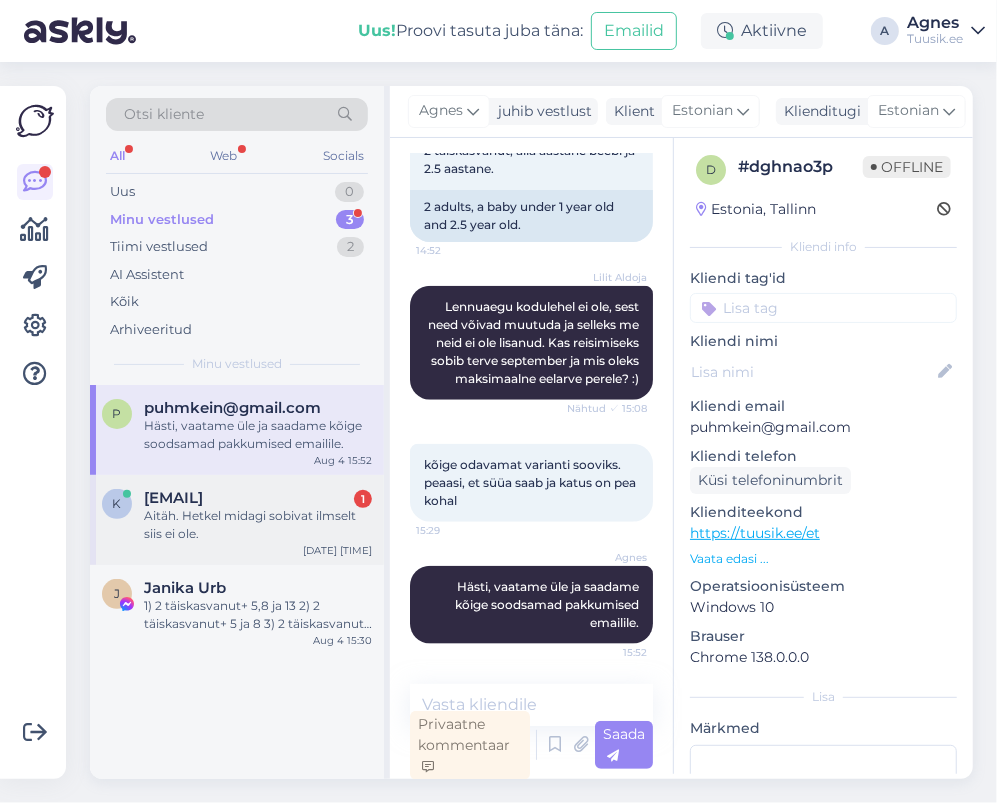 click on "Aitäh. Hetkel midagi sobivat ilmselt siis ei ole." at bounding box center [258, 525] 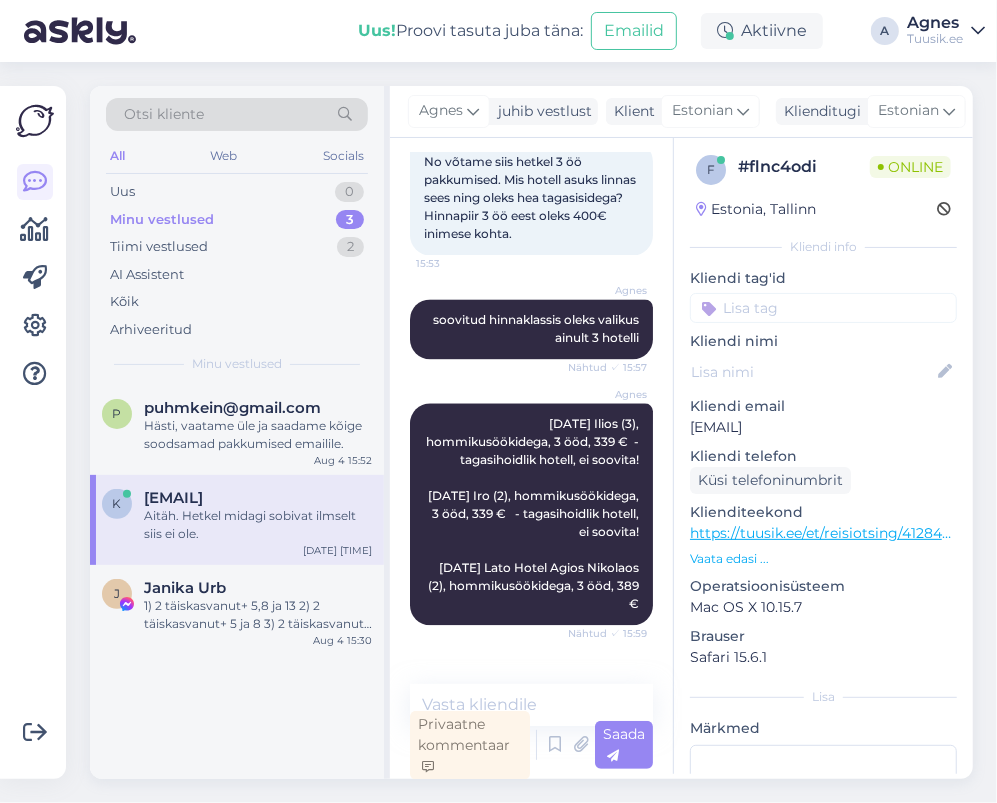 scroll, scrollTop: 2241, scrollLeft: 0, axis: vertical 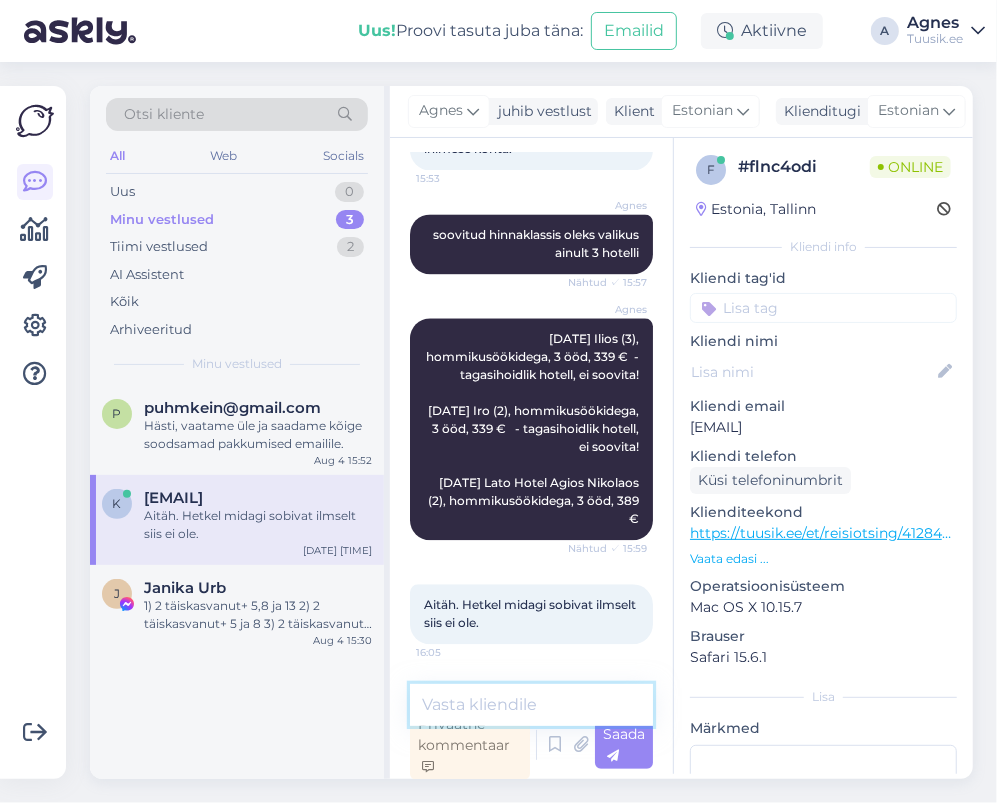 click at bounding box center (531, 705) 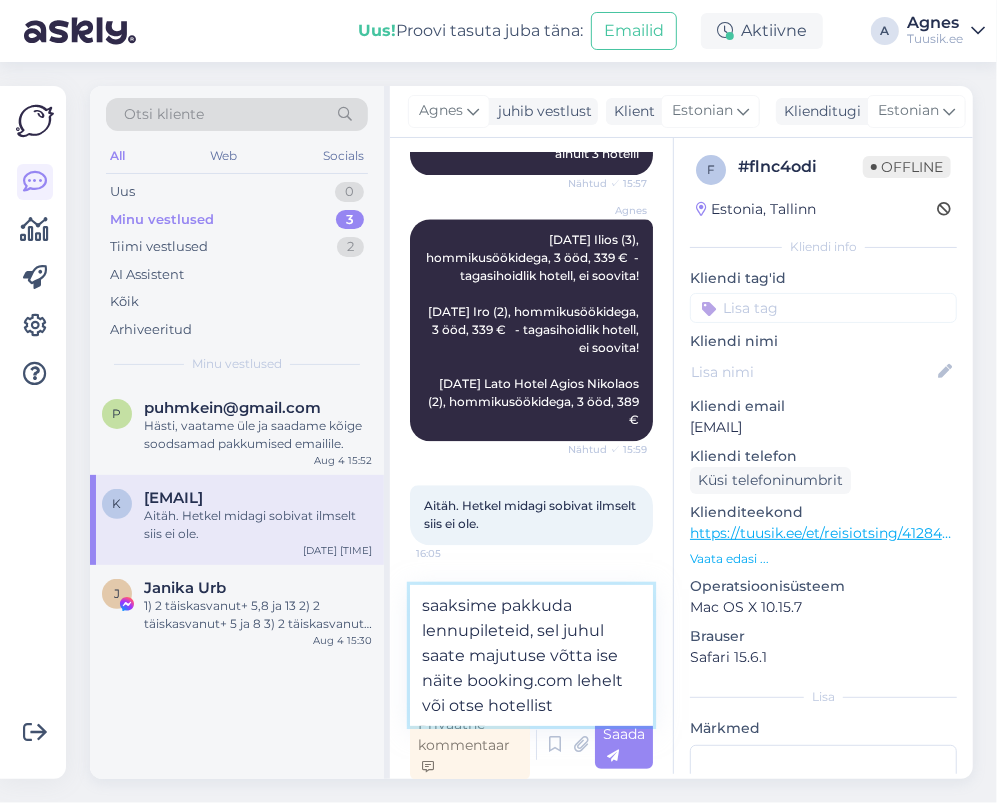 type on "saaksime pakkuda lennupileteid, sel juhul saate majutuse võtta ise näite booking.com lehelt või otse hotellist." 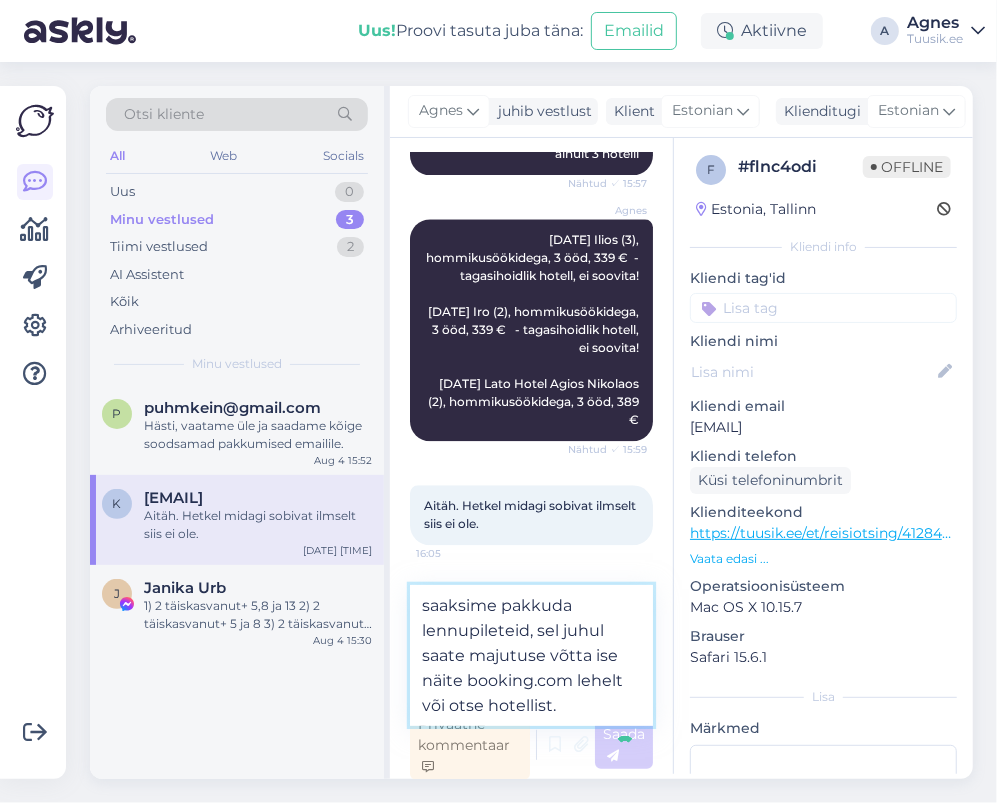 type 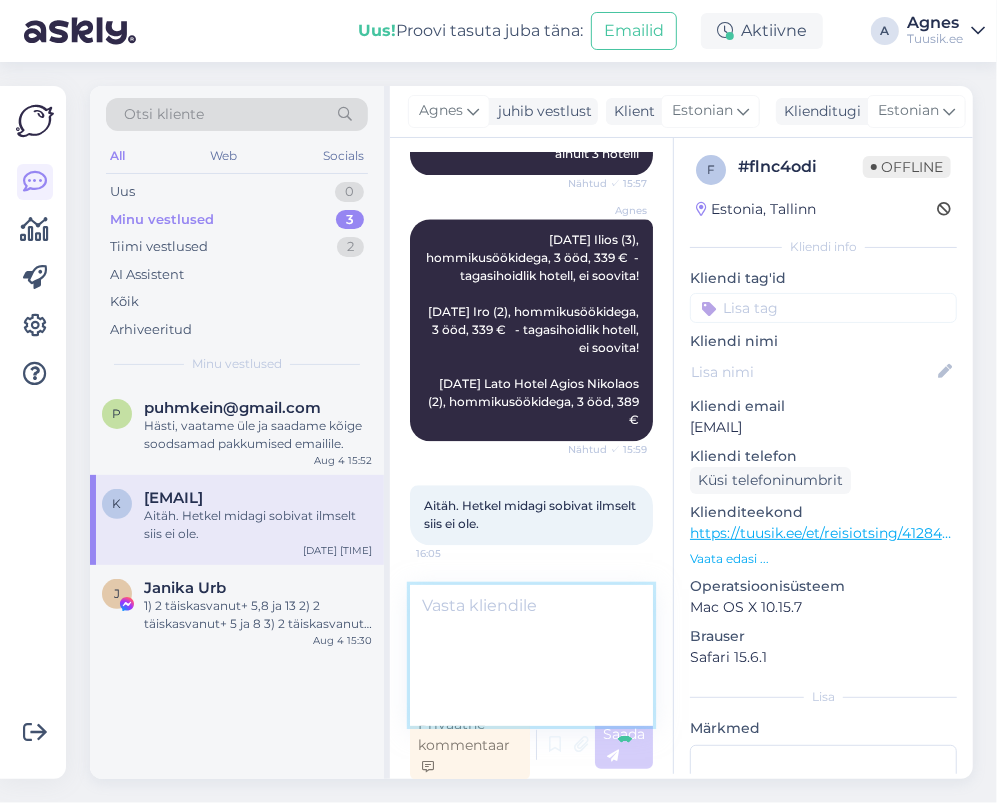 scroll, scrollTop: 2400, scrollLeft: 0, axis: vertical 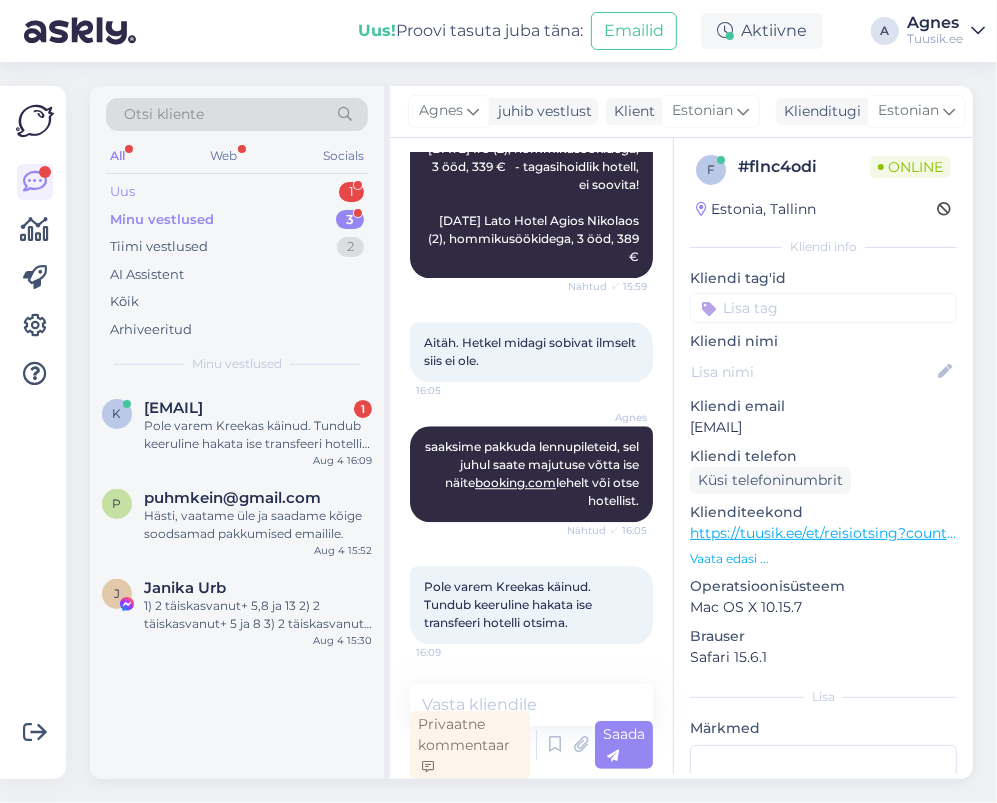 click on "1" at bounding box center (351, 192) 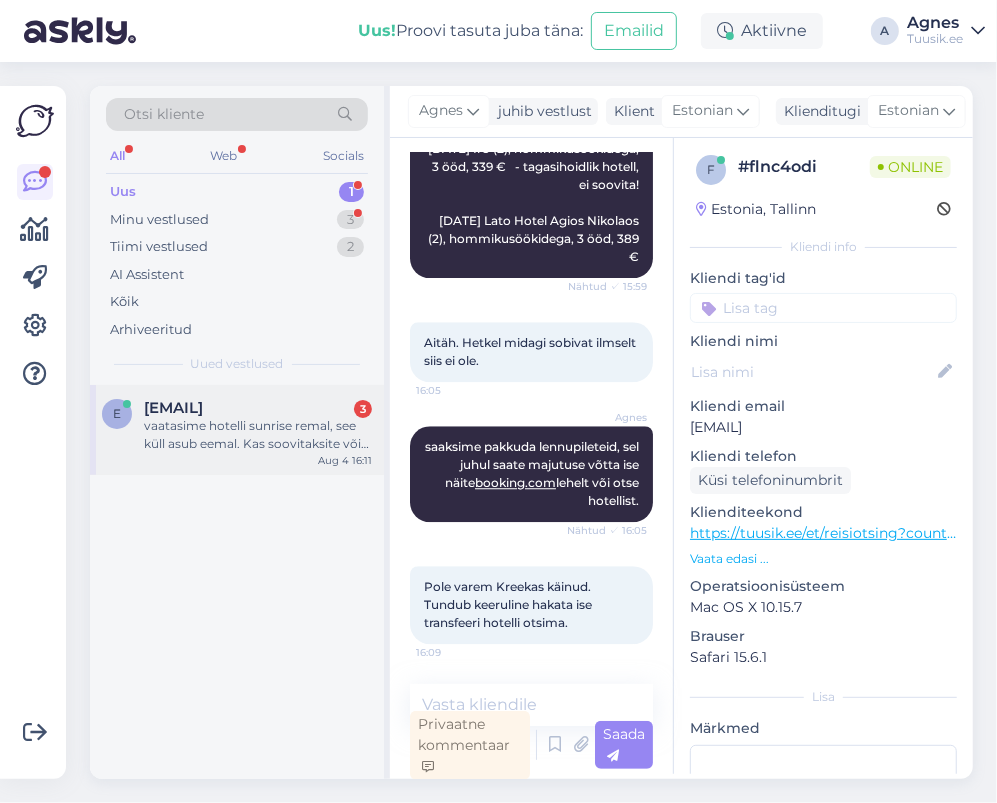 click on "[EMAIL]" at bounding box center (173, 408) 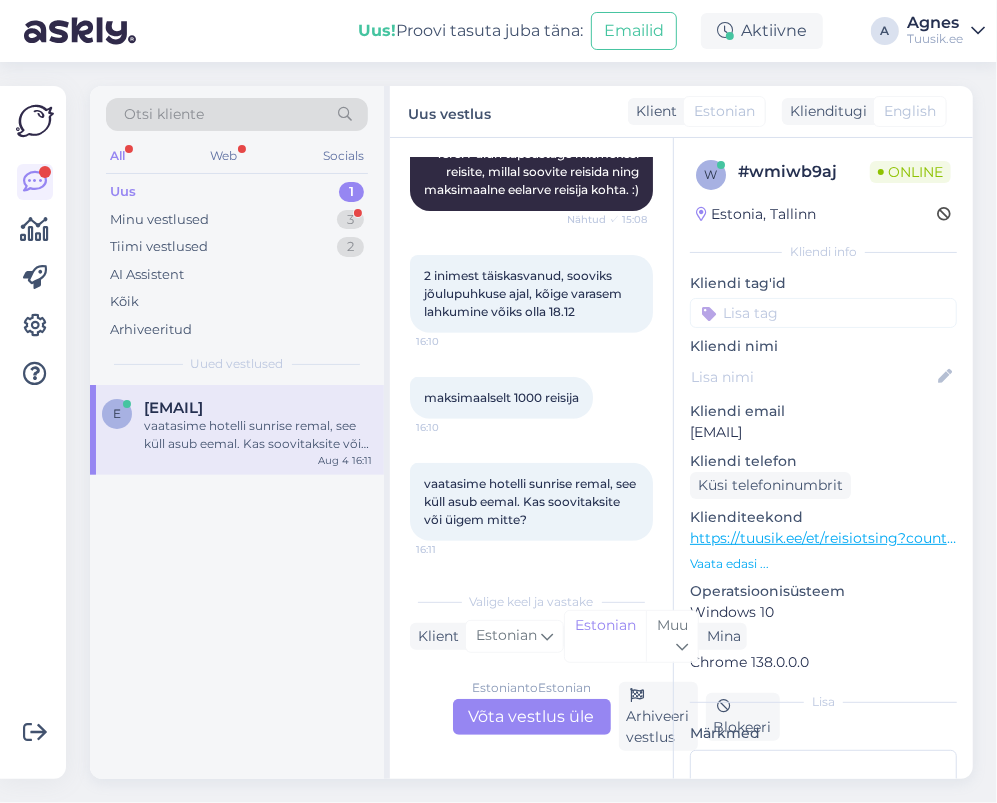 scroll, scrollTop: 359, scrollLeft: 0, axis: vertical 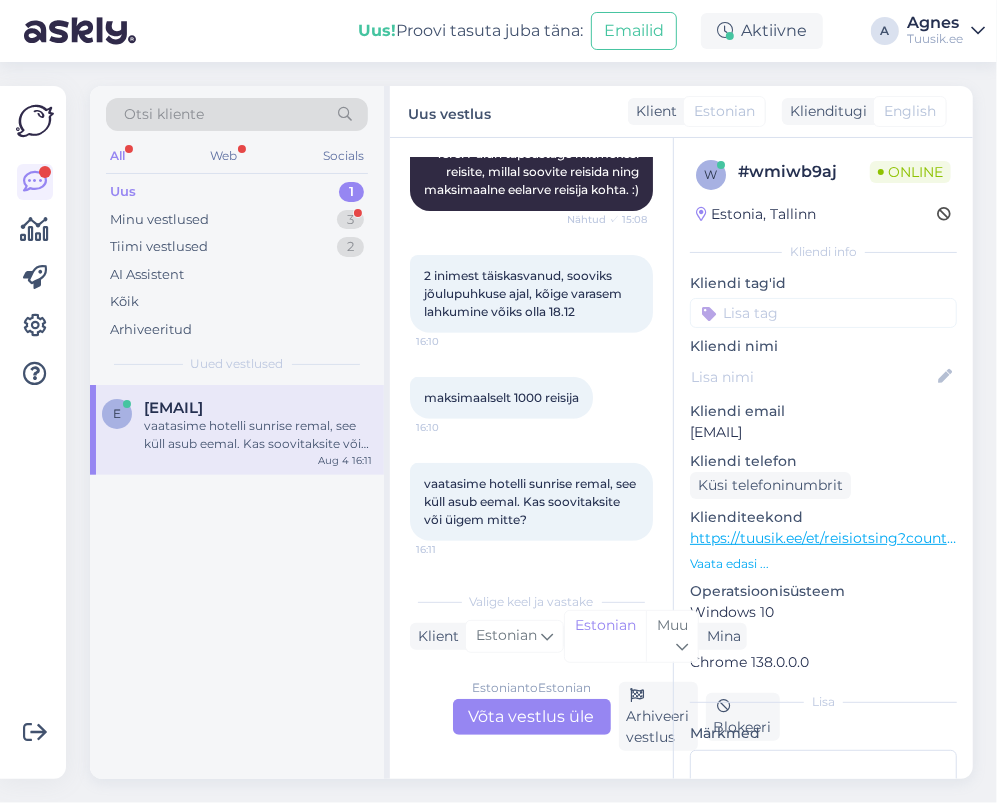 click on "Estonian  to  Estonian Võta vestlus üle" at bounding box center (532, 717) 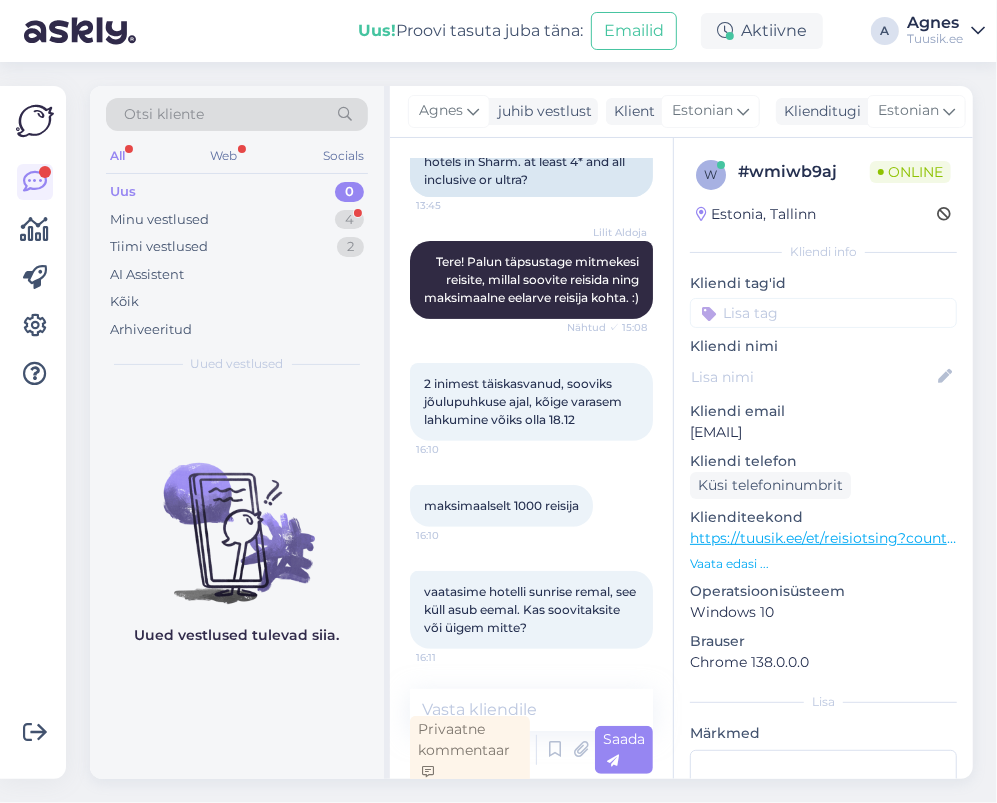 scroll, scrollTop: 250, scrollLeft: 0, axis: vertical 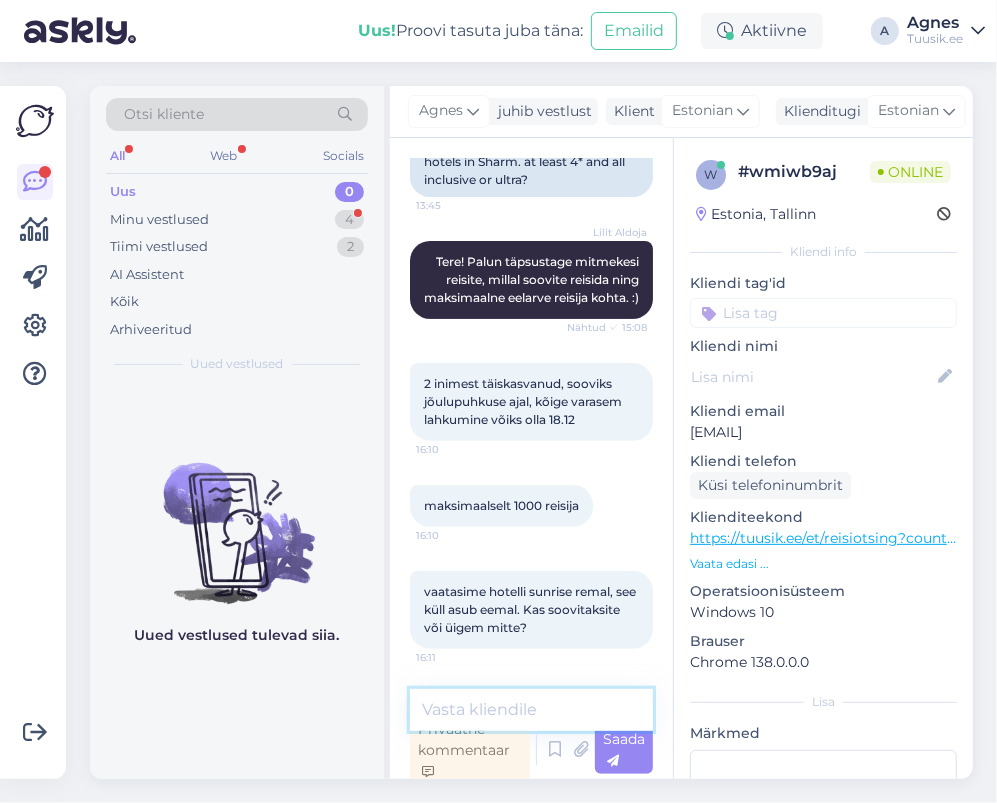 click at bounding box center [531, 710] 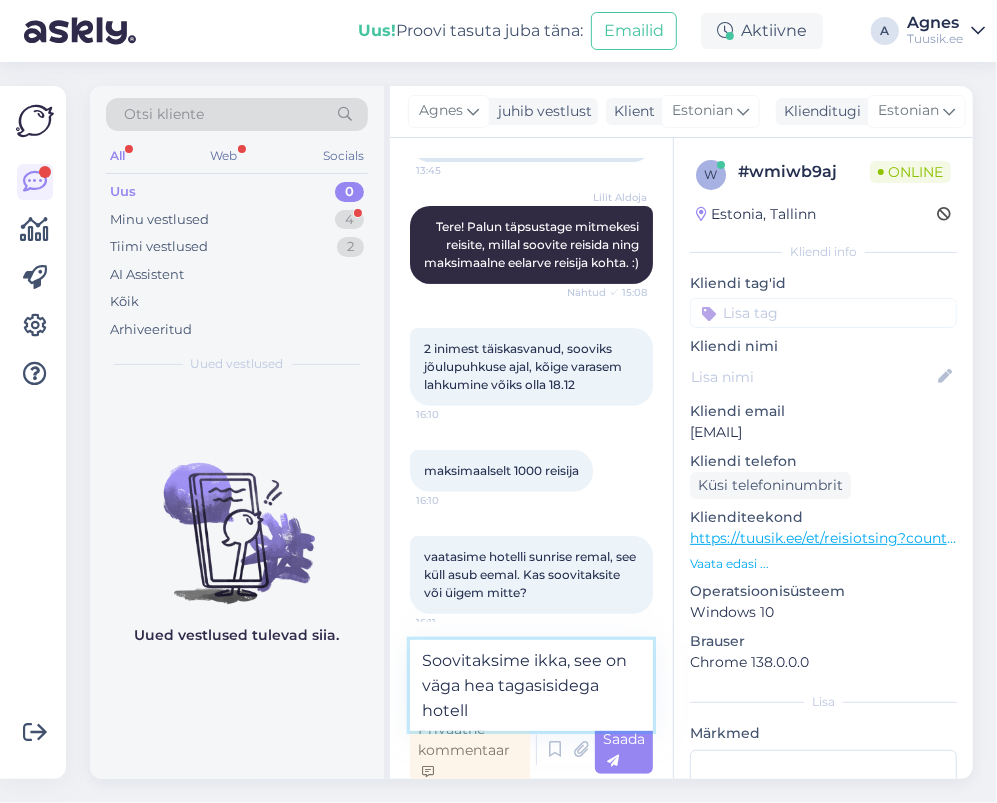 type on "Soovitaksime ikka, see on väga hea tagasisidega hotell." 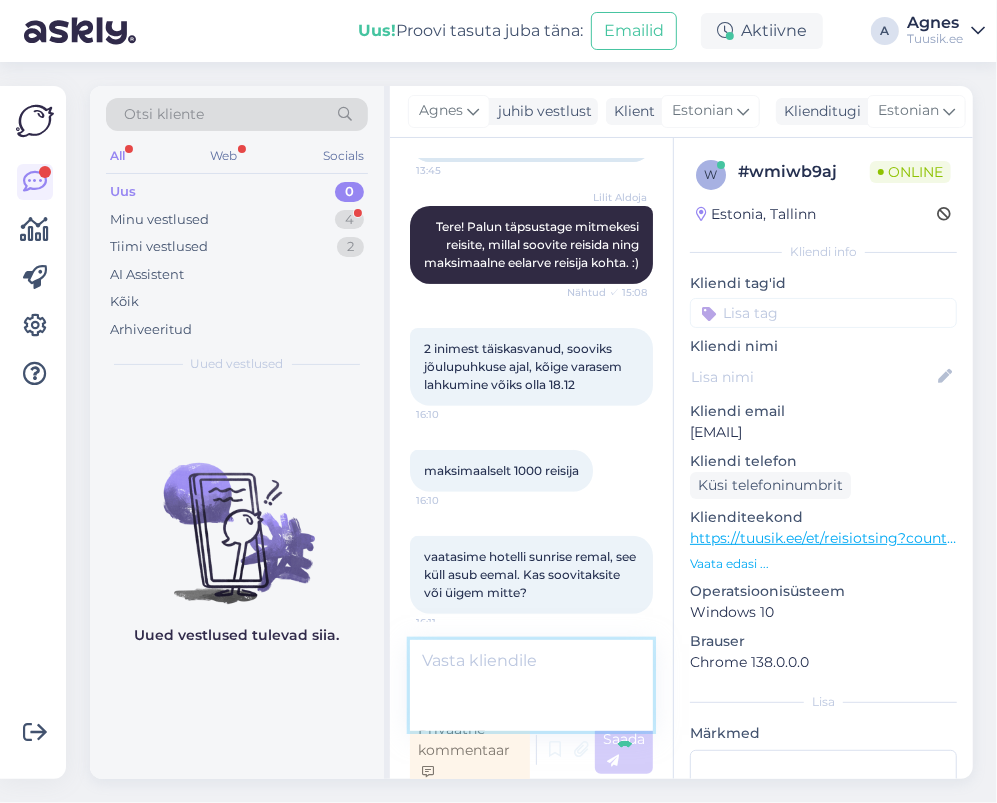 scroll, scrollTop: 354, scrollLeft: 0, axis: vertical 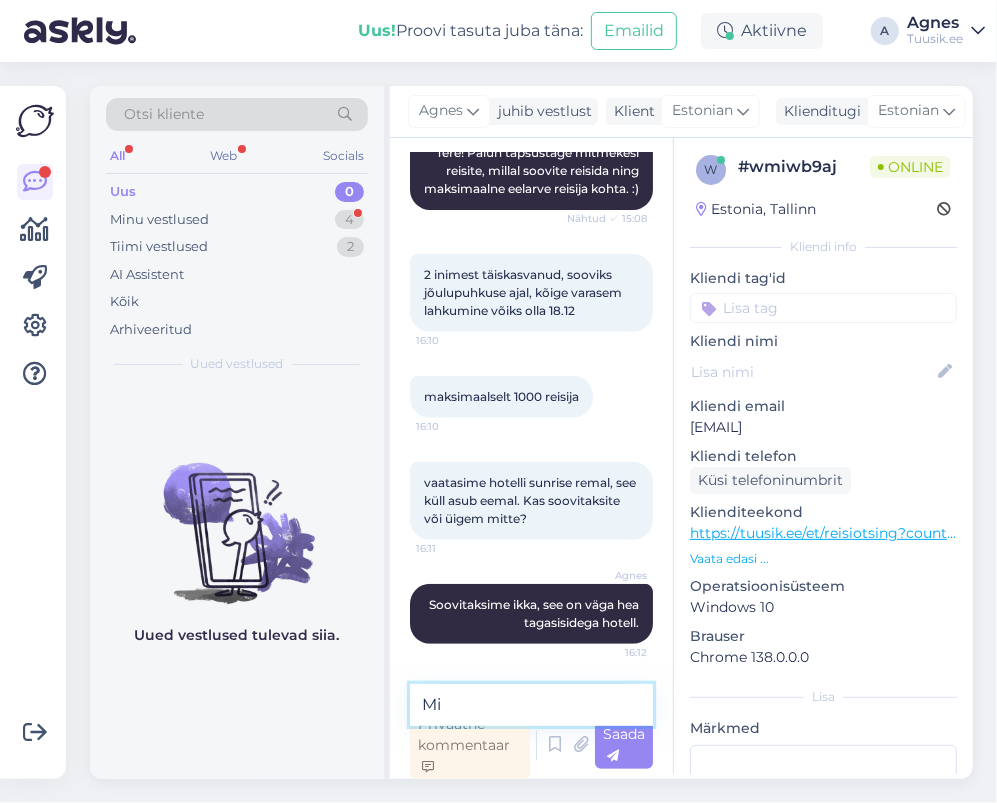 type on "M" 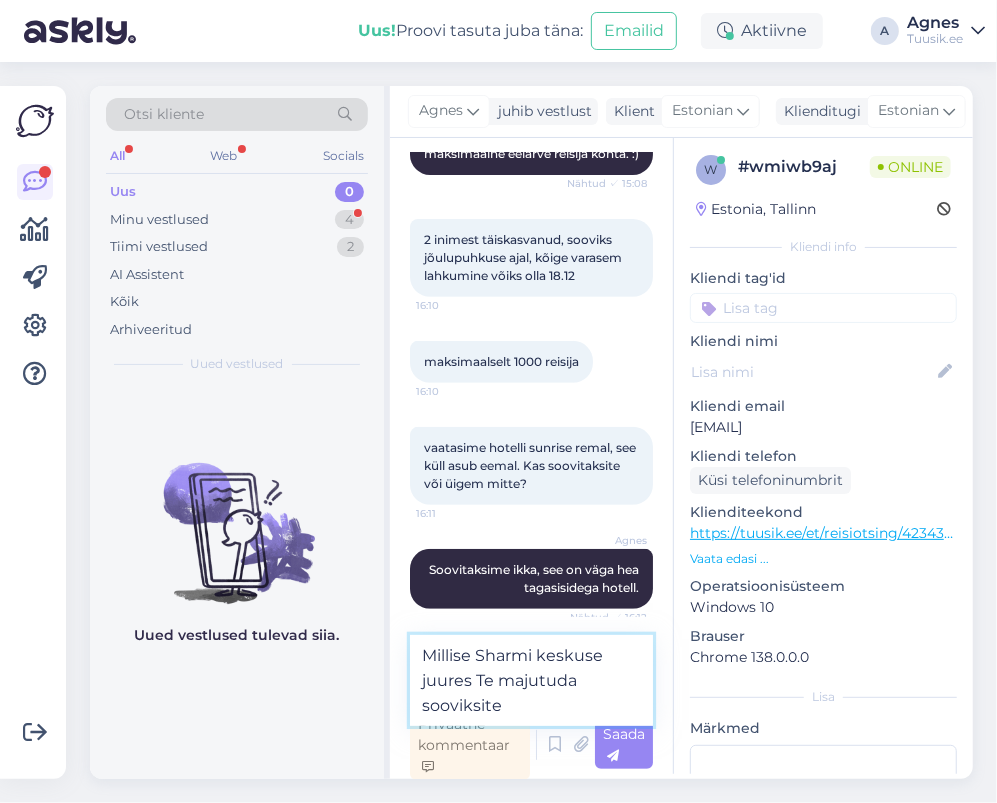 type on "Millise Sharmi keskuse juures Te majutuda sooviksite?" 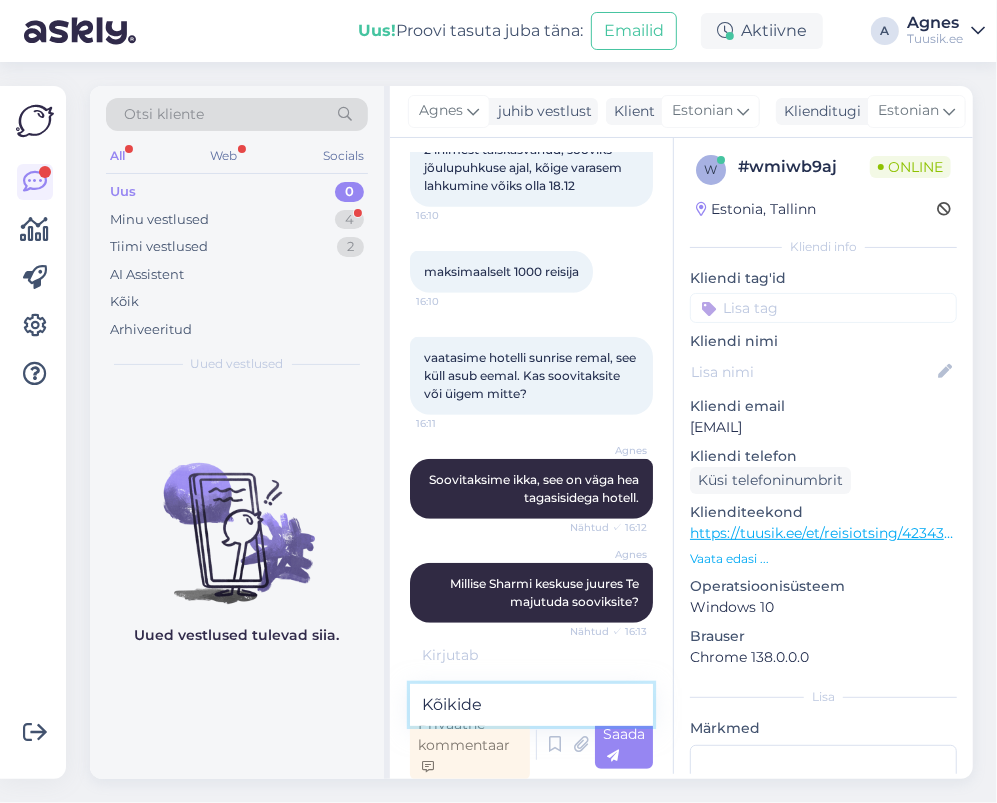 scroll, scrollTop: 459, scrollLeft: 0, axis: vertical 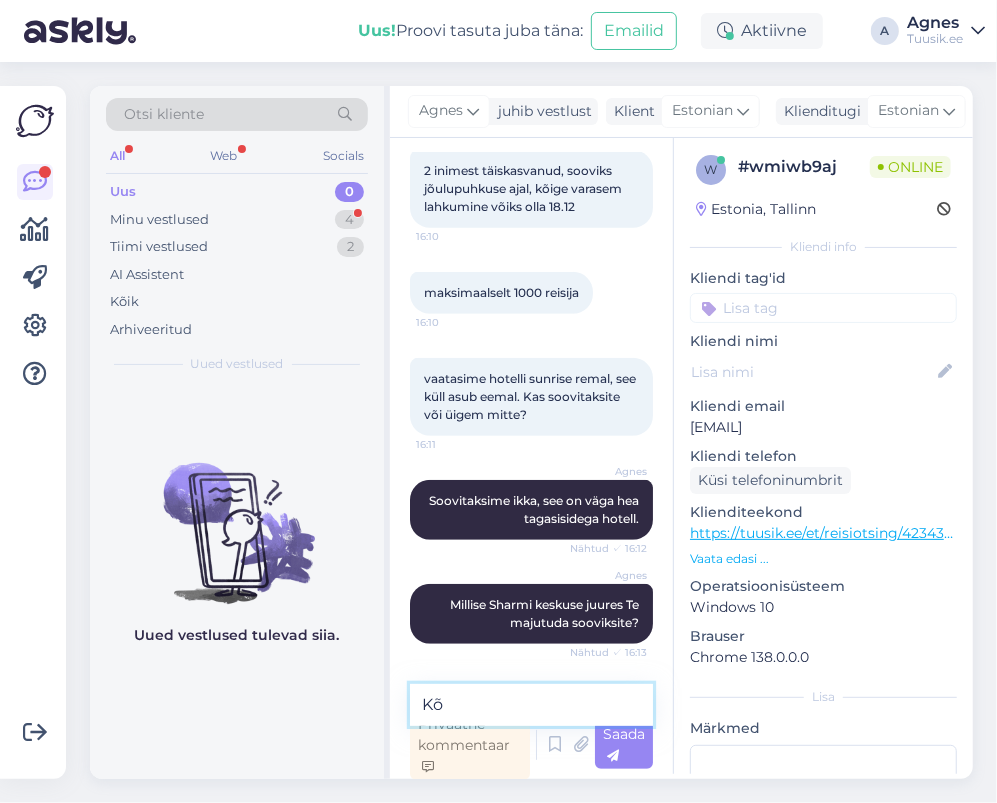 type on "K" 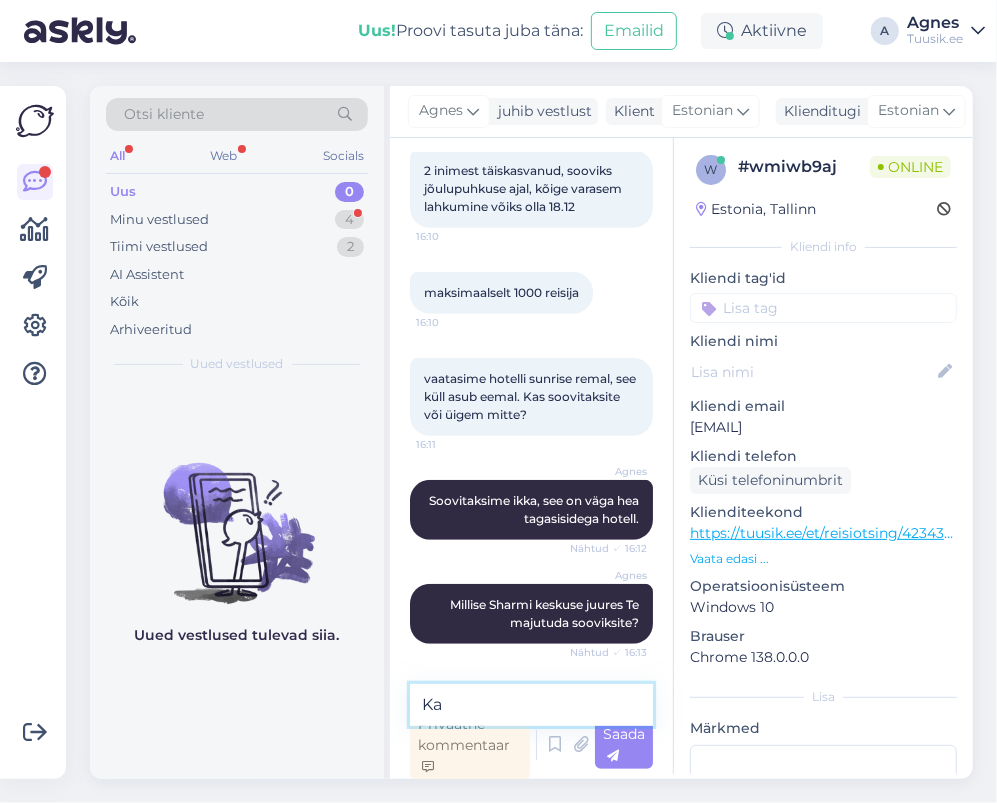 type on "K" 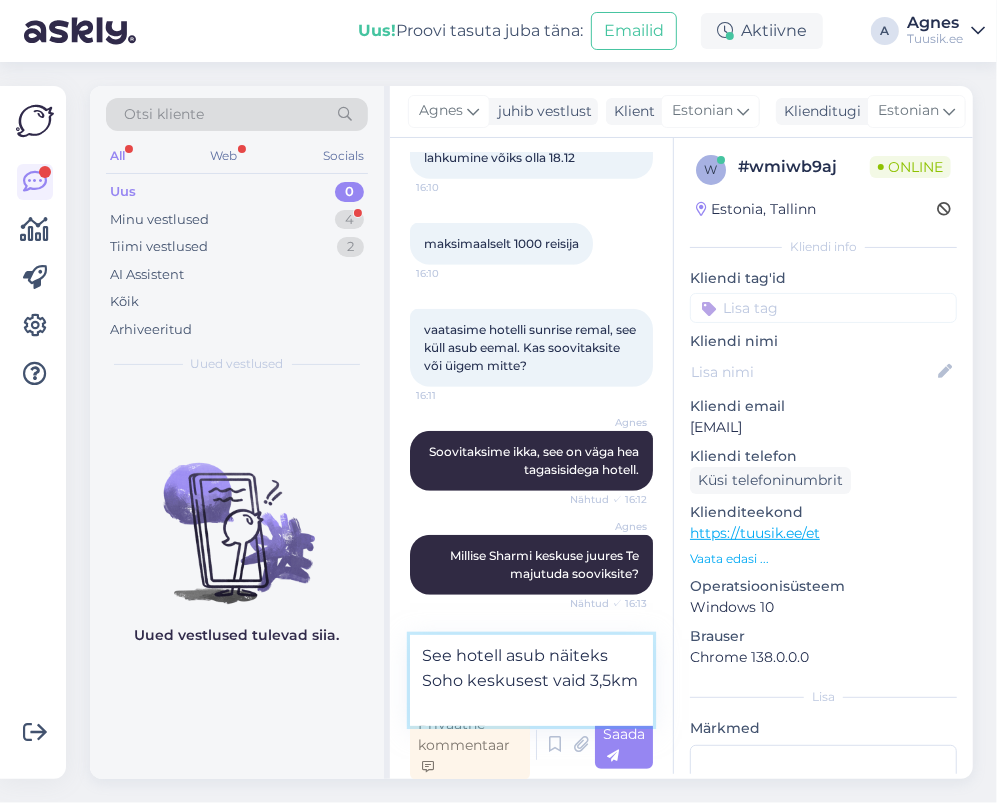 scroll, scrollTop: 508, scrollLeft: 0, axis: vertical 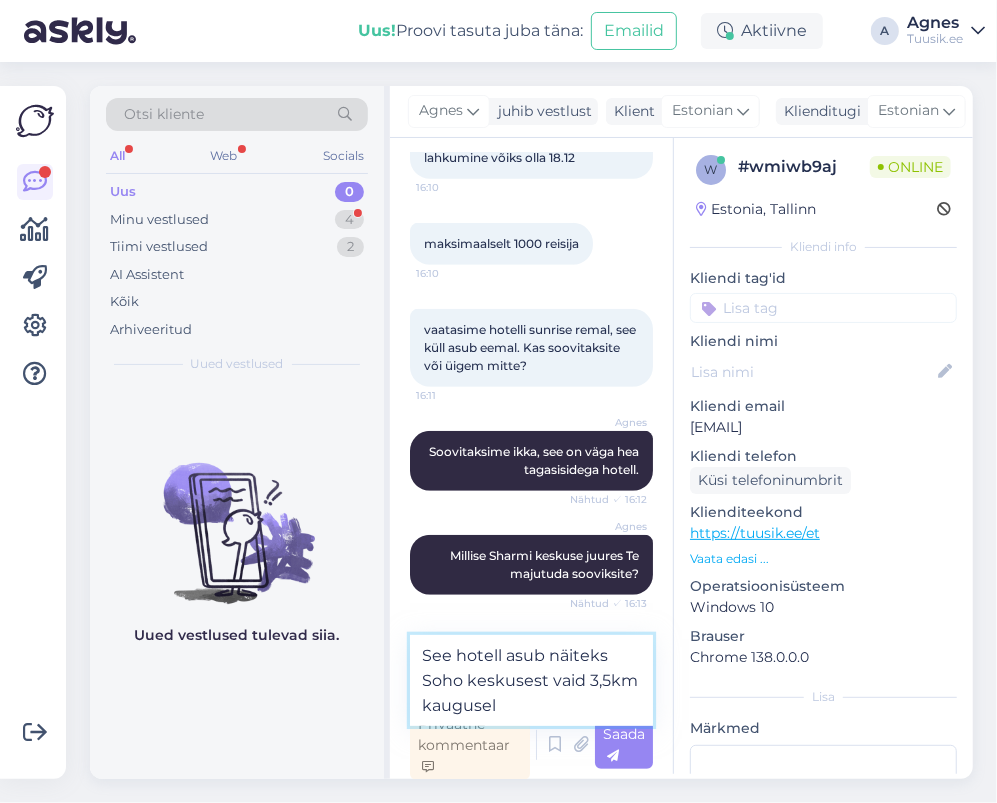 type on "See hotell asub näiteks Soho keskusest vaid 3,5km kaugusel." 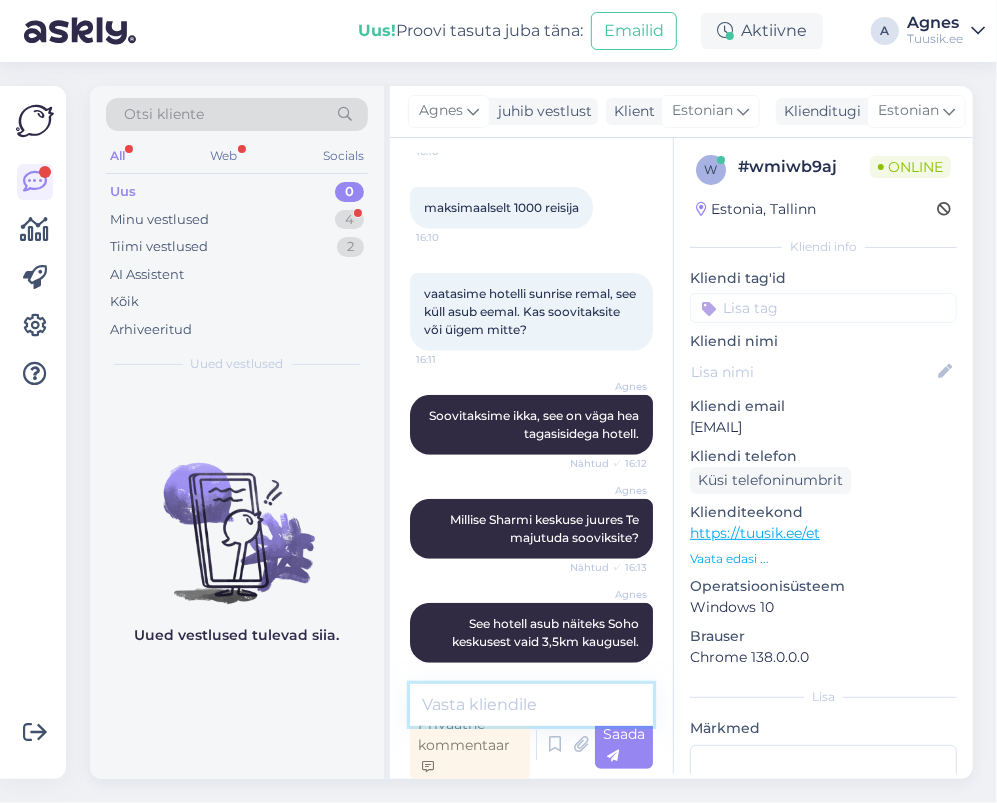 scroll, scrollTop: 562, scrollLeft: 0, axis: vertical 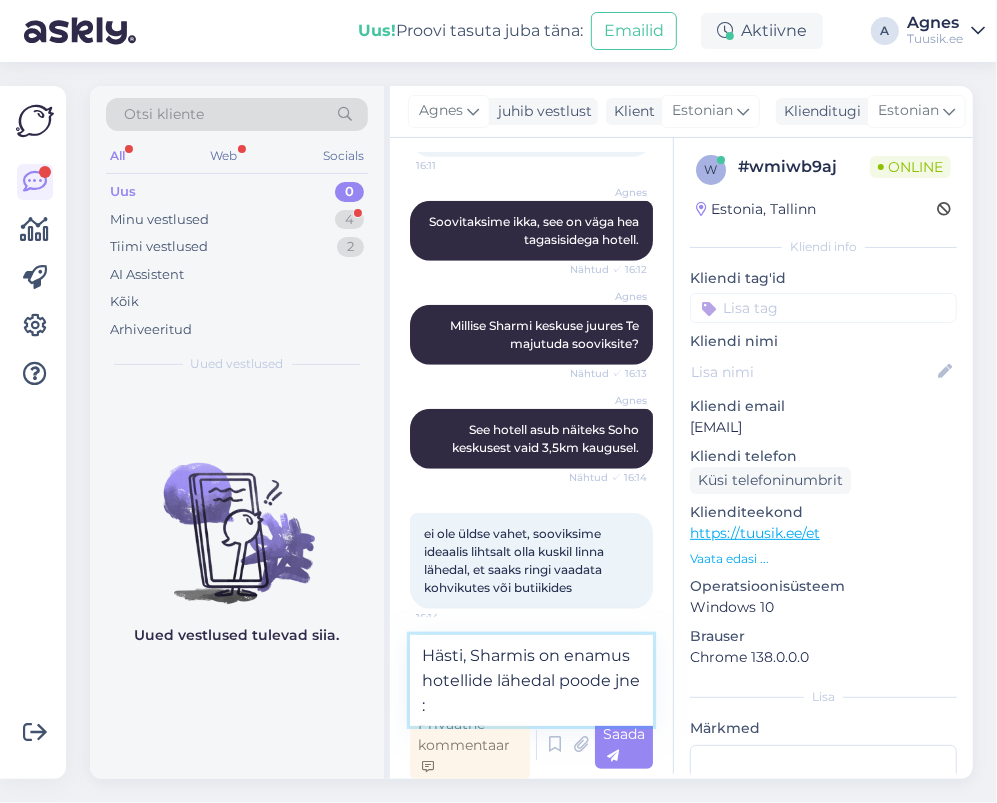 type on "Hästi, Sharmis on enamus hotellide lähedal poode jne :)" 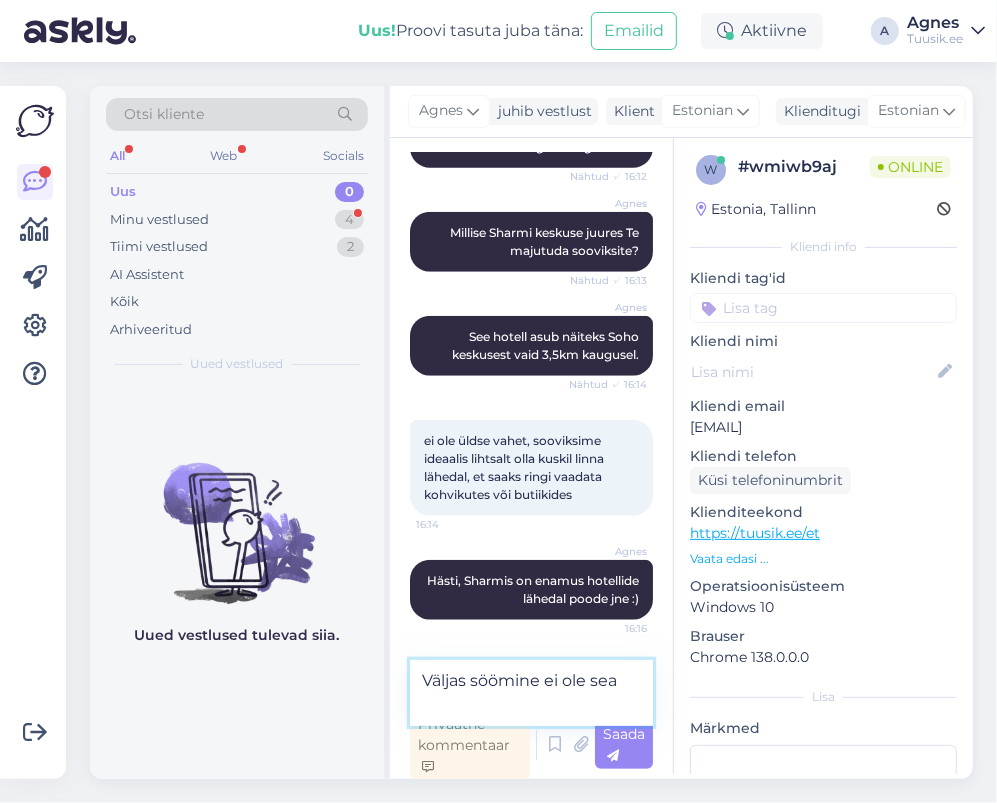 scroll, scrollTop: 806, scrollLeft: 0, axis: vertical 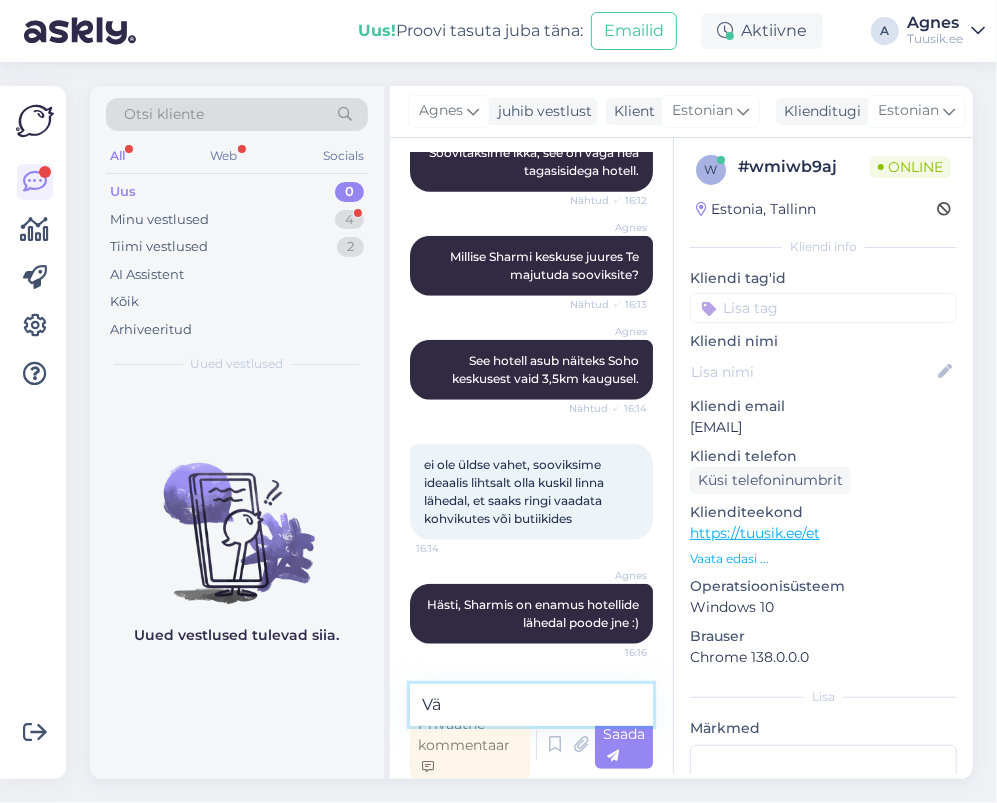 type on "V" 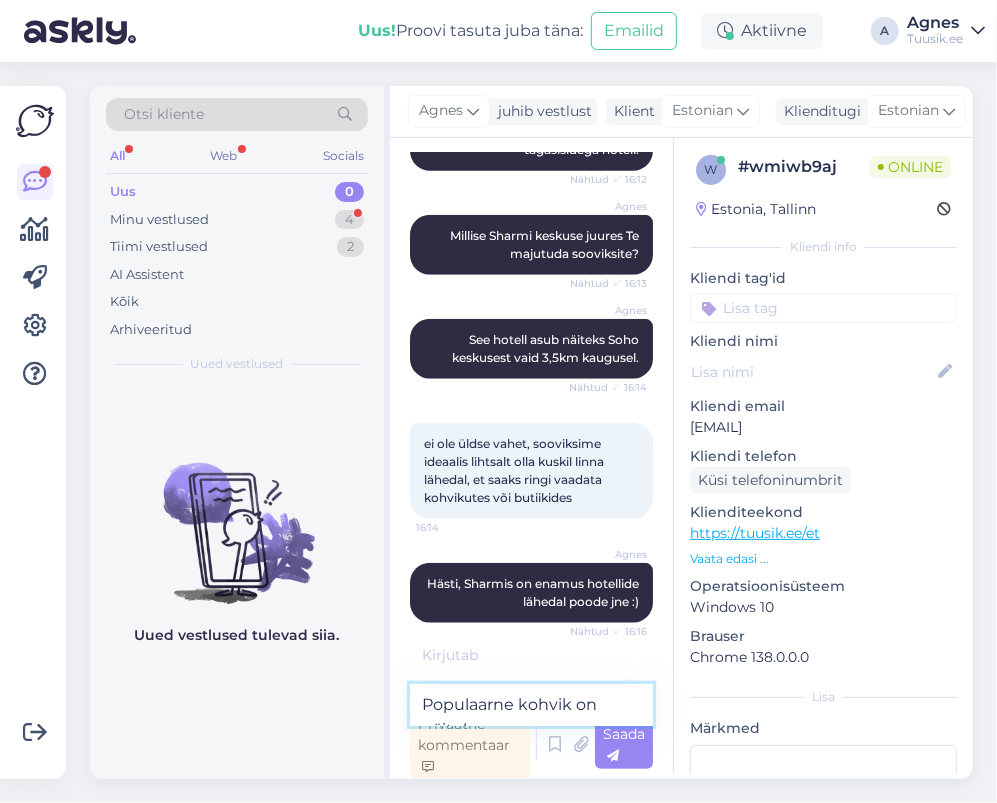 scroll, scrollTop: 850, scrollLeft: 0, axis: vertical 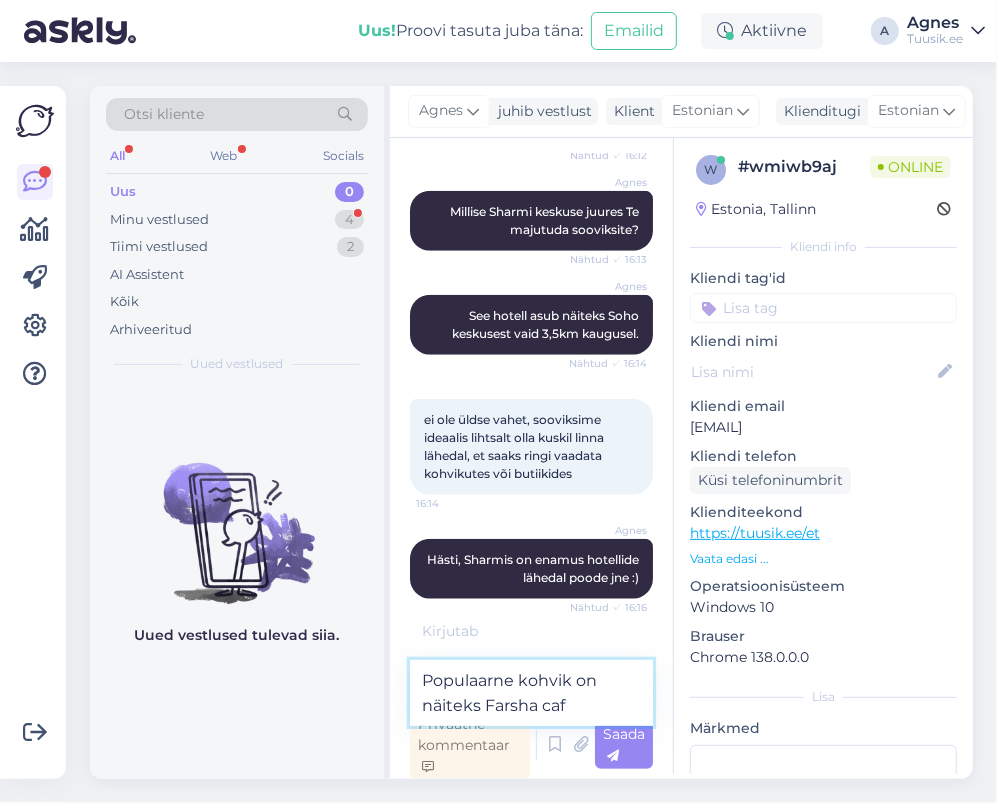 type on "Populaarne kohvik on näiteks Farsha cafe" 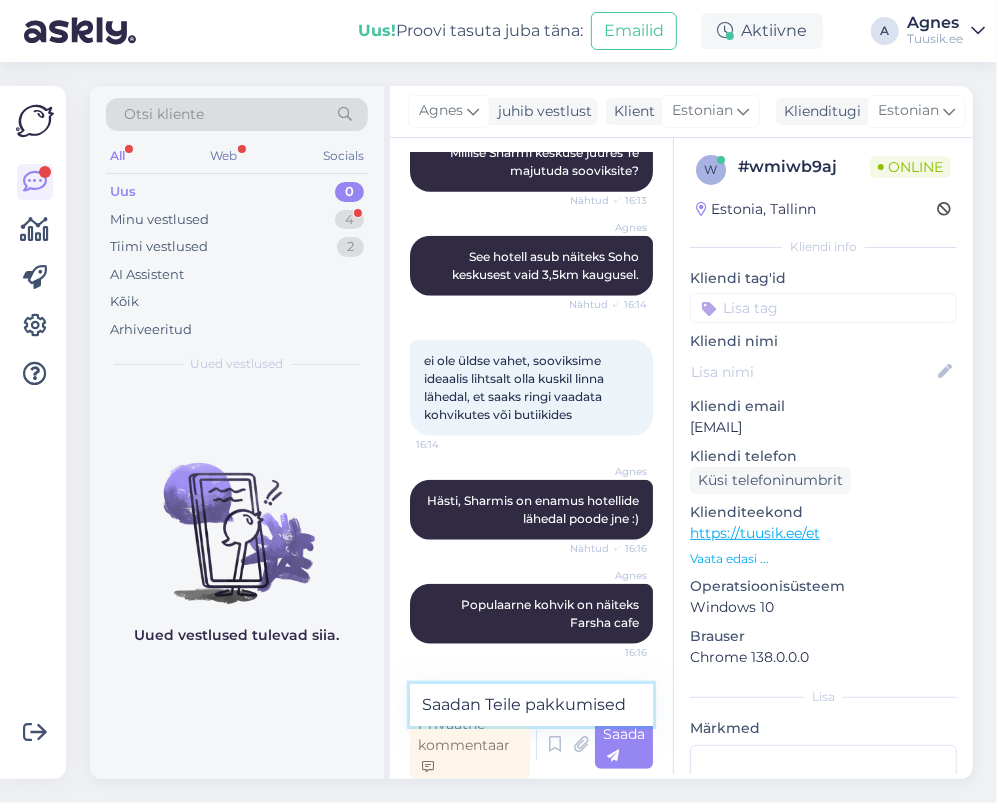 scroll, scrollTop: 934, scrollLeft: 0, axis: vertical 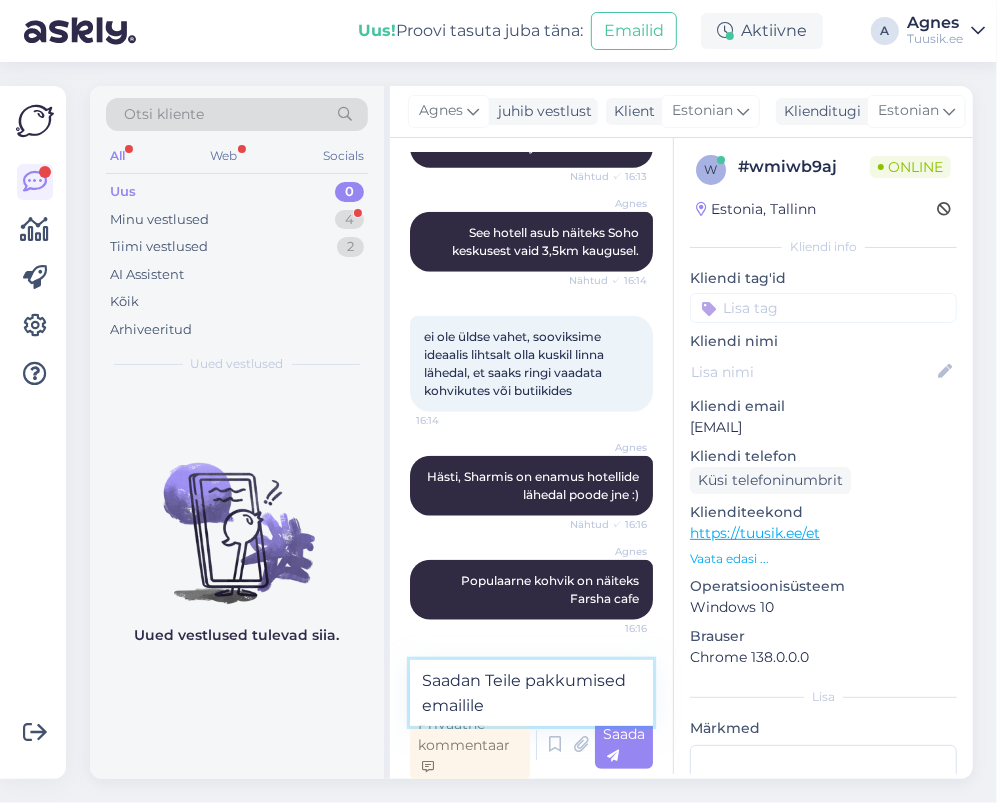 type on "Saadan Teile pakkumised emailile." 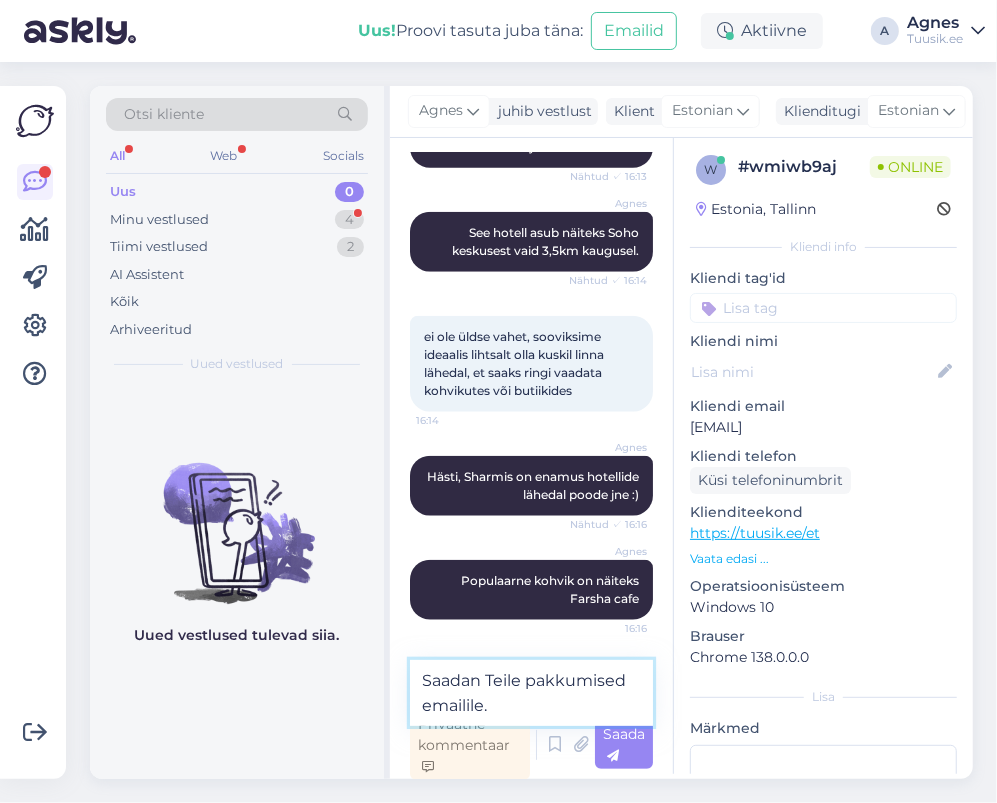 type 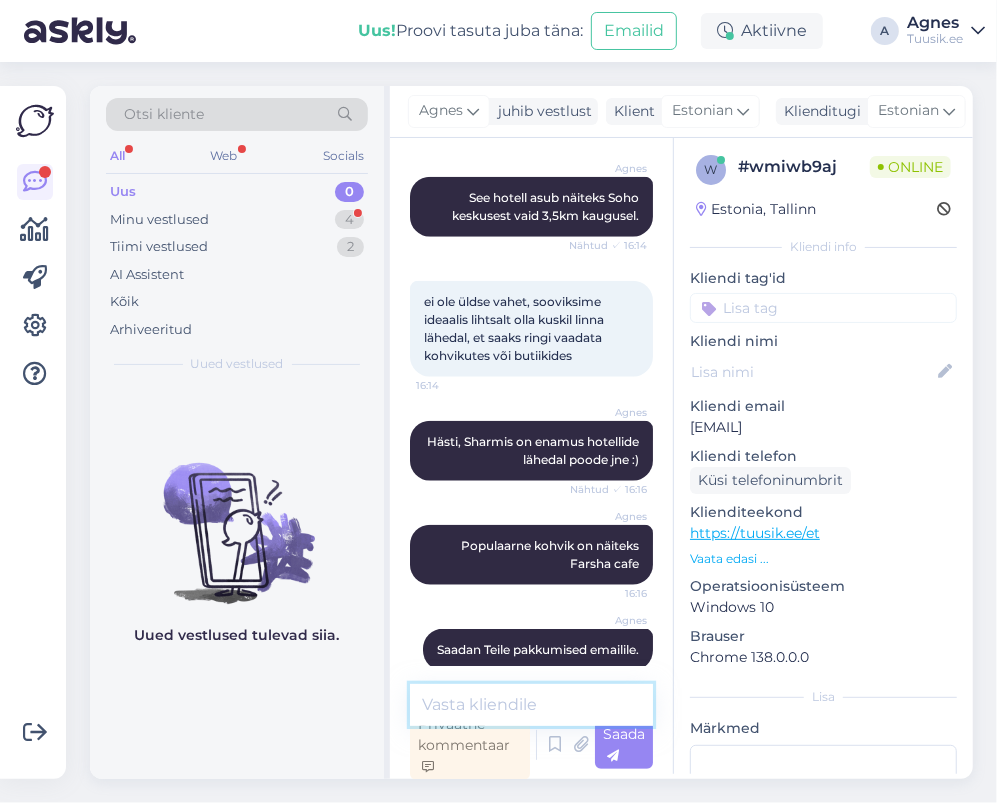 scroll, scrollTop: 1014, scrollLeft: 0, axis: vertical 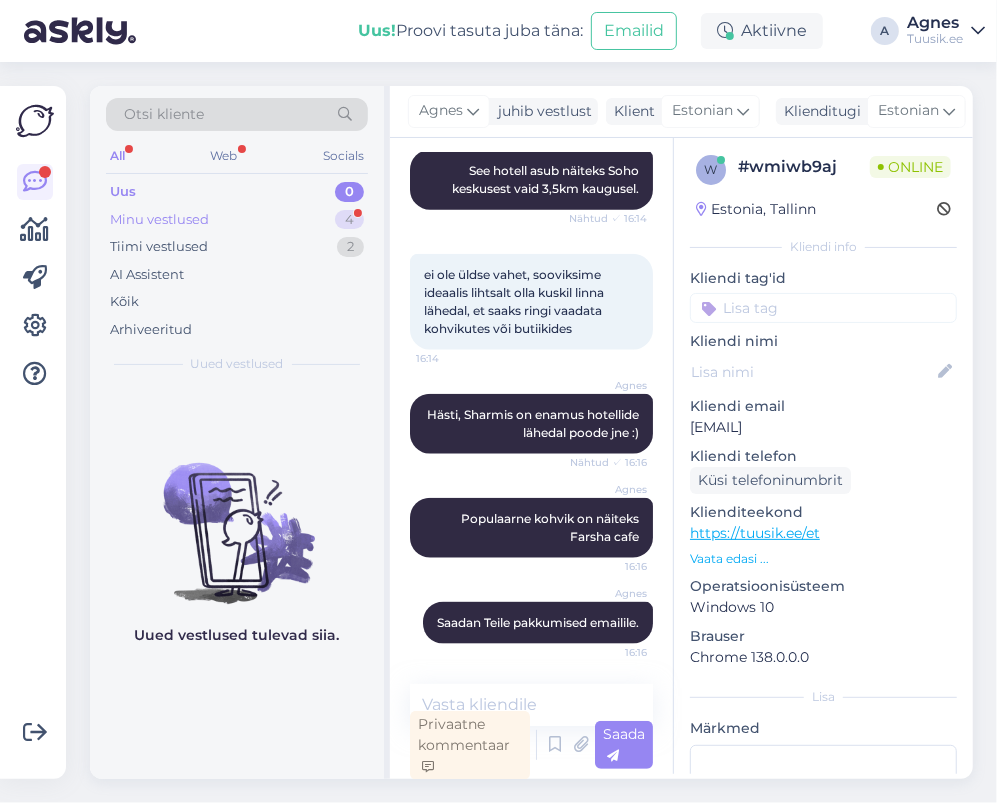 click on "4" at bounding box center (349, 220) 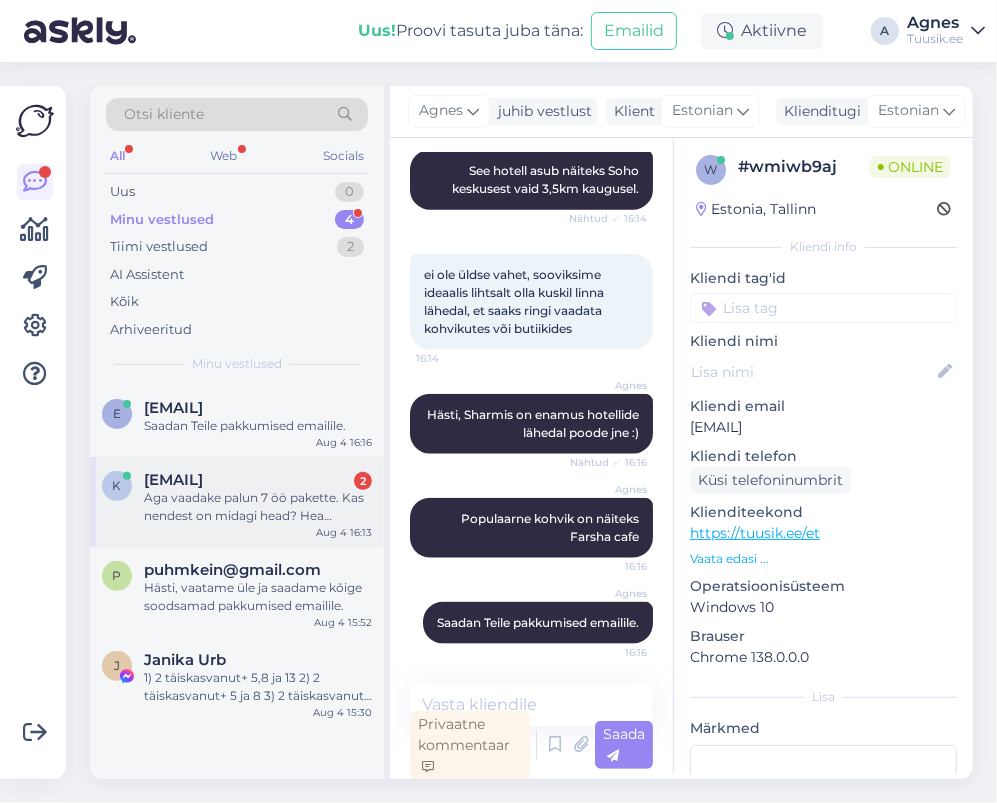 click on "k [EMAIL] 2 Aga vaadake palun 7 öö pakette. Kas nendest on midagi head? Hea asukohaga, kõik hinnas ja alla 1000€ inimese kohta.  Aug 4 16:13" at bounding box center [237, 502] 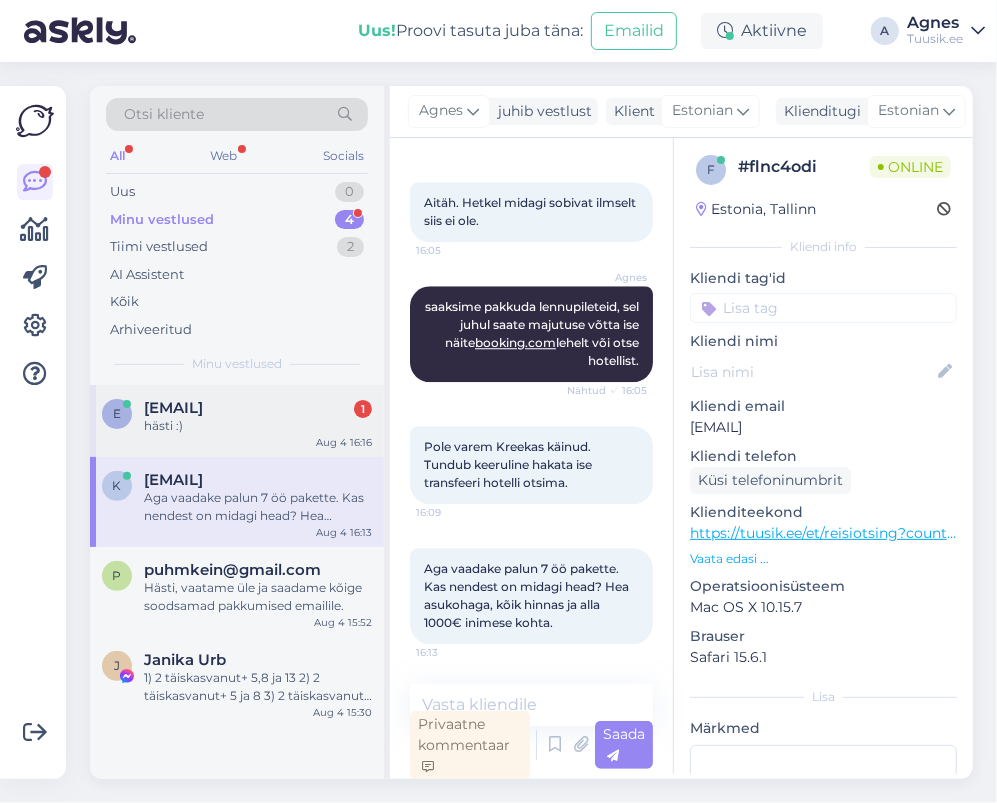 click on "e etlynveber01@[EMAIL] 1 hästi :) Aug 4 16:16" at bounding box center [237, 421] 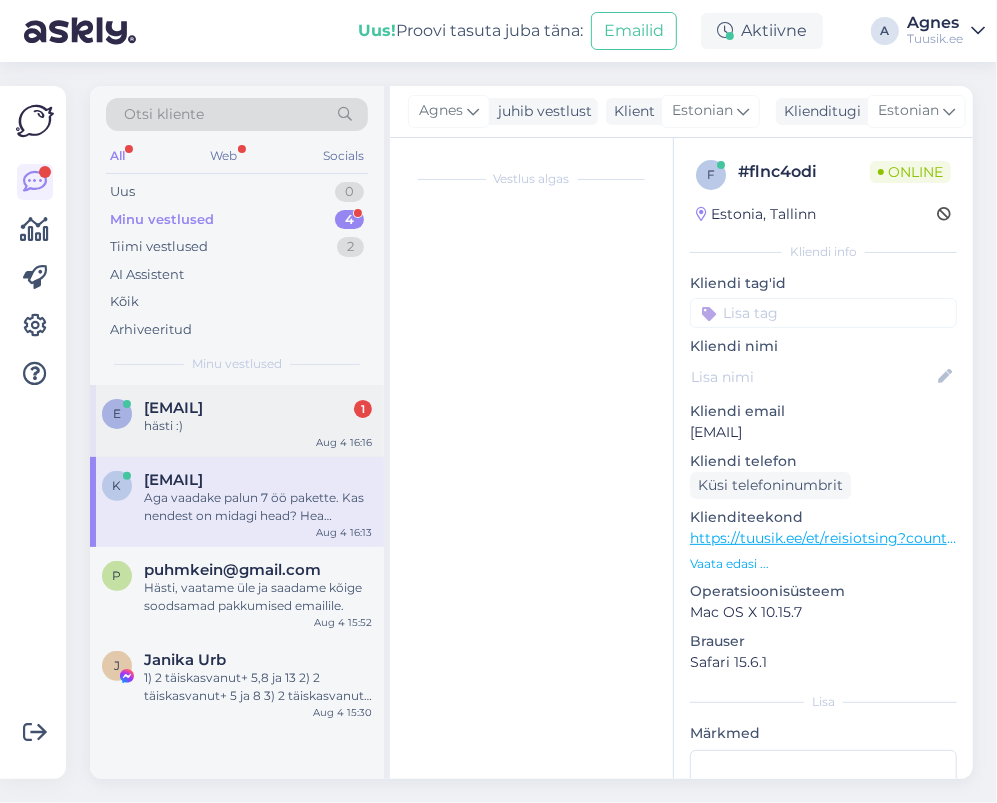 scroll, scrollTop: 1100, scrollLeft: 0, axis: vertical 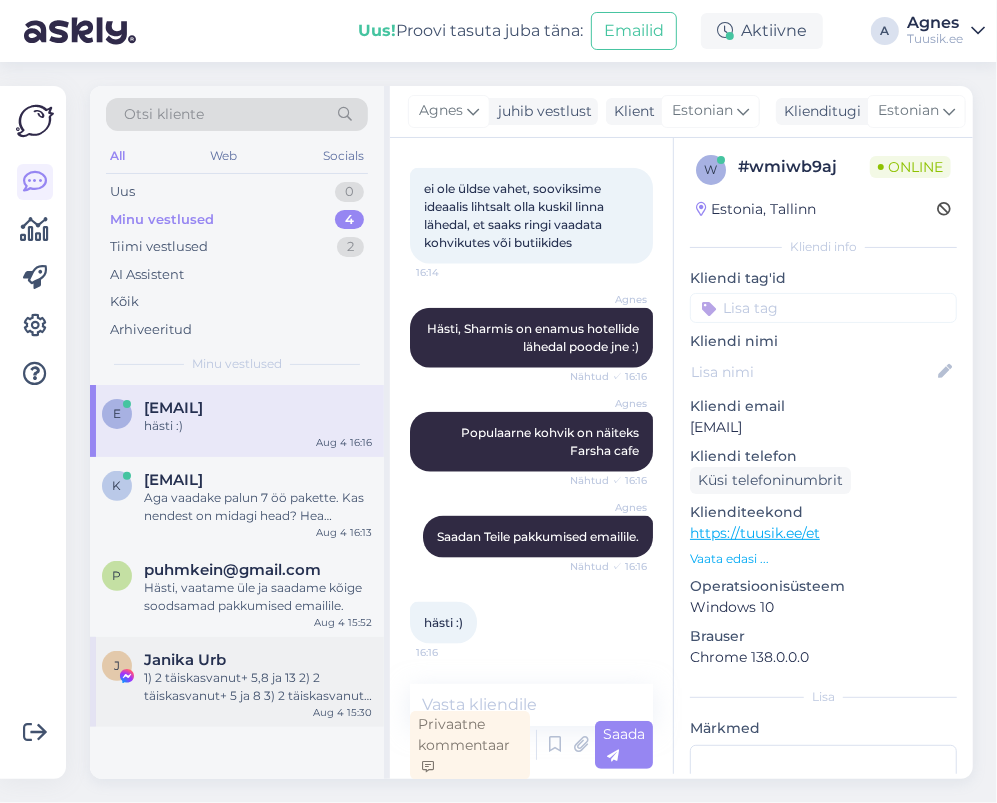 click on "J [NAME] [LAST] 1) 2 täiskasvanut+ 5,8 ja 13
2) 2 täiskasvanut+ 5 ja 8
3) 2 täiskasvanut+ 2 ja 12 Aug 4 15:30" at bounding box center (237, 682) 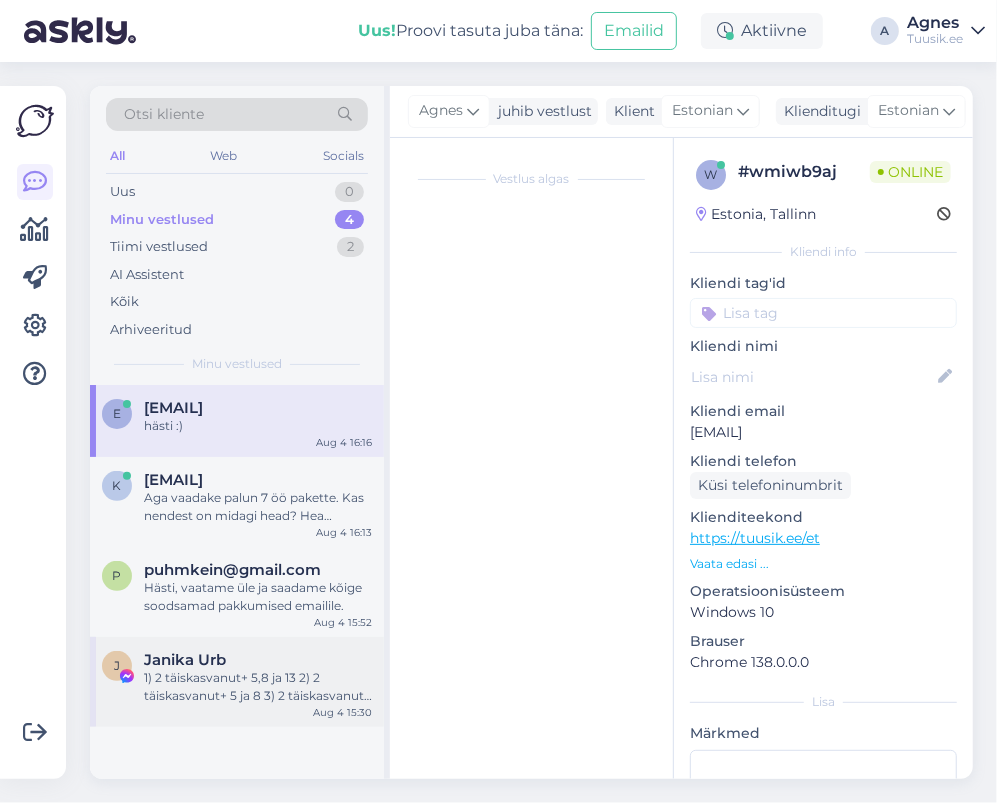 scroll, scrollTop: 8390, scrollLeft: 0, axis: vertical 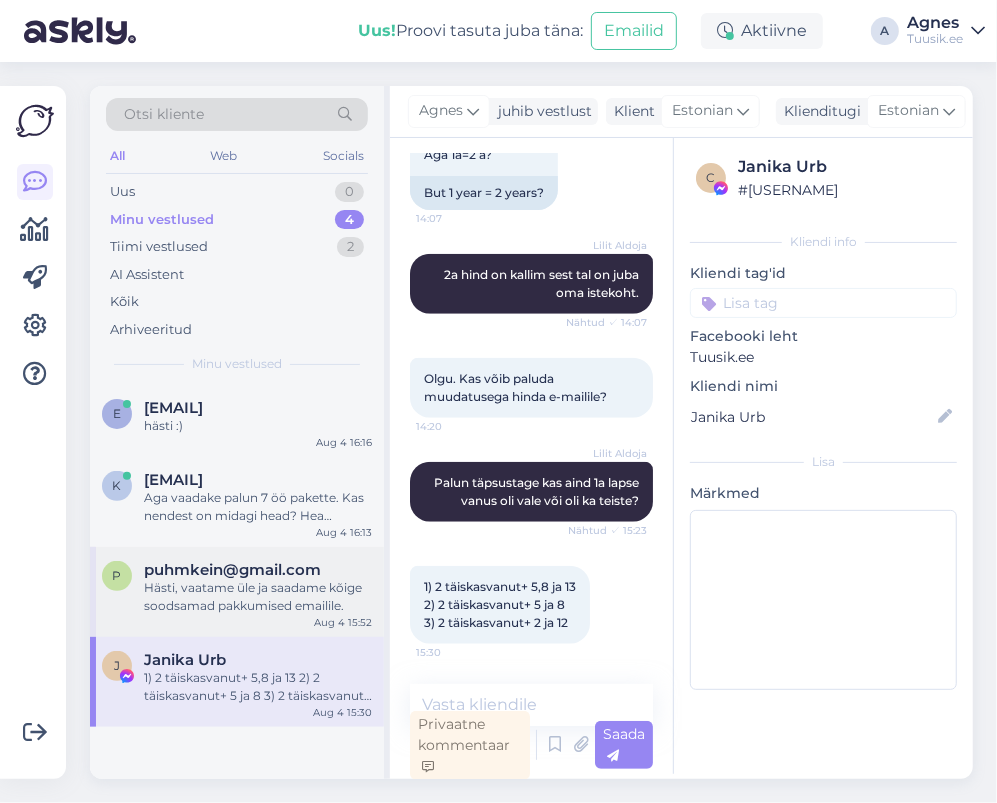 click on "Hästi, vaatame üle ja saadame kõige soodsamad pakkumised emailile." at bounding box center (258, 597) 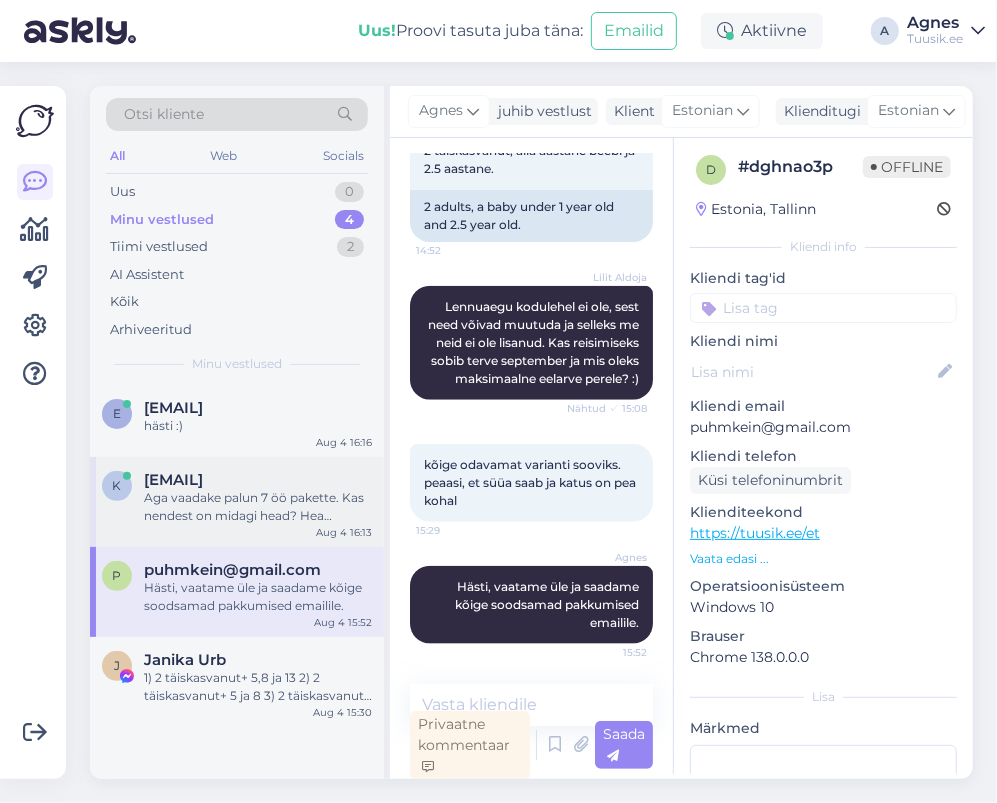 click on "k [EMAIL] Aga vaadake palun 7 öö pakette. Kas nendest on midagi head? Hea asukohaga, kõik hinnas ja alla 1000€ inimese kohta. [MONTH] [DAY] [TIME]" at bounding box center (237, 502) 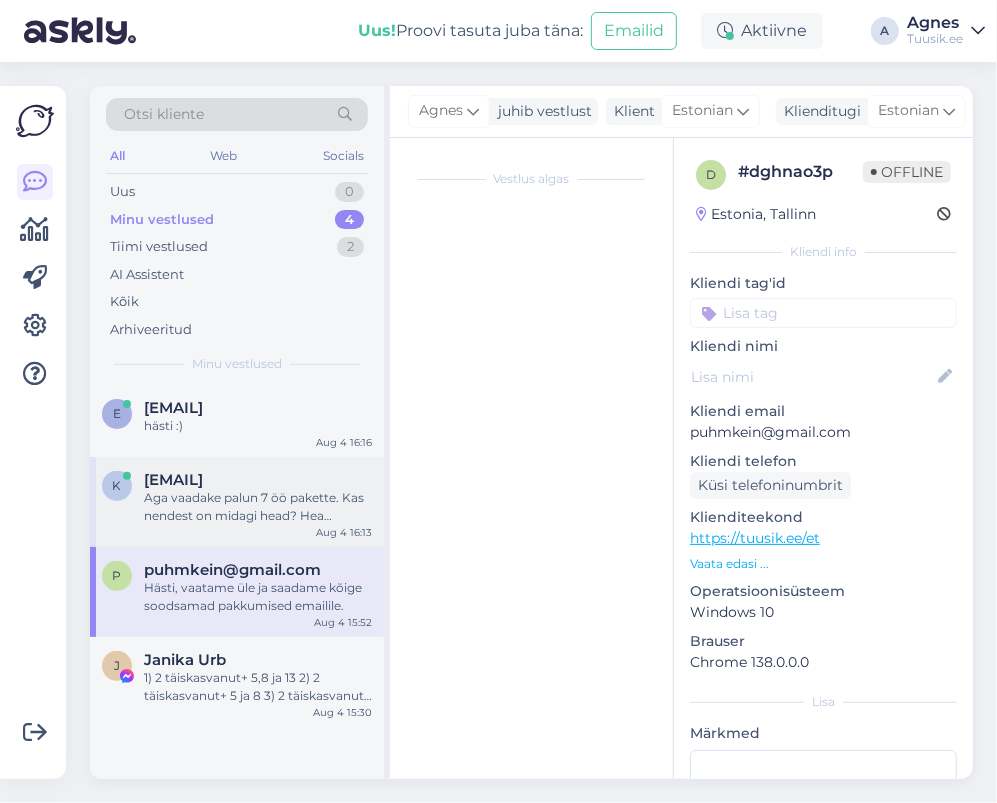 scroll, scrollTop: 2661, scrollLeft: 0, axis: vertical 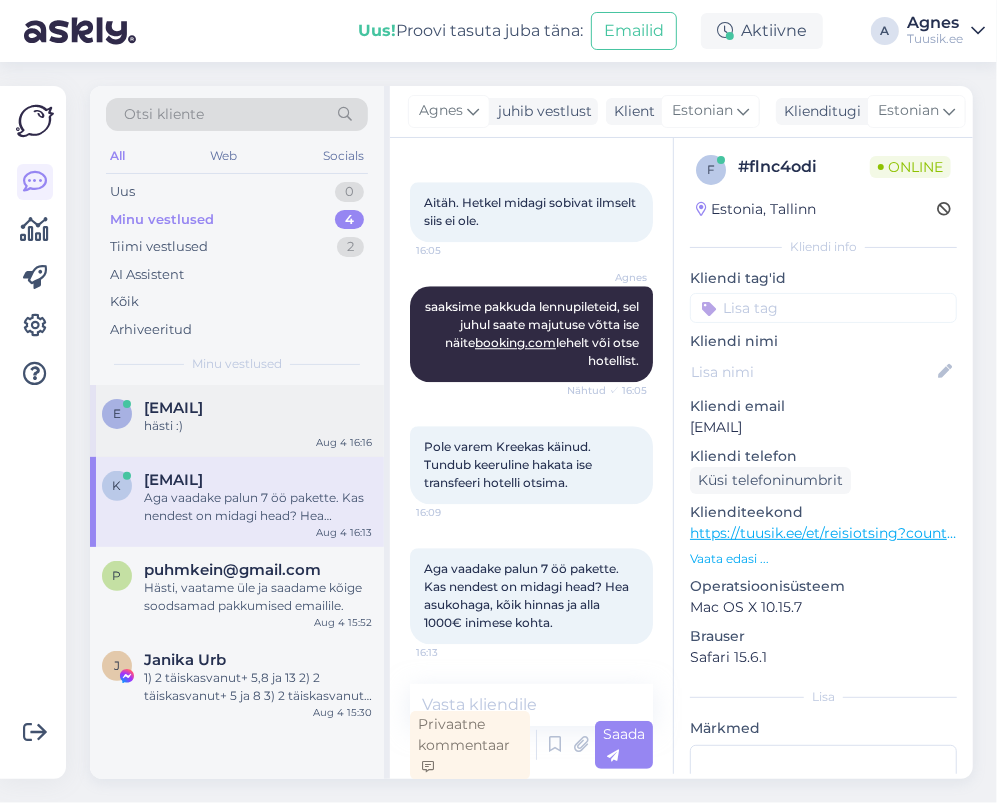 click on "e etlynveber01@gmail.com hästi :) Aug 4 16:16" at bounding box center (237, 421) 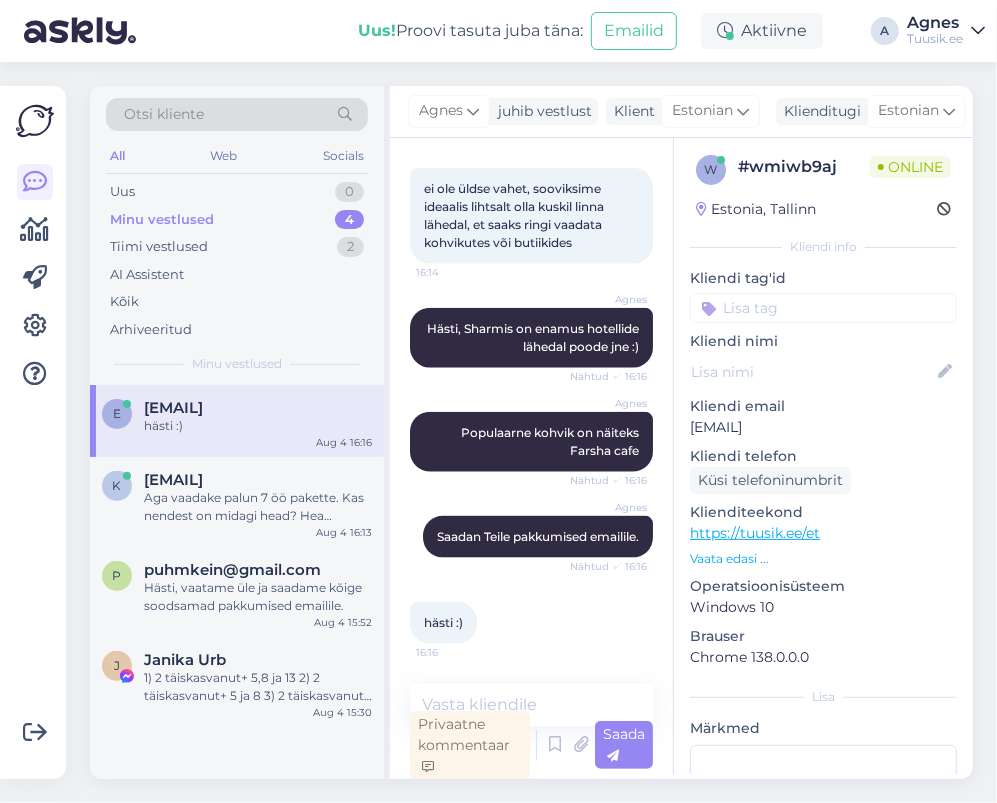 scroll, scrollTop: 1100, scrollLeft: 0, axis: vertical 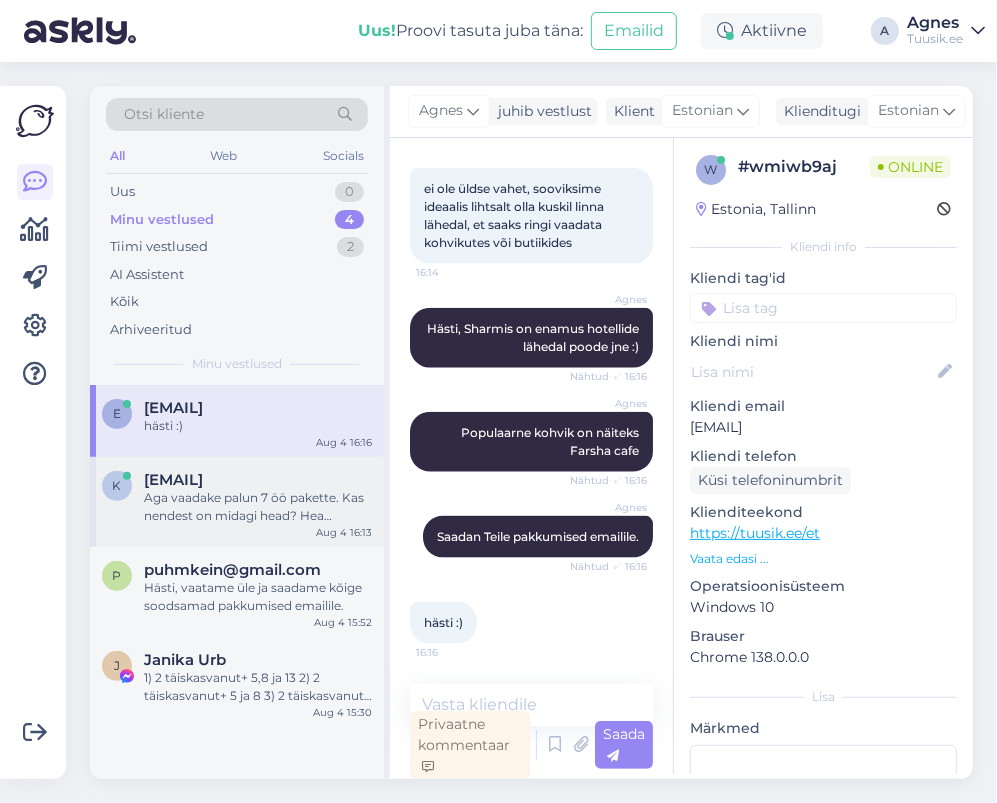 click on "[EMAIL]" at bounding box center (173, 480) 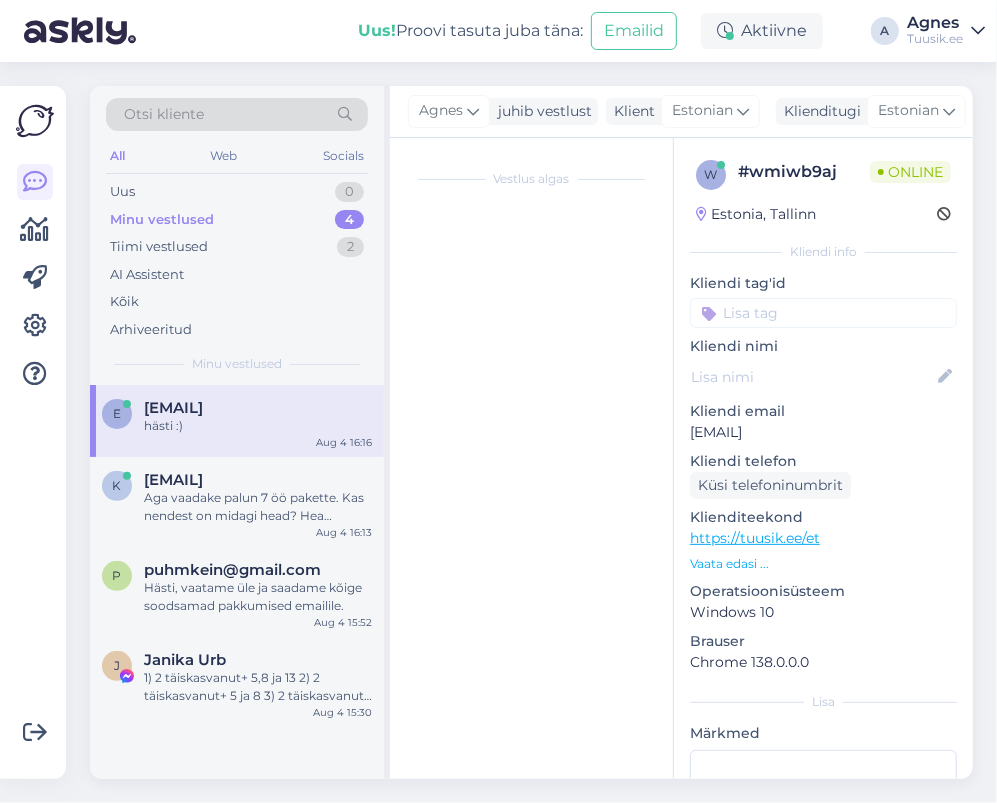 scroll, scrollTop: 2661, scrollLeft: 0, axis: vertical 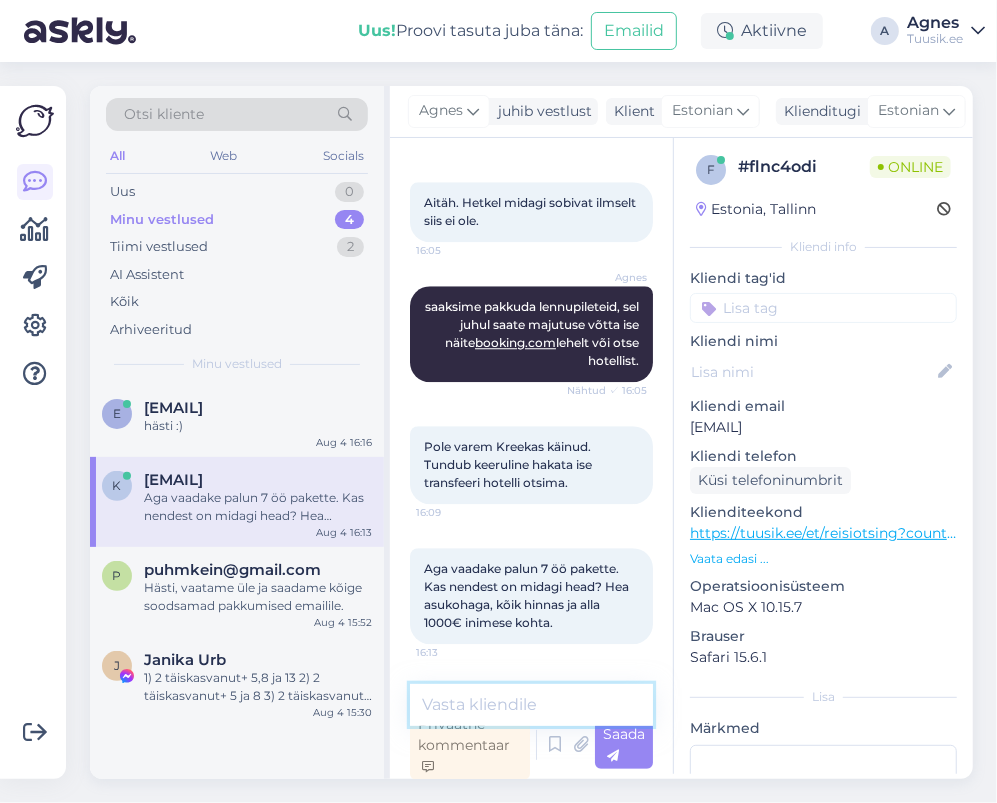 click at bounding box center [531, 705] 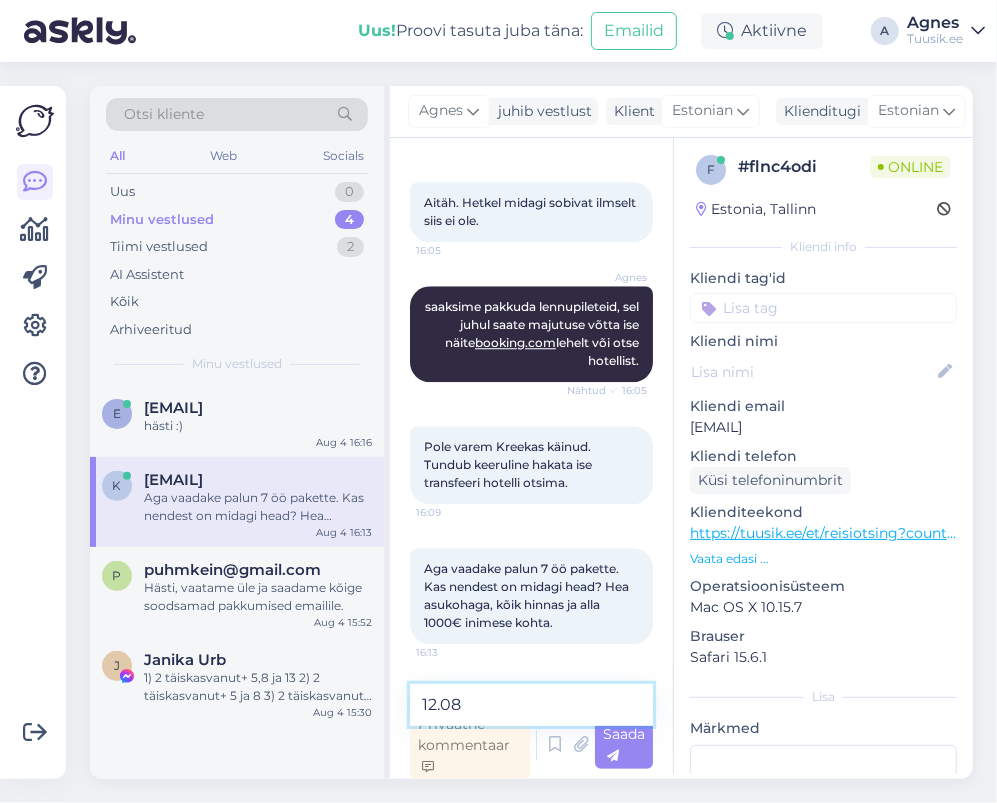 paste on "[NAME] [NAME] [PHONE]*" 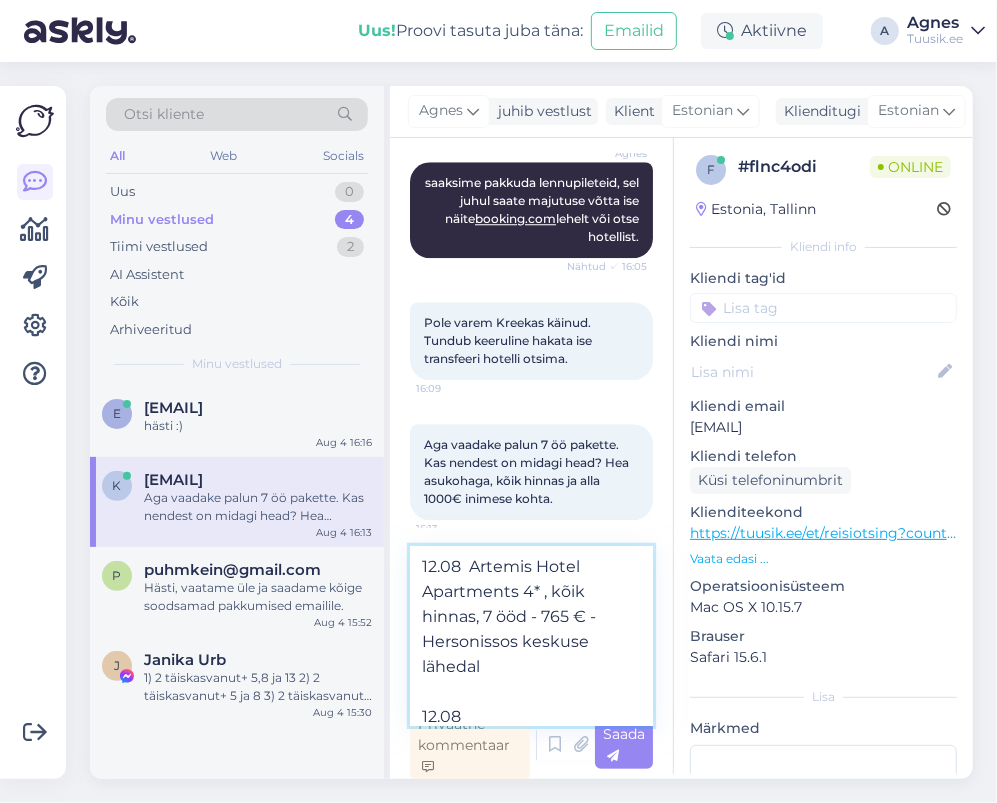 paste on "Filion Suites Resort & Spa 5*" 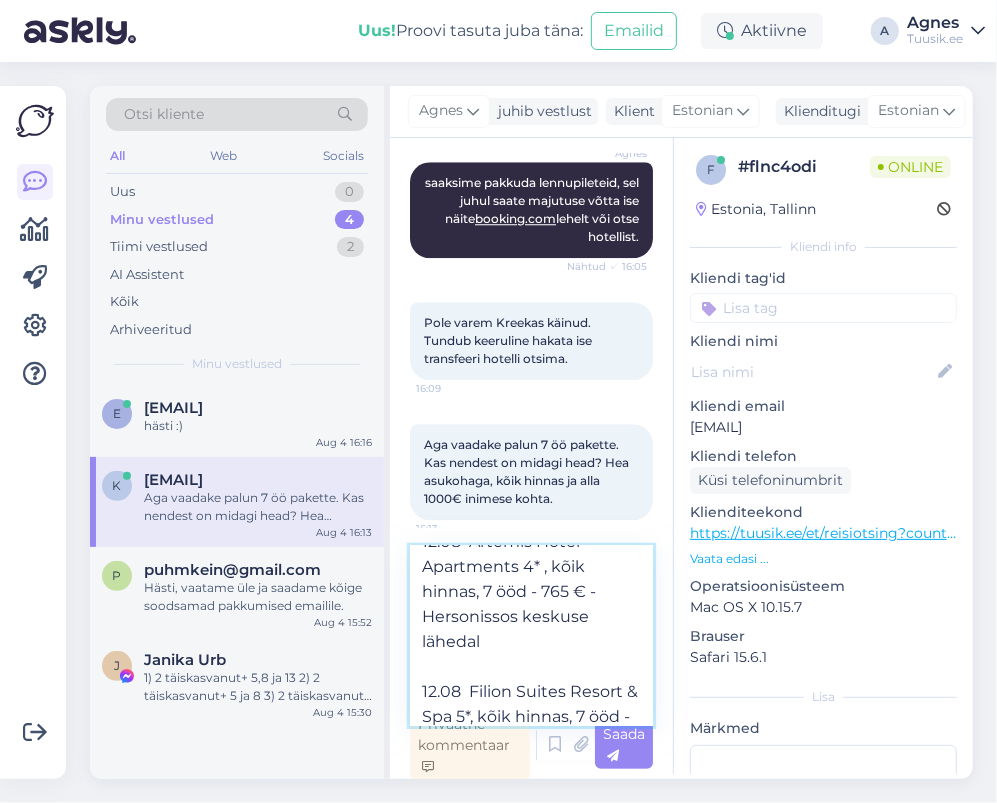 scroll, scrollTop: 50, scrollLeft: 0, axis: vertical 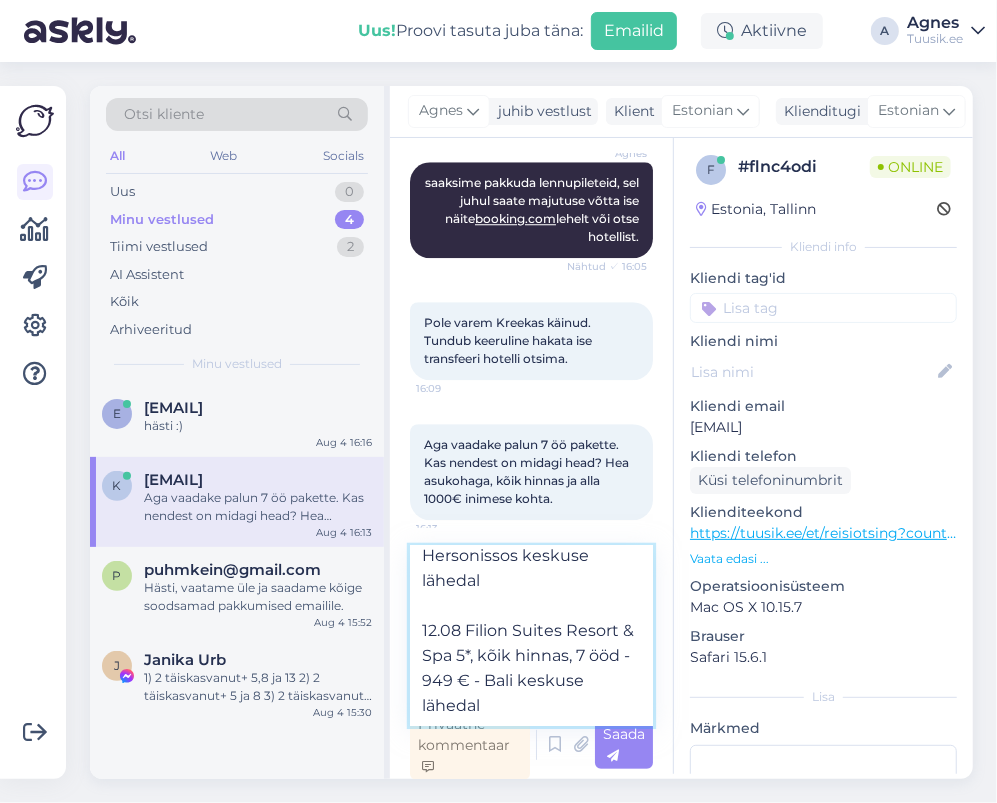 type on "12.08 Artemis Hotel Apartments 4* , kõik hinnas, 7 ööd - 765 € - Hersonissos keskuse lähedal
12.08 Filion Suites Resort & Spa 5*, kõik hinnas, 7 ööd - 949 € - Bali keskuse lähedal" 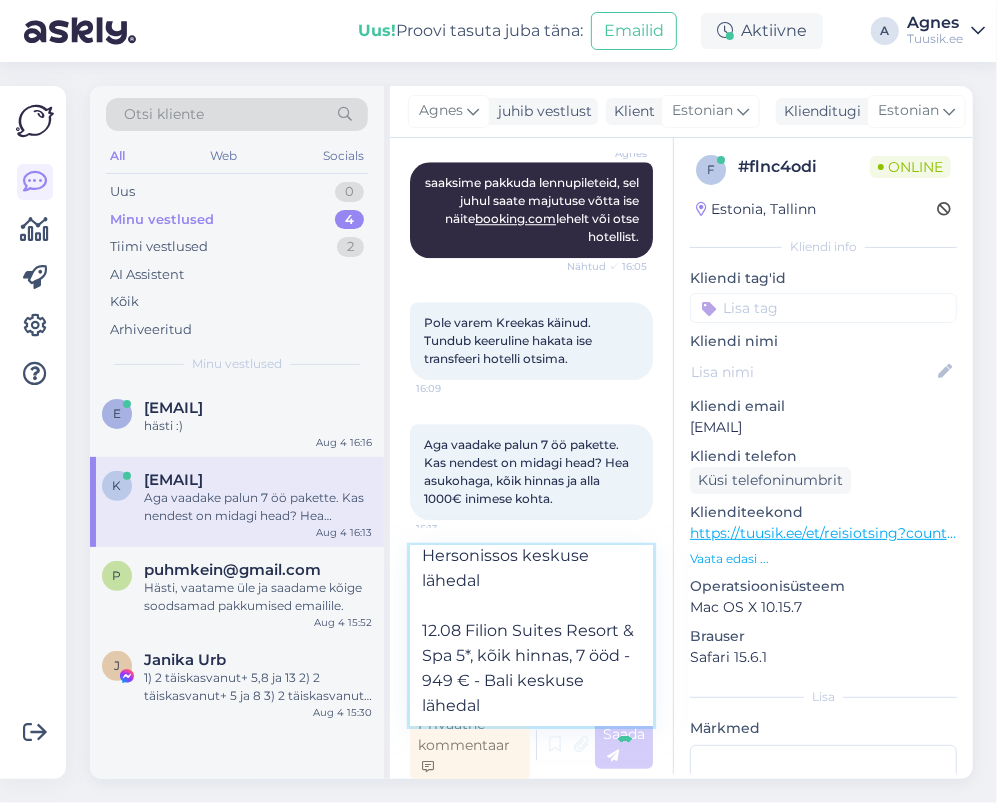 type 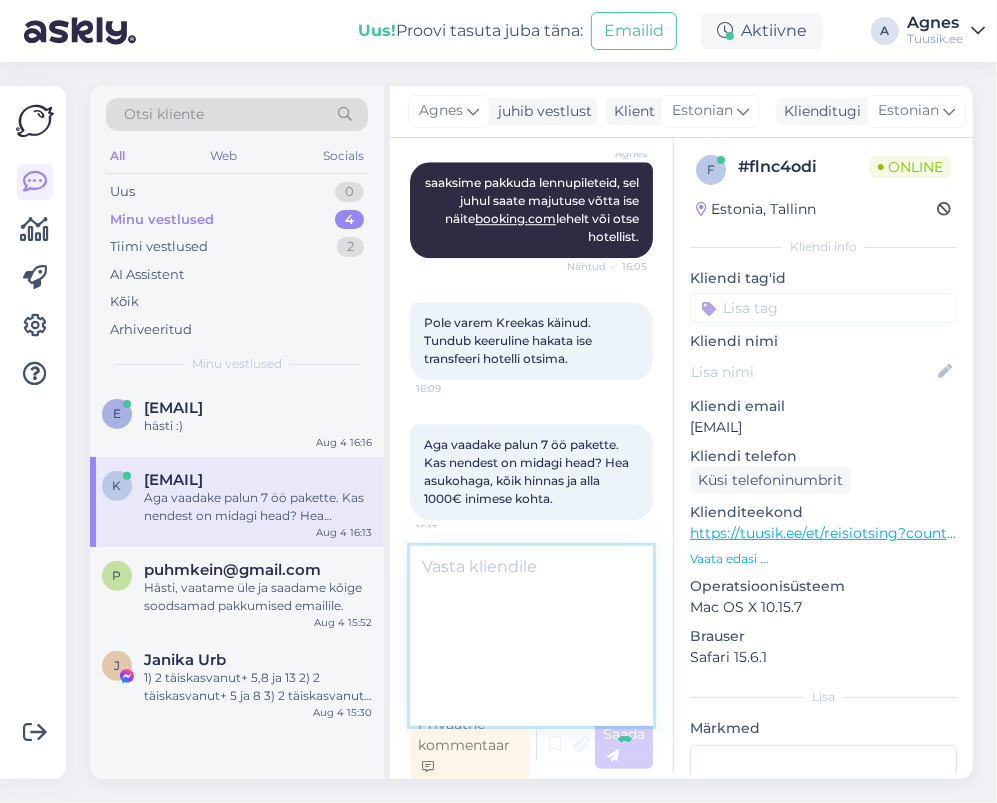 scroll, scrollTop: 0, scrollLeft: 0, axis: both 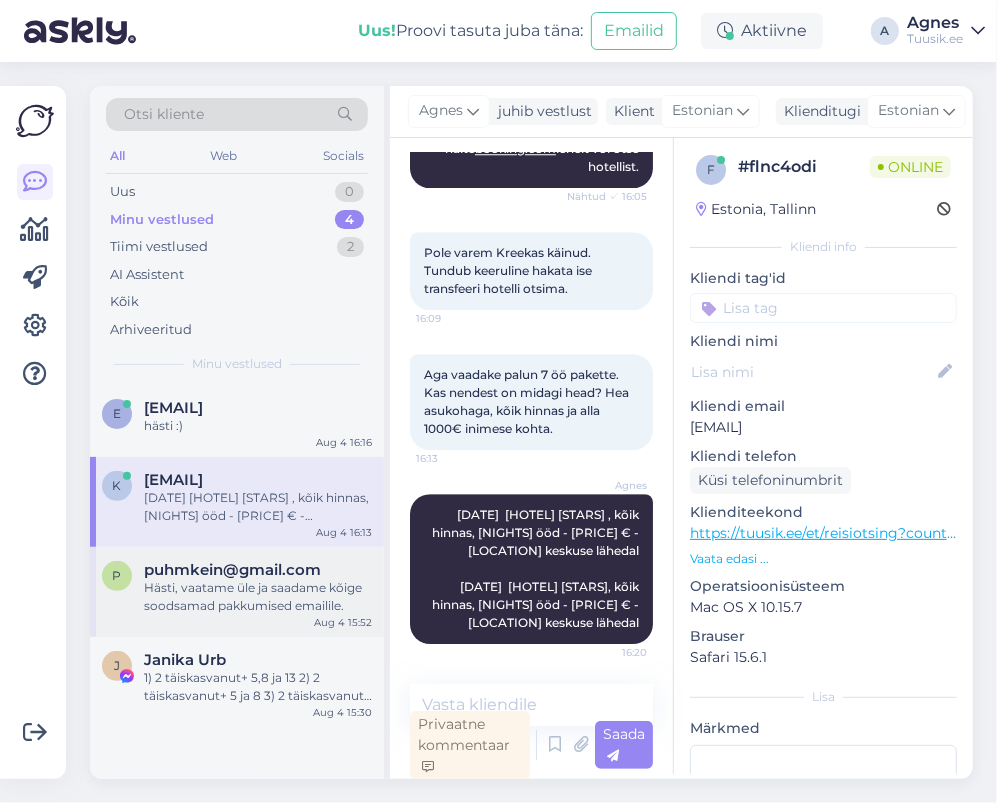 click on "Hästi, vaatame üle ja saadame kõige soodsamad pakkumised emailile." at bounding box center (258, 597) 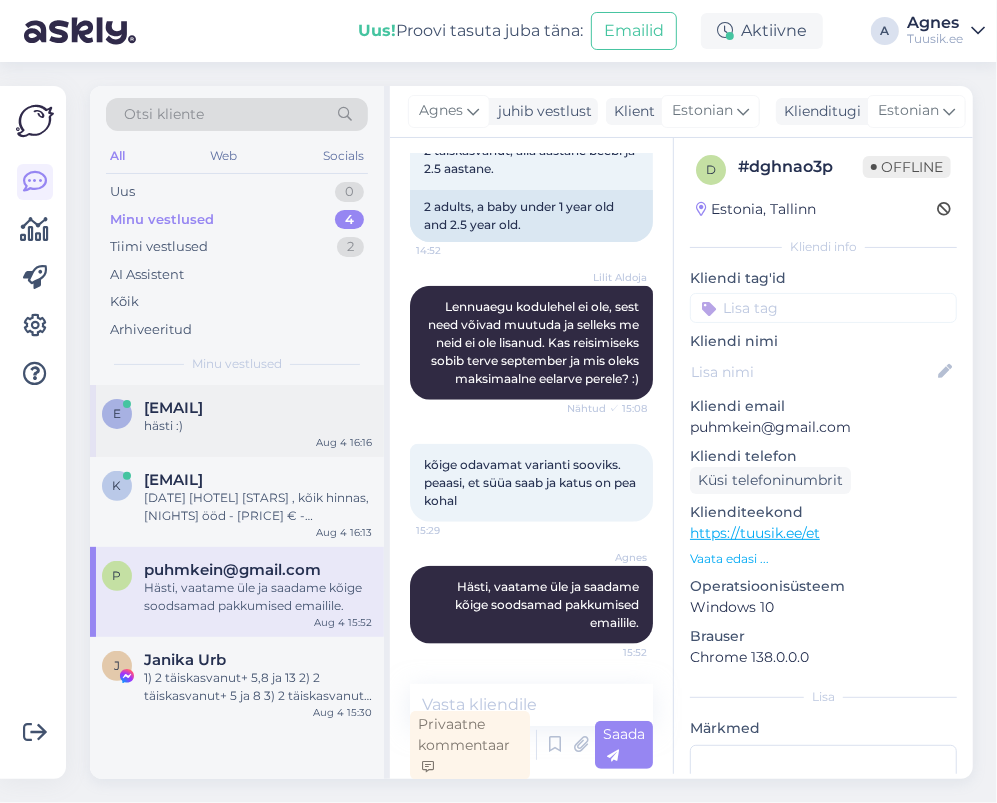 click on "hästi :)" at bounding box center [258, 426] 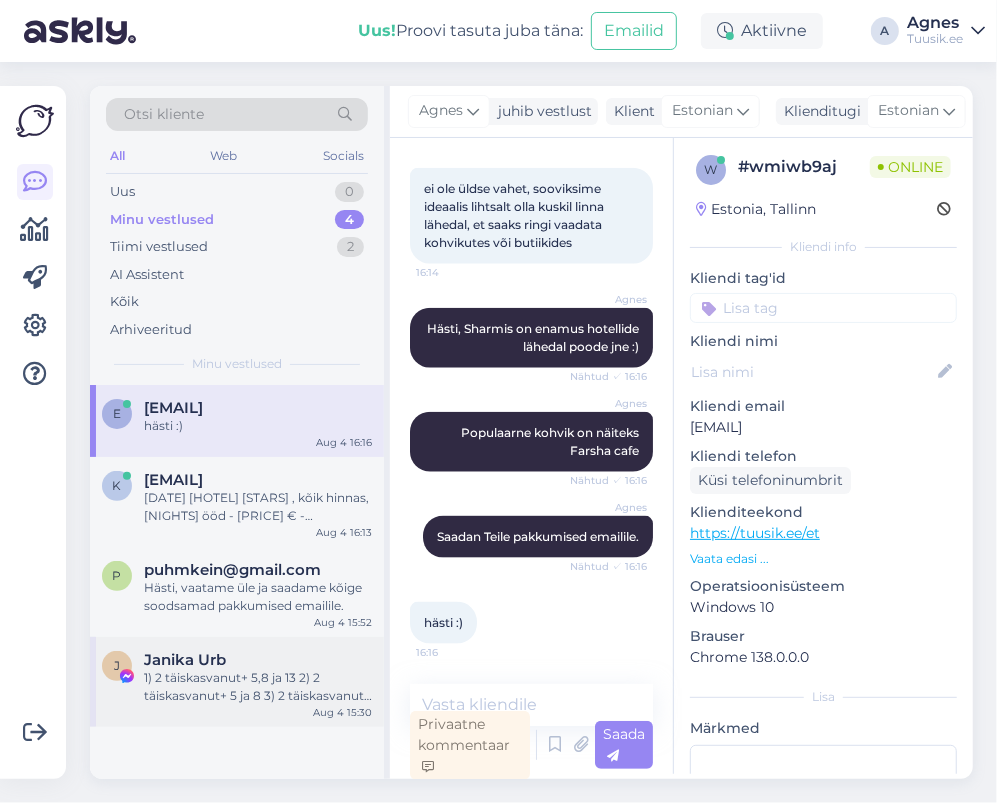 click on "1) 2 täiskasvanut+ 5,8 ja 13
2) 2 täiskasvanut+ 5 ja 8
3) 2 täiskasvanut+ 2 ja 12" at bounding box center (258, 687) 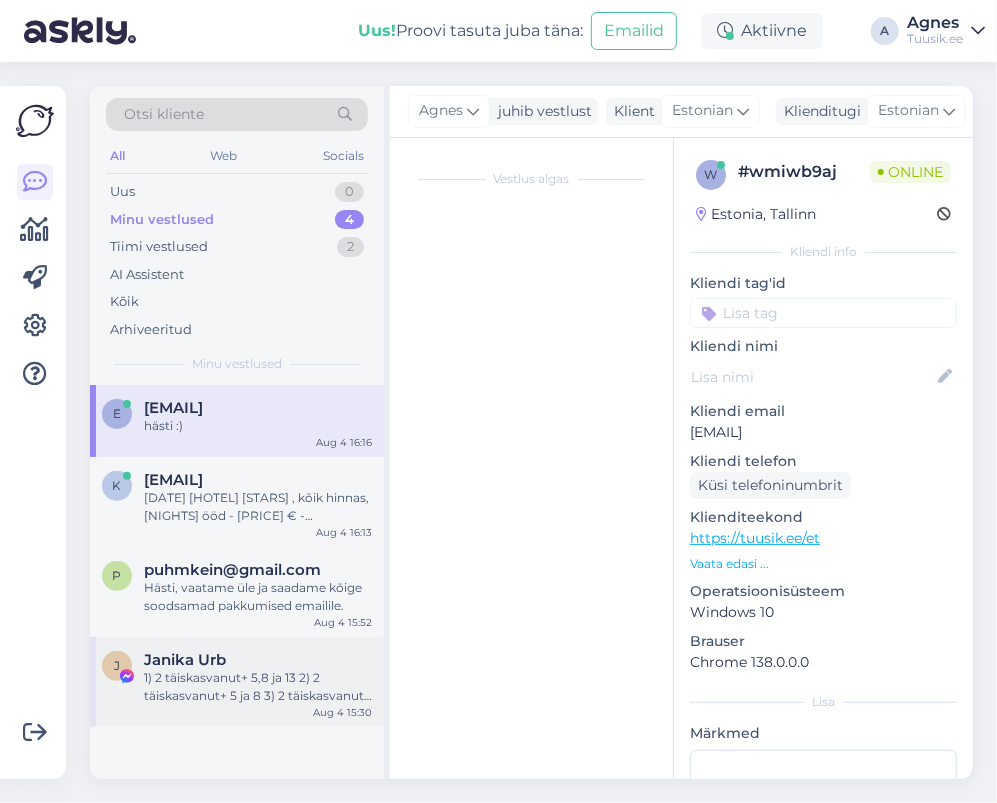 scroll, scrollTop: 8390, scrollLeft: 0, axis: vertical 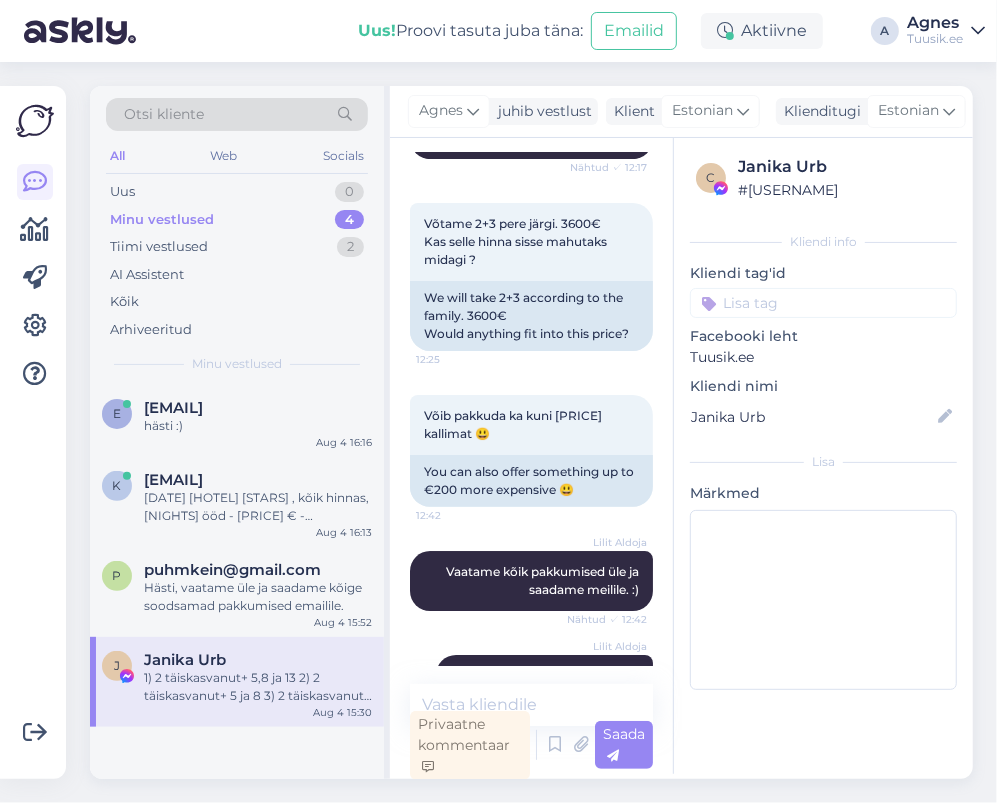 drag, startPoint x: 502, startPoint y: 320, endPoint x: 400, endPoint y: 318, distance: 102.01961 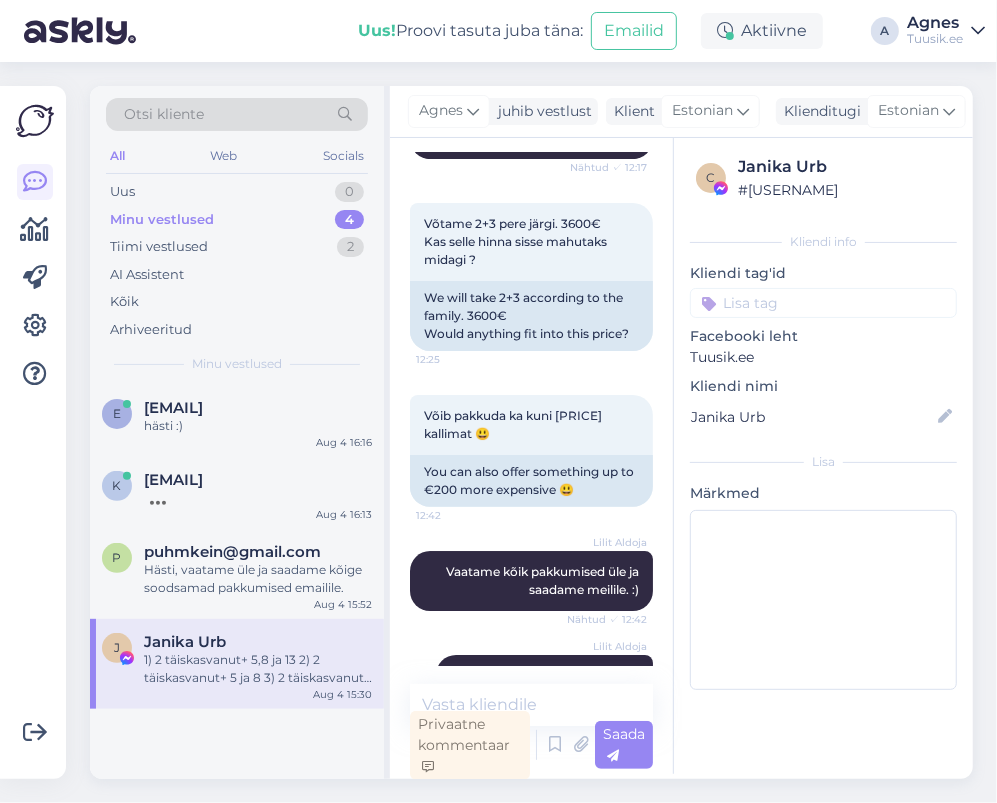 copy on "[EMAIL]" 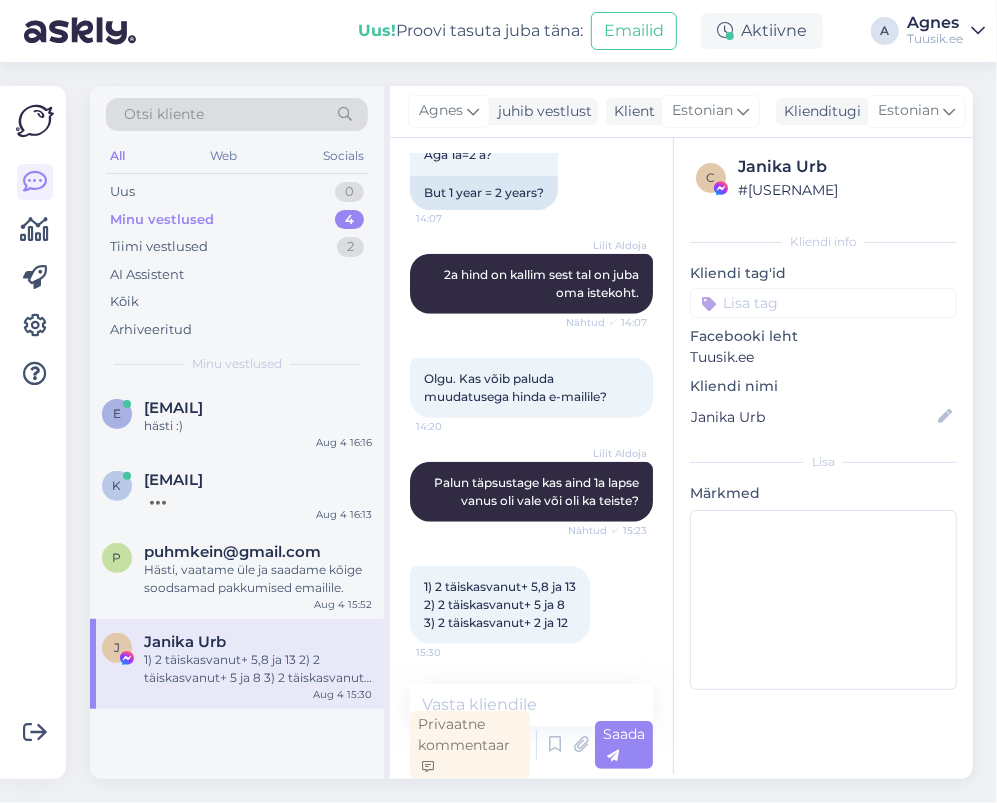 scroll, scrollTop: 8390, scrollLeft: 0, axis: vertical 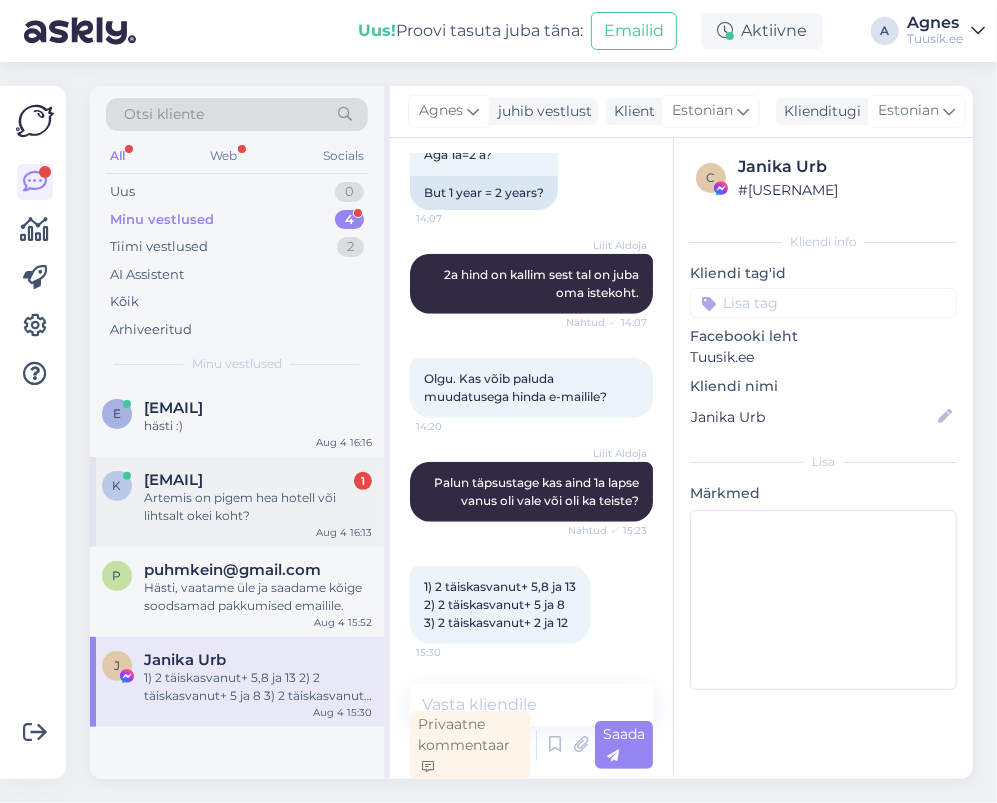 click on "[EMAIL]" at bounding box center [173, 480] 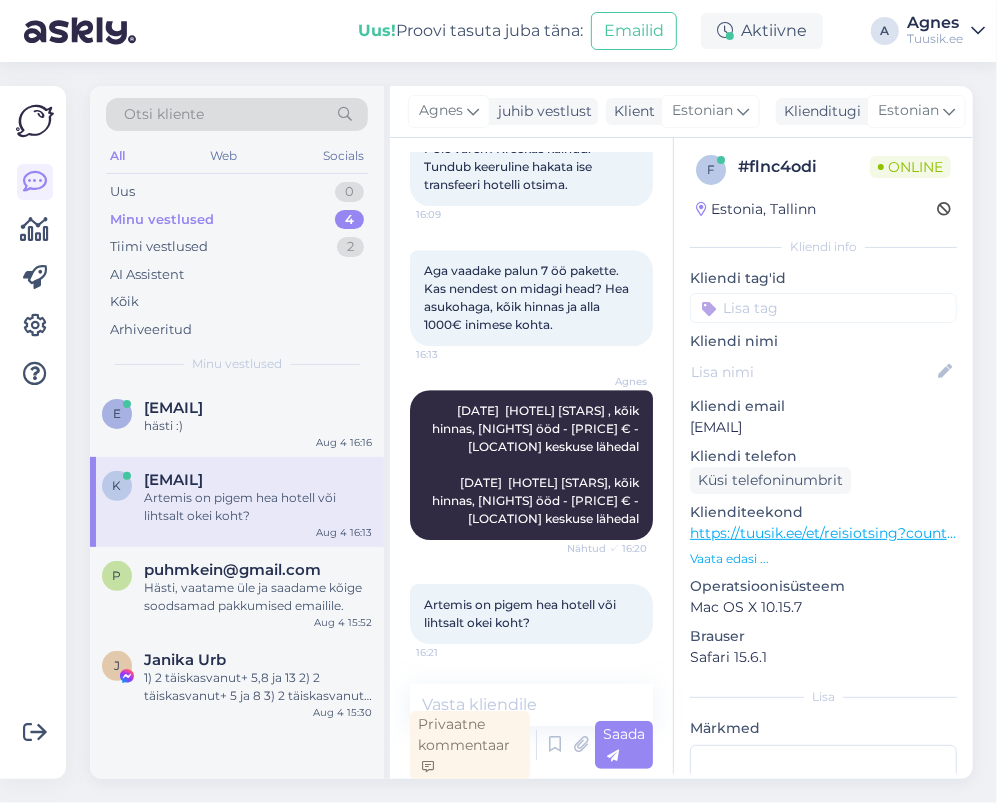 scroll, scrollTop: 2978, scrollLeft: 0, axis: vertical 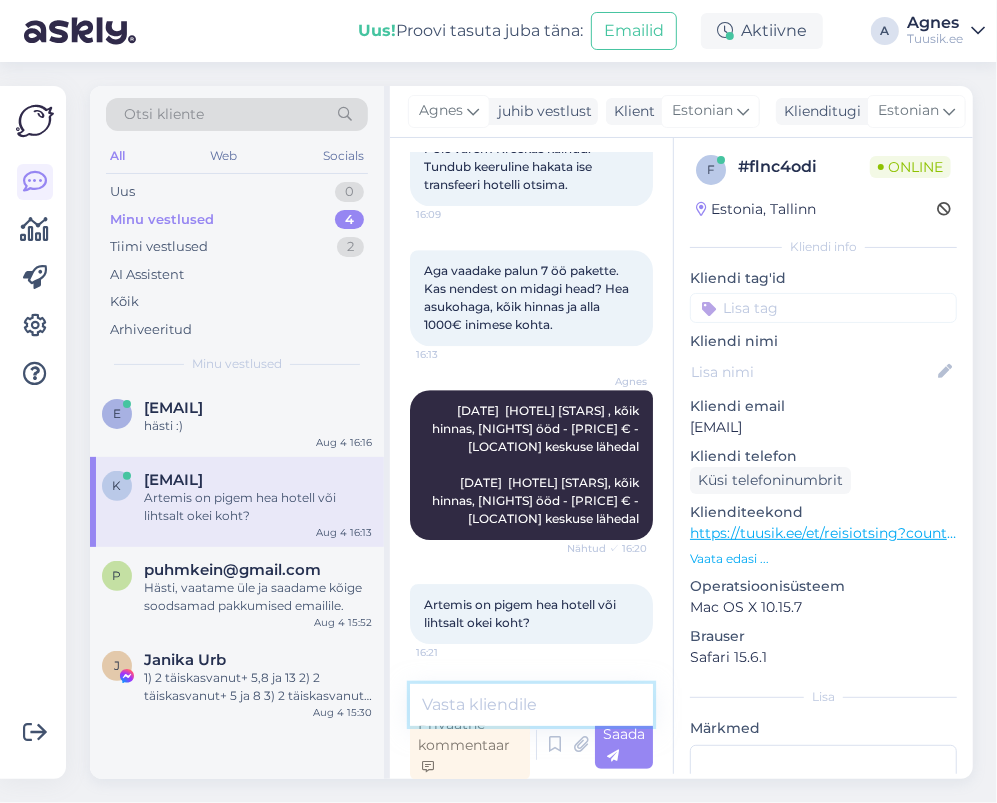 click at bounding box center [531, 705] 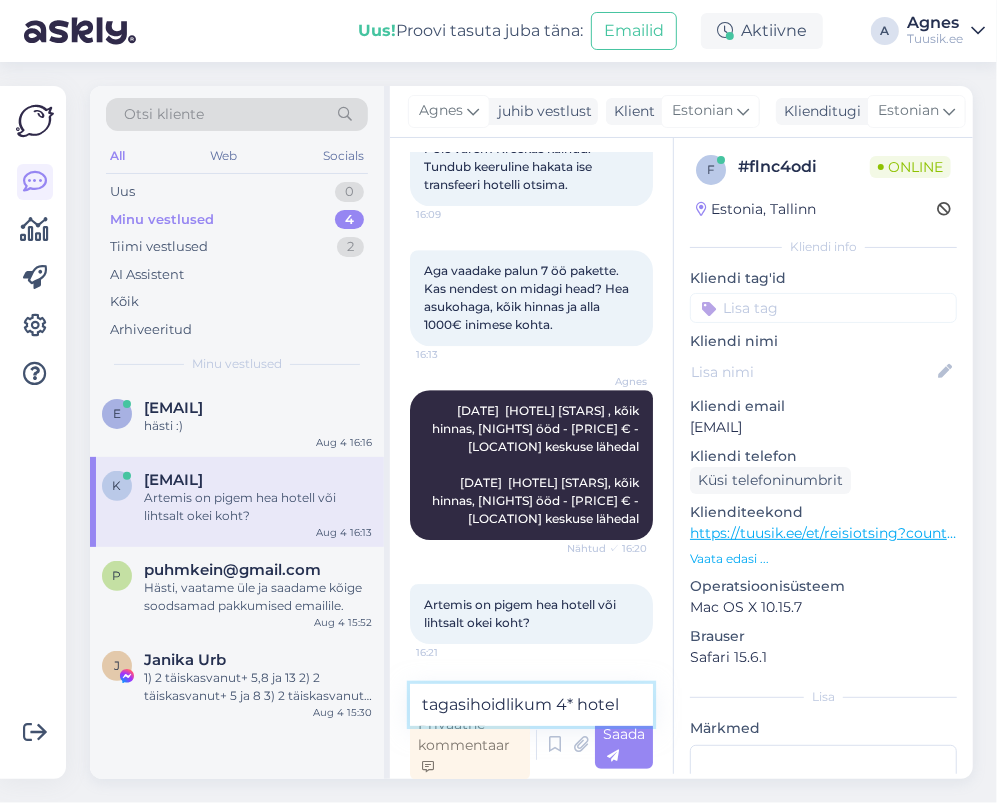 type on "tagasihoidlikum 4* hotell" 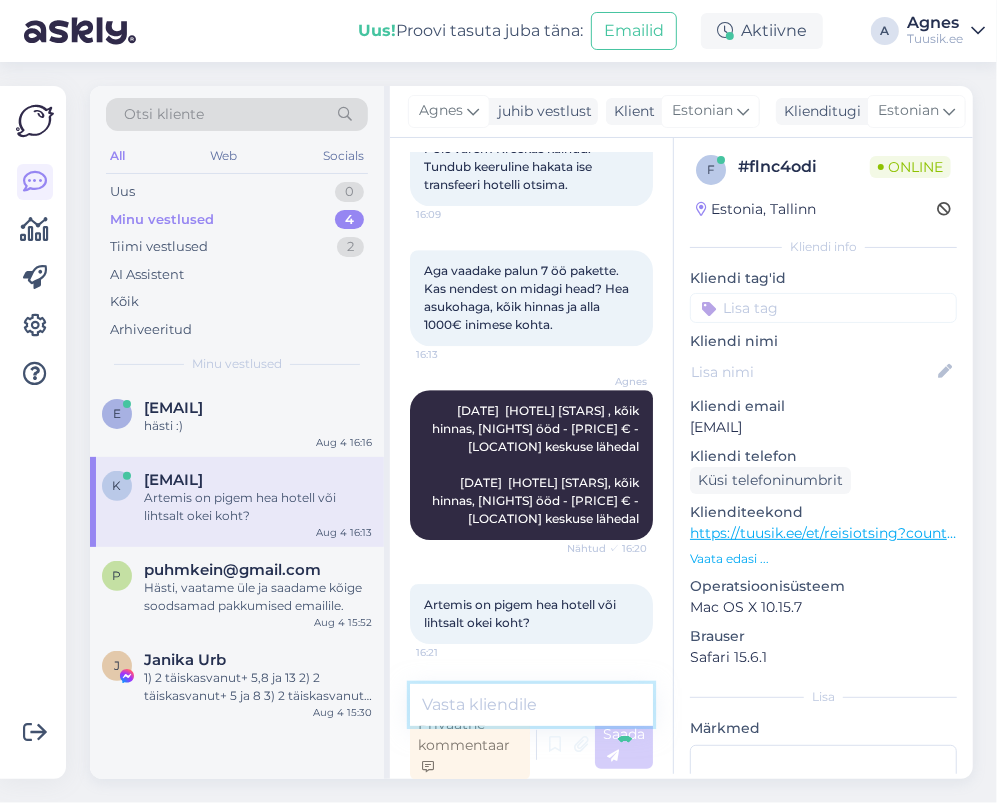 scroll, scrollTop: 3063, scrollLeft: 0, axis: vertical 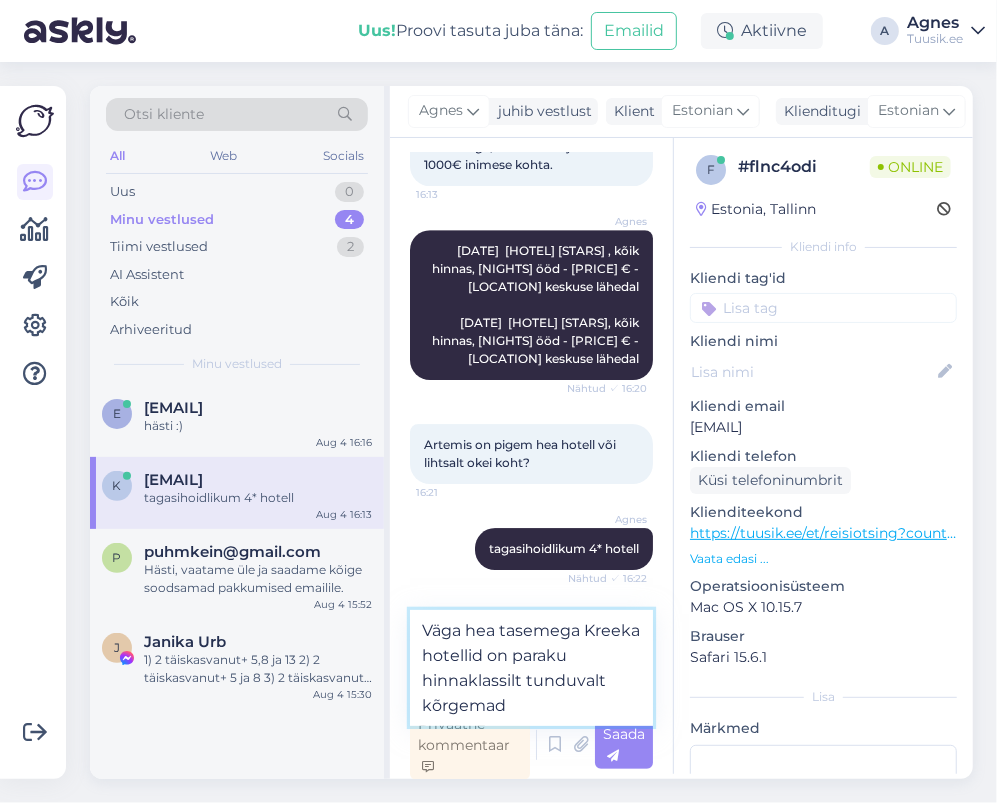 type on "Väga hea tasemega Kreeka hotellid on paraku hinnaklassilt tunduvalt kõrgemad." 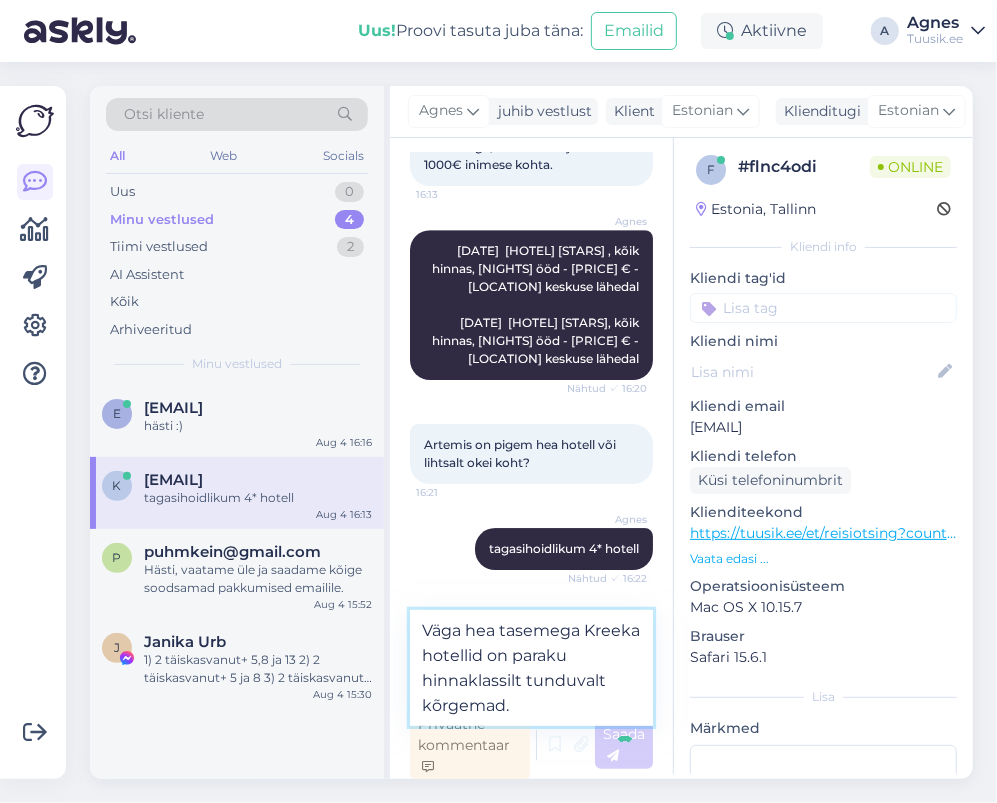 type 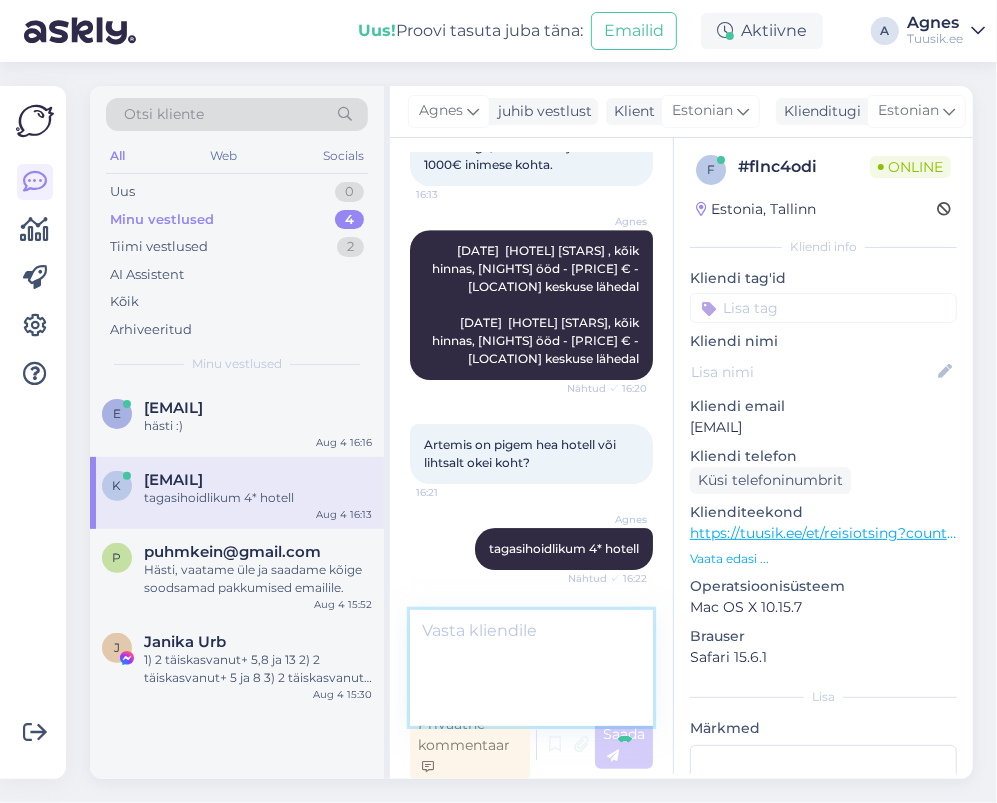 scroll, scrollTop: 3185, scrollLeft: 0, axis: vertical 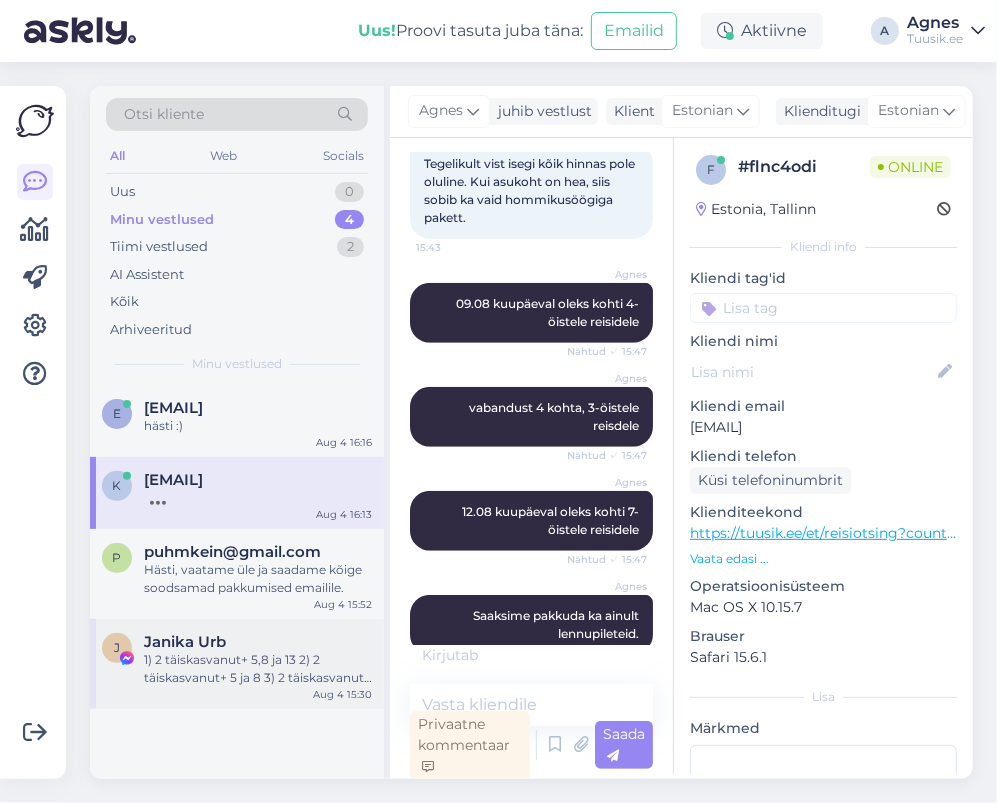 click on "J [NAME] [LAST] 1) 2 täiskasvanut+ 5,8 ja 13
2) 2 täiskasvanut+ 5 ja 8
3) 2 täiskasvanut+ 2 ja 12 Aug 4 15:30" at bounding box center (237, 664) 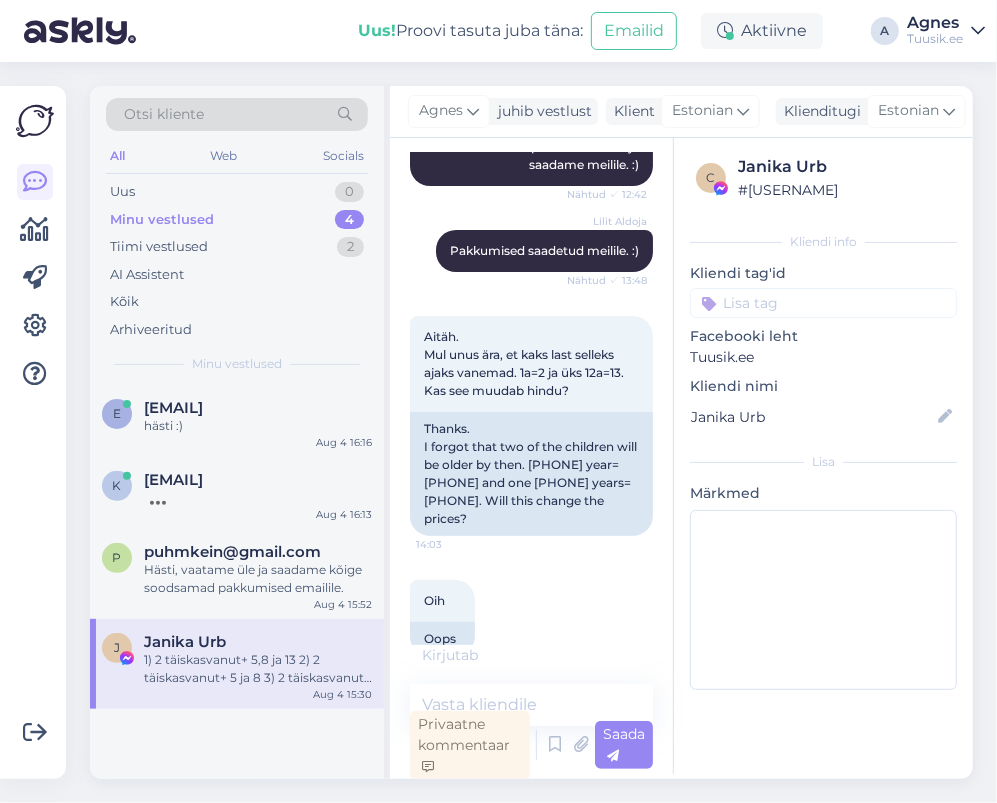 scroll, scrollTop: 7211, scrollLeft: 0, axis: vertical 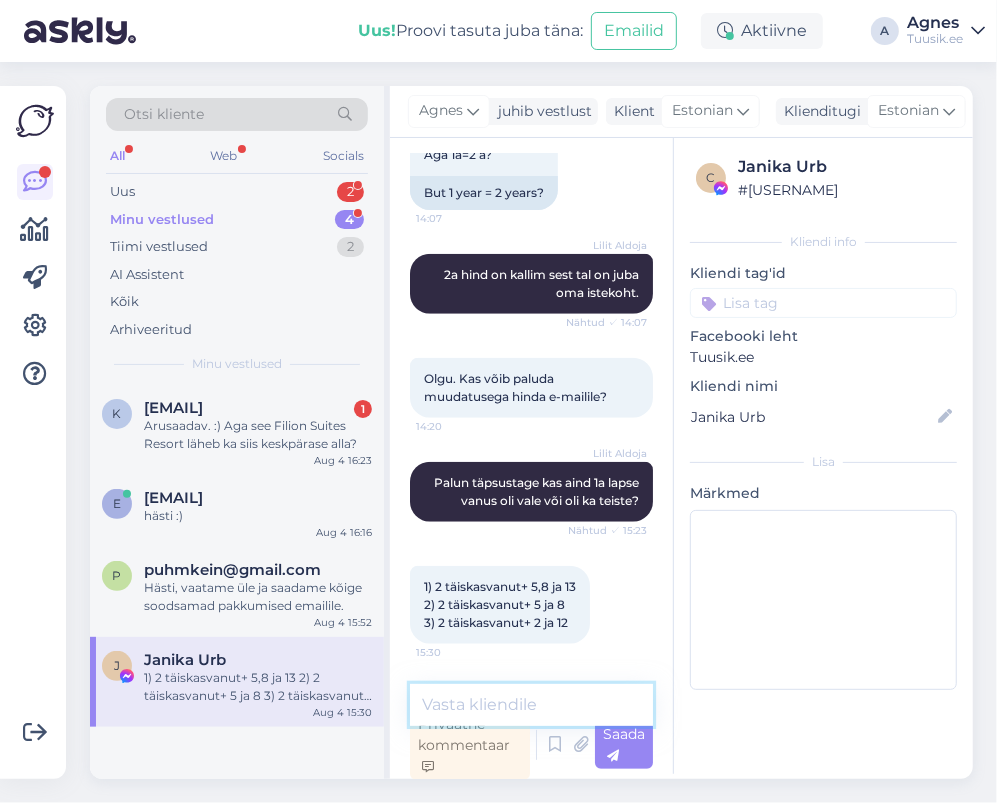 click at bounding box center [531, 705] 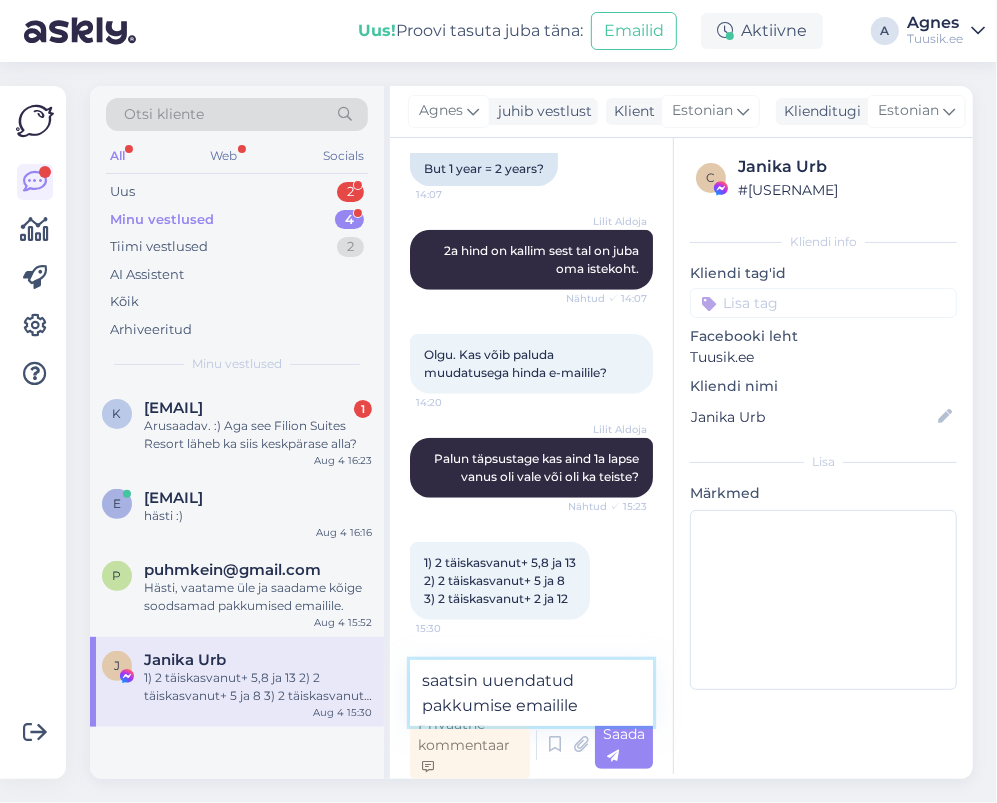 type on "saatsin uuendatud pakkumise emailile." 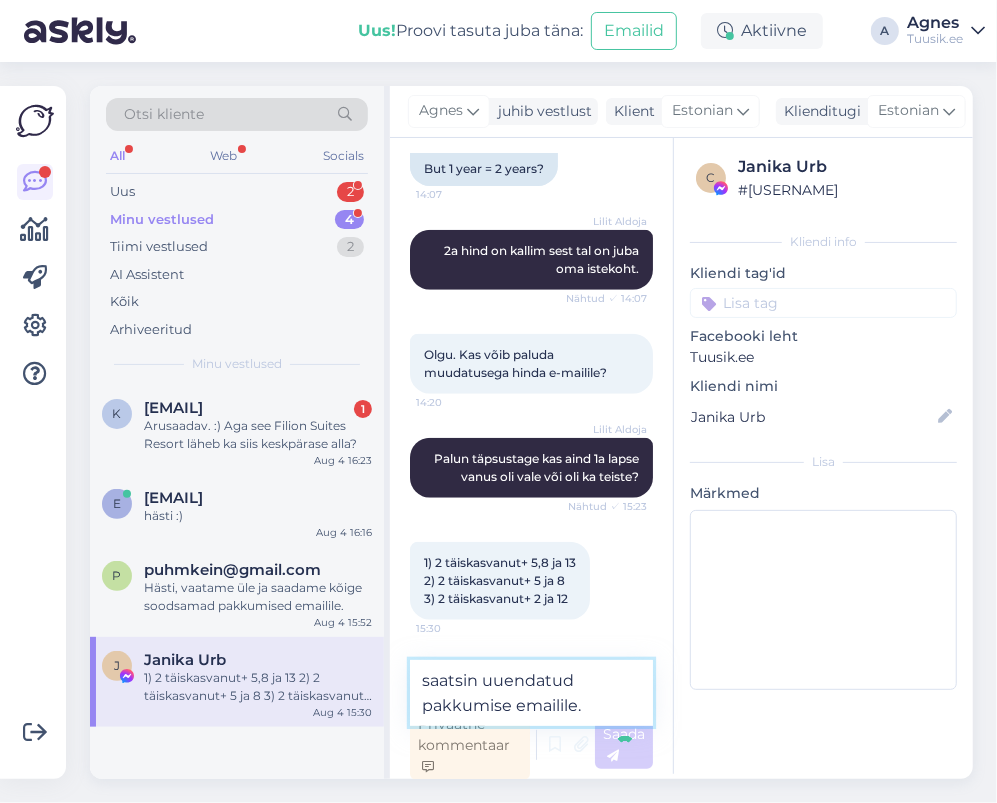 type 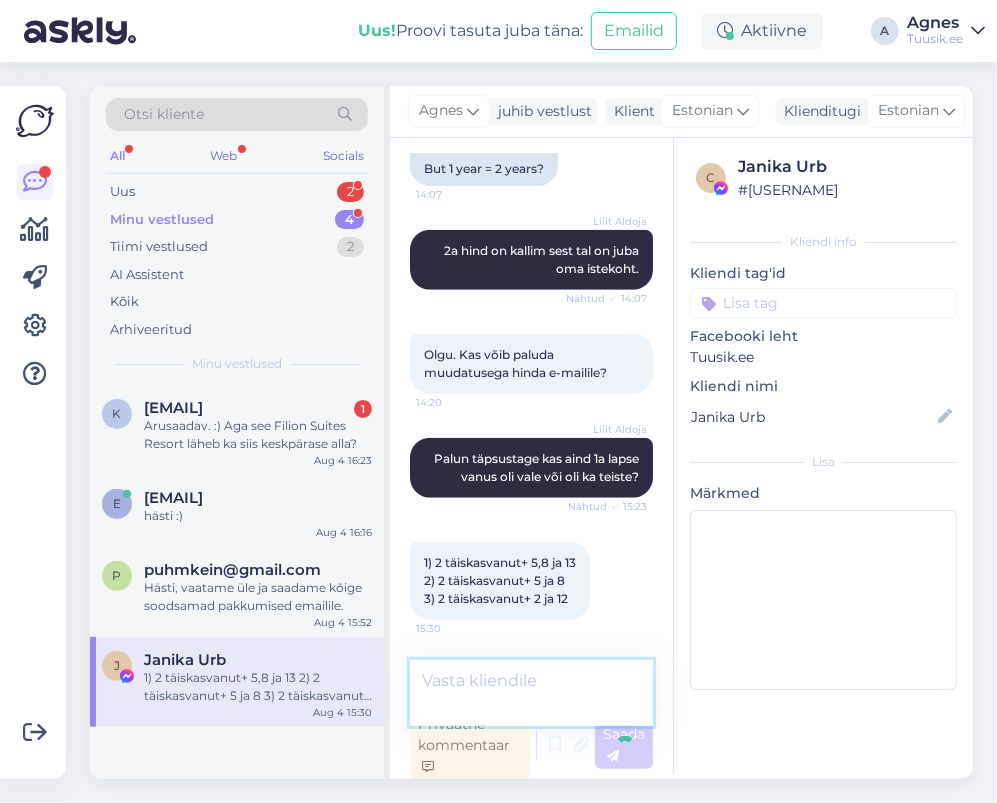 scroll, scrollTop: 8495, scrollLeft: 0, axis: vertical 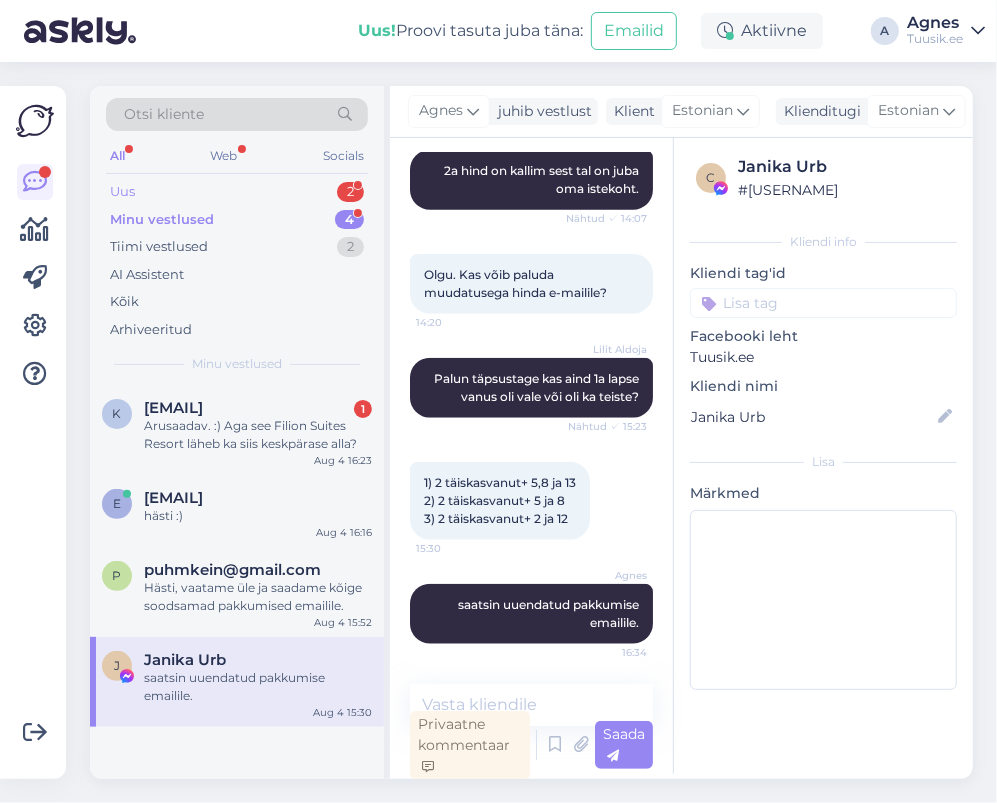 click on "Uus 2" at bounding box center (237, 192) 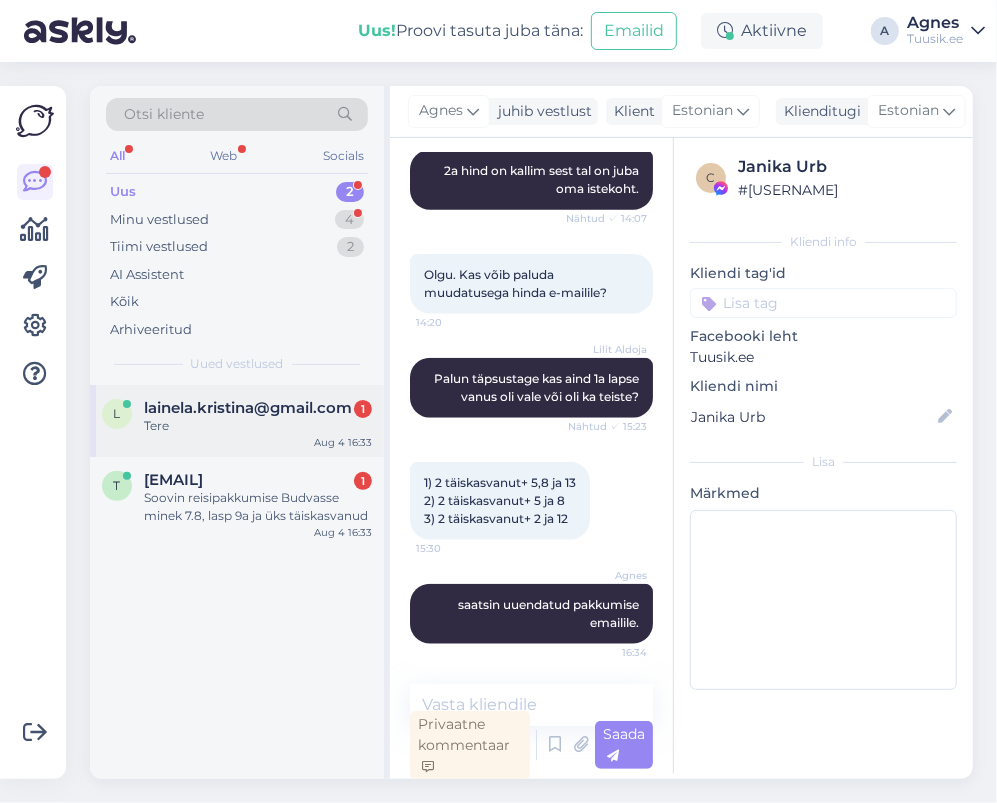 click on "Tere" at bounding box center (258, 426) 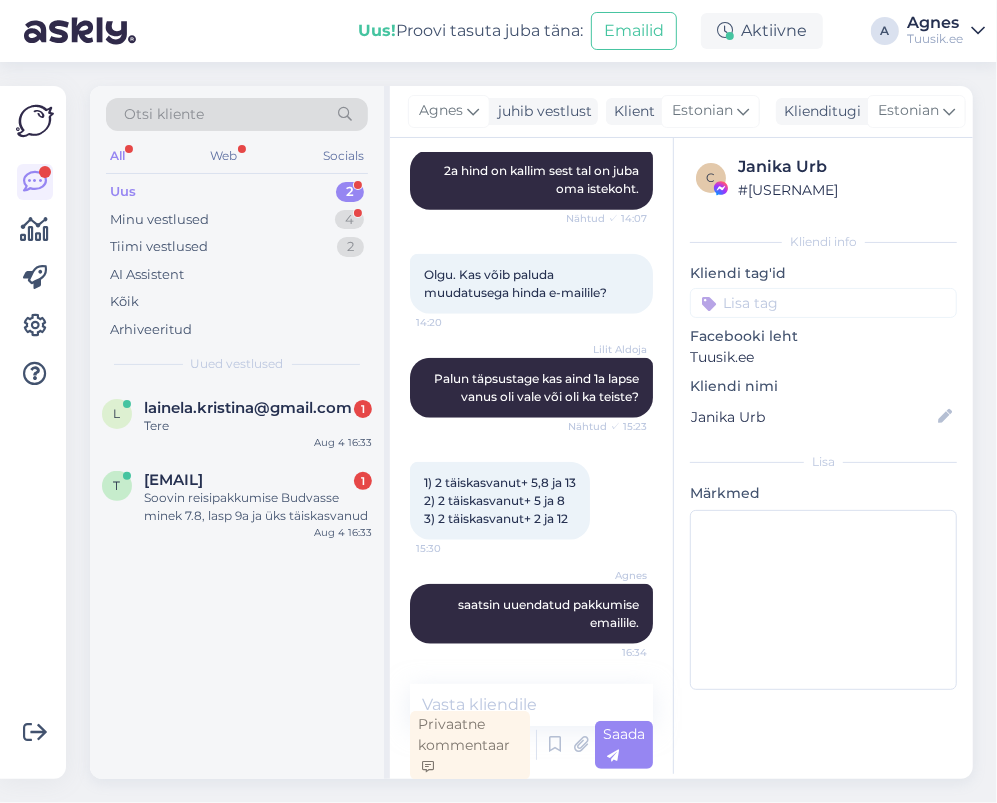 scroll, scrollTop: 0, scrollLeft: 0, axis: both 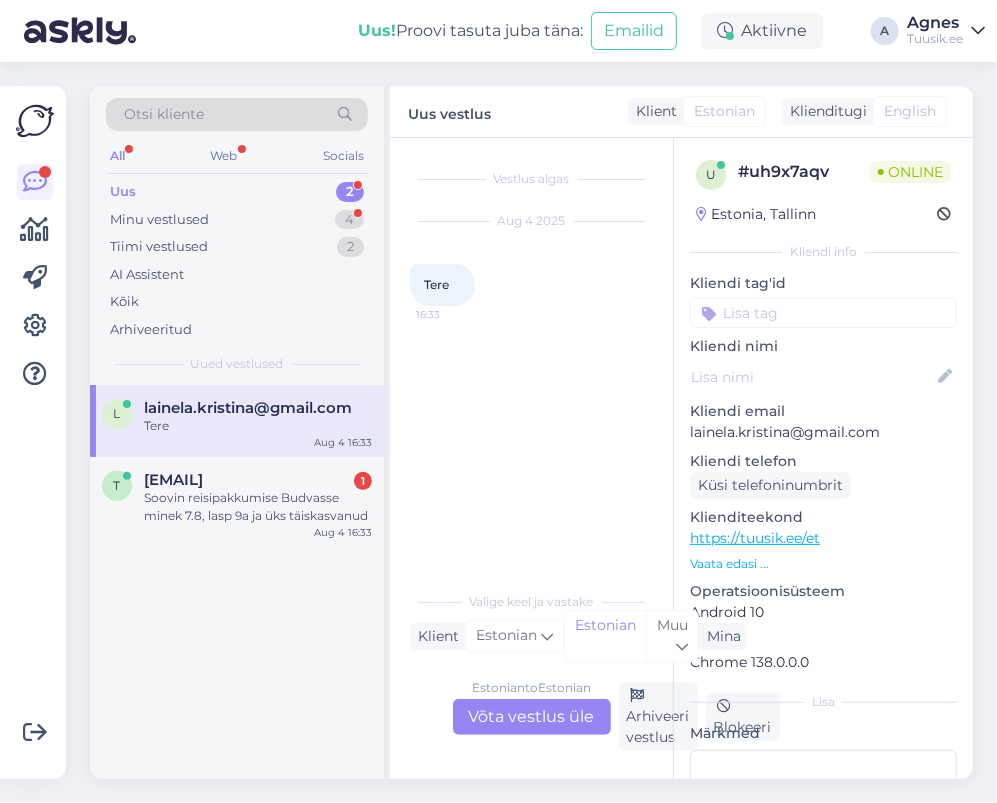 click on "Estonian  to  Estonian Võta vestlus üle" at bounding box center [532, 717] 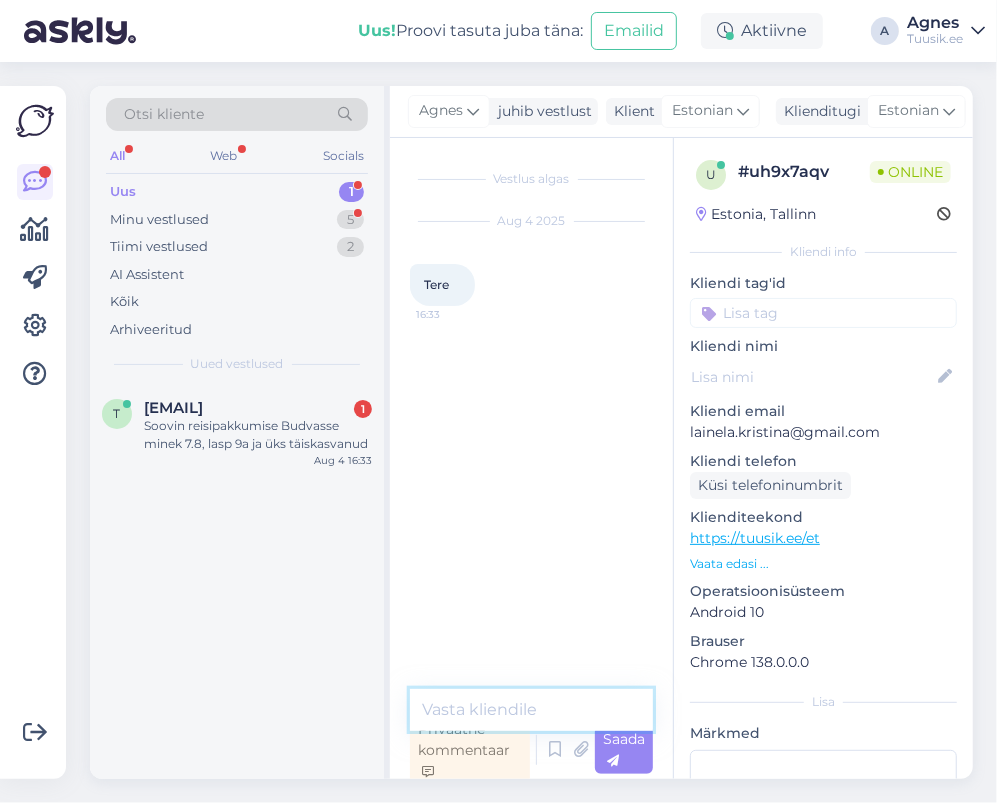 click at bounding box center [531, 710] 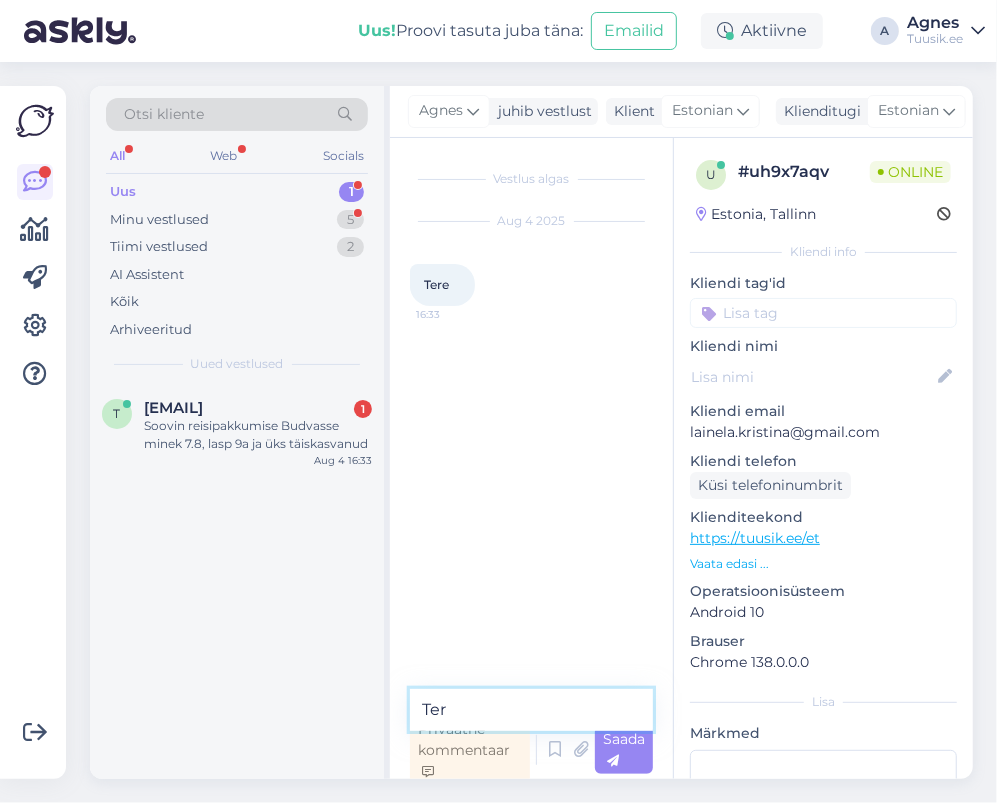 type on "Tere" 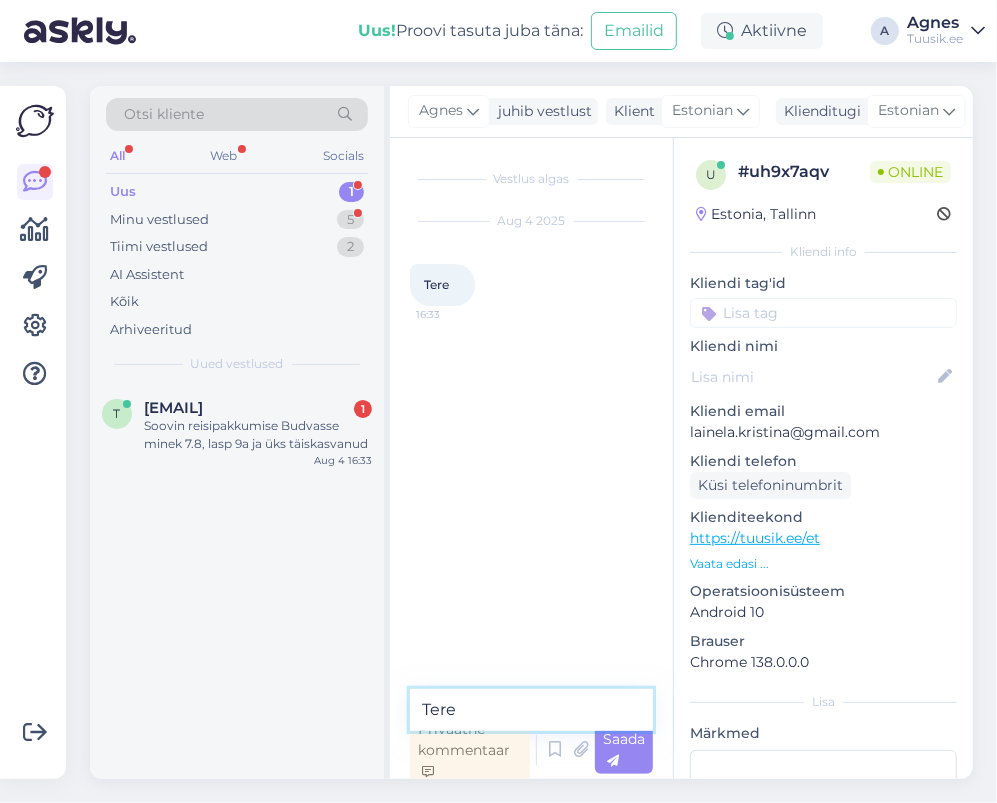 type 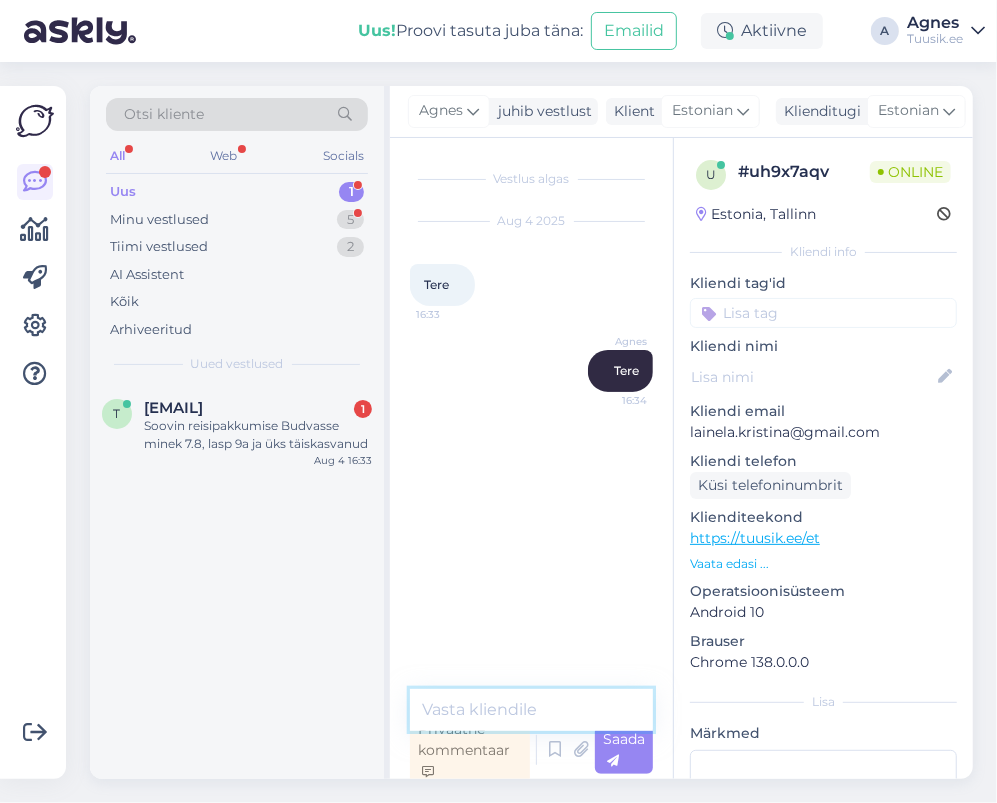 scroll, scrollTop: 5, scrollLeft: 0, axis: vertical 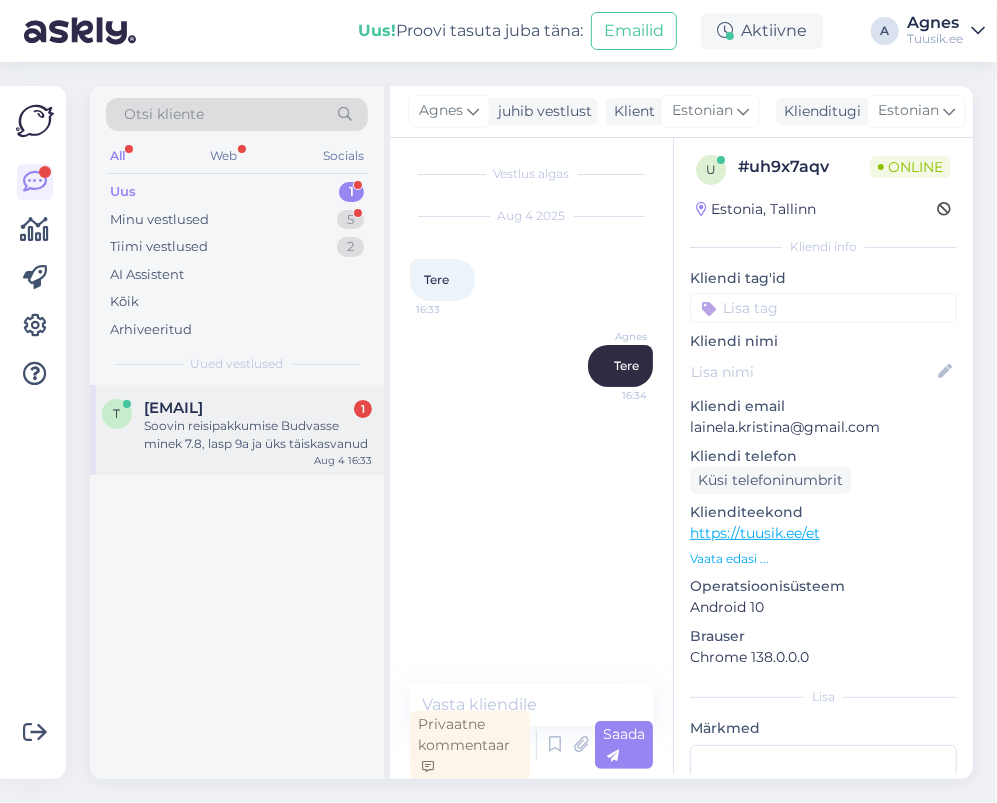 click on "Soovin reisipakkumise Budvasse minek 7.8, lasp 9a ja üks täiskasvanud" at bounding box center [258, 435] 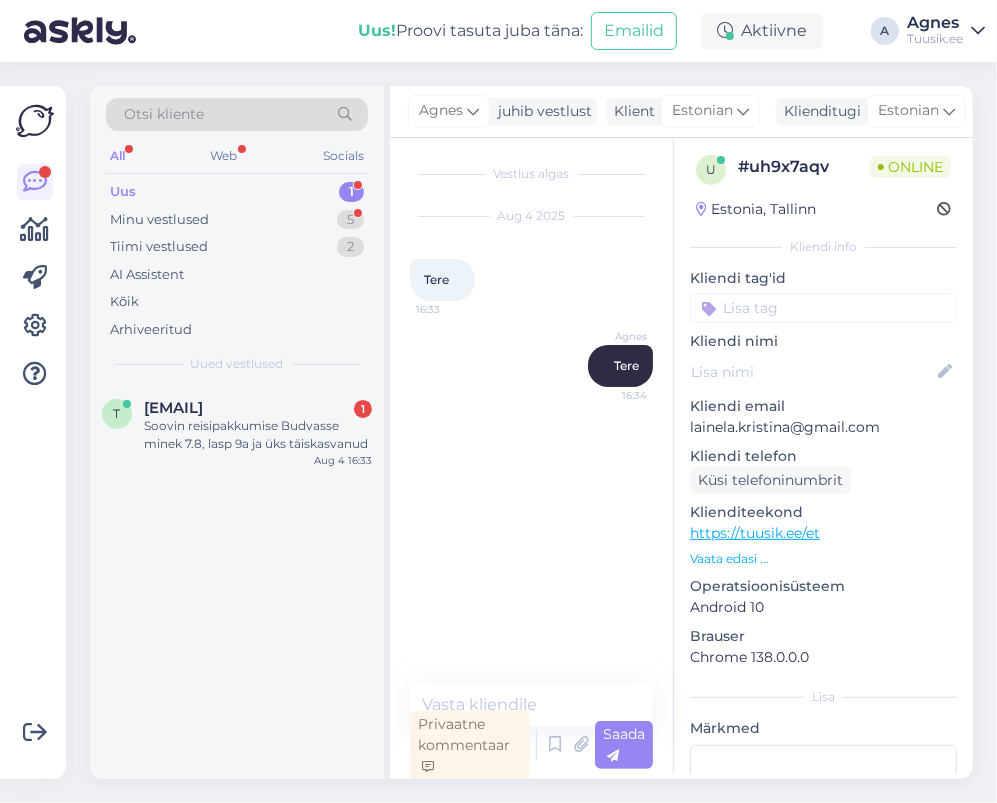 scroll, scrollTop: 0, scrollLeft: 0, axis: both 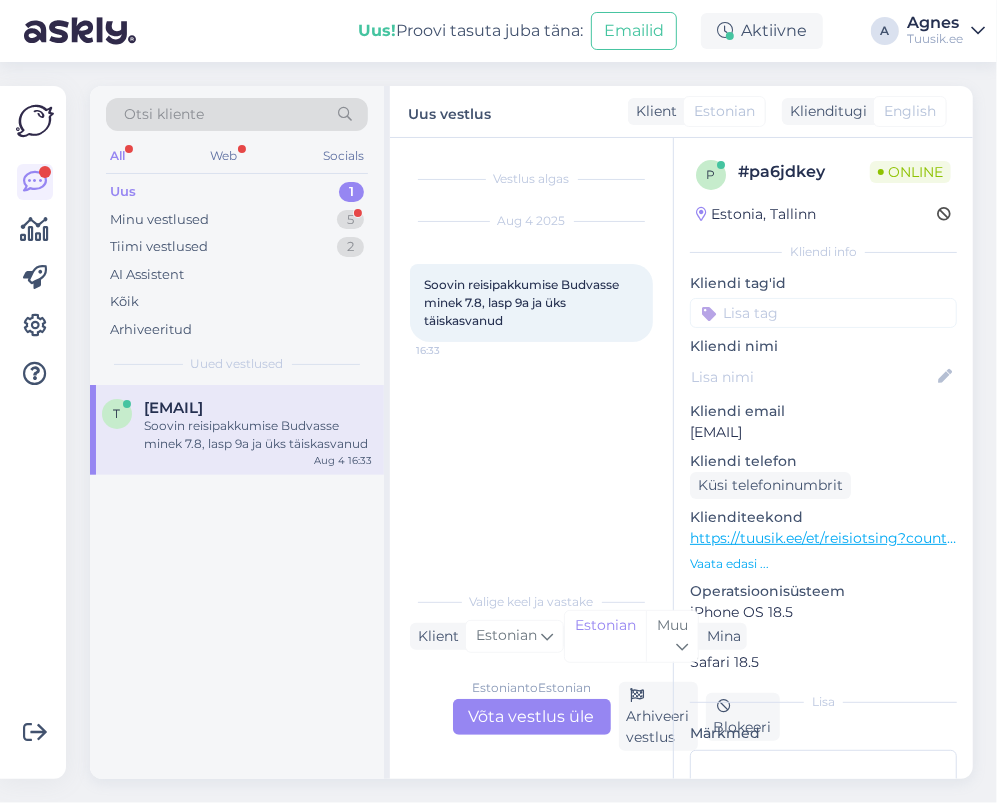 click on "Estonian  to  Estonian Võta vestlus üle Arhiveeri vestlus Blokeeri" at bounding box center [531, 716] 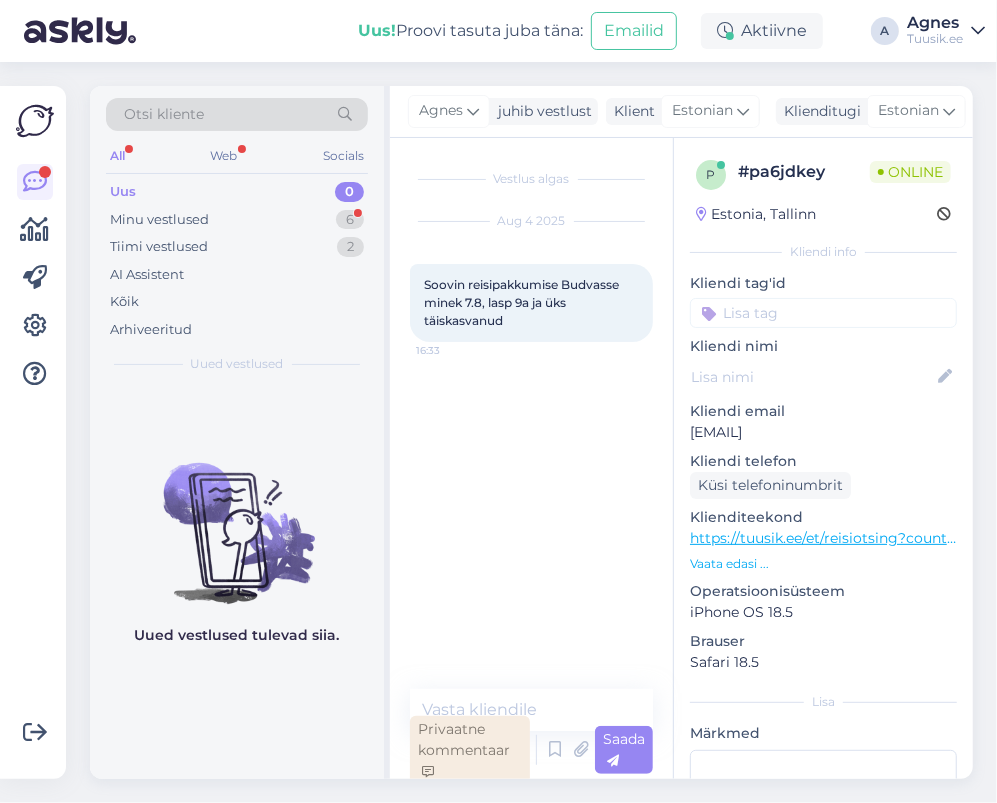 click on "Privaatne kommentaar" at bounding box center [470, 750] 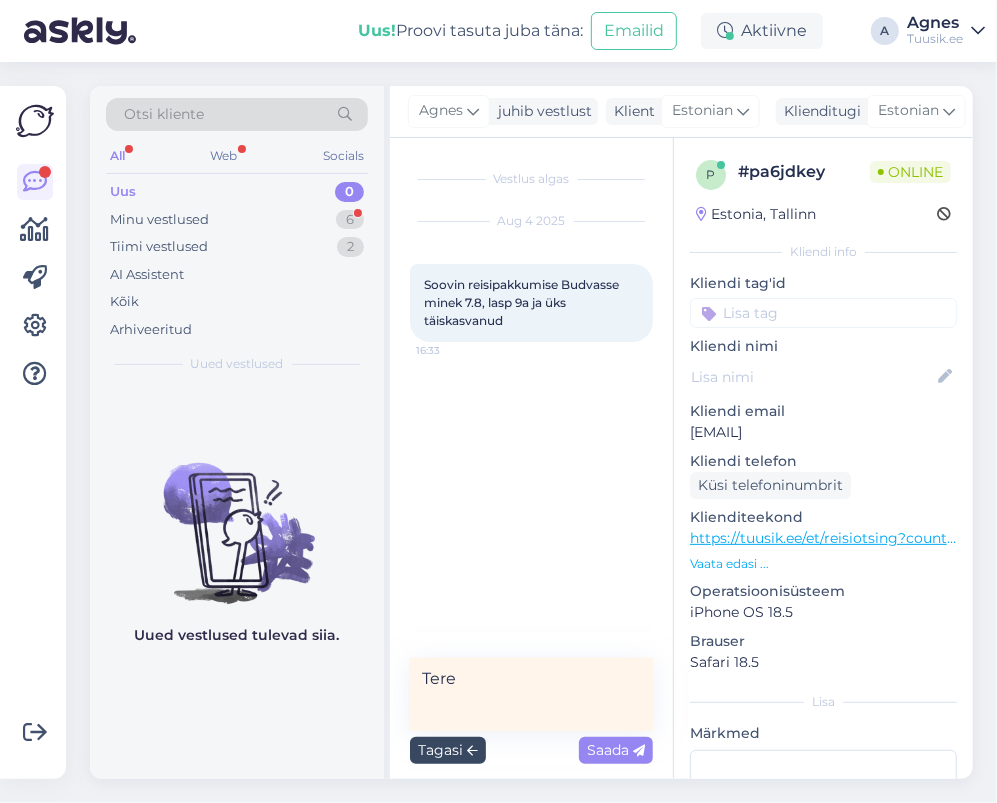 type on "Tere" 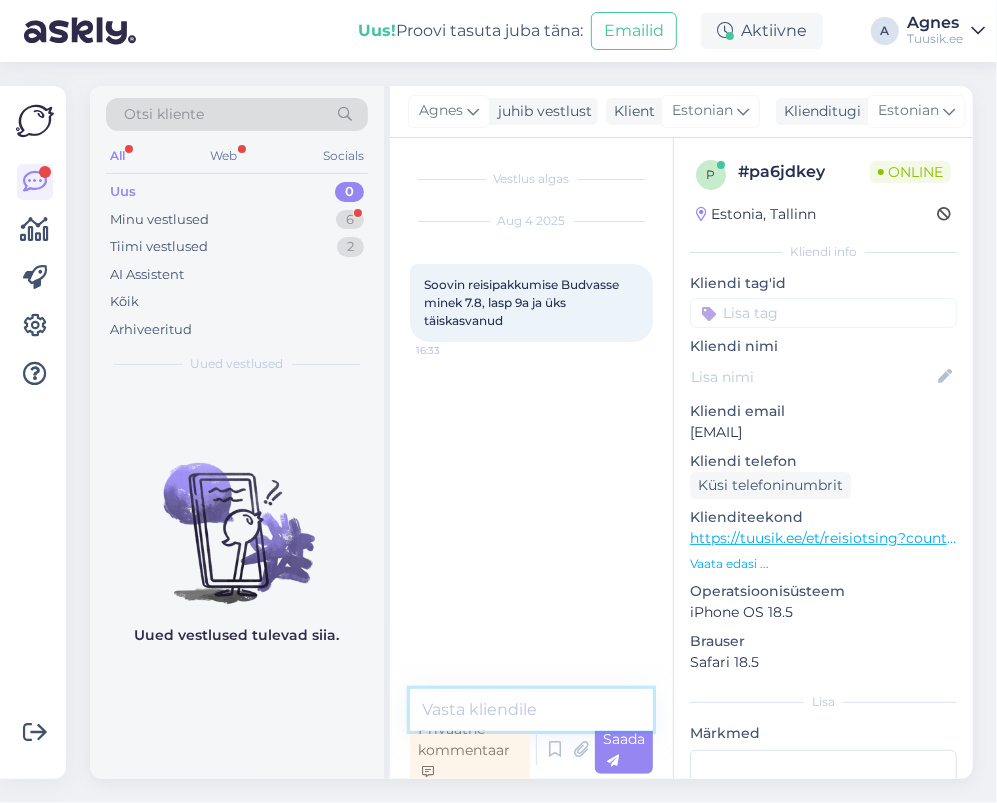 click at bounding box center [531, 710] 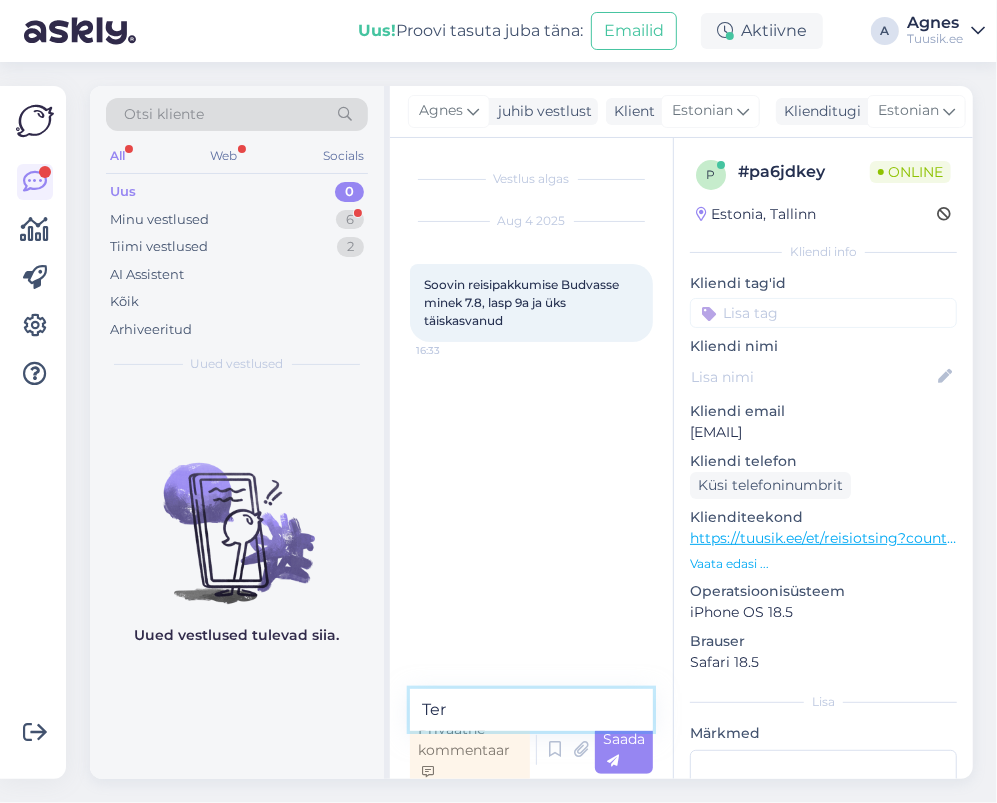 type on "Tere" 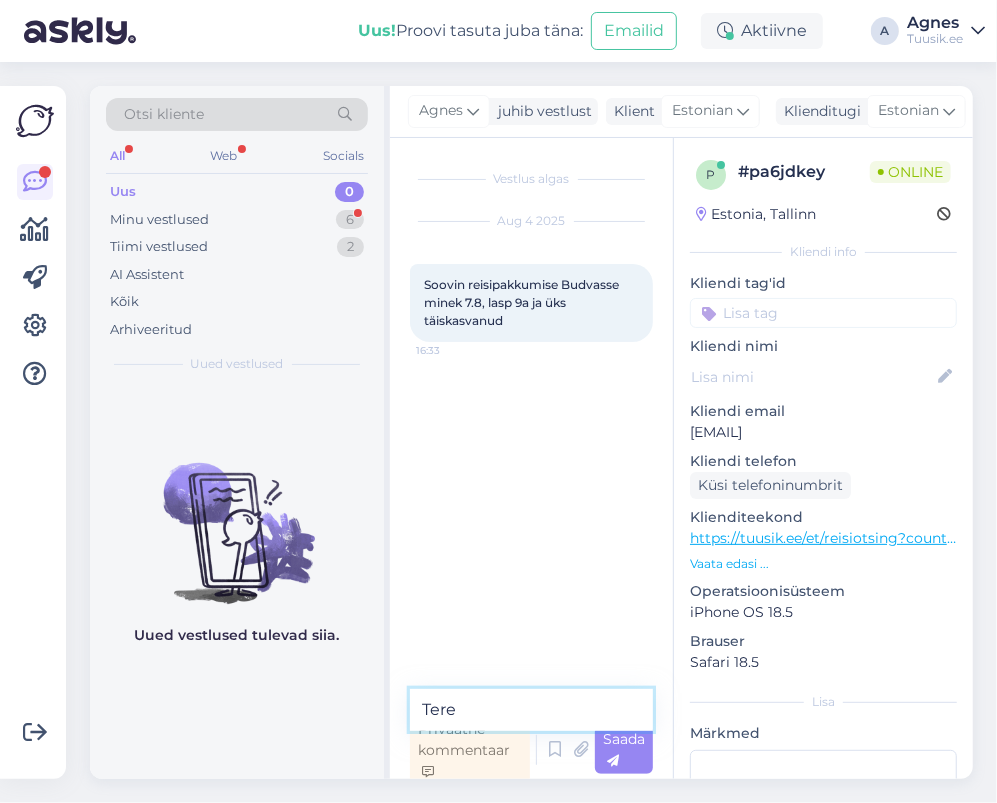 type 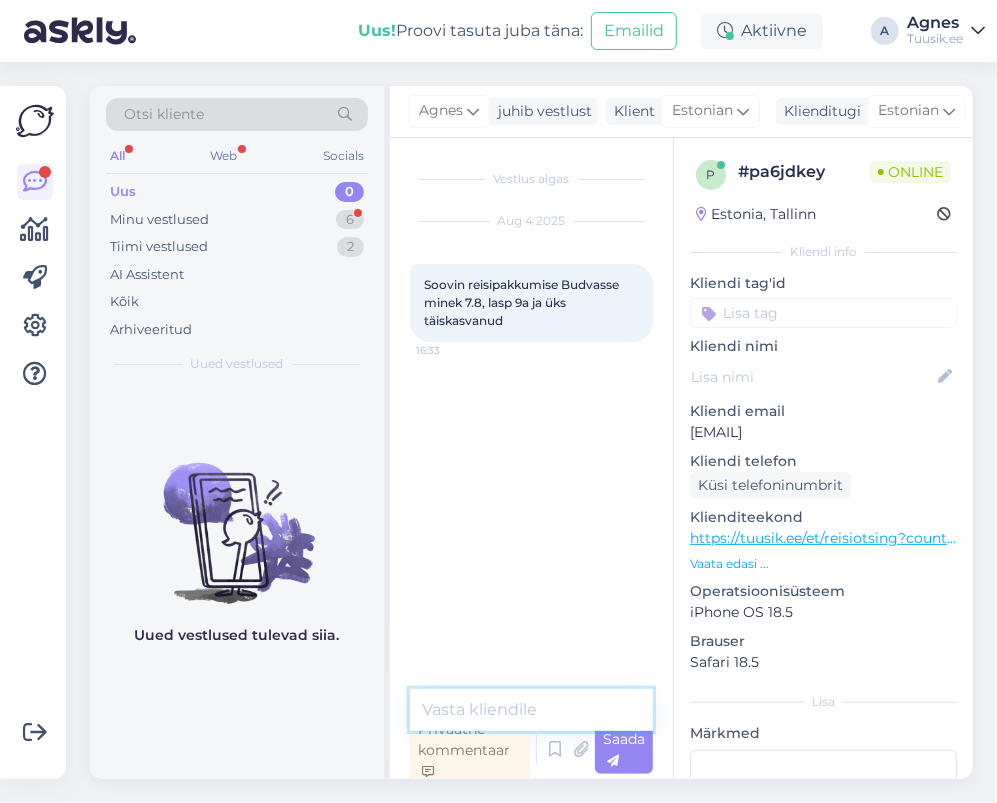 scroll, scrollTop: 5, scrollLeft: 0, axis: vertical 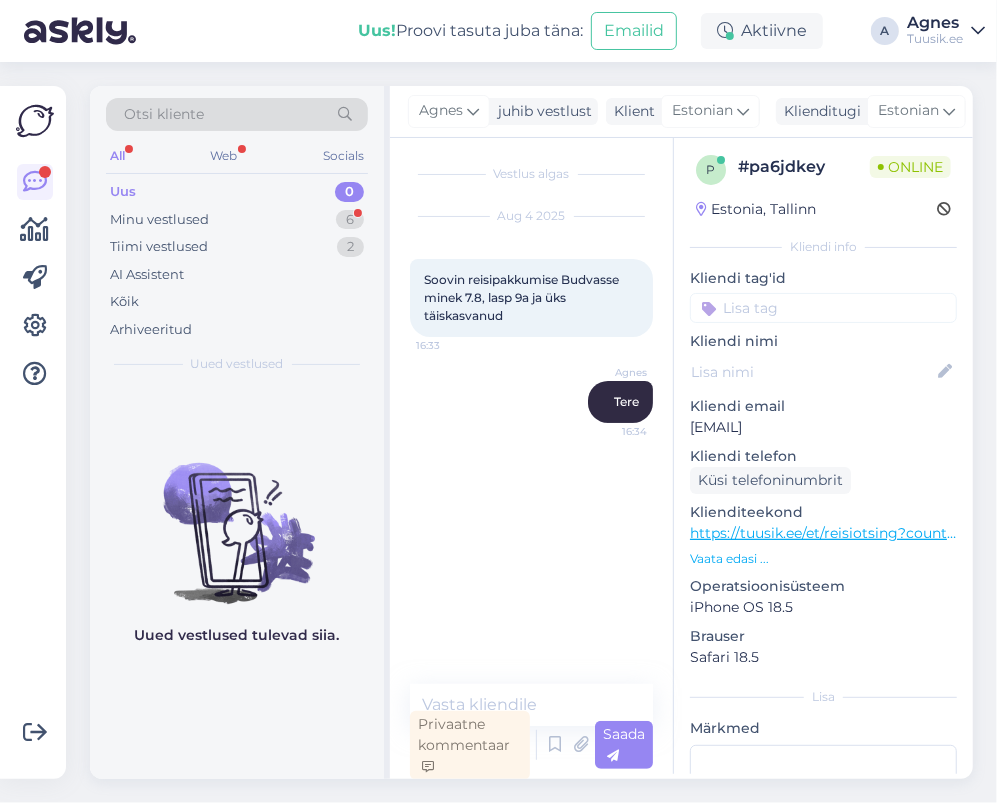 click on "https://tuusik.ee/et/reisiotsing?country_id=10&after=[DATE]&departure_id=1&nights=2&before=1" at bounding box center (1019, 533) 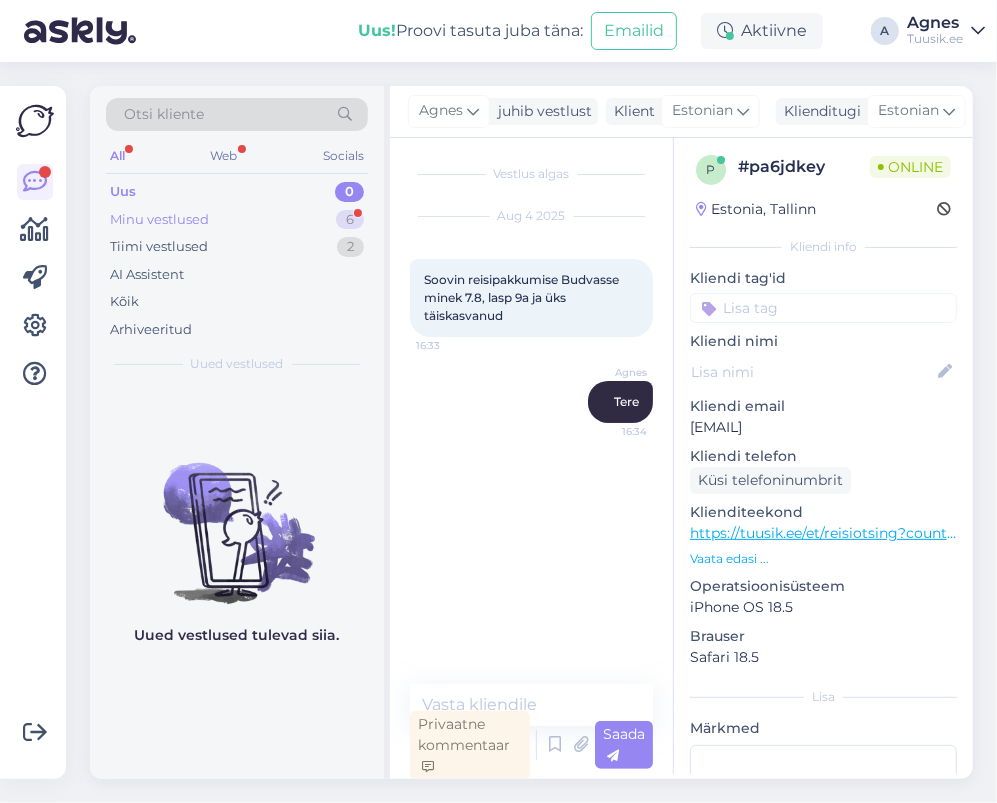 click on "Minu vestlused 6" at bounding box center [237, 220] 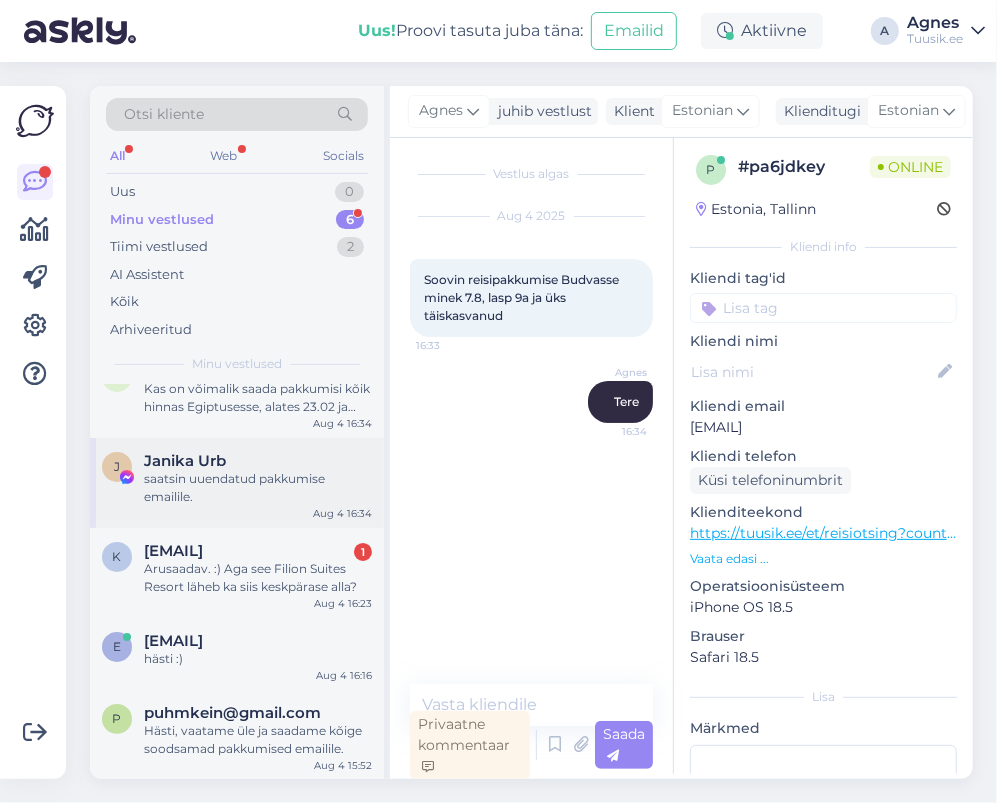 scroll, scrollTop: 0, scrollLeft: 0, axis: both 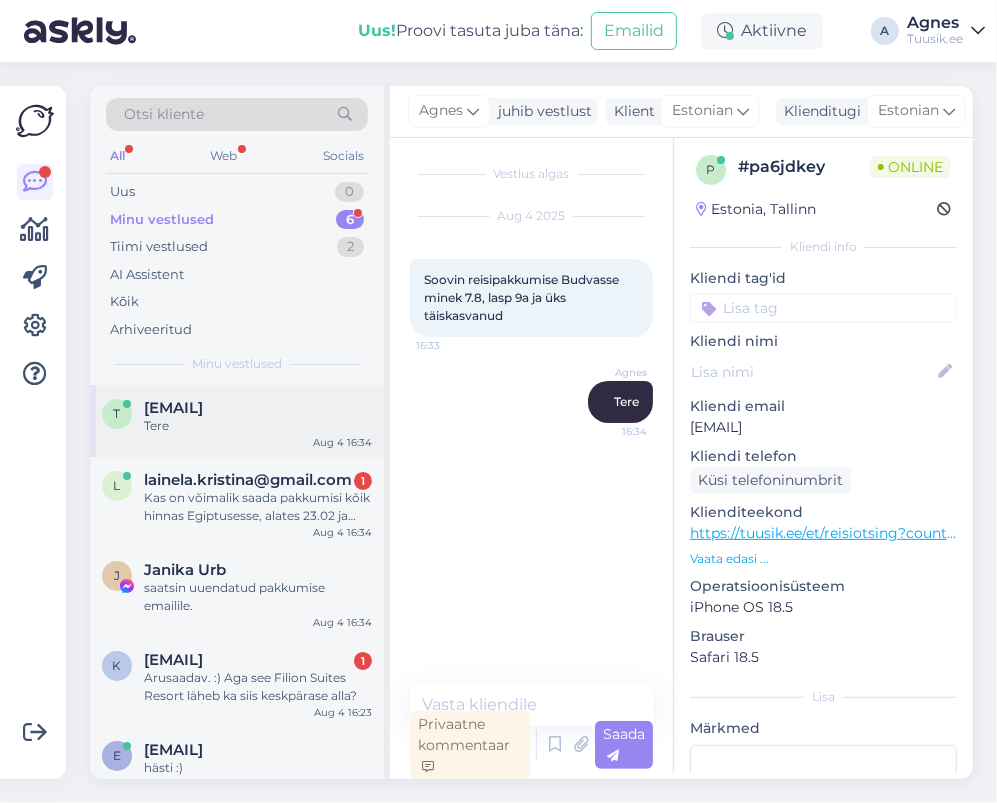 click on "[EMAIL]" at bounding box center [173, 408] 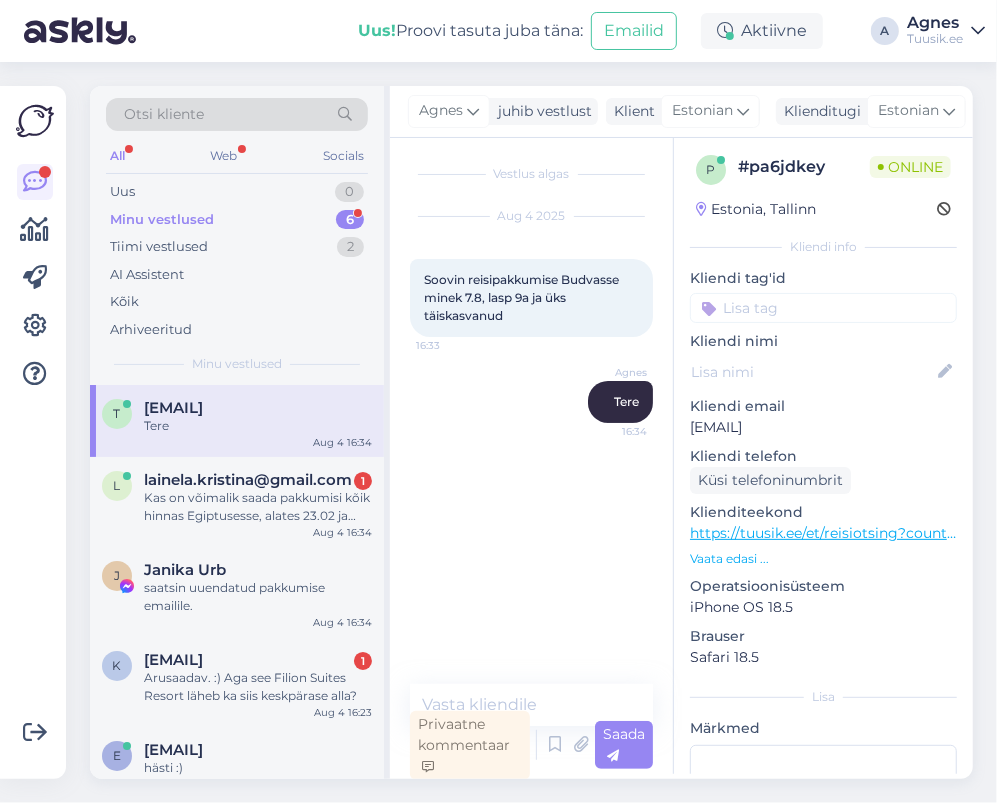 scroll, scrollTop: 5, scrollLeft: 0, axis: vertical 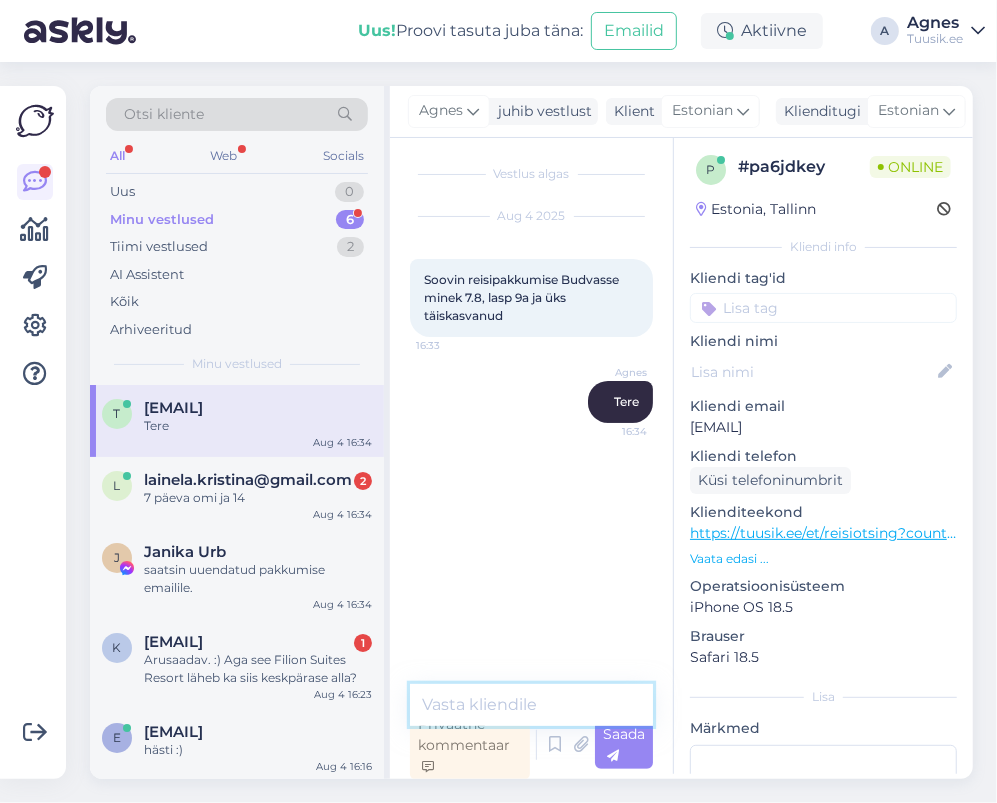 click at bounding box center (531, 705) 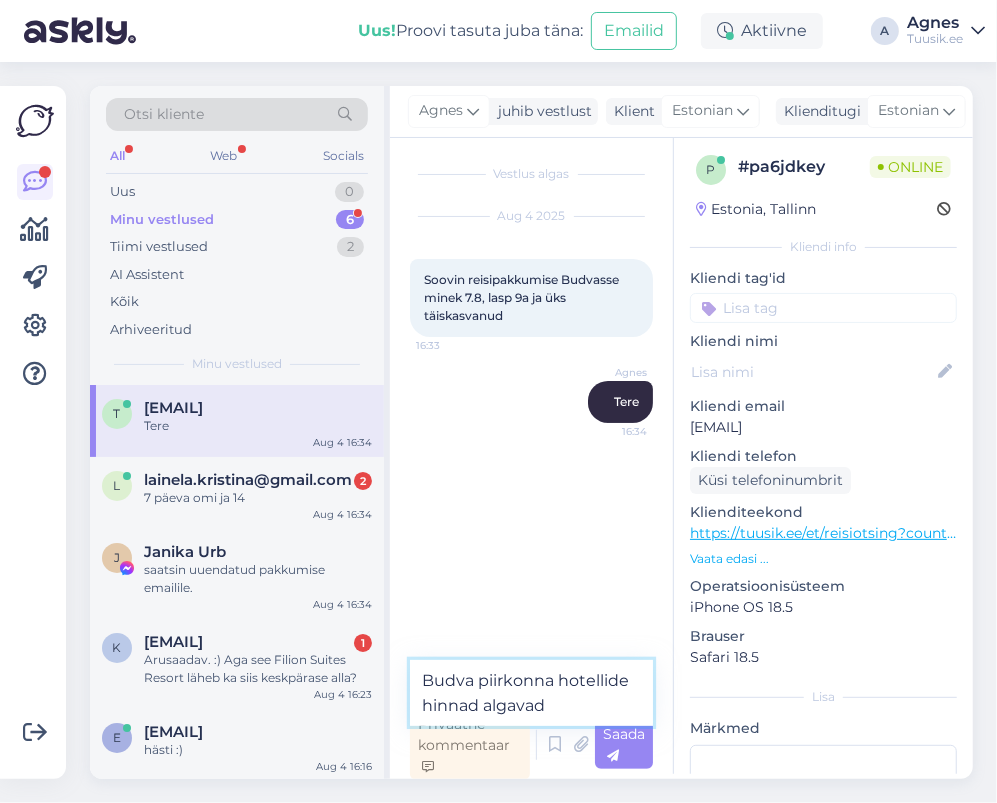 drag, startPoint x: 563, startPoint y: 678, endPoint x: 582, endPoint y: 679, distance: 19.026299 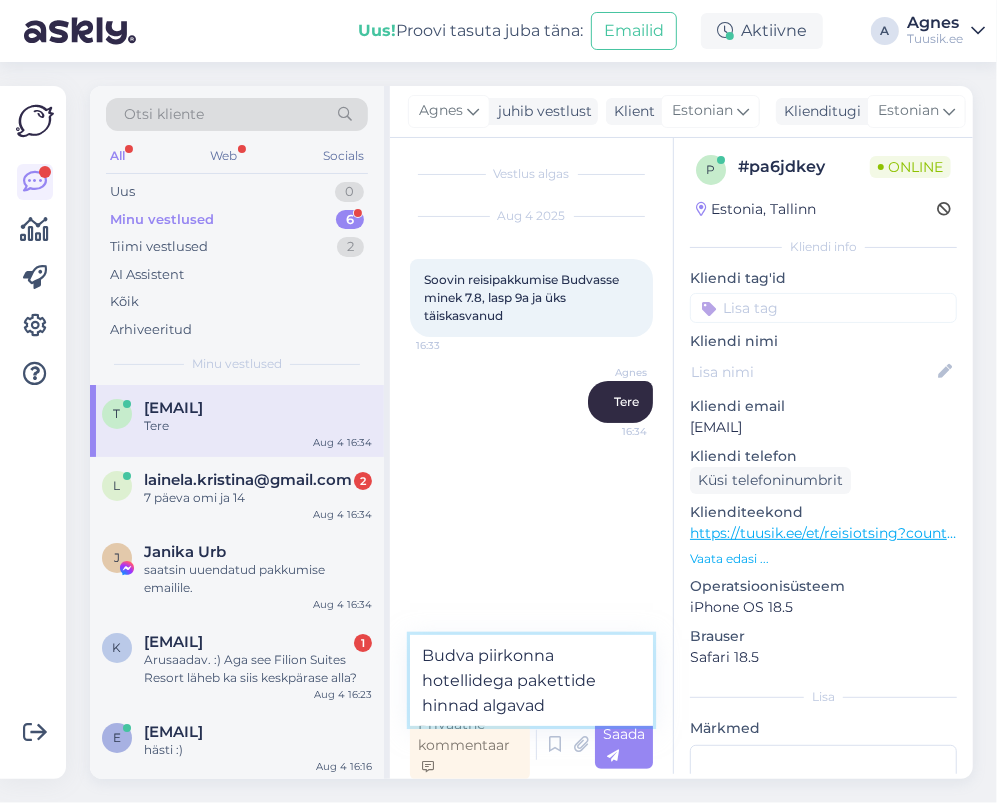 click on "Budva piirkonna hotellidega pakettide hinnad algavad" at bounding box center [531, 680] 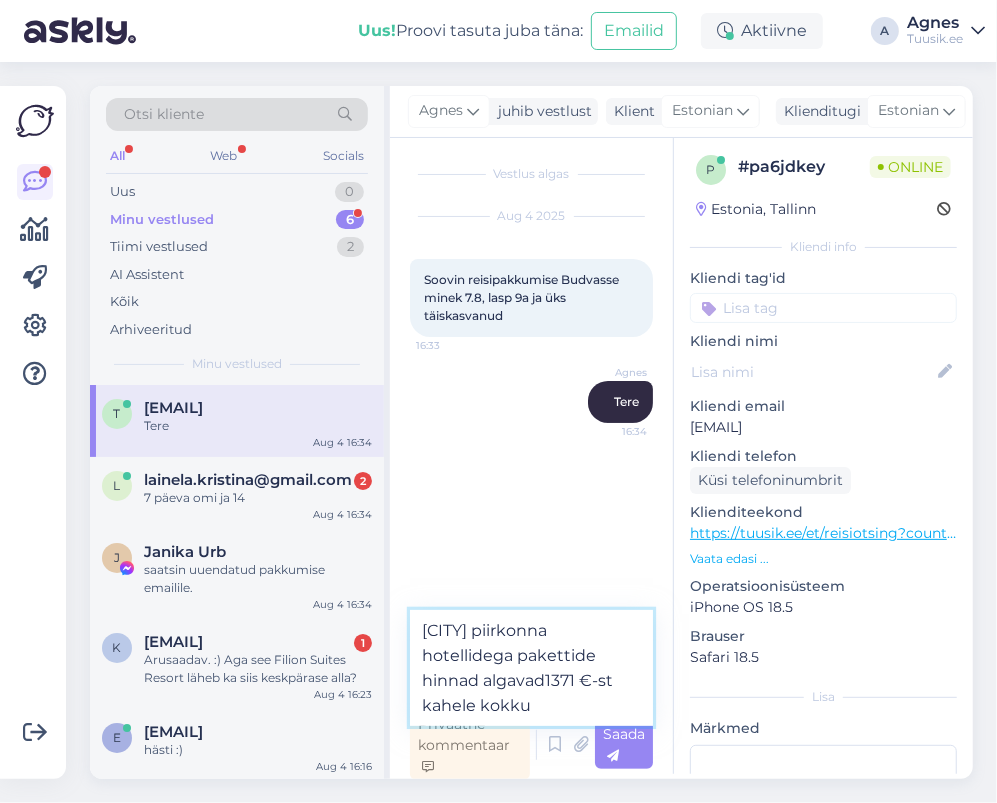 click on "[CITY] piirkonna hotellidega pakettide hinnad algavad1371 €-st kahele kokku" at bounding box center (531, 668) 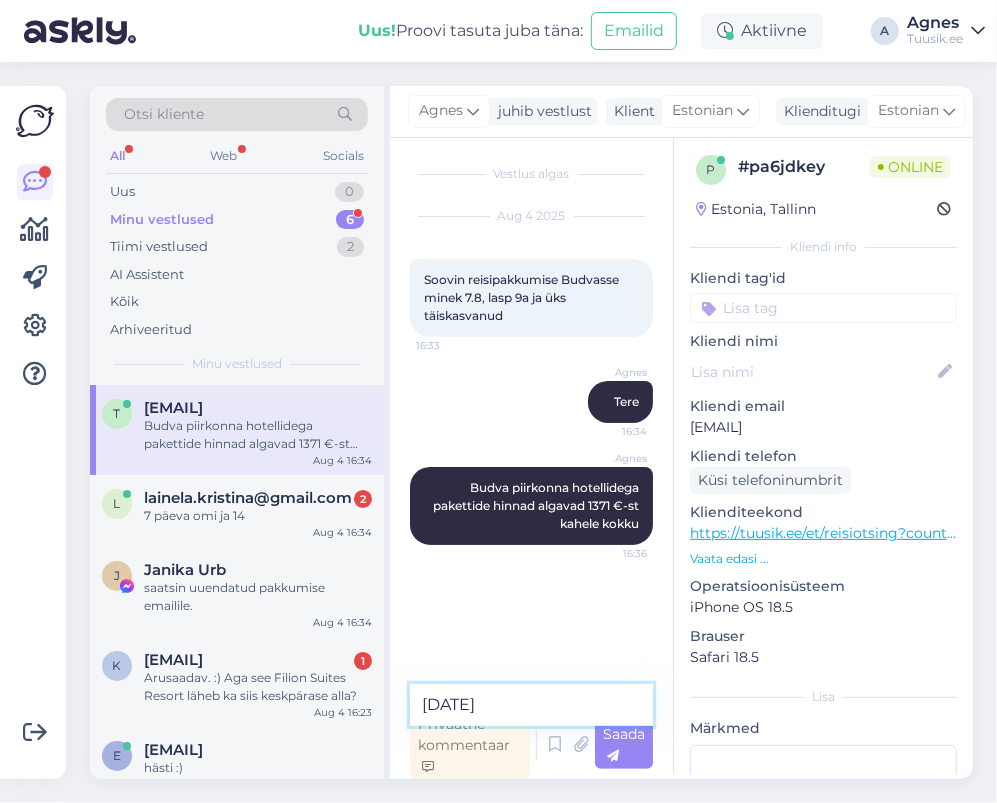 paste on "Slovenska Plaza Hotel 4* (Budva)" 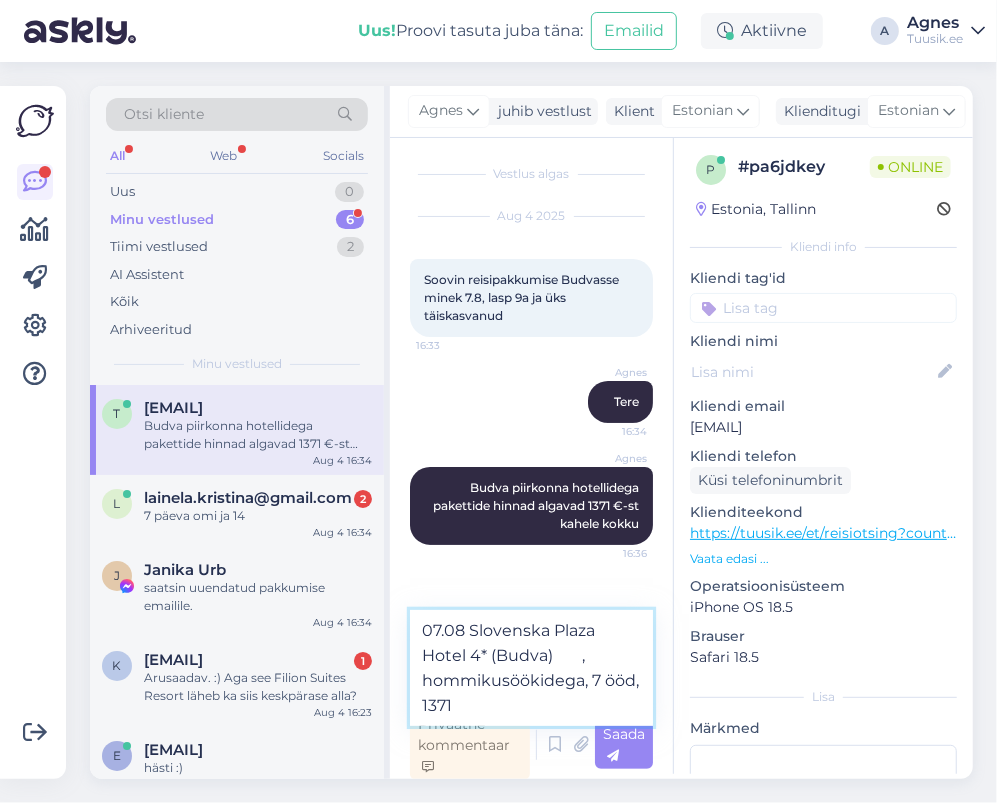 type on "[DATE] Slovenska Plaza Hotel 4* (Budva)	, hommikusöökidega, 7 ööd, 1371 €" 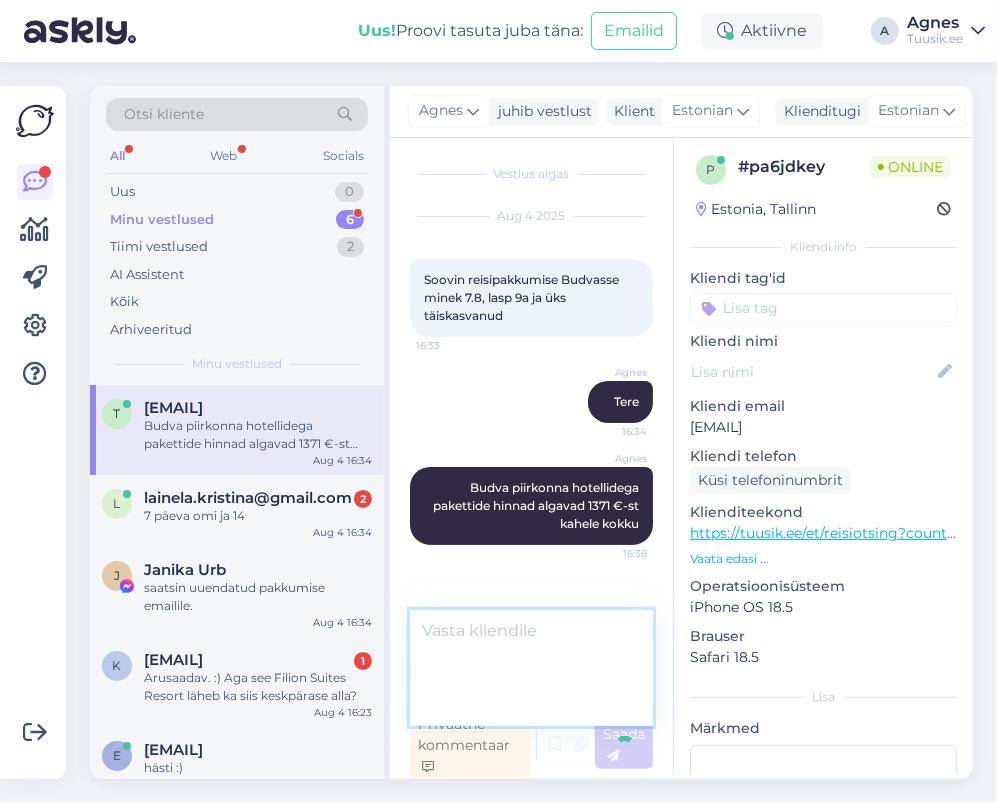 scroll, scrollTop: 22, scrollLeft: 0, axis: vertical 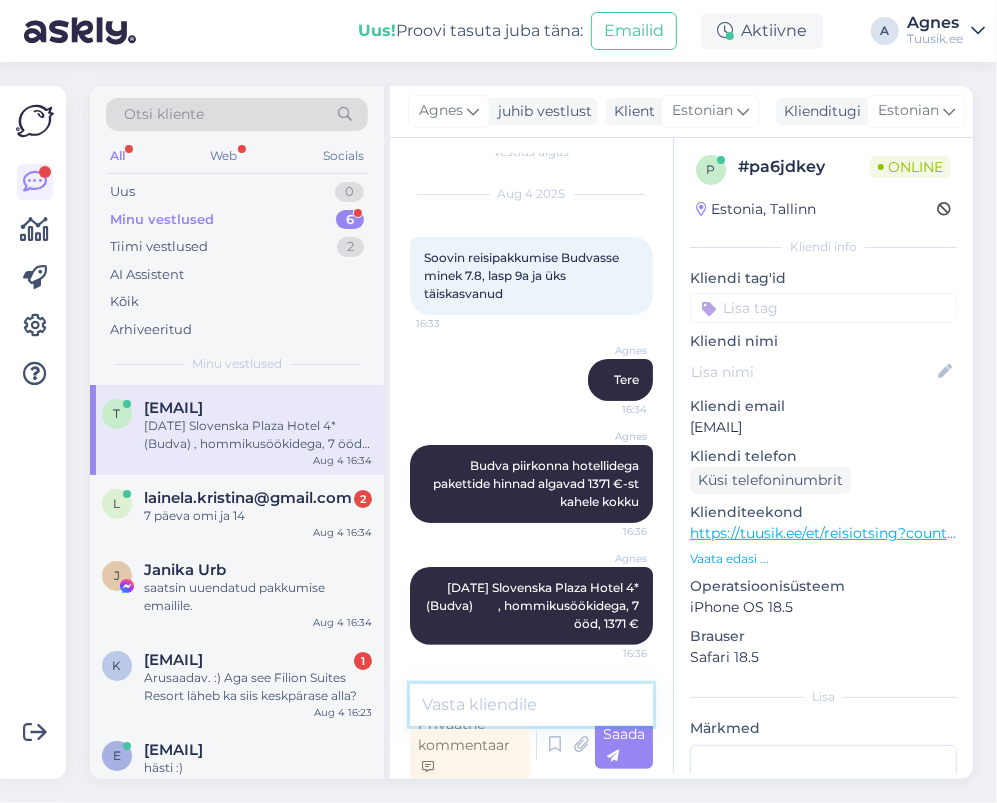 type on "K" 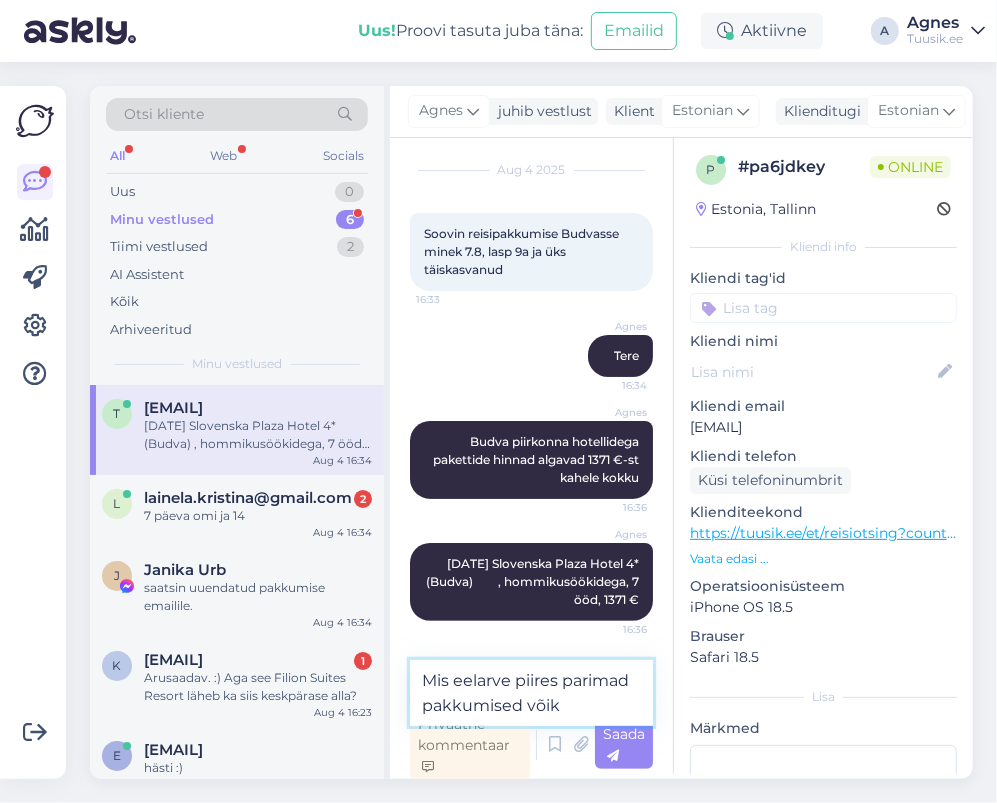 scroll, scrollTop: 71, scrollLeft: 0, axis: vertical 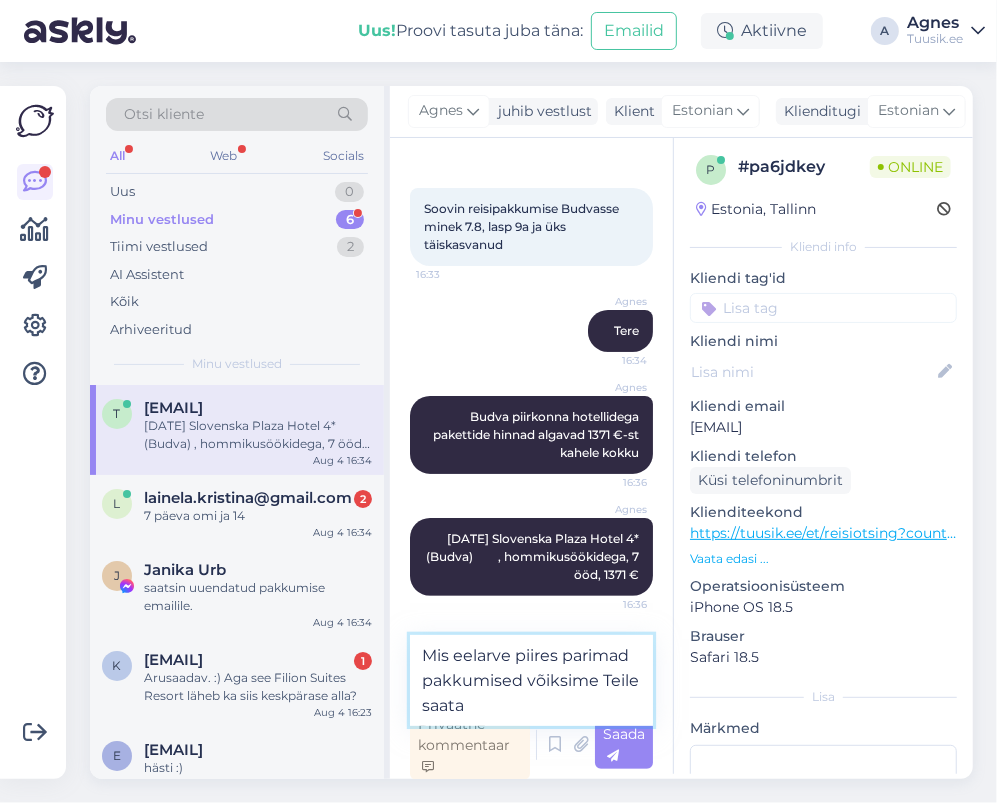 type on "Mis eelarve piires parimad pakkumised võiksime Teile saata?" 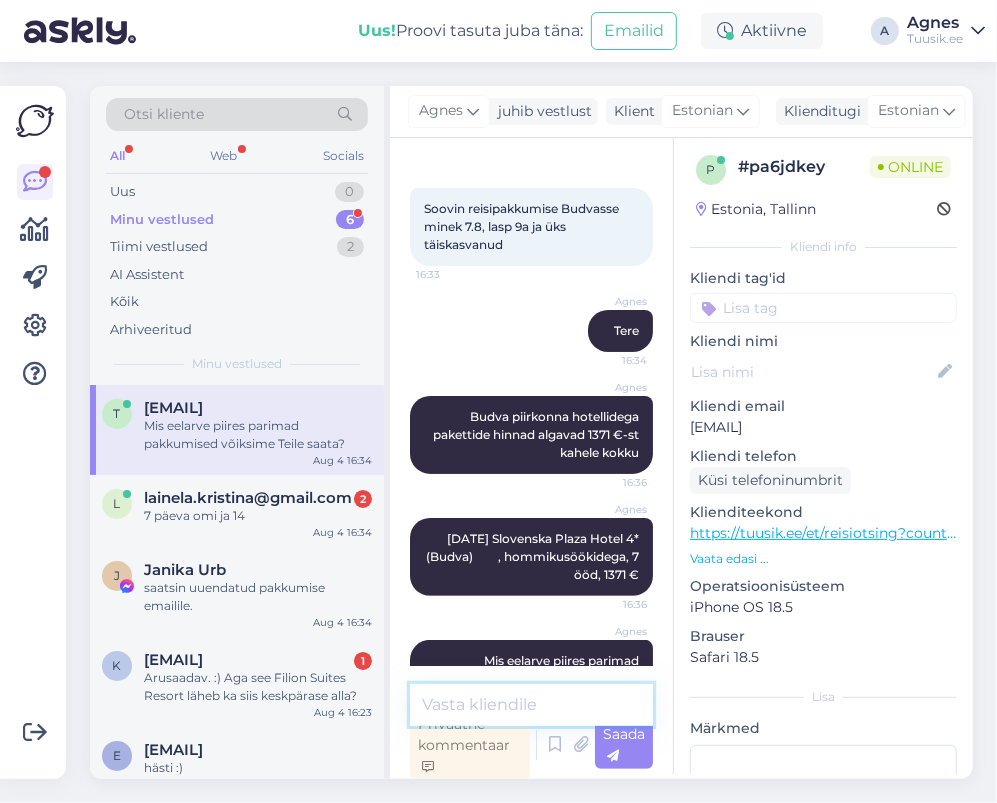 scroll, scrollTop: 144, scrollLeft: 0, axis: vertical 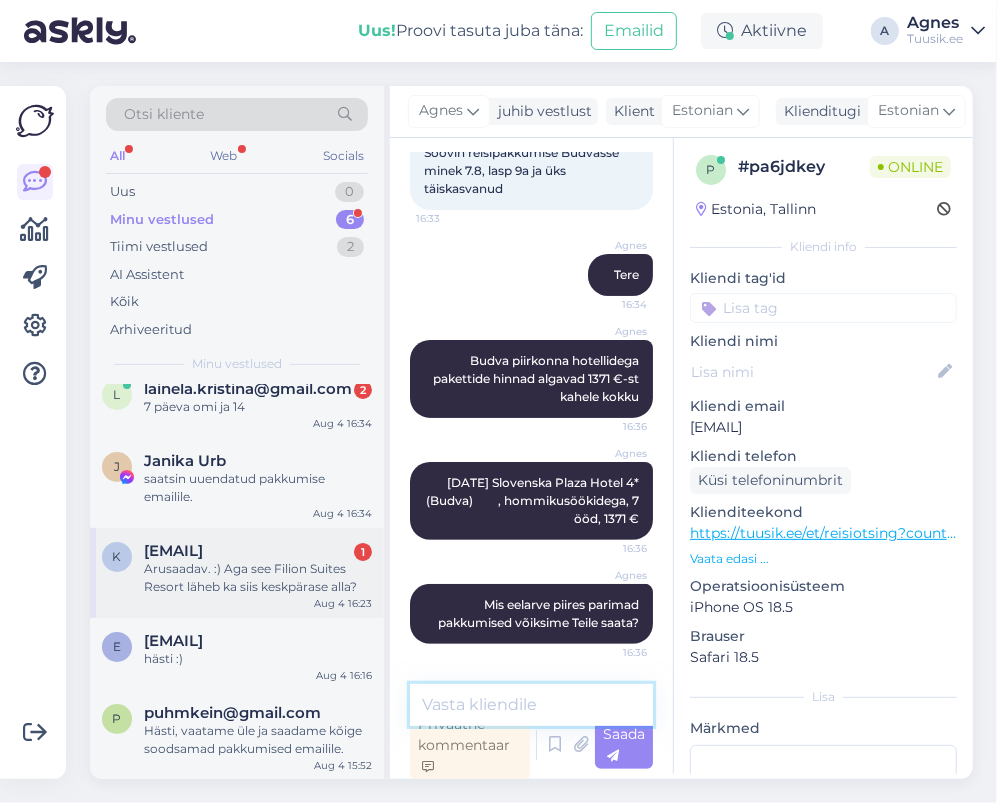 type 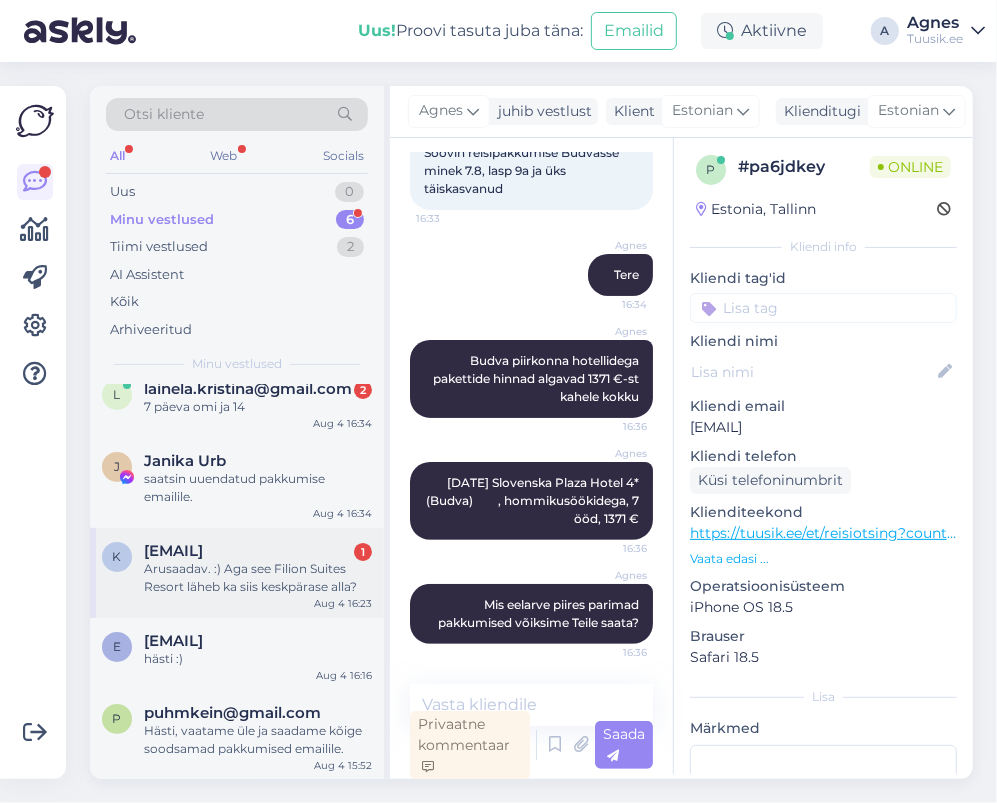 click on "Arusaadav. :) Aga see Filion Suites Resort läheb ka siis keskpärase alla?" at bounding box center (258, 578) 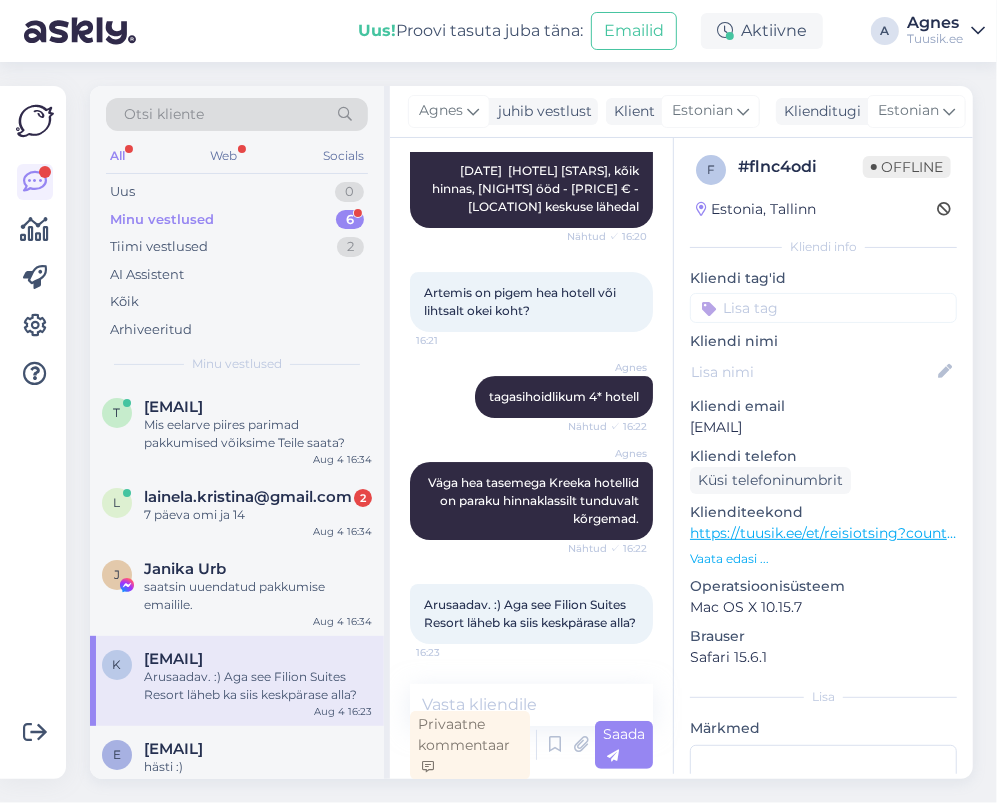 scroll, scrollTop: 0, scrollLeft: 0, axis: both 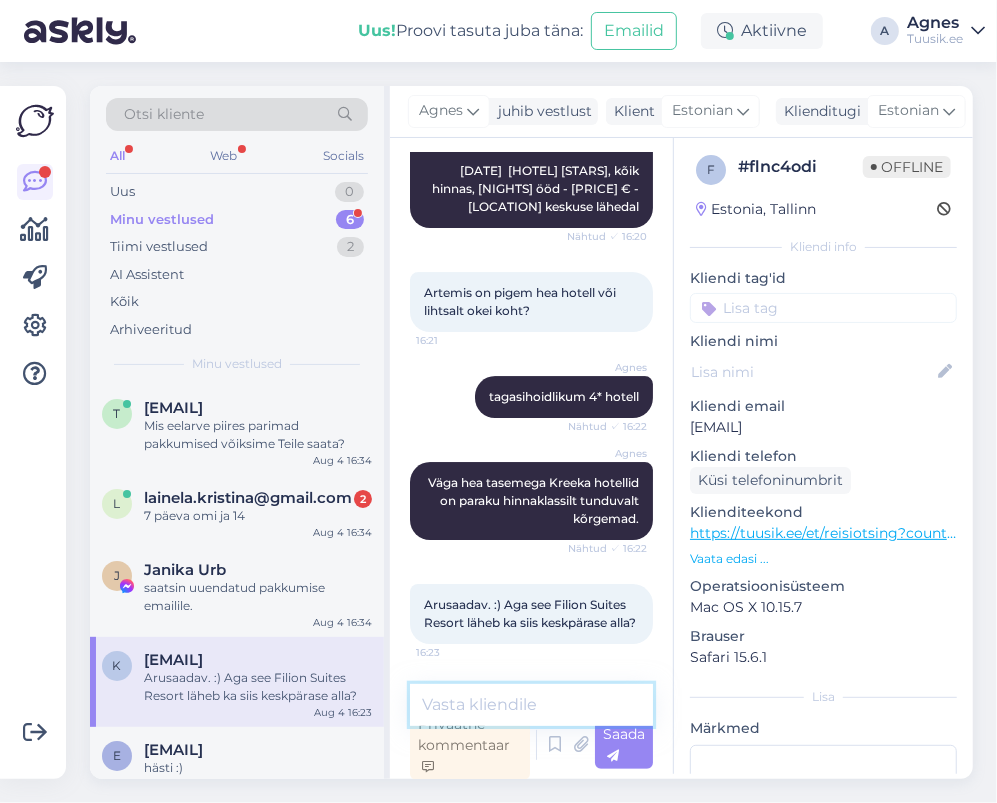 click at bounding box center (531, 705) 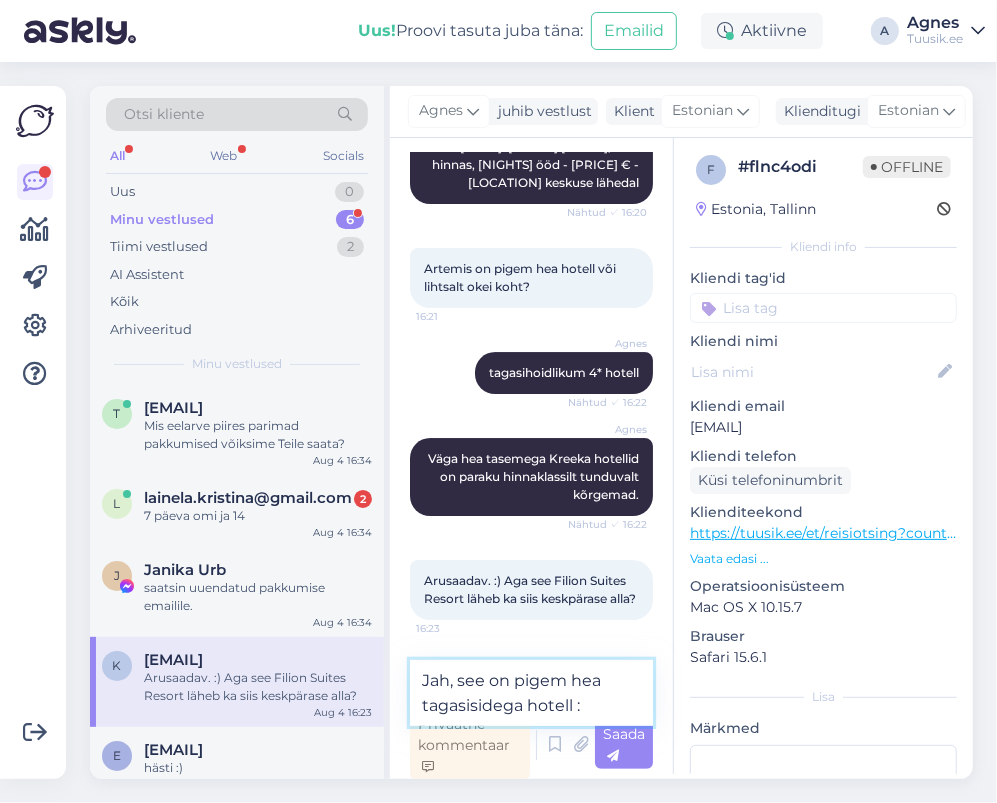 type on "Jah, see on pigem hea tagasisidega hotell :9" 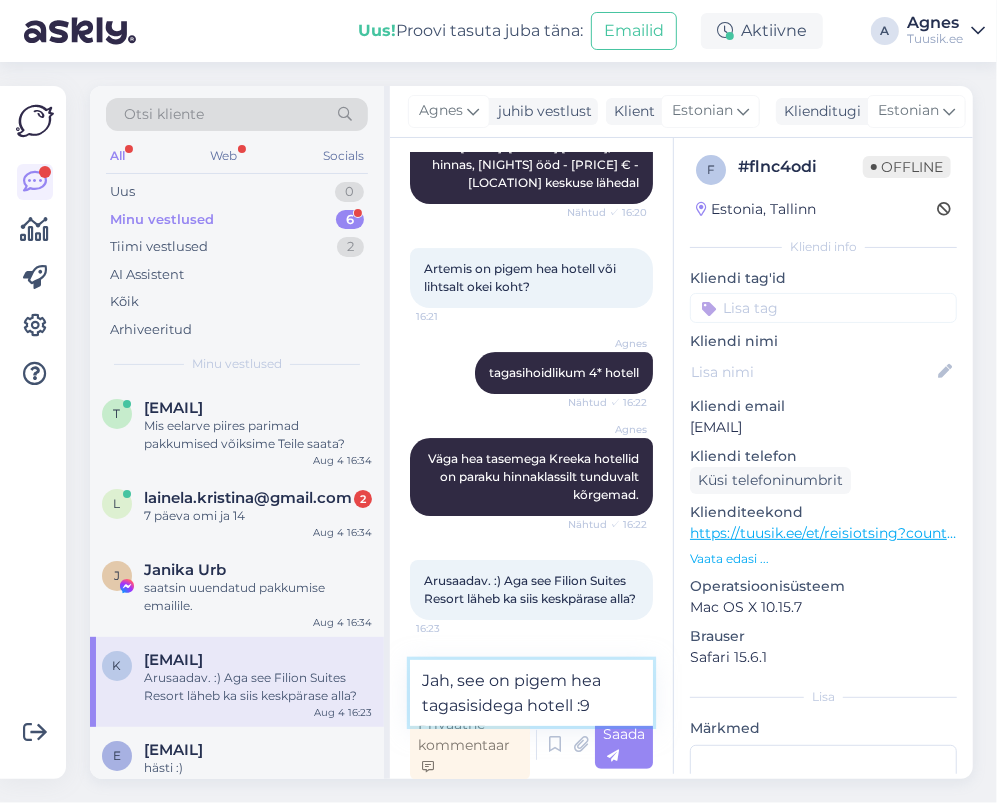 type 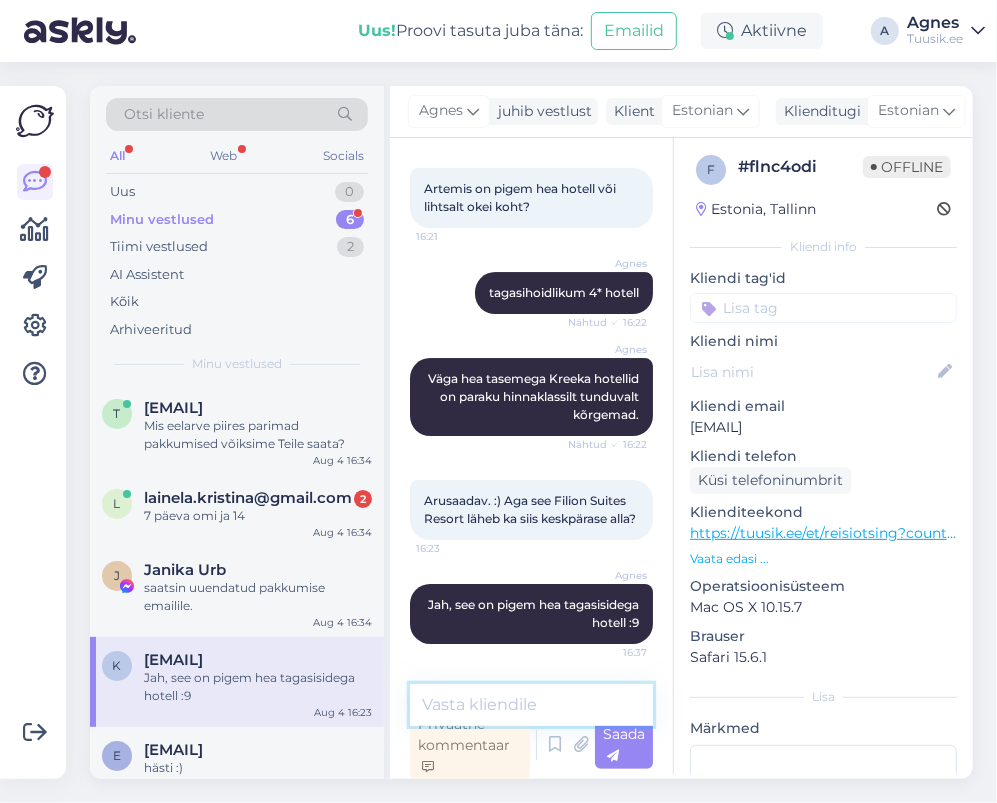 scroll, scrollTop: 3411, scrollLeft: 0, axis: vertical 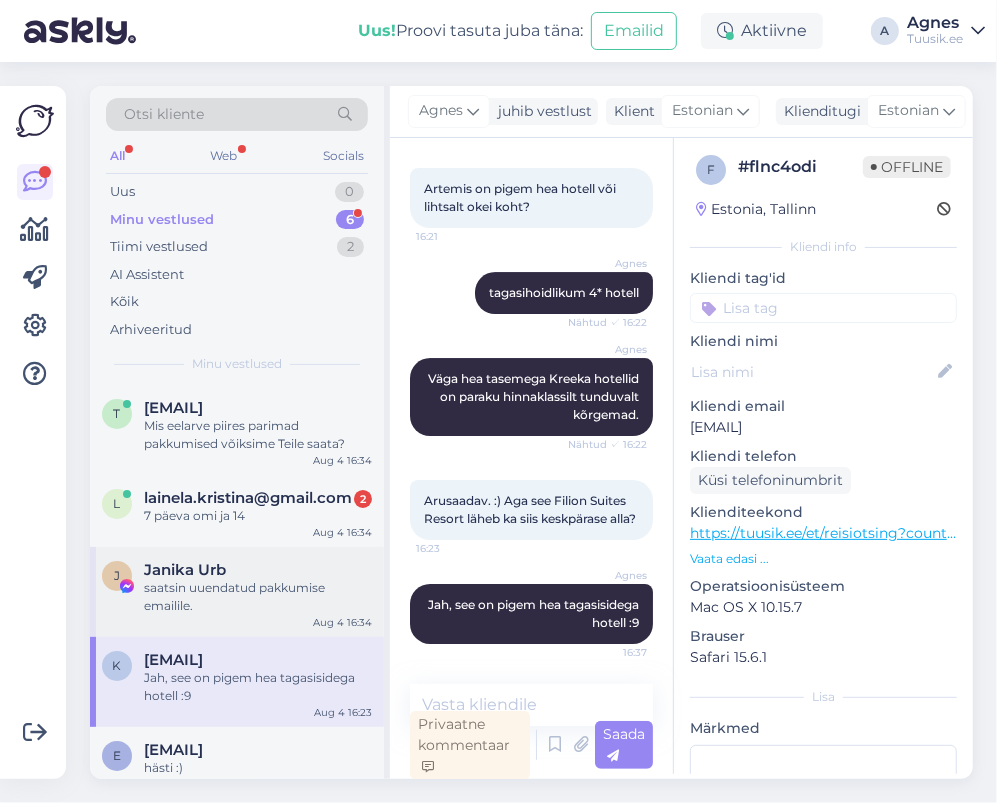 click on "saatsin uuendatud pakkumise emailile." at bounding box center [258, 597] 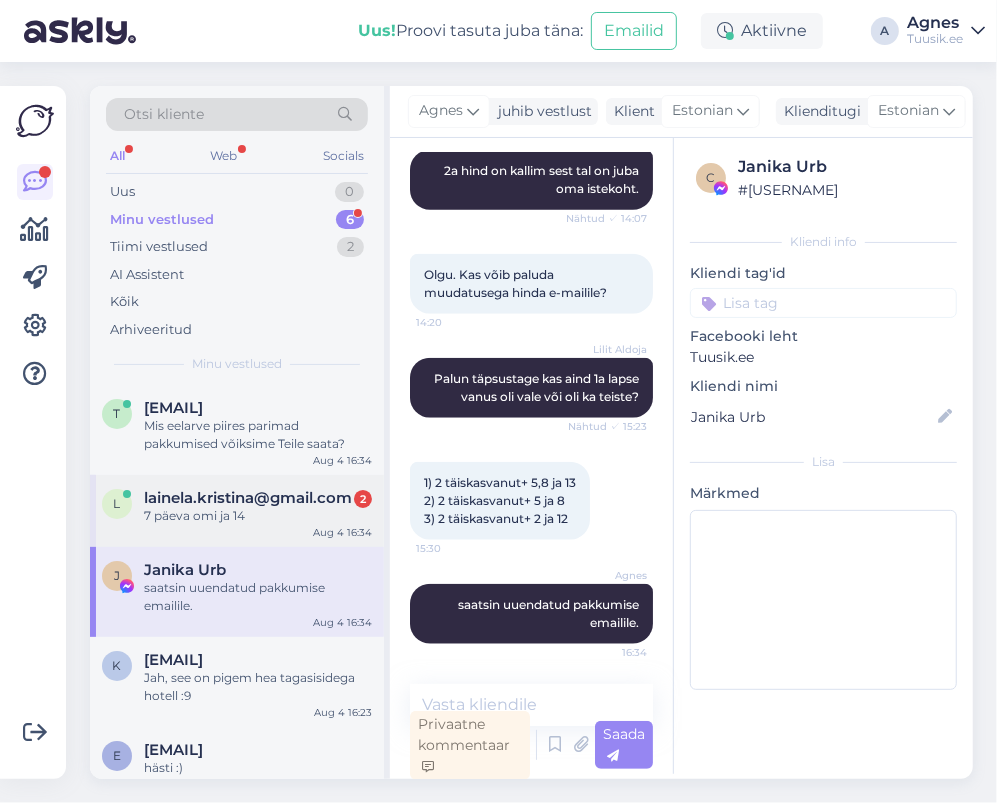 click on "l lainela.kristina@gmail.com 2 7 päeva omi ja 14 Aug 4 16:34" at bounding box center (237, 511) 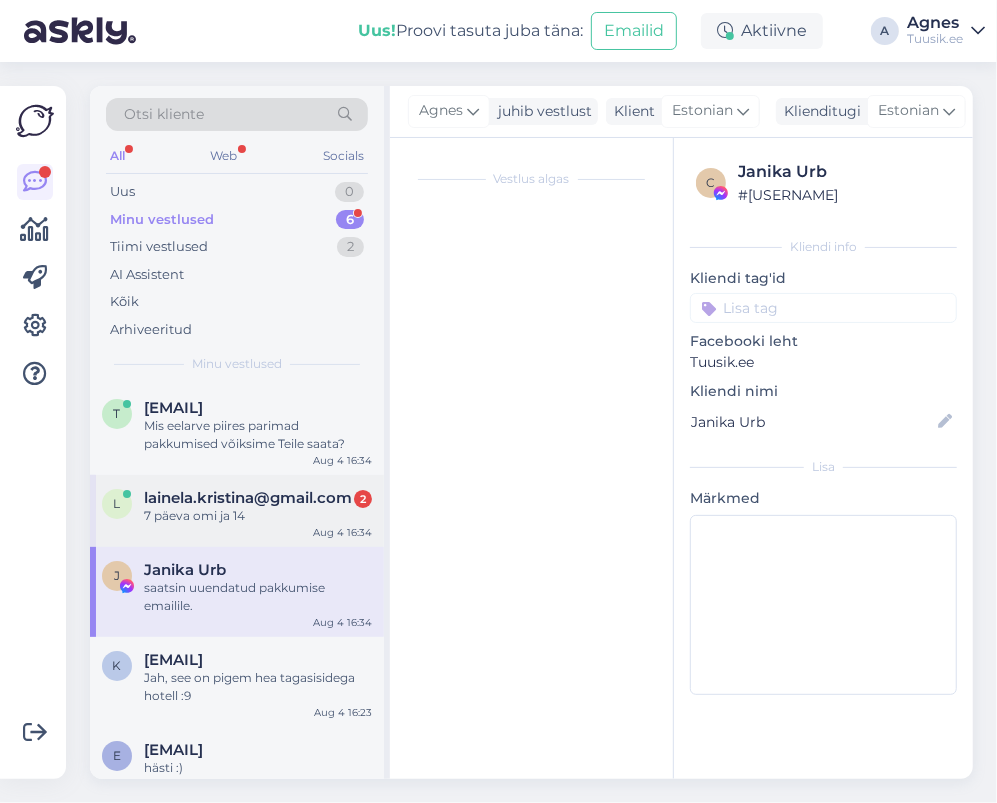 scroll, scrollTop: 0, scrollLeft: 0, axis: both 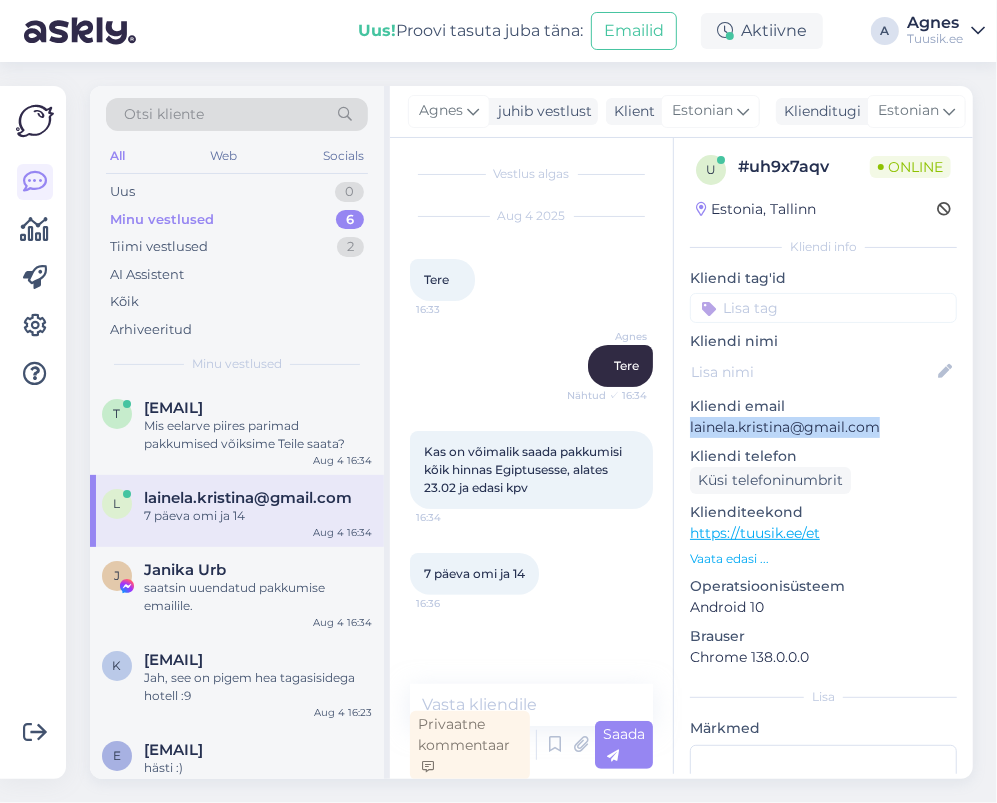 drag, startPoint x: 911, startPoint y: 429, endPoint x: 691, endPoint y: 429, distance: 220 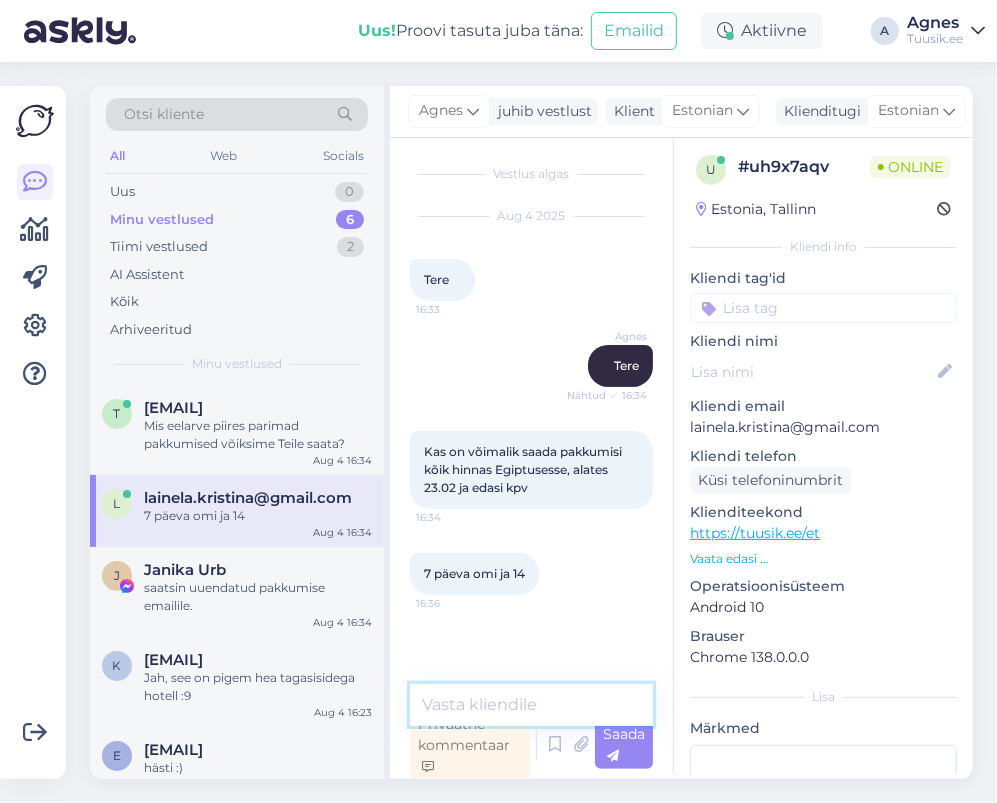 click at bounding box center [531, 705] 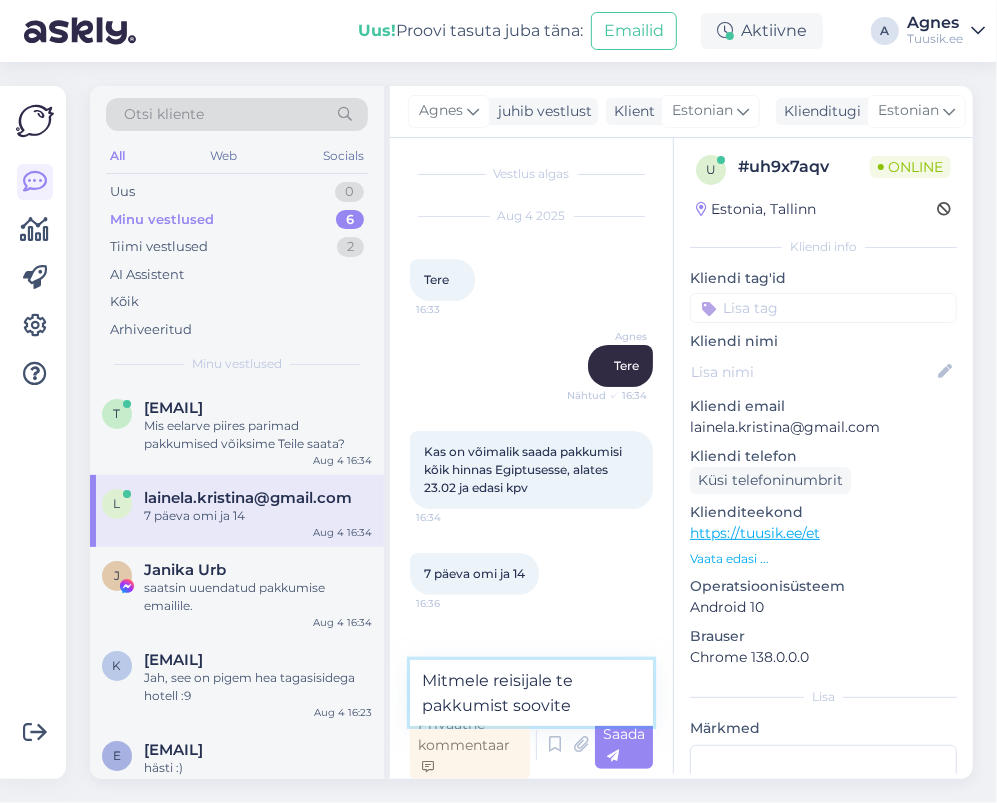 type on "Mitmele reisijale te pakkumist soovite?" 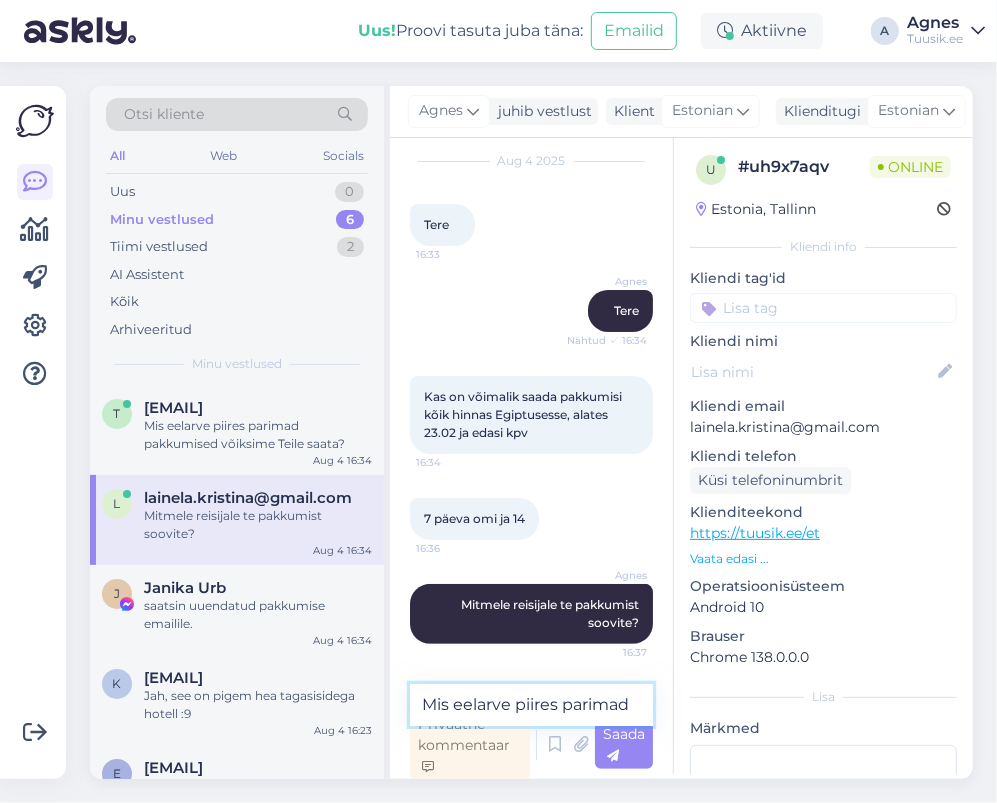 scroll, scrollTop: 96, scrollLeft: 0, axis: vertical 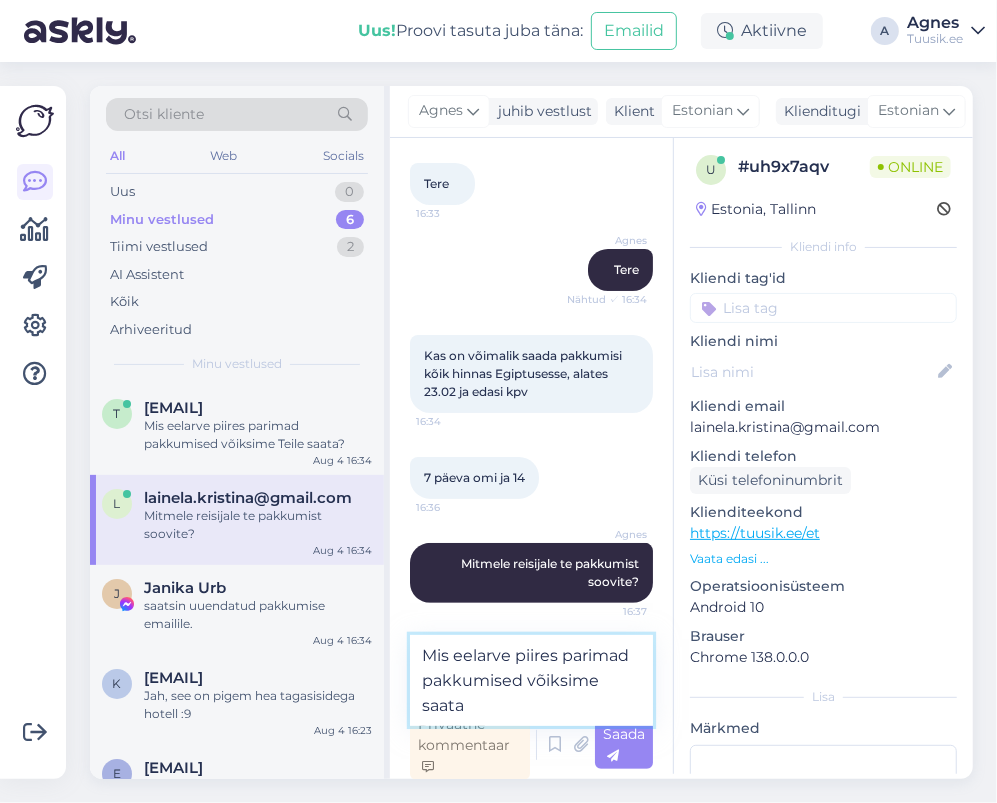type on "Mis eelarve piires parimad pakkumised võiksime saata?" 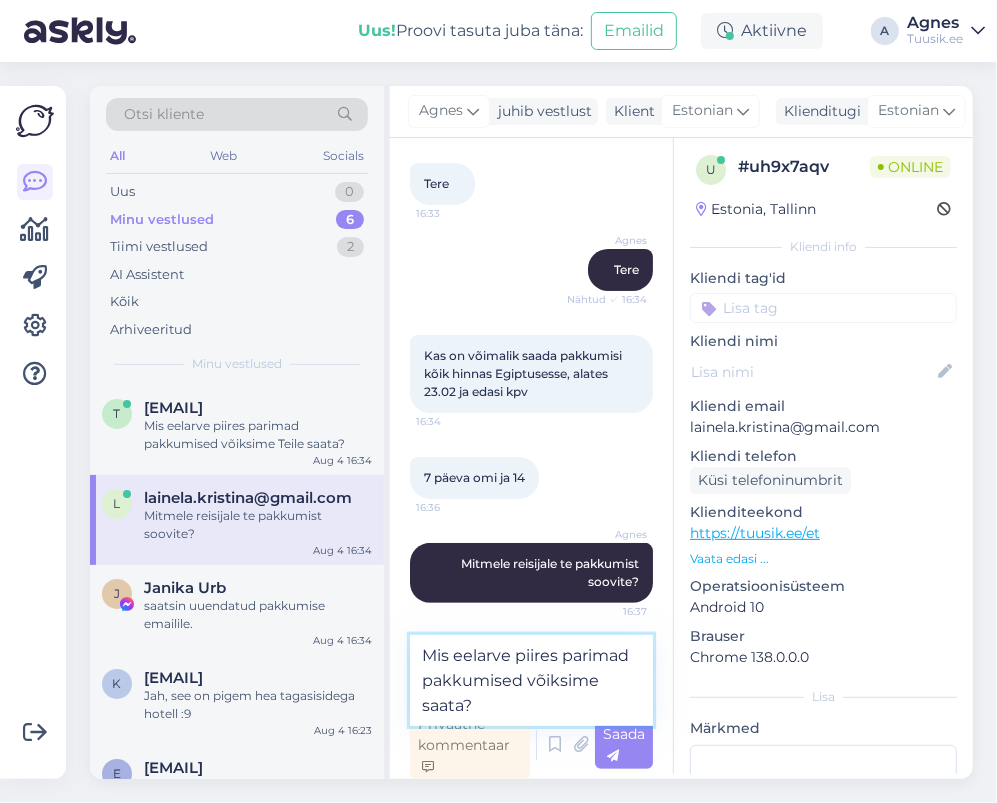 type 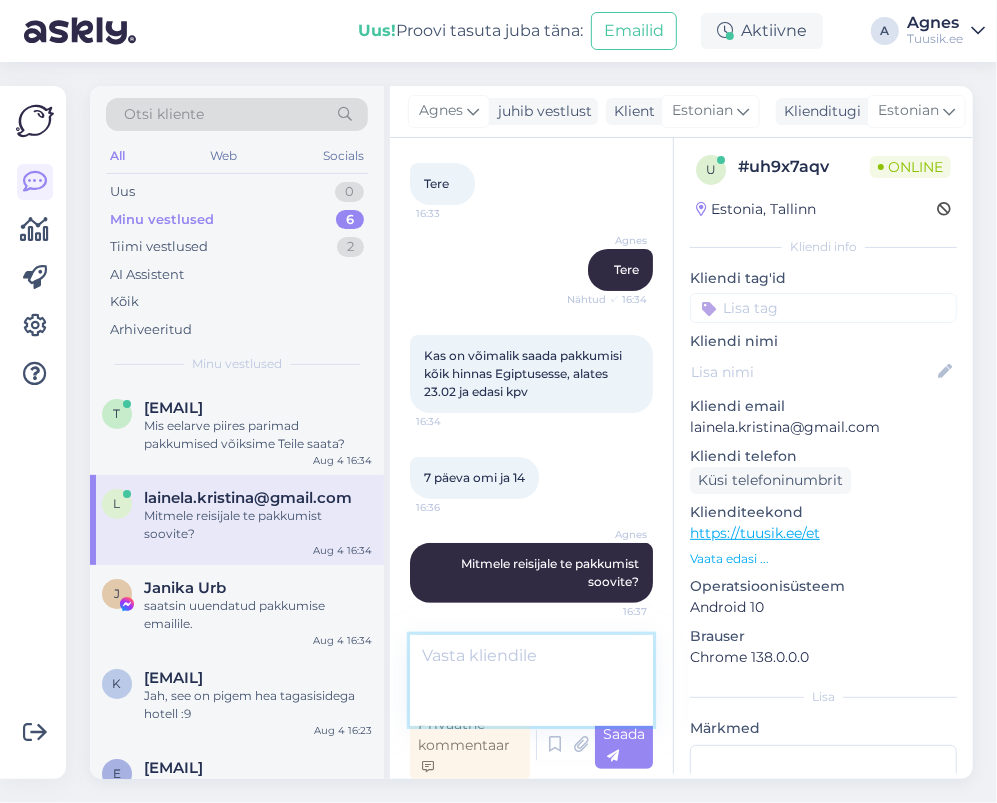 scroll, scrollTop: 177, scrollLeft: 0, axis: vertical 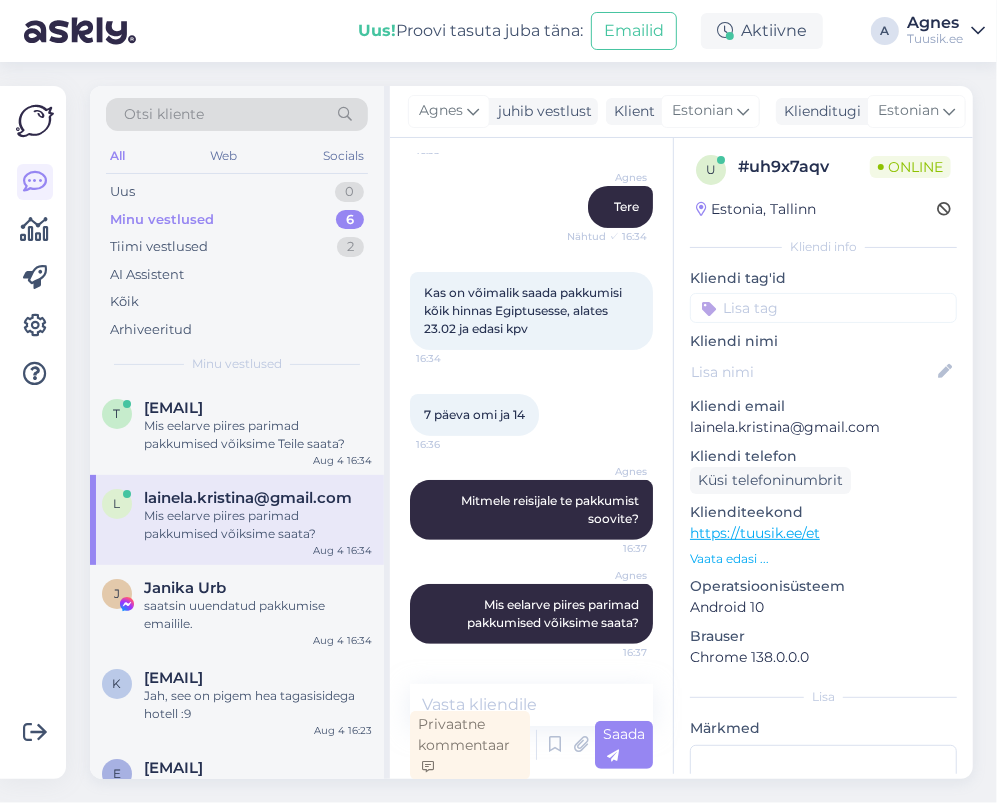 click on "Minu vestlused" at bounding box center [237, 364] 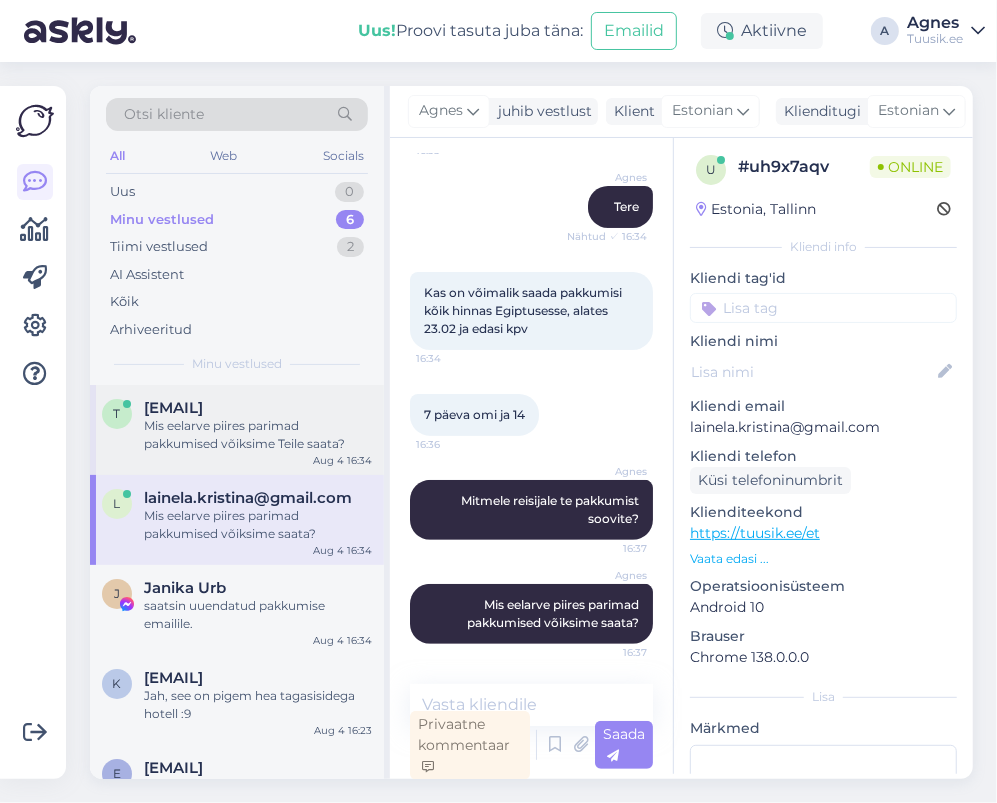 click on "Mis eelarve piires parimad pakkumised võiksime Teile saata?" at bounding box center (258, 435) 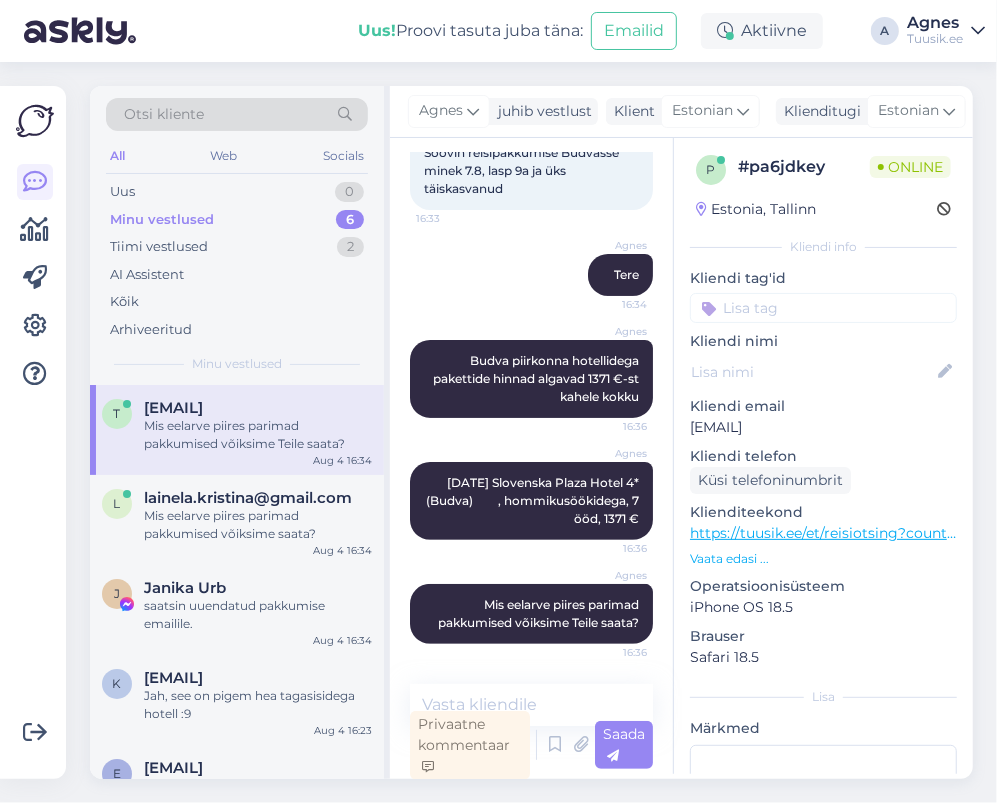 scroll, scrollTop: 144, scrollLeft: 0, axis: vertical 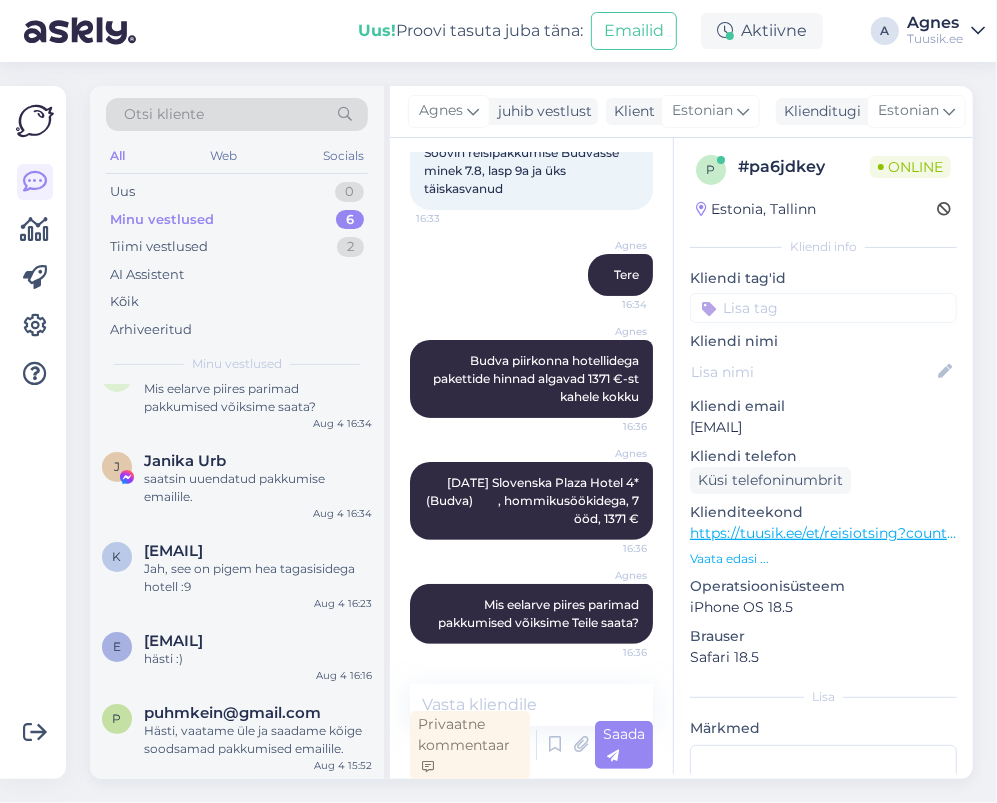 click on "https://tuusik.ee/et/reisiotsing?country_id=10&after=[DATE]&departure_id=1&nights=2&before=1" at bounding box center [1019, 533] 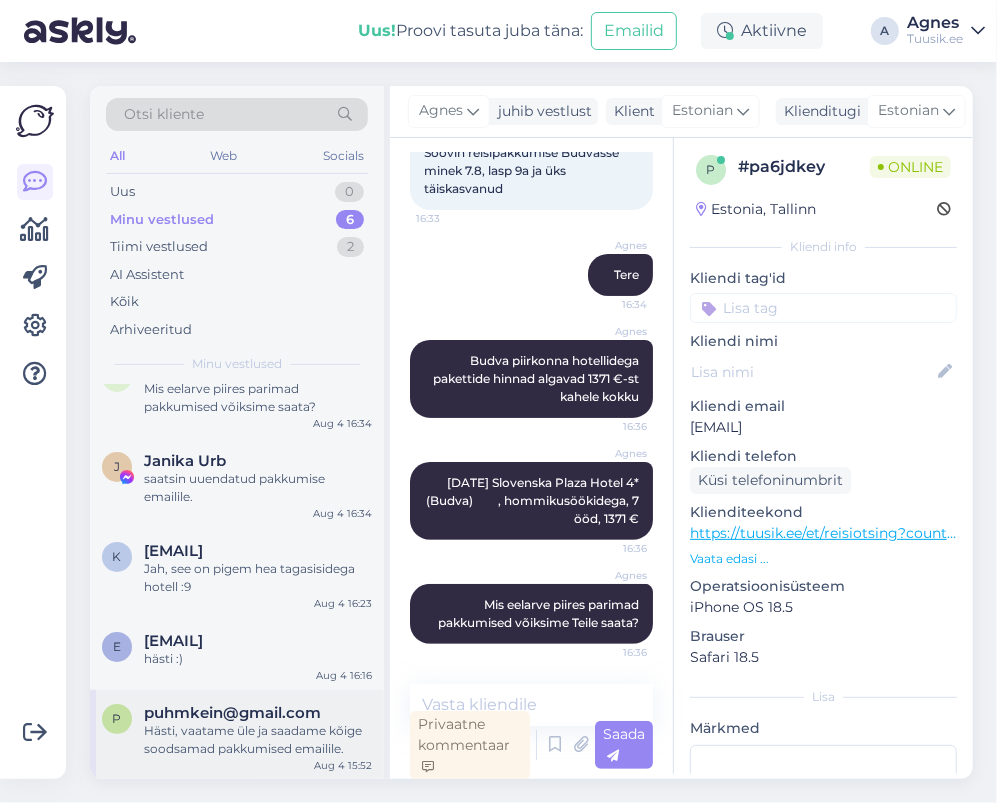 click on "puhmkein@gmail.com" at bounding box center [232, 713] 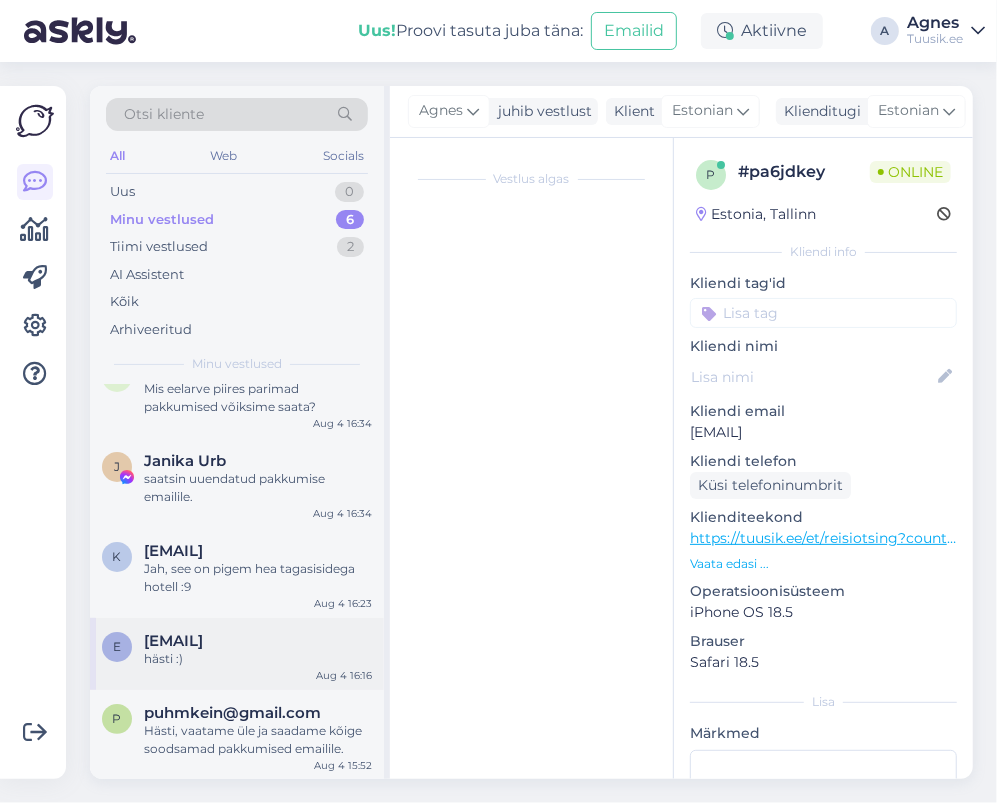 scroll, scrollTop: 954, scrollLeft: 0, axis: vertical 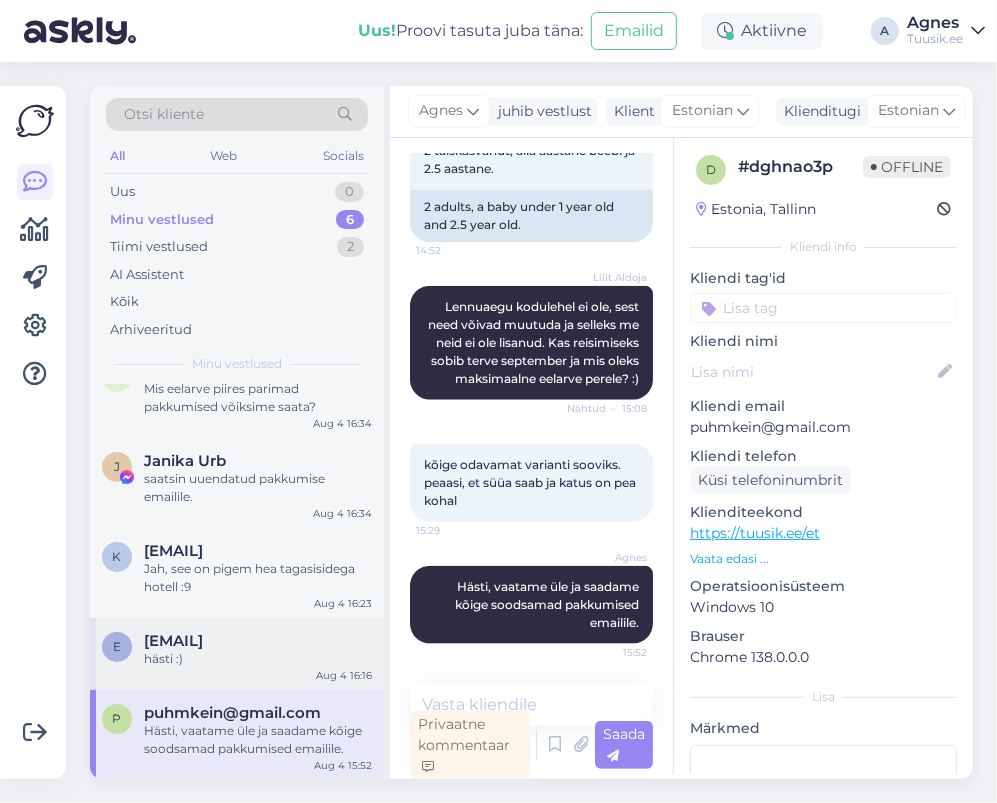 click on "hästi :)" at bounding box center (258, 659) 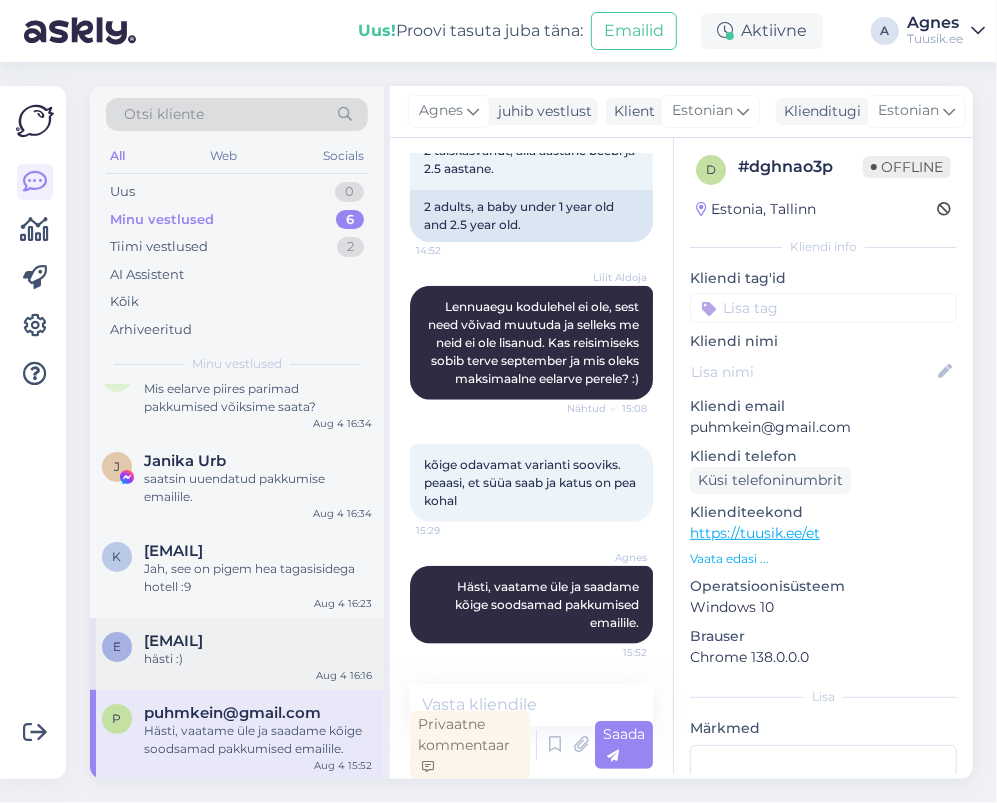 scroll, scrollTop: 5, scrollLeft: 0, axis: vertical 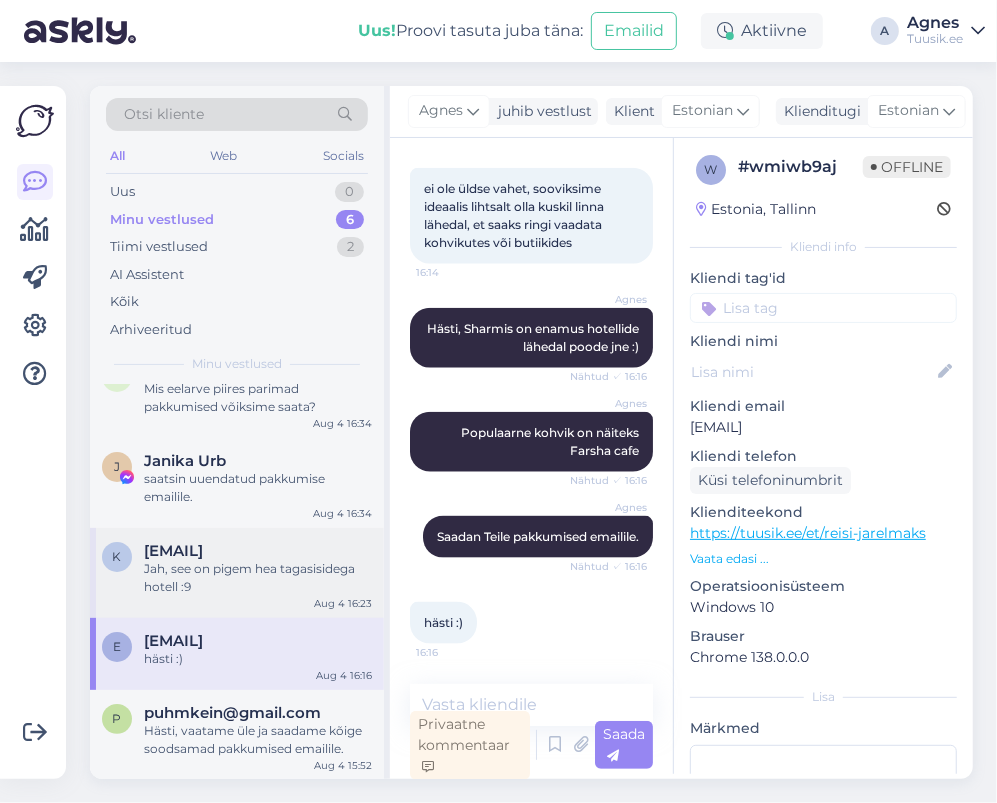 click on "kerlikaru94@gmail.com Jah, see on pigem hea tagasisidega hotell :9 Aug 4 16:23" at bounding box center [237, 573] 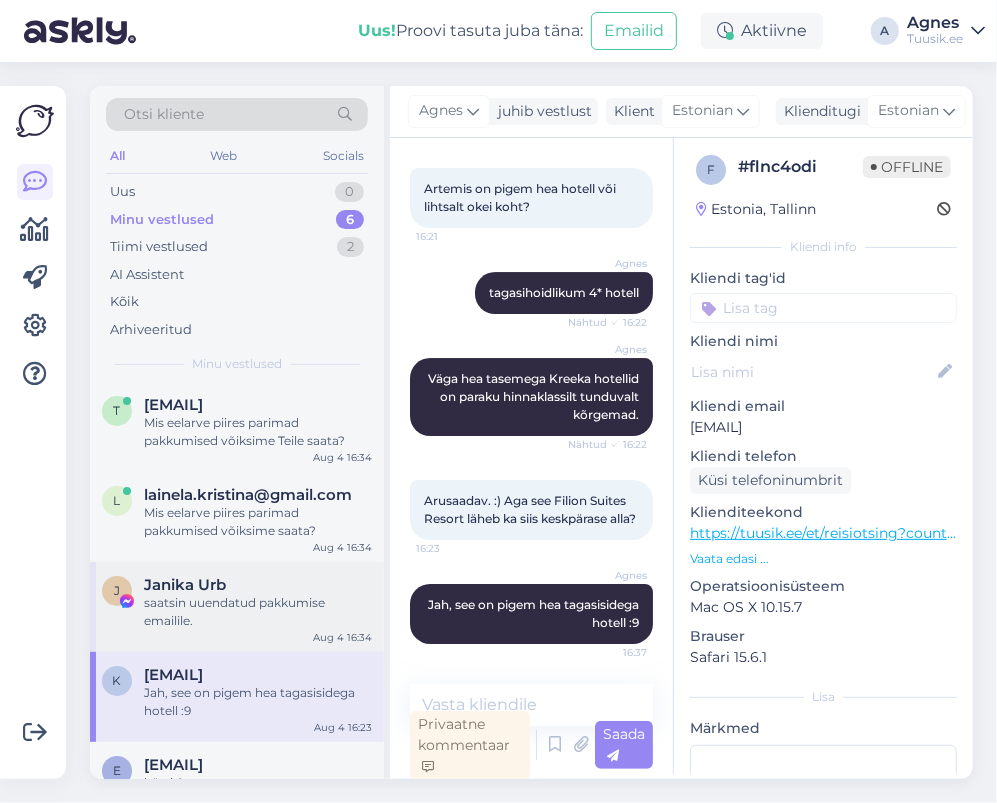 scroll, scrollTop: 0, scrollLeft: 0, axis: both 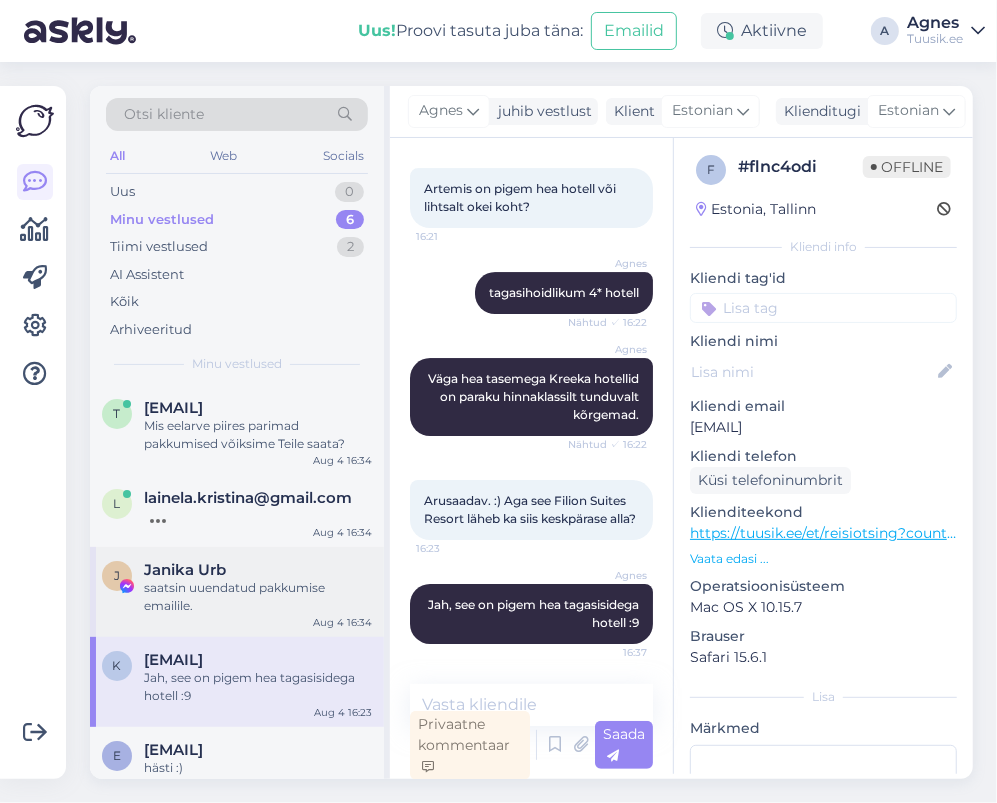 click on "saatsin uuendatud pakkumise emailile." at bounding box center (258, 597) 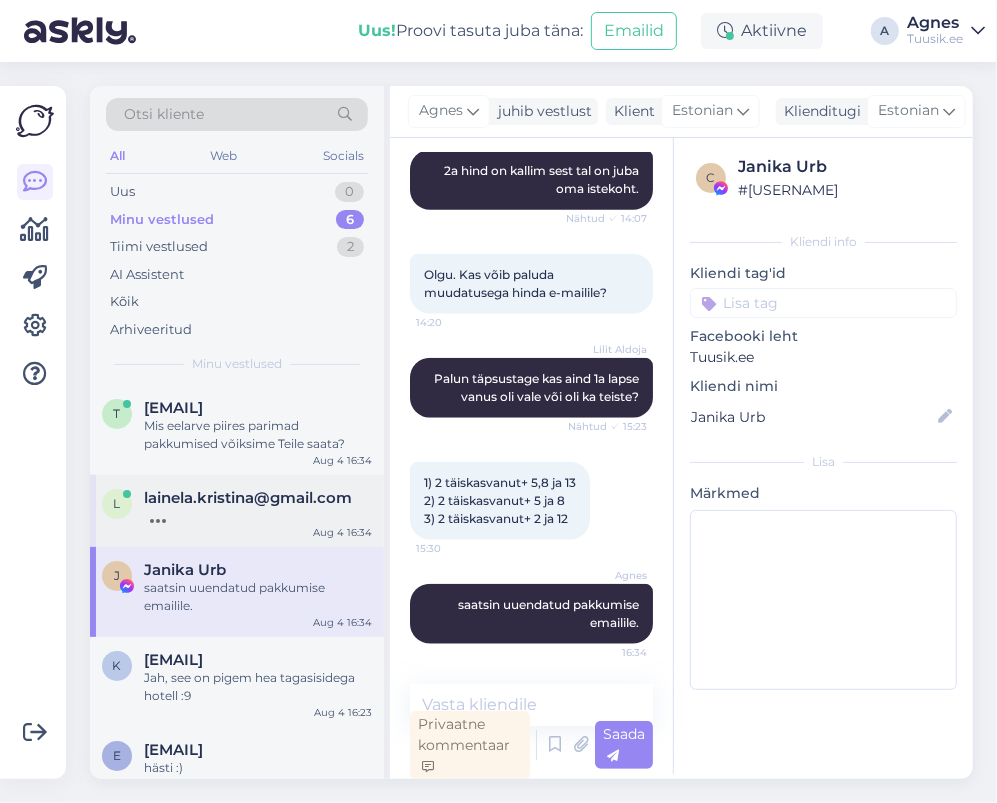 click at bounding box center (258, 516) 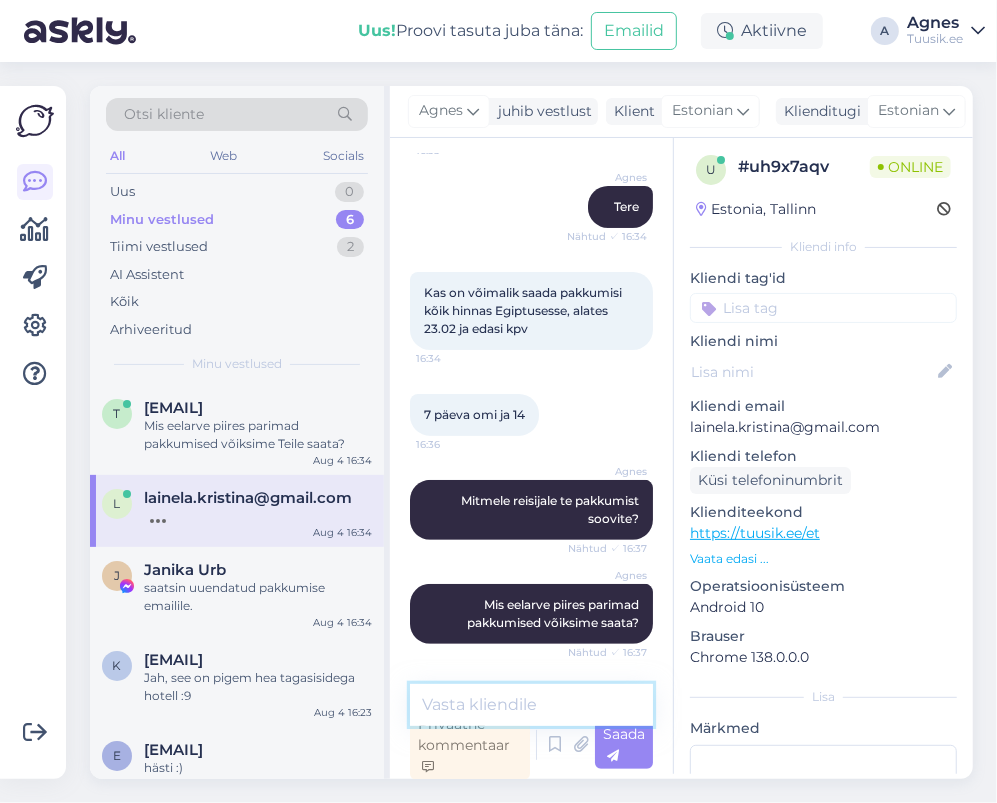 click at bounding box center (531, 705) 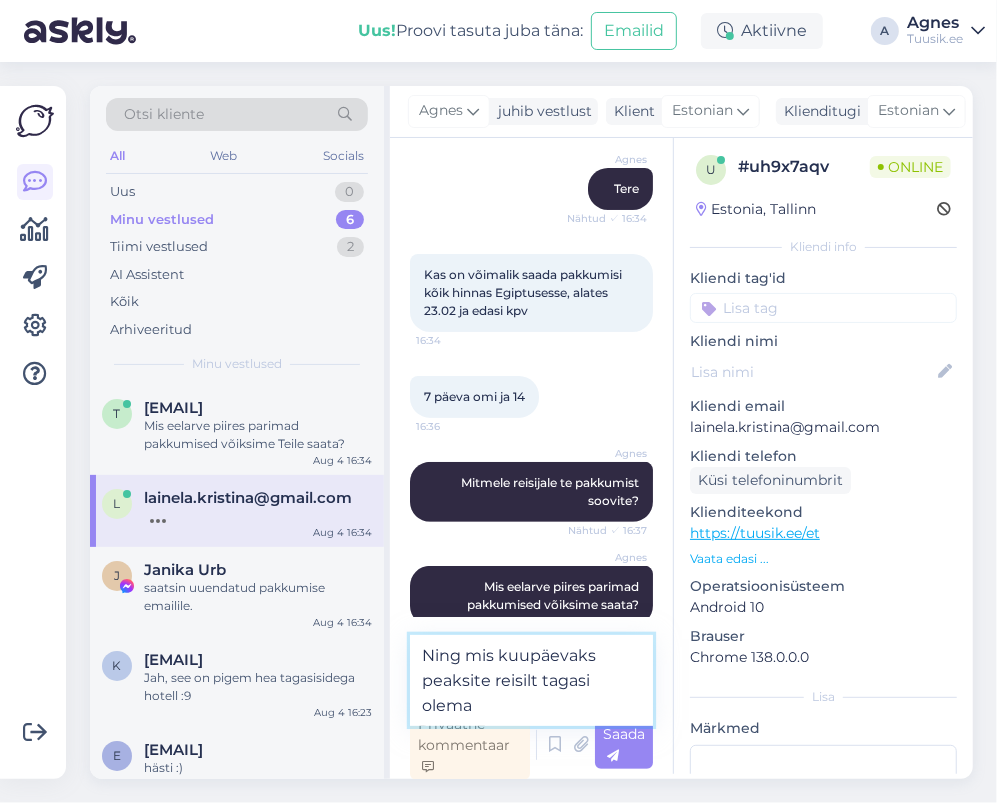 type on "Ning mis kuupäevaks peaksite reisilt tagasi olema?" 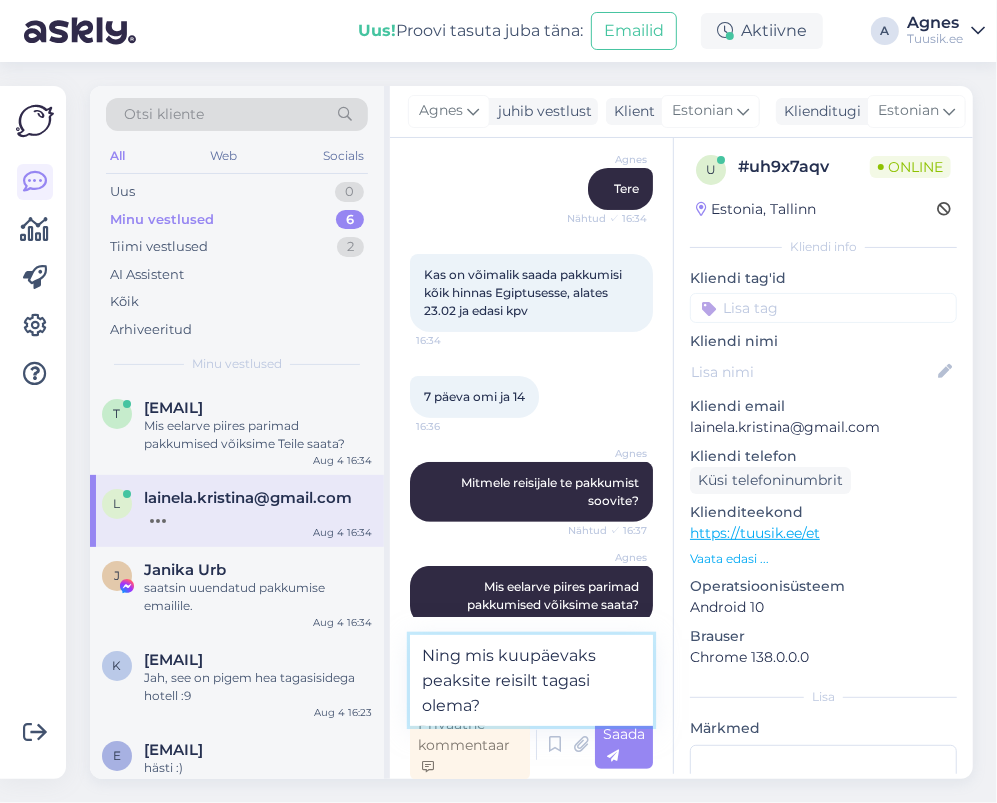 type 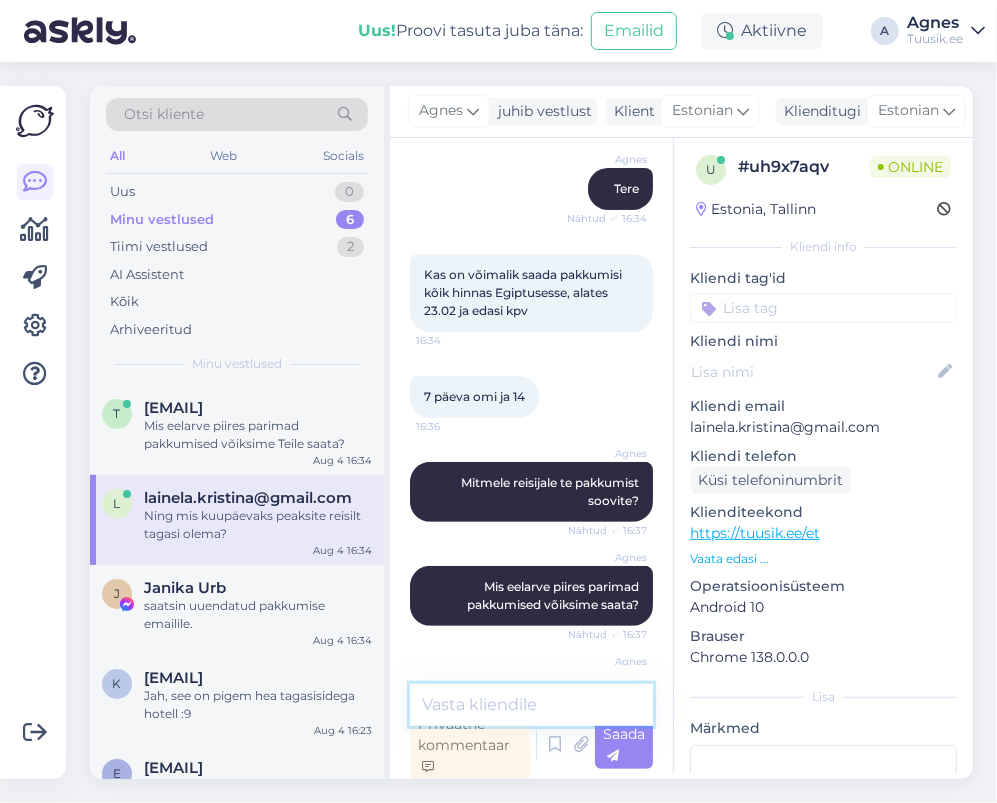 scroll, scrollTop: 280, scrollLeft: 0, axis: vertical 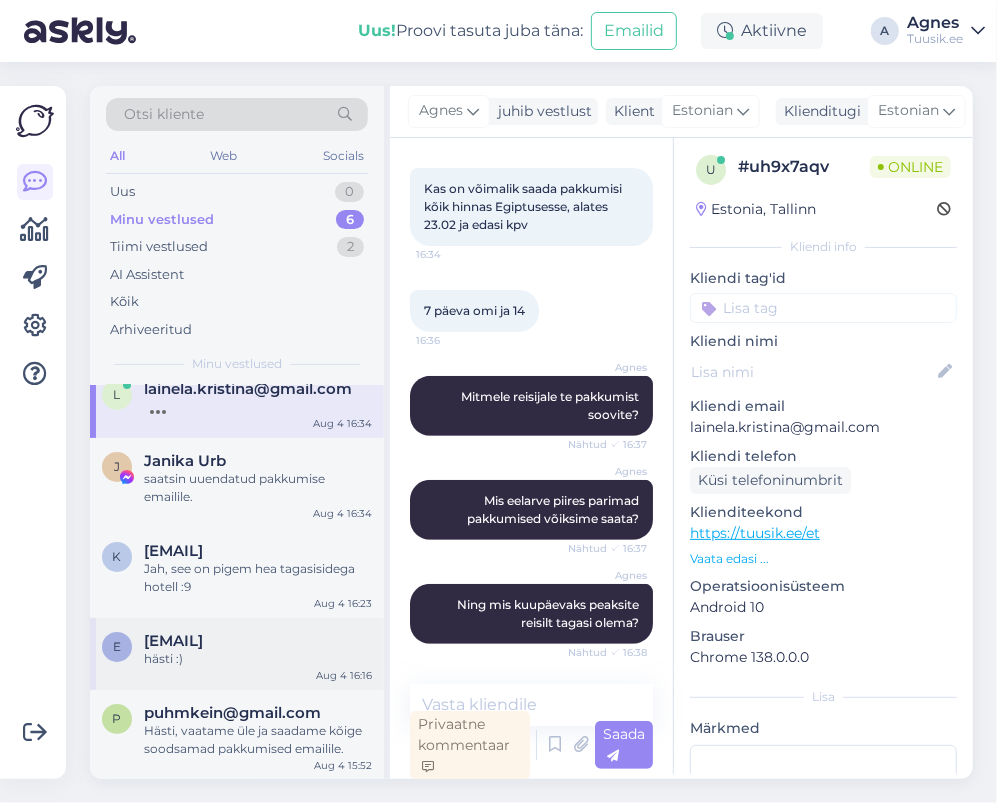 click on "hästi :)" at bounding box center [258, 659] 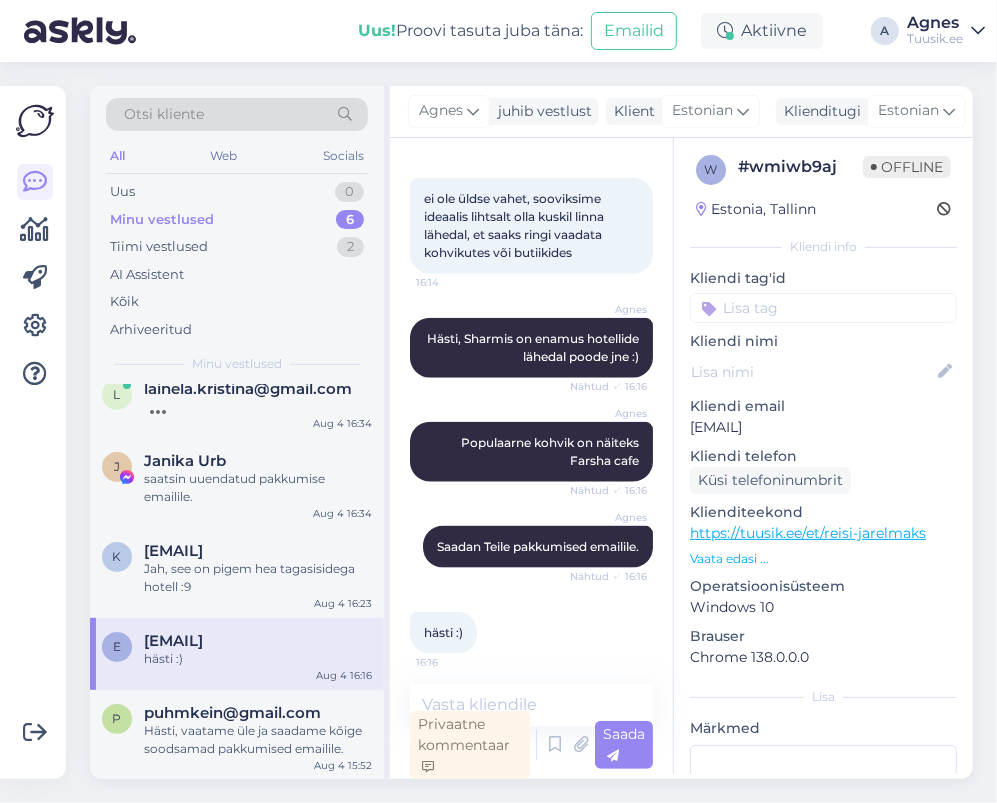 scroll, scrollTop: 1100, scrollLeft: 0, axis: vertical 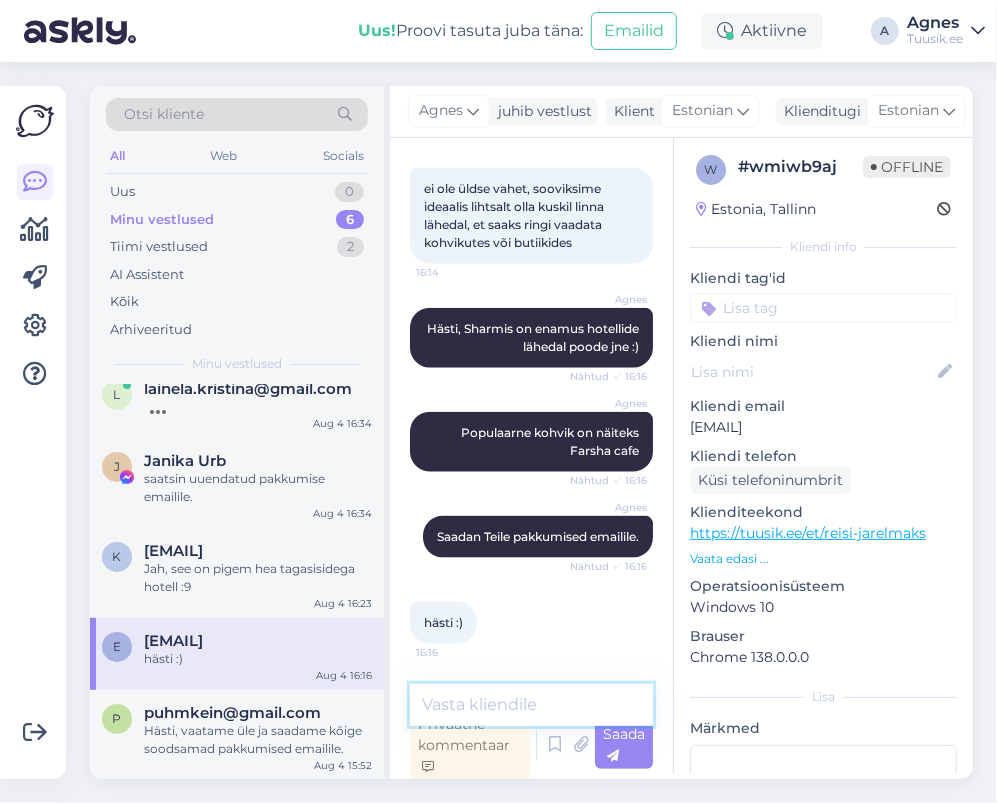 click at bounding box center (531, 705) 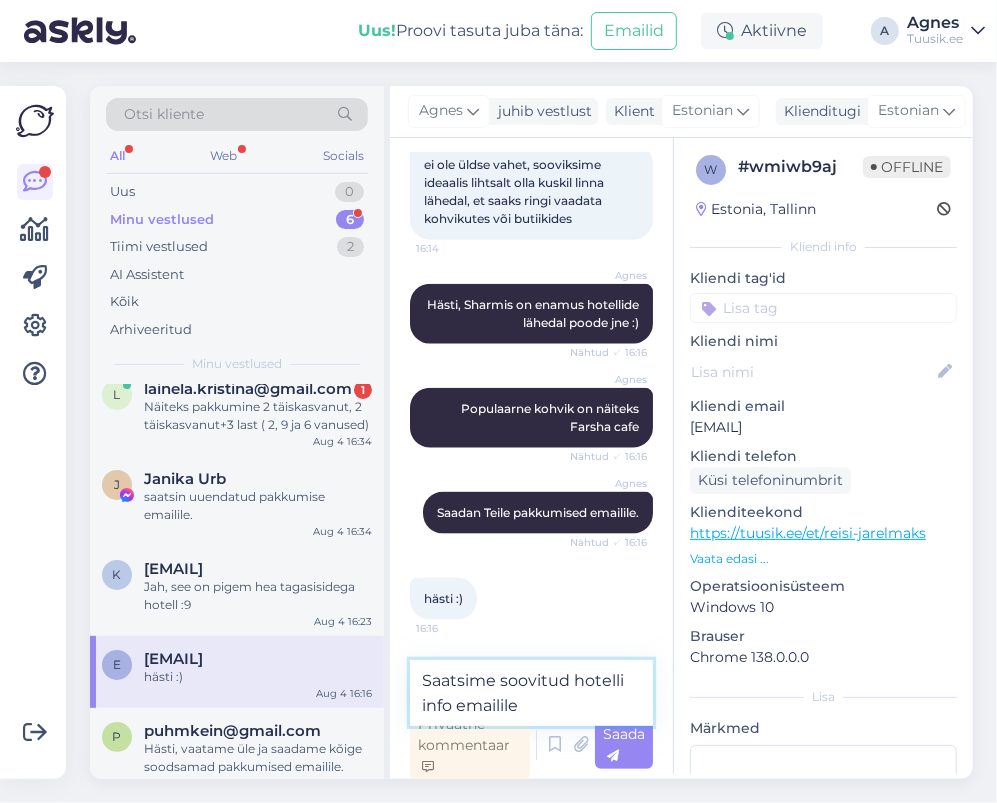 type on "Saatsime soovitud hotelli info emailile." 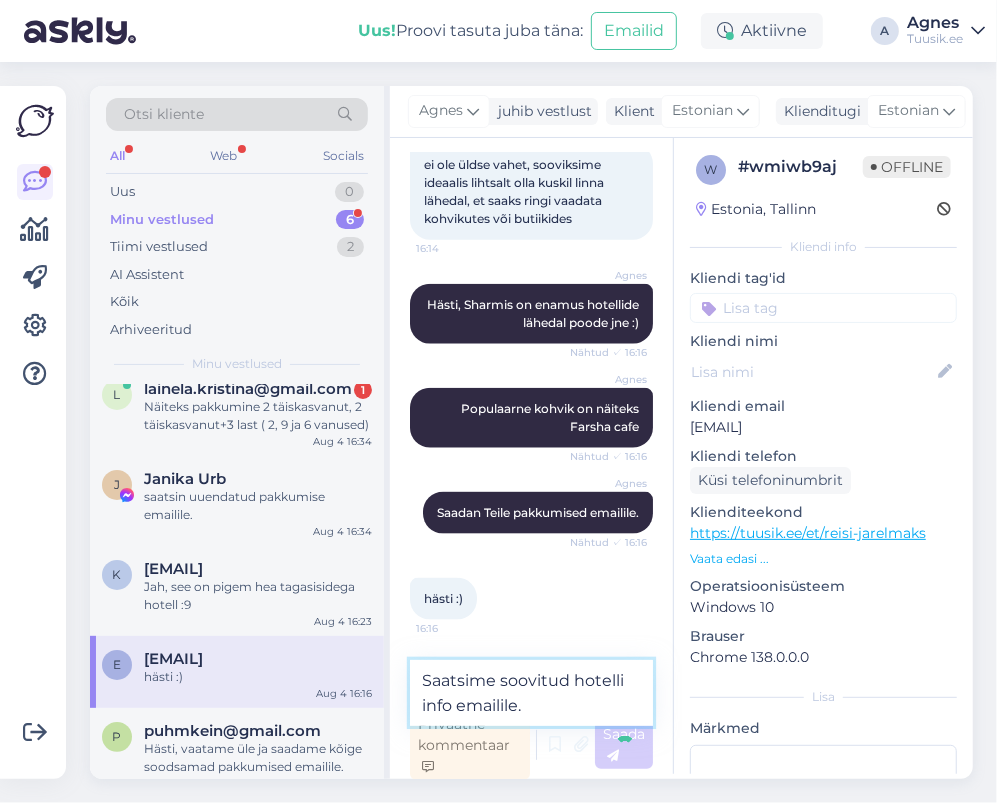 type 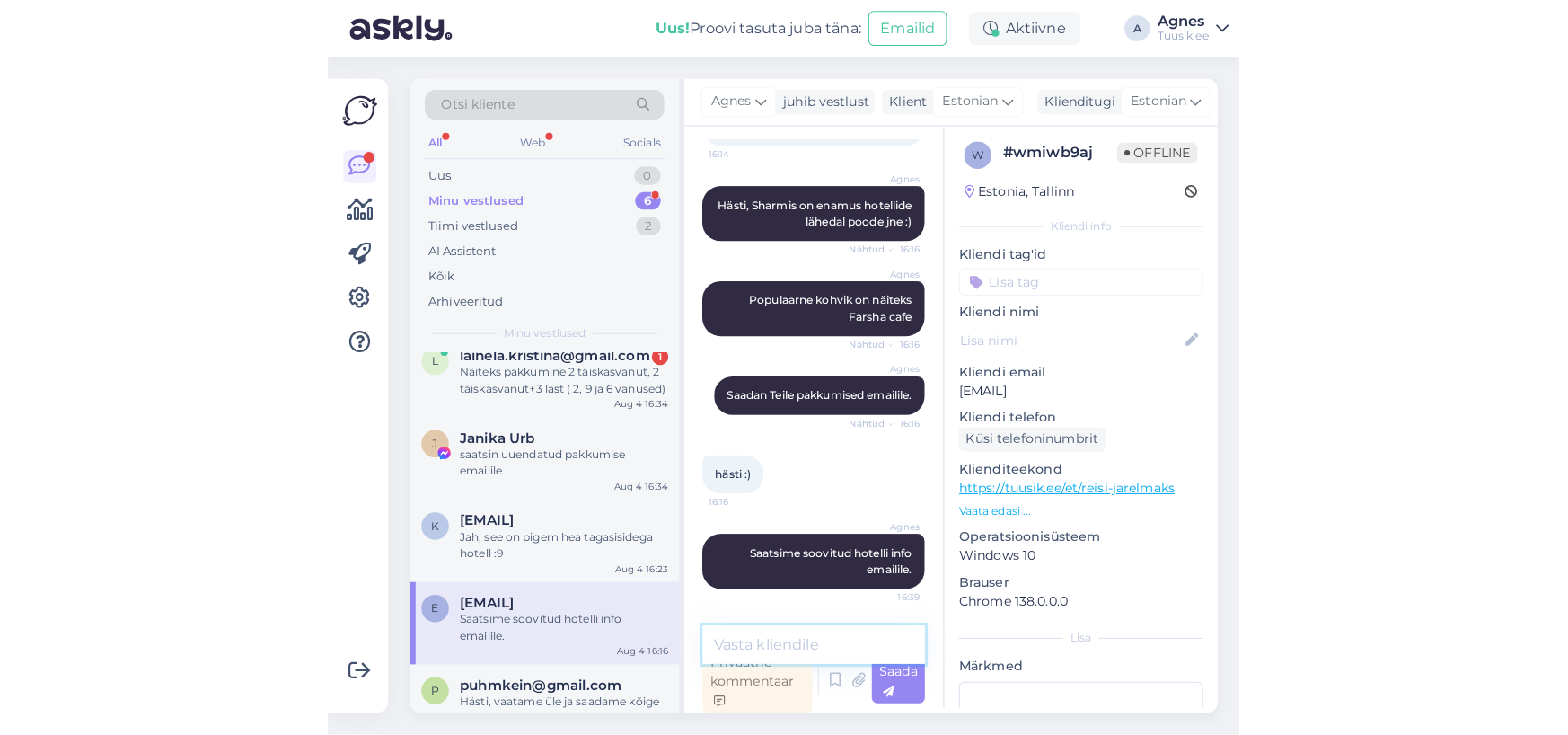 scroll, scrollTop: 809, scrollLeft: 0, axis: vertical 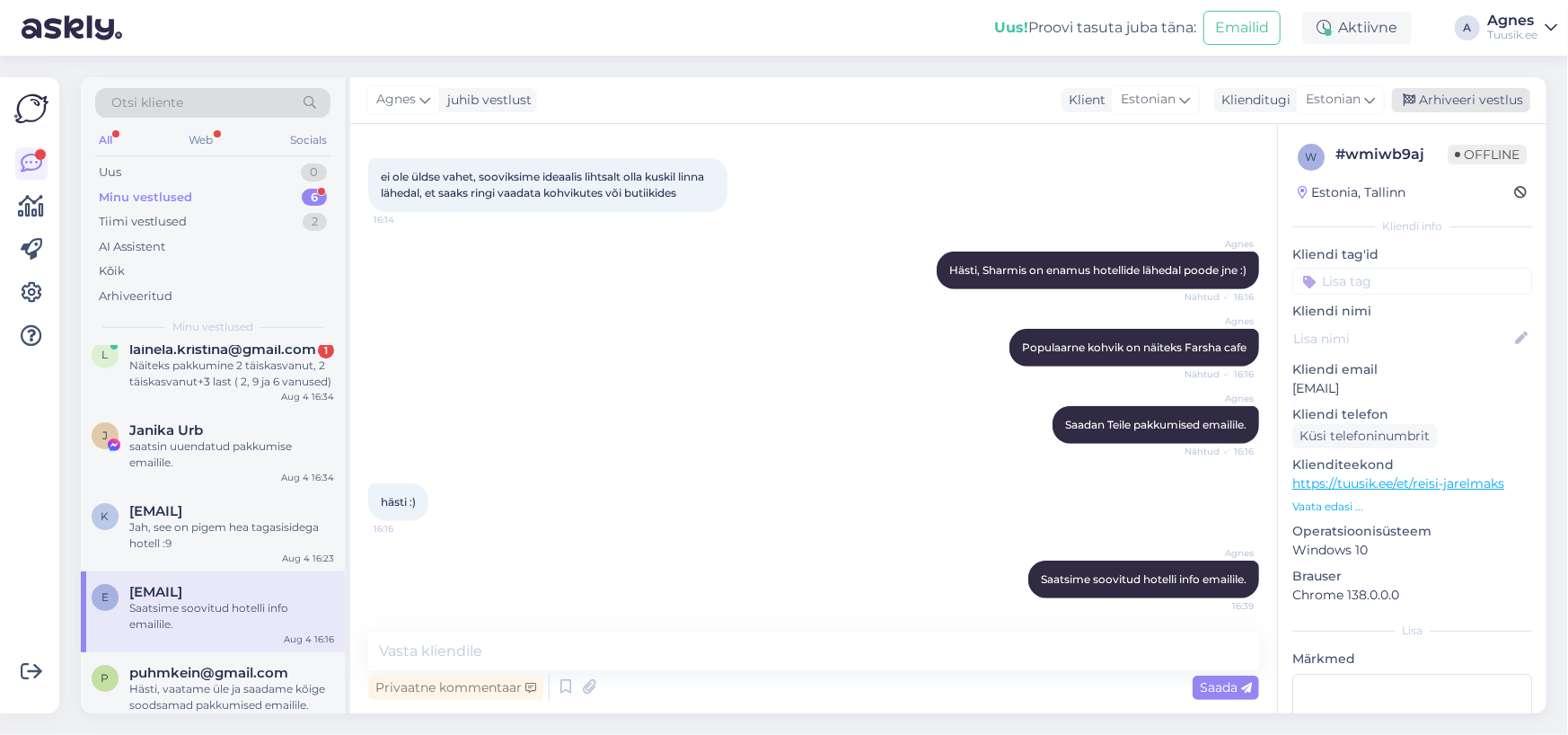 click on "Arhiveeri vestlus" at bounding box center (1461, 100) 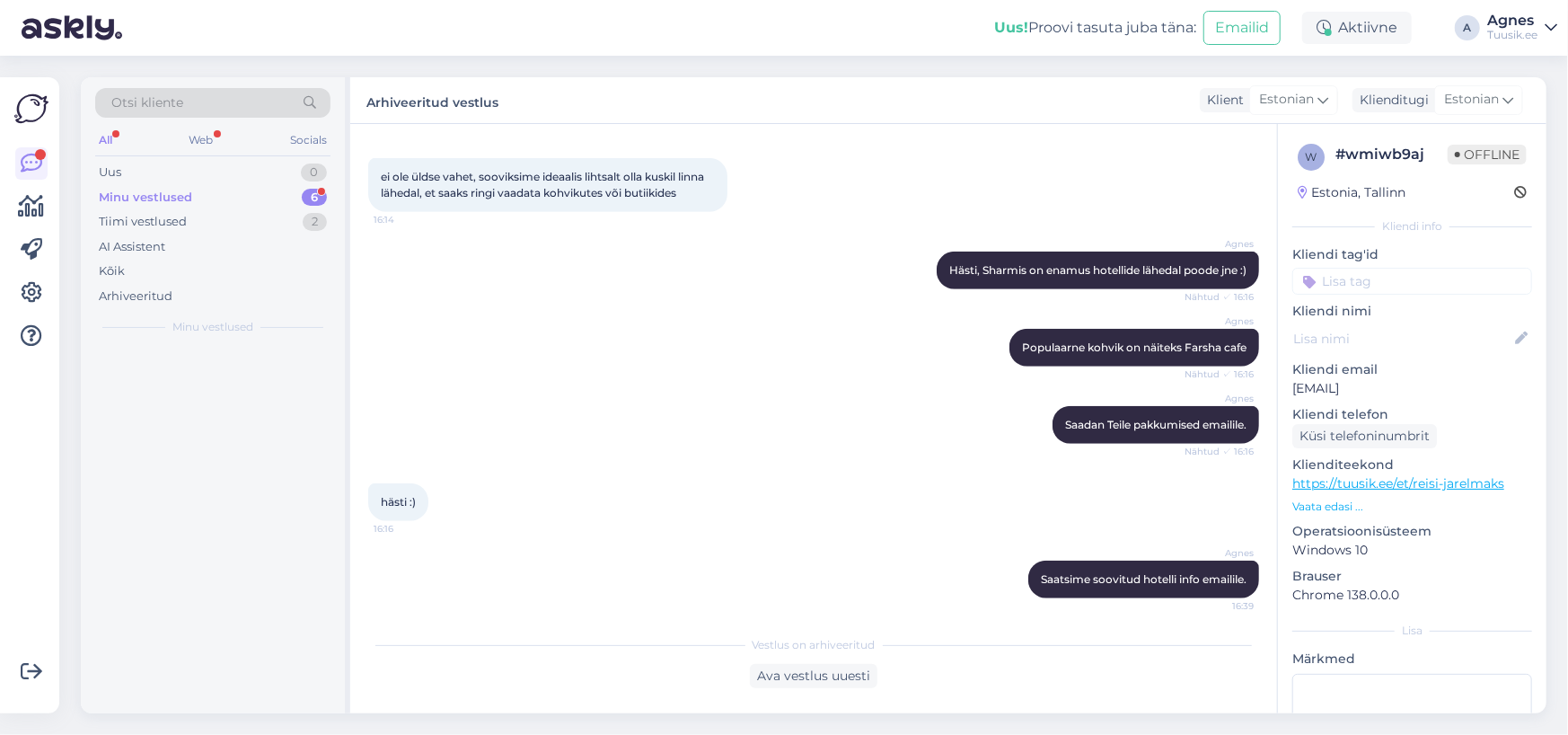 scroll, scrollTop: 0, scrollLeft: 0, axis: both 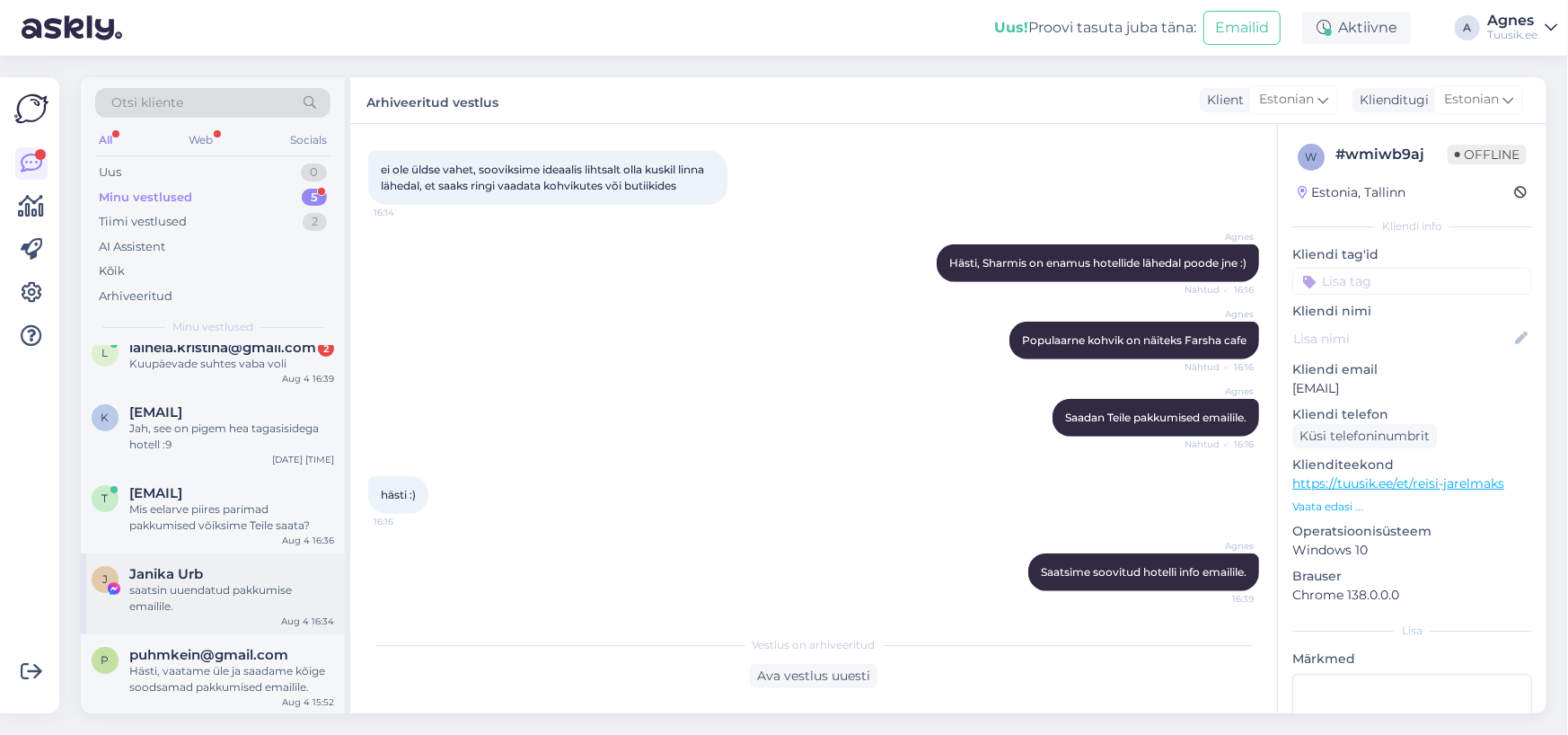 click on "saatsin uuendatud pakkumise emailile." at bounding box center (232, 598) 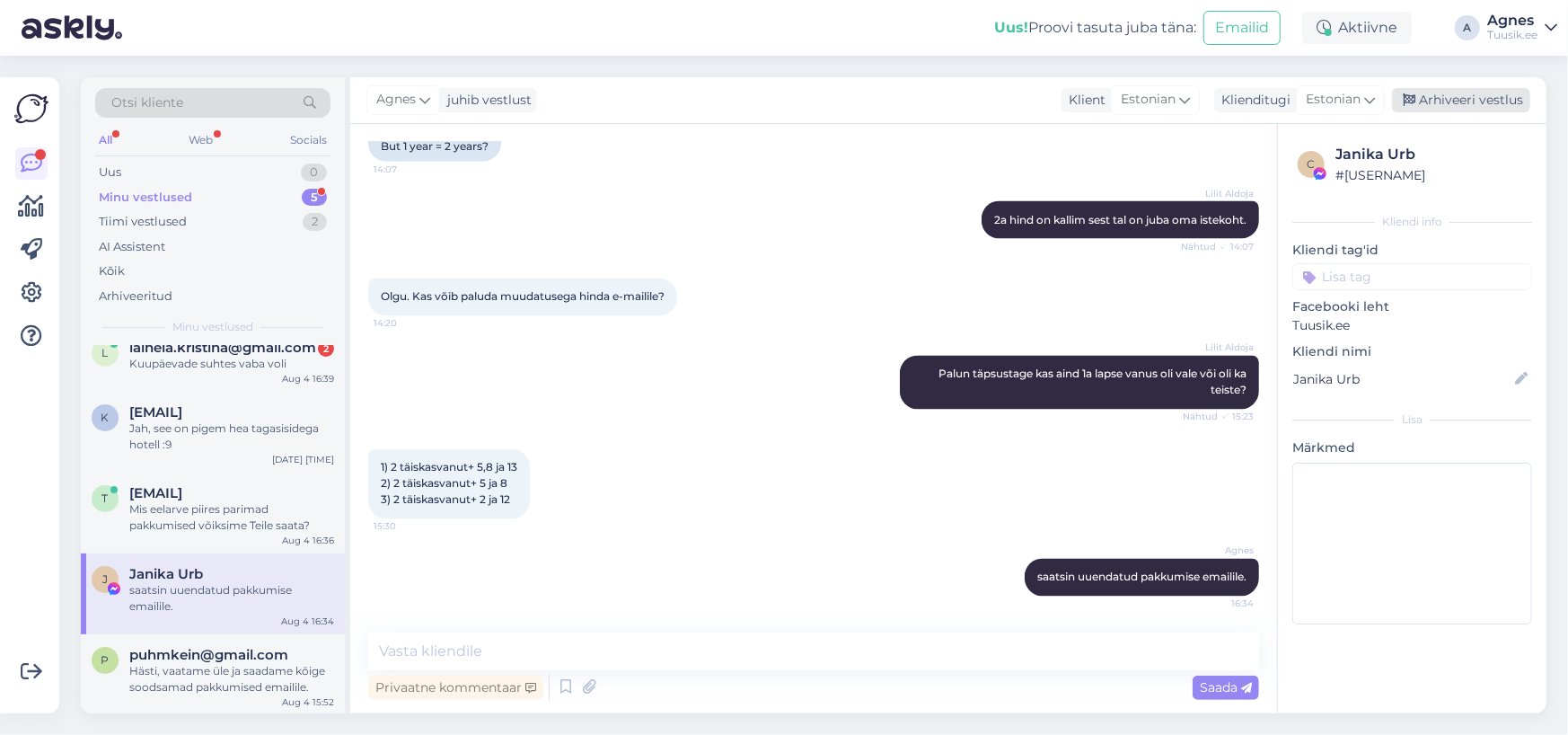 click on "Arhiveeri vestlus" at bounding box center (1461, 100) 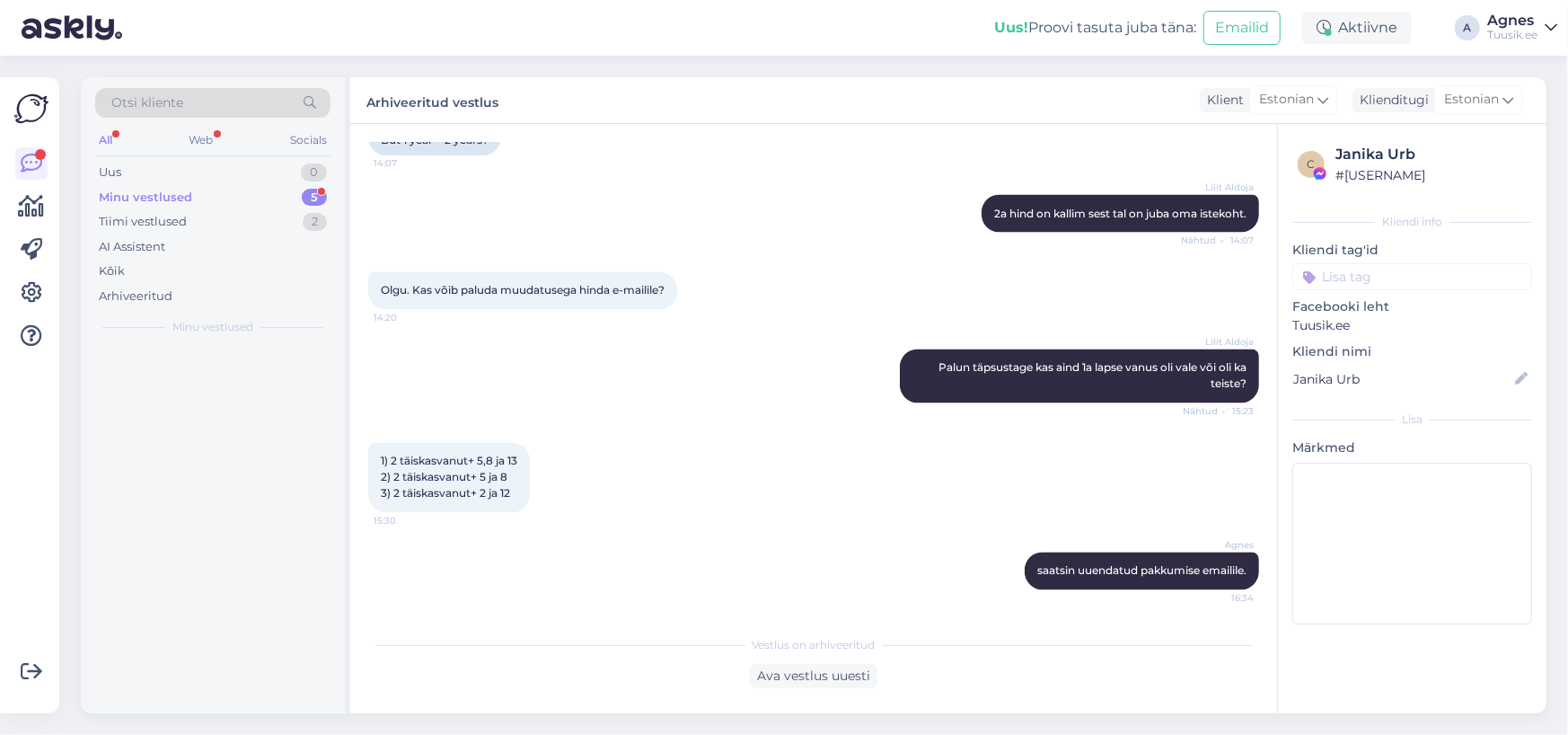 scroll, scrollTop: 0, scrollLeft: 0, axis: both 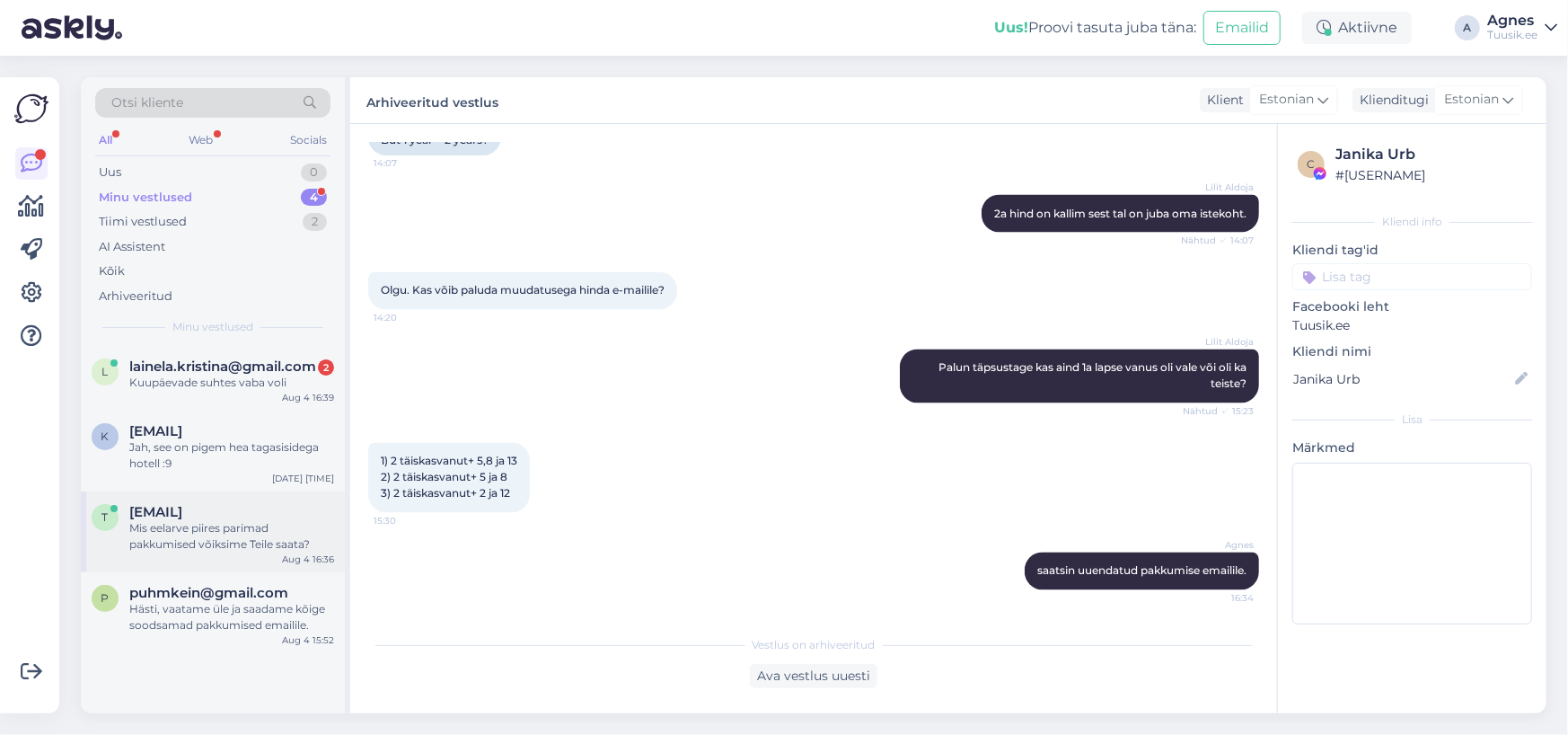 click on "Mis eelarve piires parimad pakkumised võiksime Teile saata?" at bounding box center [232, 536] 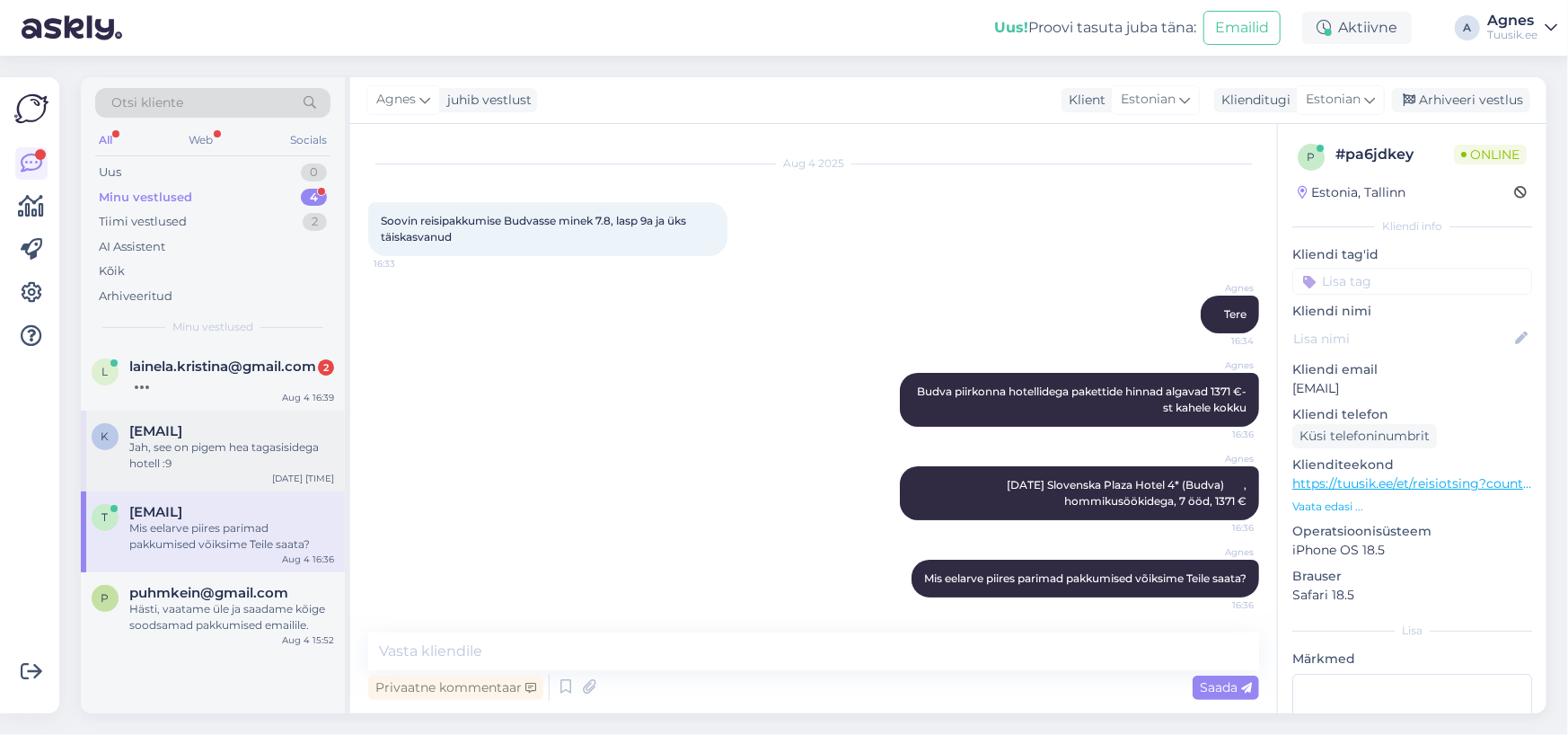 click on "Jah, see on pigem hea tagasisidega hotell :9" at bounding box center [232, 456] 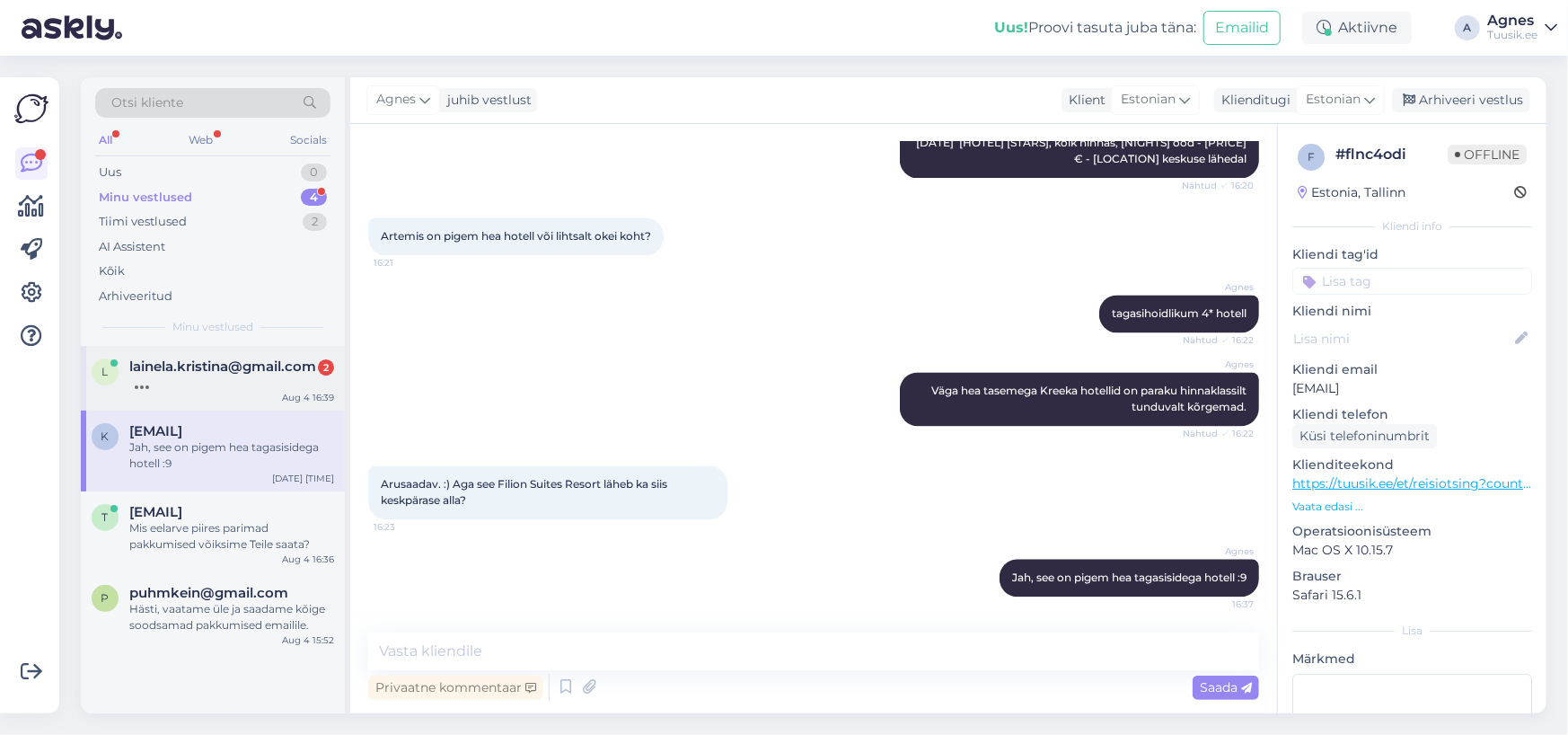 click on "lainela.kristina@gmail.com" at bounding box center (223, 367) 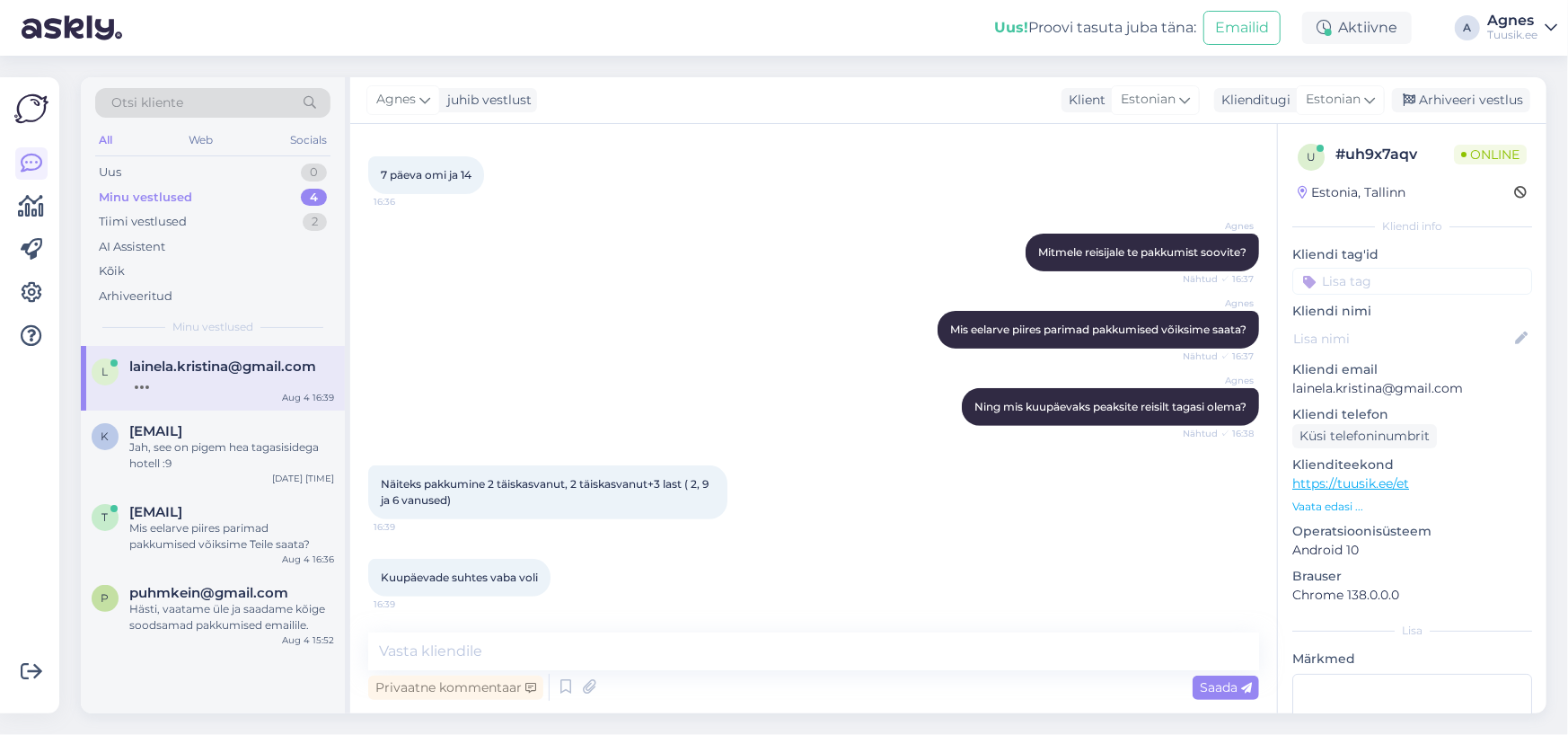 scroll, scrollTop: 328, scrollLeft: 0, axis: vertical 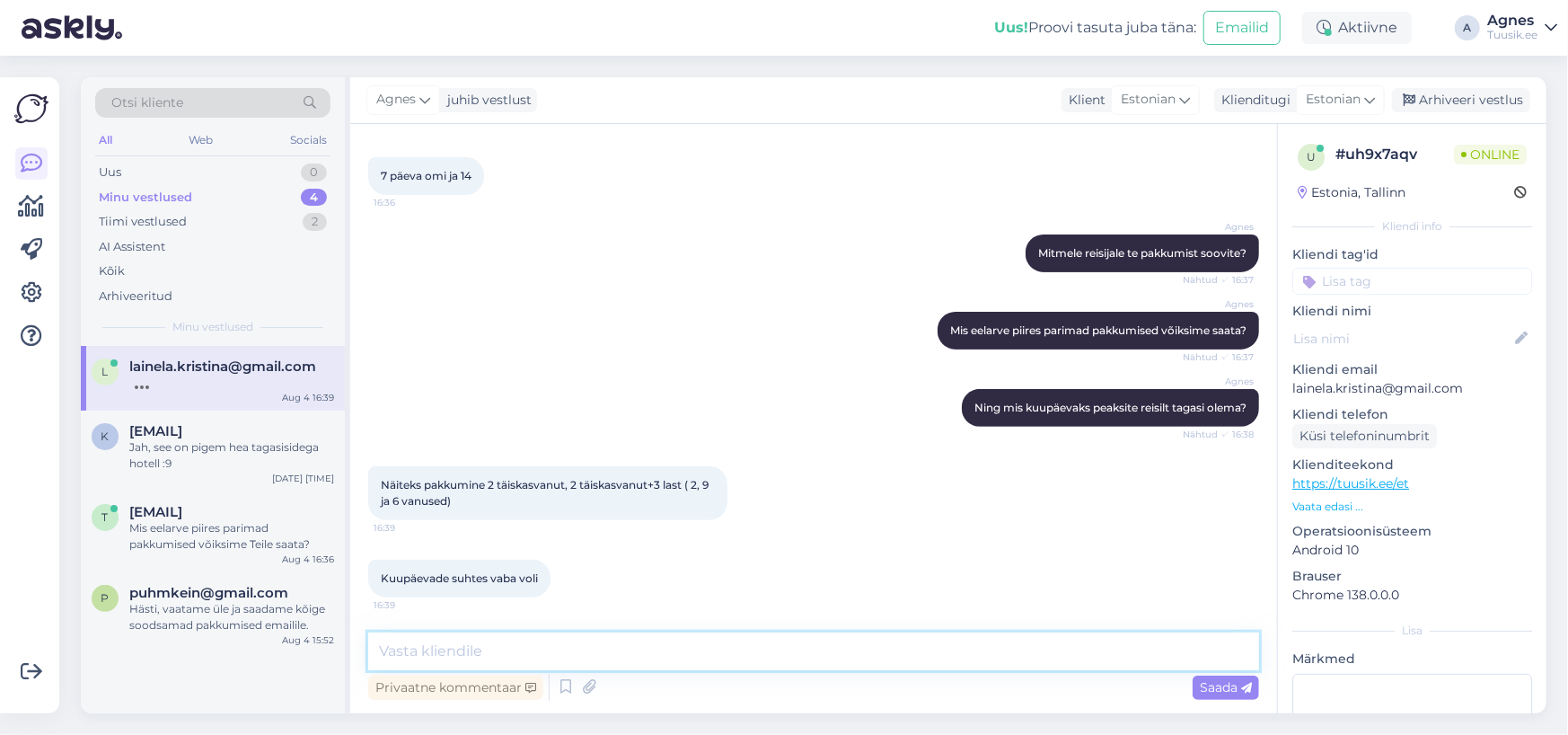 click at bounding box center [814, 651] 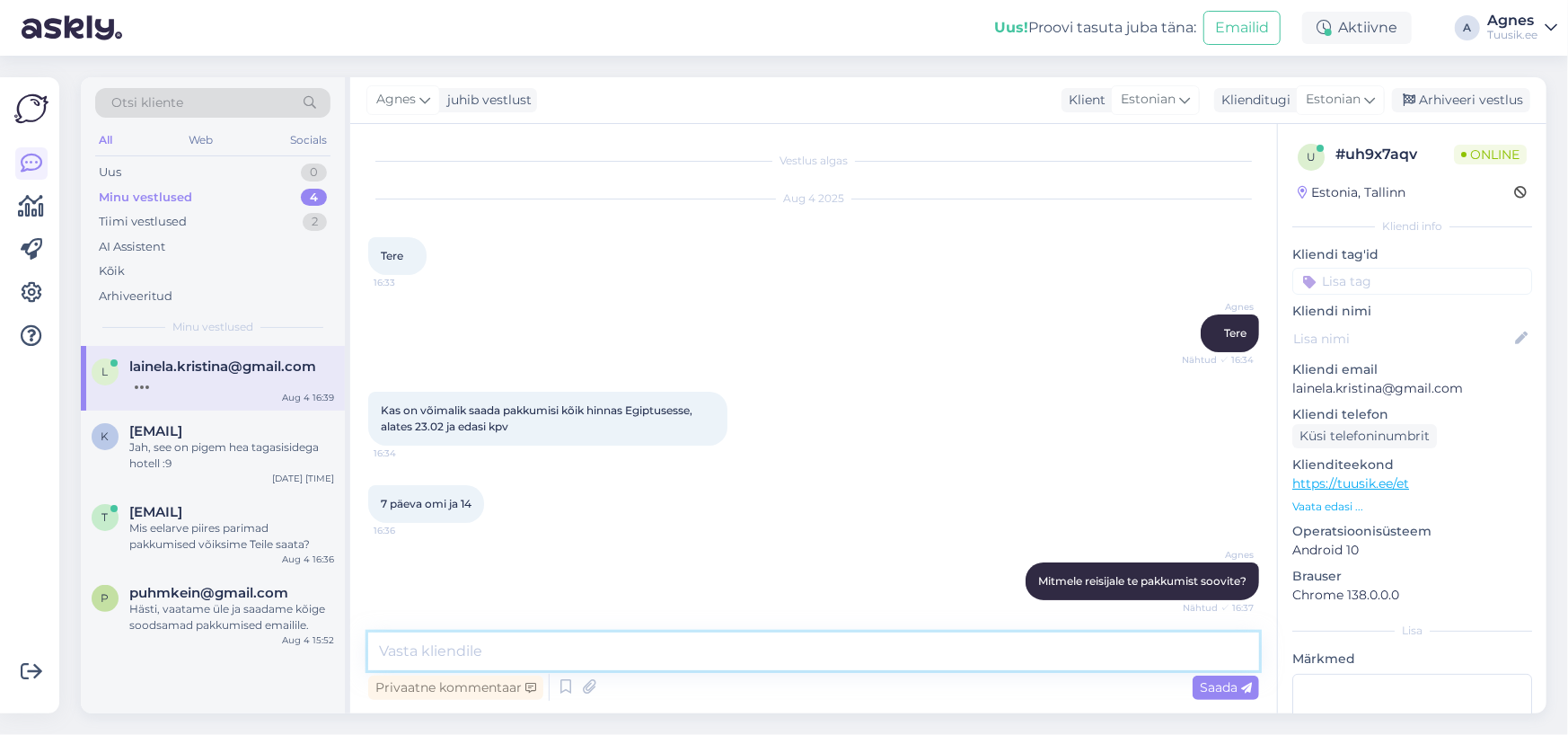 scroll, scrollTop: 328, scrollLeft: 0, axis: vertical 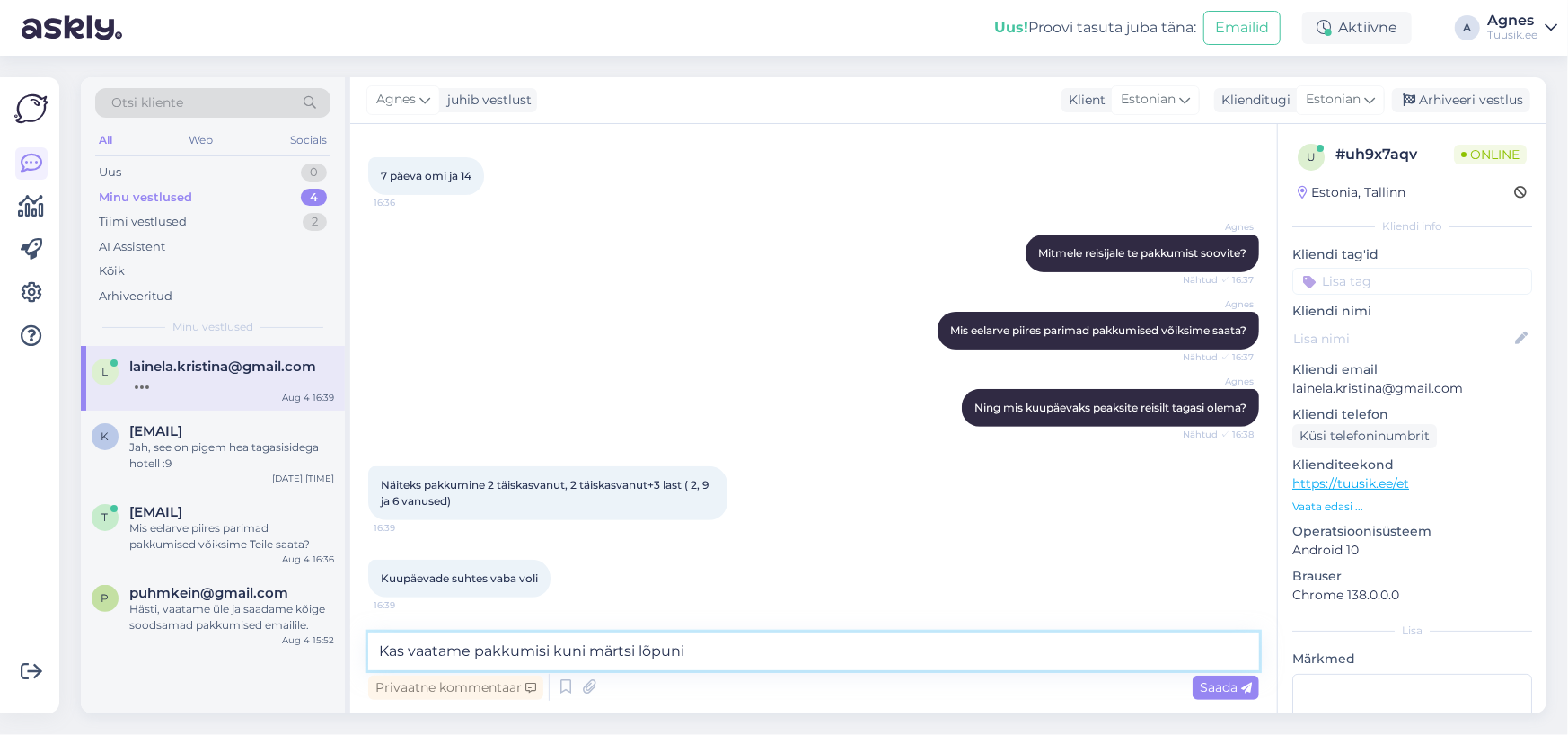 type on "Kas vaatame pakkumisi kuni märtsi lõpuni?" 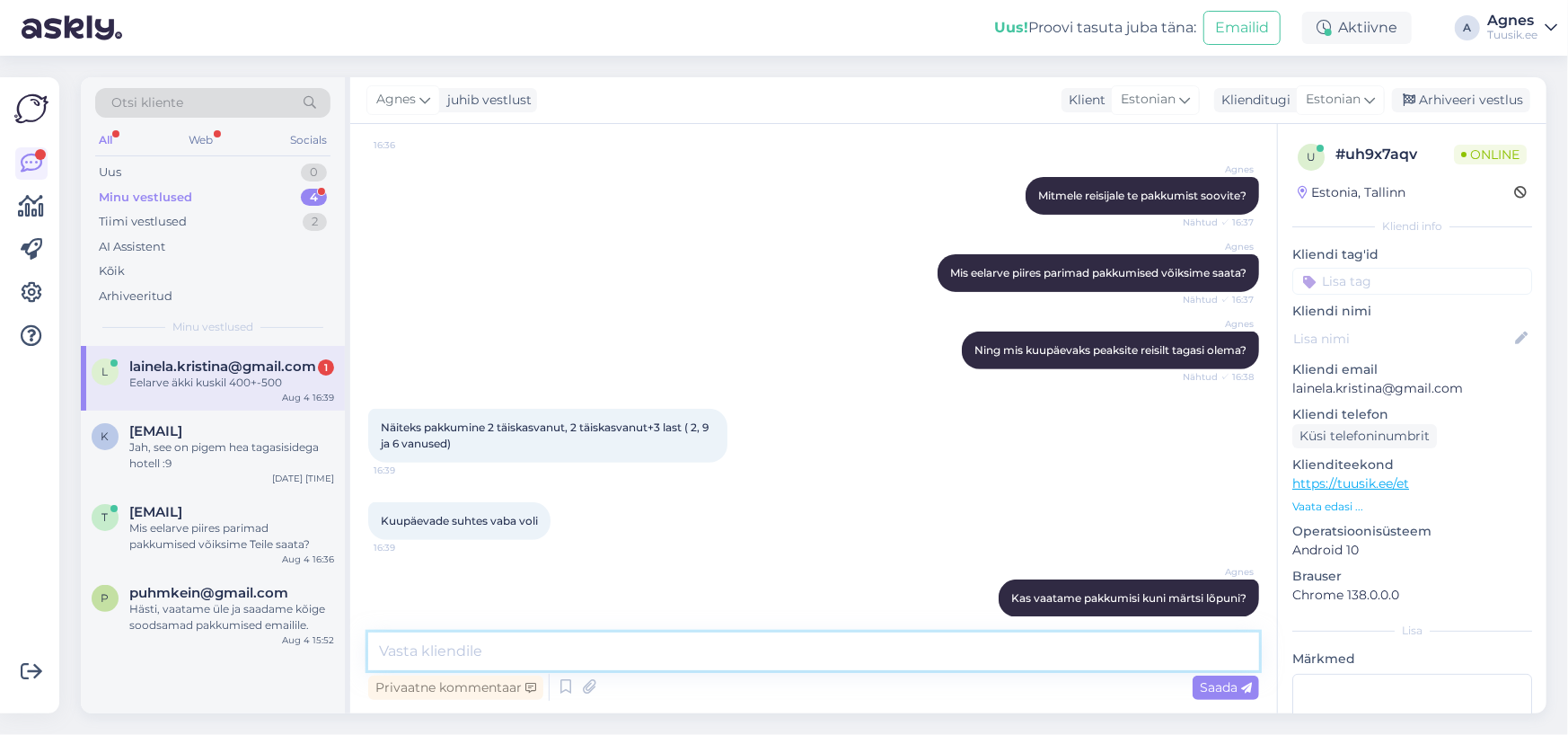 scroll, scrollTop: 483, scrollLeft: 0, axis: vertical 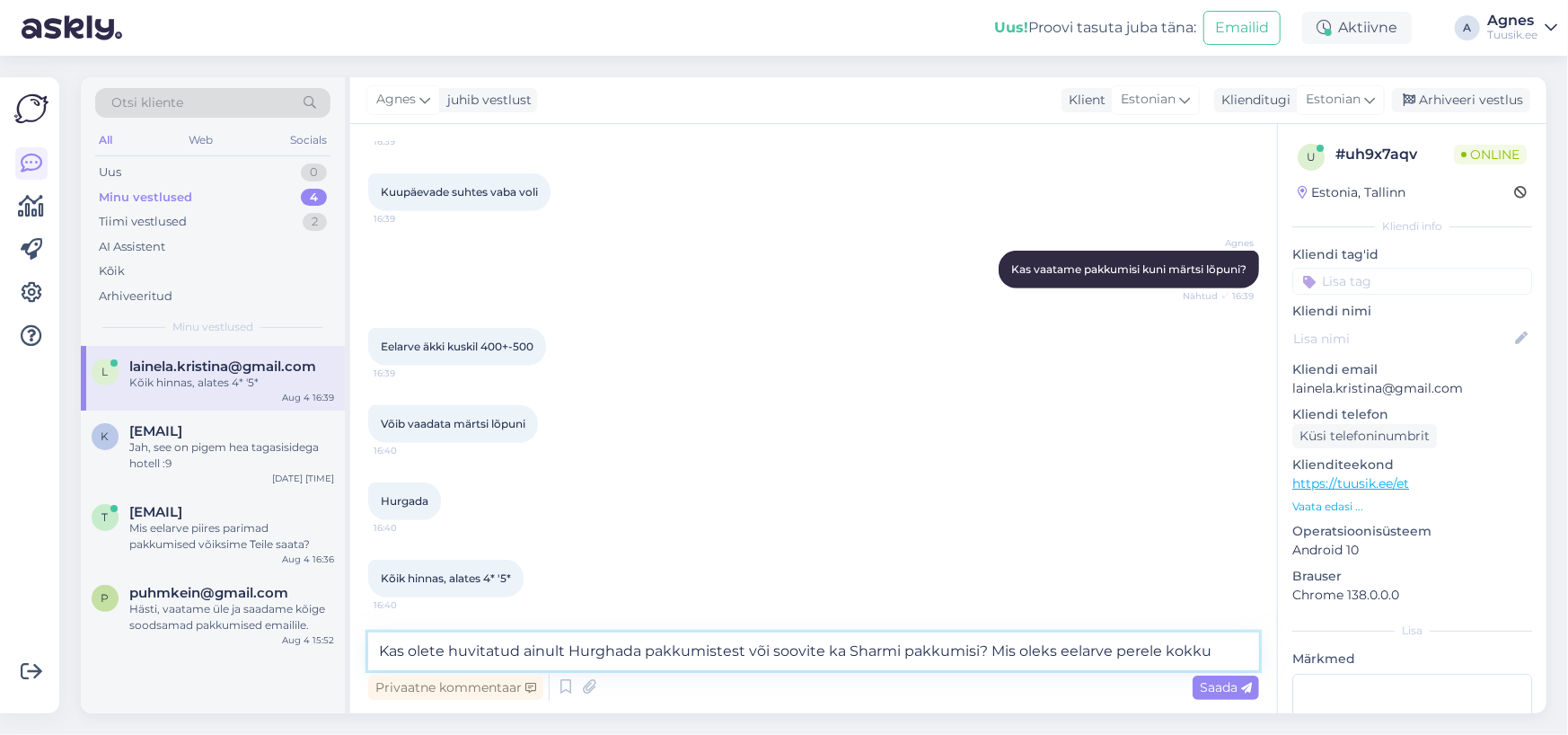 type on "Kas olete huvitatud ainult Hurghada pakkumistest või soovite ka Sharmi pakkumisi? Mis oleks eelarve perele kokku?" 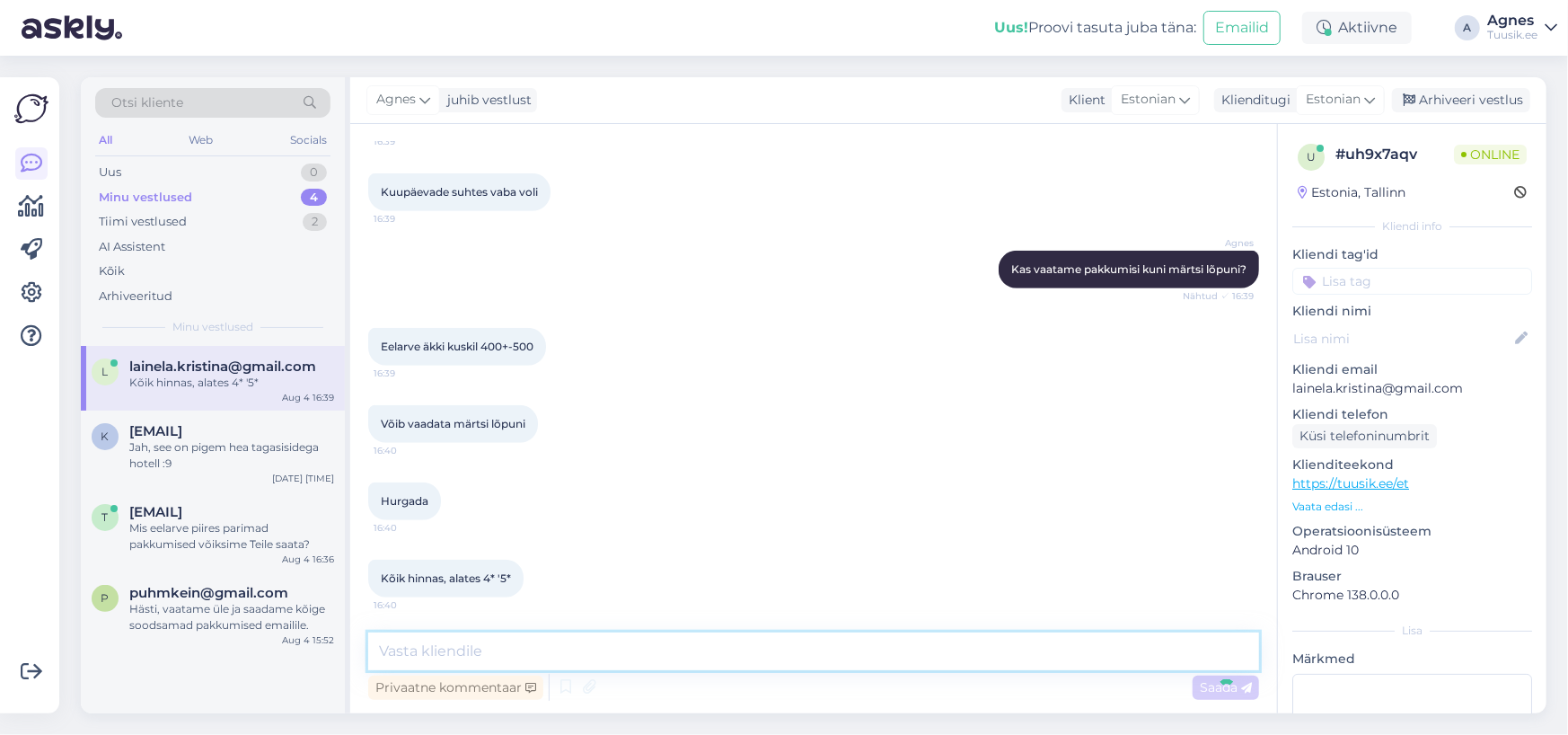 scroll, scrollTop: 824, scrollLeft: 0, axis: vertical 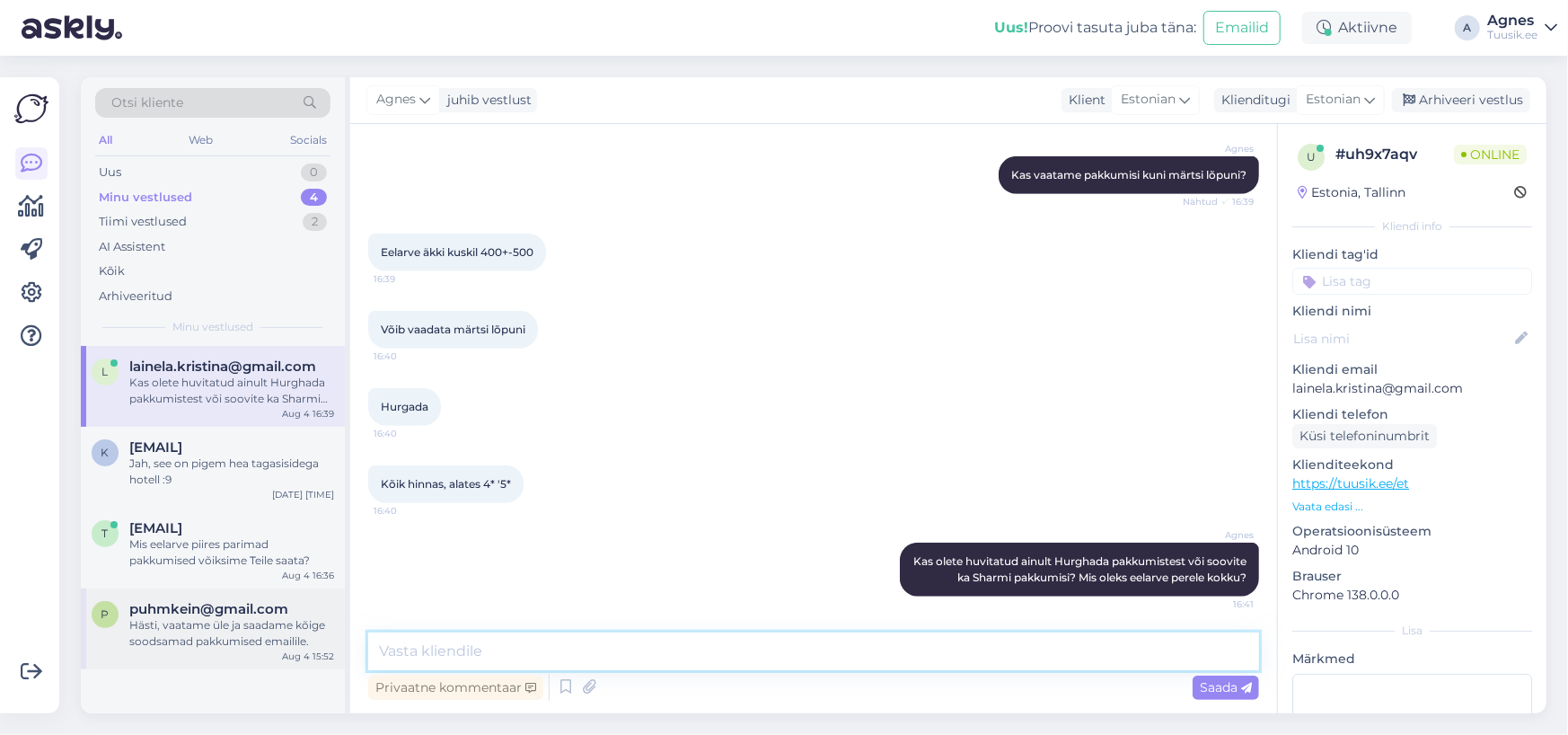 type 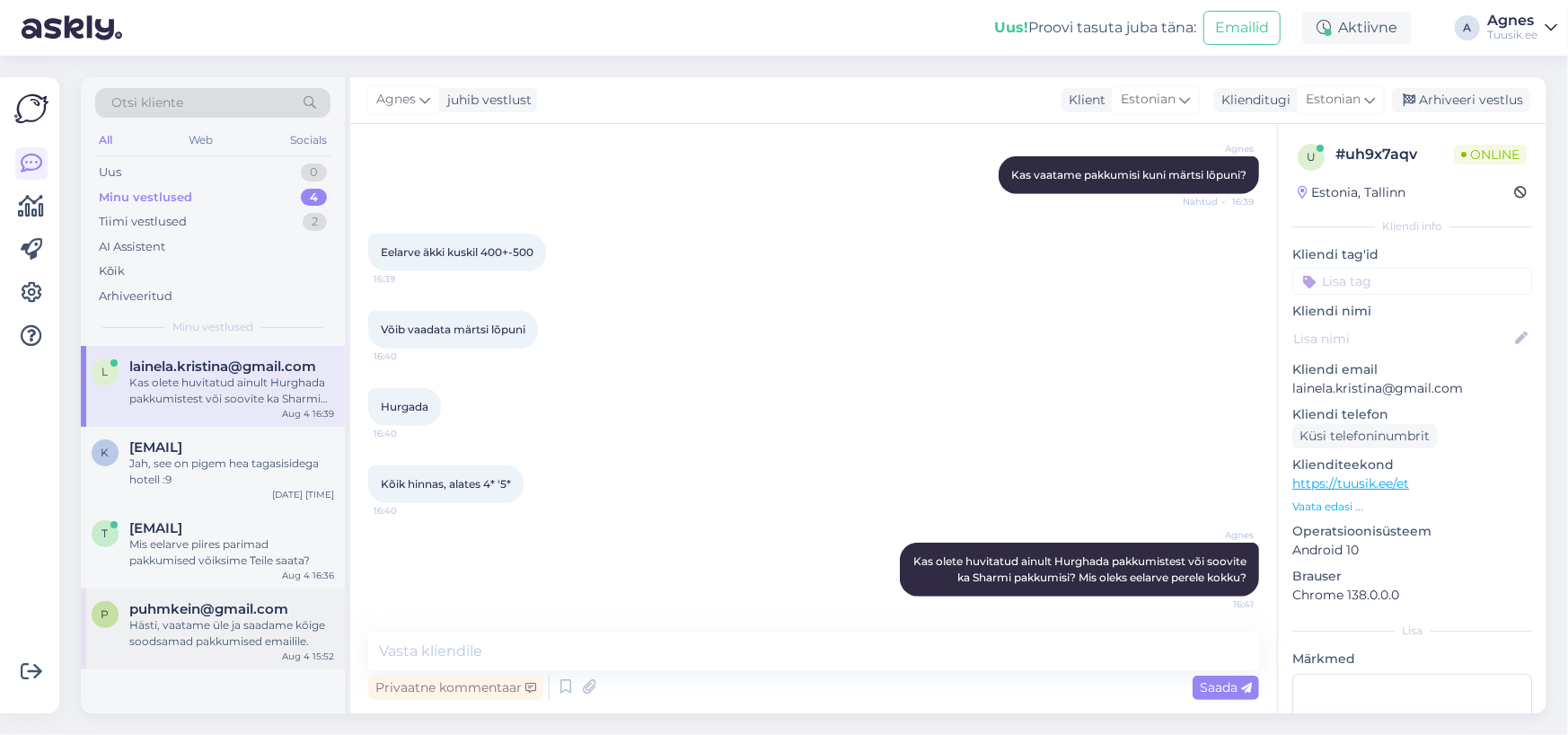 click on "Hästi, vaatame üle ja saadame kõige soodsamad pakkumised emailile." at bounding box center [232, 633] 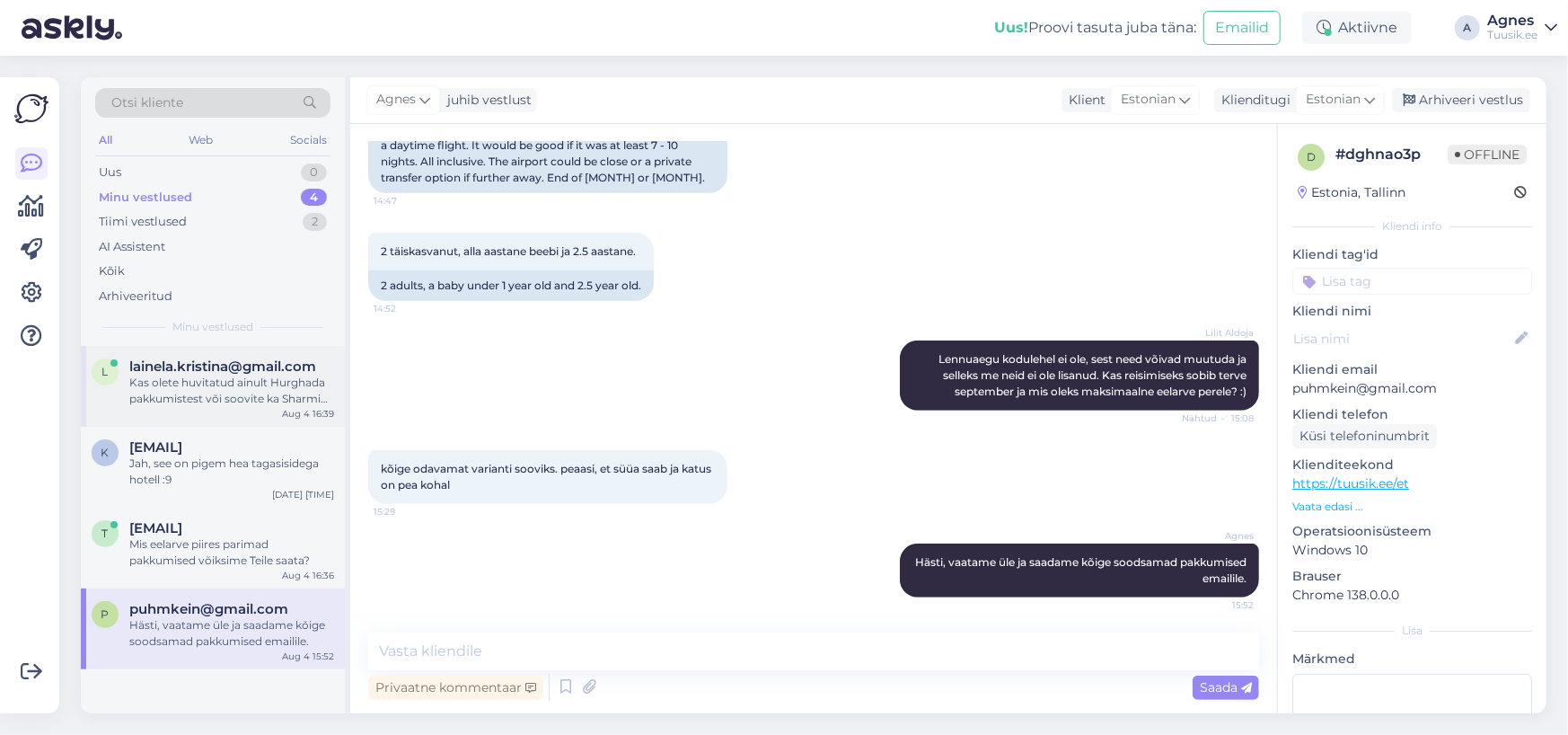 click on "Kas olete huvitatud ainult Hurghada pakkumistest või soovite ka Sharmi pakkumisi? Mis oleks eelarve perele kokku?" at bounding box center (232, 391) 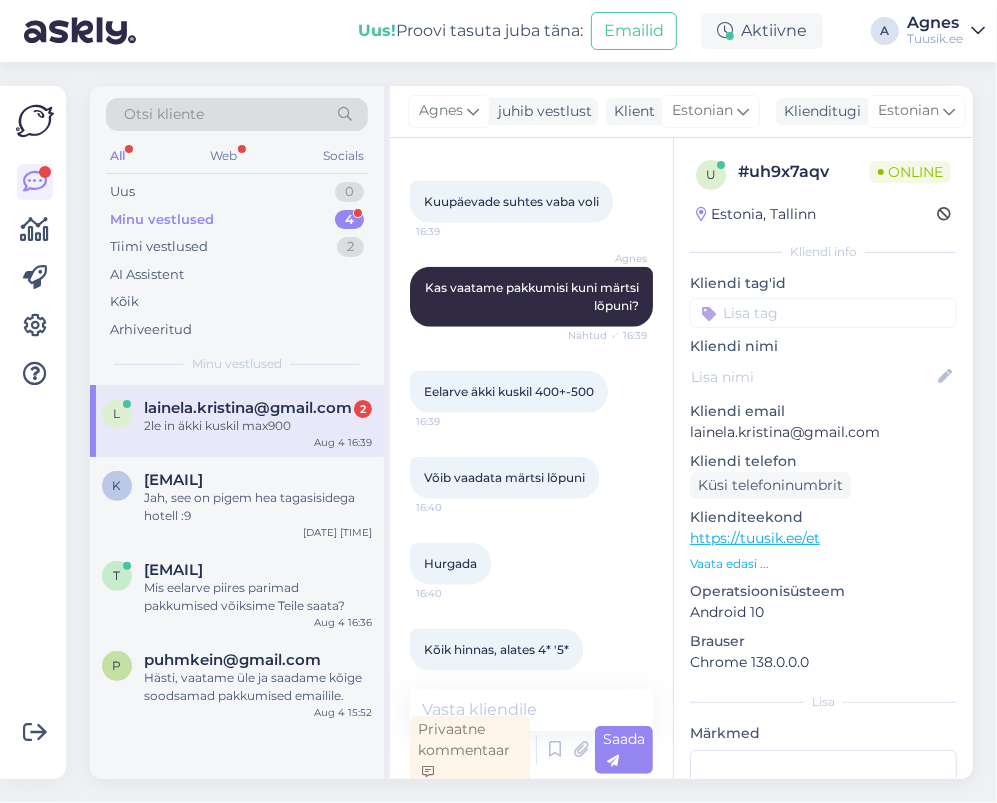 scroll, scrollTop: 1248, scrollLeft: 0, axis: vertical 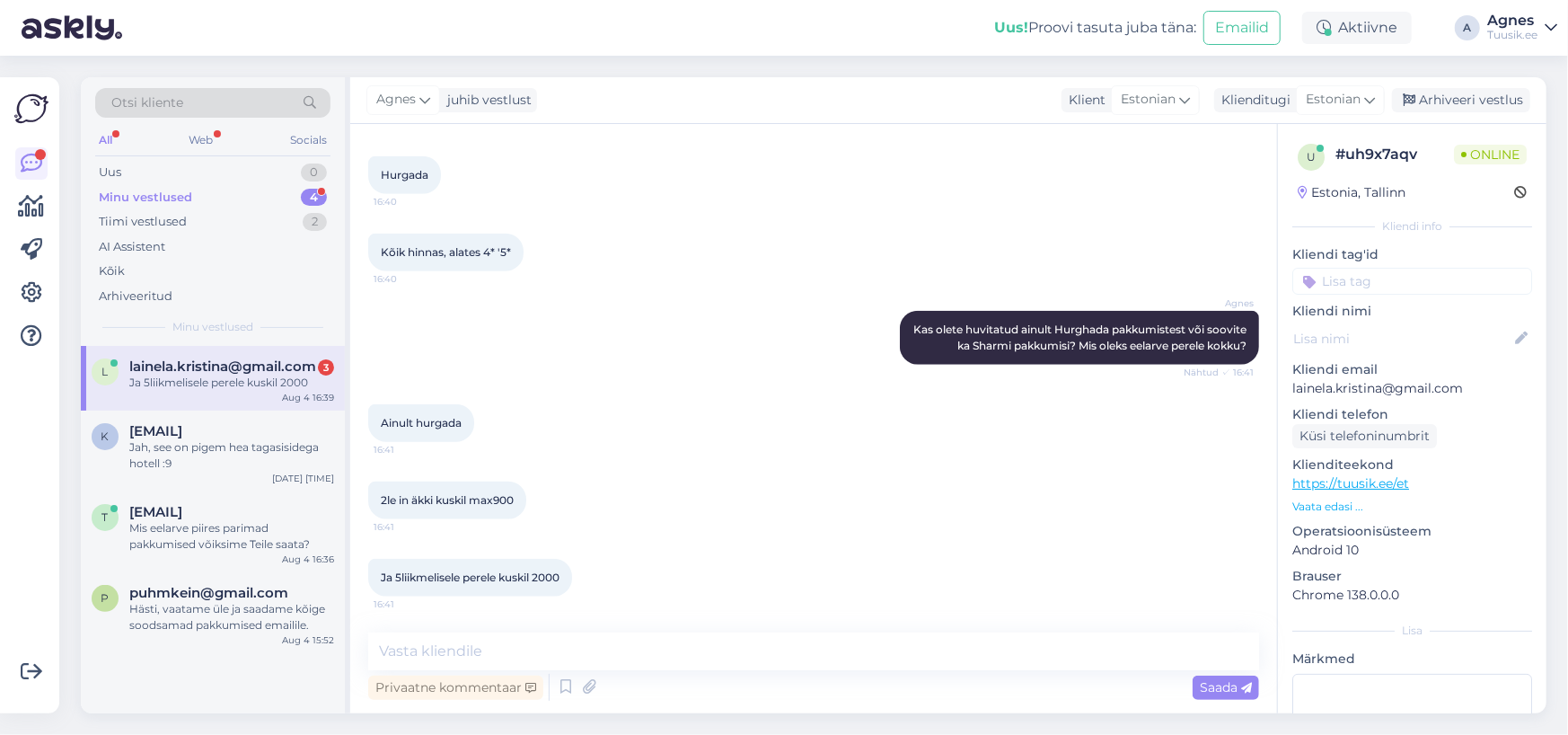 click on "Vestlus algas Aug 4 2025 Tere 16:33  Agnes Tere Nähtud ✓ 16:34  Kas on võimalik saada pakkumisi kõik hinnas Egiptusesse, alates 23.02 ja edasi kpv 16:34  7 päeva omi ja 14 16:36  Agnes Mitmele reisijale te pakkumist soovite? Nähtud ✓ 16:37  Agnes Mis eelarve piires parimad pakkumised võiksime saata? Nähtud ✓ 16:37  Agnes Ning mis kuupäevaks peaksite reisilt tagasi olema? Nähtud ✓ 16:38  Näiteks pakkumine 2 täiskasvanut, 2 täiskasvanut+3 last ( 2, 9 ja 6 vanused)  16:39  Kuupäevade suhtes vaba voli 16:39  Agnes Kas vaatame pakkumisi kuni märtsi lõpuni? Nähtud ✓ 16:39  Eelarve äkki kuskil 400+-500 16:39  Võib vaadata märtsi lõpuni 16:40  Hurgada 16:40  Kõik hinnas, alates 4* '5* 16:40  Agnes Kas olete huvitatud ainult Hurghada pakkumistest või soovite ka Sharmi pakkumisi? Mis oleks eelarve perele kokku? Nähtud ✓ 16:41  Ainult hurgada 16:41  2le in äkki kuskil max900 16:41  Ja 5liikmelisele perele kuskil 2000 16:41  Privaatne kommentaar Saada" at bounding box center [814, 419] 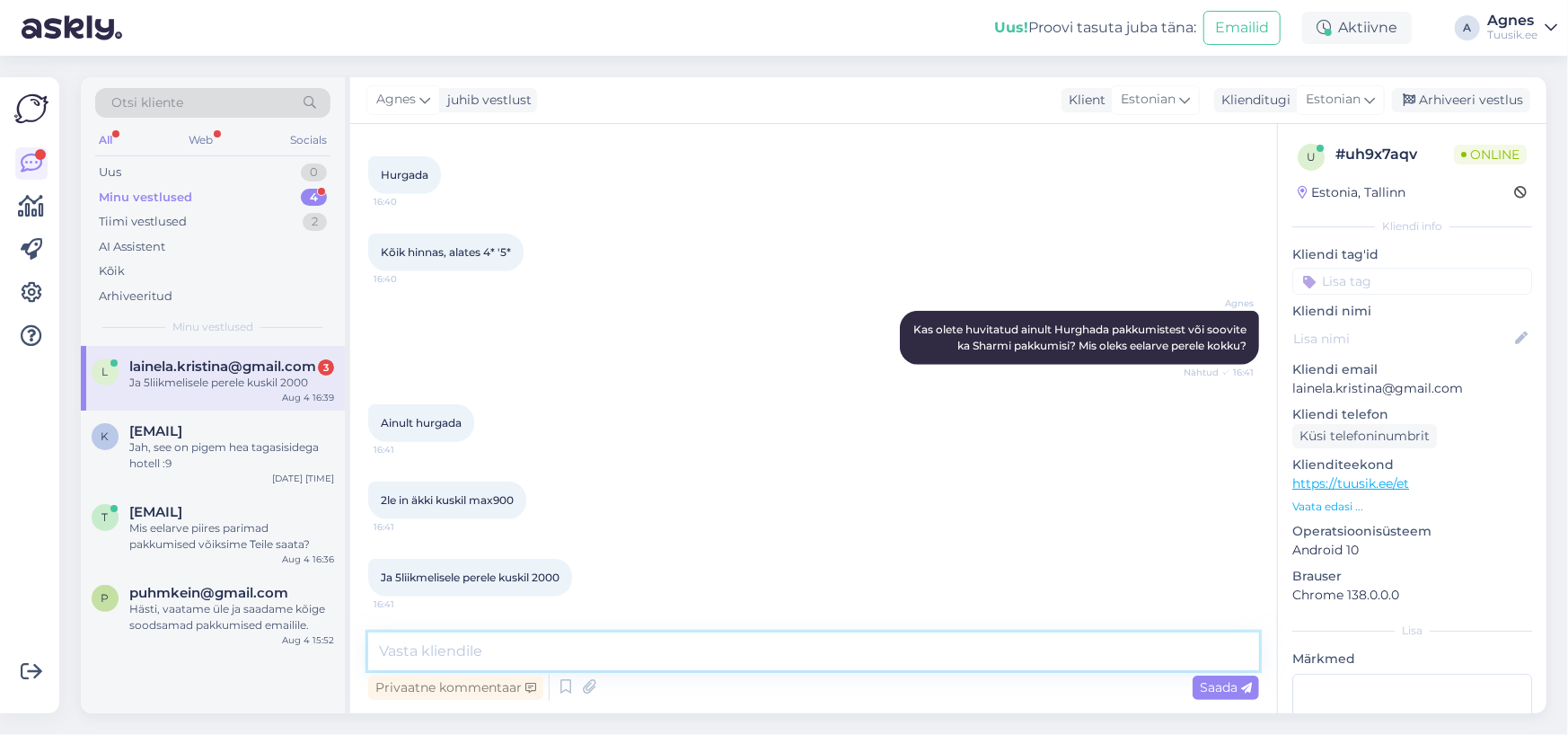 click at bounding box center (814, 651) 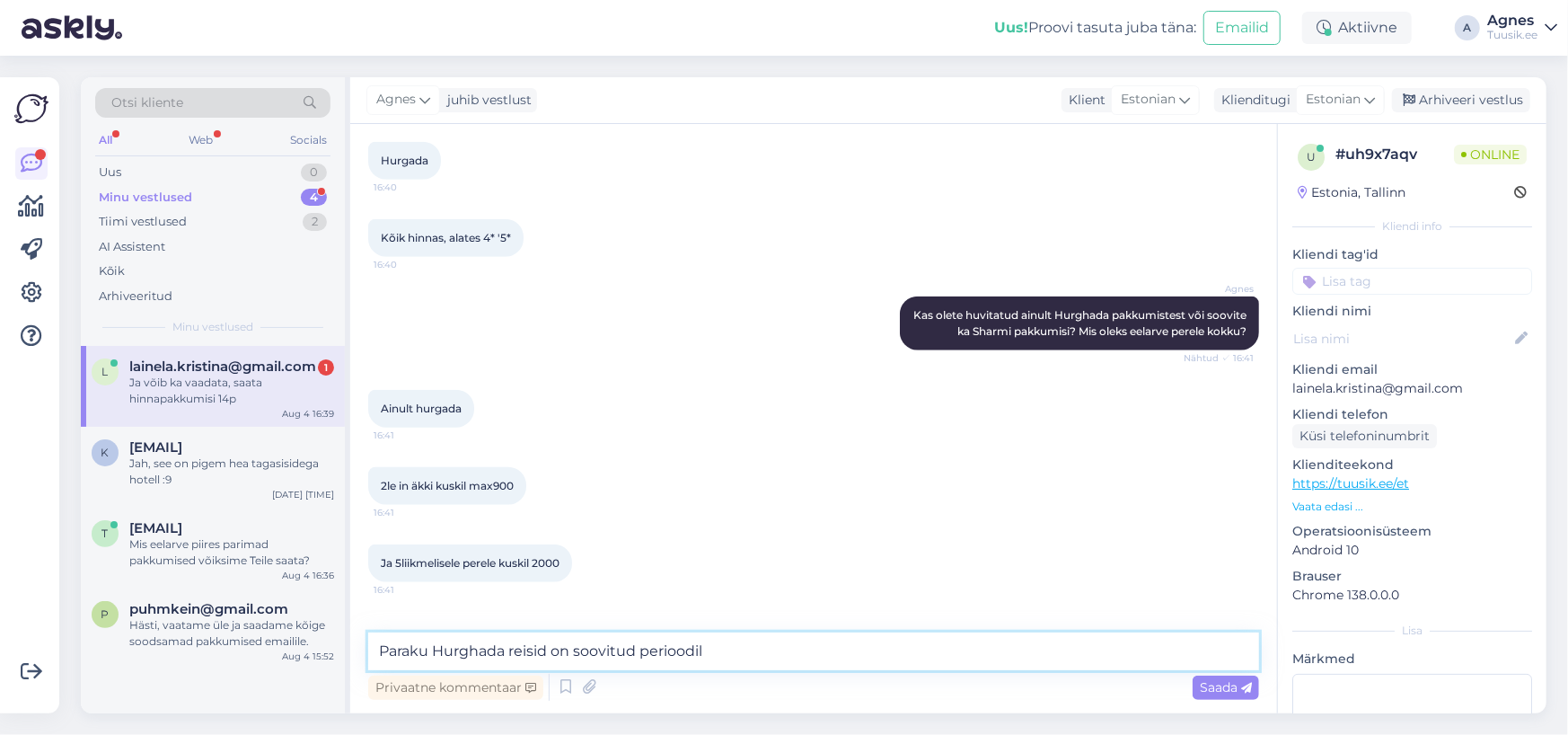 scroll, scrollTop: 1132, scrollLeft: 0, axis: vertical 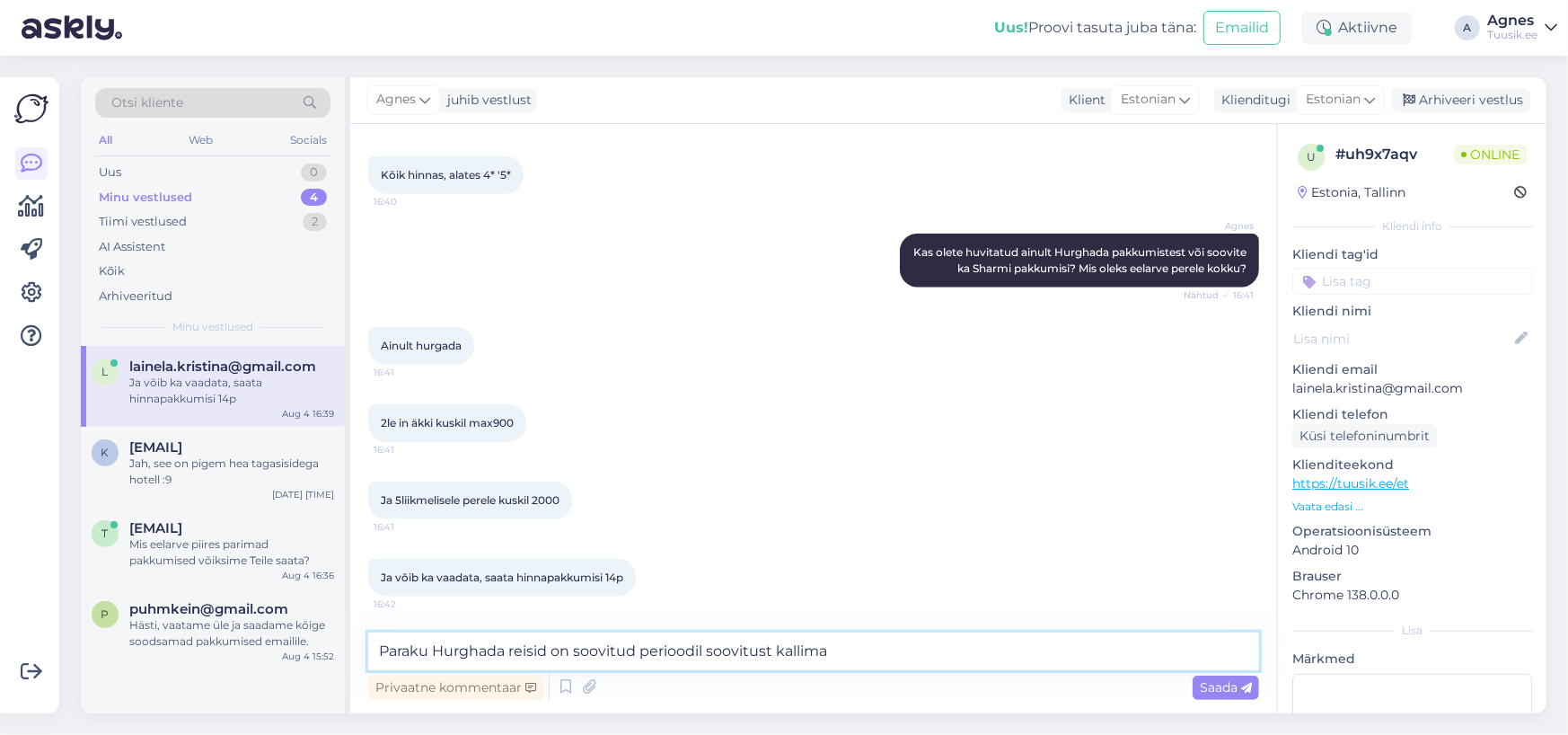 type on "Paraku Hurghada reisid on soovitud perioodil soovitust kallimad" 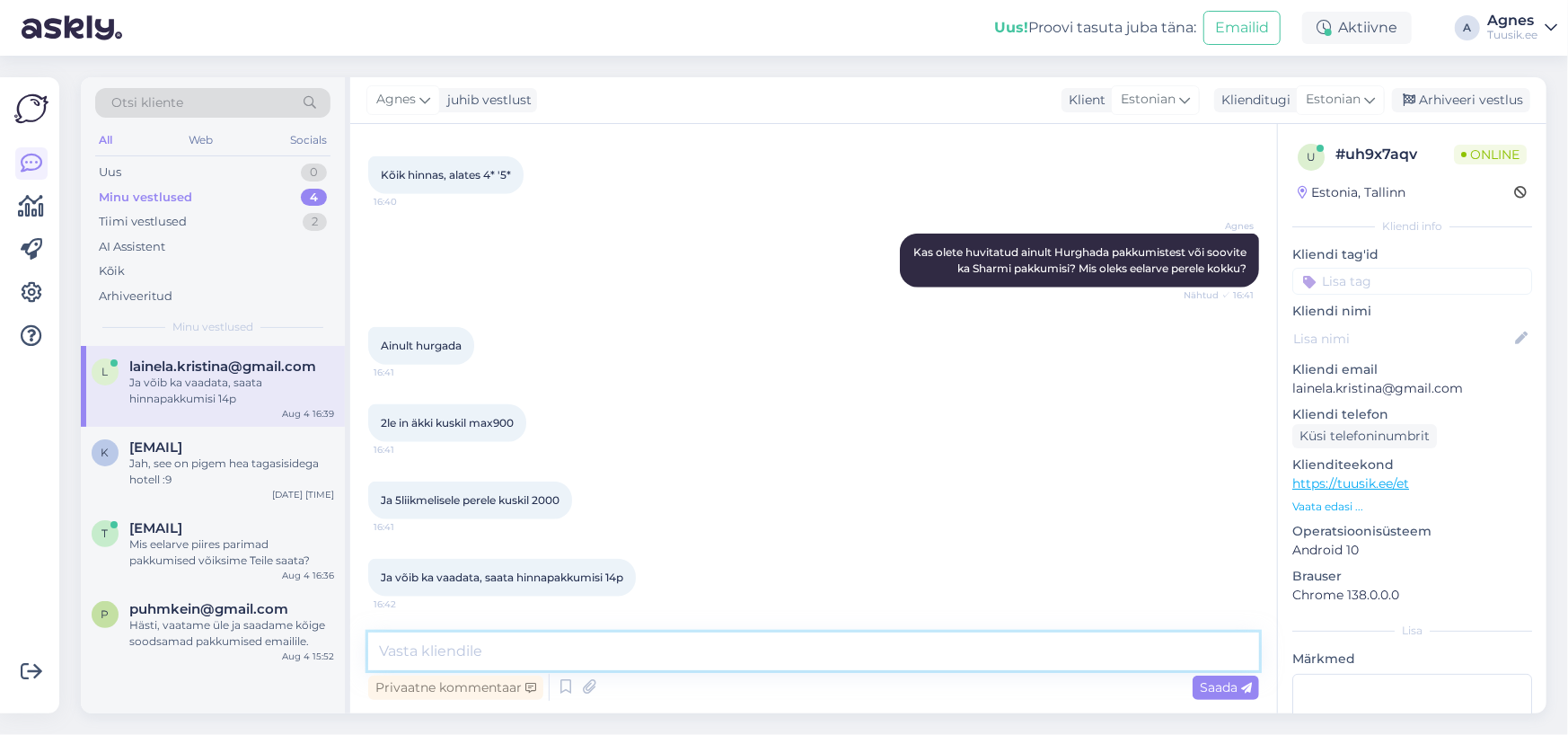 scroll, scrollTop: 1226, scrollLeft: 0, axis: vertical 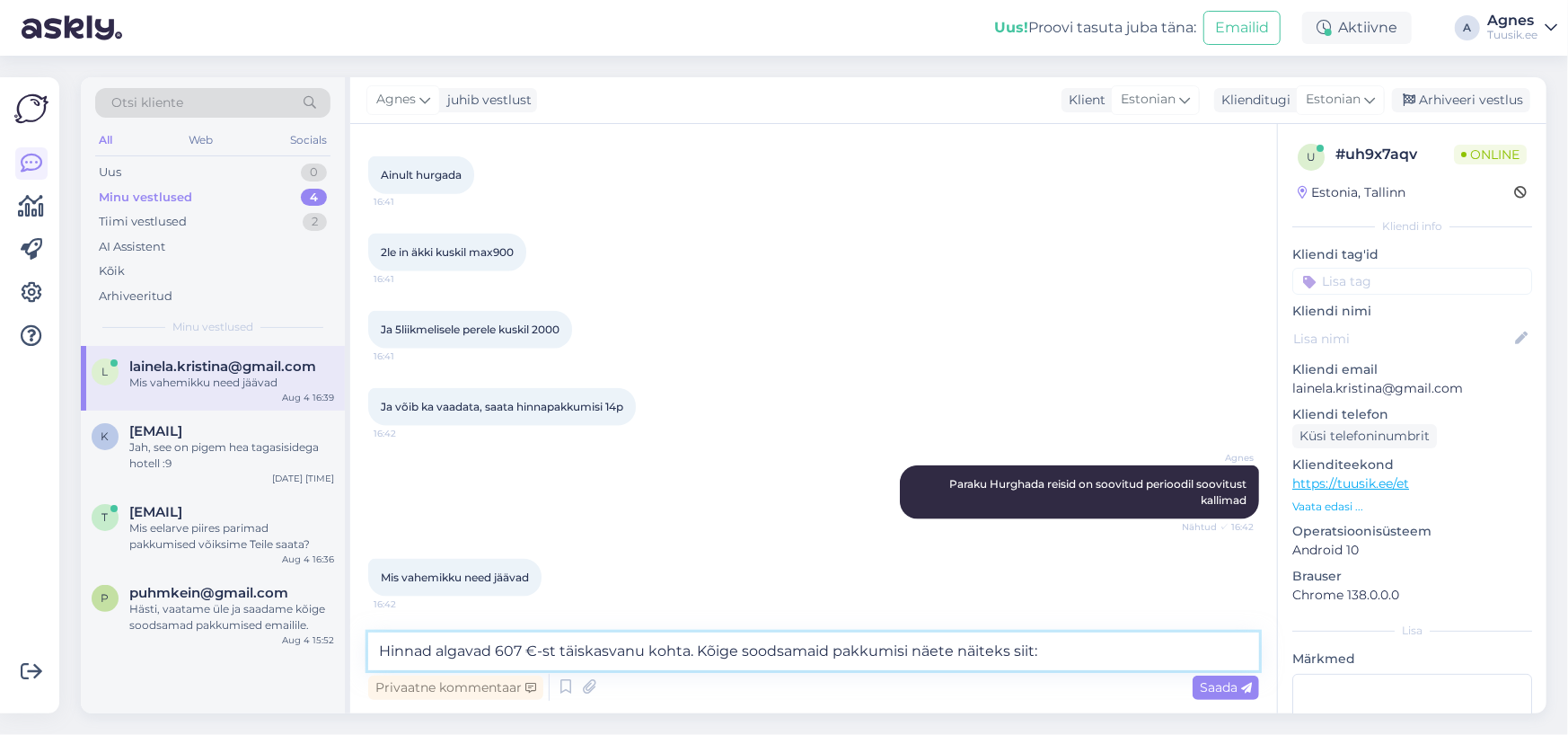 paste on "https://tuusik.ee/et/reisiotsing?country_id=11&after=11.3.2026&departure_id=1&nights=2&before=4&page=1&filters=[{"filter":"destination_id","id":"536"},{"filter":"modal-button","id":"4"}]&filter=1" 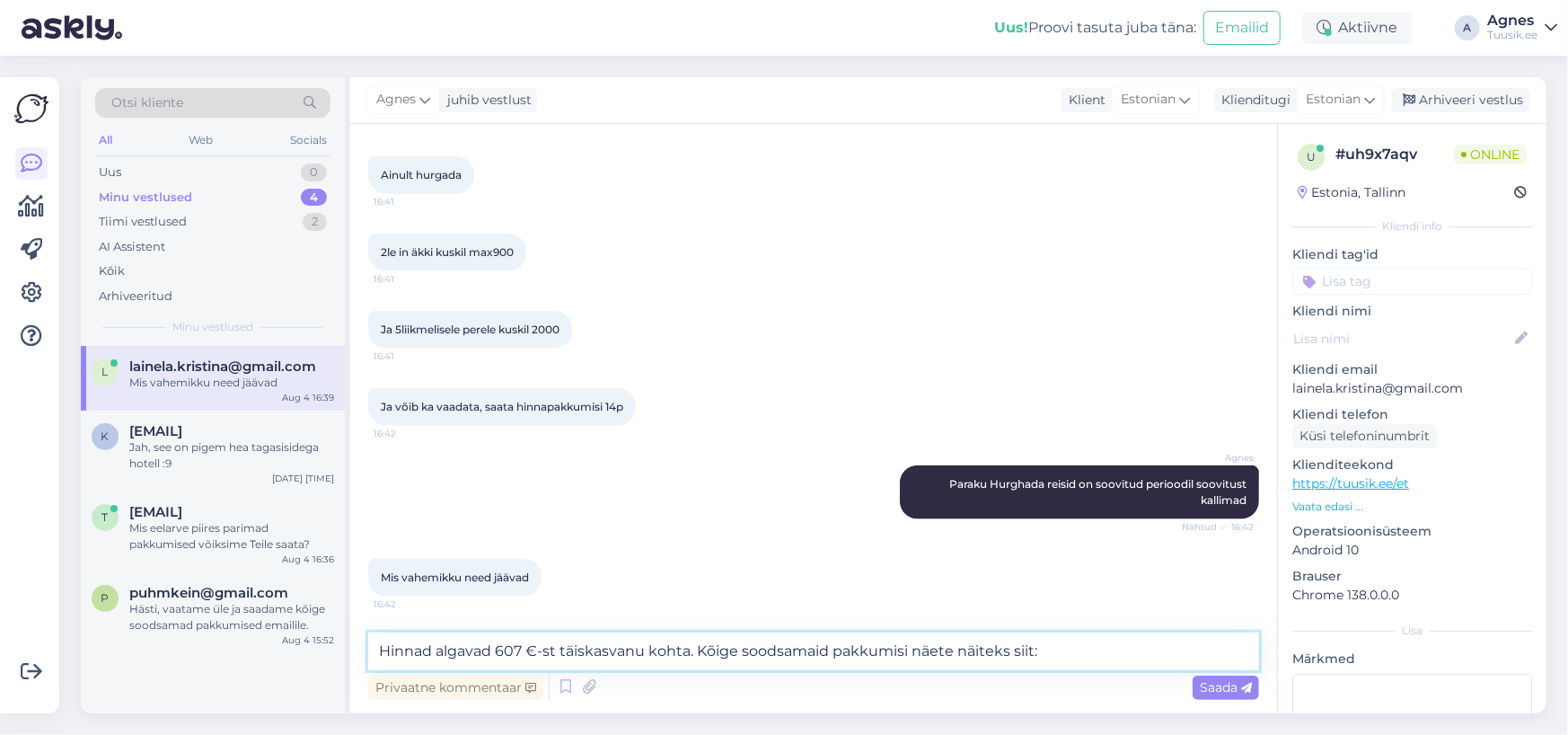 type on "Hinnad algavad 607 €-st täiskasvanu kohta. Kõige soodsamaid pakkumisi näete näiteks siit: https://tuusik.ee/et/reisiotsing?country_id=11&after=11.3.2026&departure_id=1&nights=2&before=4&page=1&filters=%5B%7B%22filter%22%3A%22destination_id%22%2C%22id%22%3A%22536%22%7D%2C%7B%22filter%22%3A%22modal-button%22%2C%22id%22%3A%224%22%7D%5D&filter=1" 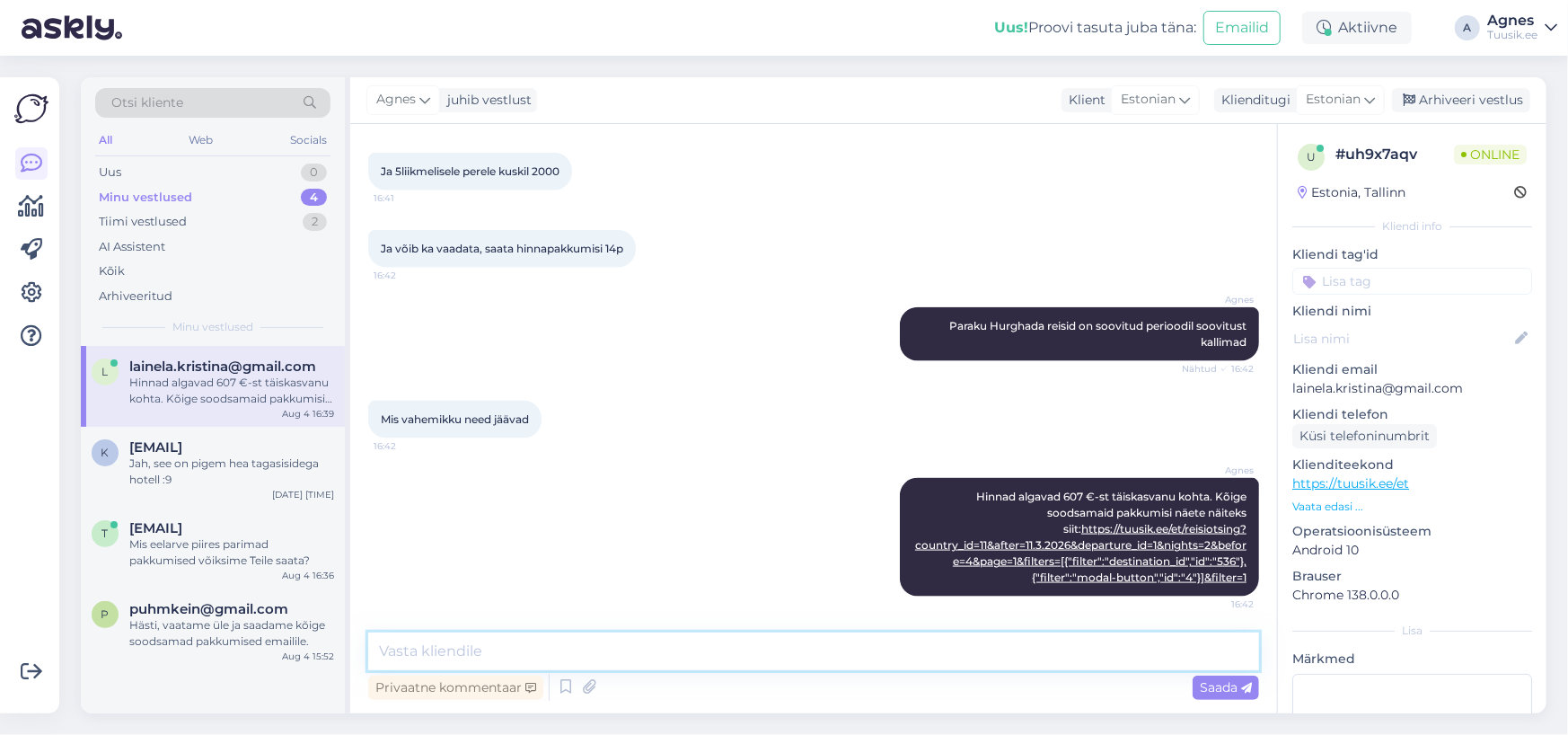 scroll, scrollTop: 1493, scrollLeft: 0, axis: vertical 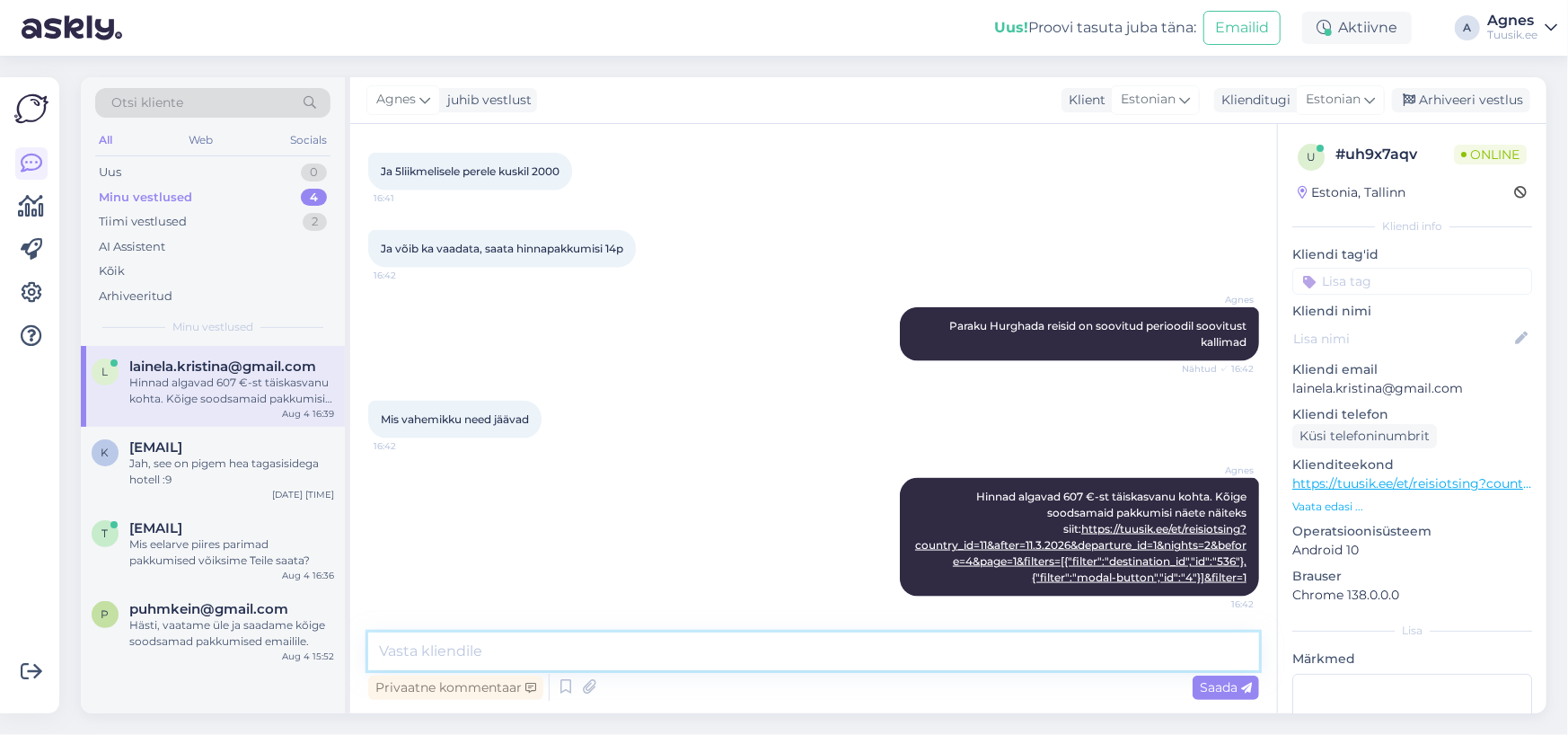 click at bounding box center (814, 651) 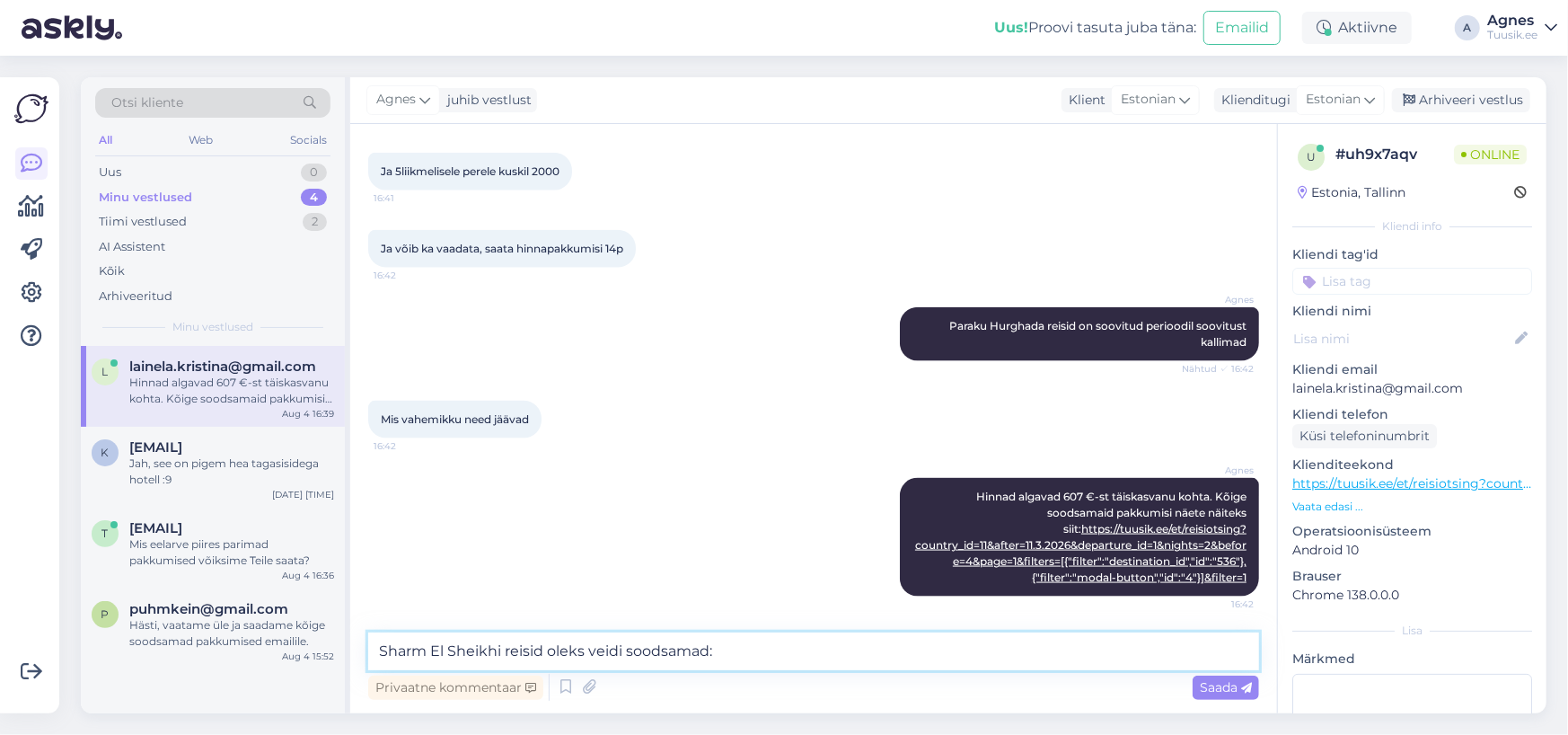 paste on "https://tuusik.ee/et/reisiotsing?country_id=11&after=11.3.2026&departure_id=1&nights=2&before=4&page=1&filters=%5B%7B%22filter%22%3A%22destination_id%22%2C%22id%22%3A%22537%22%7D%2C%7B%22filter%22%3A%22destination_id%22%2C%22id%22%3A%221021%22%7D%2C%7B%22filter%22%3A%22modal-button%22%2C%22id%22%3A%224%22%7D%5D&filter=1" 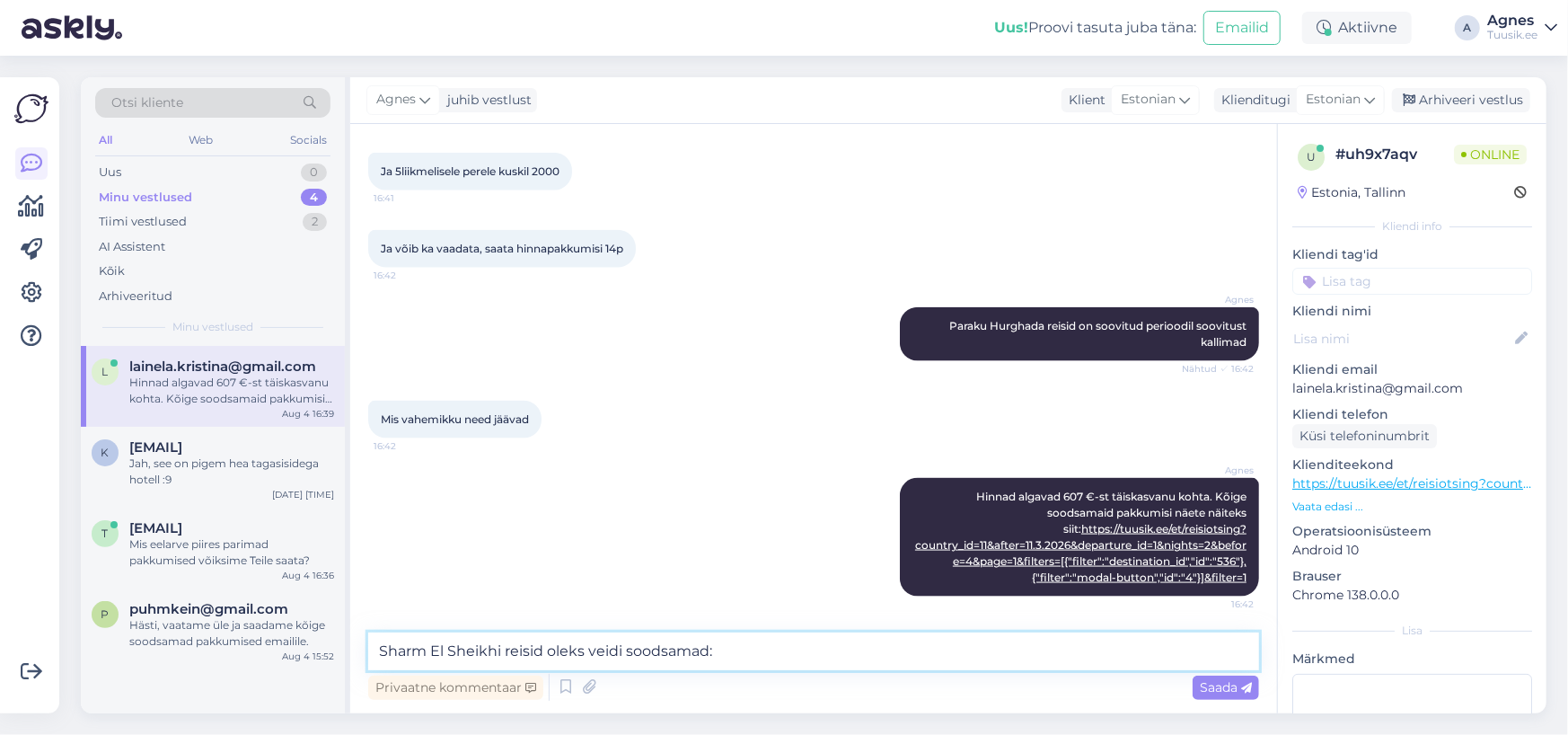 type on "Sharm El Sheikhi reisid oleks veidi soodsamad: https://tuusik.ee/et/reisiotsing?country_id=11&after=11.3.2026&departure_id=1&nights=2&before=4&page=1&filters=%5B%7B%22filter%22%3A%22destination_id%22%2C%22id%22%3A%22537%22%7D%2C%7B%22filter%22%3A%22destination_id%22%2C%22id%22%3A%221021%22%7D%2C%7B%22filter%22%3A%22modal-button%22%2C%22id%22%3A%224%22%7D%5D&filter=1" 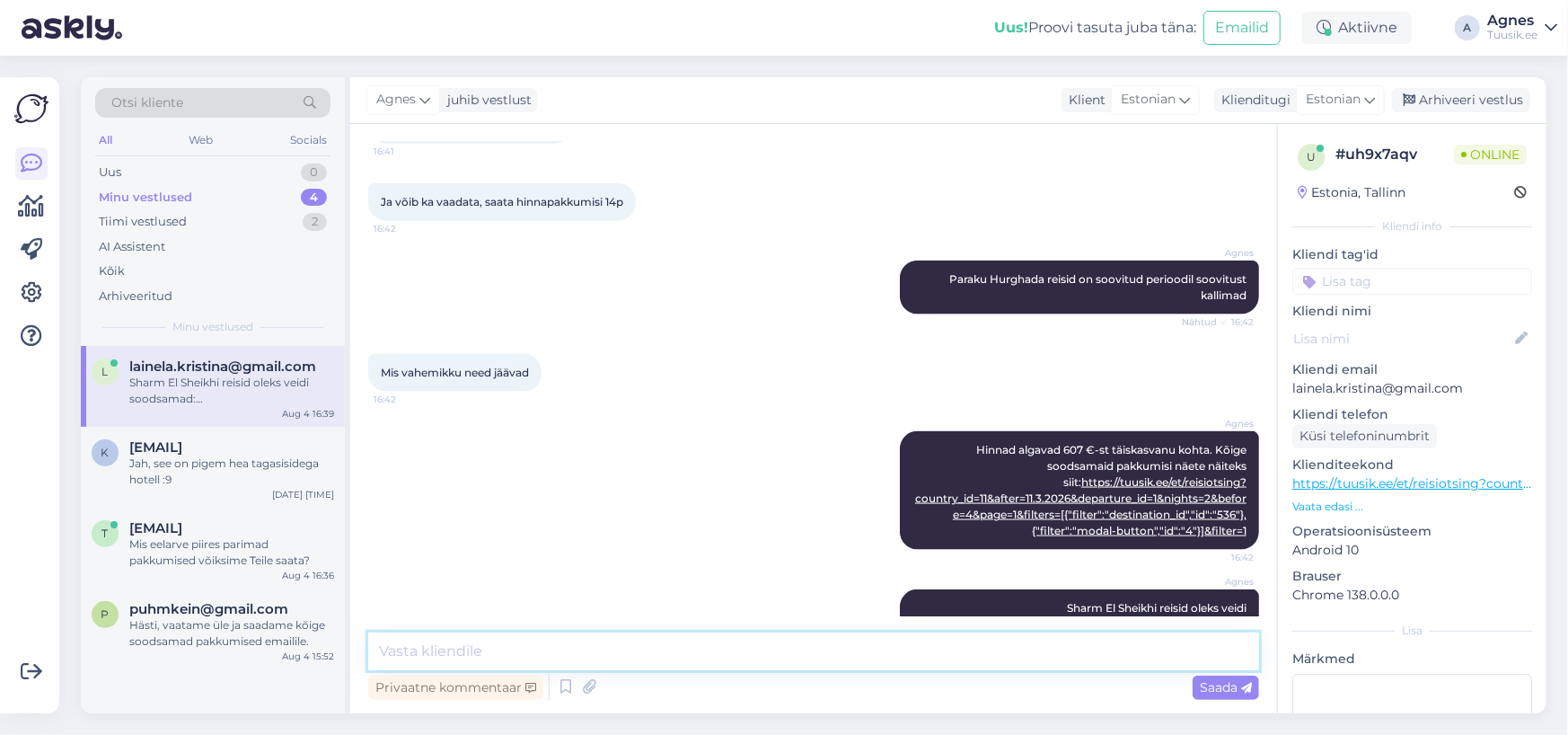 scroll, scrollTop: 1684, scrollLeft: 0, axis: vertical 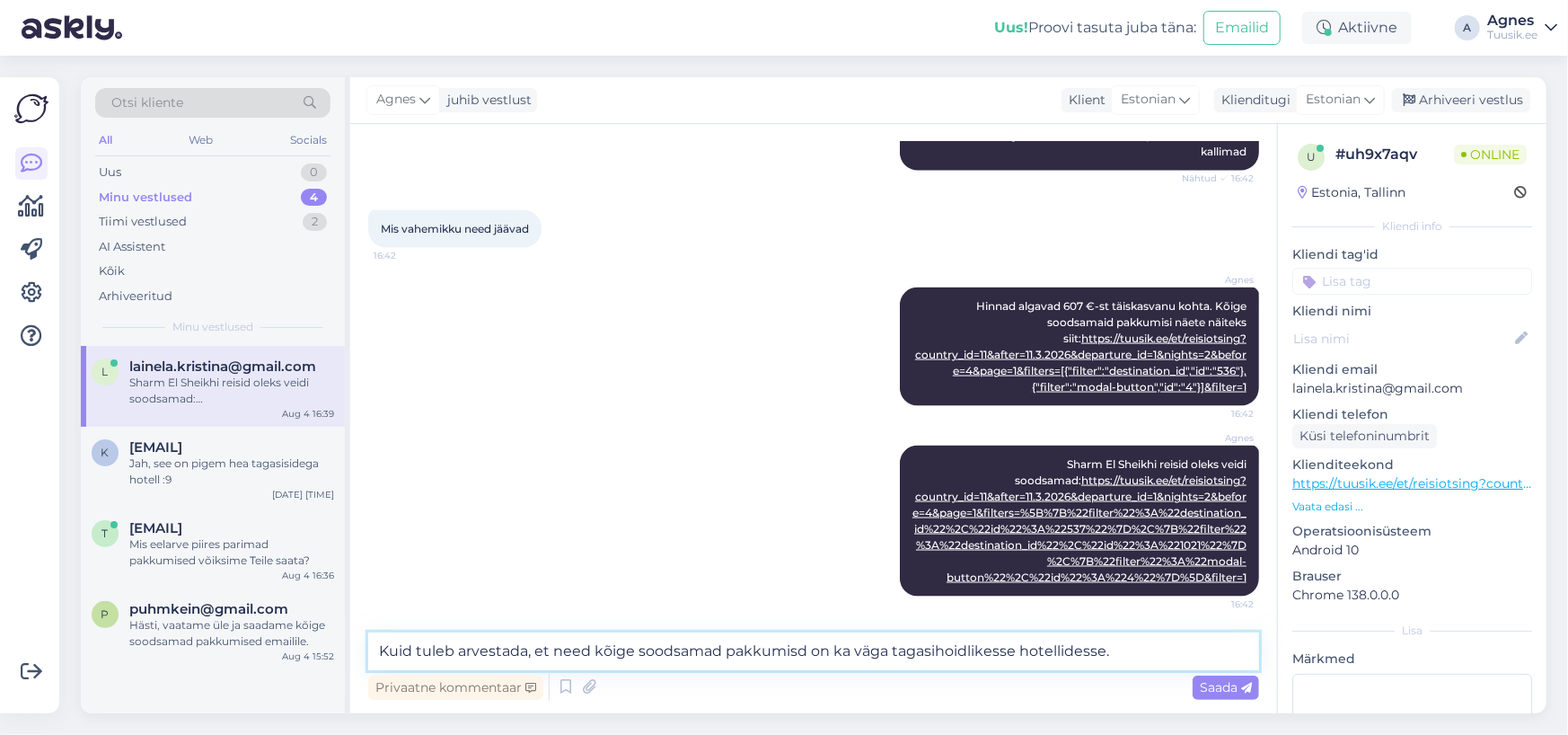 click on "Kuid tuleb arvestada, et need kõige soodsamad pakkumisd on ka väga tagasihoidlikesse hotellidesse." at bounding box center [814, 651] 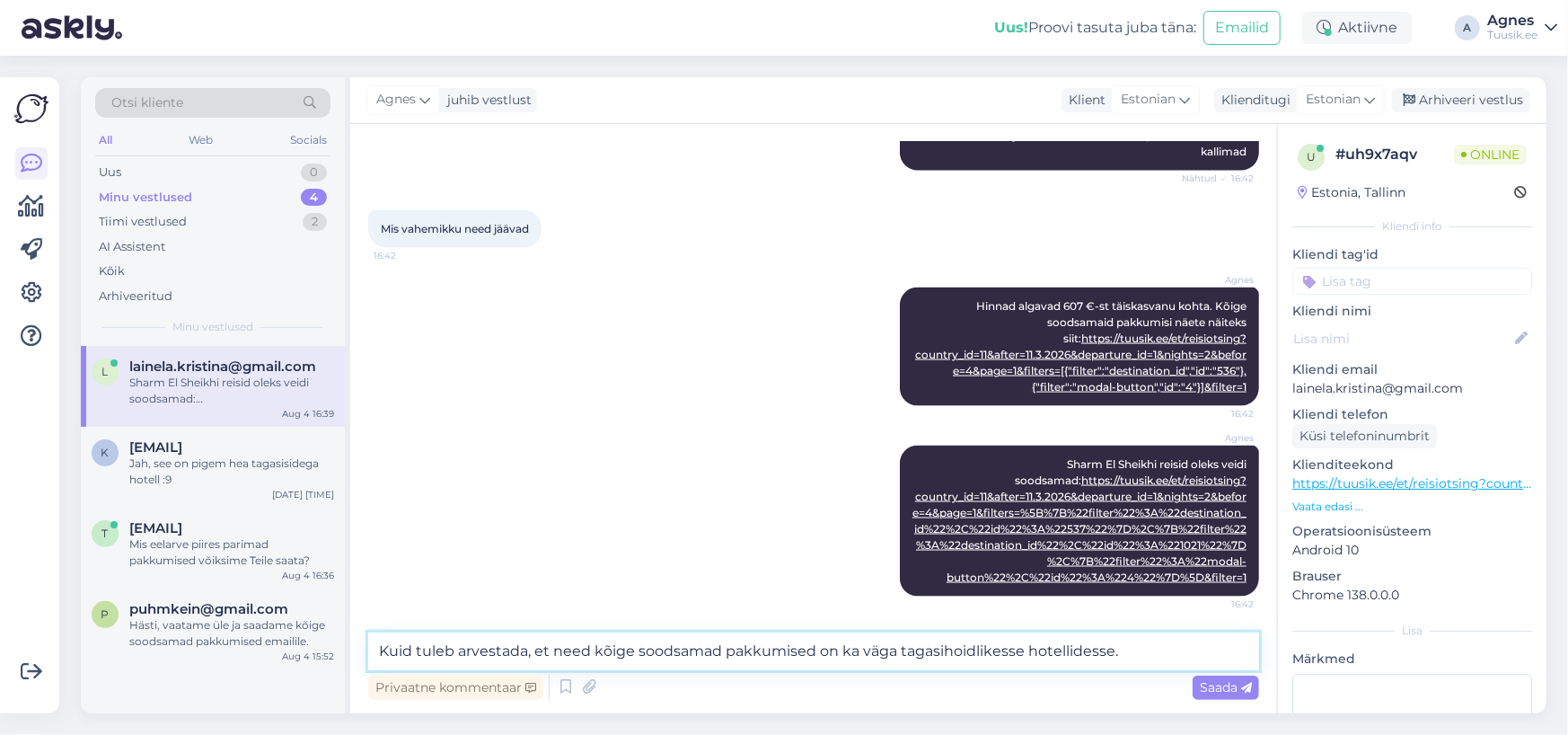 type 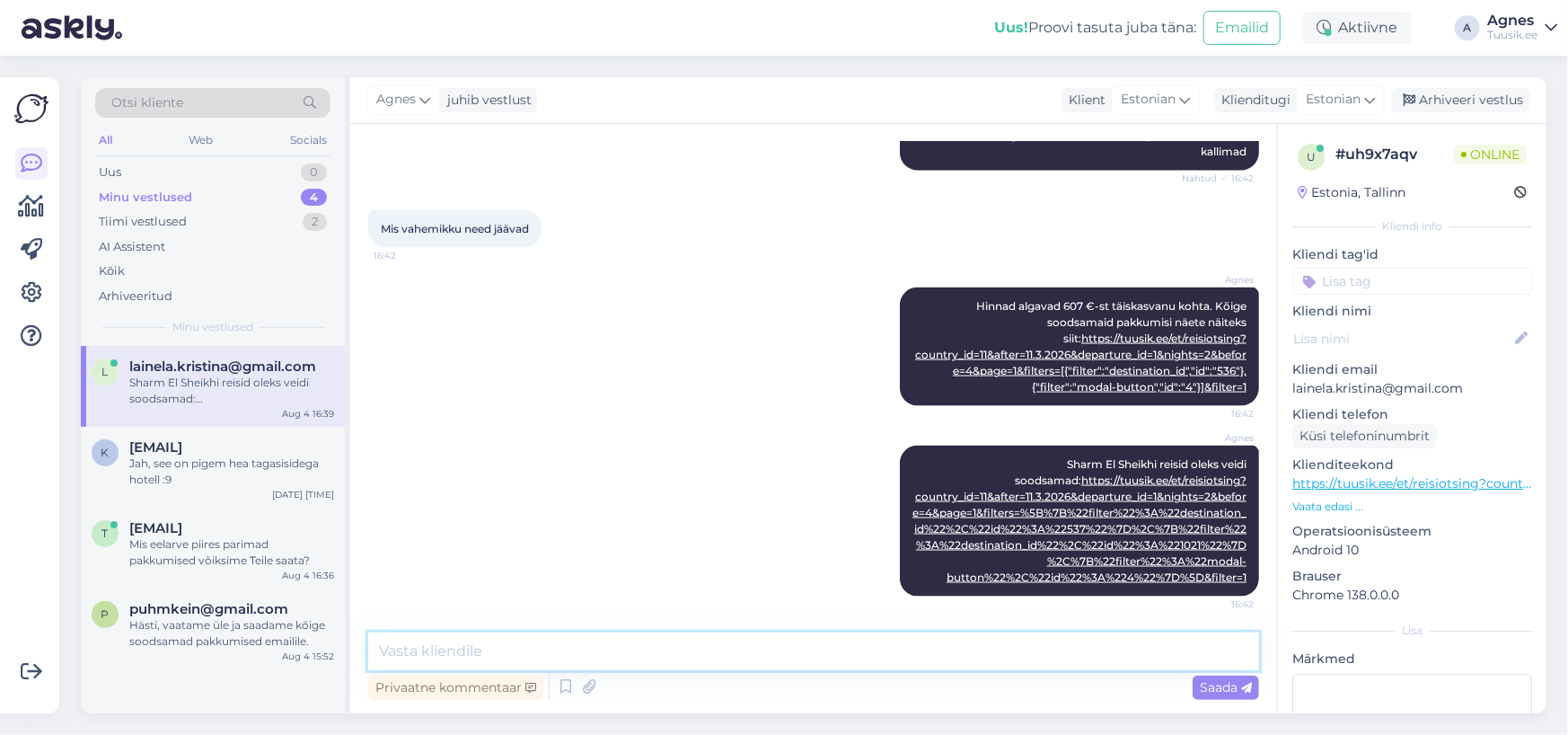 scroll, scrollTop: 1777, scrollLeft: 0, axis: vertical 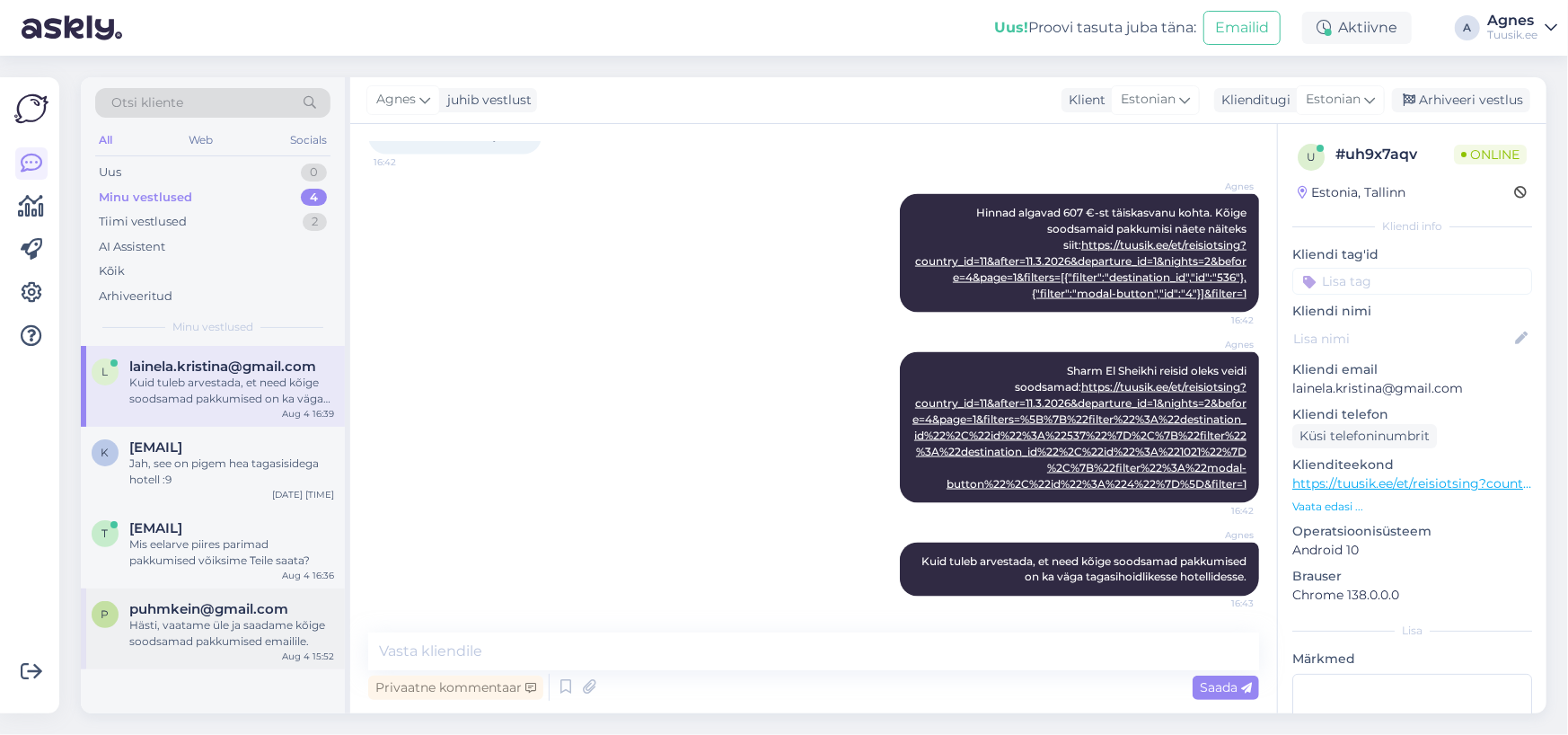 click on "p puhmkein@example.com Hästi, vaatame üle ja saadame kõige soodsamad pakkumised emailile. Aug 4 15:52" at bounding box center [213, 629] 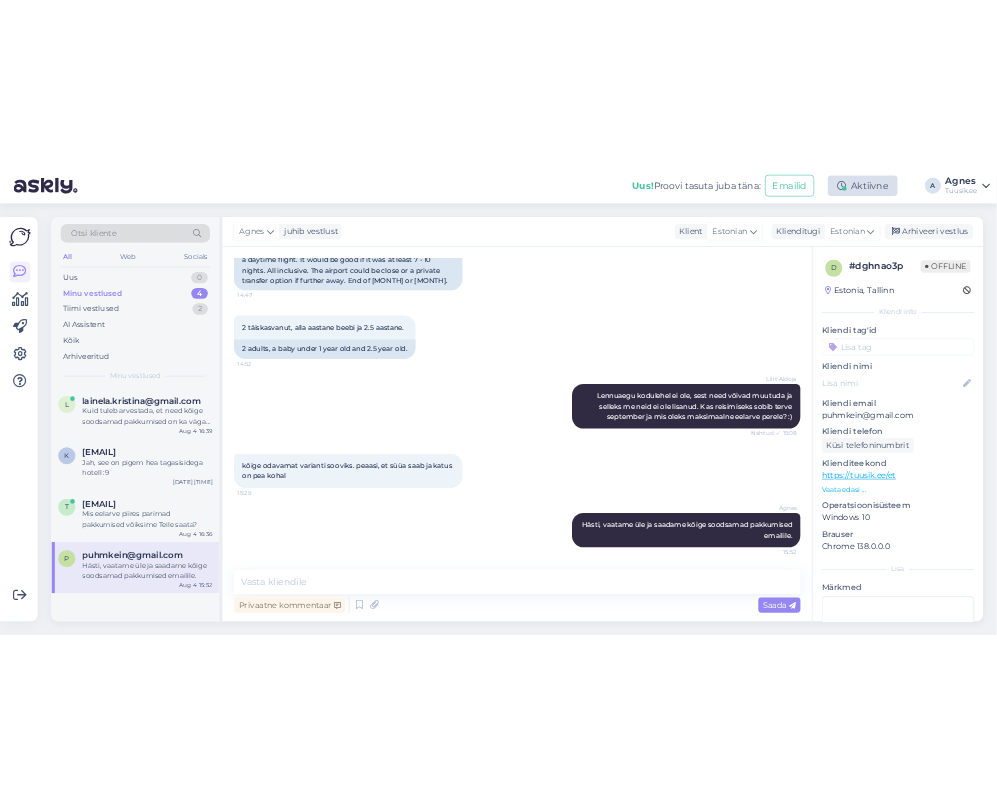 scroll, scrollTop: 740, scrollLeft: 0, axis: vertical 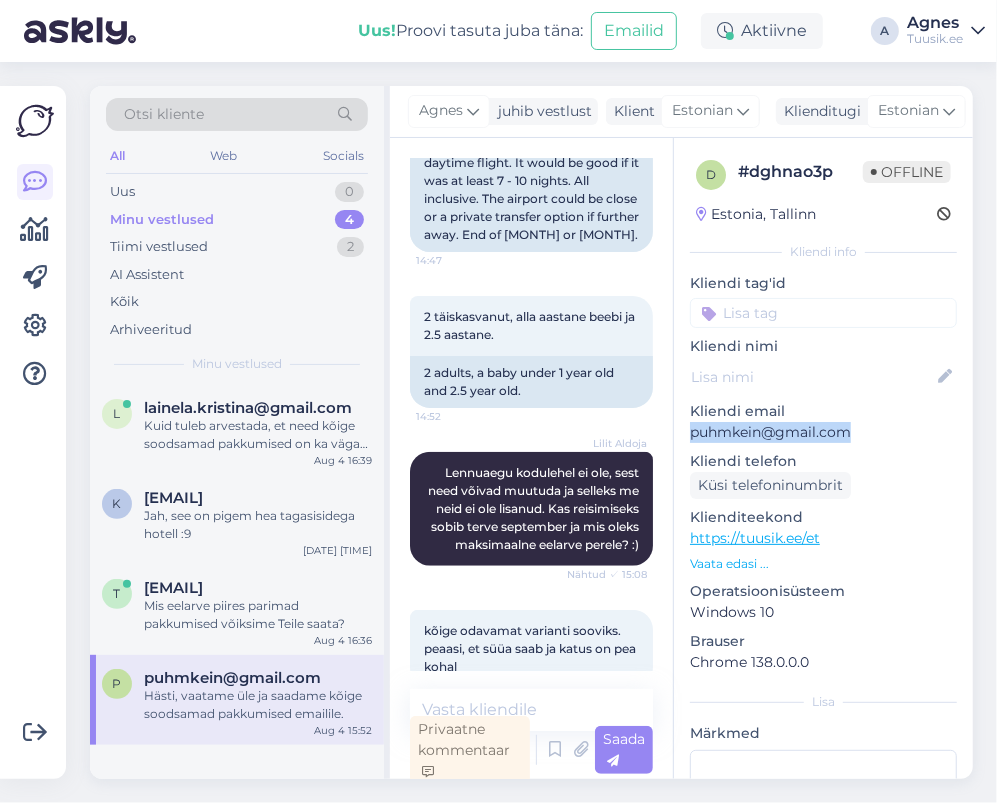 drag, startPoint x: 877, startPoint y: 439, endPoint x: 312, endPoint y: 215, distance: 607.7837 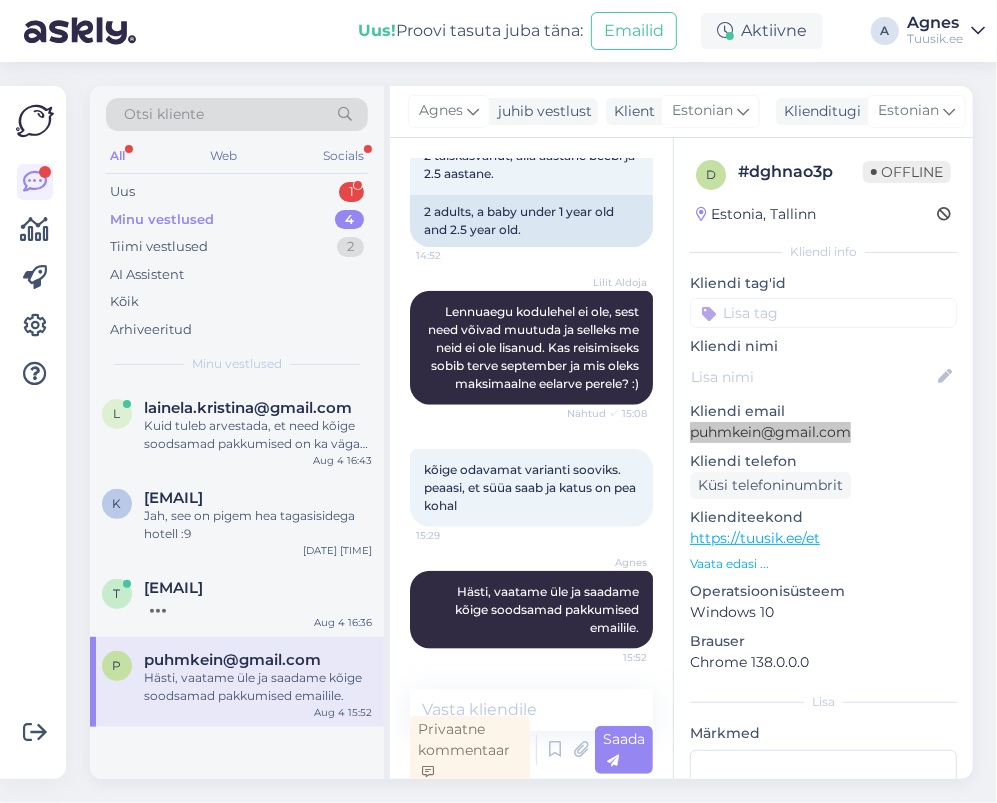 scroll, scrollTop: 954, scrollLeft: 0, axis: vertical 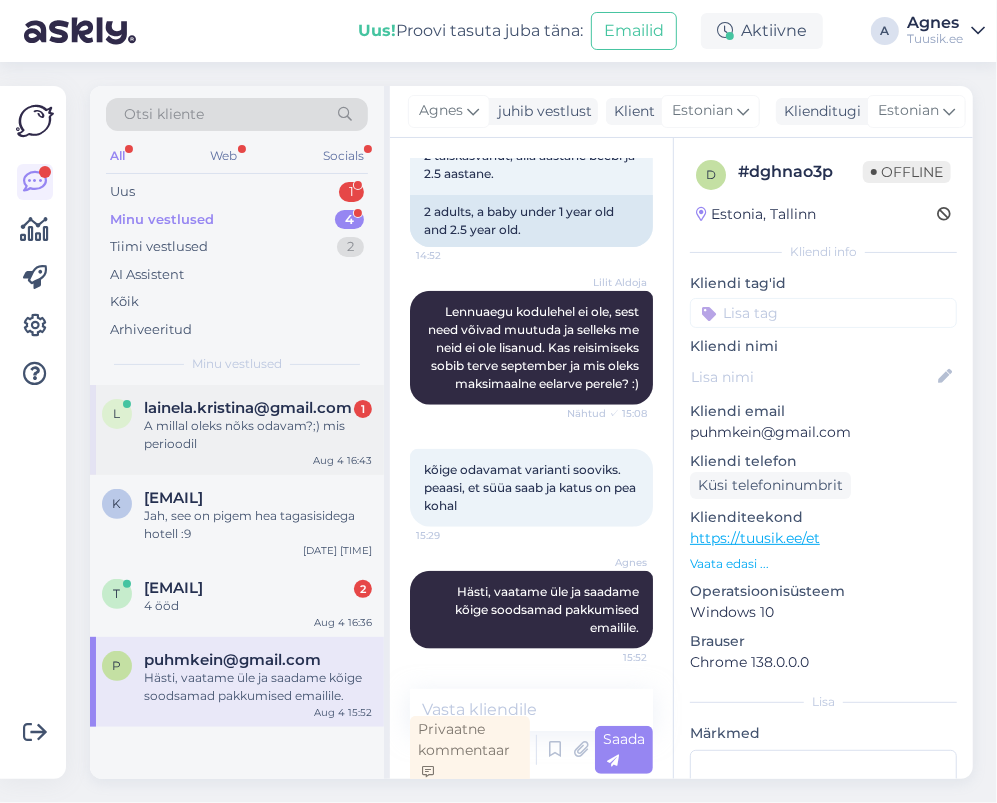 click on "[EMAIL] [DAY] millal oleks nõks odavam?;) mis perioodil [MONTH] [DAY] [TIME]" at bounding box center (237, 430) 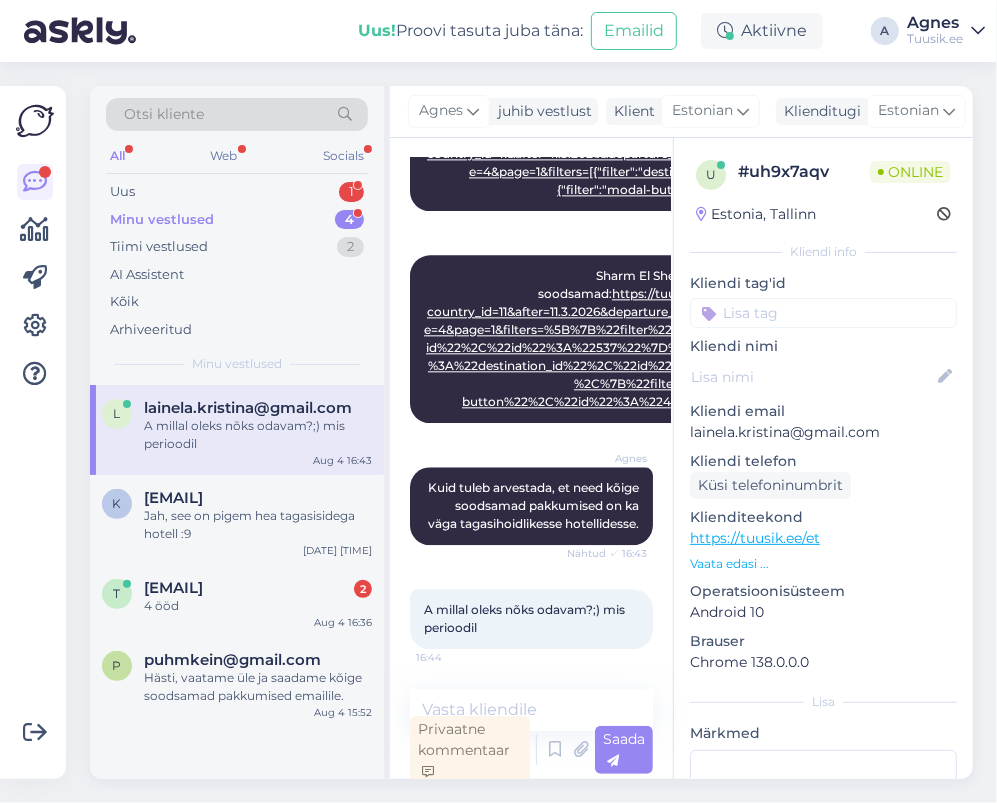 scroll, scrollTop: 5, scrollLeft: 0, axis: vertical 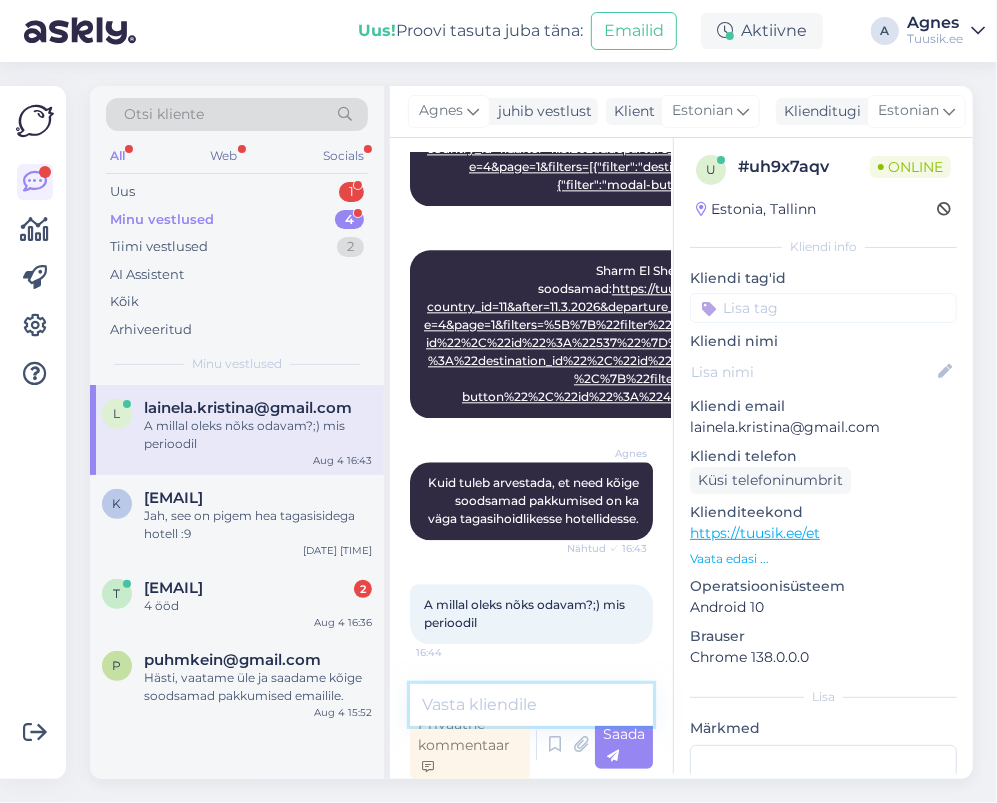 click at bounding box center (531, 705) 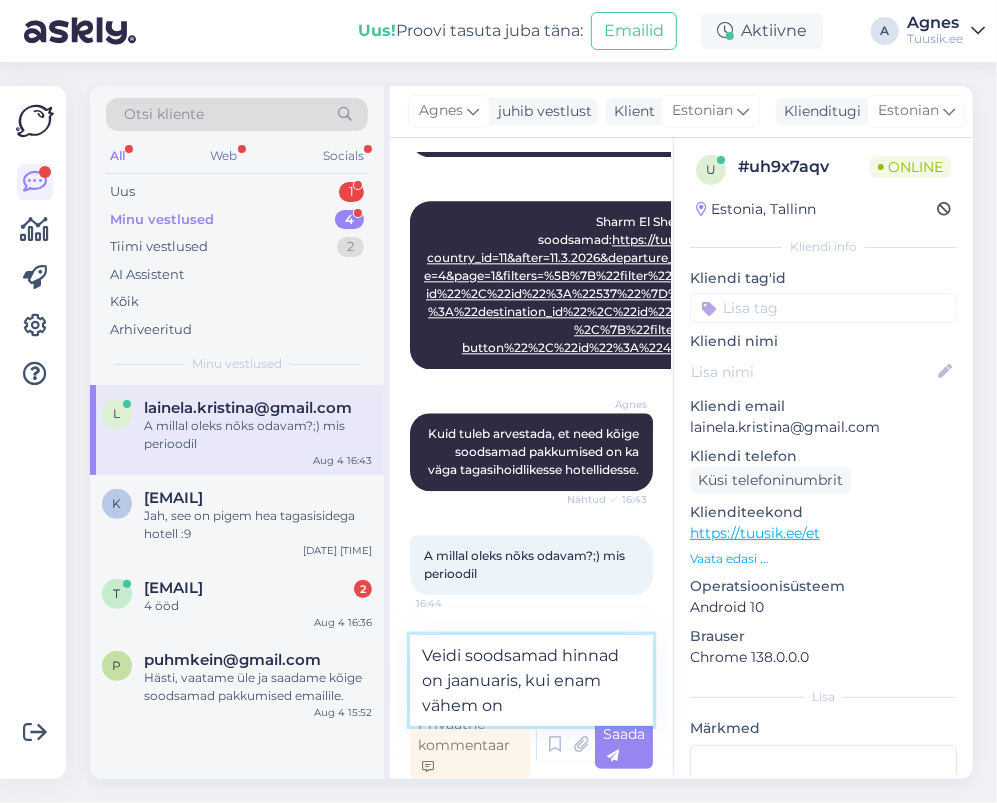 click on "Veidi soodsamad hinnad on jaanuaris, kui enam vähem on" at bounding box center (531, 680) 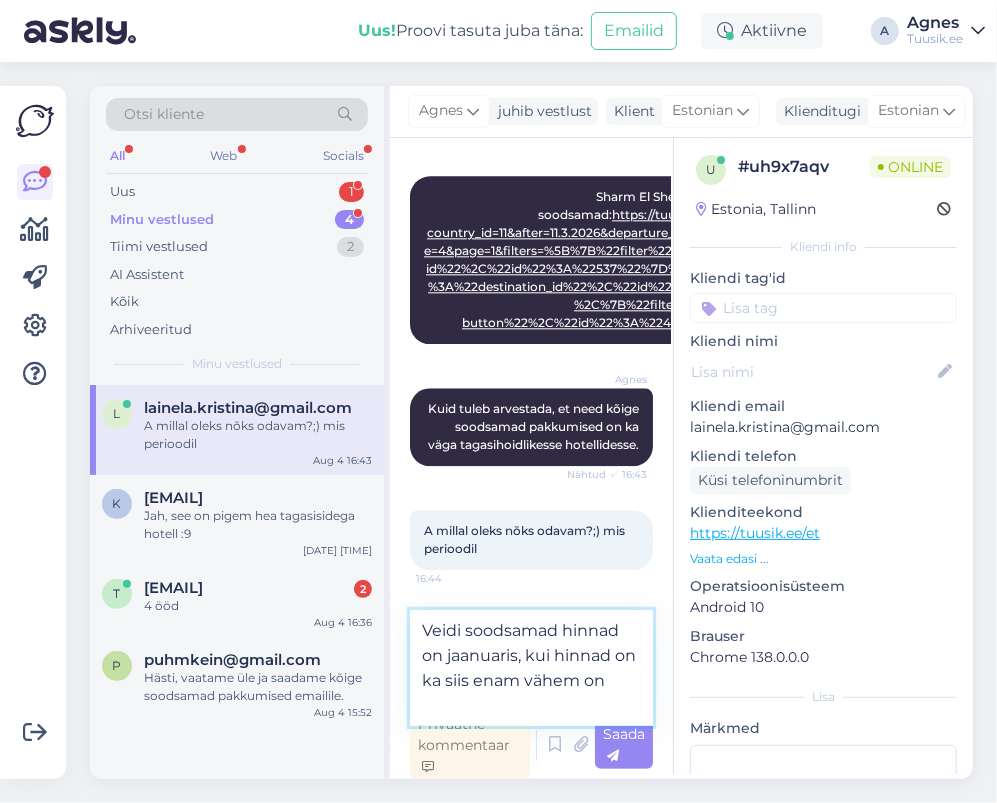 drag, startPoint x: 602, startPoint y: 682, endPoint x: 584, endPoint y: 681, distance: 18.027756 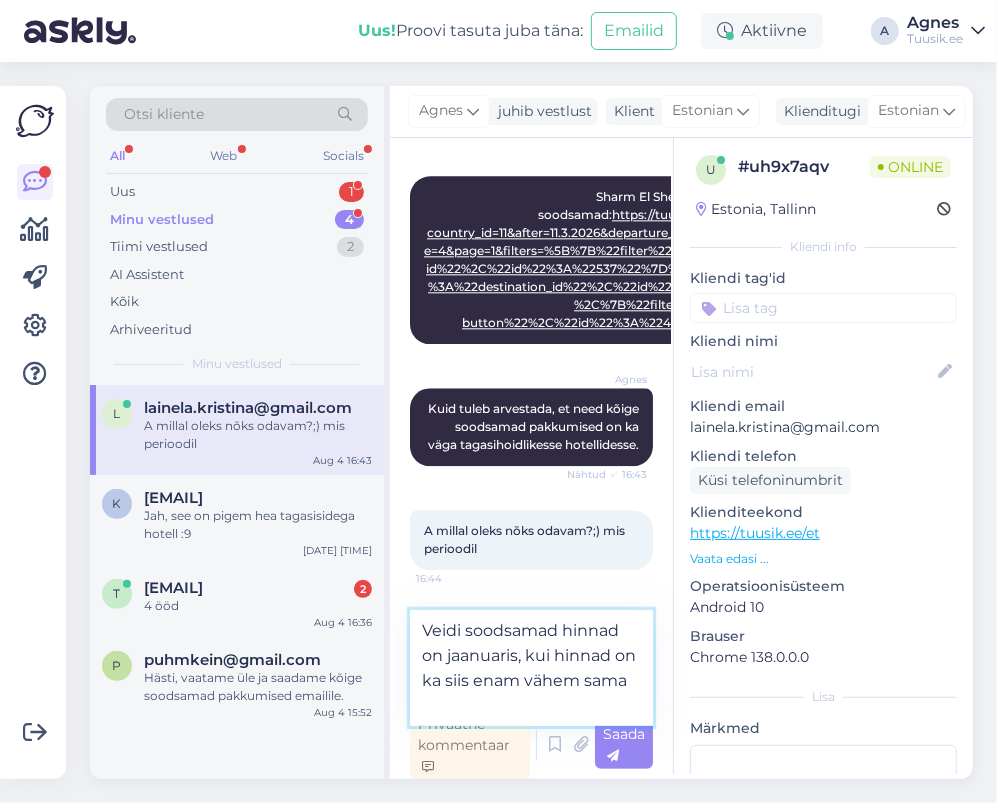 type on "Veidi soodsamad hinnad on jaanuaris, kui hinnad on ka siis enam vähem samad" 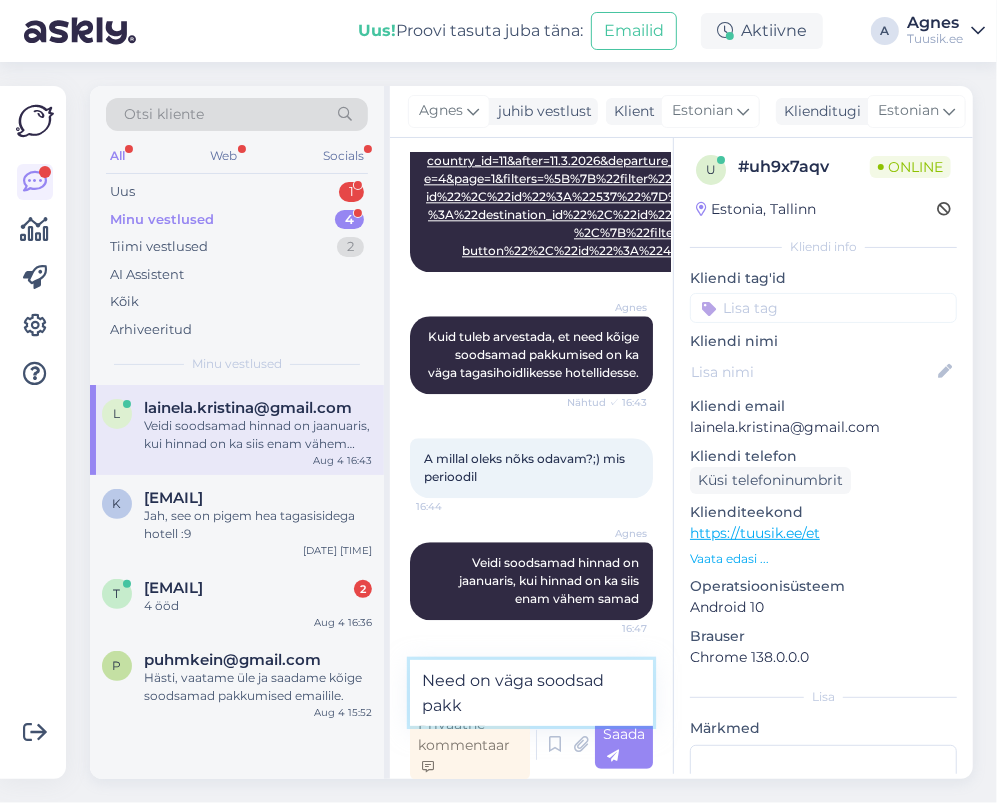 scroll, scrollTop: 2492, scrollLeft: 0, axis: vertical 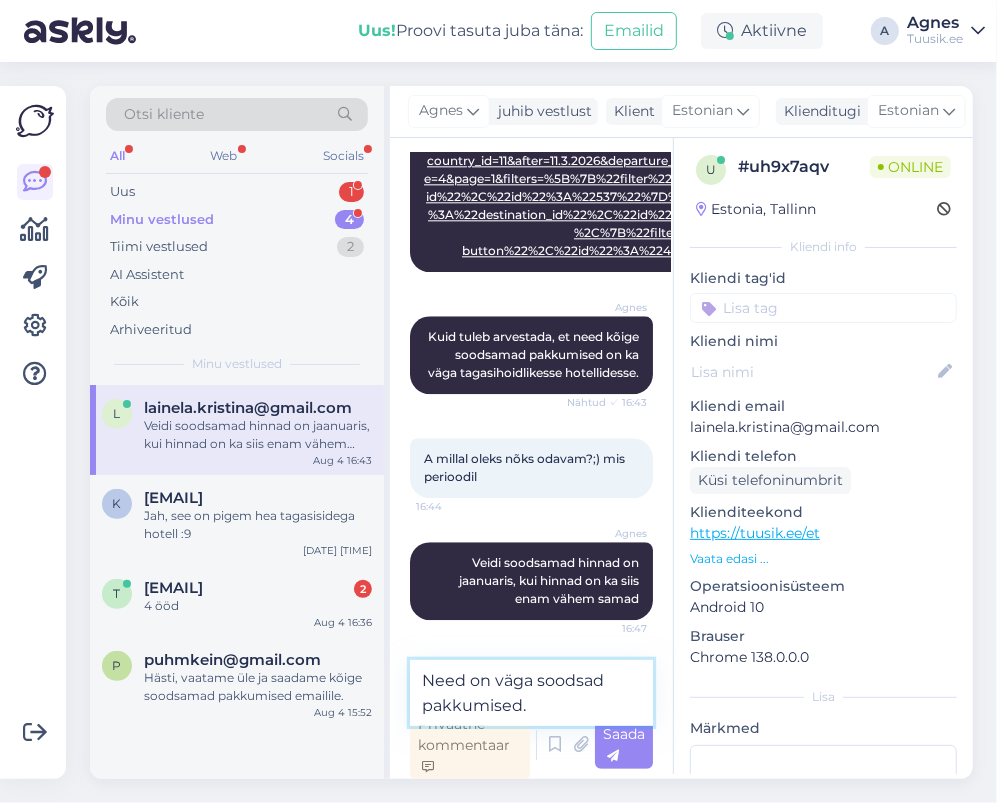 type on "Need on väga soodsad pakkumised." 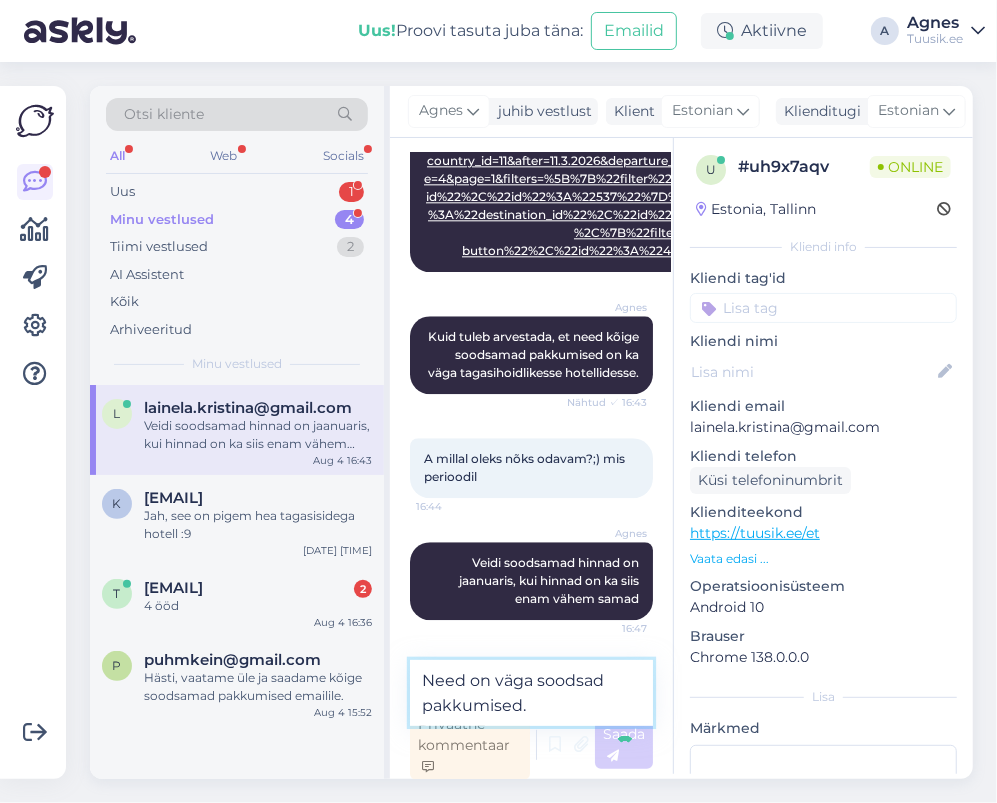 type 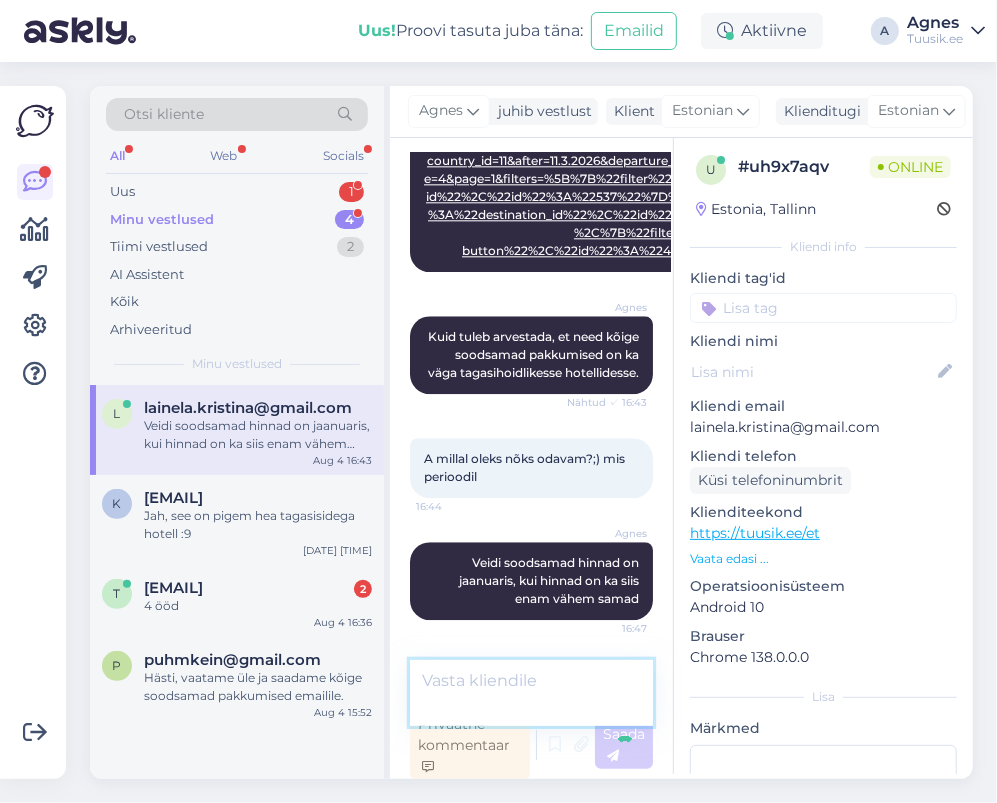 scroll, scrollTop: 2573, scrollLeft: 0, axis: vertical 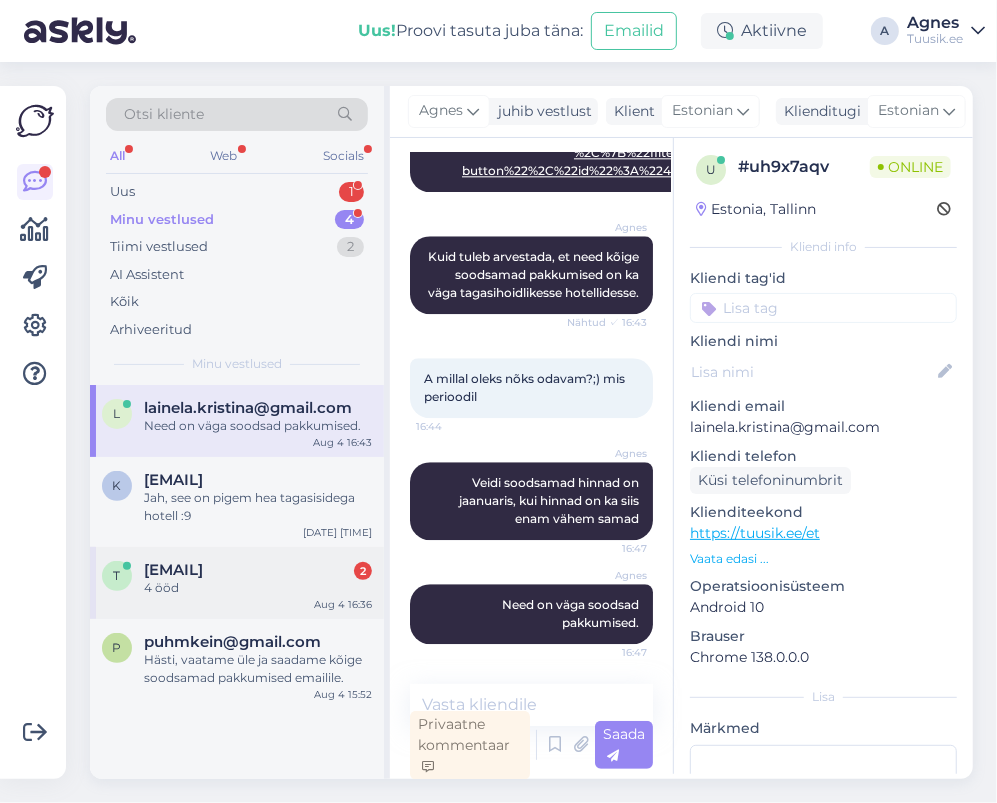 click on "[USERNAME] [NUMBER] [NUMBER] ööd Aug 4 [TIME]" at bounding box center [237, 583] 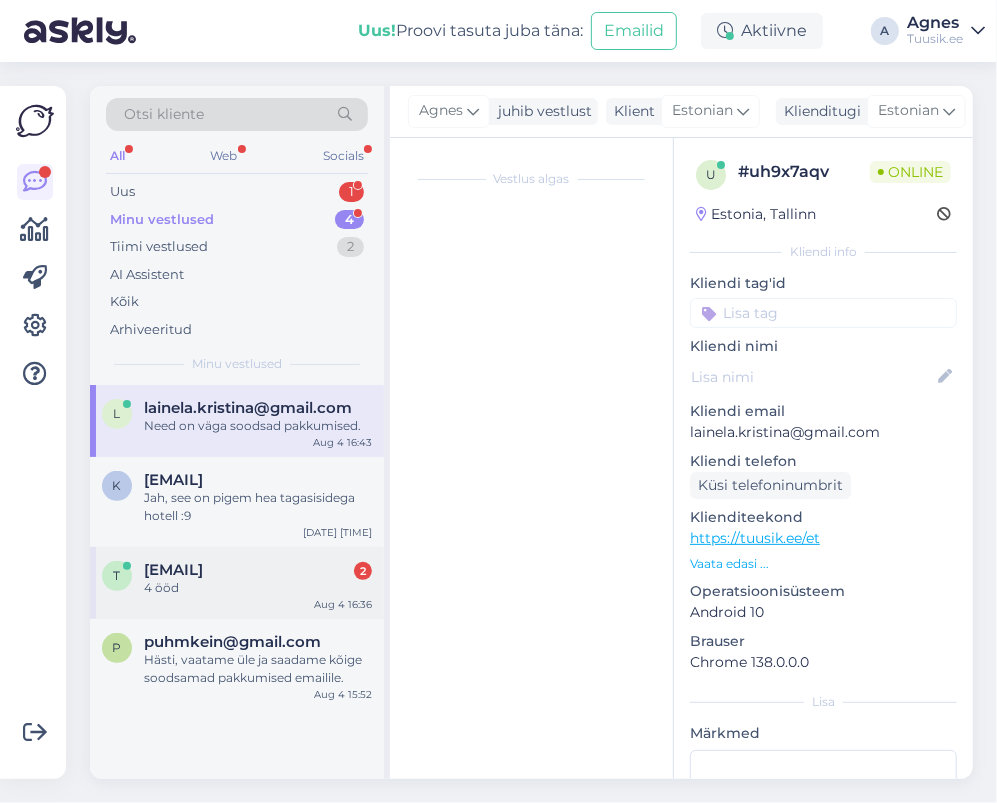 scroll, scrollTop: 334, scrollLeft: 0, axis: vertical 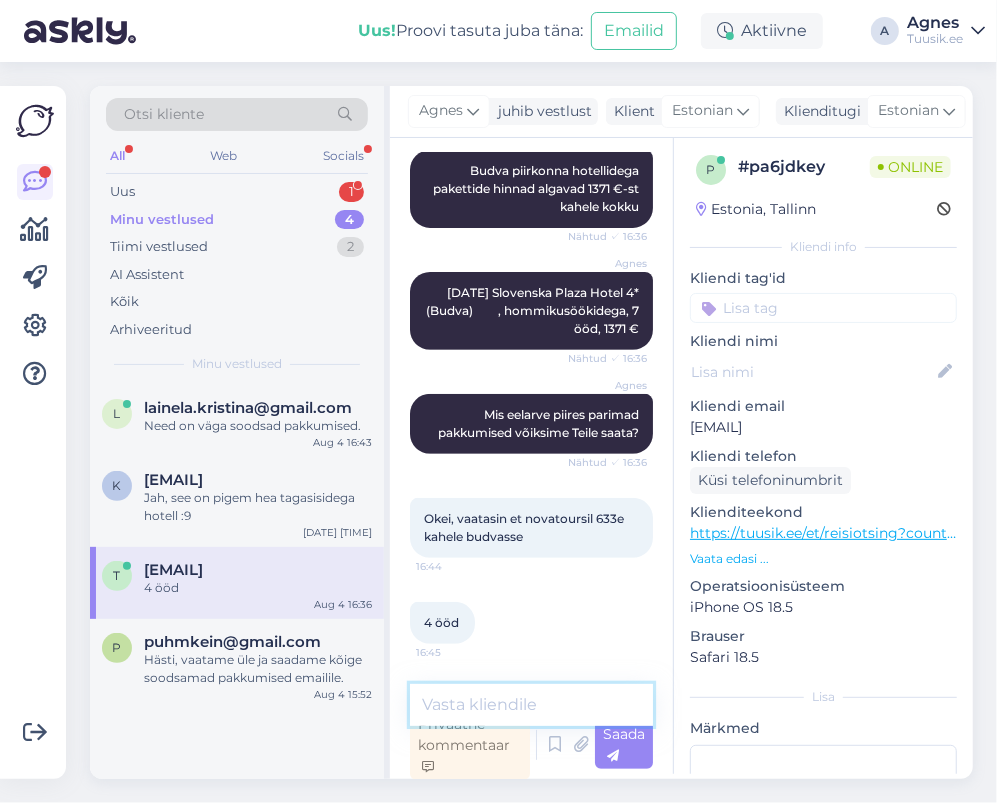 click at bounding box center (531, 705) 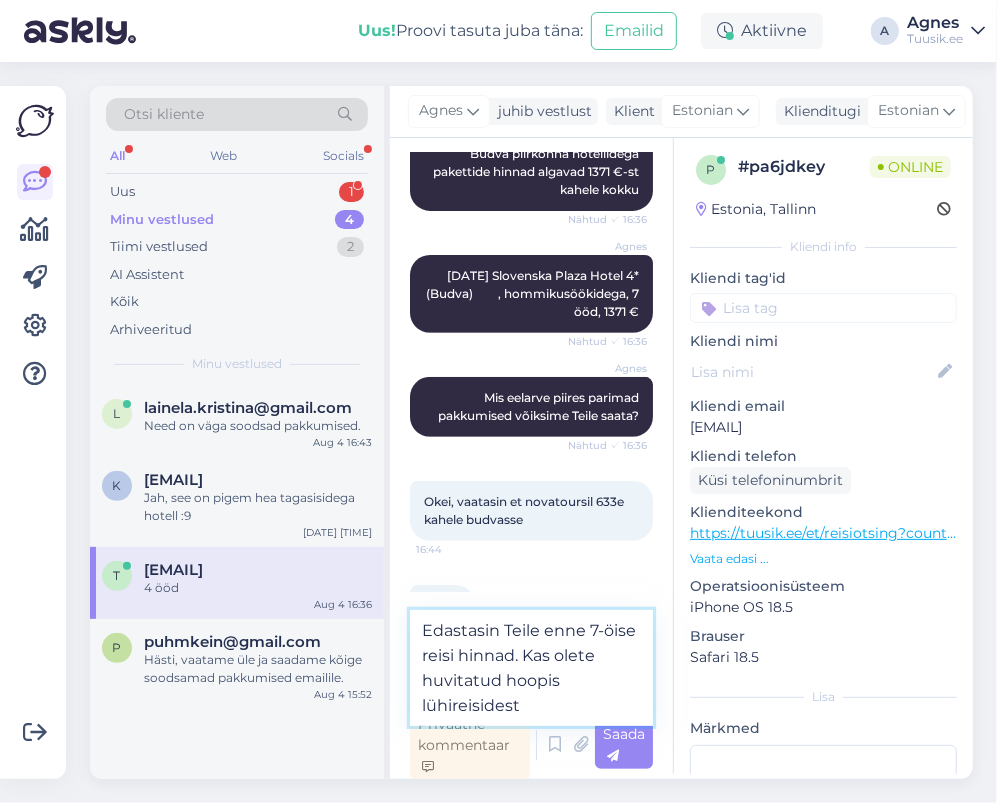 type on "Edastasin Teile enne 7-öise reisi hinnad. Kas olete huvitatud hoopis lühireisidest?" 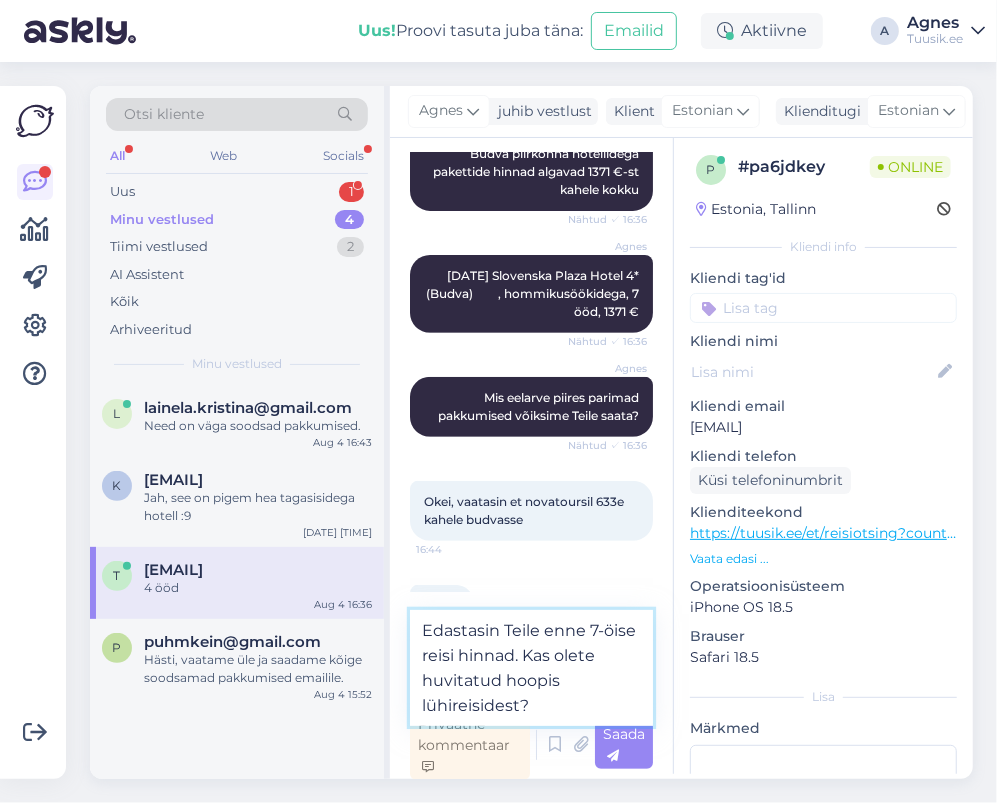 type 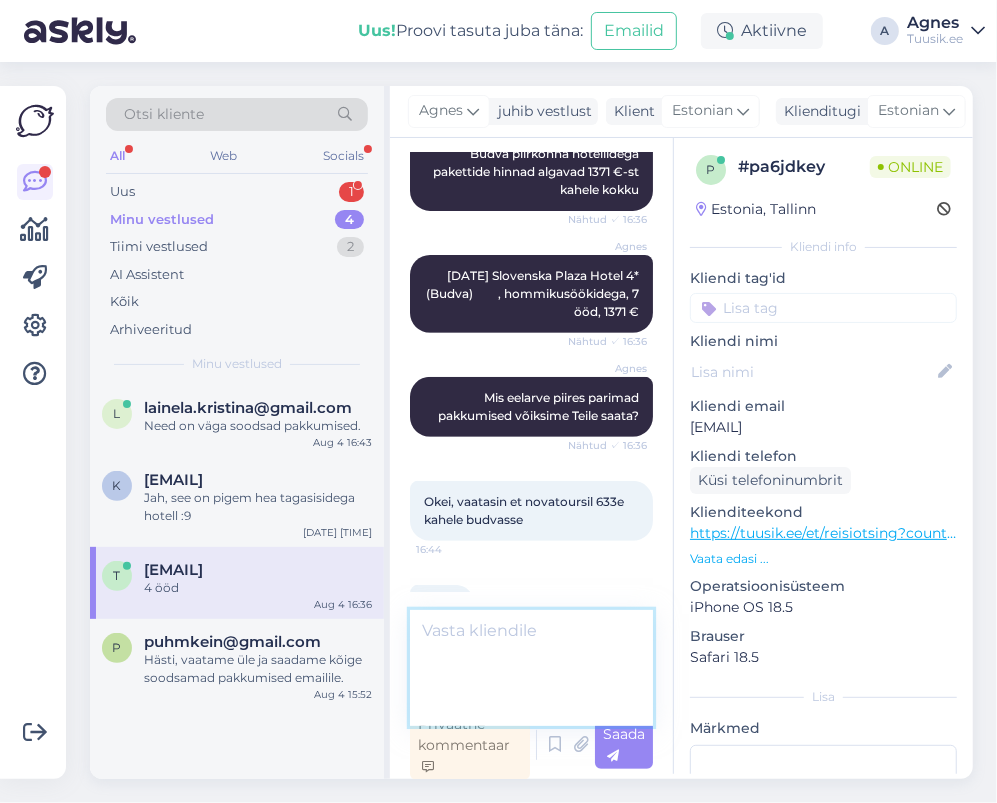 scroll, scrollTop: 456, scrollLeft: 0, axis: vertical 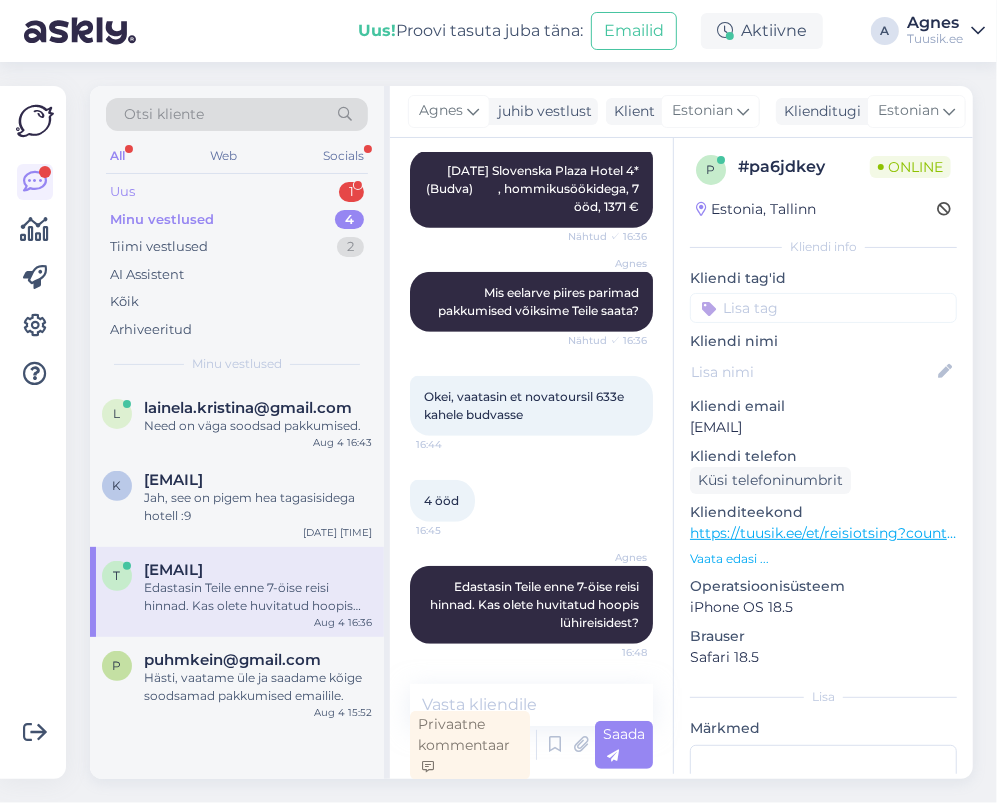 click on "Uus 1" at bounding box center (237, 192) 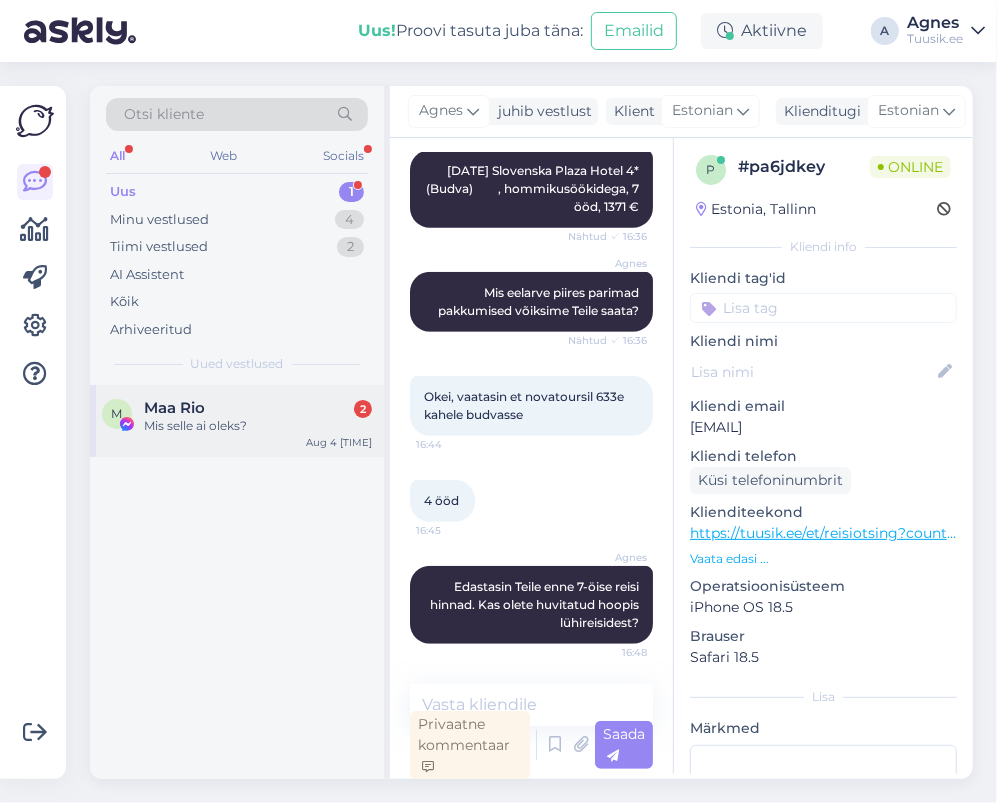 click on "M Maa Rio 2 Mis selle ai oleks? Aug 4 16:44" at bounding box center [237, 421] 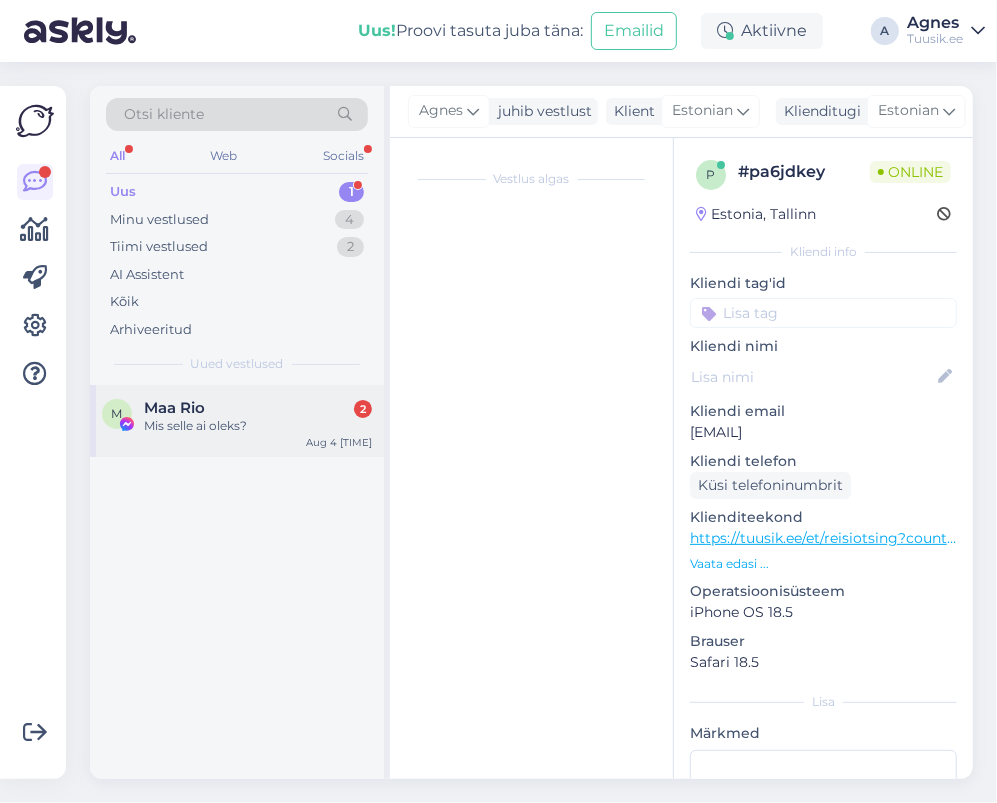 scroll, scrollTop: 0, scrollLeft: 0, axis: both 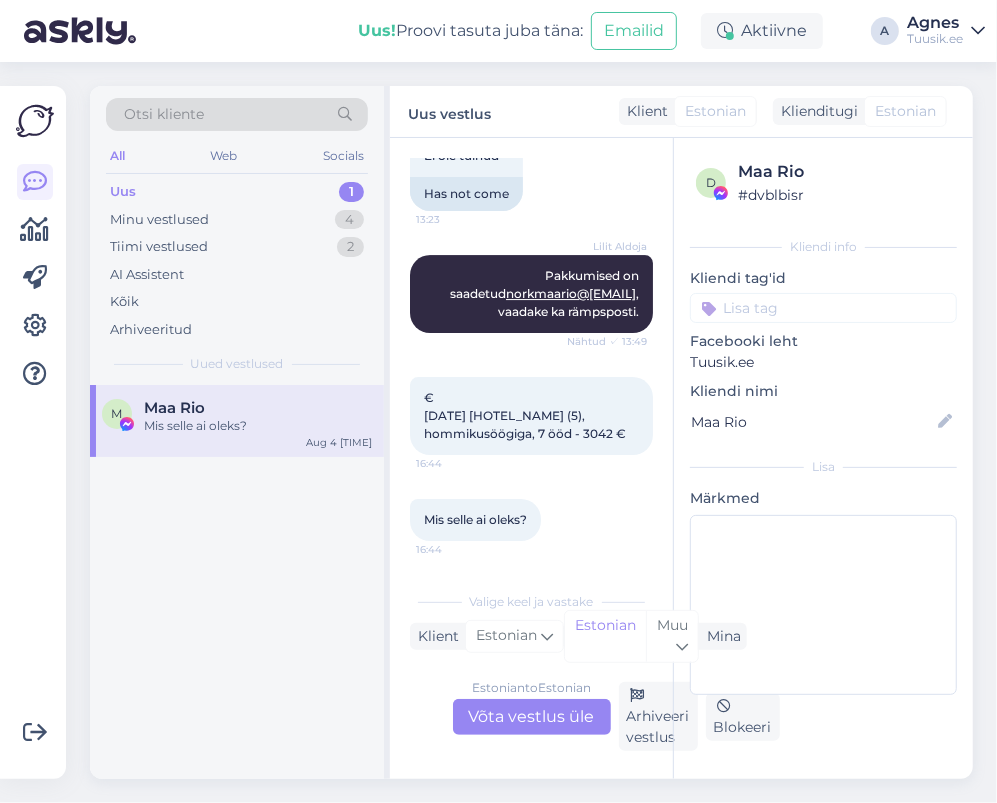 click on "Estonian  to  Estonian Võta vestlus üle" at bounding box center (532, 717) 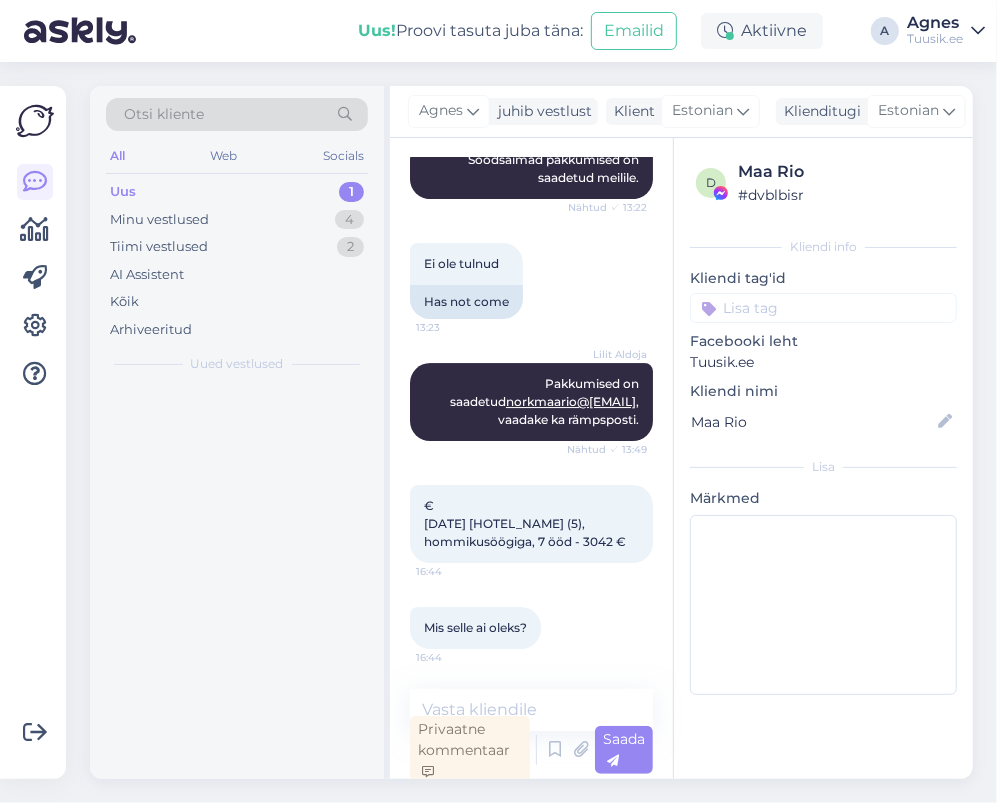 scroll, scrollTop: 10685, scrollLeft: 0, axis: vertical 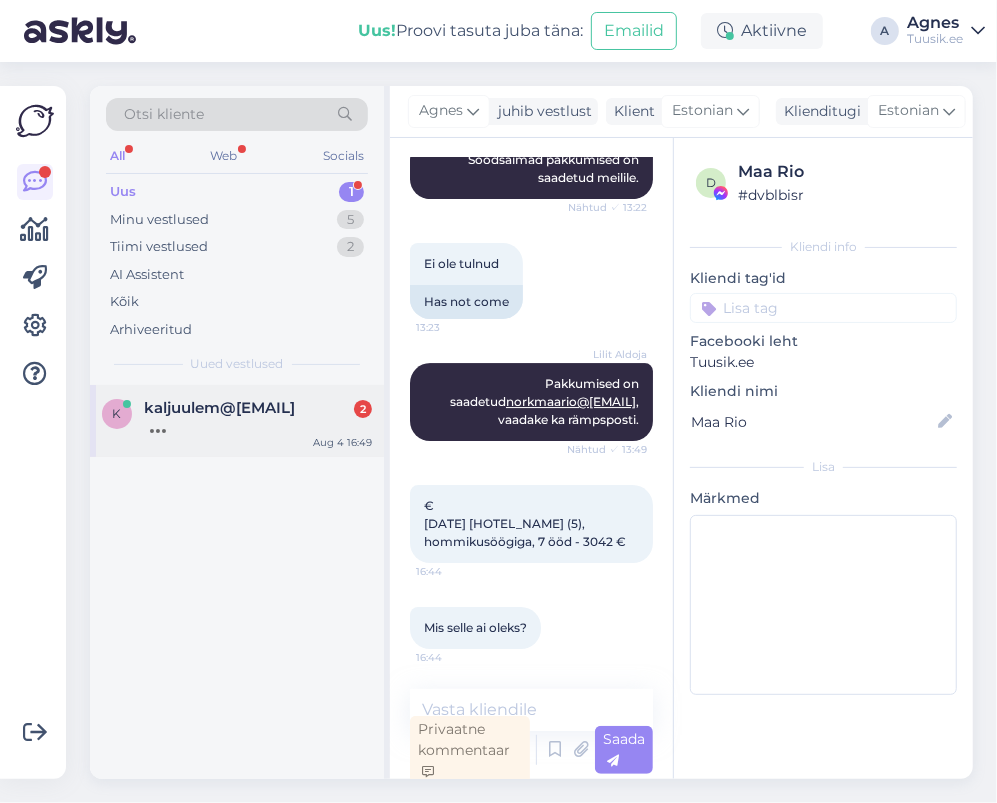 click on "k [EMAIL] 2 Aug 4 16:49" at bounding box center [237, 421] 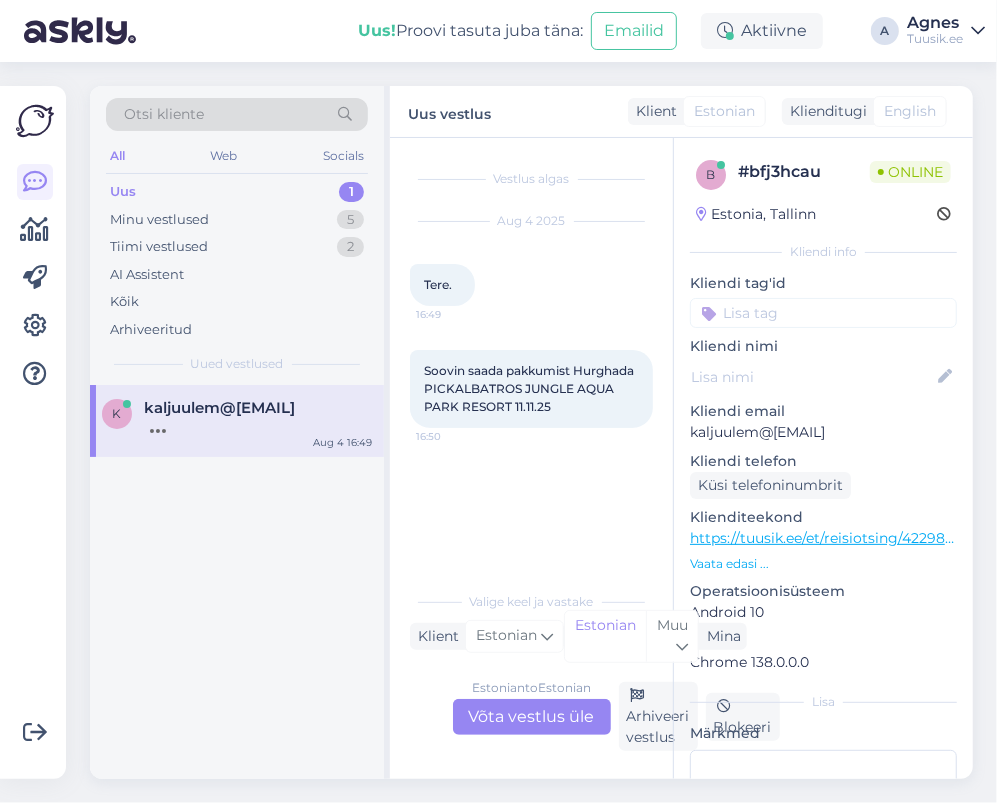 click on "Estonian  to  Estonian Võta vestlus üle" at bounding box center [532, 717] 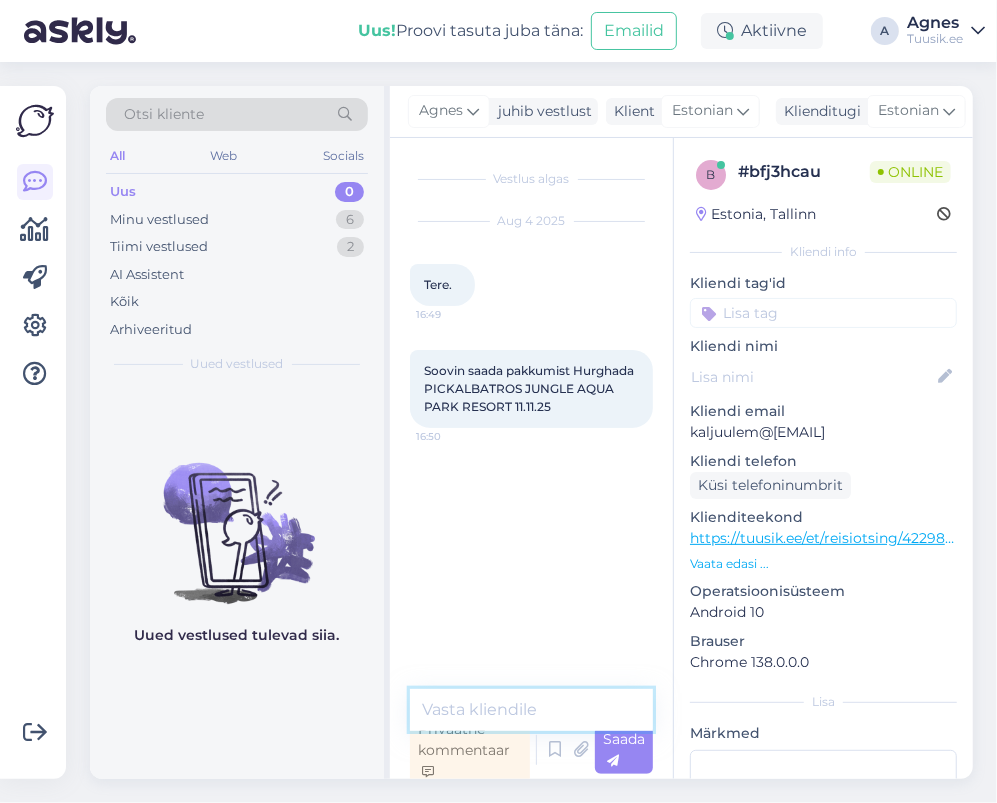 click at bounding box center (531, 710) 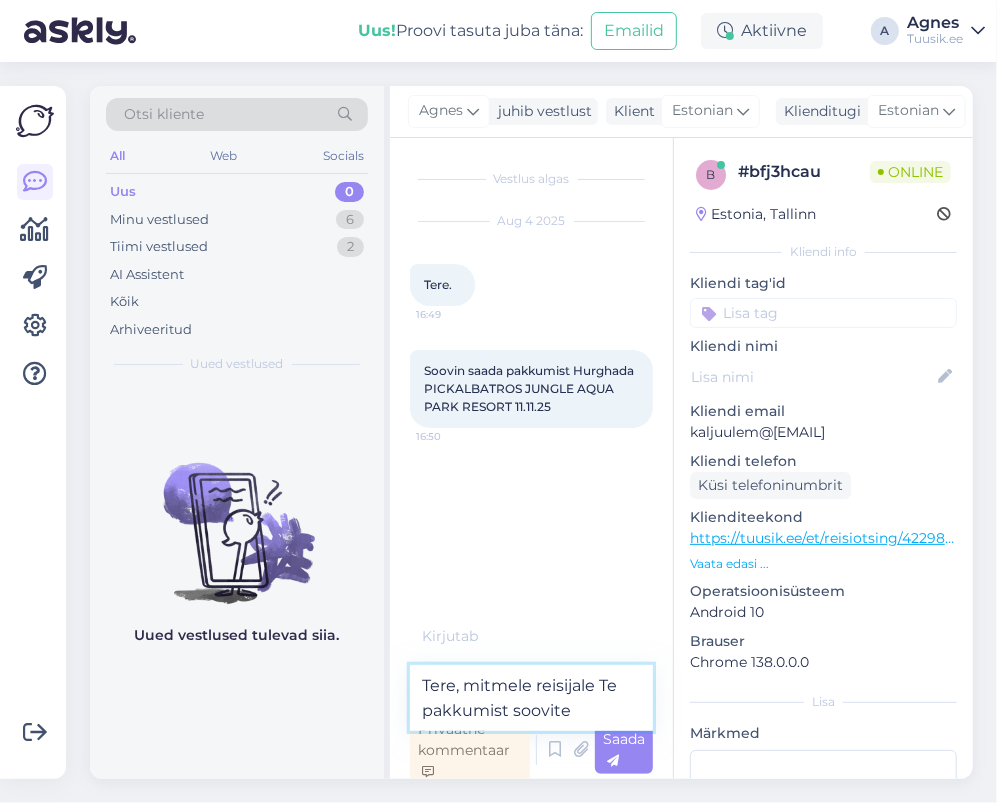 type on "Tere, mitmele reisijale Te pakkumist soovite?" 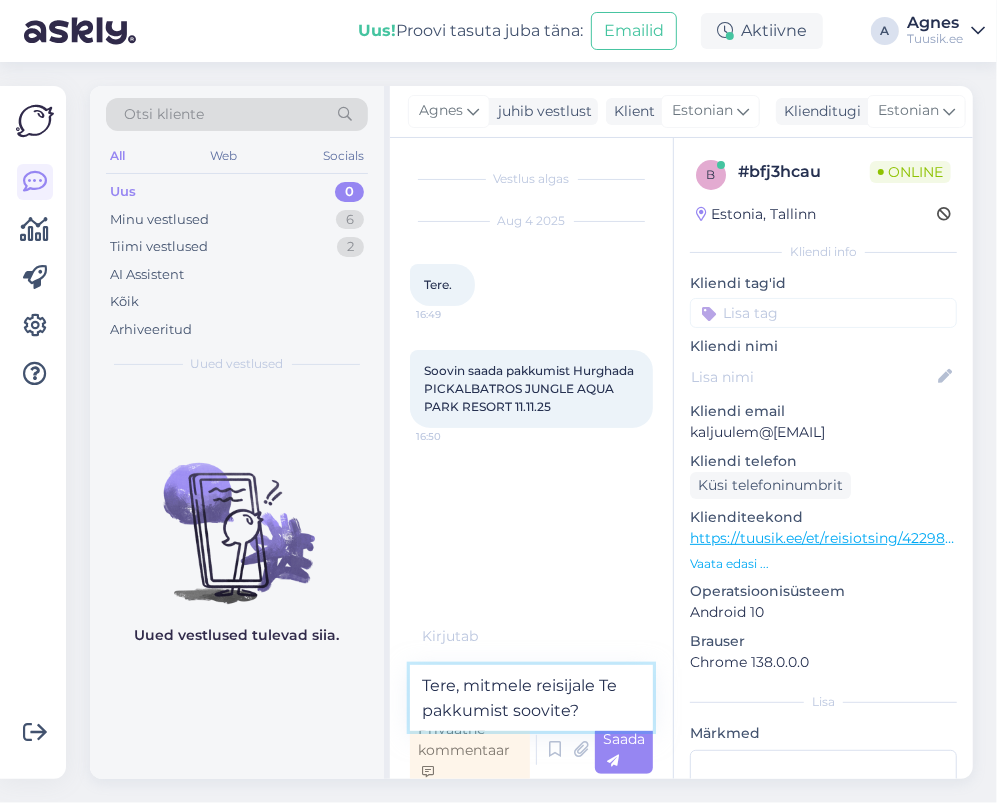 type 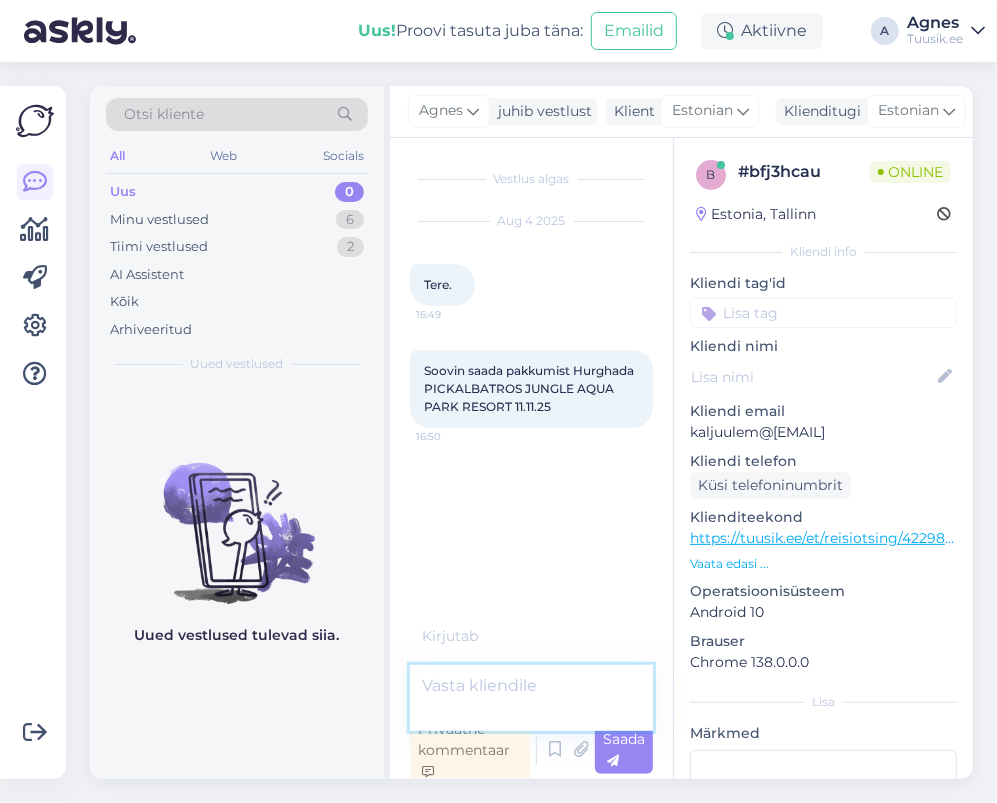 scroll, scrollTop: 5, scrollLeft: 0, axis: vertical 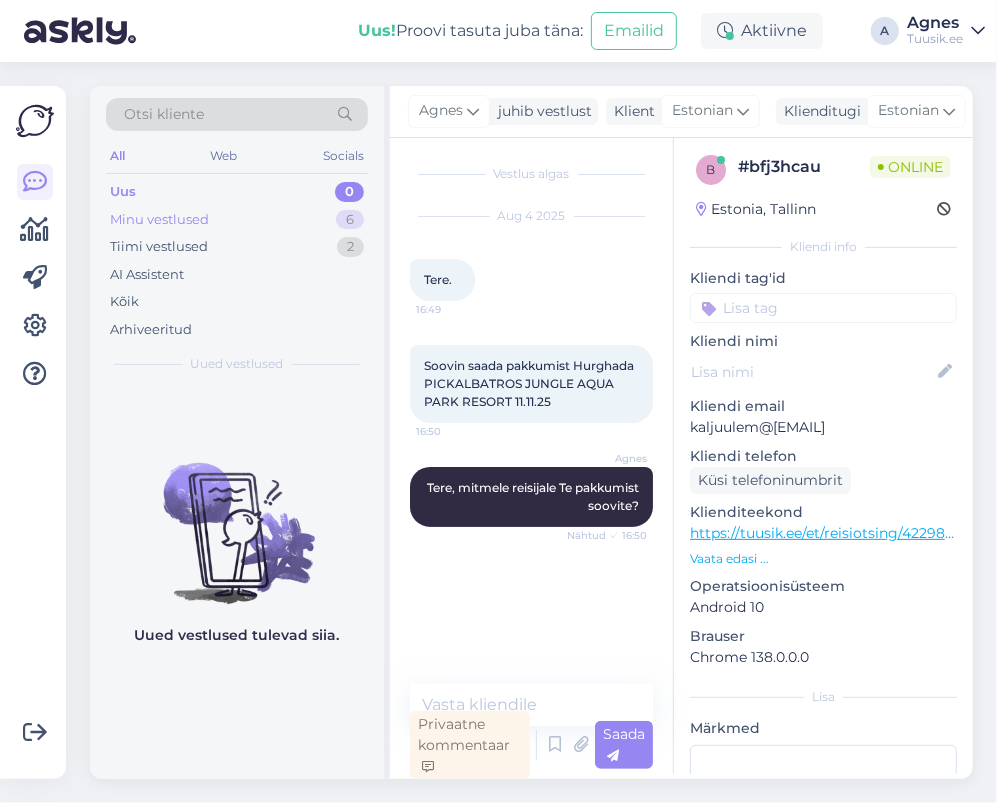 click on "Minu vestlused 6" at bounding box center [237, 220] 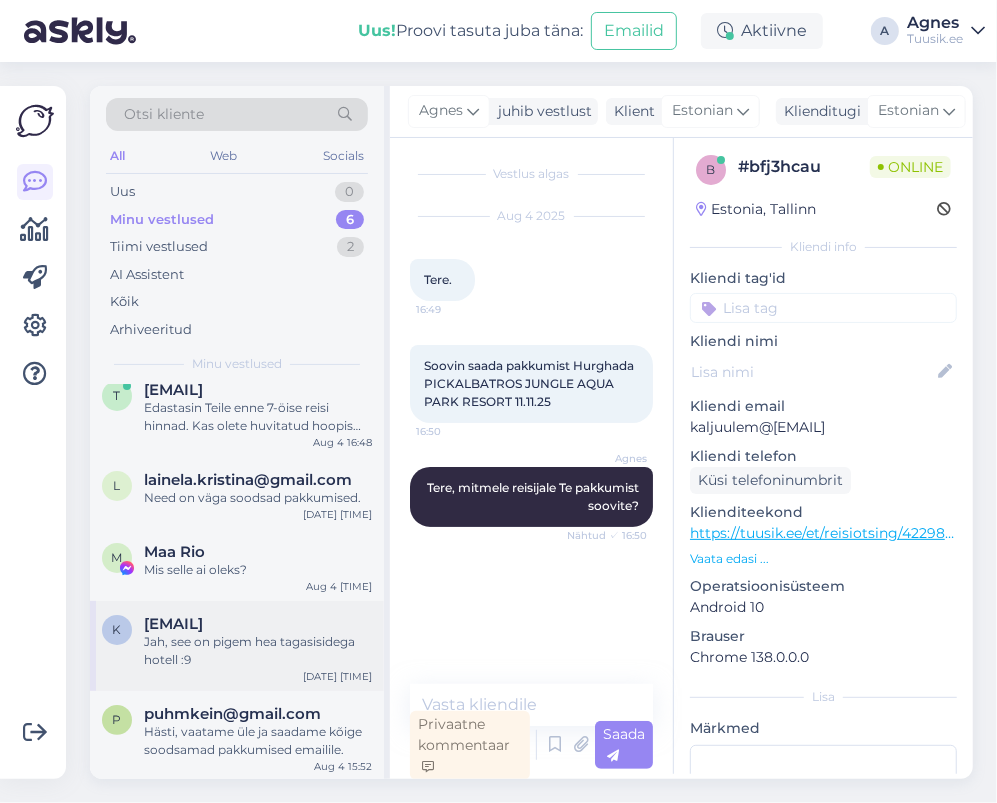 scroll, scrollTop: 109, scrollLeft: 0, axis: vertical 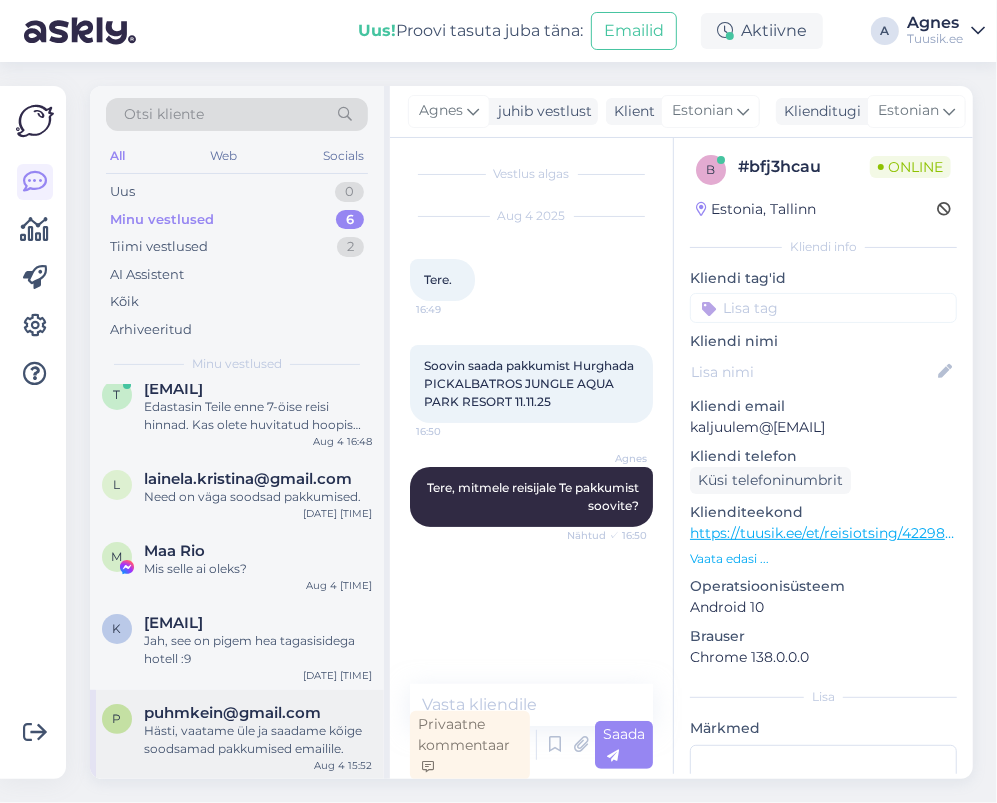 click on "puhmkein@gmail.com" at bounding box center (232, 713) 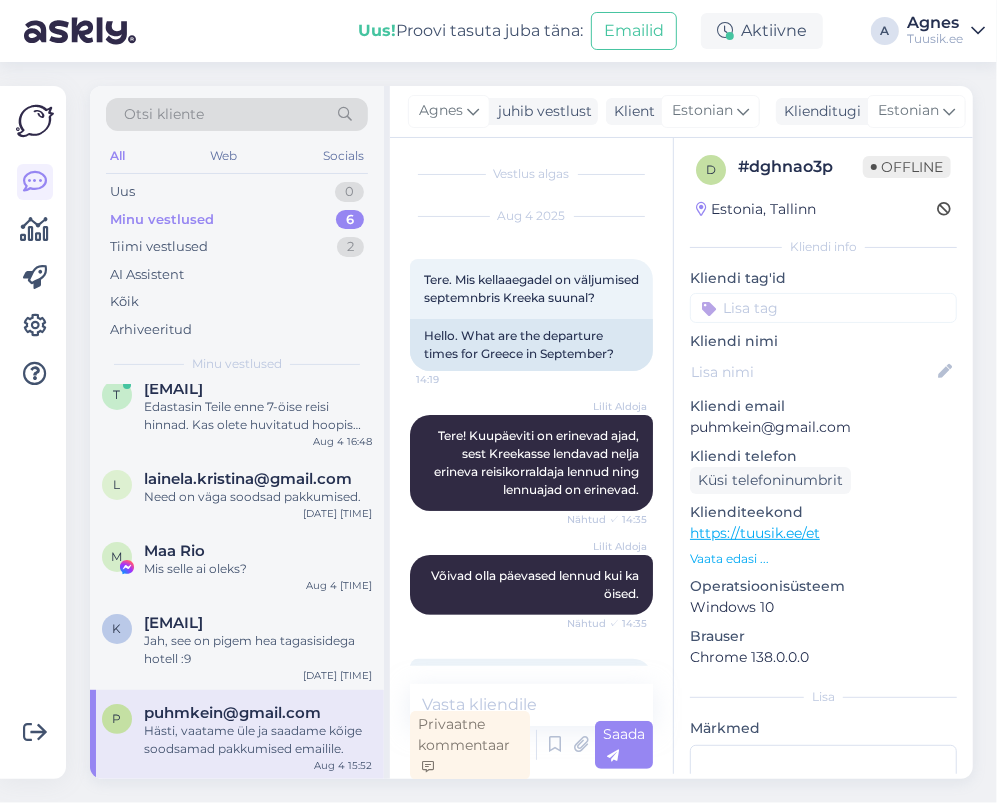 scroll, scrollTop: 5, scrollLeft: 0, axis: vertical 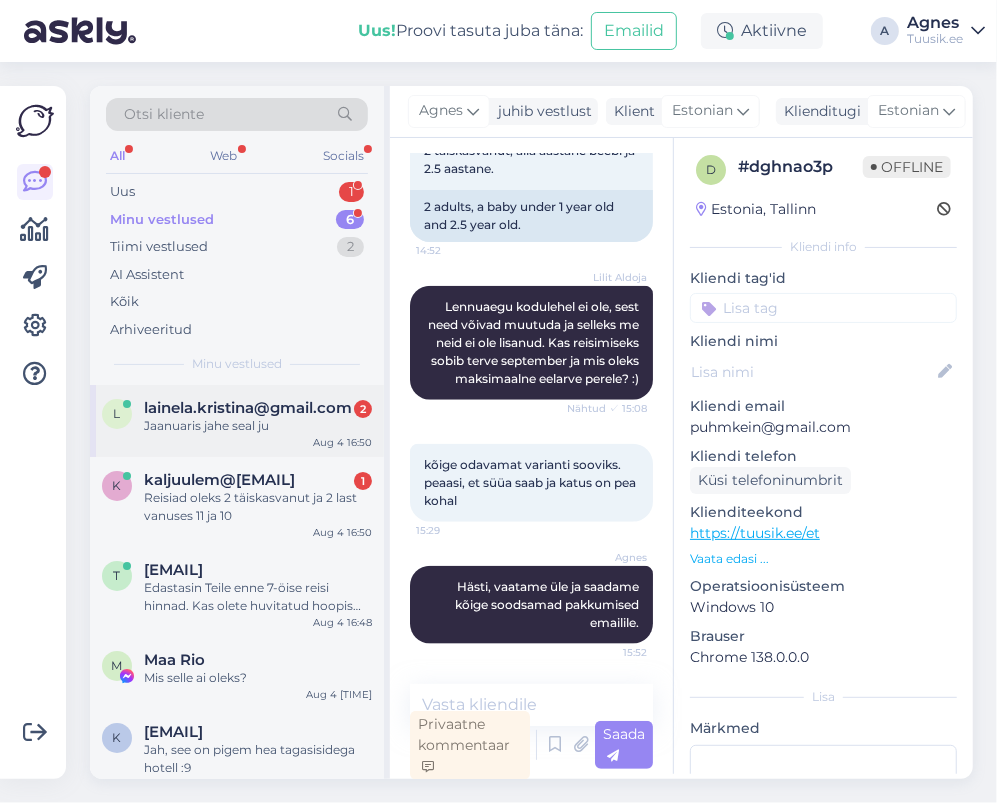 click on "Jaanuaris jahe seal ju" at bounding box center [258, 426] 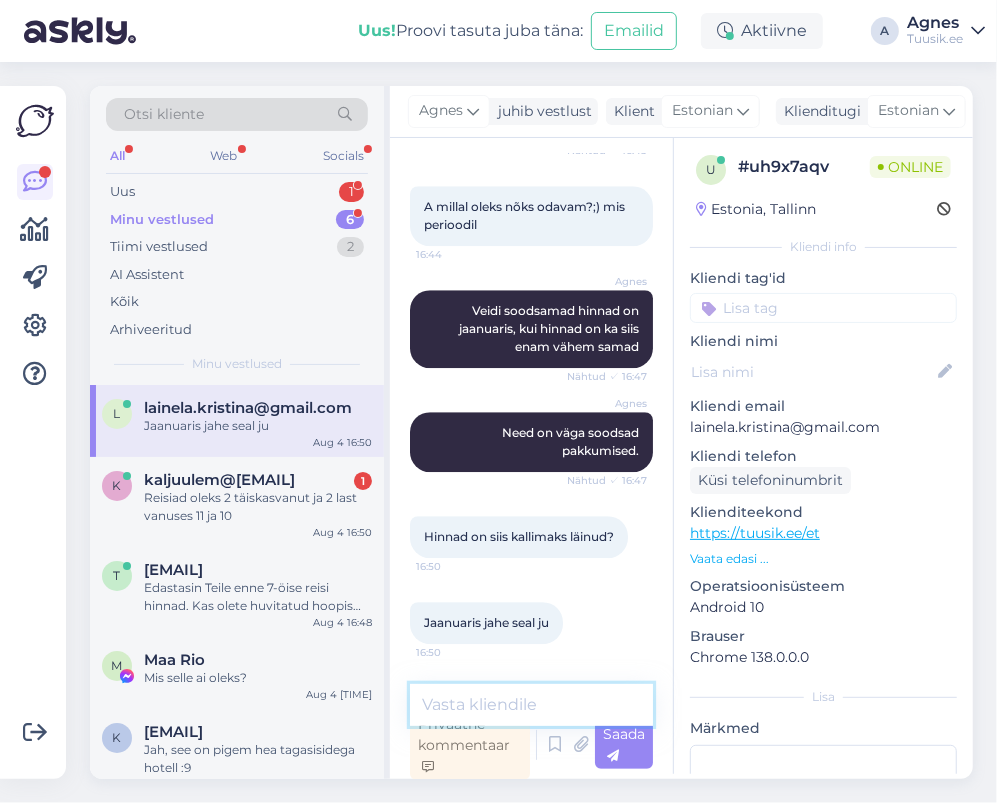 click at bounding box center (531, 705) 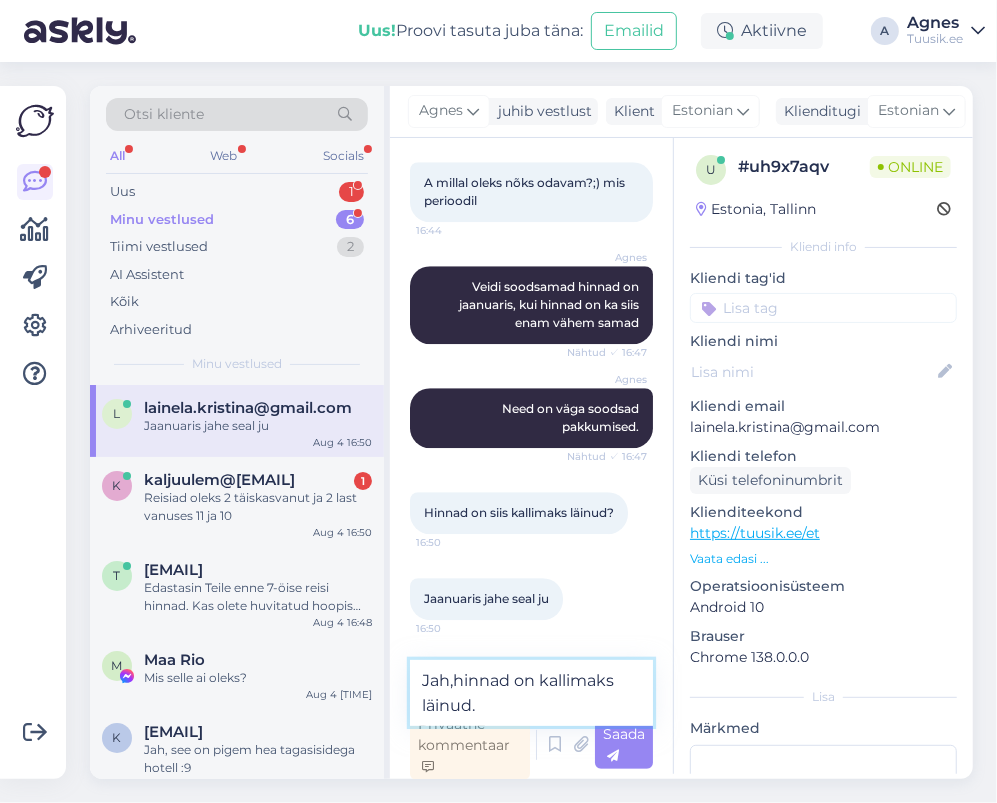 click on "Jah,hinnad on kallimaks läinud." at bounding box center (531, 693) 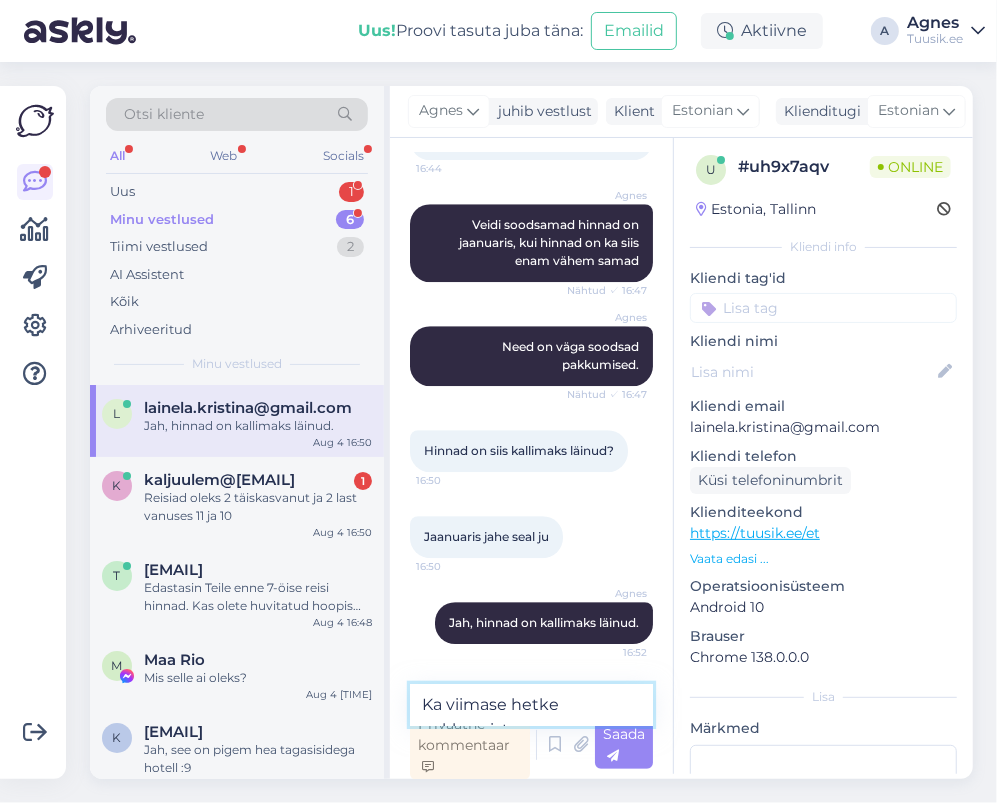 scroll, scrollTop: 2854, scrollLeft: 0, axis: vertical 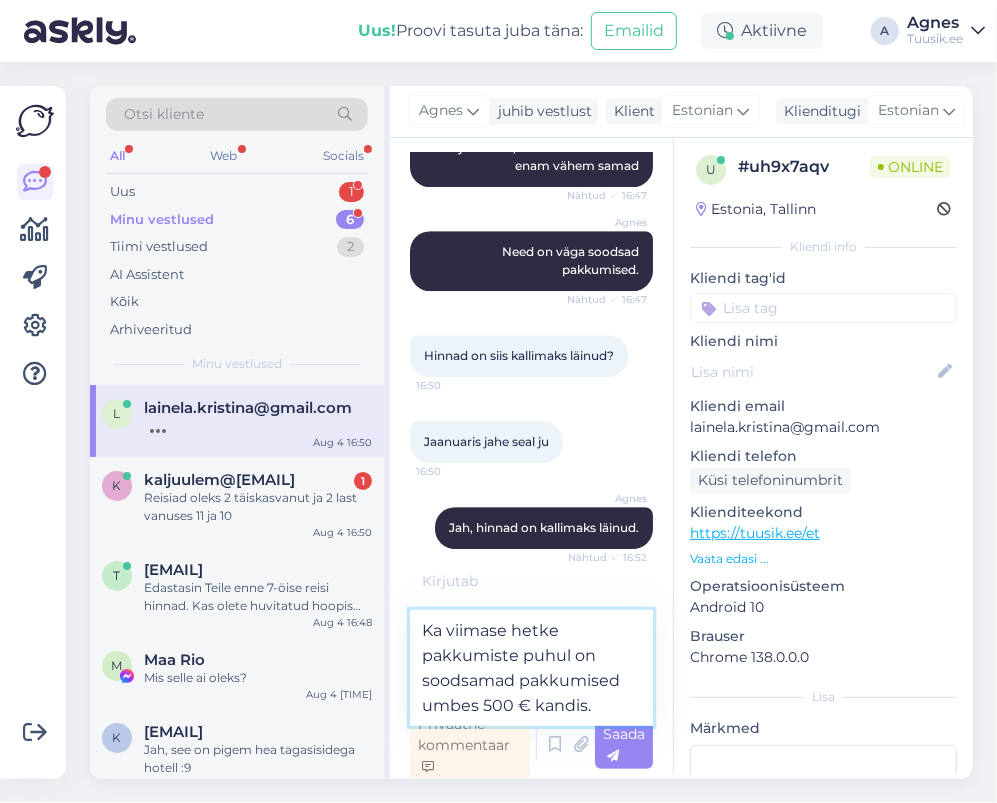 click on "Ka viimase hetke pakkumiste puhul on soodsamad pakkumised umbes 500 € kandis." at bounding box center [531, 668] 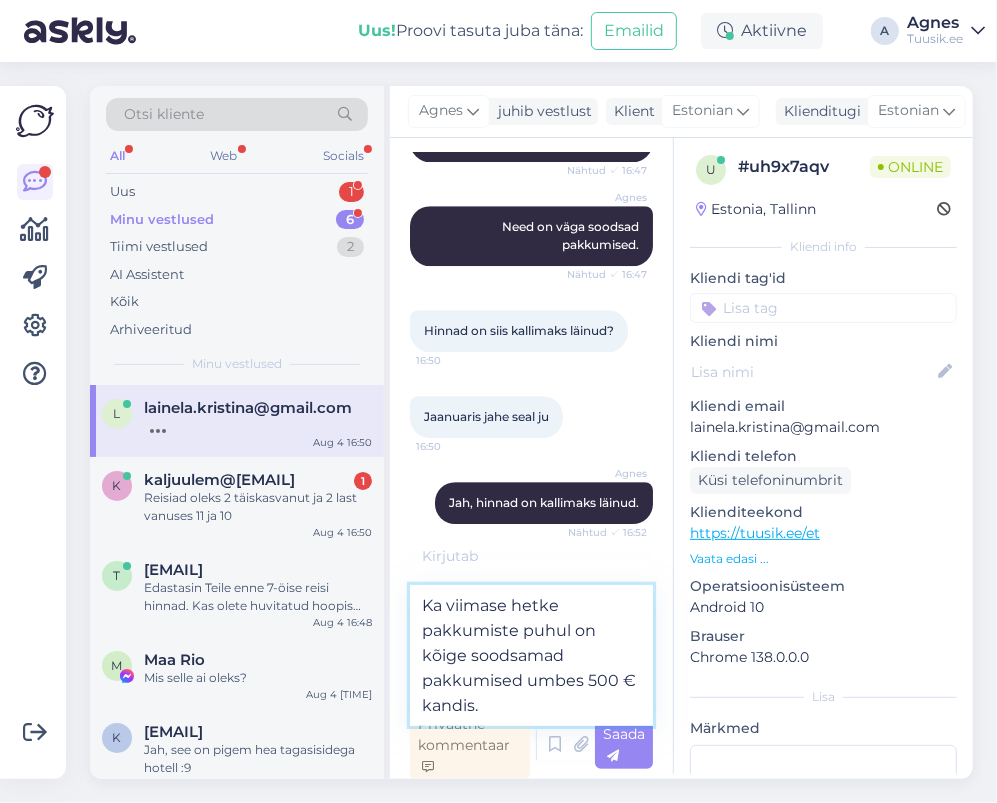 click on "Ka viimase hetke pakkumiste puhul on kõige soodsamad pakkumised umbes 500 € kandis." at bounding box center (531, 655) 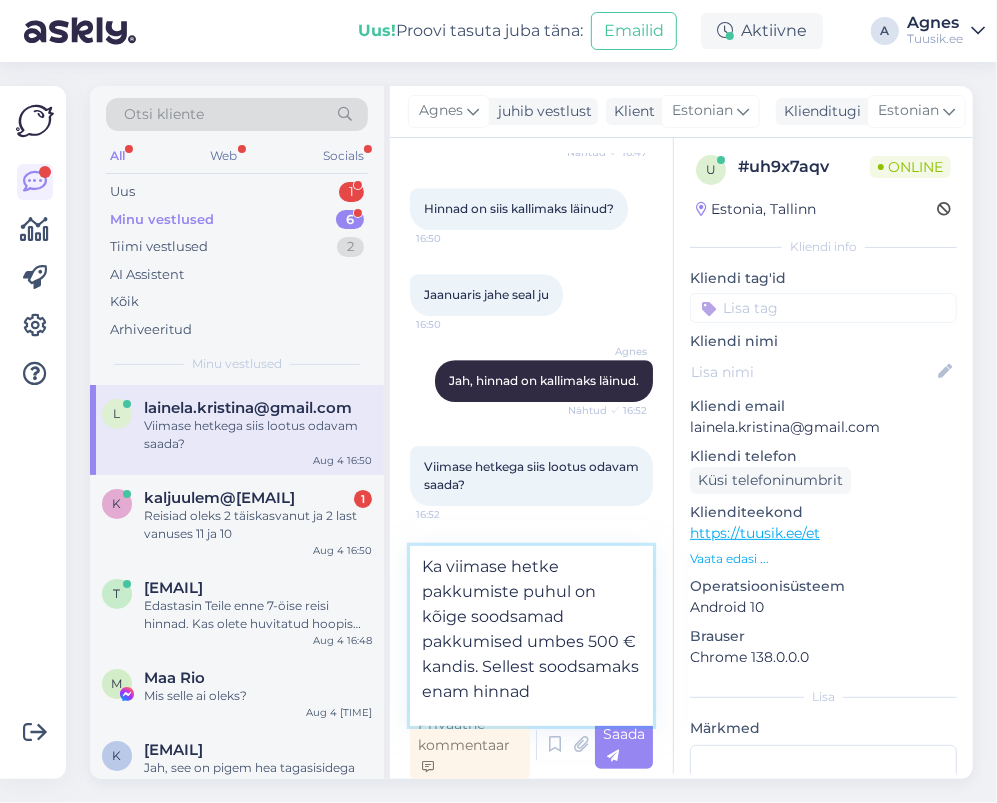 scroll, scrollTop: 3073, scrollLeft: 0, axis: vertical 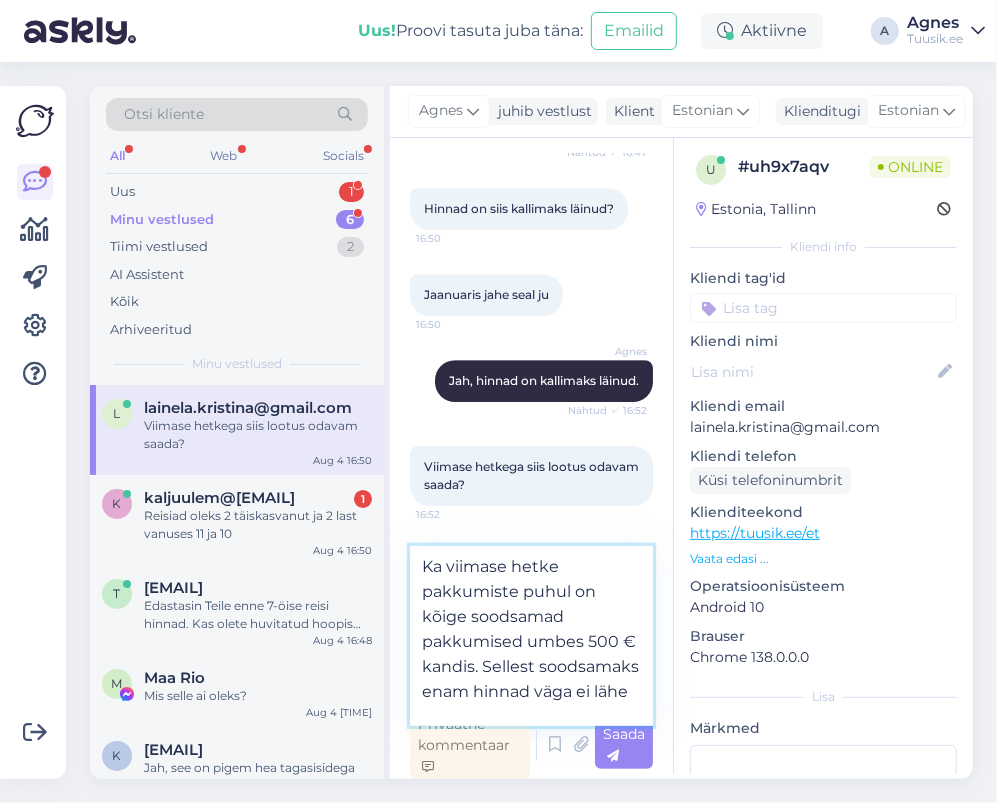 type on "Ka viimase hetke pakkumiste puhul on kõige soodsamad pakkumised umbes 500 € kandis. Sellest soodsamaks enam hinnad väga ei lähe." 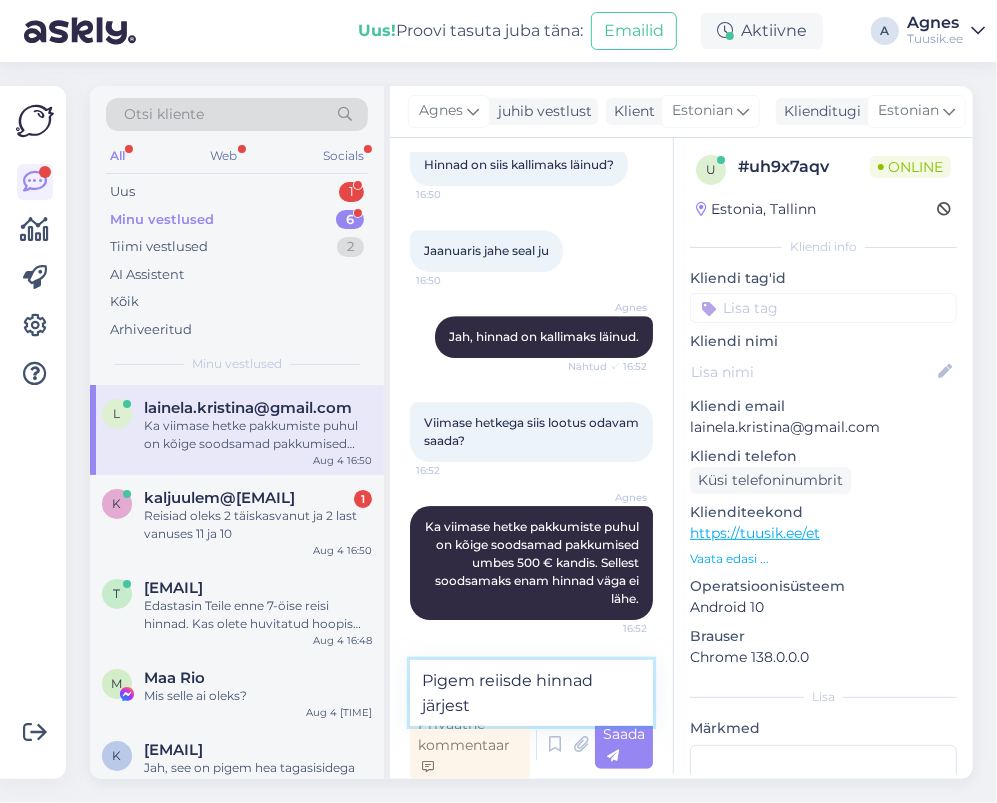 scroll, scrollTop: 3116, scrollLeft: 0, axis: vertical 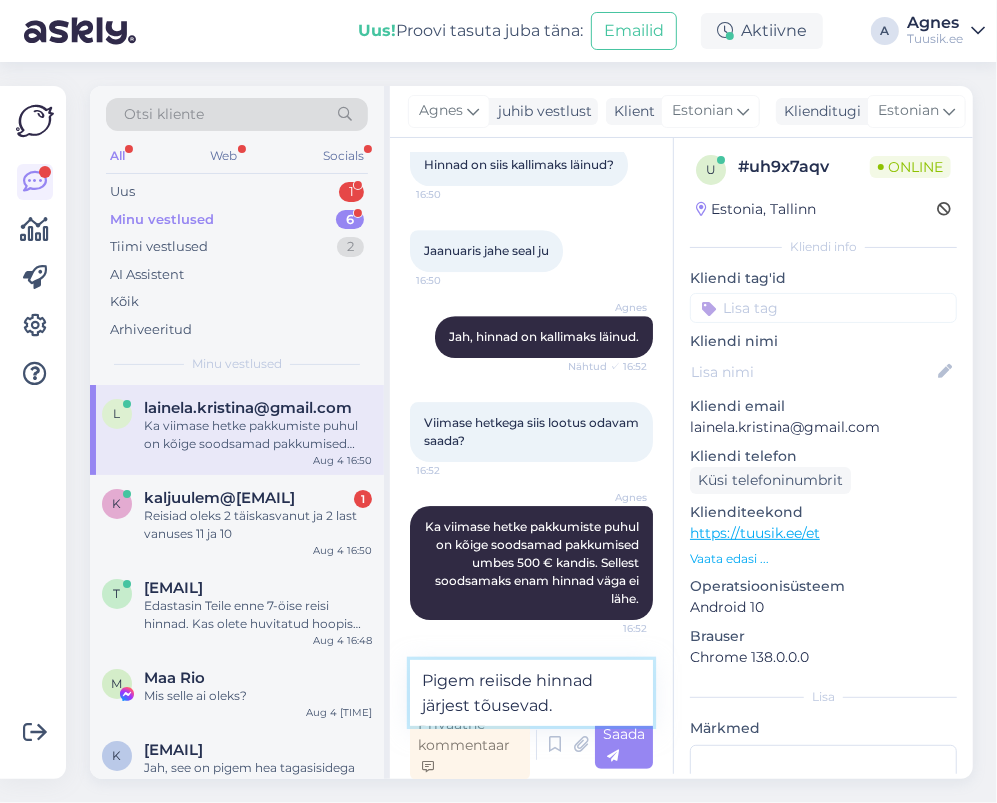 drag, startPoint x: 499, startPoint y: 682, endPoint x: 530, endPoint y: 677, distance: 31.400637 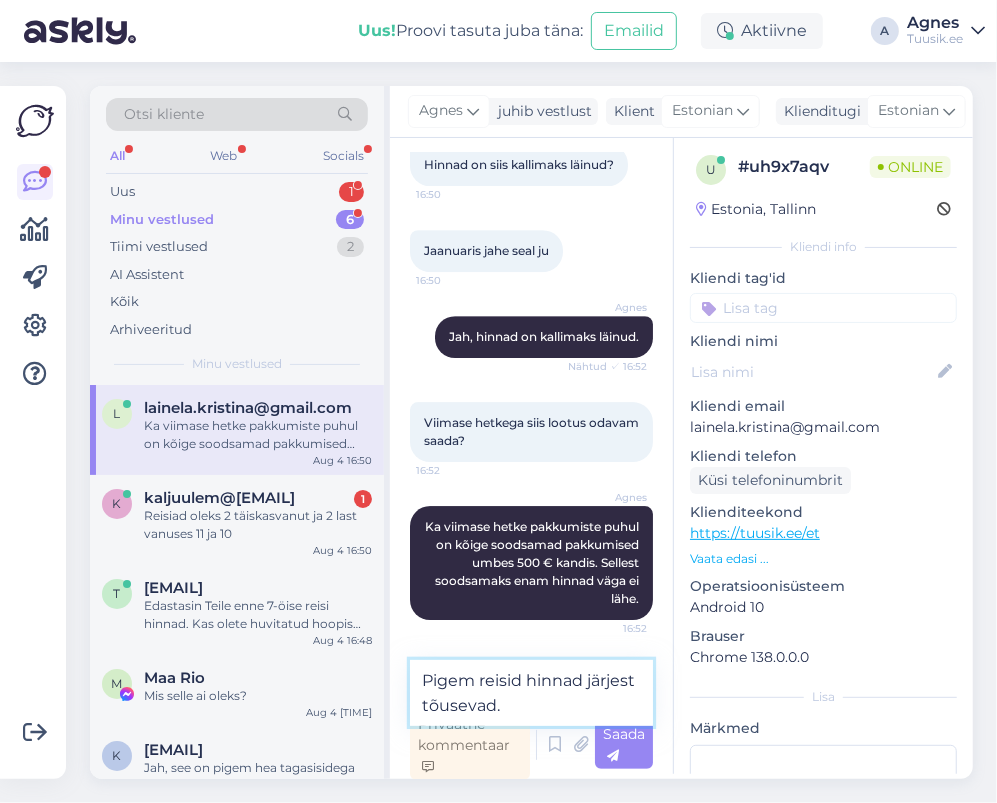 type on "Pigem reiside hinnad järjest tõusevad." 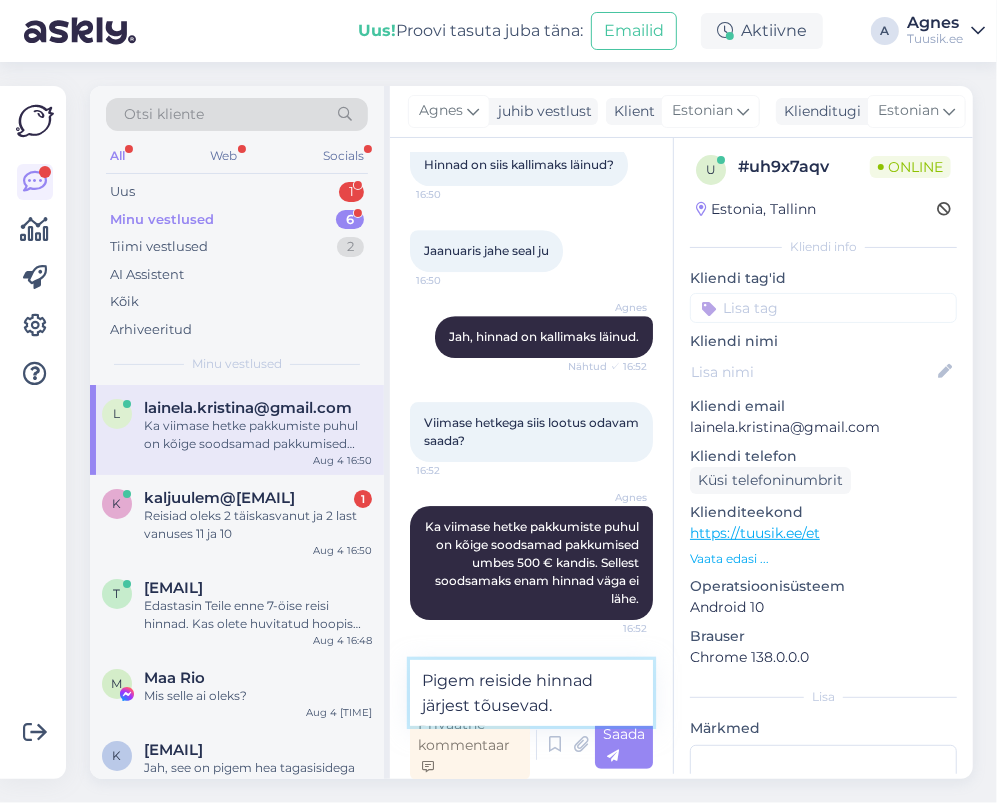 type 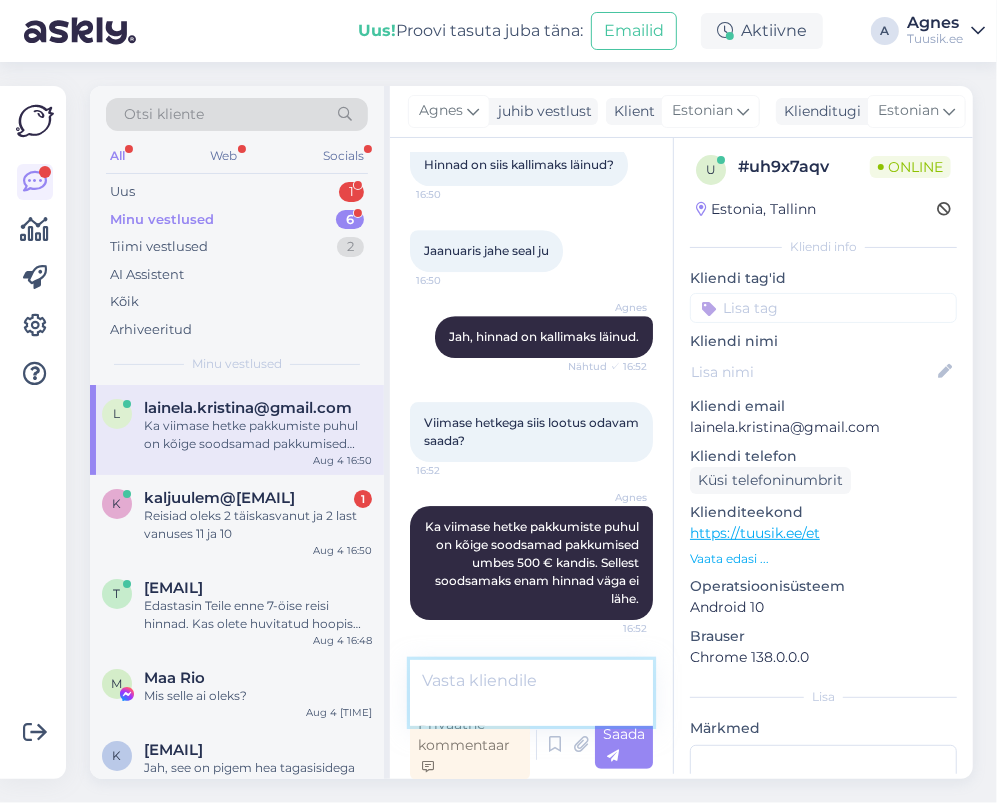 scroll, scrollTop: 3197, scrollLeft: 0, axis: vertical 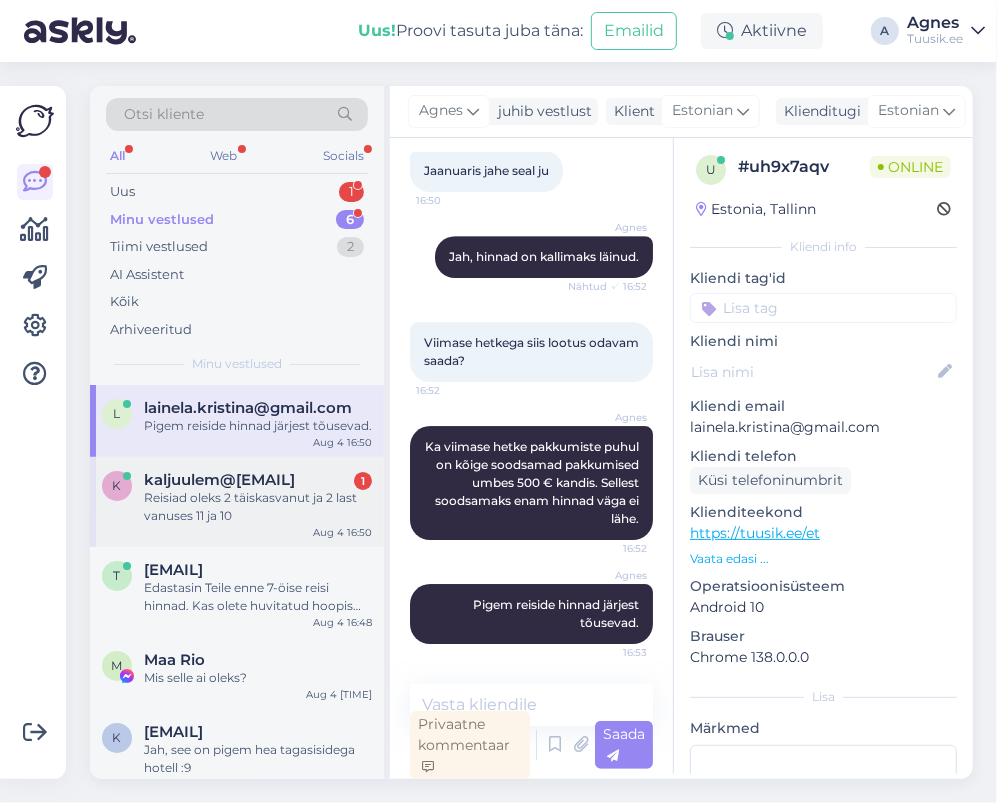 click on "kaljuulem@[EMAIL]" at bounding box center [219, 480] 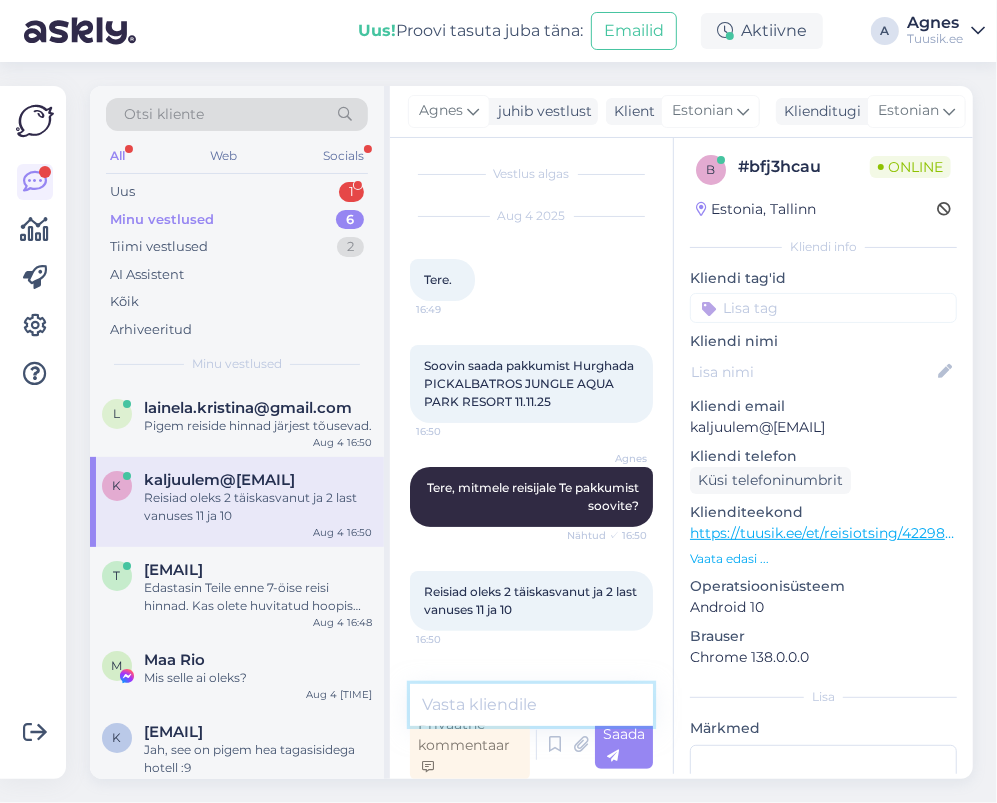 click at bounding box center (531, 705) 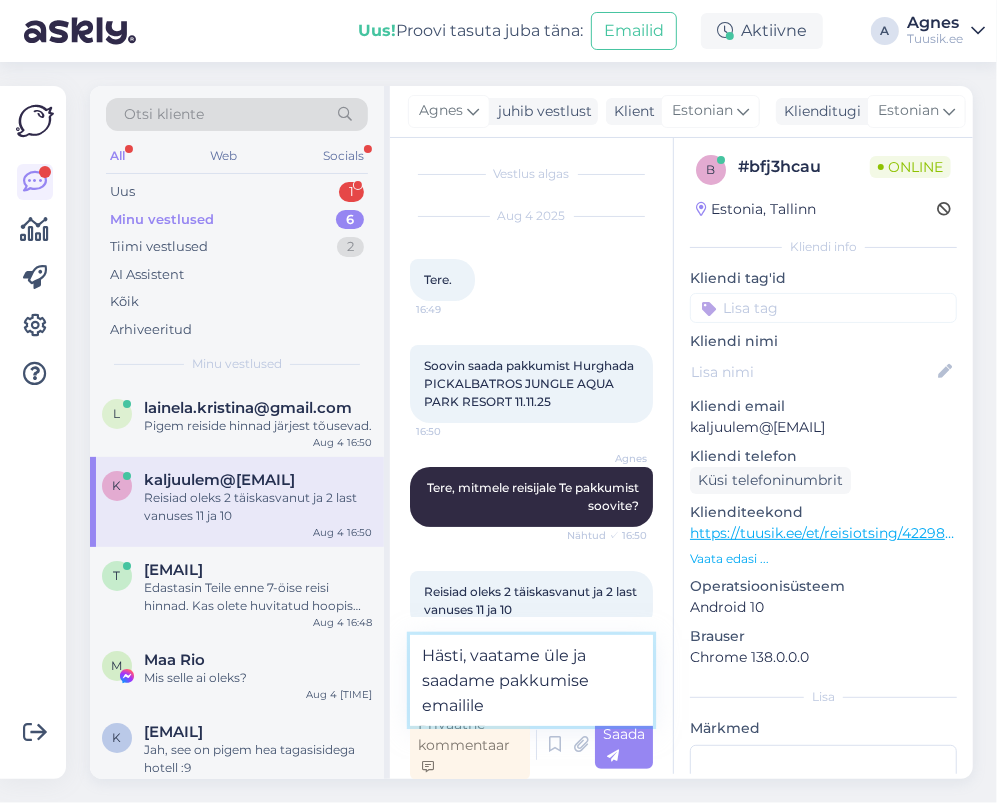 type on "Hästi, vaatame üle ja saadame pakkumise emailile." 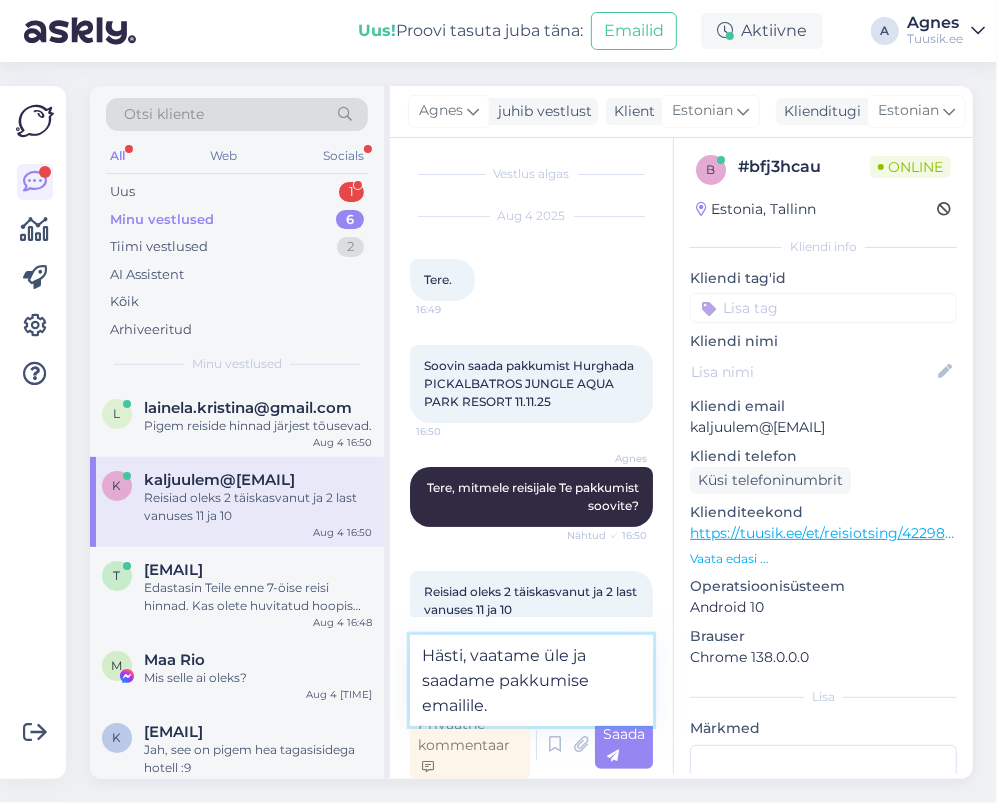 type 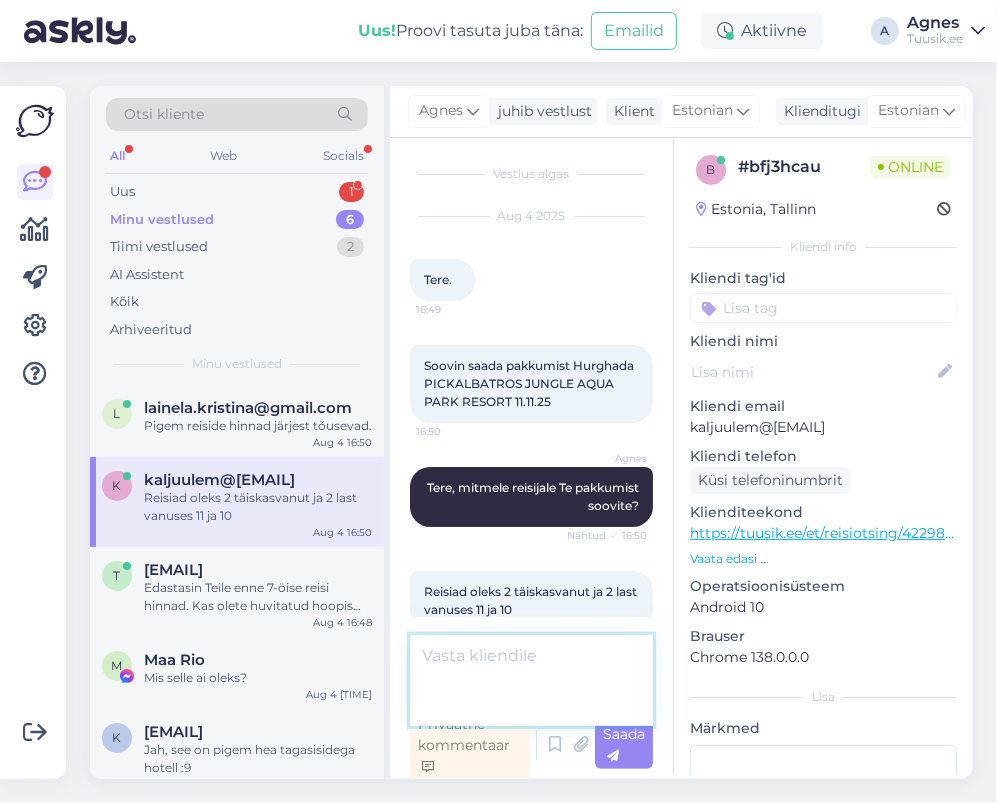 scroll, scrollTop: 109, scrollLeft: 0, axis: vertical 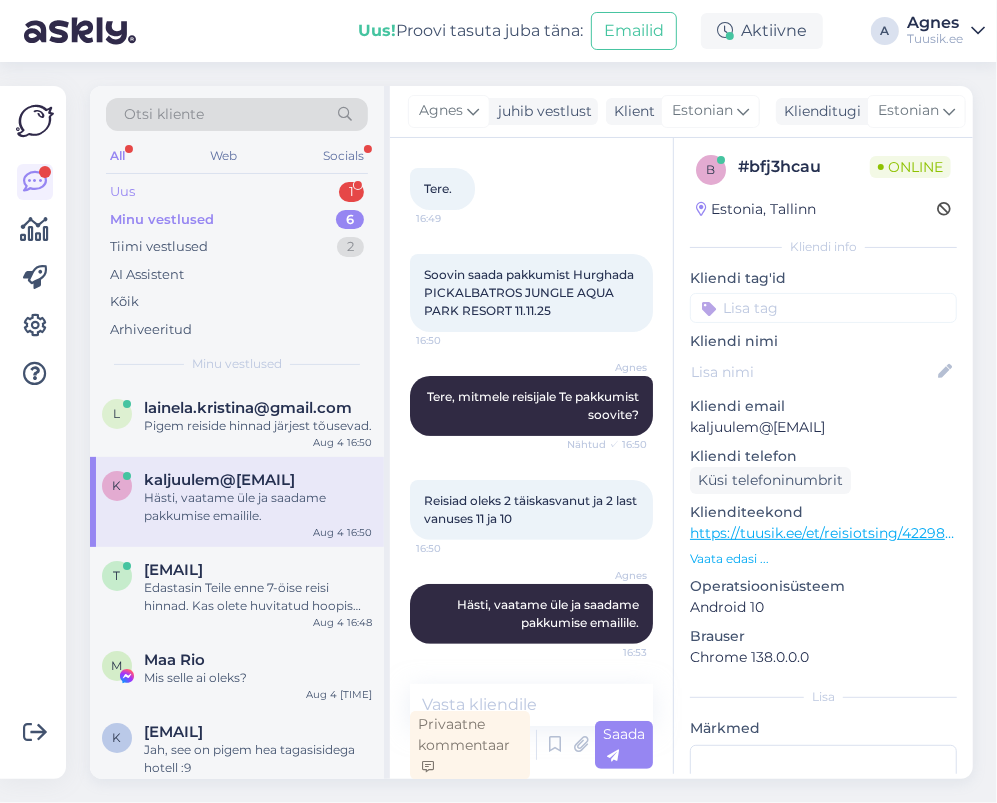 click on "Uus 1" at bounding box center (237, 192) 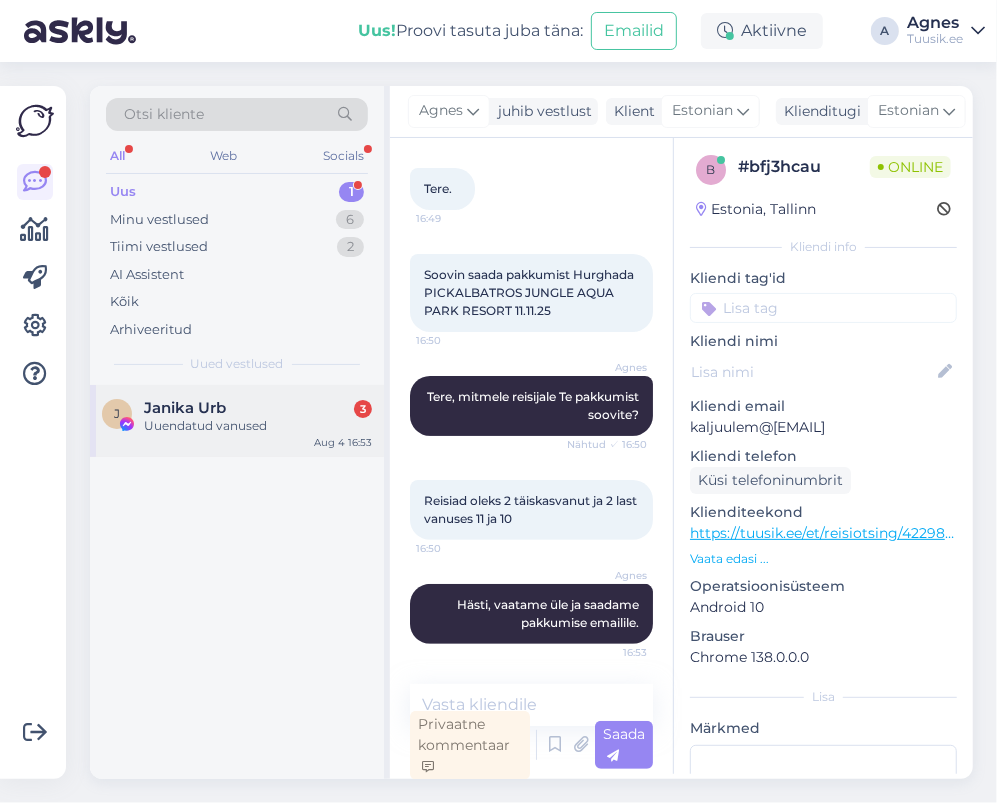click on "Janika Urb 3" at bounding box center (258, 408) 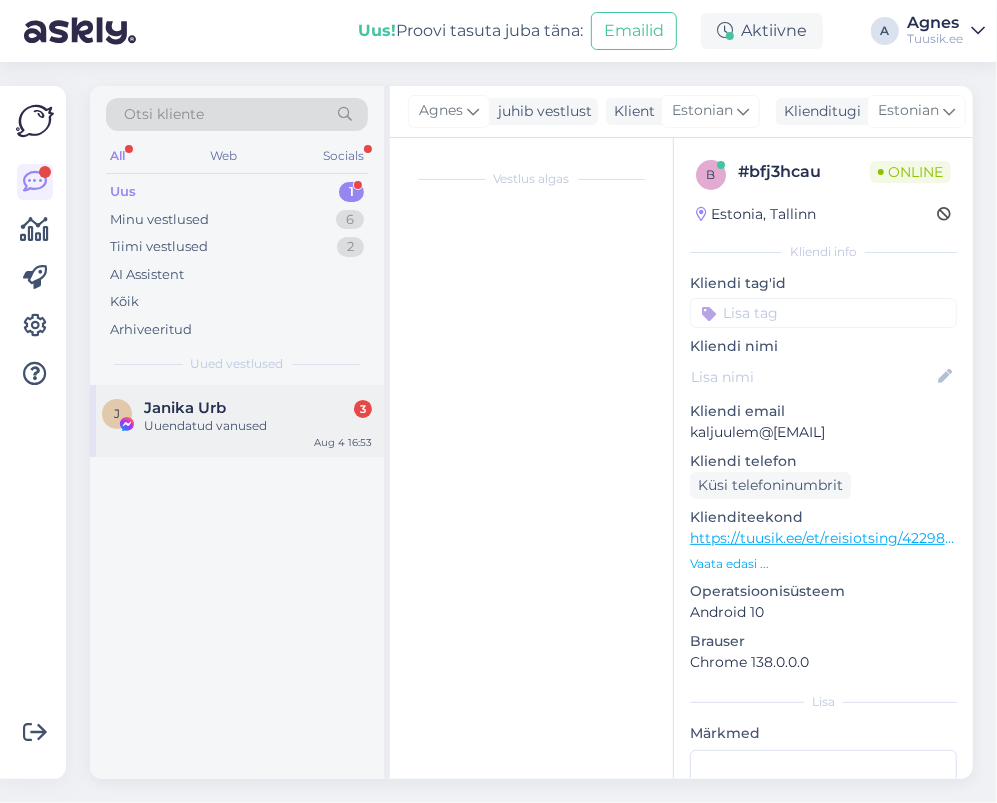 scroll, scrollTop: 8940, scrollLeft: 0, axis: vertical 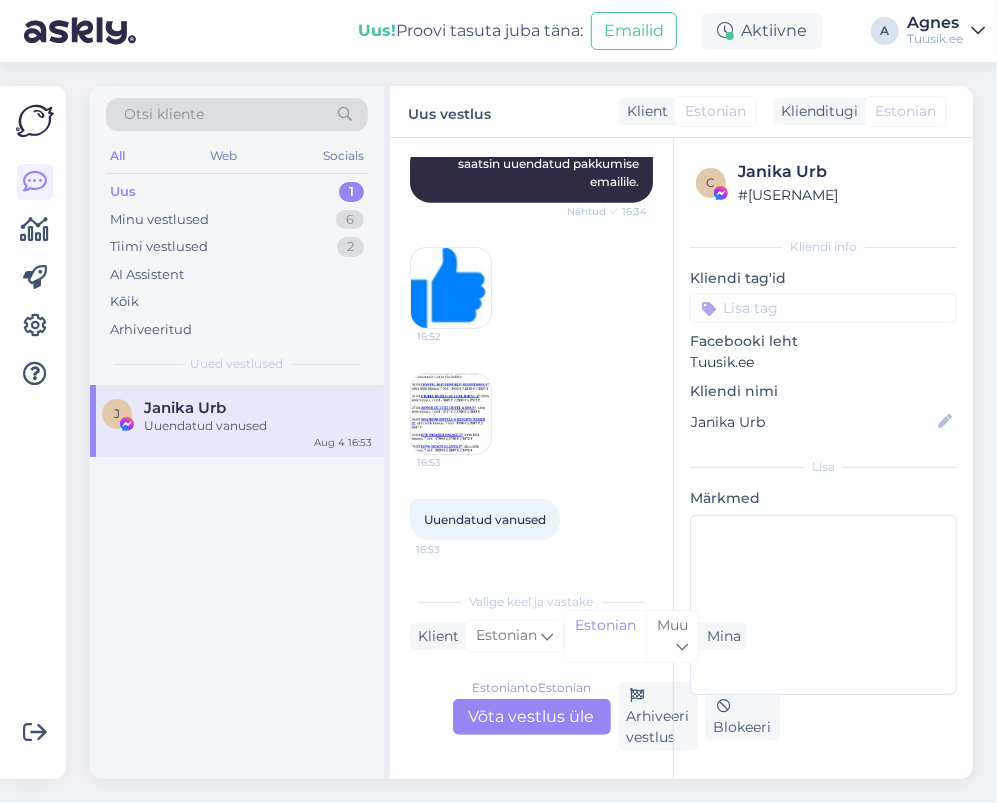 click at bounding box center (451, 414) 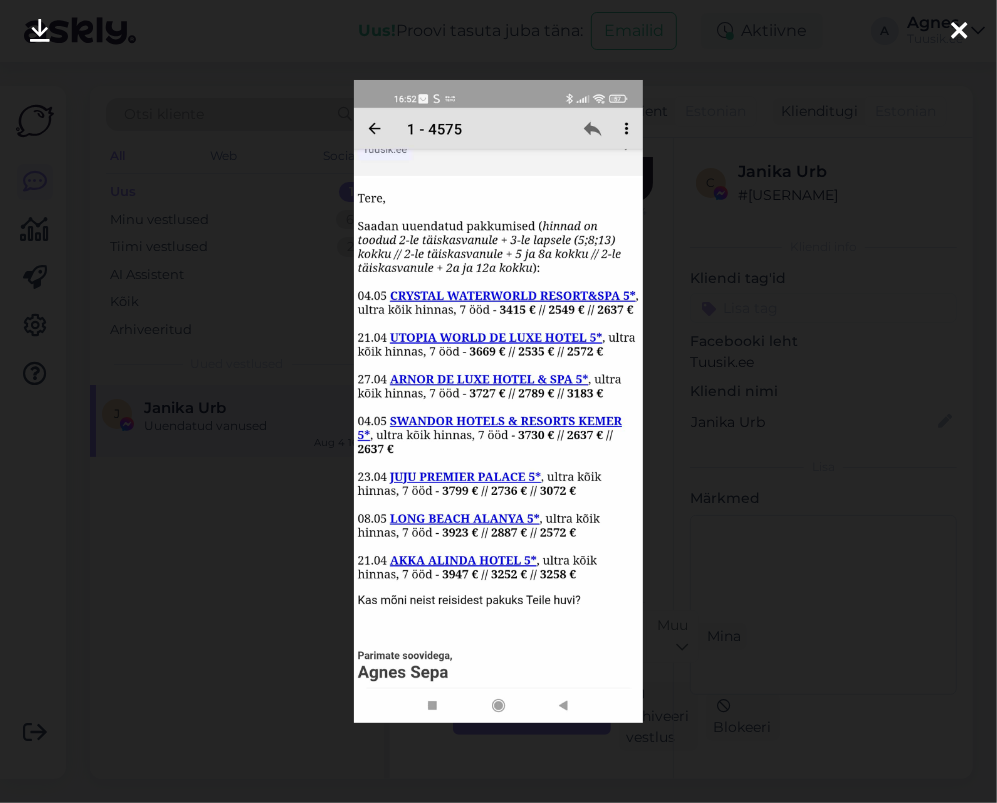 click at bounding box center [498, 401] 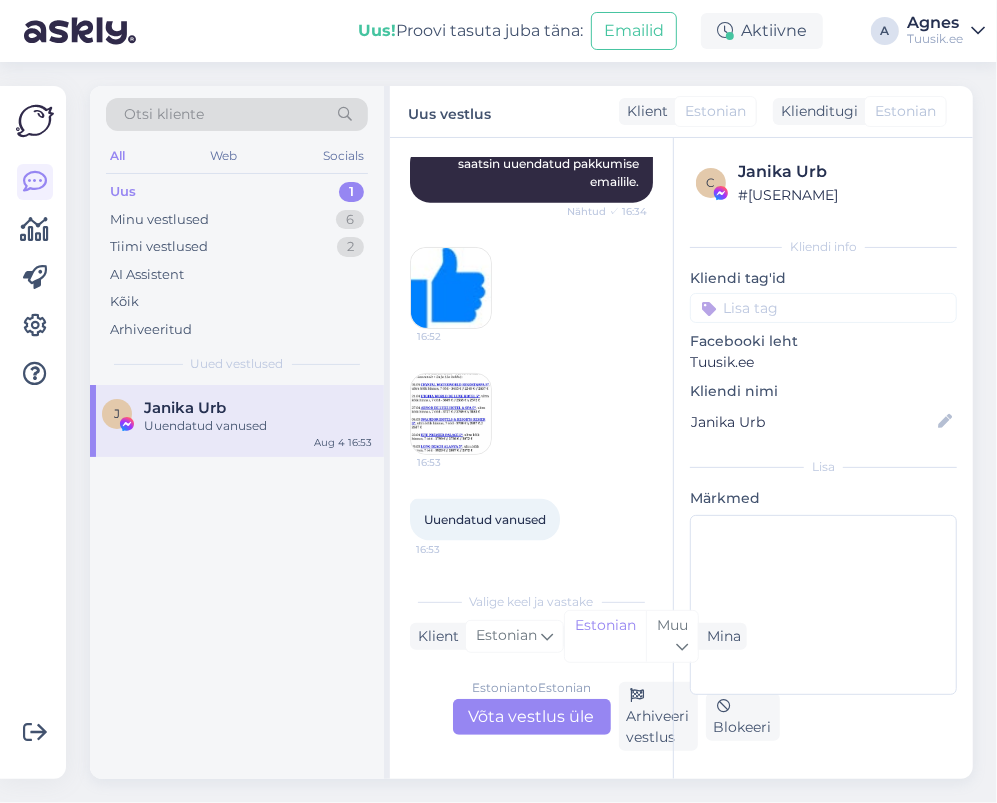 scroll, scrollTop: 8640, scrollLeft: 0, axis: vertical 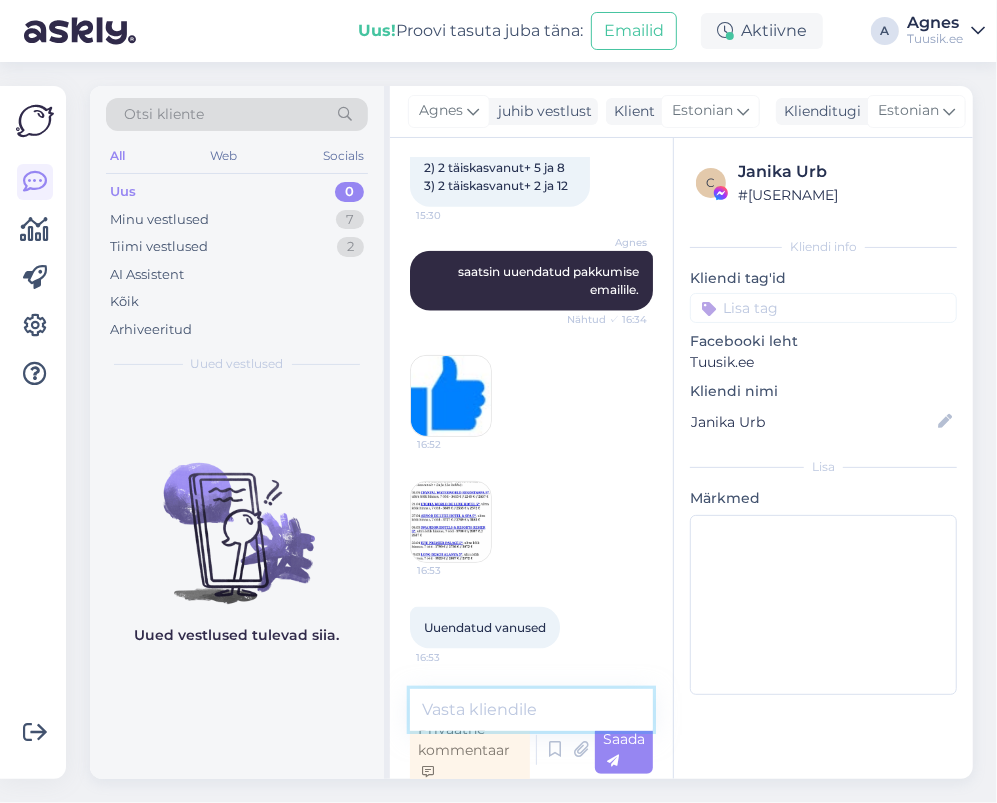 click at bounding box center (531, 710) 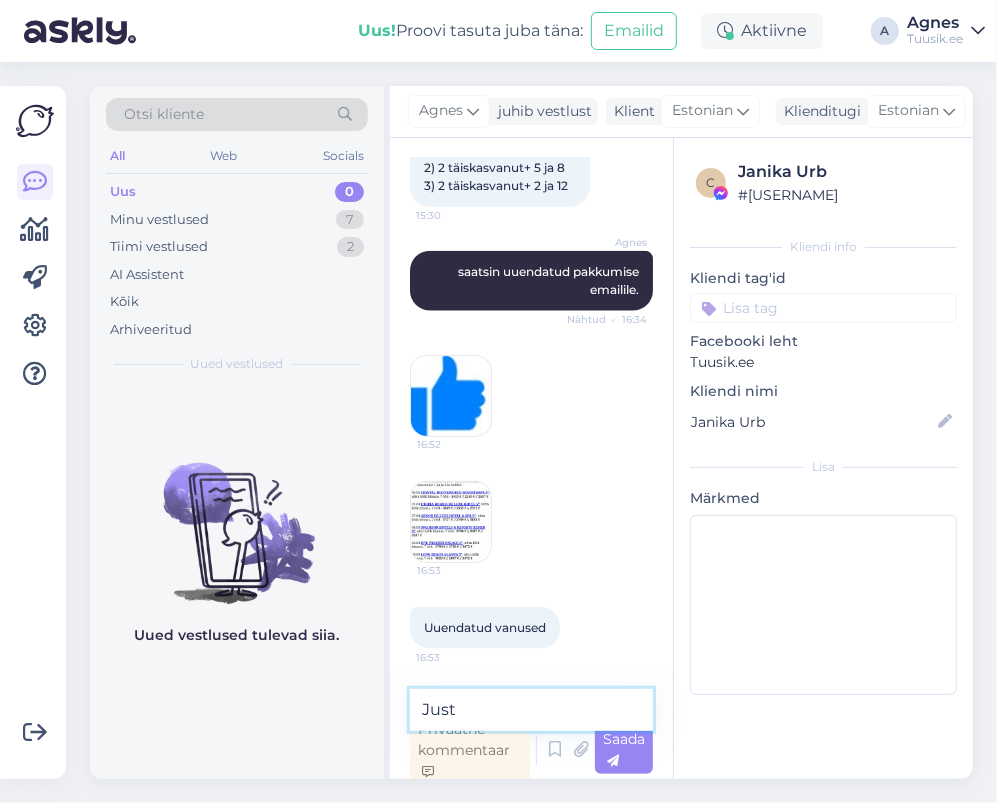 type on "Just." 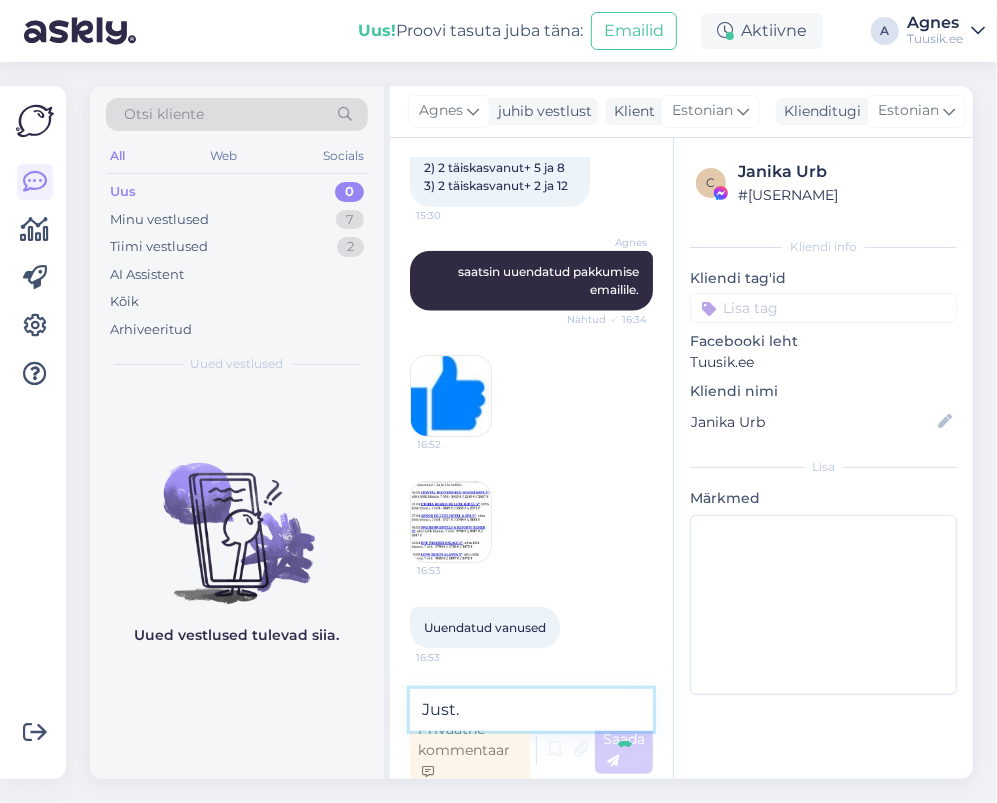 type 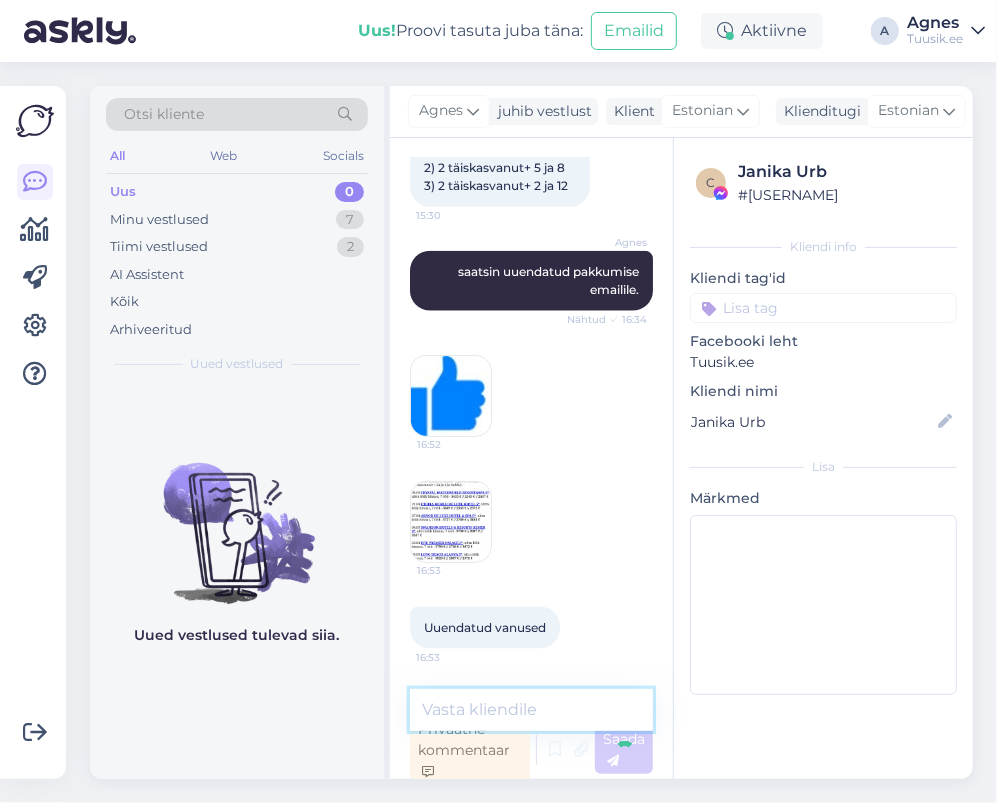 scroll, scrollTop: 5, scrollLeft: 0, axis: vertical 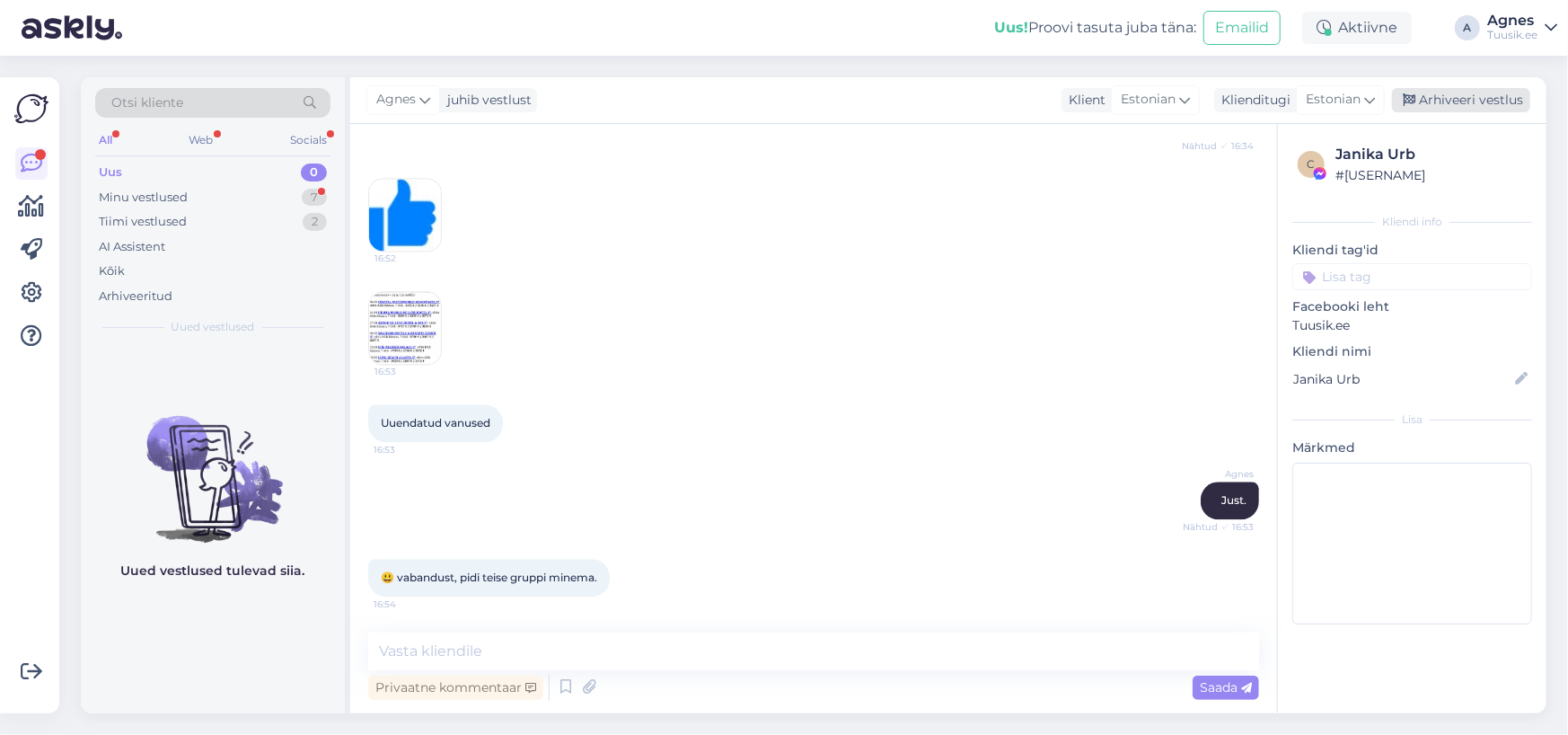 click on "Arhiveeri vestlus" at bounding box center [1461, 100] 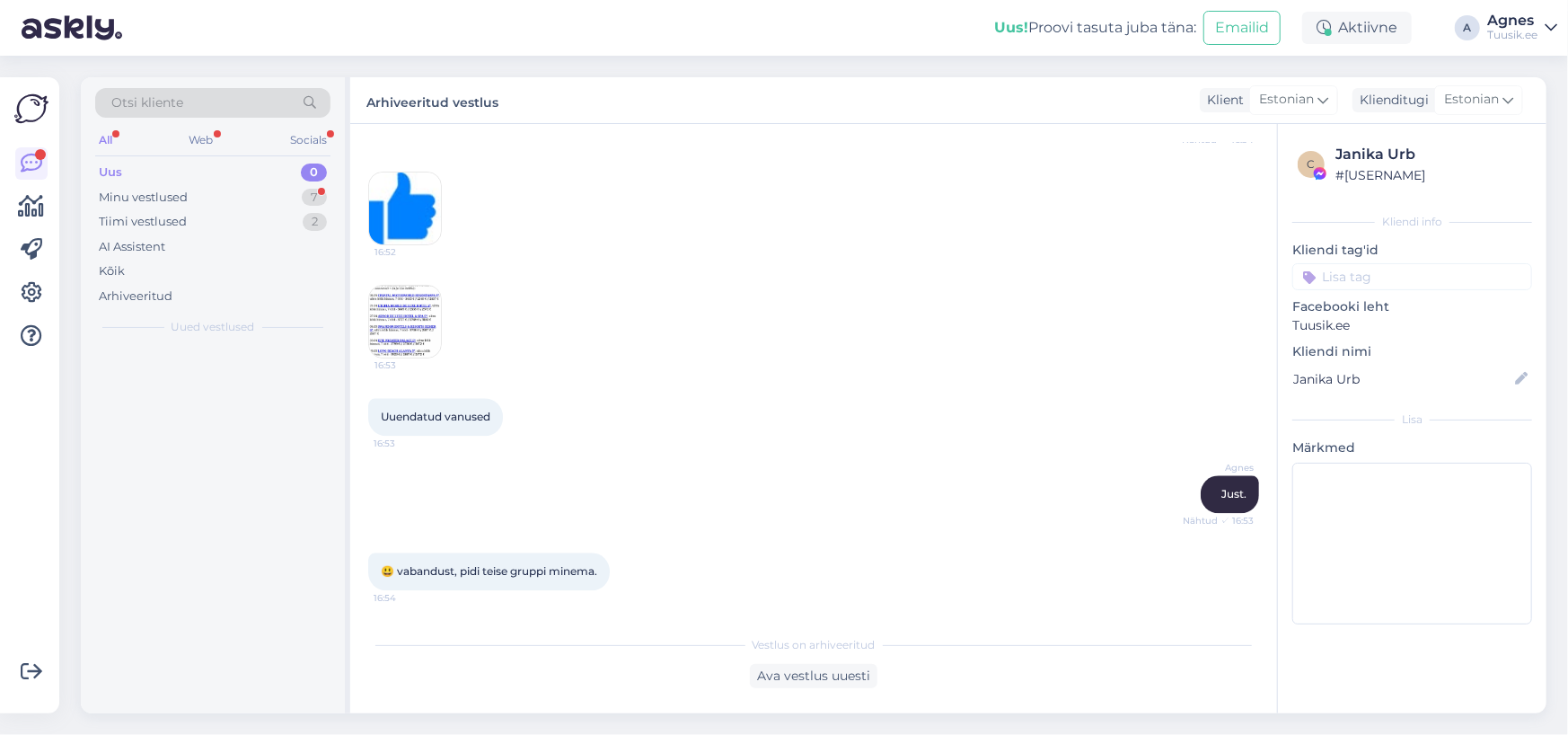 scroll, scrollTop: 6954, scrollLeft: 0, axis: vertical 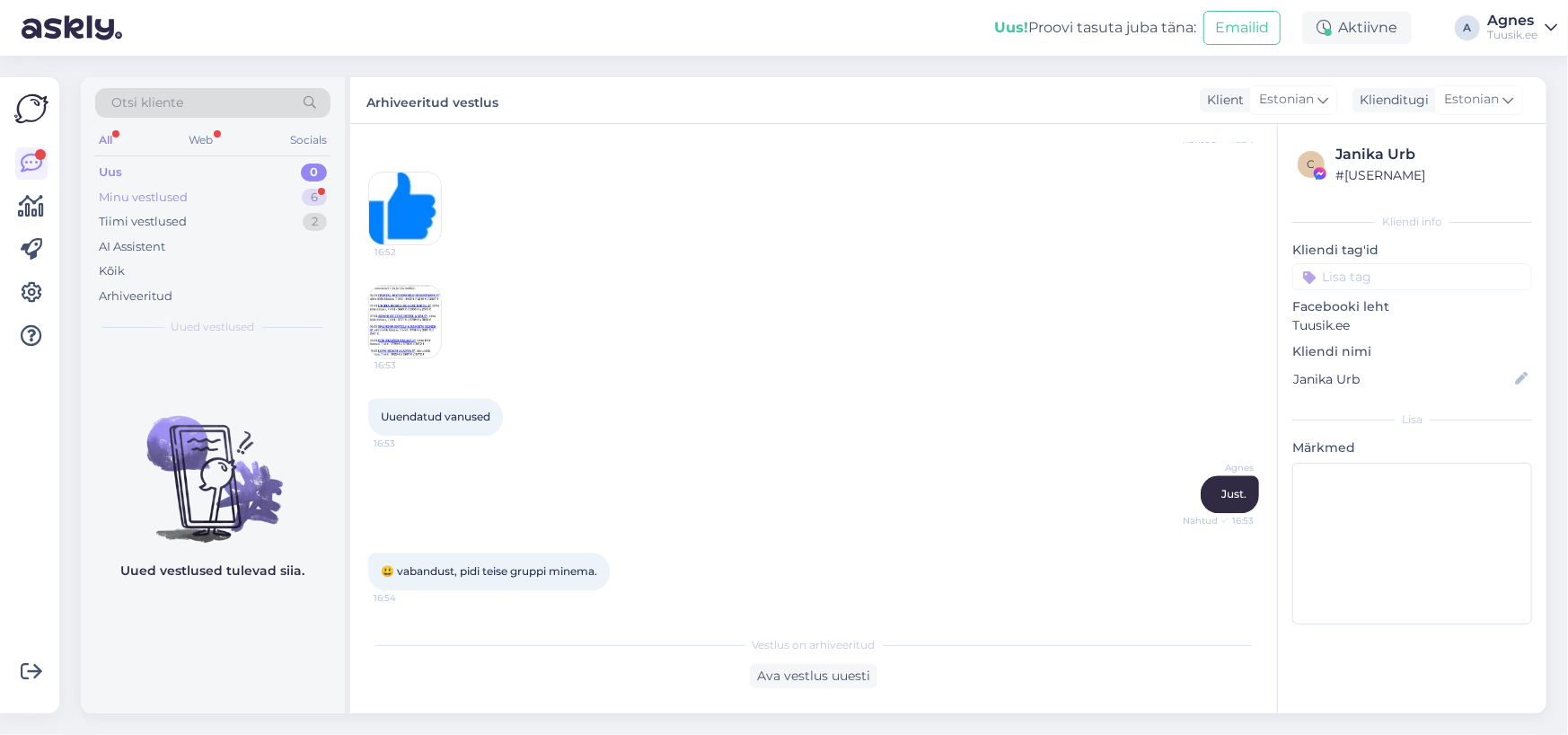 click on "Minu vestlused 6" at bounding box center [213, 198] 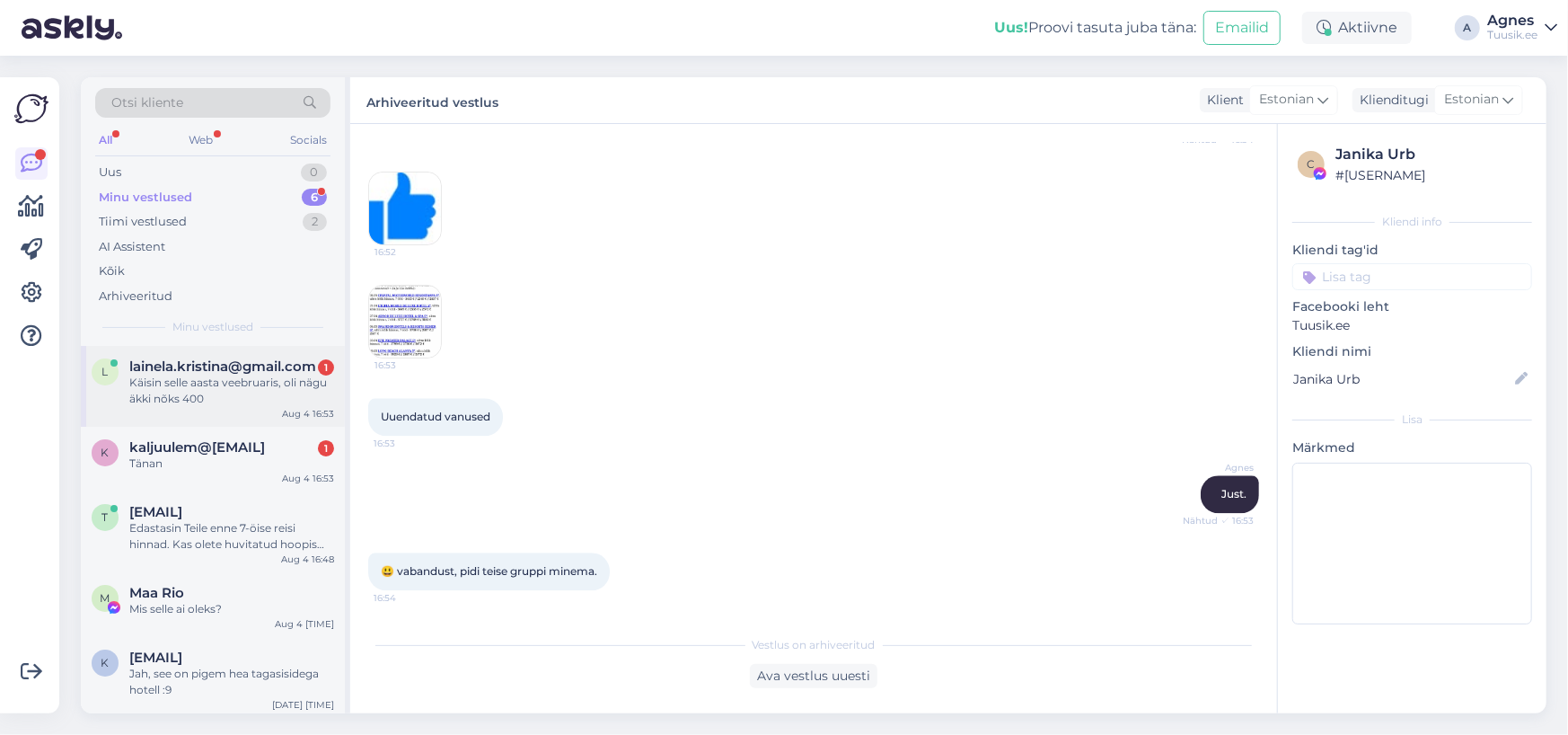 click on "lainela.kristina@gmail.com 1 Käisin selle aasta veebruaris, oli nägu äkki nõks 400 Aug 4 16:53" at bounding box center [213, 386] 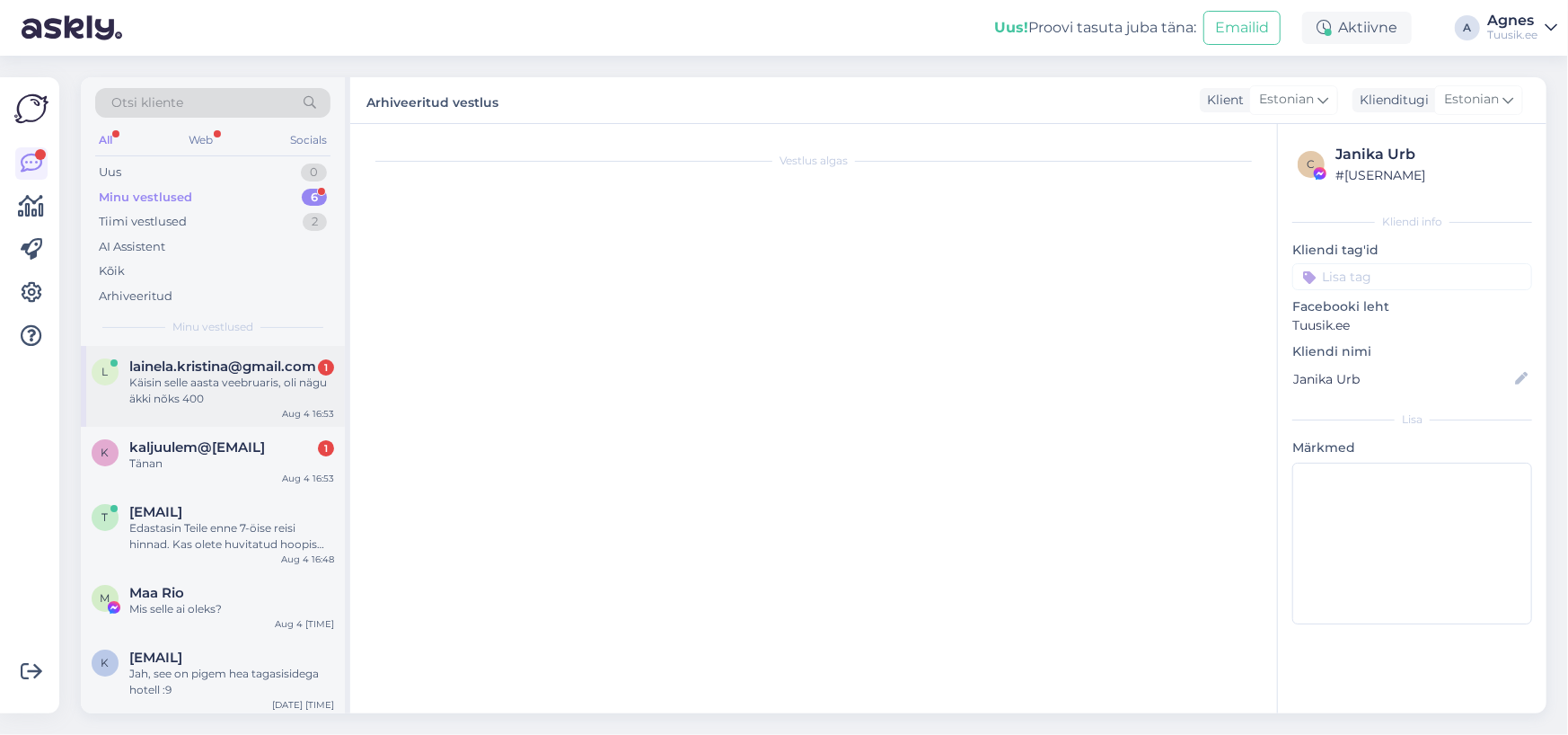 scroll, scrollTop: 2598, scrollLeft: 0, axis: vertical 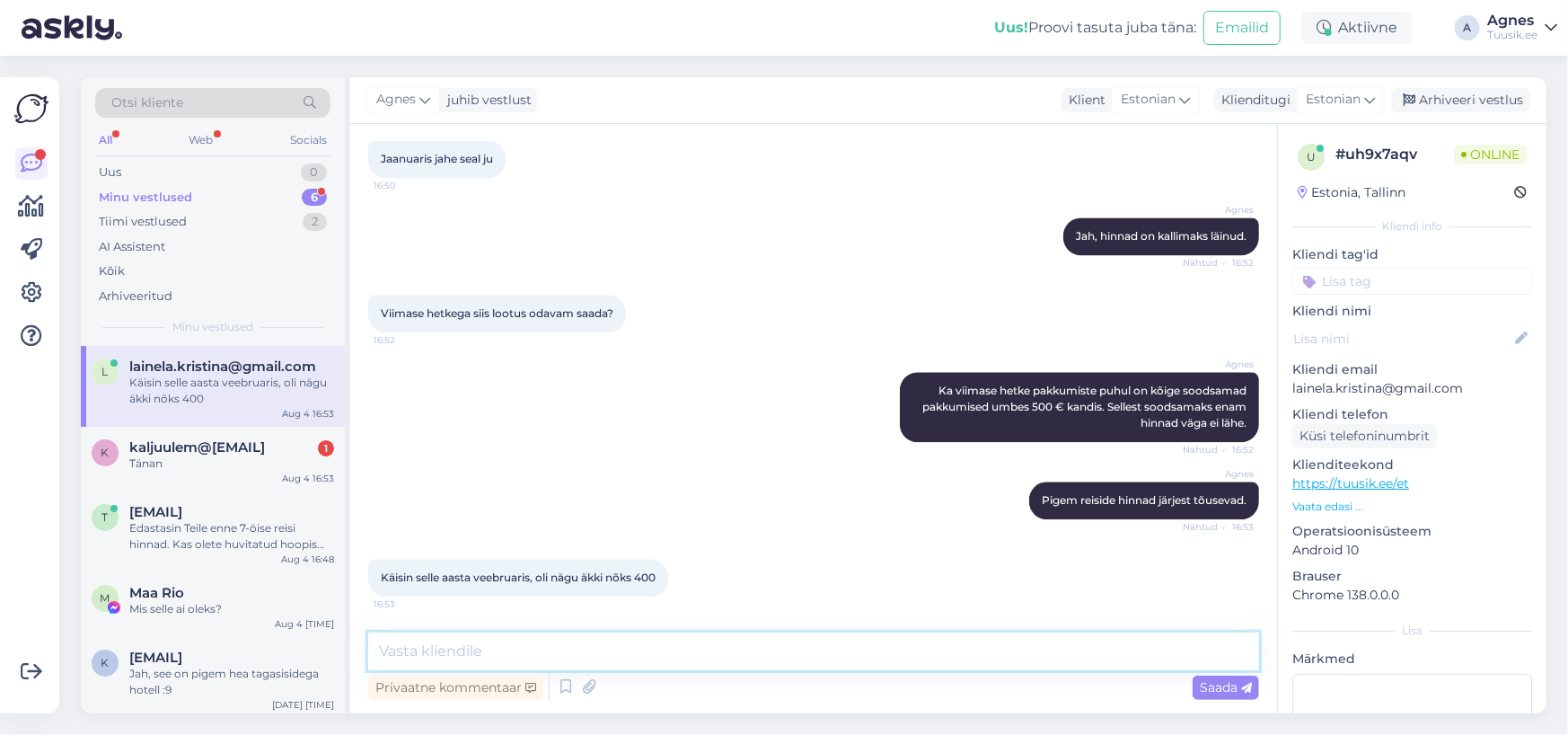 click at bounding box center [814, 651] 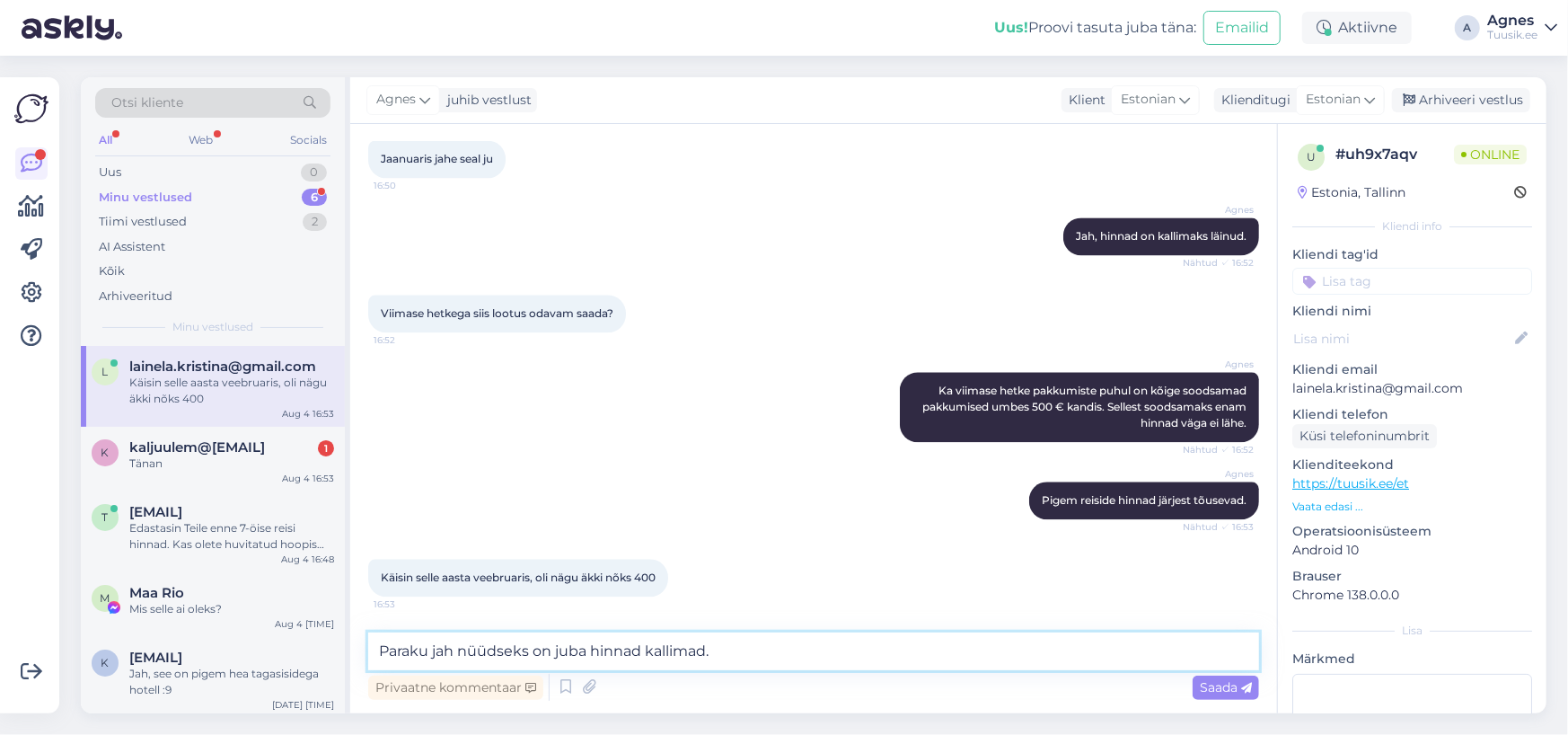 type on "Paraku jah nüüdseks on juba hinnad kallimad.." 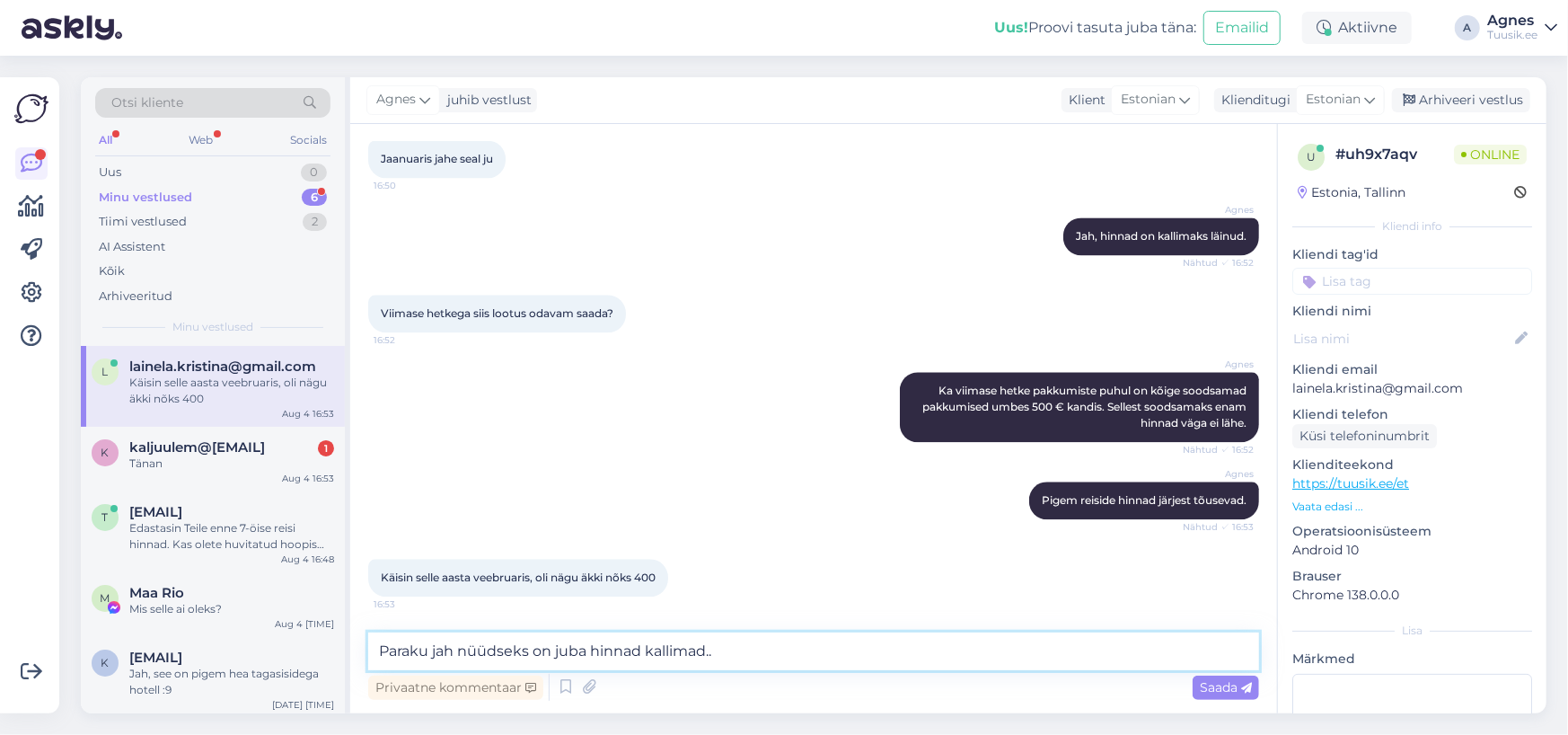 type 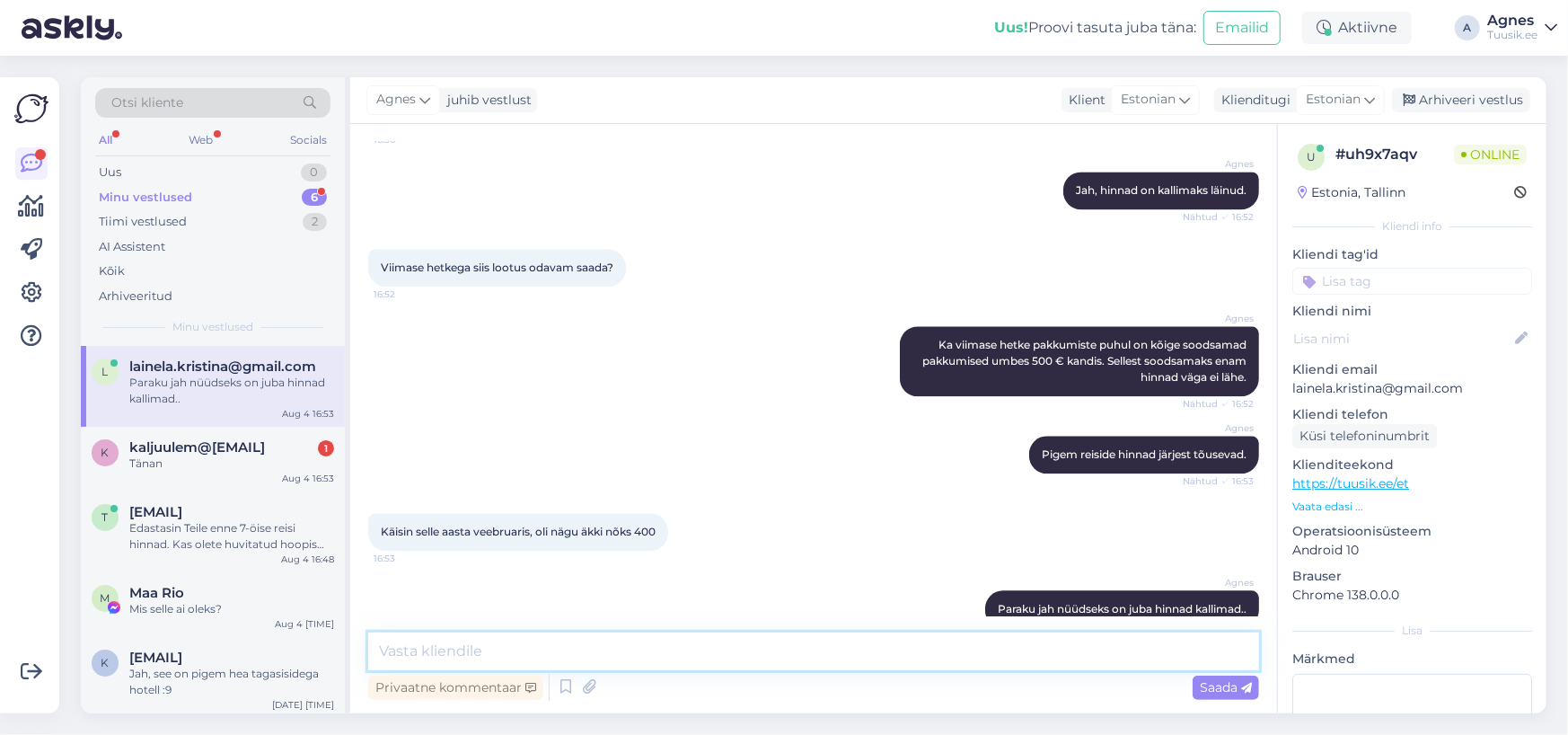 scroll, scrollTop: 2676, scrollLeft: 0, axis: vertical 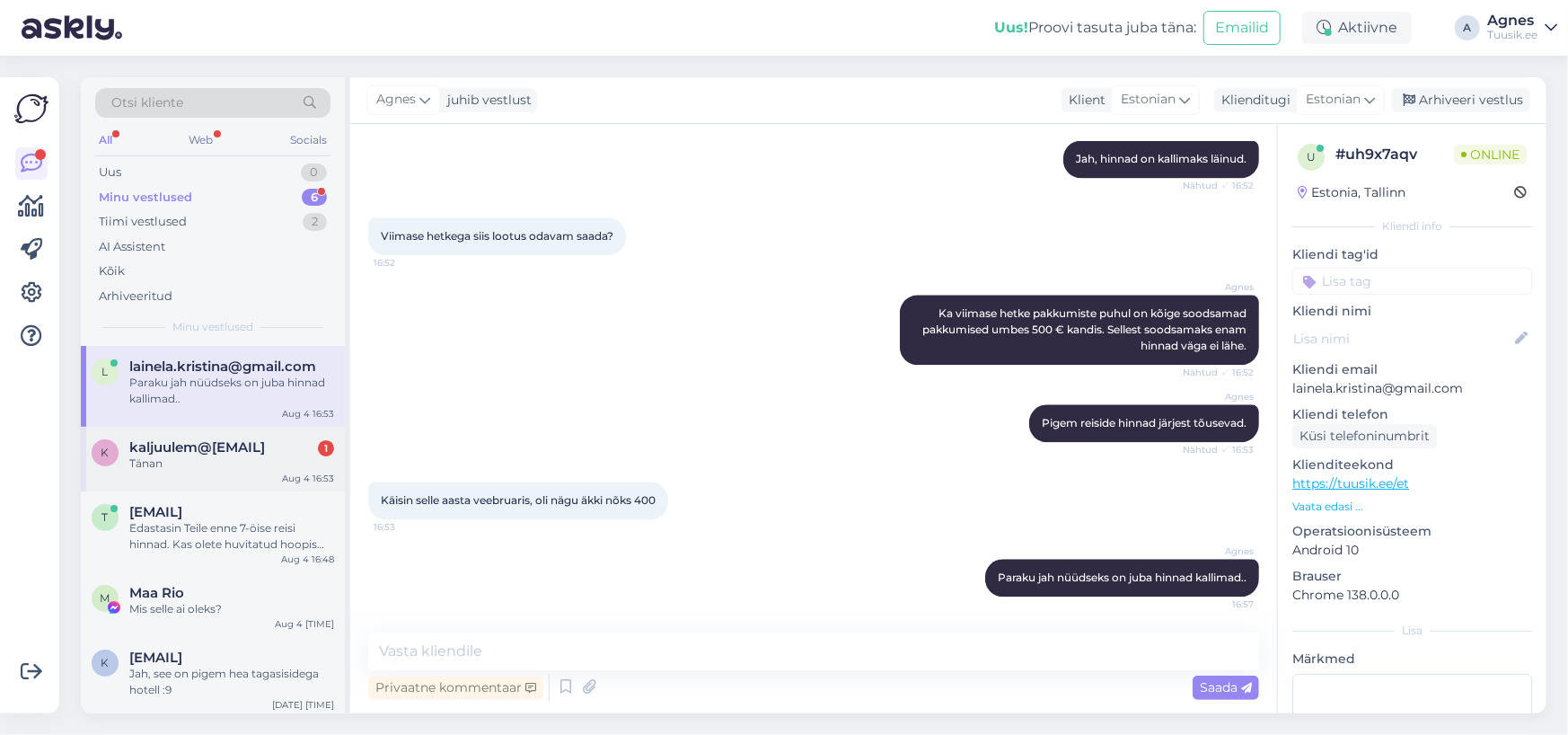 click on "k kaljuulem@mail.ee 1 Tänan Aug 4 17:53" at bounding box center [213, 459] 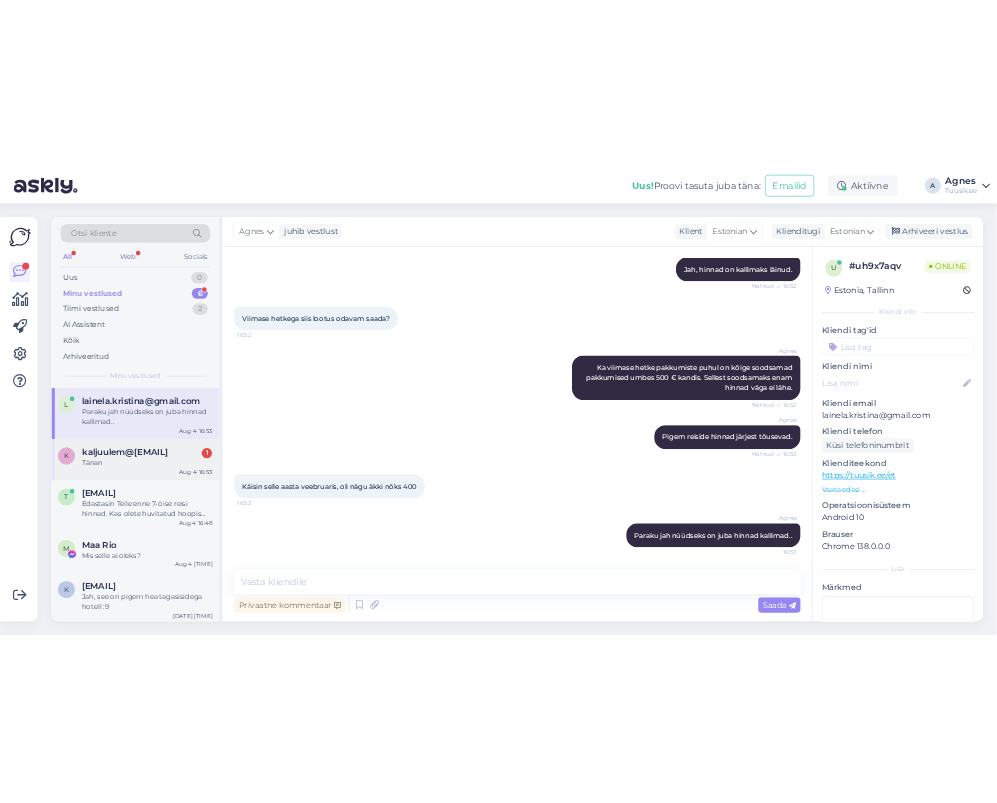 scroll, scrollTop: 89, scrollLeft: 0, axis: vertical 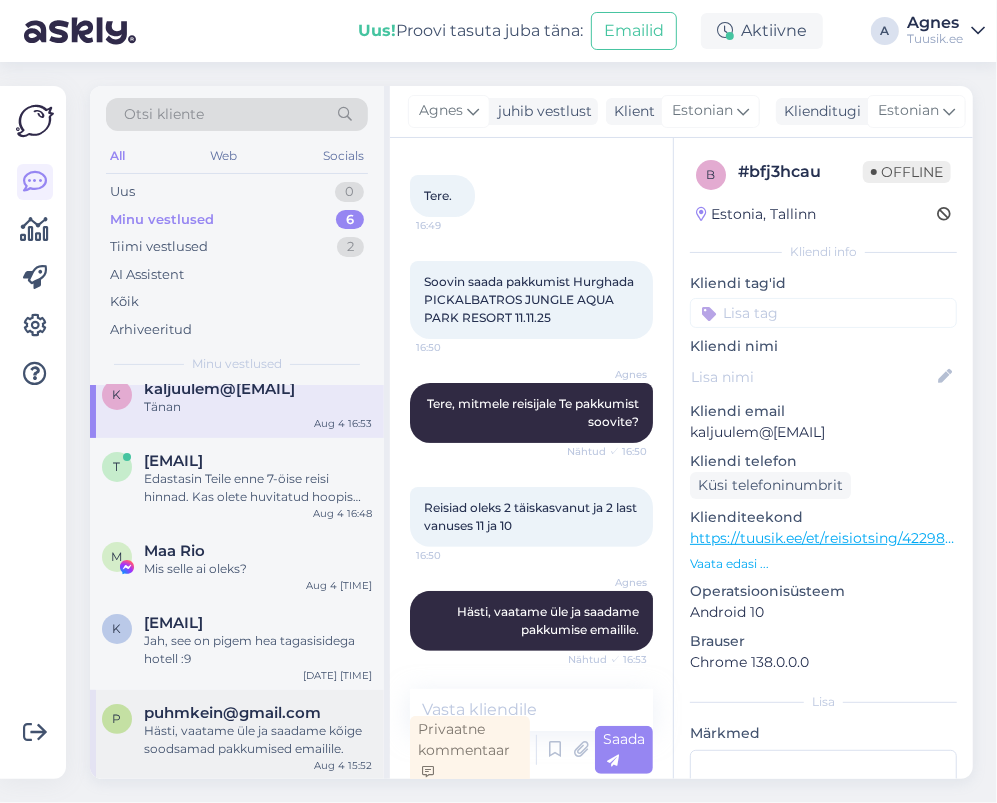 click on "Hästi, vaatame üle ja saadame kõige soodsamad pakkumised emailile." at bounding box center [258, 740] 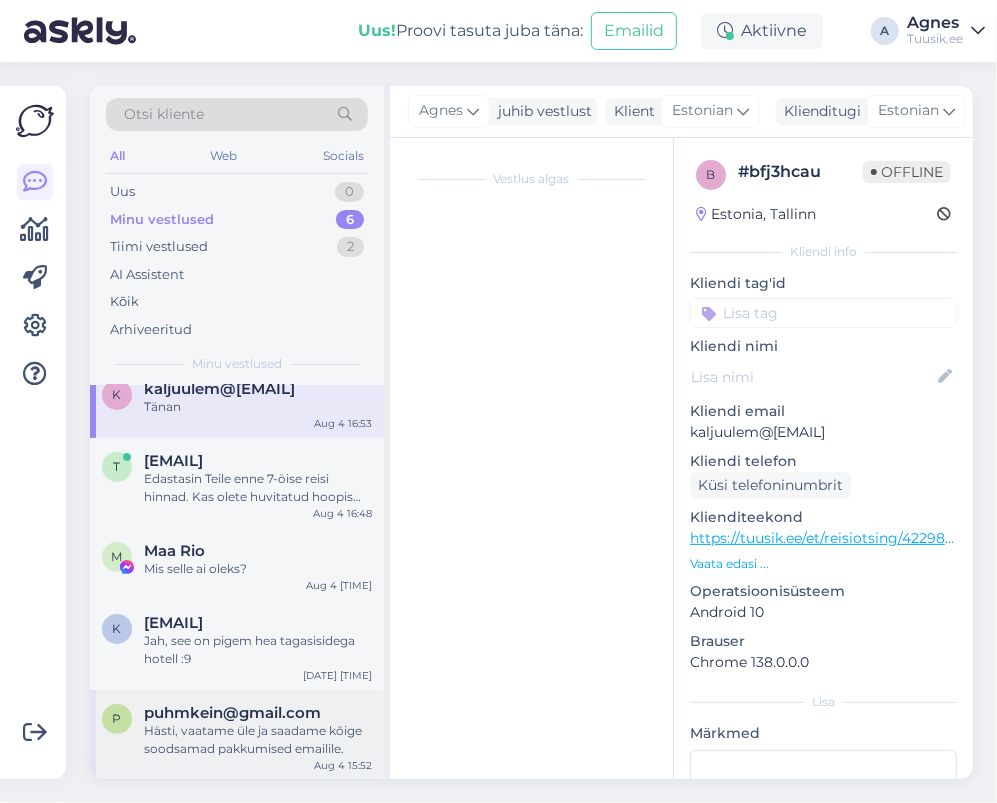 scroll, scrollTop: 954, scrollLeft: 0, axis: vertical 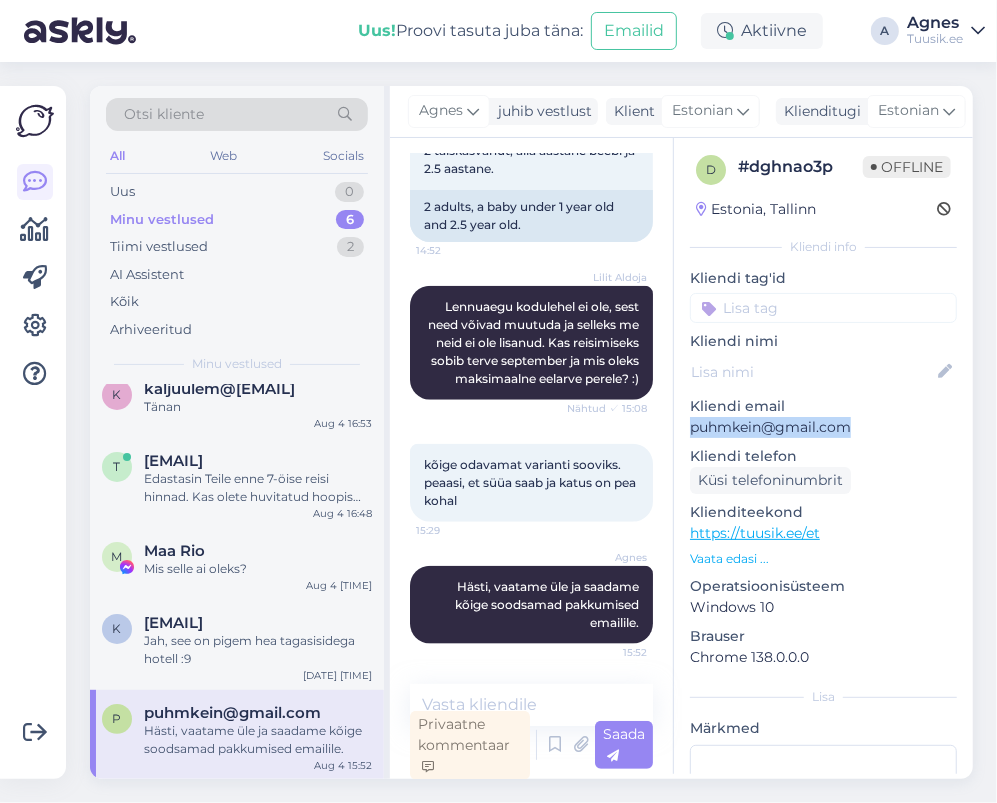 drag, startPoint x: 858, startPoint y: 425, endPoint x: 379, endPoint y: 271, distance: 503.1471 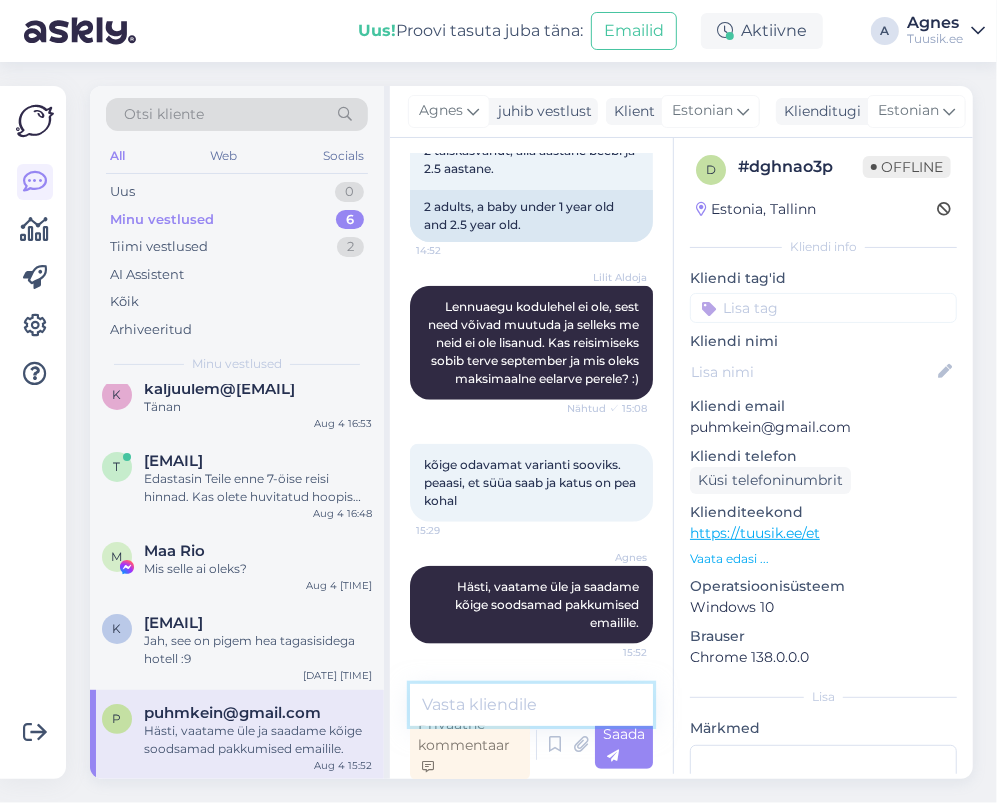 click at bounding box center (531, 705) 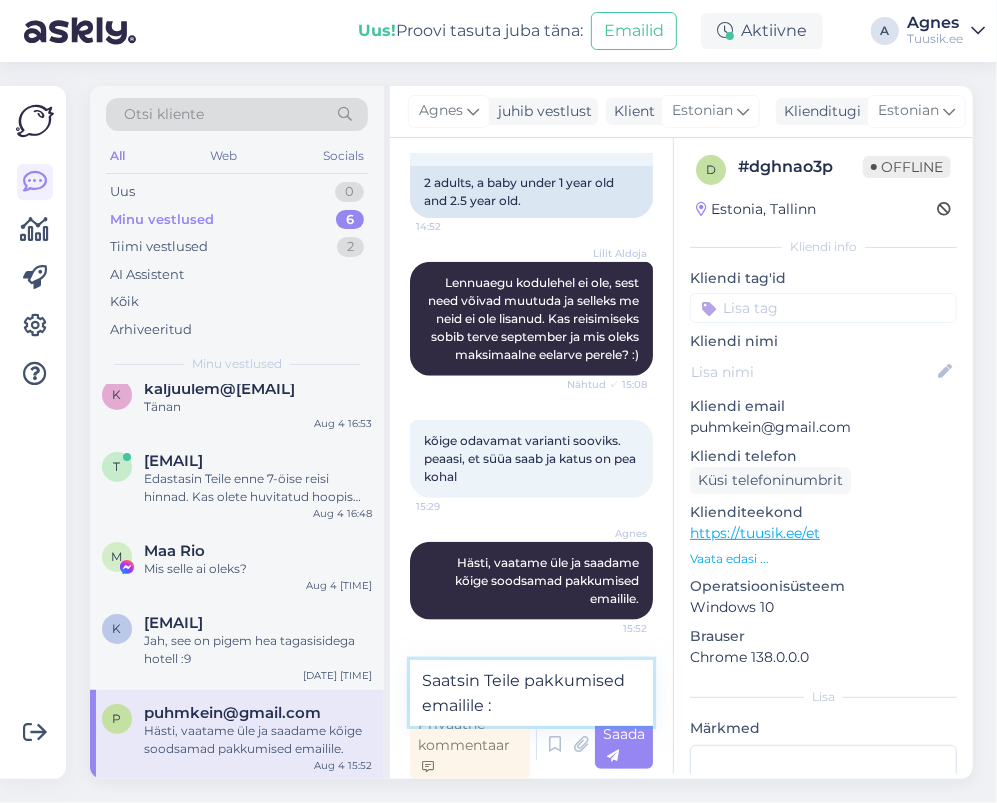 type on "Saatsime Teile pakkumised emailile :)" 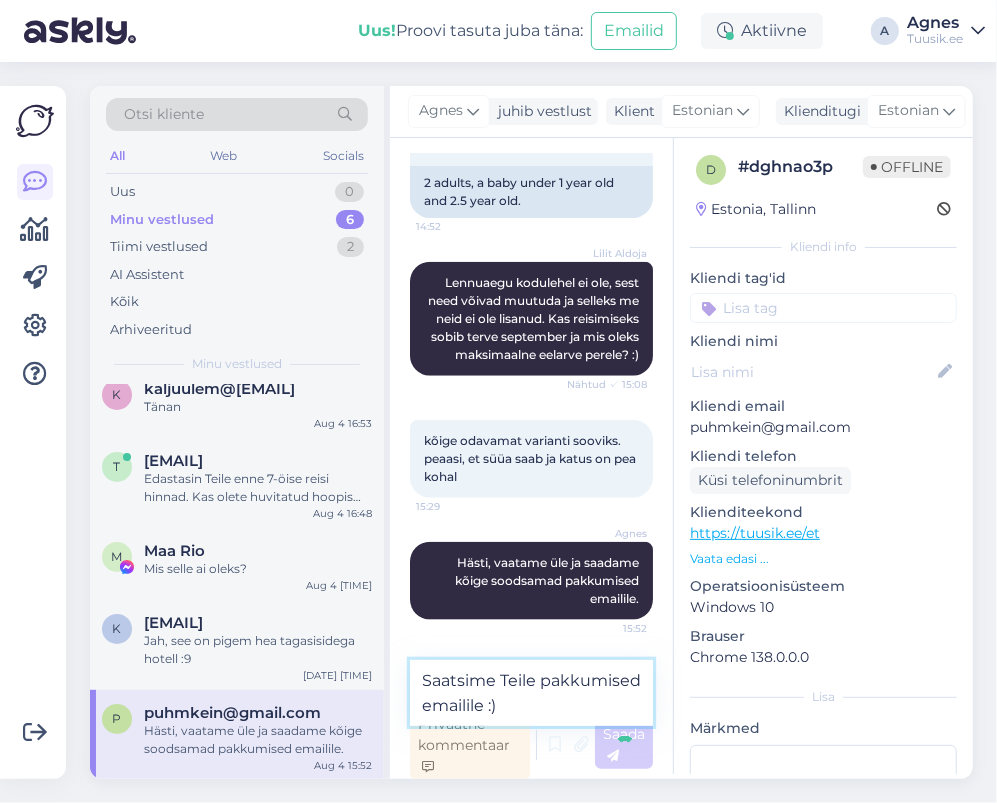 type 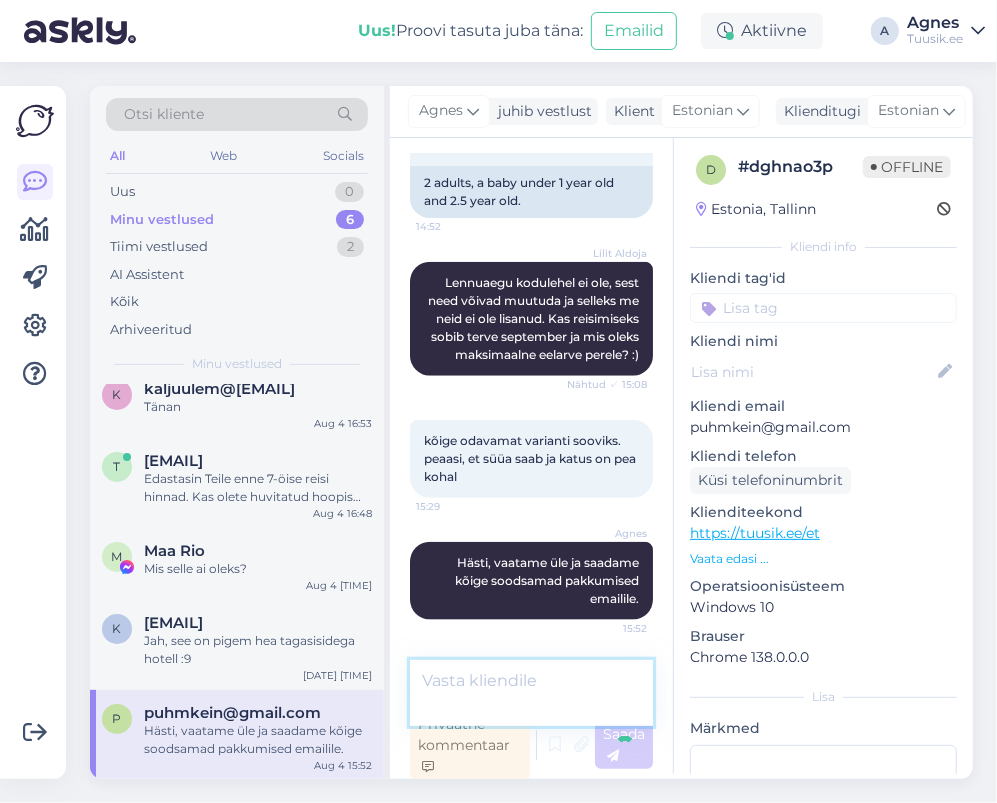 scroll, scrollTop: 1059, scrollLeft: 0, axis: vertical 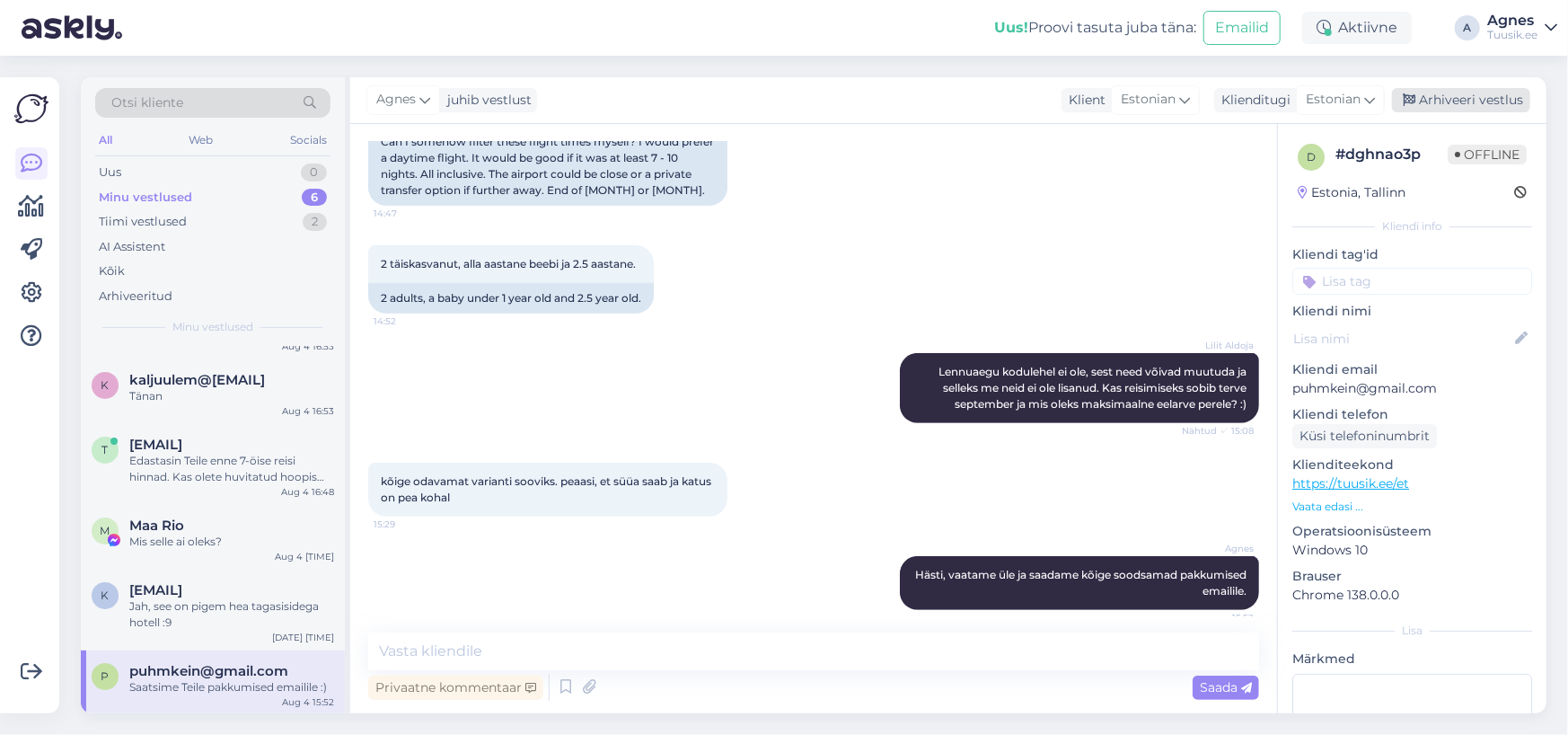 click on "Arhiveeri vestlus" at bounding box center [1461, 100] 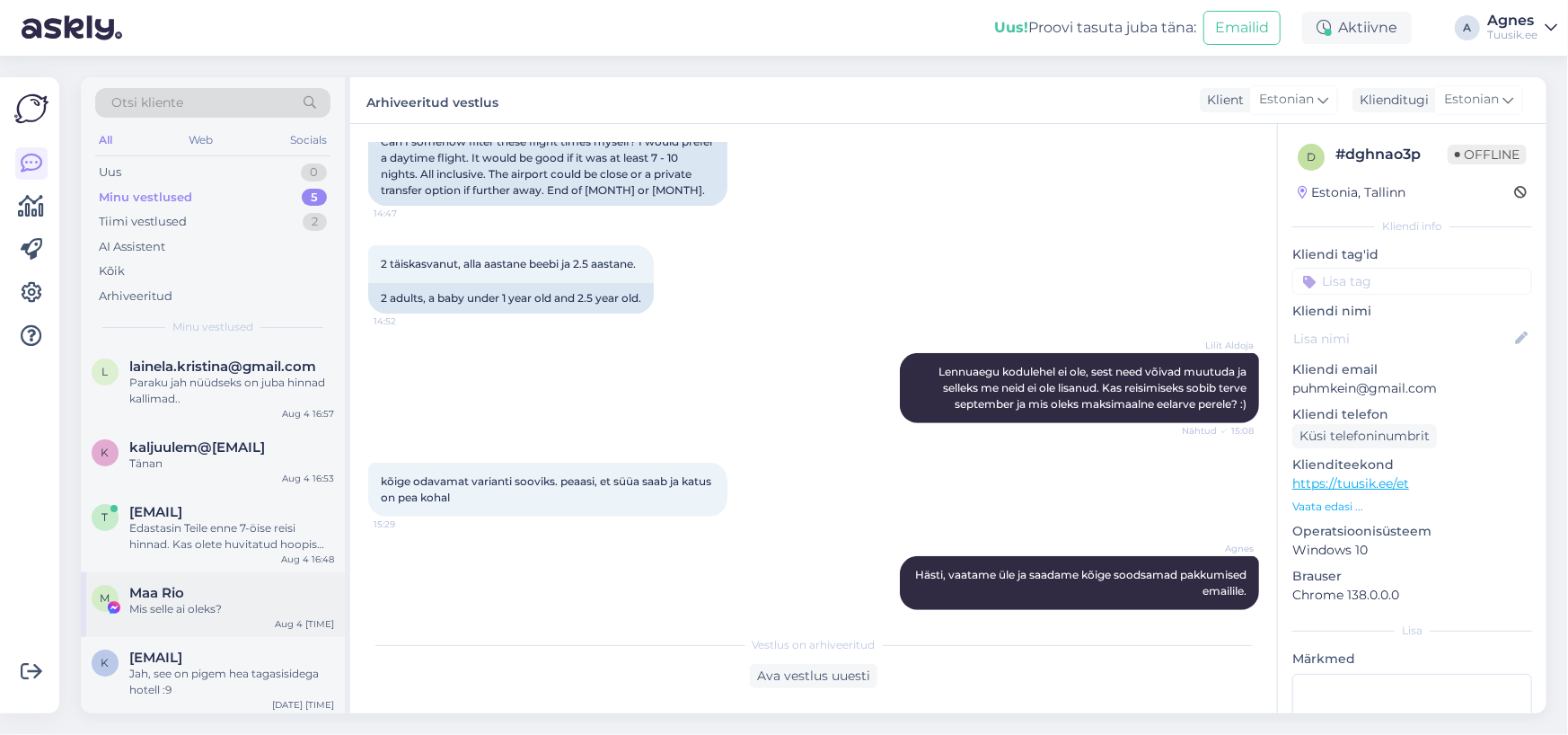 scroll, scrollTop: 3, scrollLeft: 0, axis: vertical 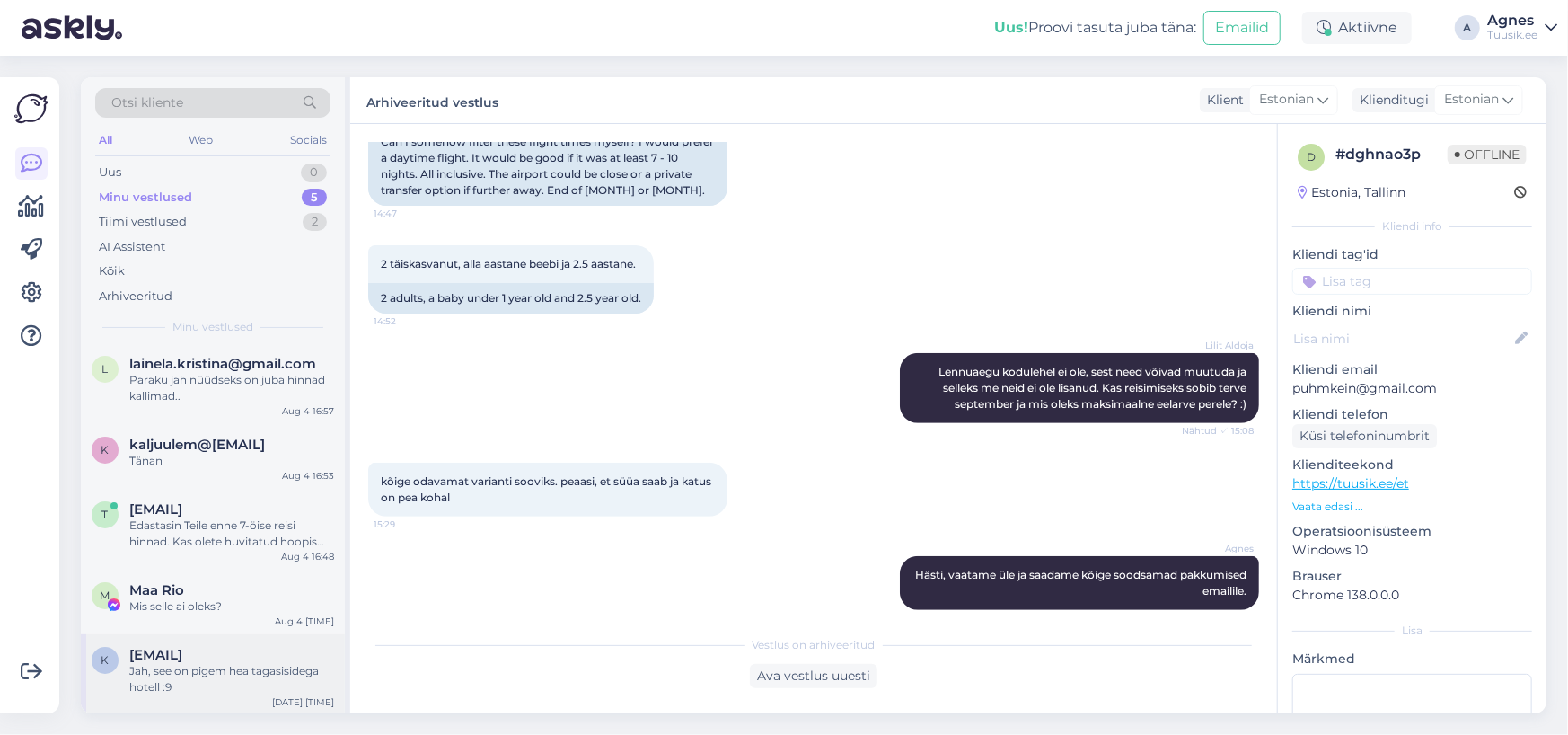 drag, startPoint x: 242, startPoint y: 677, endPoint x: 251, endPoint y: 670, distance: 11.401754 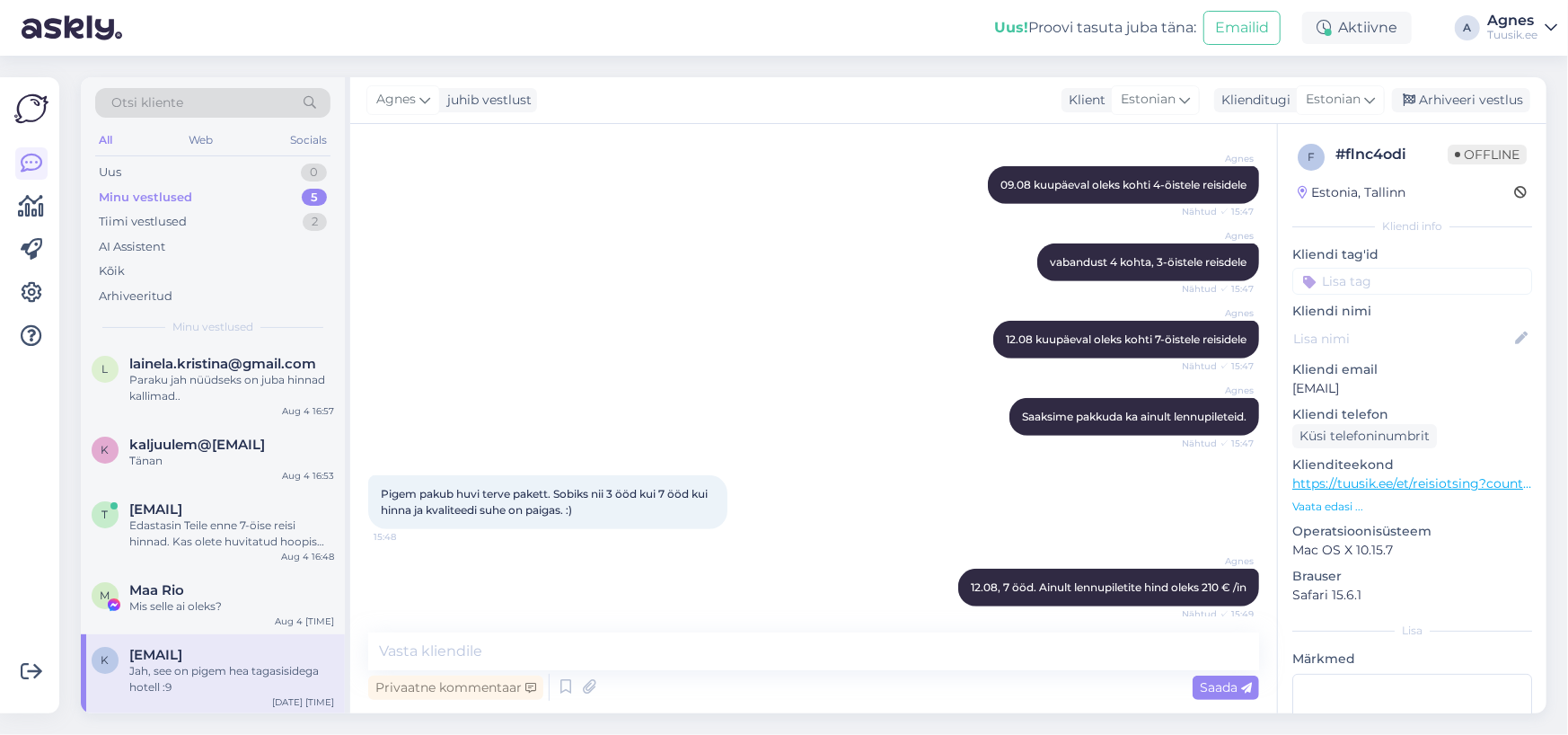 scroll, scrollTop: 2372, scrollLeft: 0, axis: vertical 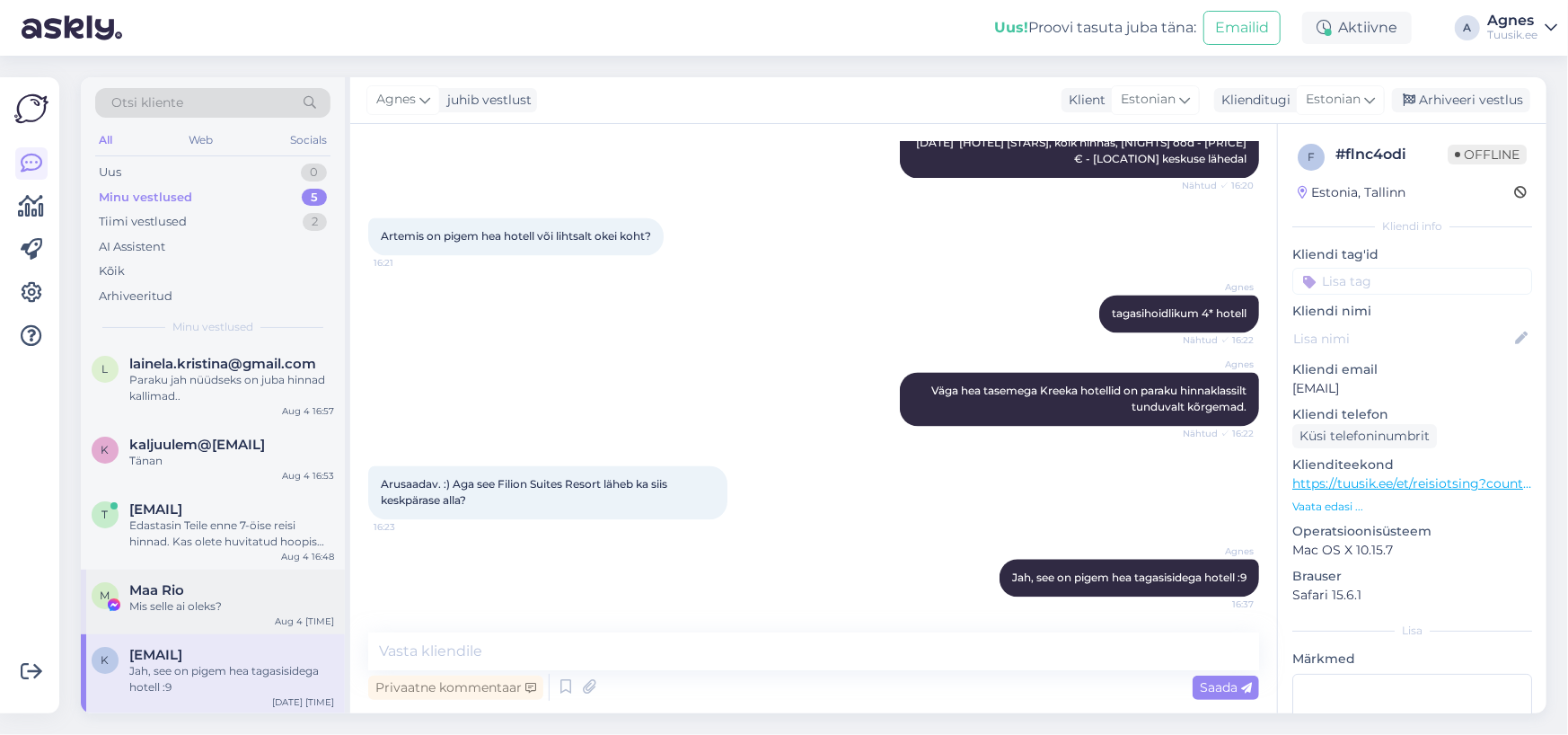 click on "M Maa Rio Mis selle ai oleks? [DATE] [TIME]" at bounding box center [213, 602] 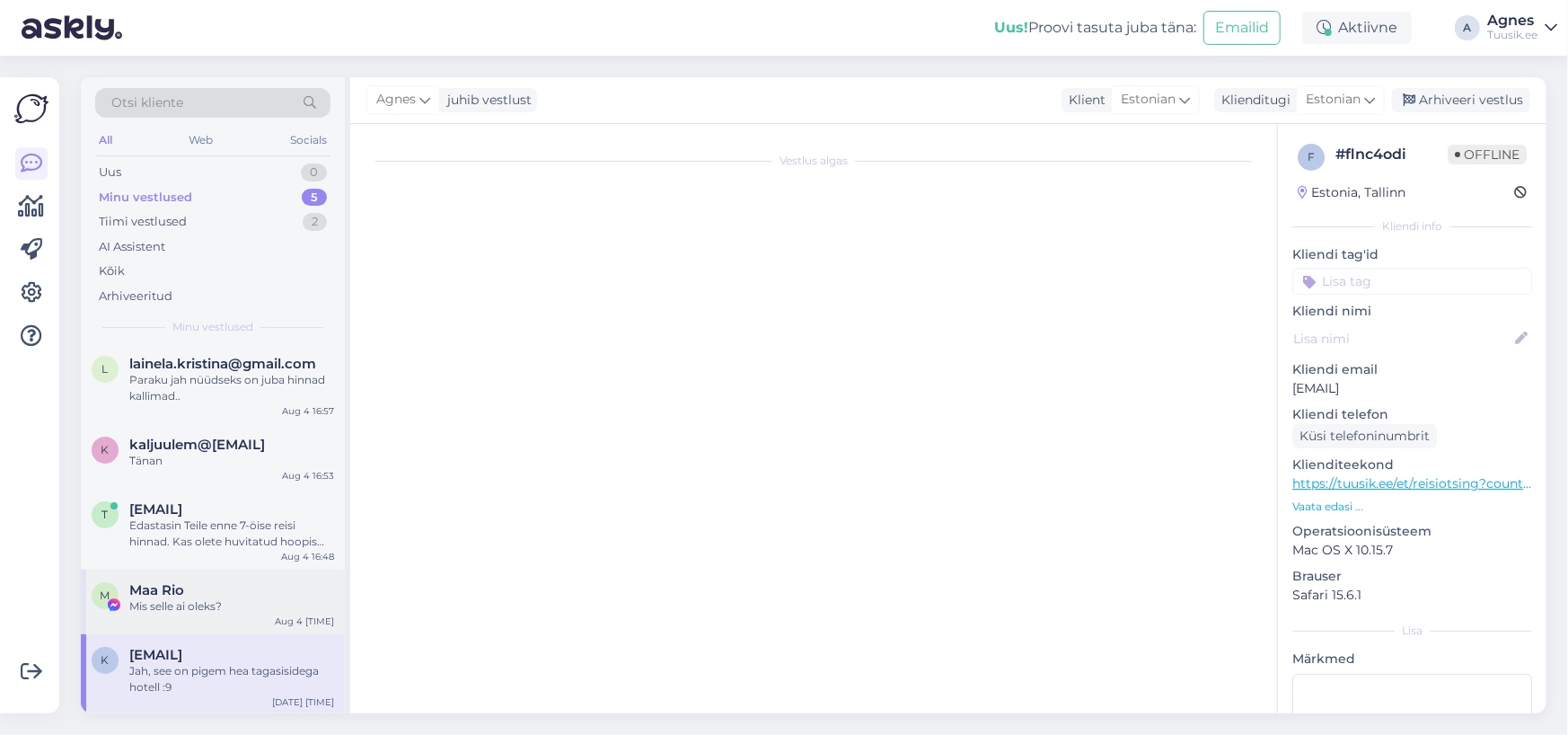 scroll, scrollTop: 8522, scrollLeft: 0, axis: vertical 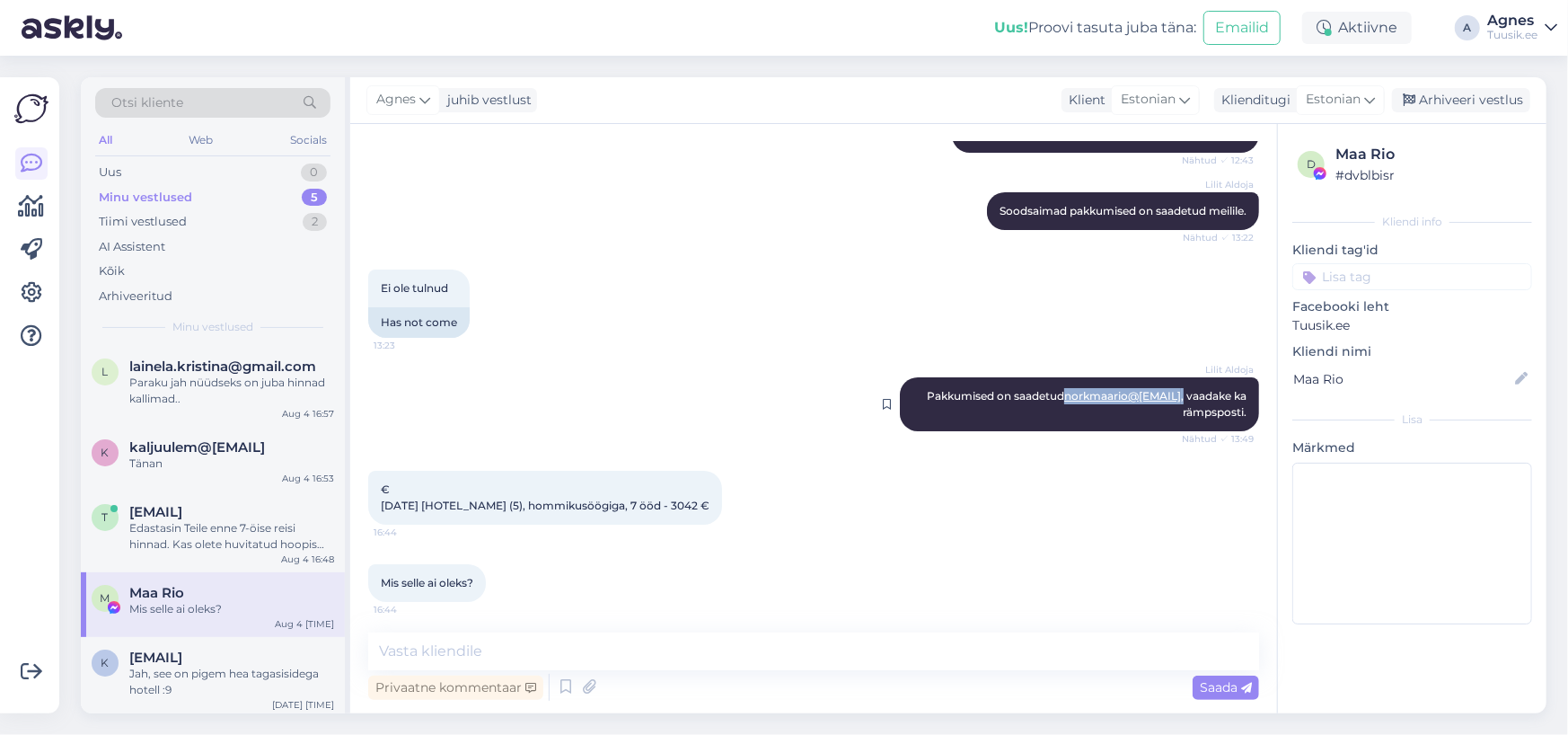 copy on "norkmaario@[EMAIL] ," 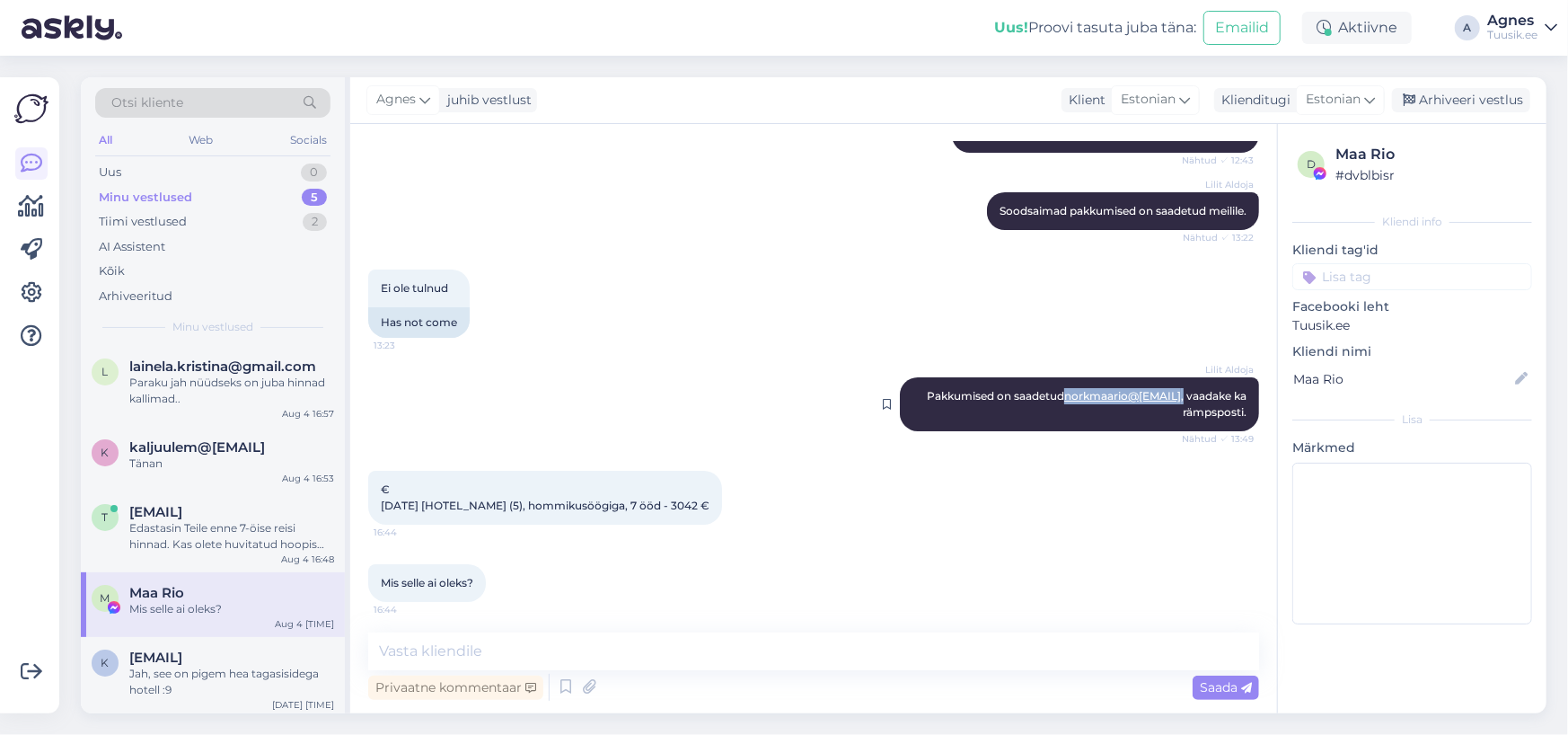drag, startPoint x: 1174, startPoint y: 390, endPoint x: 1048, endPoint y: 389, distance: 126.00397 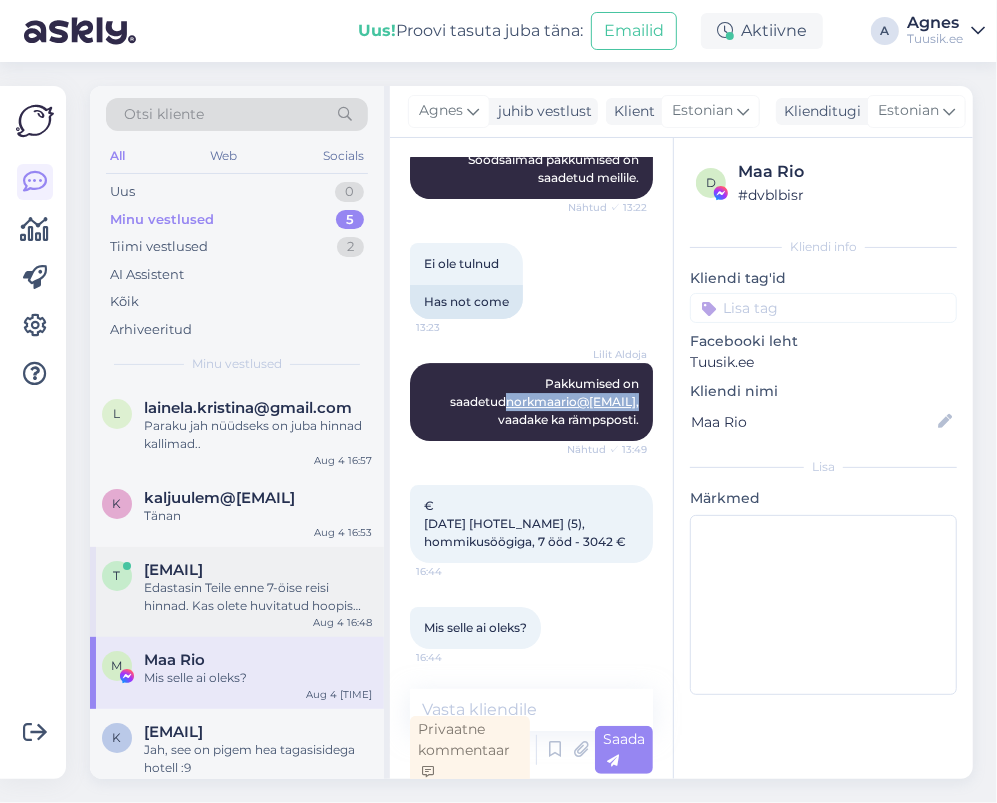 scroll, scrollTop: 10685, scrollLeft: 0, axis: vertical 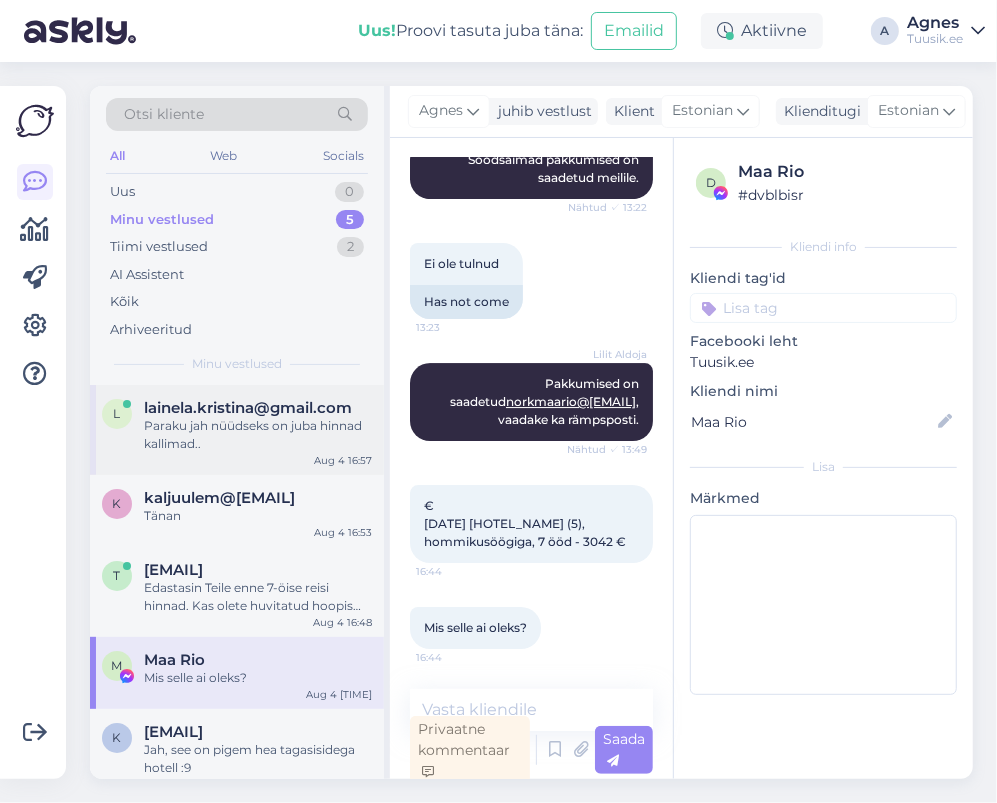 click on "lainela.kristina@gmail.com" at bounding box center (248, 408) 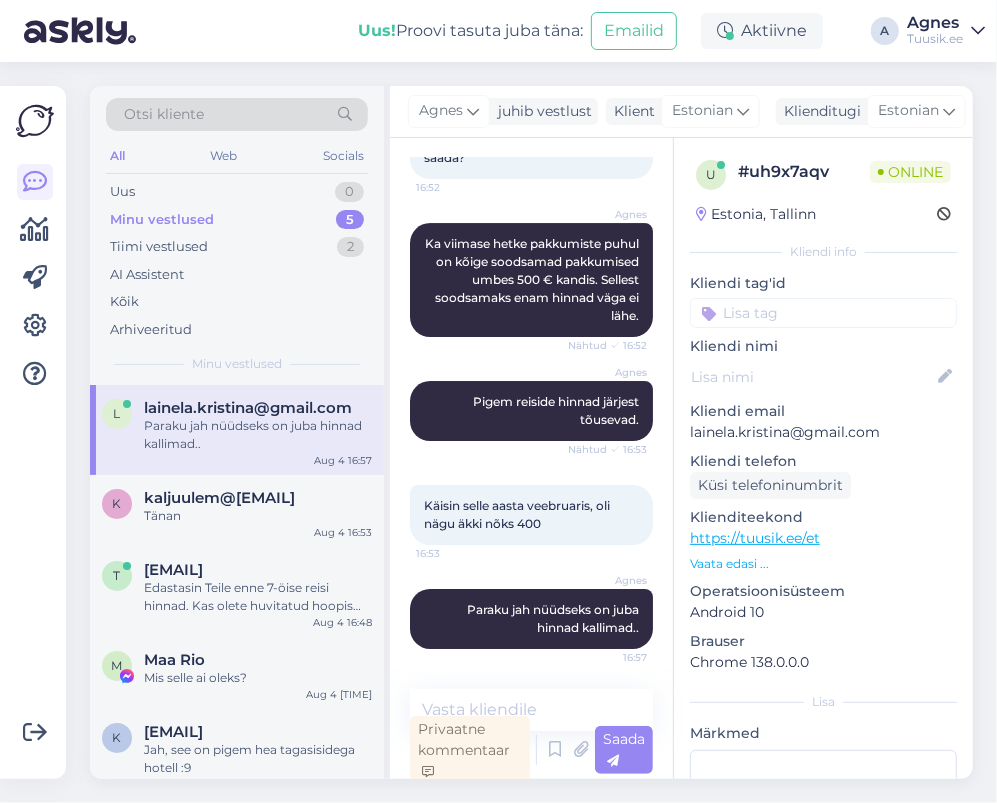 scroll, scrollTop: 5, scrollLeft: 0, axis: vertical 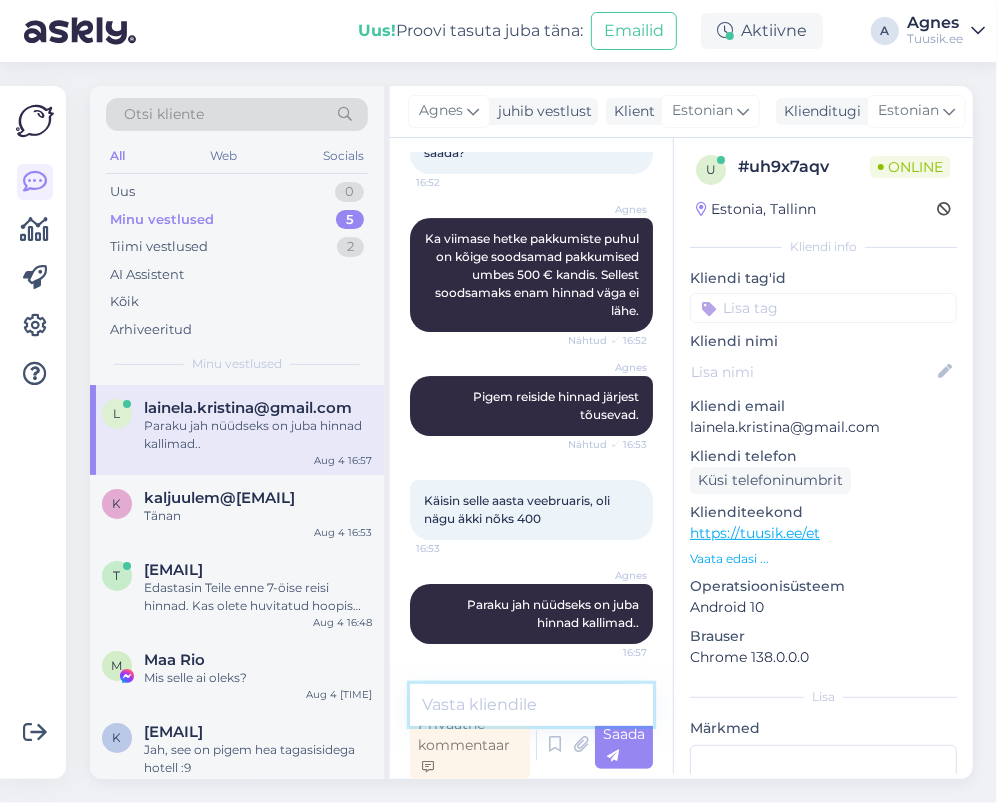click at bounding box center [531, 705] 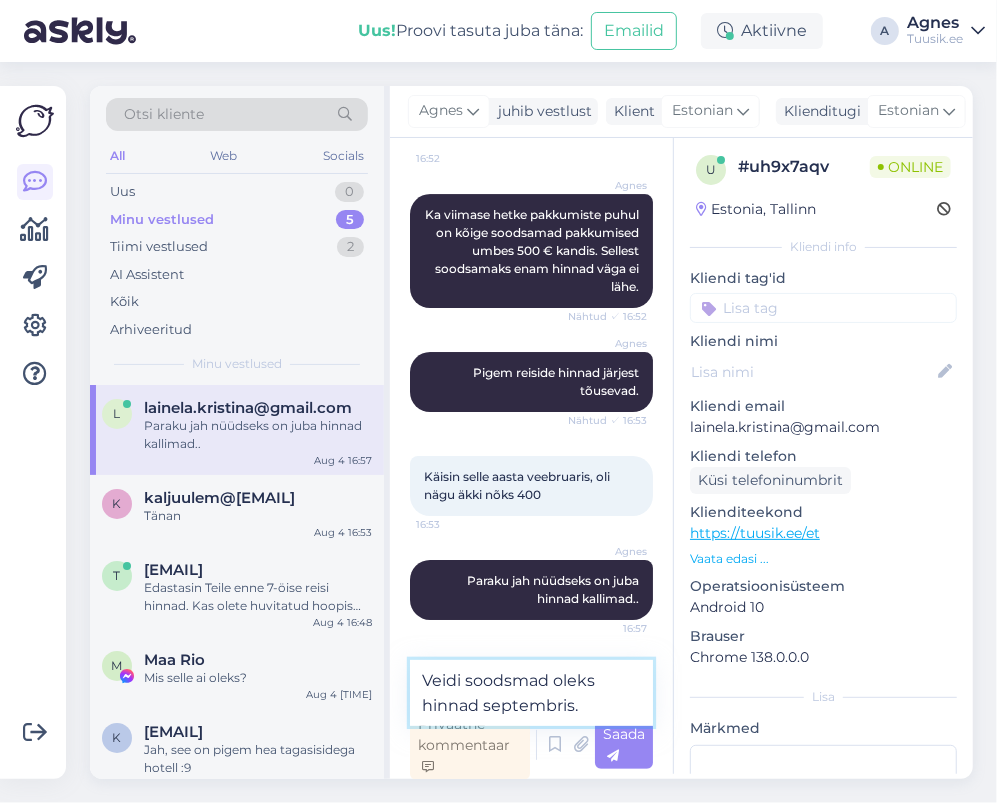 click on "Veidi soodsmad oleks hinnad septembris." at bounding box center [531, 693] 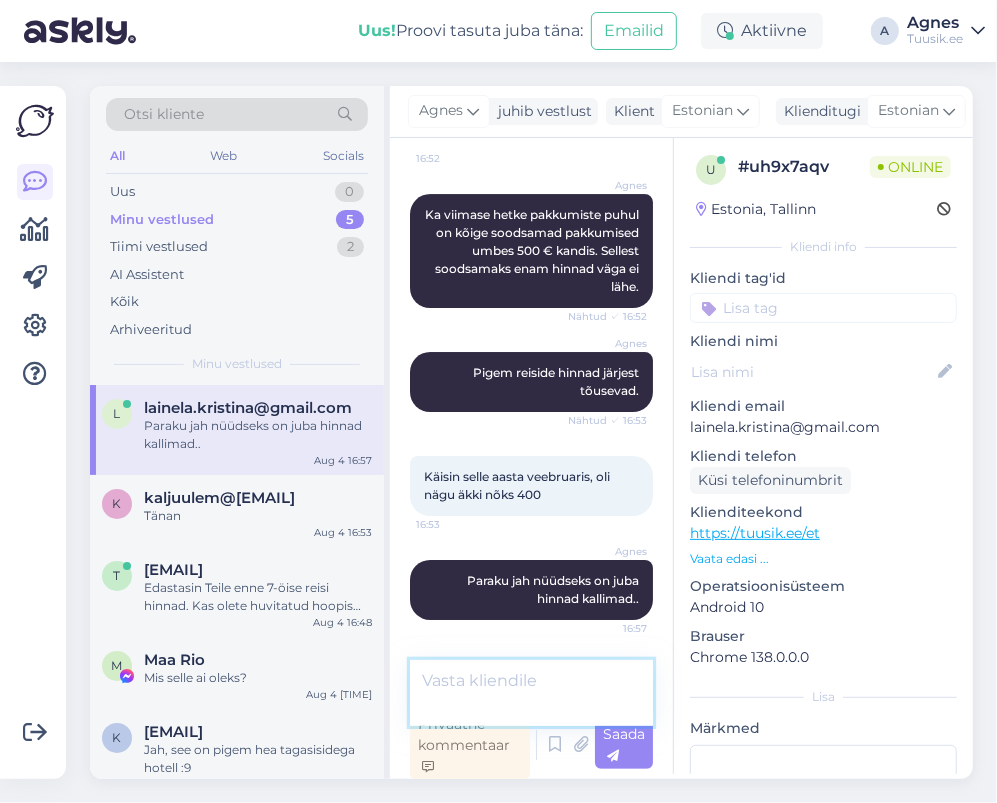 scroll, scrollTop: 3509, scrollLeft: 0, axis: vertical 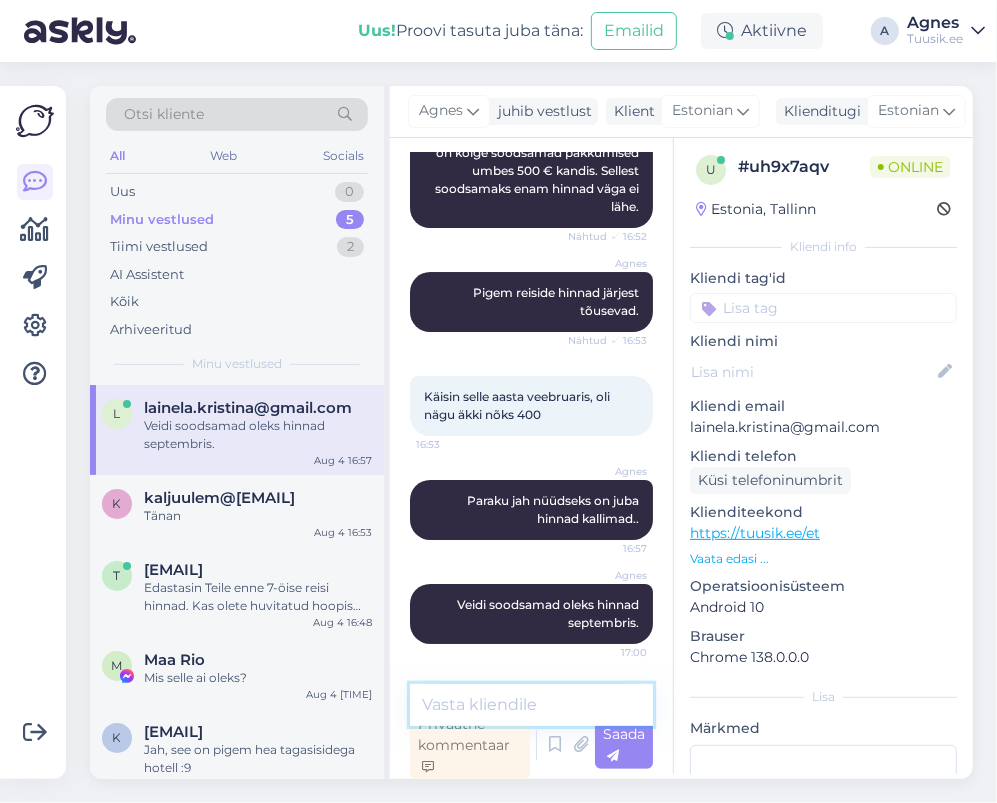 paste on "https://tuusik.ee/et/reisiotsing?country_id=11&after=25.9.2025&departure_id=1&nights=2&before=4" 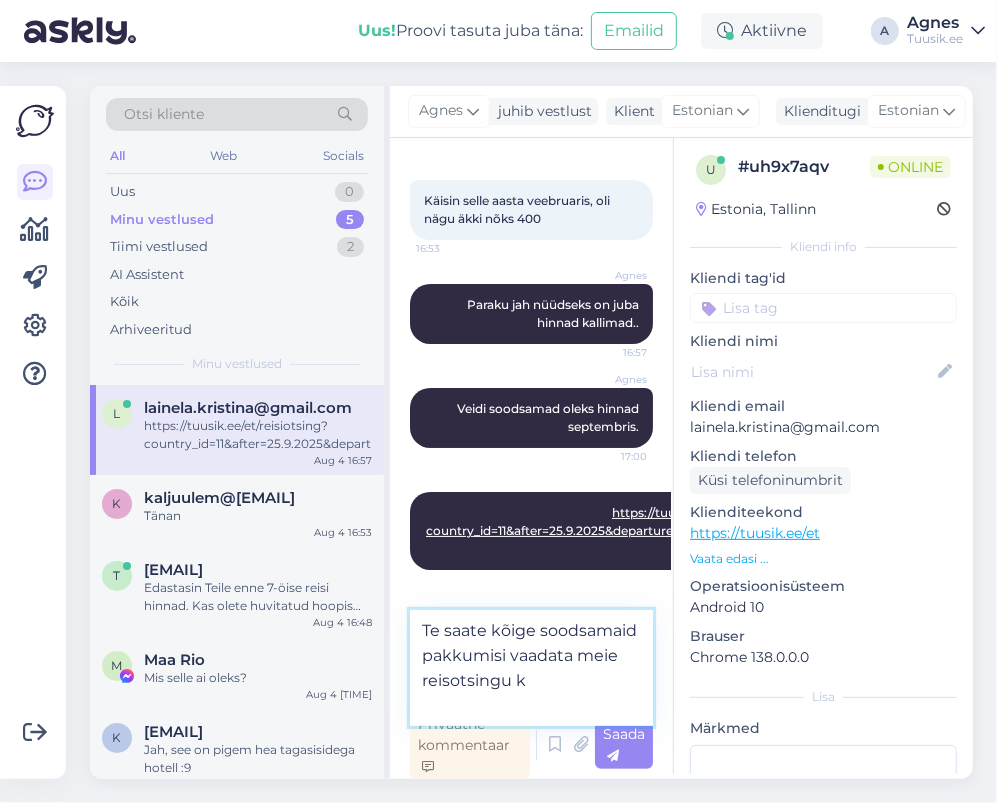 scroll, scrollTop: 3704, scrollLeft: 0, axis: vertical 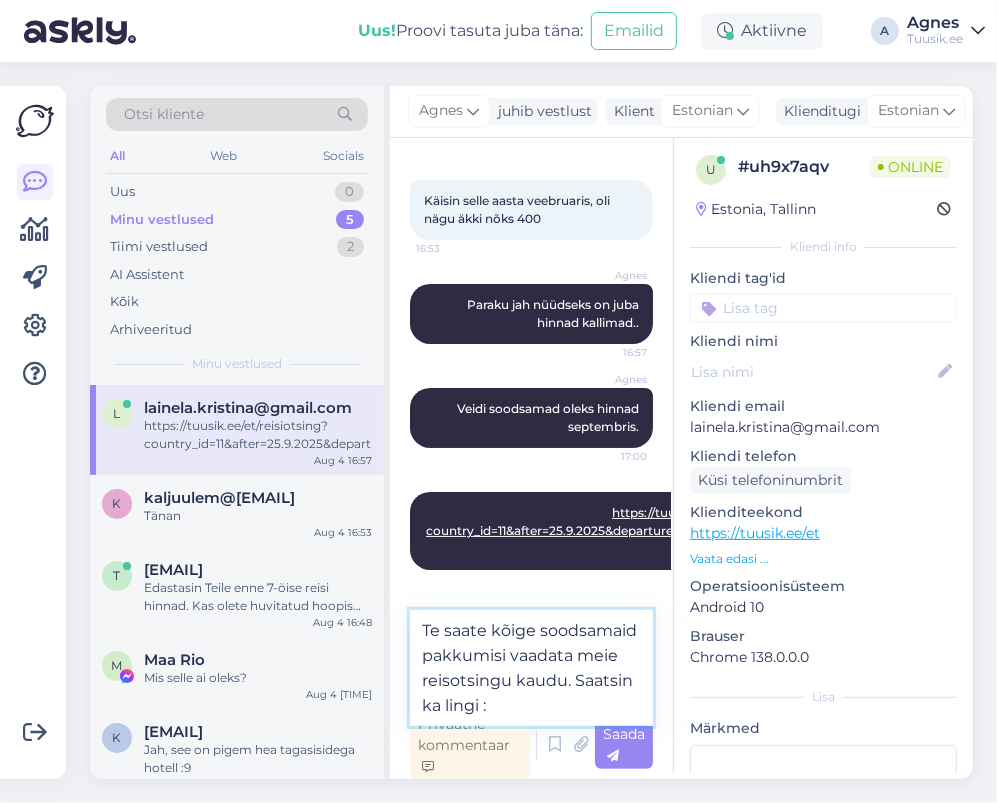 type on "Te saate kõige soodsamaid pakkumisi vaadata meie reisotsingu kaudu. Saatsin ka lingi :)" 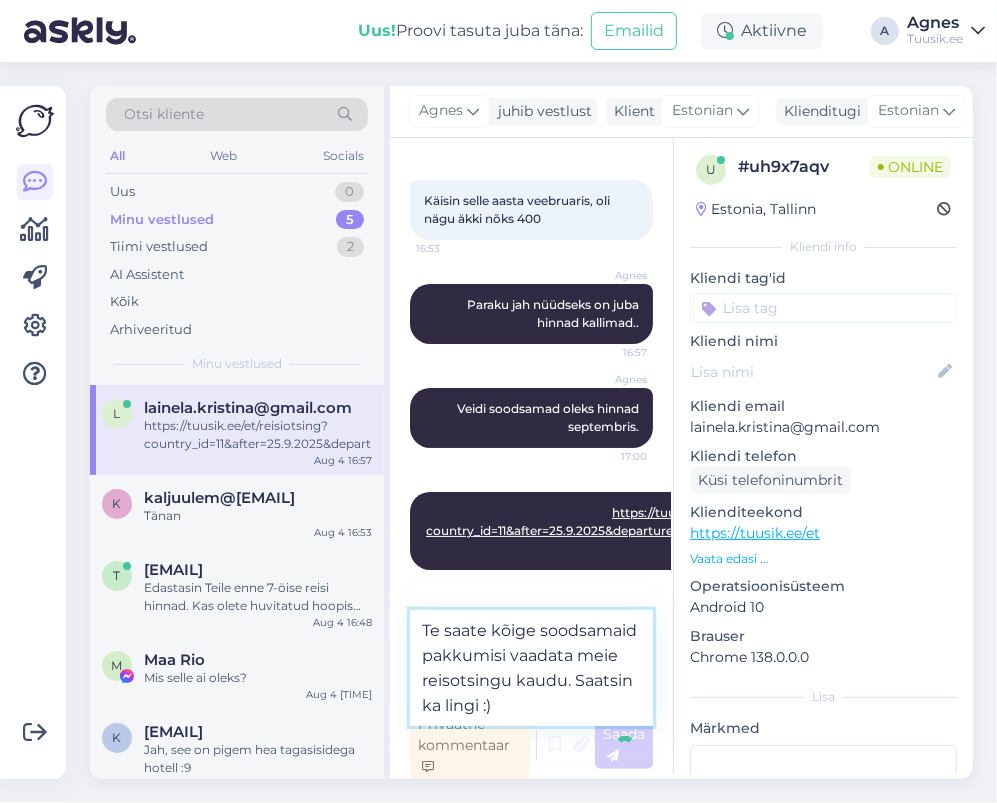 type 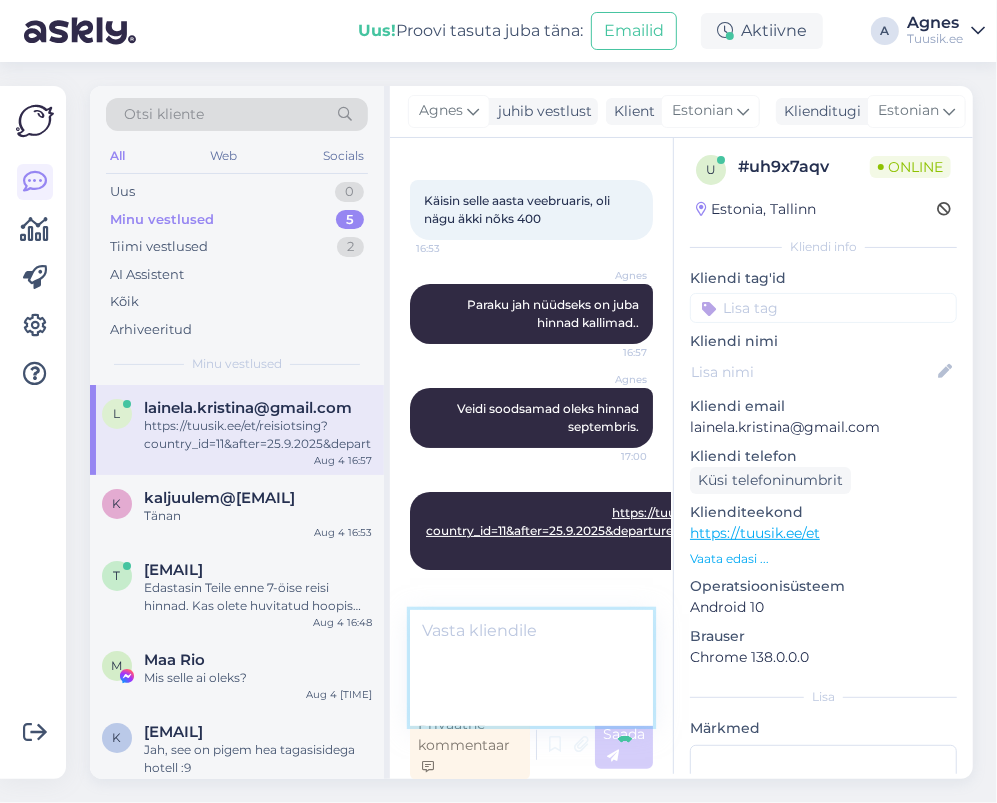 scroll, scrollTop: 3770, scrollLeft: 0, axis: vertical 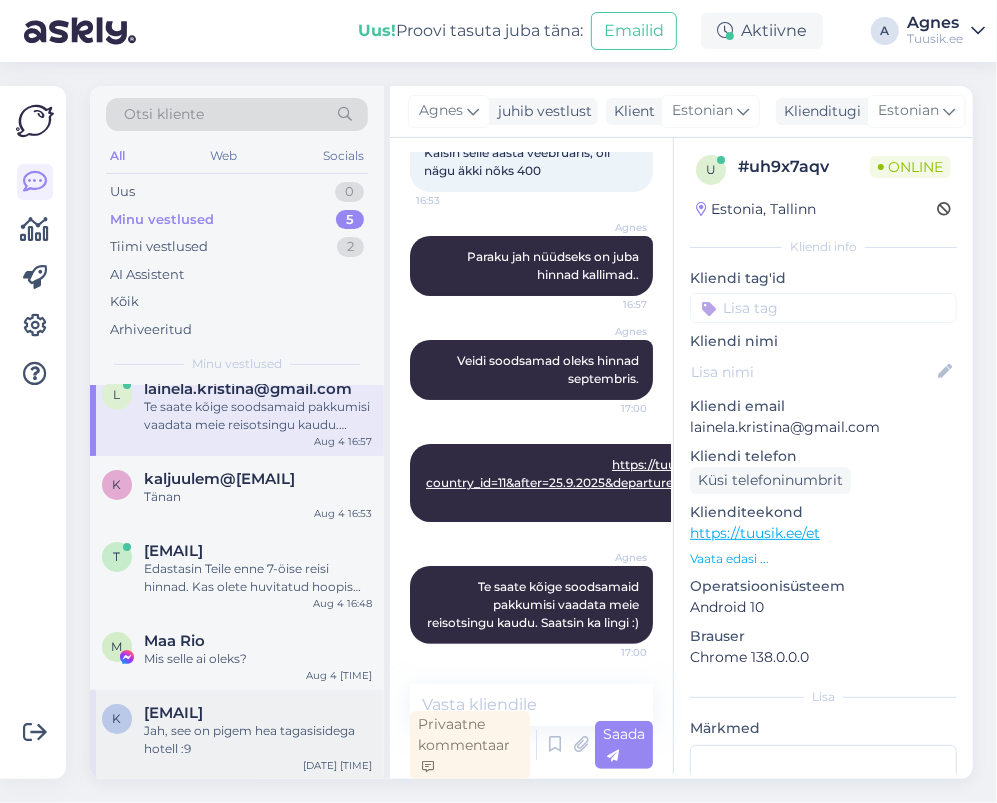 click on "Jah, see on pigem hea tagasisidega hotell :9" at bounding box center (258, 740) 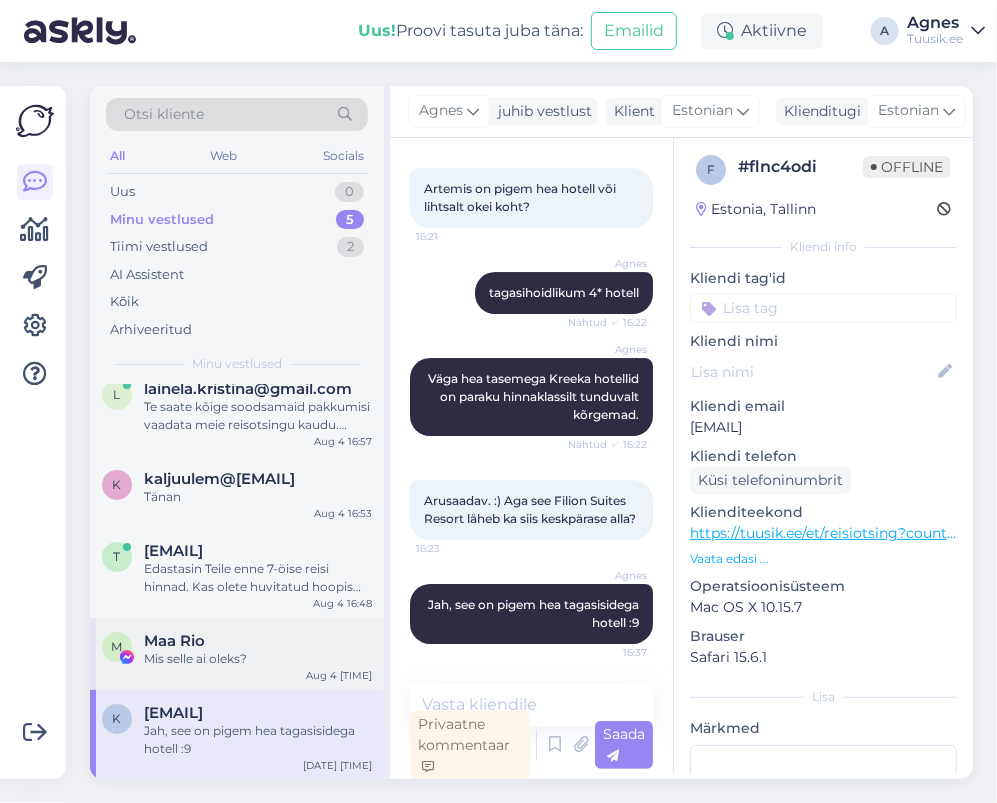 click on "M Maa Rio Mis selle ai oleks? [DATE] [TIME]" at bounding box center [237, 654] 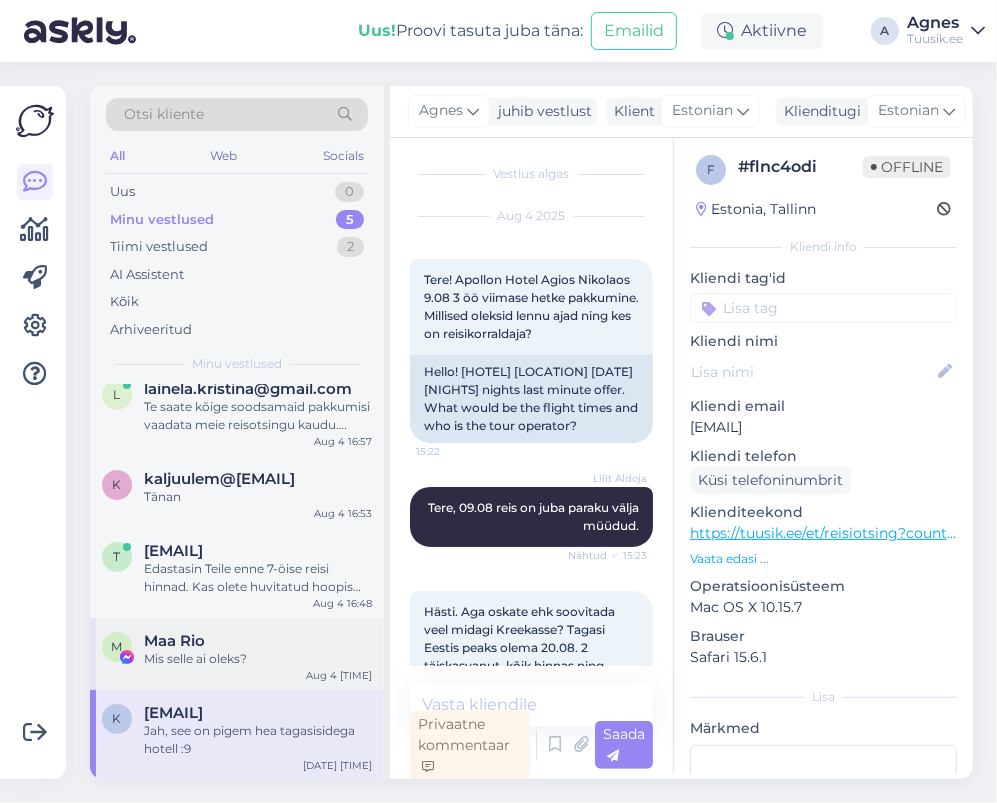 scroll, scrollTop: 5, scrollLeft: 0, axis: vertical 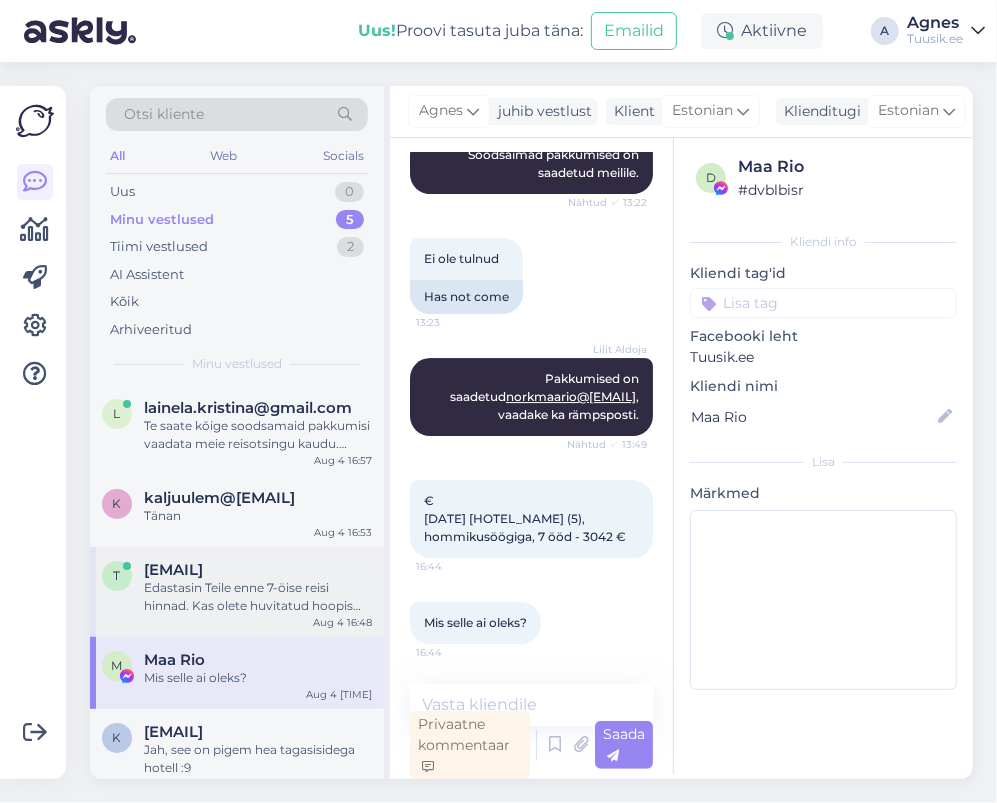 click on "Edastasin Teile enne 7-öise reisi hinnad. Kas olete huvitatud hoopis lühireisidest?" at bounding box center [258, 597] 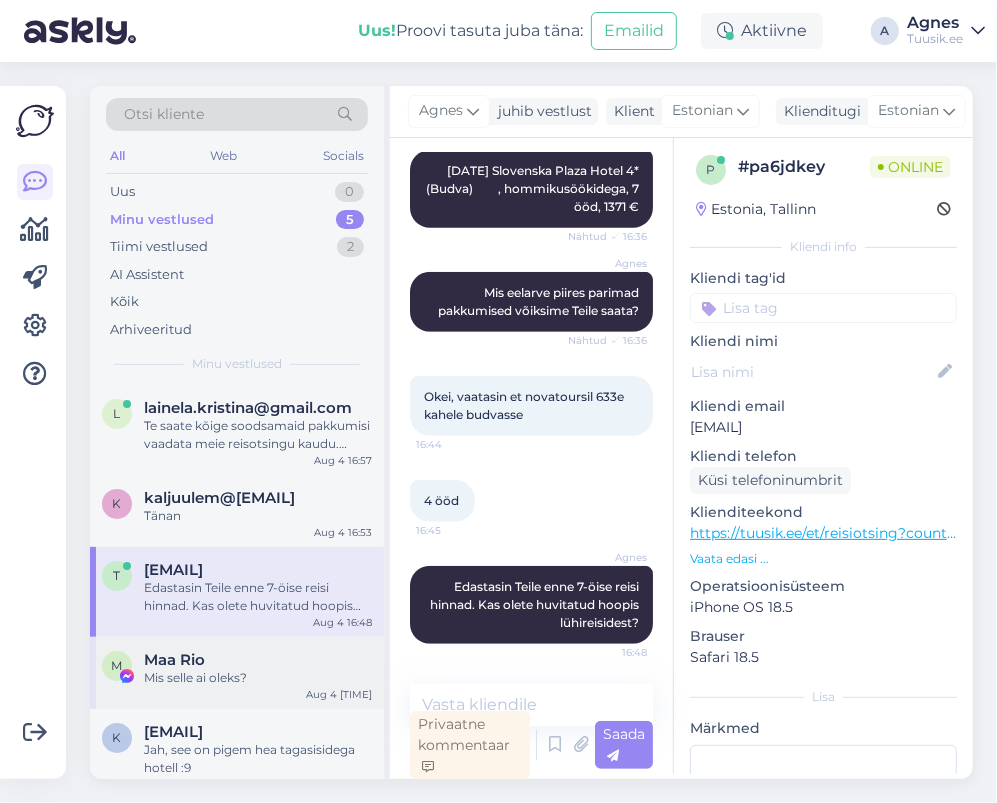 click on "Mis selle ai oleks?" at bounding box center [258, 678] 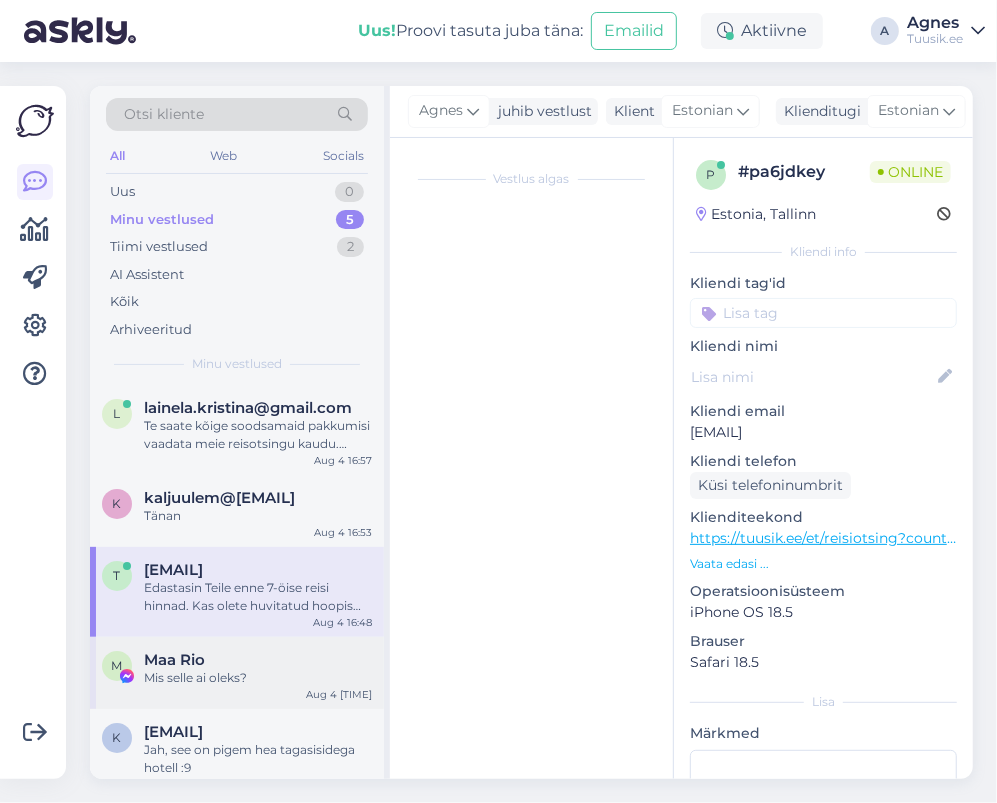 scroll, scrollTop: 10685, scrollLeft: 0, axis: vertical 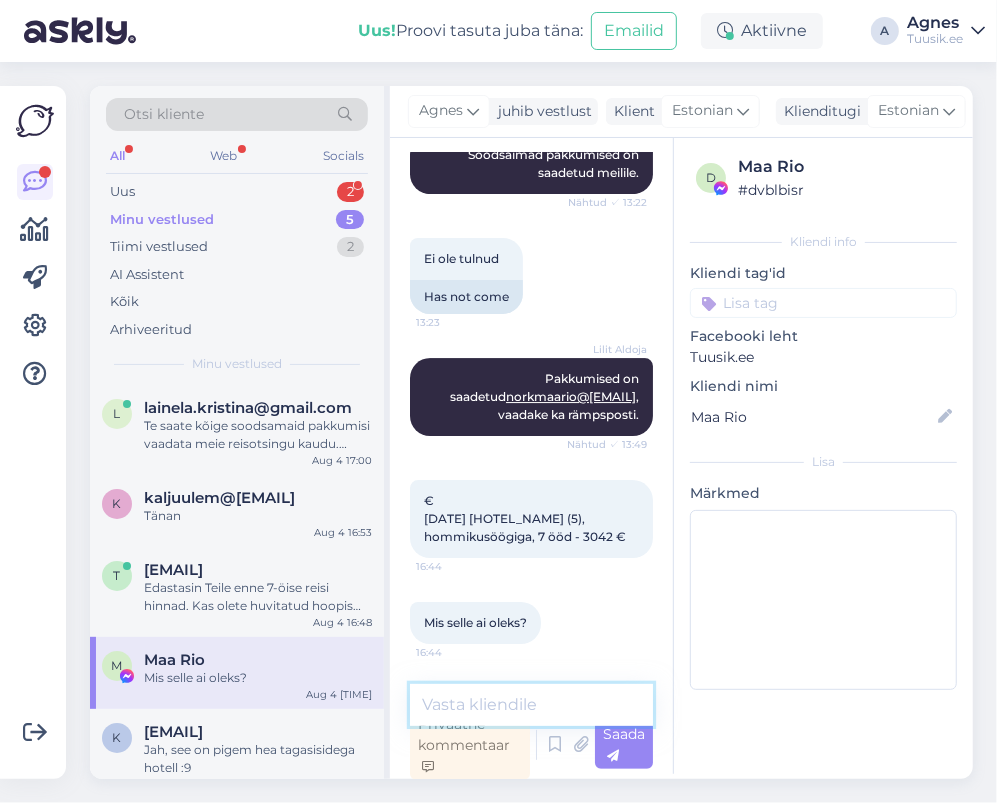 click at bounding box center (531, 705) 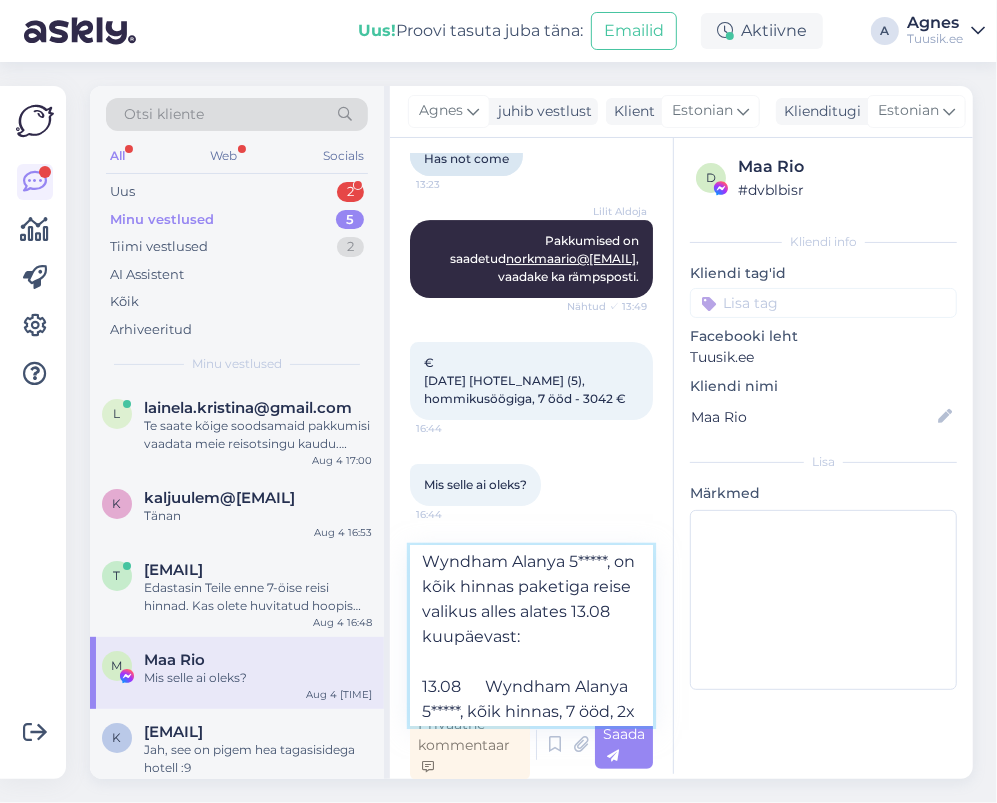 scroll, scrollTop: 0, scrollLeft: 0, axis: both 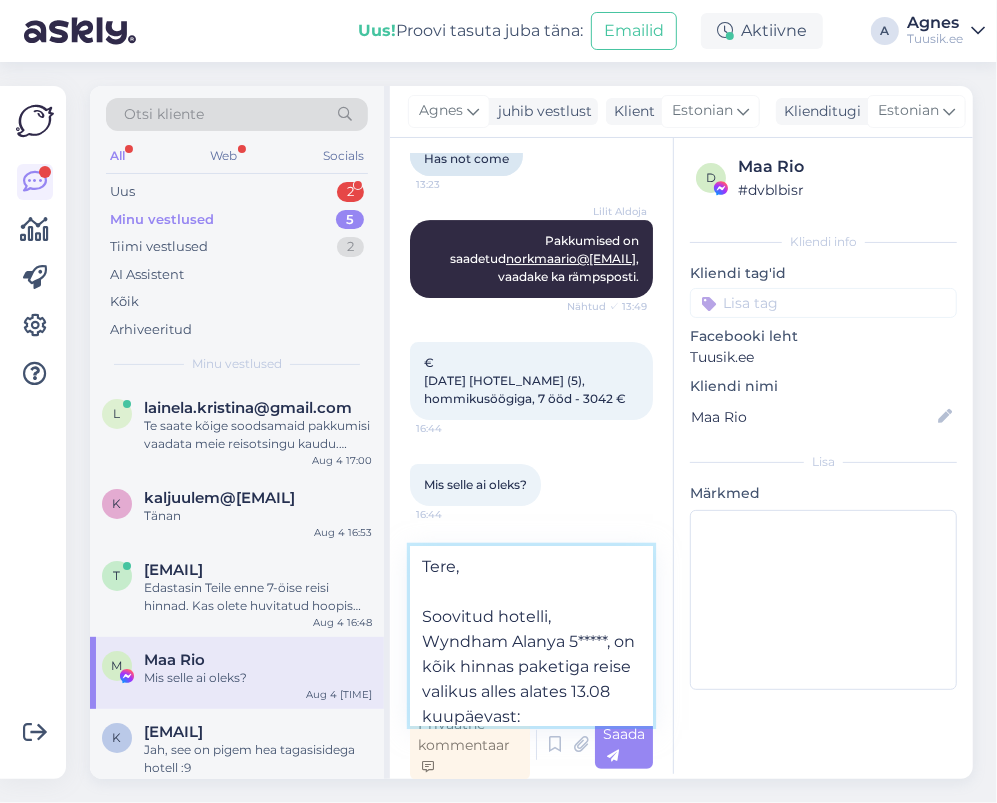 click on "Tere,
Soovitud hotelli,  Wyndham Alanya 5*****, on kõik hinnas paketiga reise valikus alles alates 13.08 kuupäevast:
13.08      Wyndham Alanya 5*****, kõik hinnas, 7 ööd, 2x Standard tuba - 5722 €
Kas see reis sobiks Teile?" at bounding box center [531, 636] 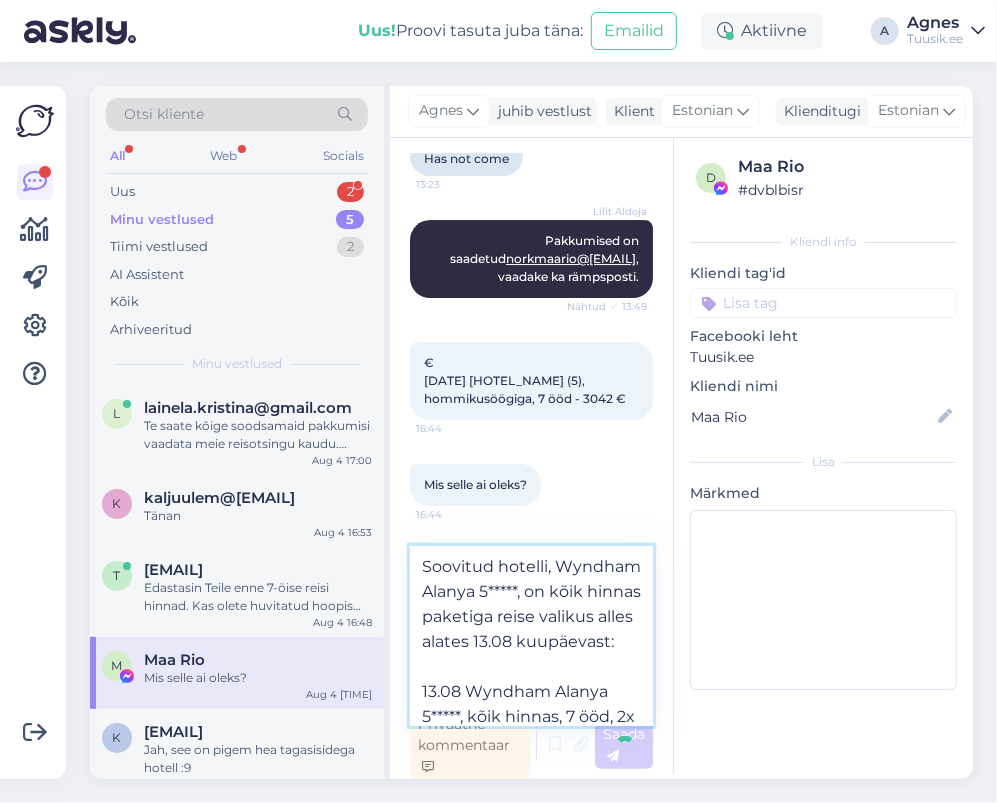type 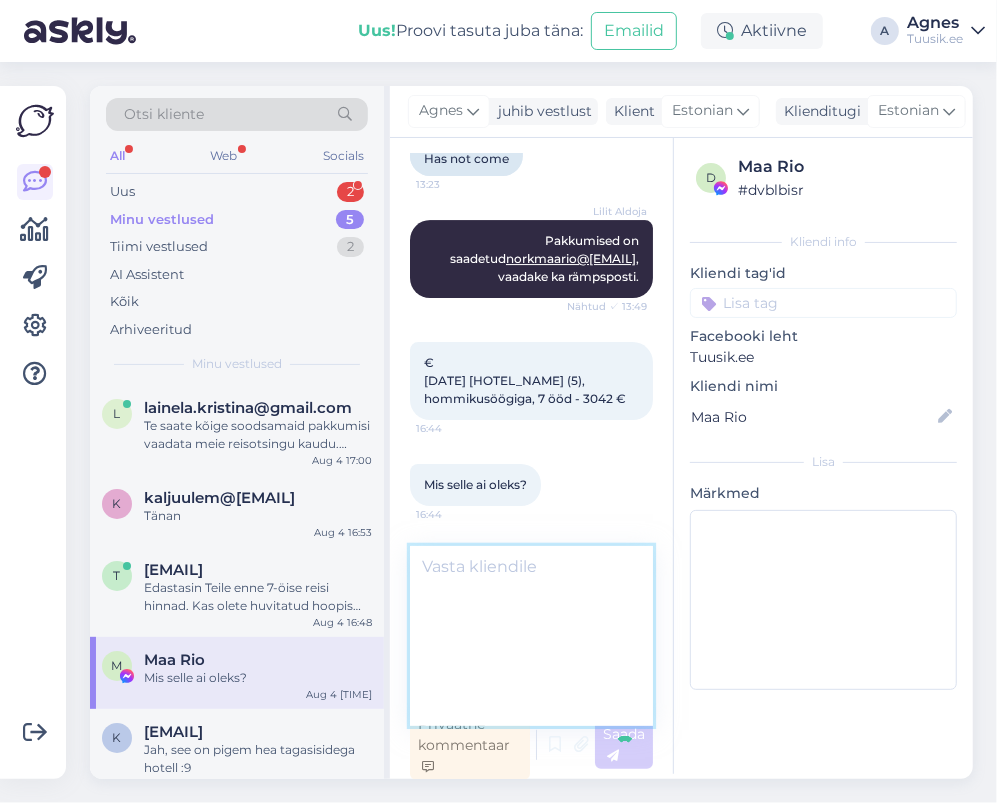 scroll, scrollTop: 10933, scrollLeft: 0, axis: vertical 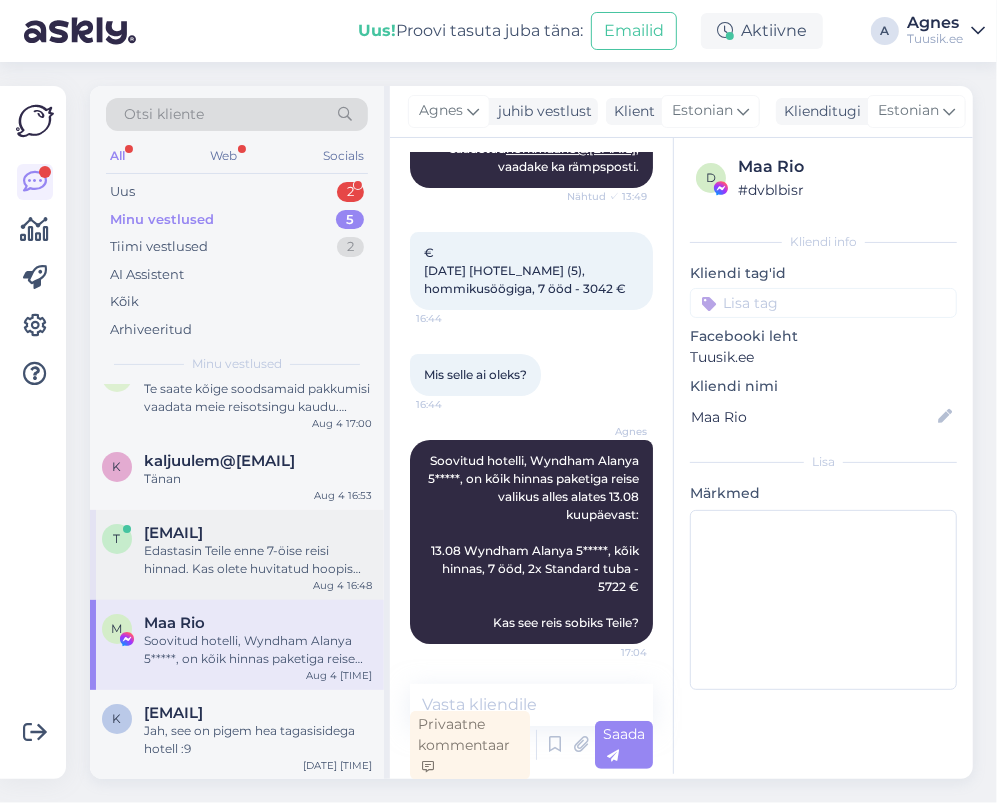 click on "Edastasin Teile enne 7-öise reisi hinnad. Kas olete huvitatud hoopis lühireisidest?" at bounding box center [258, 560] 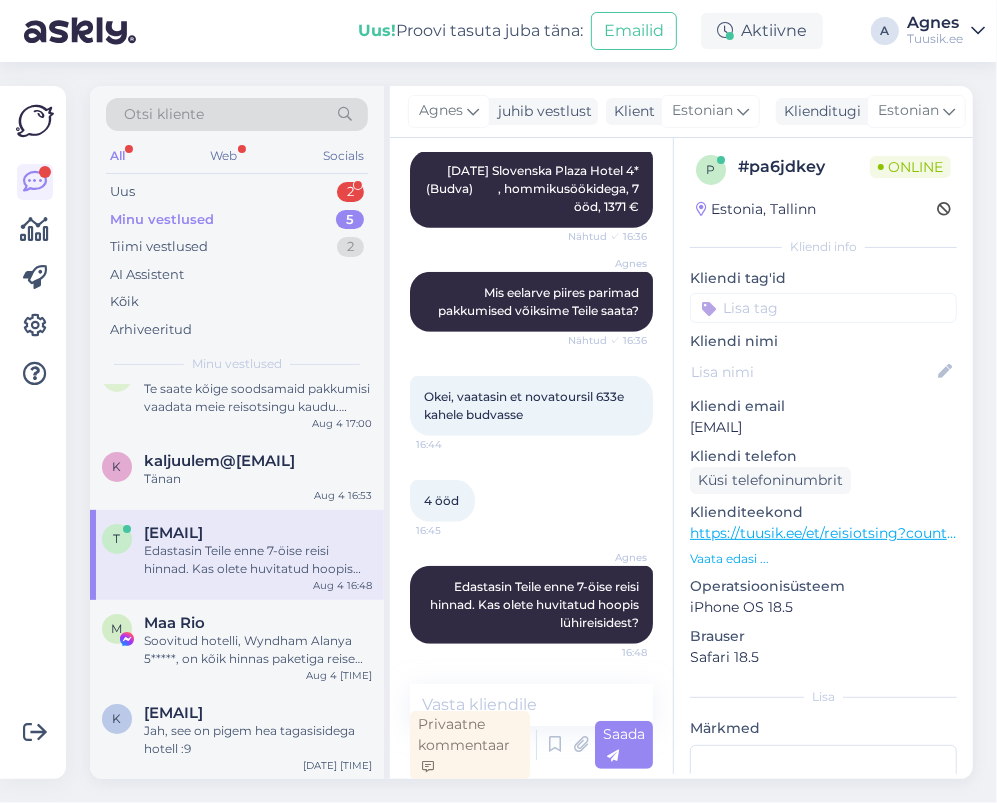 scroll, scrollTop: 0, scrollLeft: 0, axis: both 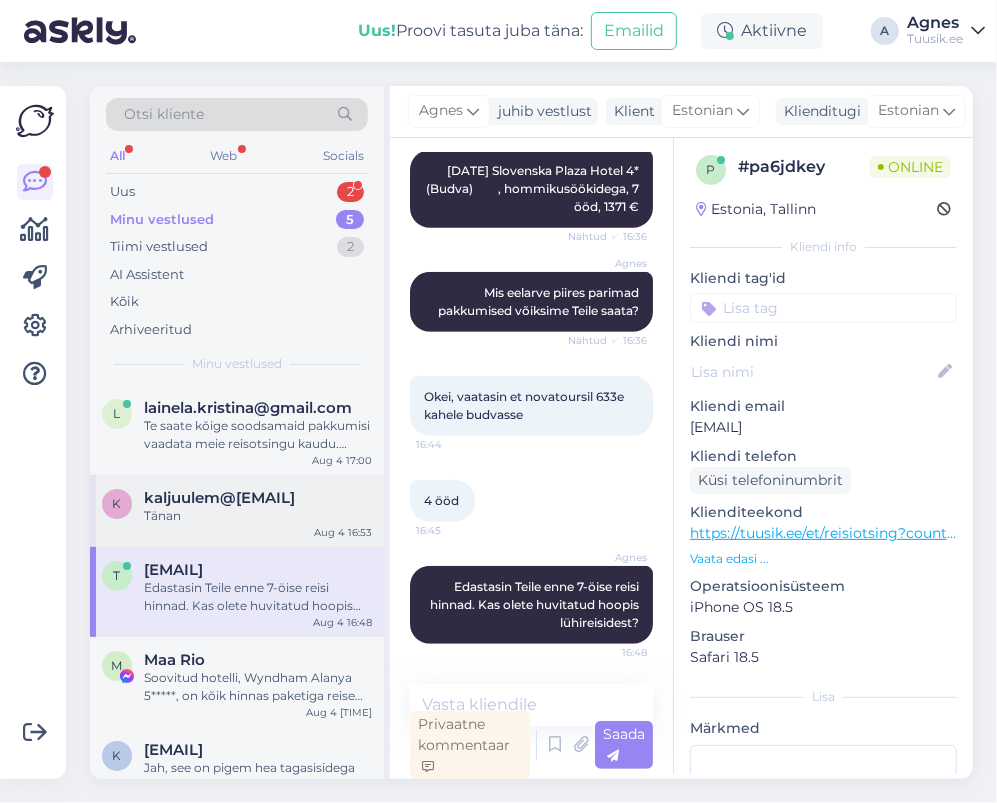 click on "kaljuulem@[EMAIL]" at bounding box center [258, 498] 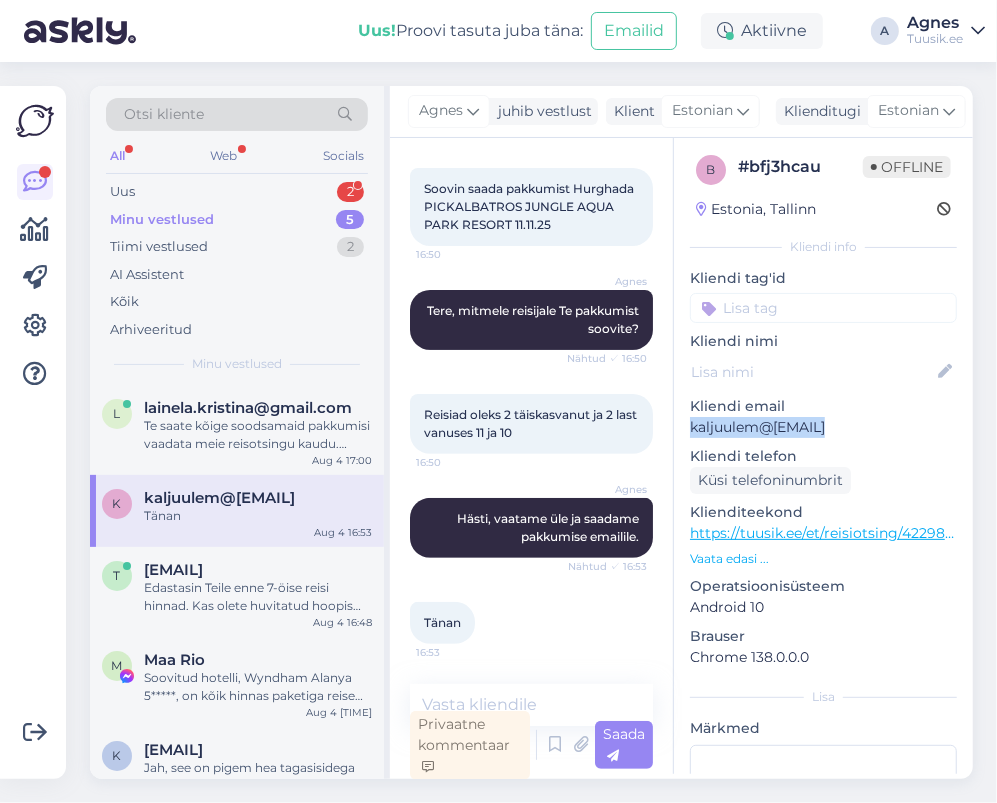 drag, startPoint x: 838, startPoint y: 424, endPoint x: 685, endPoint y: 425, distance: 153.00327 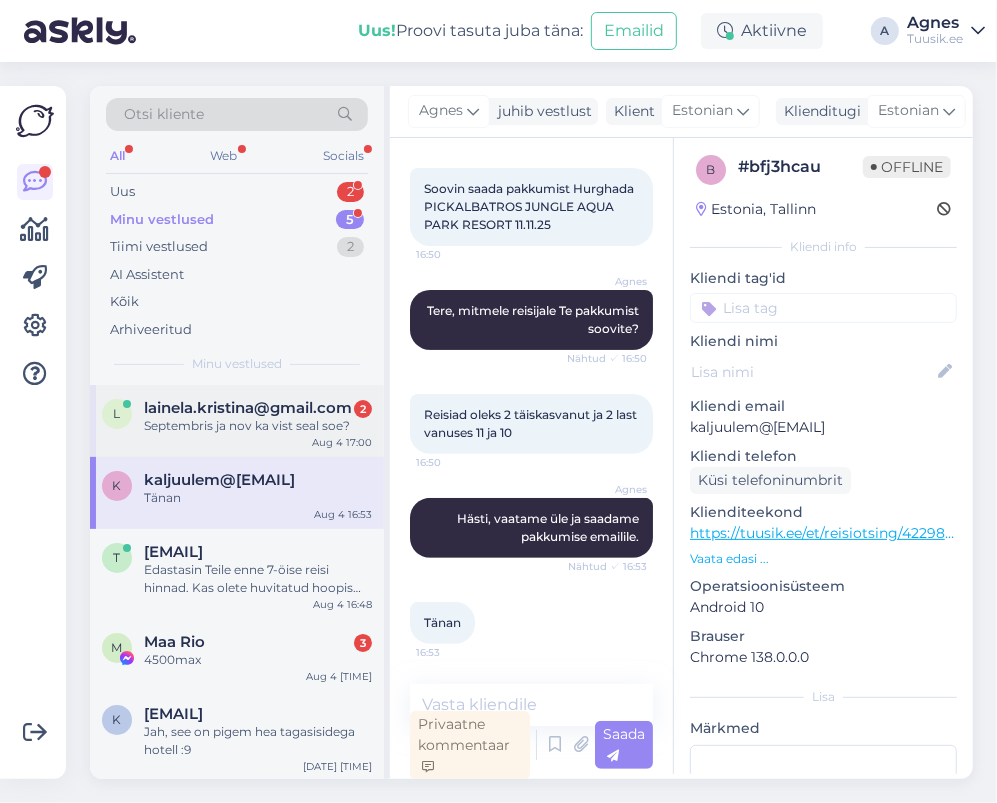 click on "Septembris ja nov ka vist seal soe?" at bounding box center (258, 426) 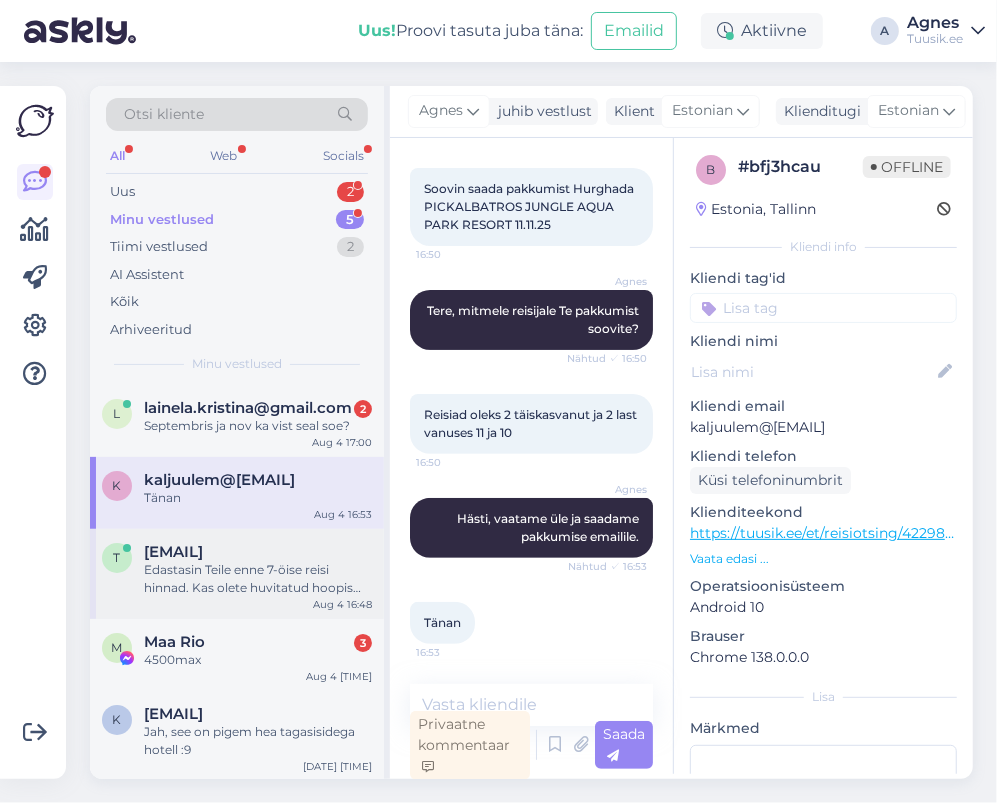 scroll, scrollTop: 3978, scrollLeft: 0, axis: vertical 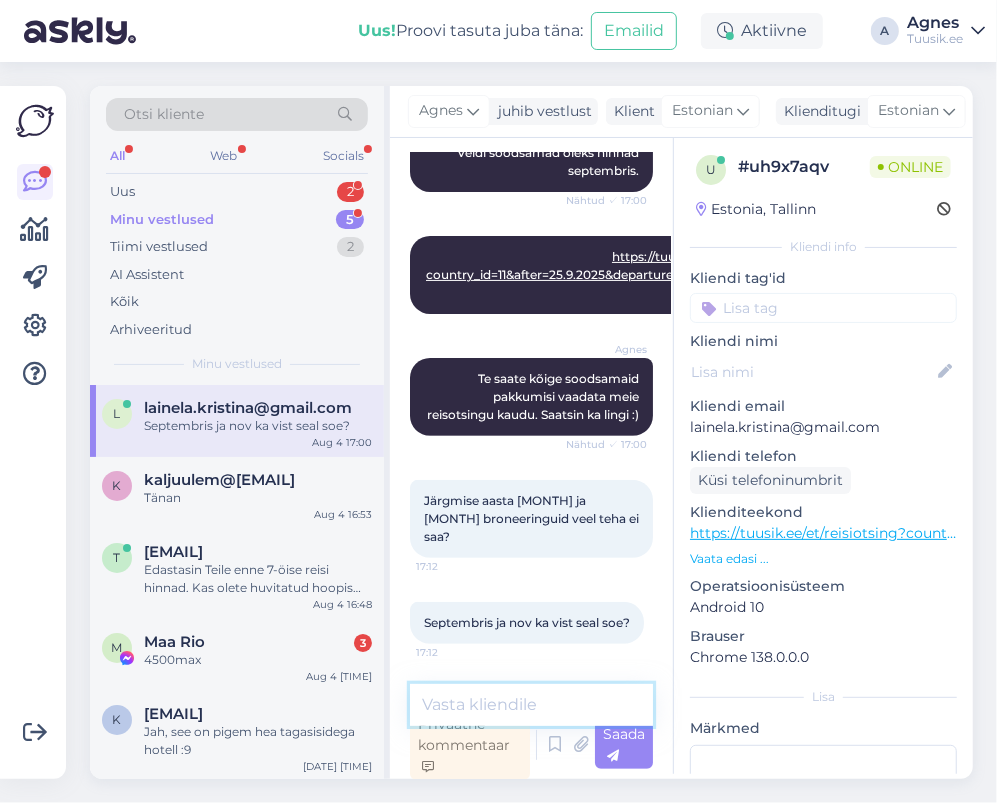 click at bounding box center (531, 705) 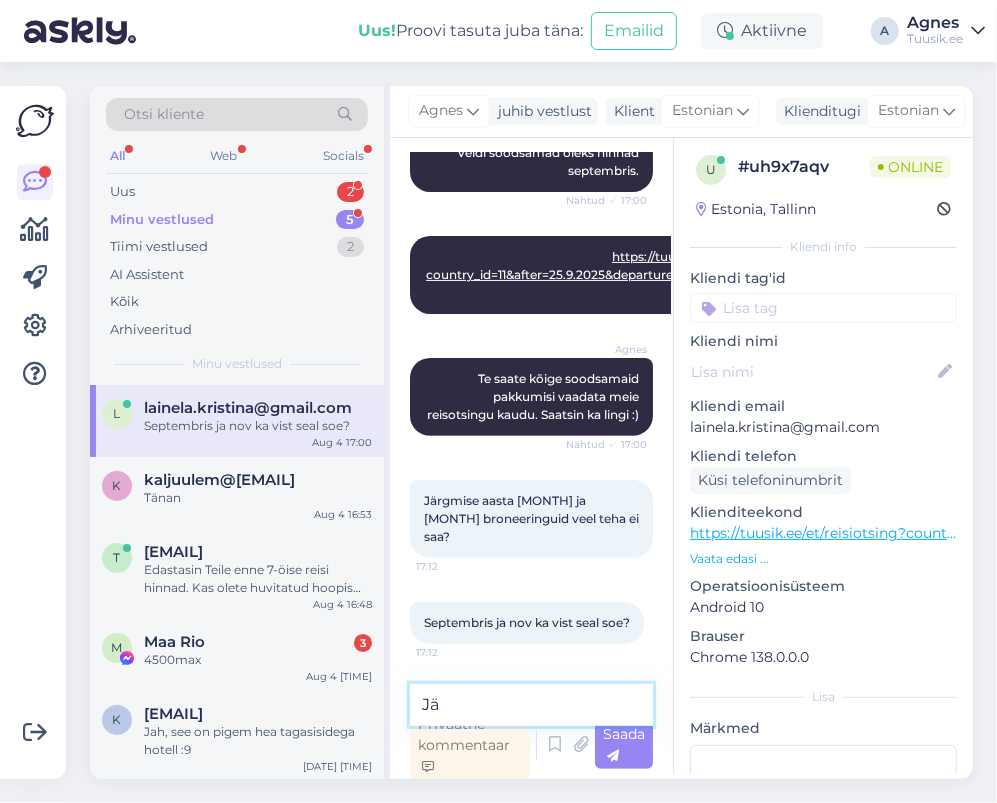 type on "J" 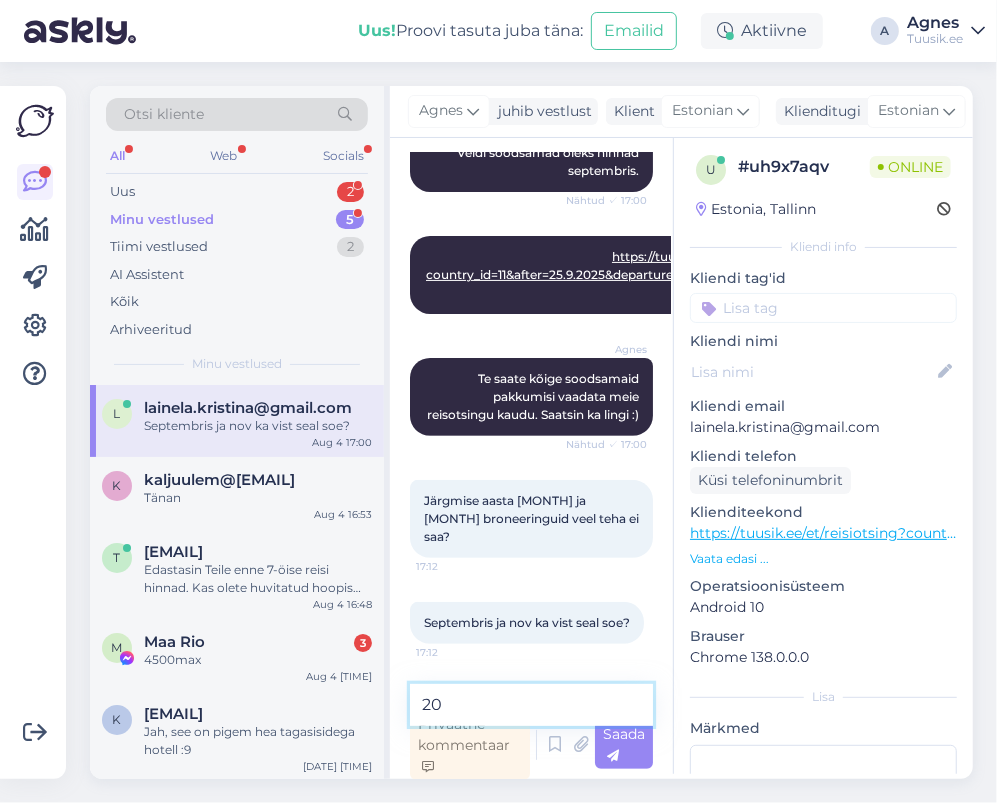 type on "2" 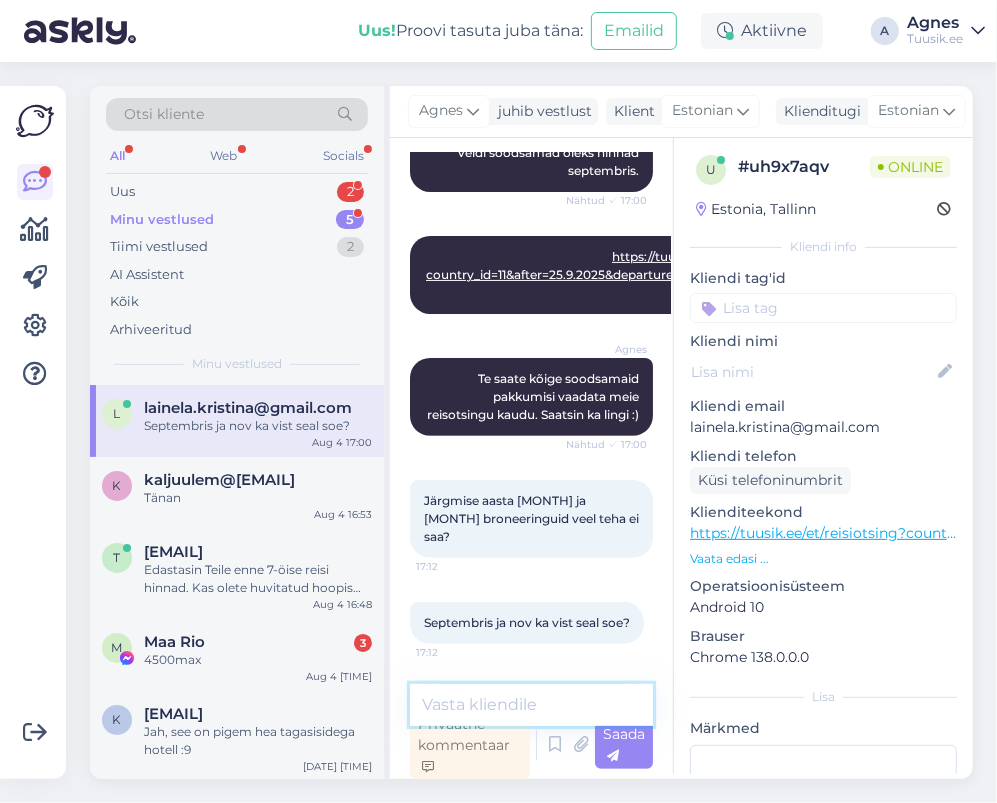 type on "P" 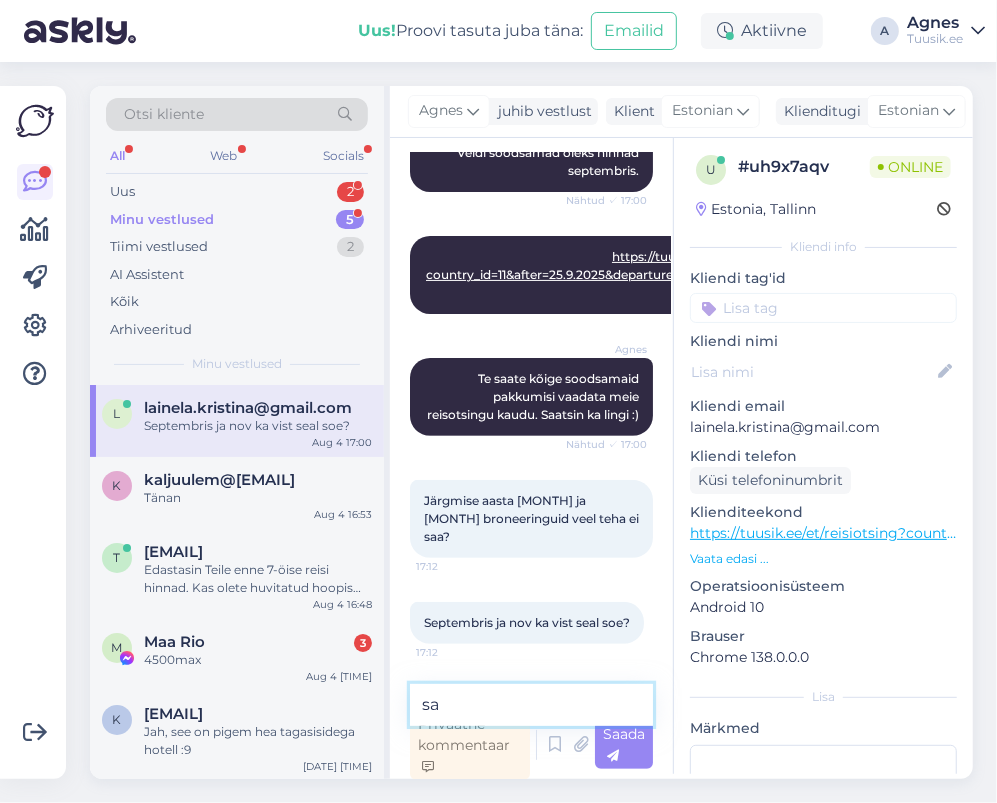 type on "s" 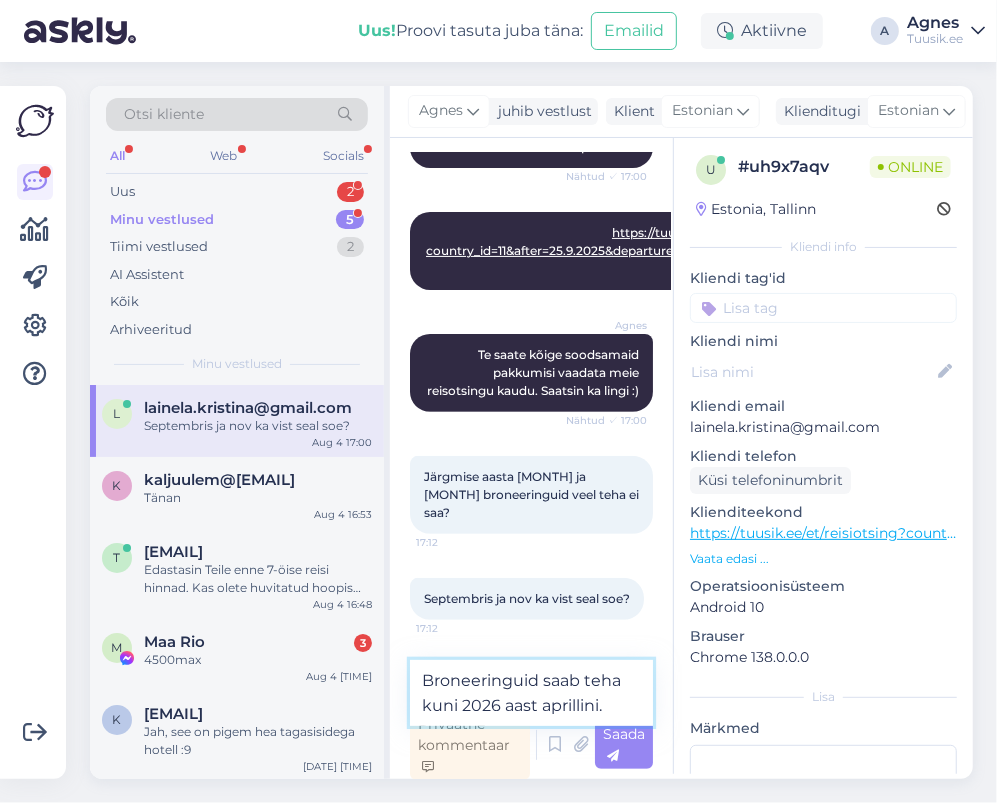 click on "Broneeringuid saab teha kuni 2026 aast aprillini." at bounding box center (531, 693) 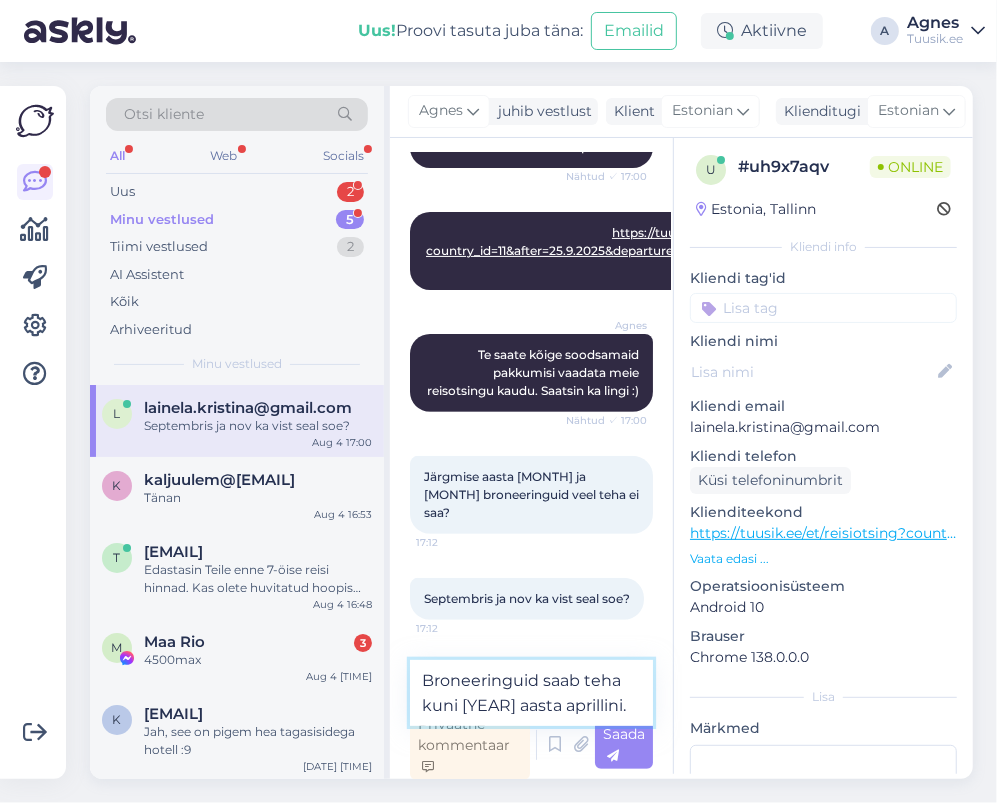 click on "Broneeringuid saab teha kuni [YEAR] aasta aprillini." at bounding box center (531, 693) 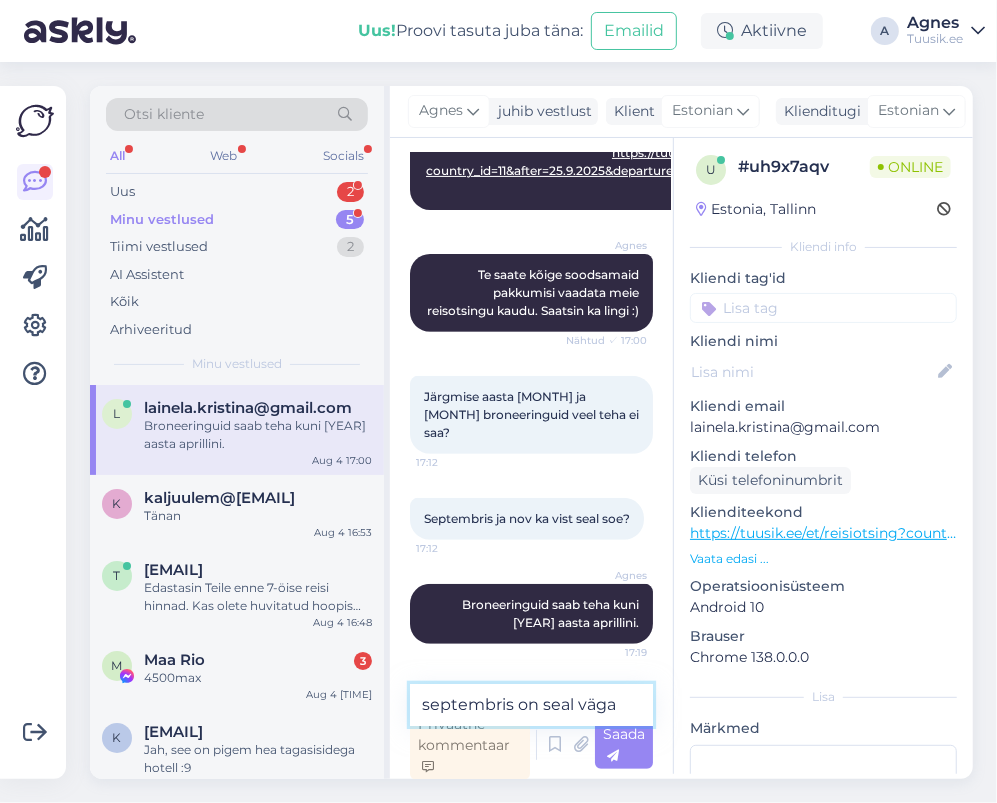 scroll, scrollTop: 4106, scrollLeft: 0, axis: vertical 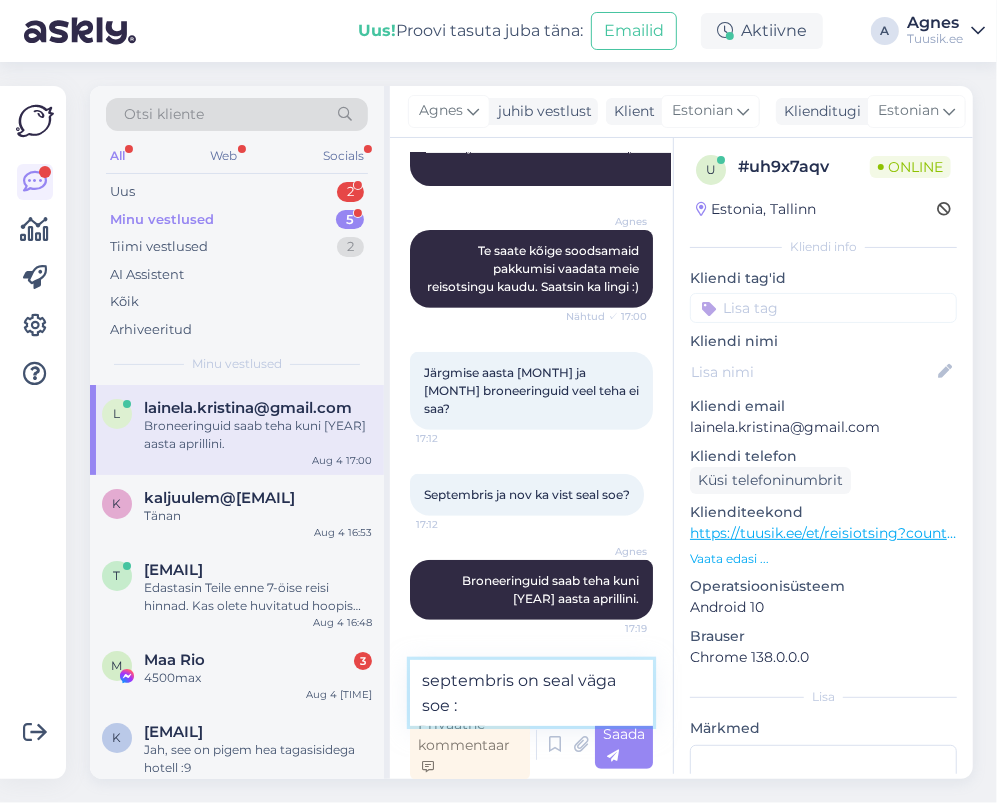 type on "septembris on seal väga soe :)" 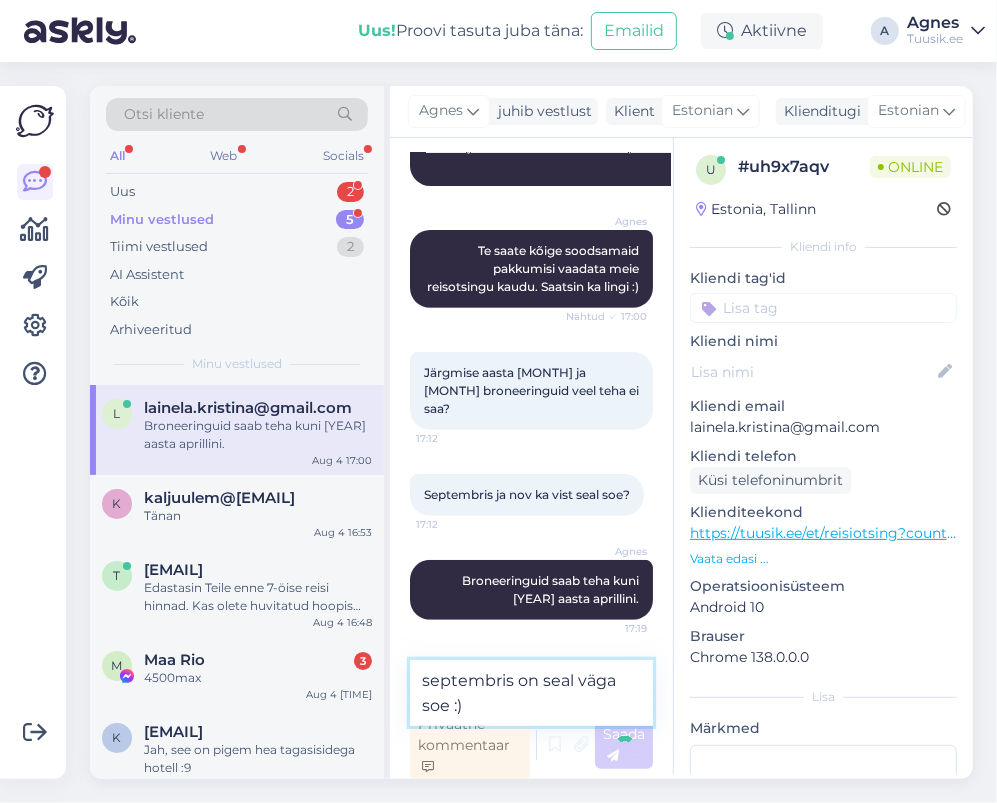 type 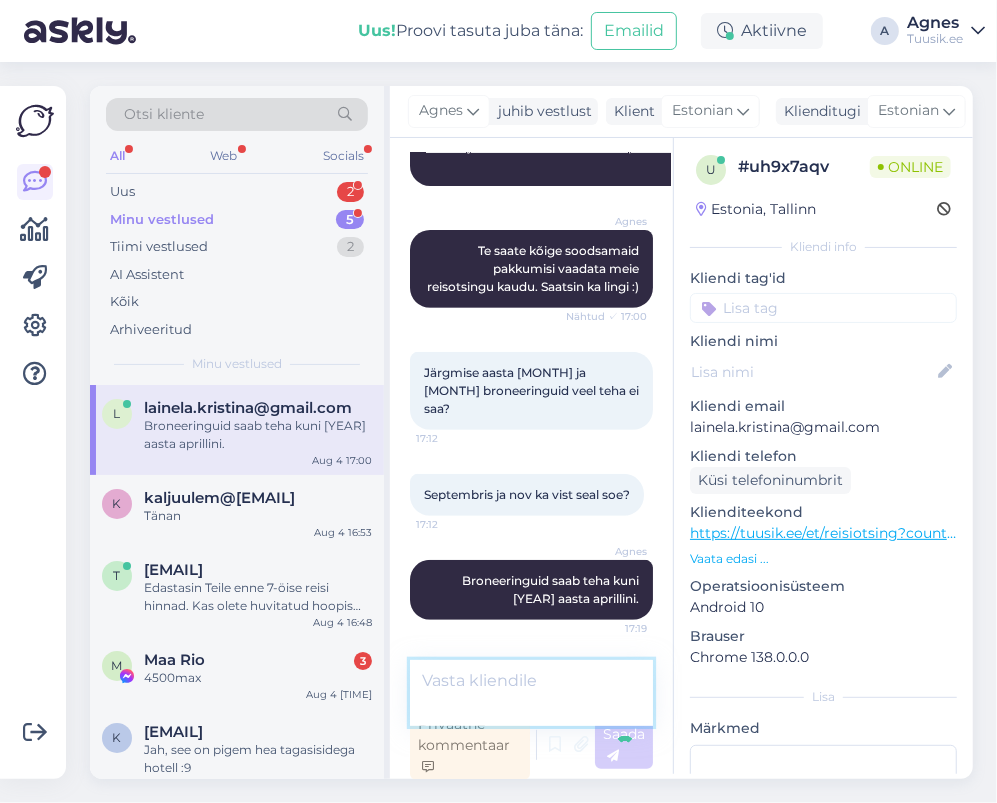 scroll, scrollTop: 4168, scrollLeft: 0, axis: vertical 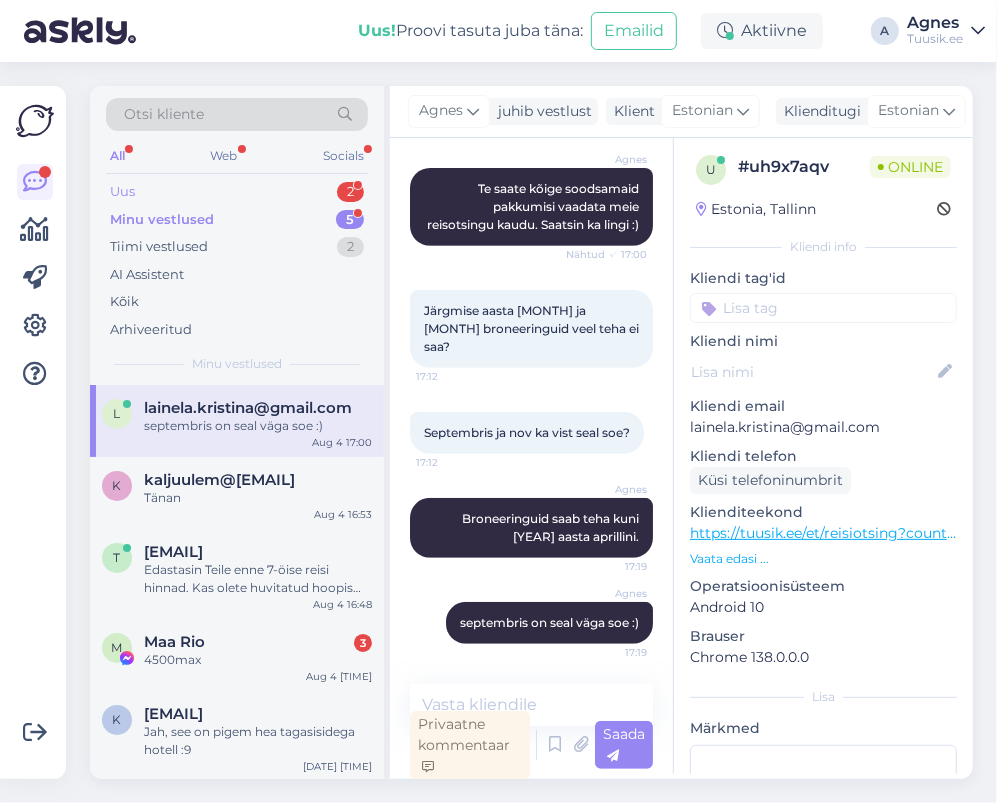 click on "Uus 2" at bounding box center [237, 192] 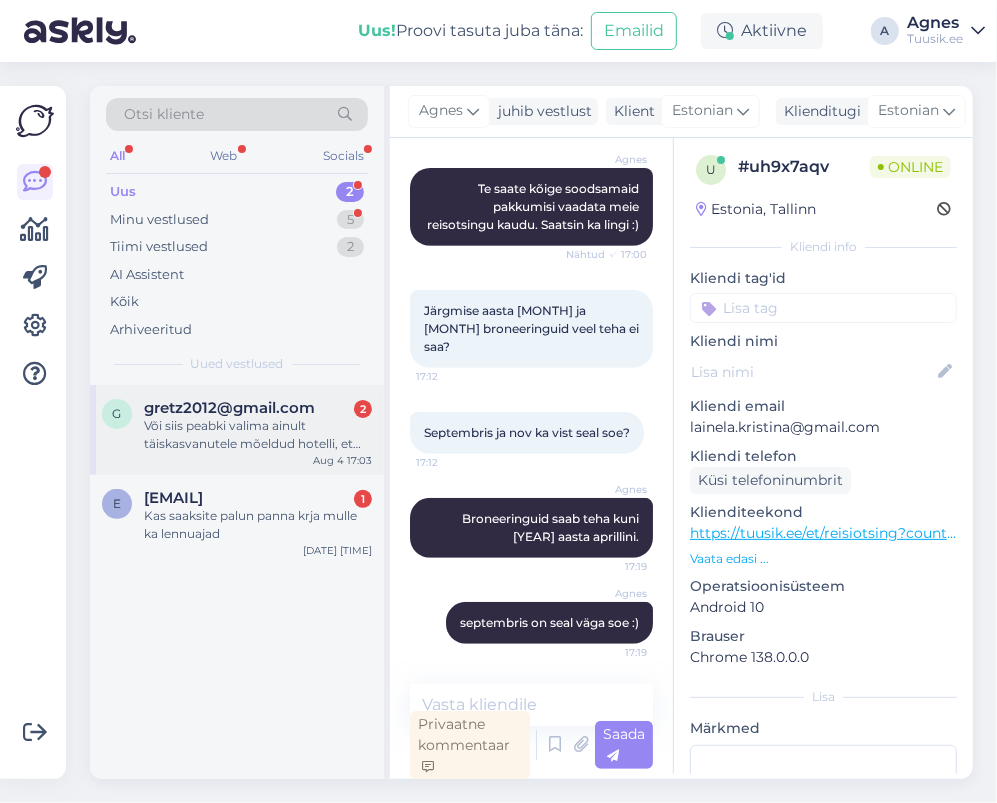 click on "Või siis peabki valima ainult täiskasvanutele mõeldud hotelli, et teist varianti pole?" at bounding box center (258, 435) 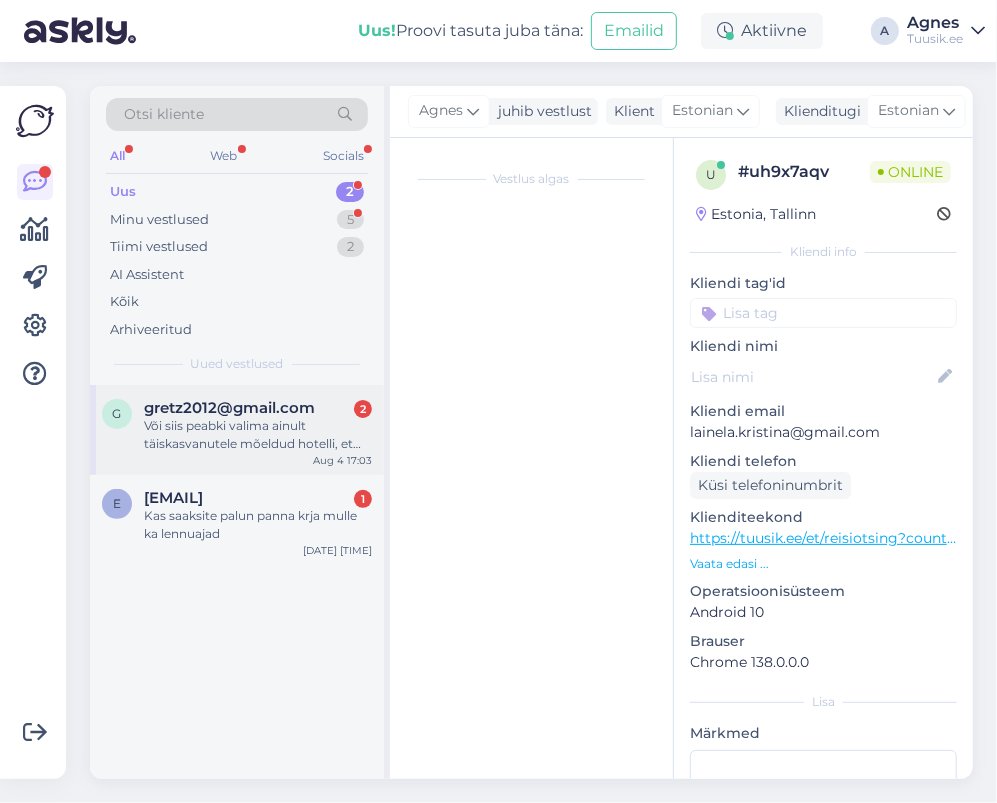 scroll, scrollTop: 0, scrollLeft: 0, axis: both 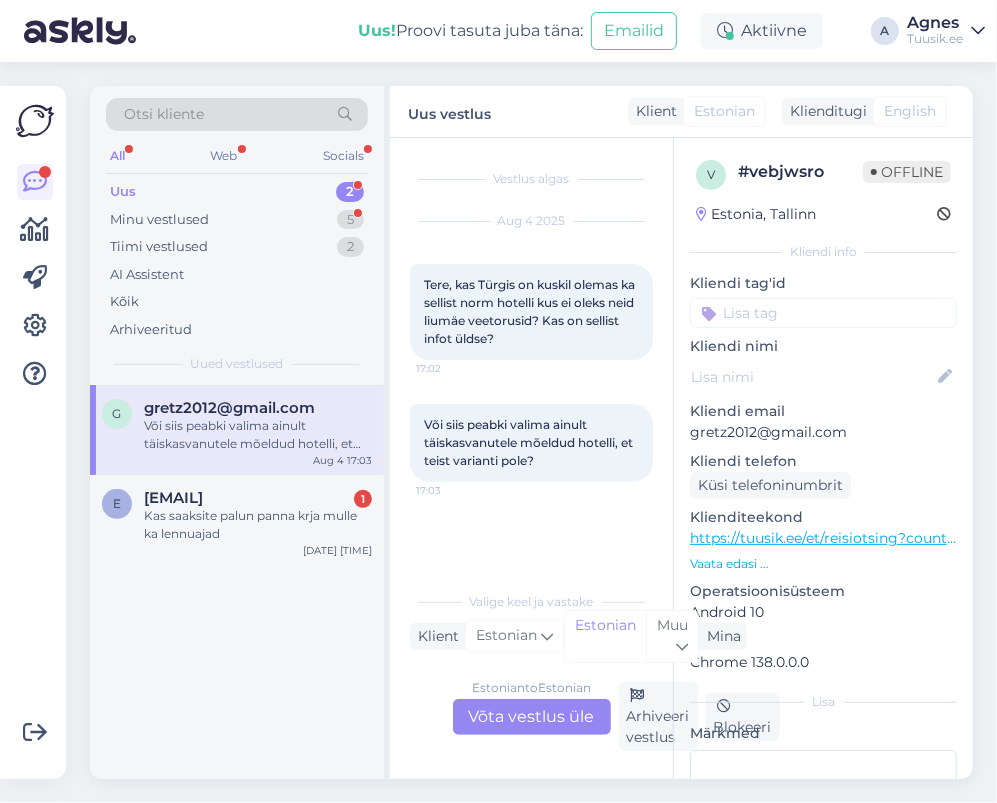 click on "Estonian  to  Estonian Võta vestlus üle" at bounding box center [532, 717] 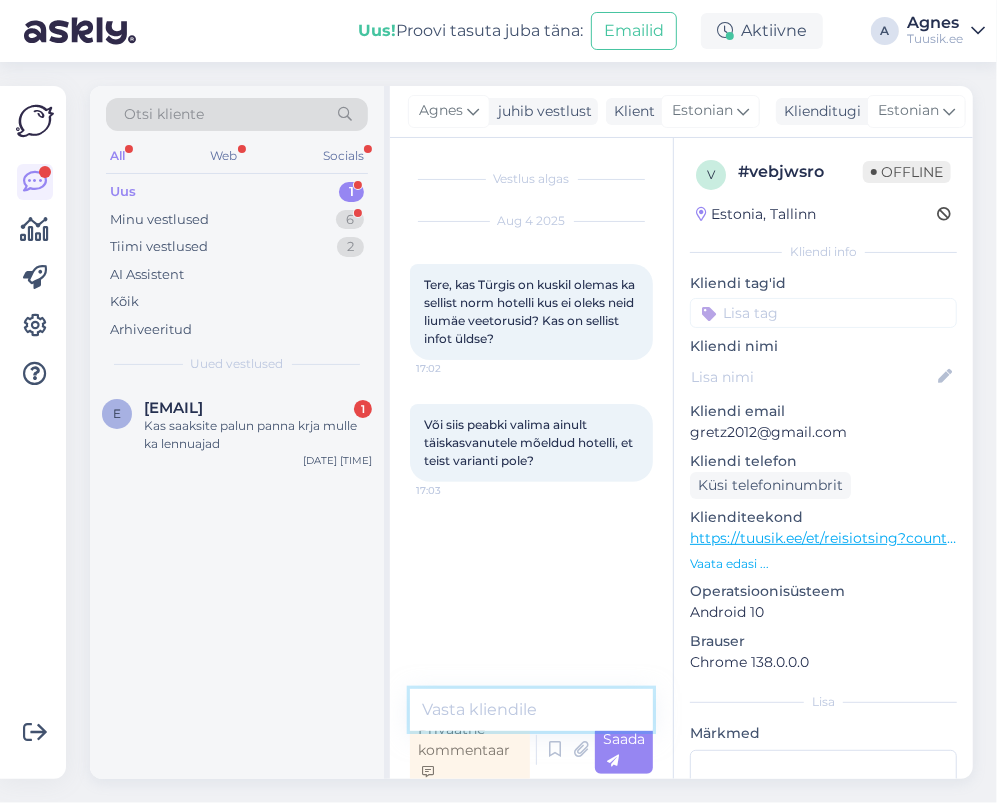 click at bounding box center (531, 710) 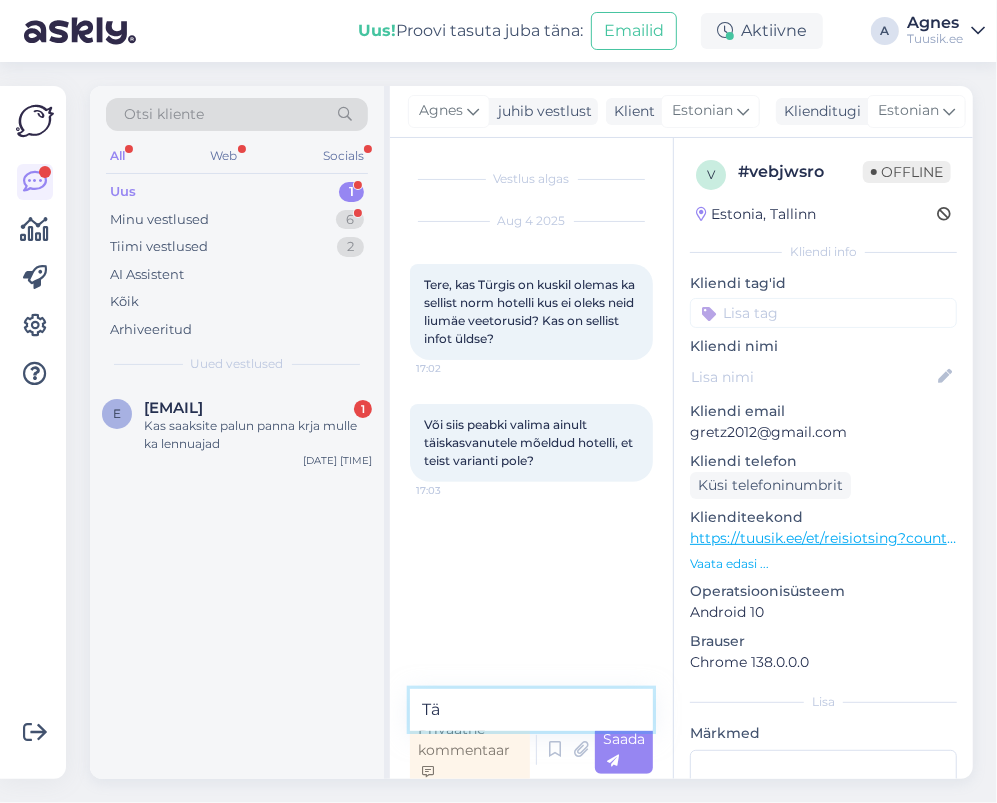 type on "T" 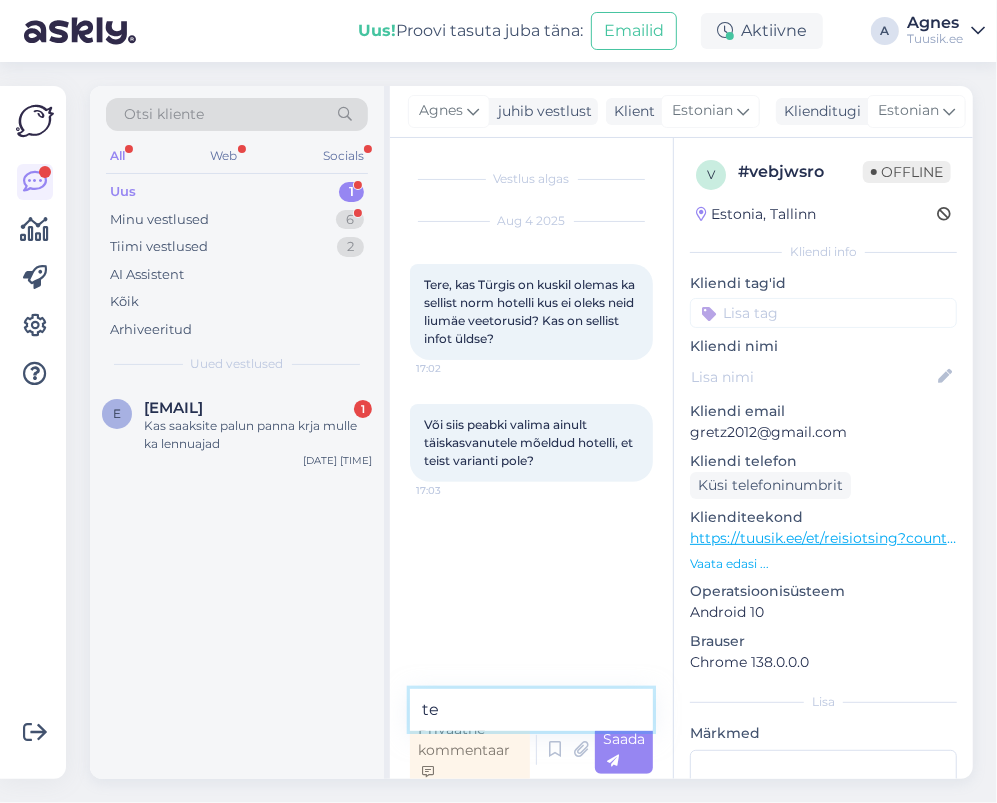 type on "t" 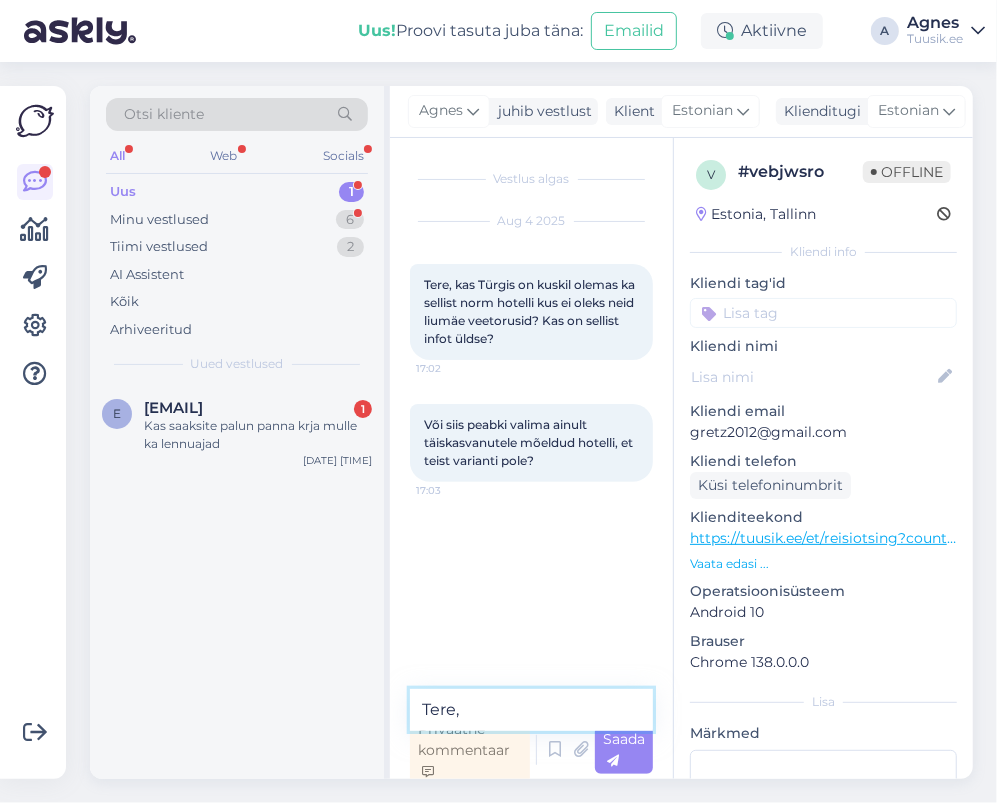 type on "Tere," 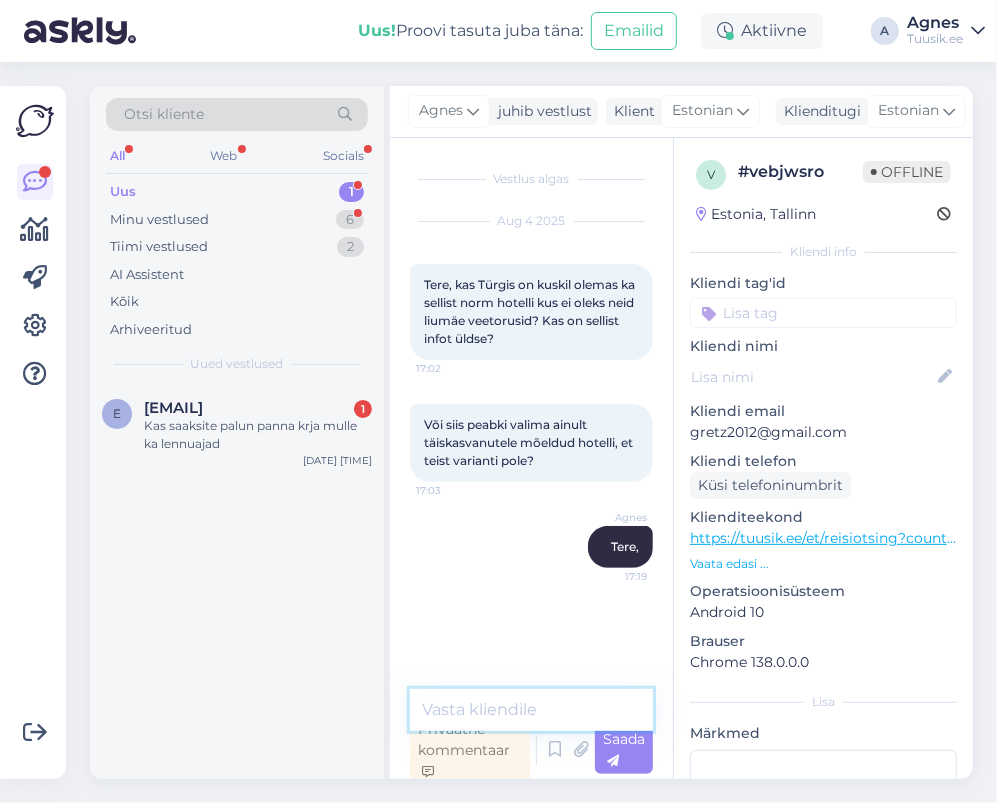 scroll, scrollTop: 5, scrollLeft: 0, axis: vertical 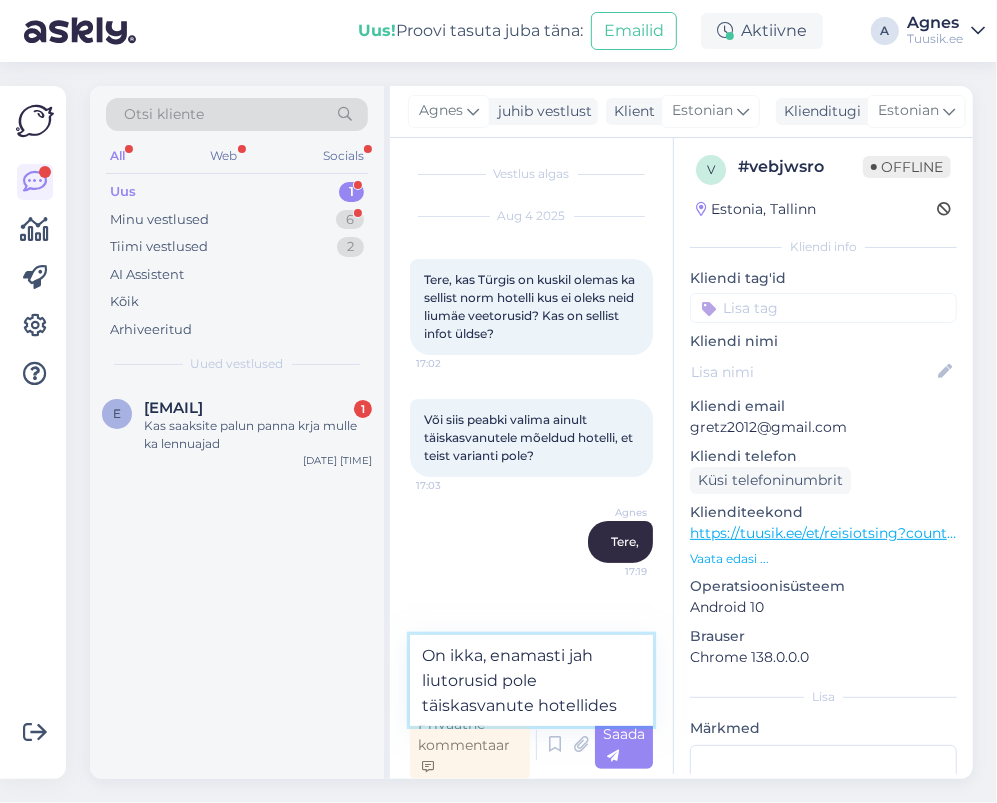 type on "On ikka, enamasti jah liutorusid pole täiskasvanute hotellides." 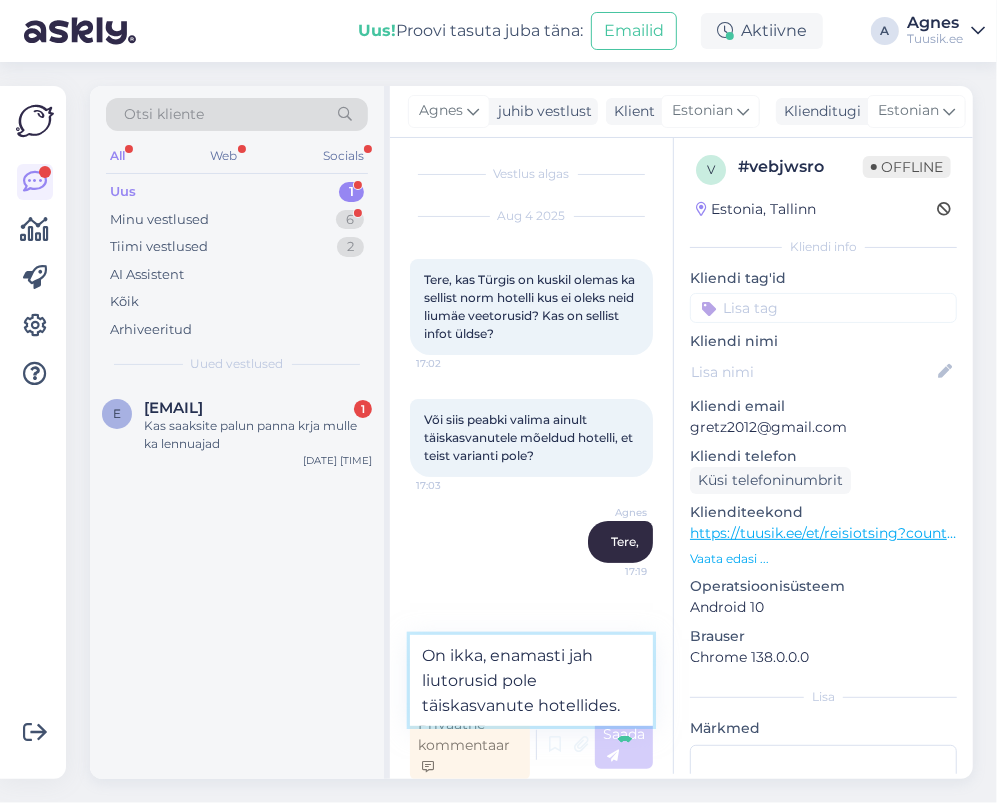 type 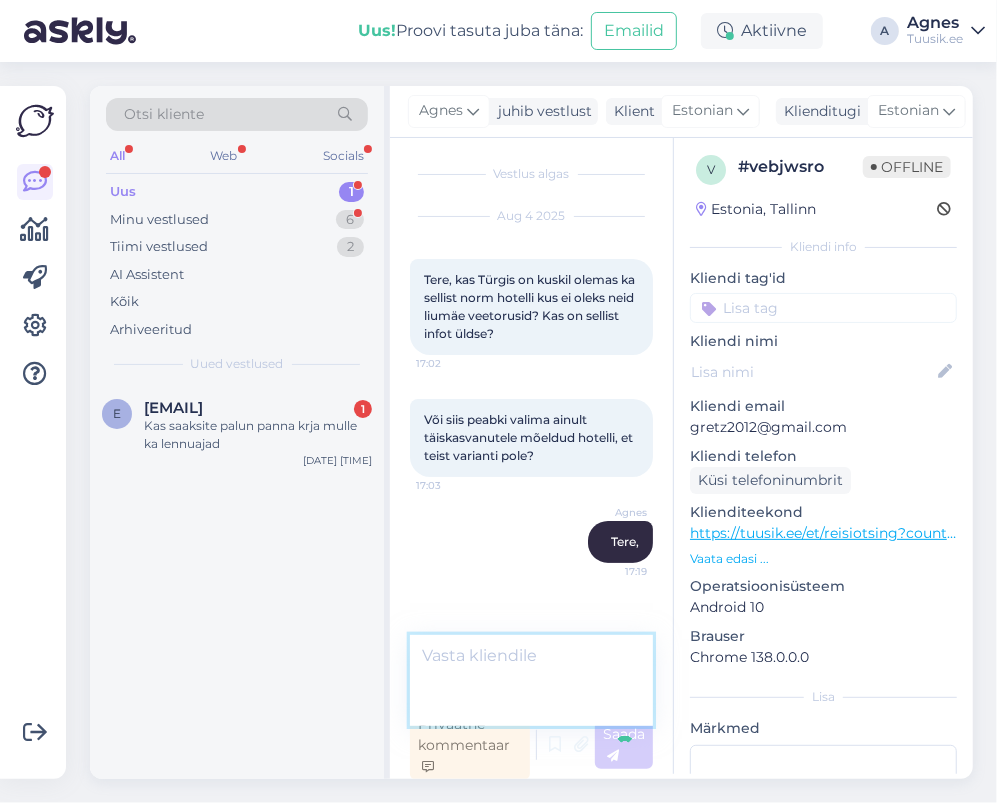 scroll, scrollTop: 22, scrollLeft: 0, axis: vertical 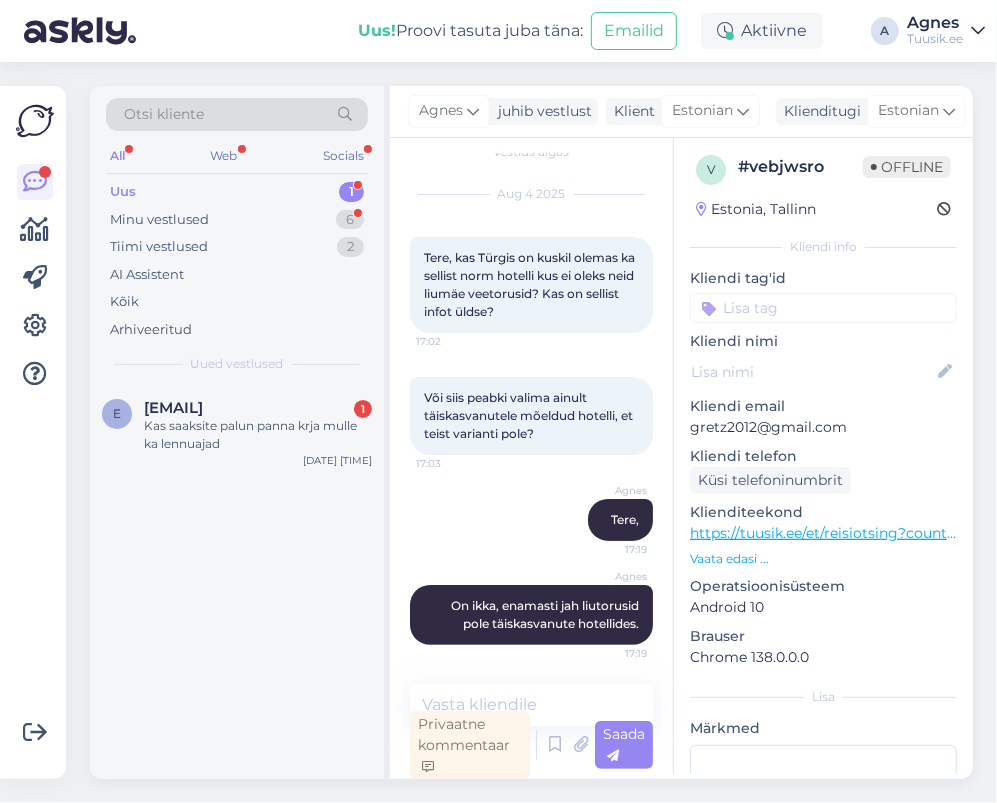 click on "https://tuusik.ee/et/reisiotsing?country_id=10&after=28.8.2025&departure_id=1&nights=2&before=4&page=3&filters=[{%22filter%22:%22board_id%22,%22id%22:%226%22},{%22filter%22:%22destination_id%22,%22id%22:%2223%22},{%22filter%22:%22destination_id%22,%22id%22:%22659%22},{%22filter%22:%22destination_id%22,%22id%22:%22670%22},{%22filter%22:%22destination_id%22,%22id%22:%22842%22},{%22filter%22:%22modal-button%22,%22id%22:%224%22}]&filter=1" at bounding box center (2325, 533) 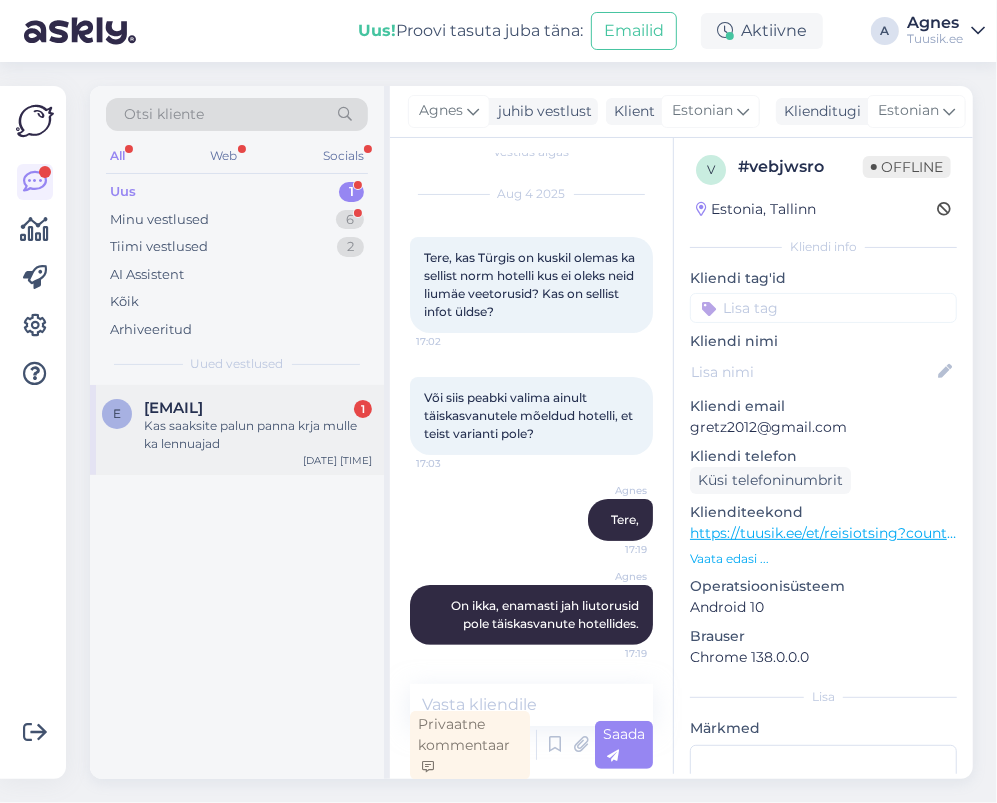 click on "Kas saaksite palun panna krja mulle ka lennuajad" at bounding box center (258, 435) 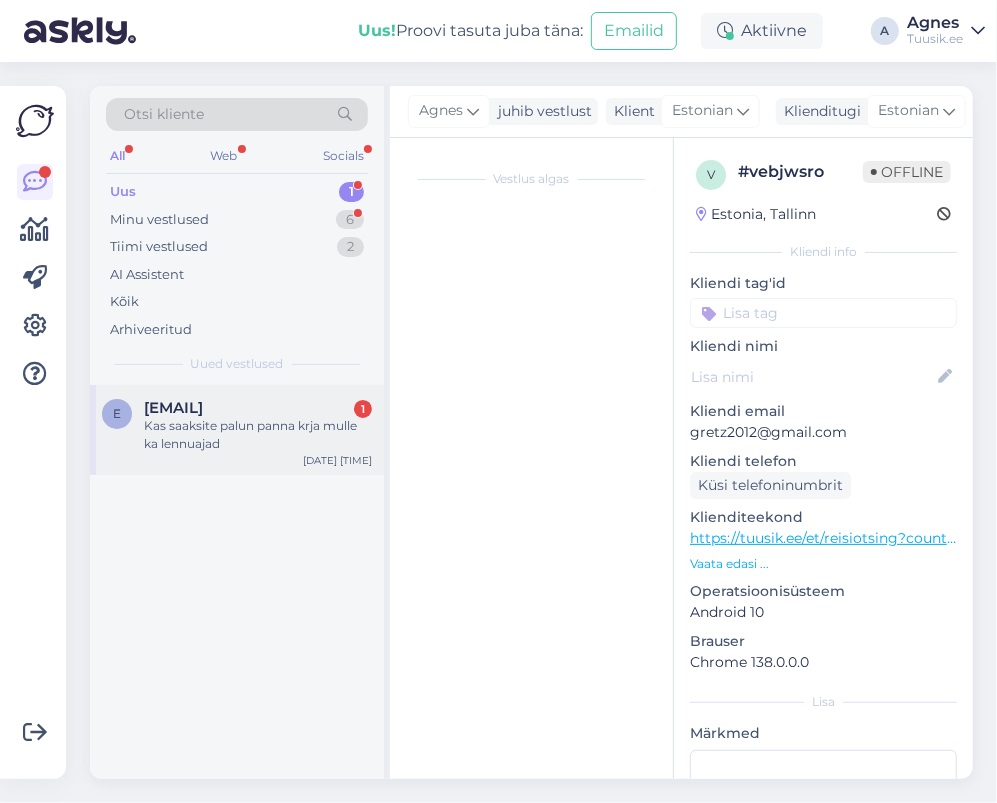 scroll, scrollTop: 1416, scrollLeft: 0, axis: vertical 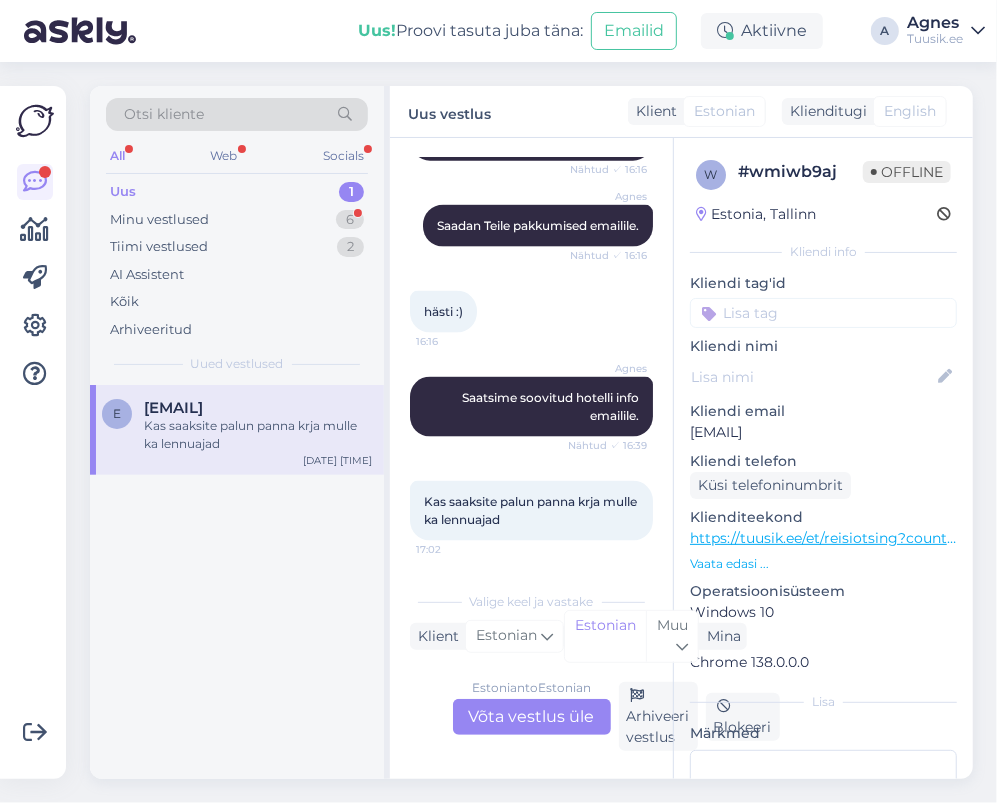 click on "Estonian  to  Estonian Võta vestlus üle" at bounding box center (532, 717) 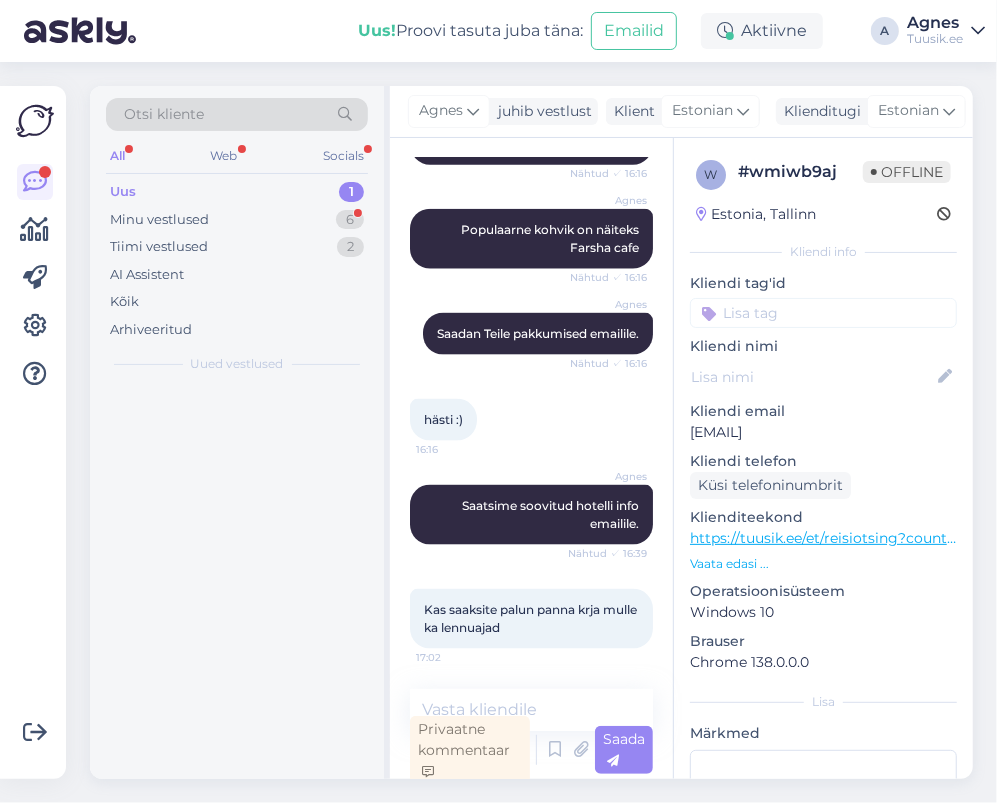 scroll, scrollTop: 1308, scrollLeft: 0, axis: vertical 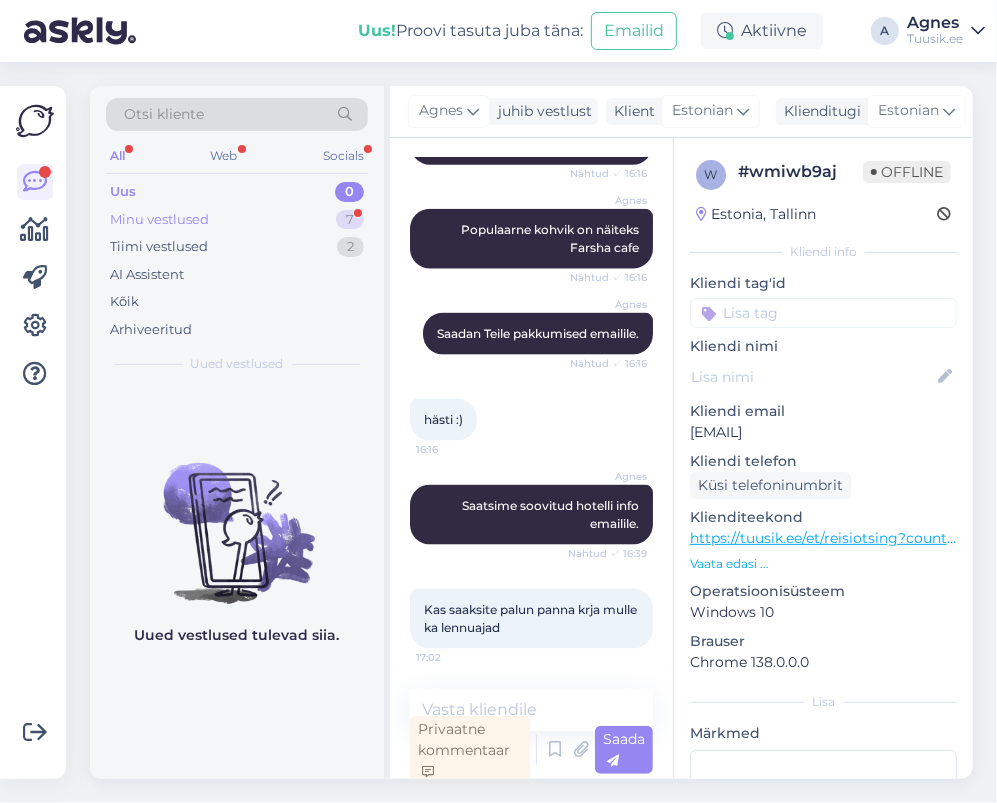 click on "Minu vestlused 7" at bounding box center (237, 220) 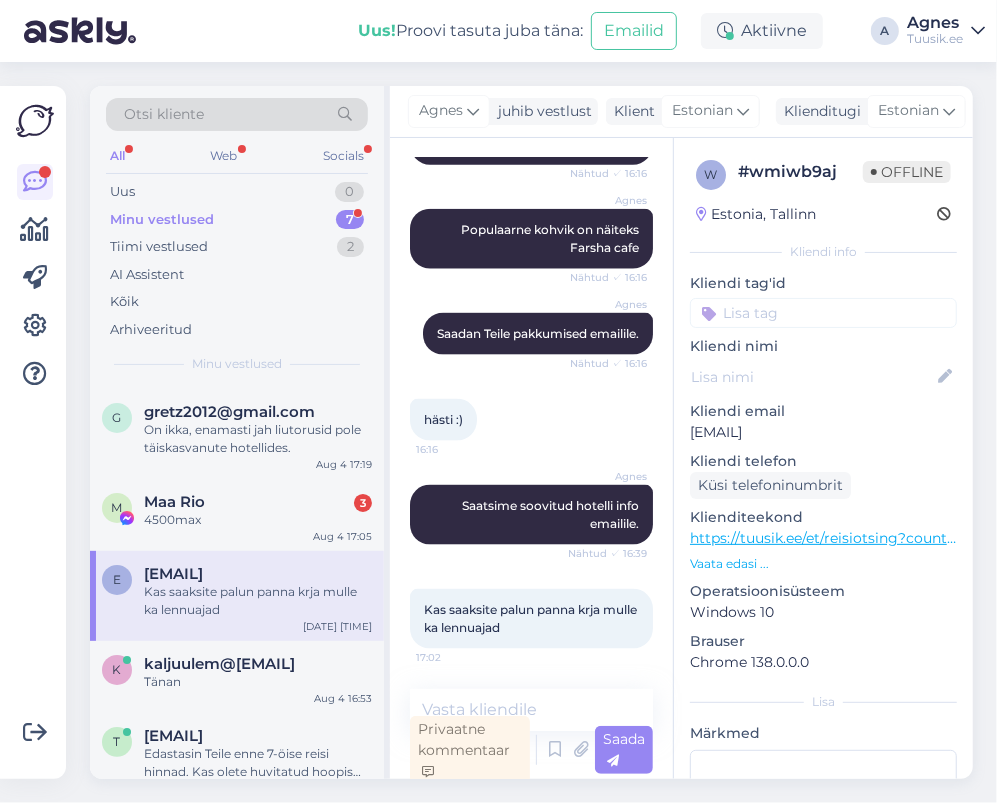 scroll, scrollTop: 199, scrollLeft: 0, axis: vertical 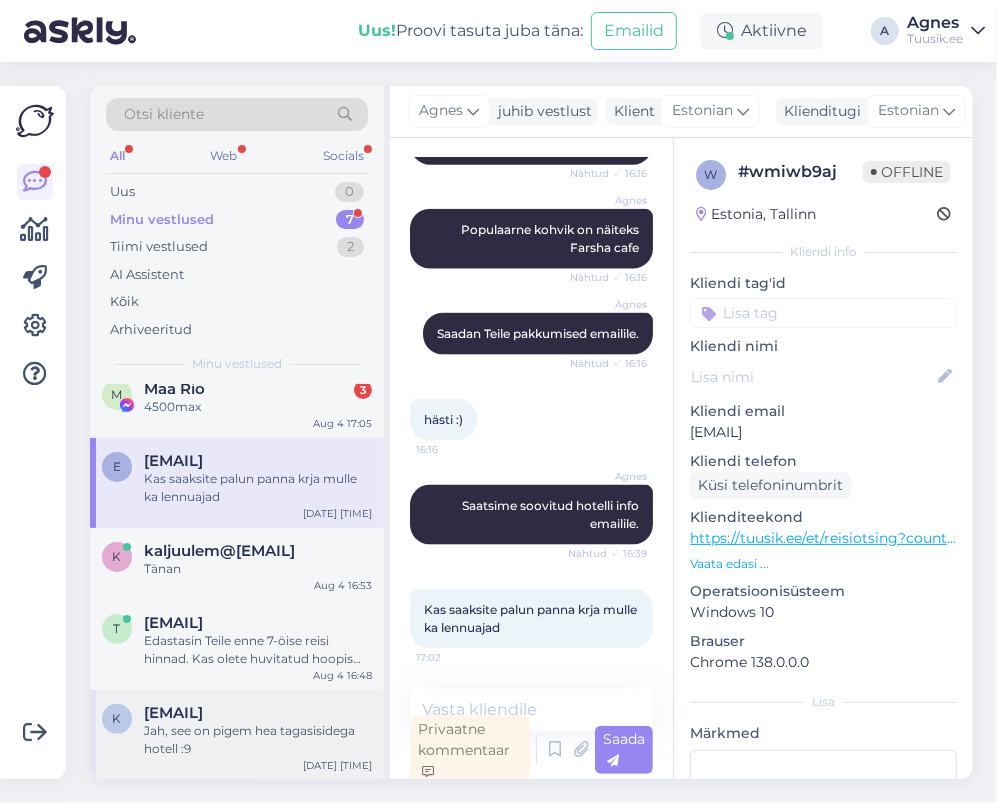 click on "Jah, see on pigem hea tagasisidega hotell :9" at bounding box center (258, 740) 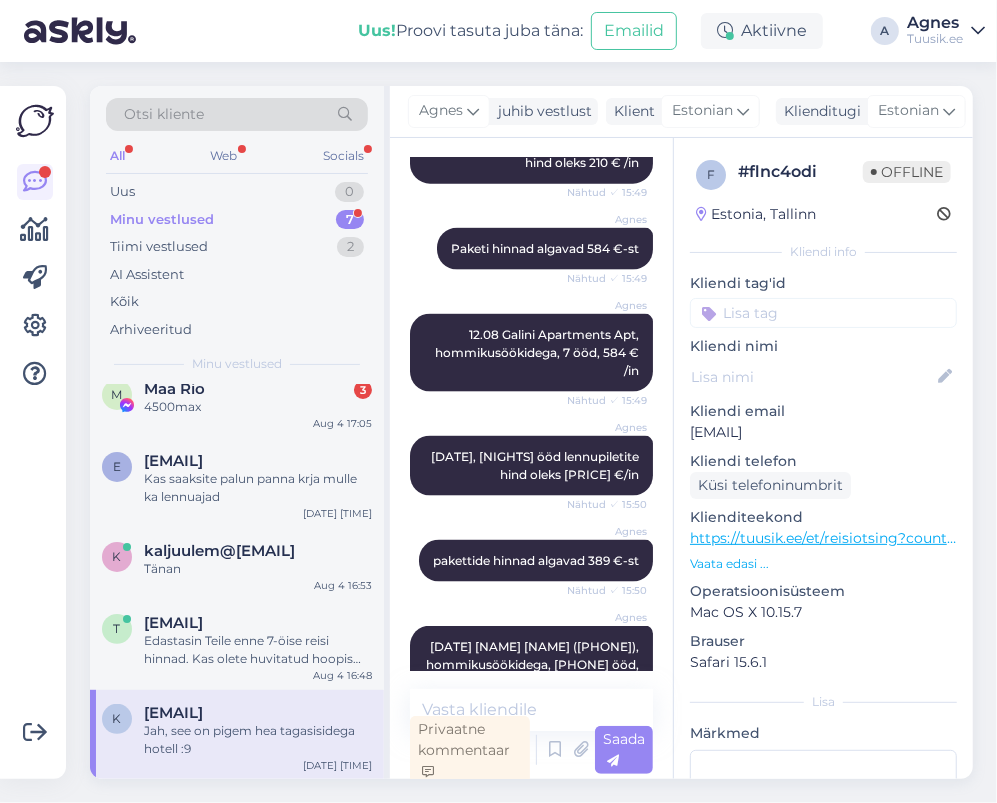 scroll, scrollTop: 3411, scrollLeft: 0, axis: vertical 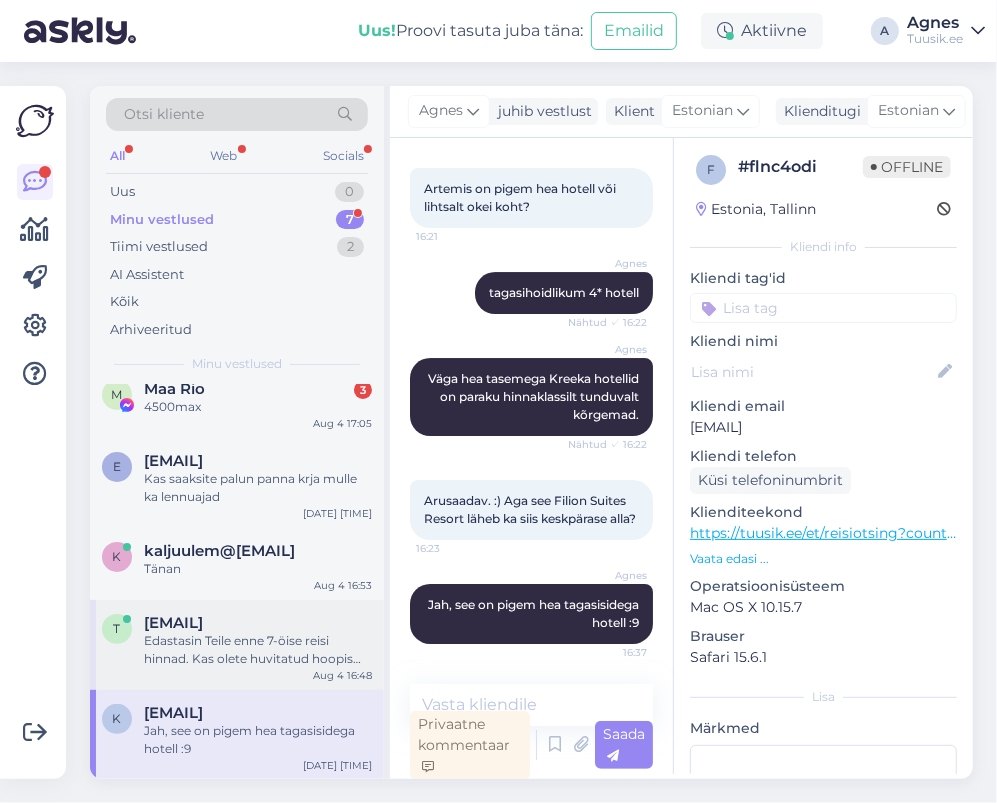 click on "Edastasin Teile enne 7-öise reisi hinnad. Kas olete huvitatud hoopis lühireisidest?" at bounding box center (258, 650) 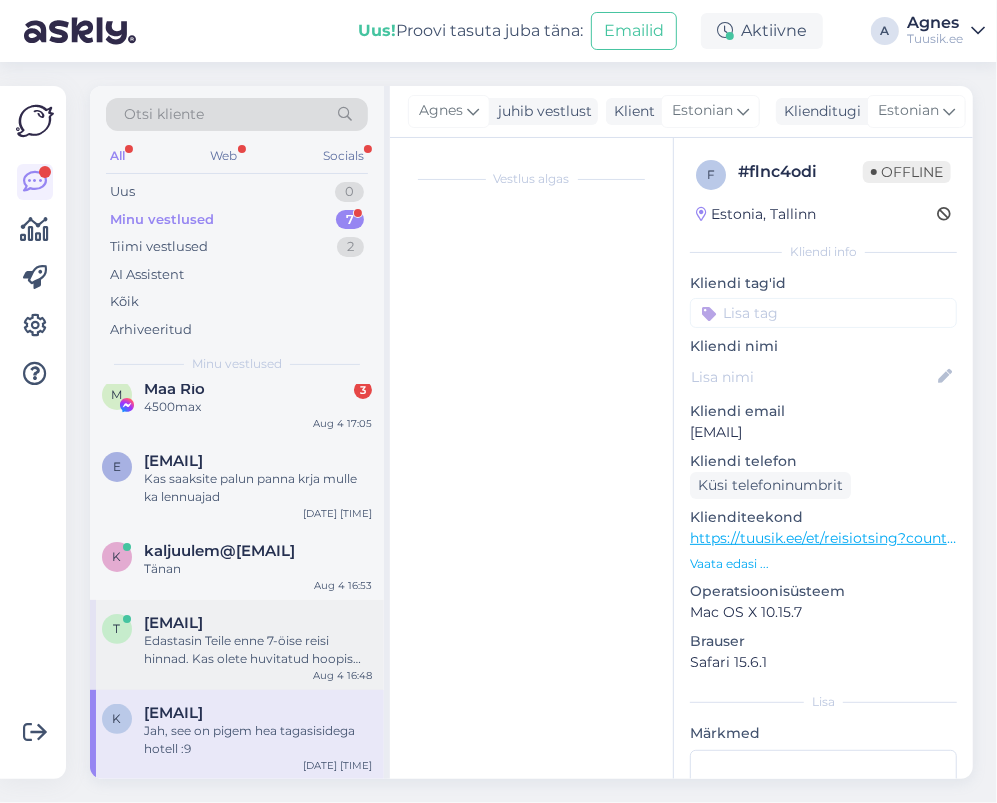 scroll, scrollTop: 560, scrollLeft: 0, axis: vertical 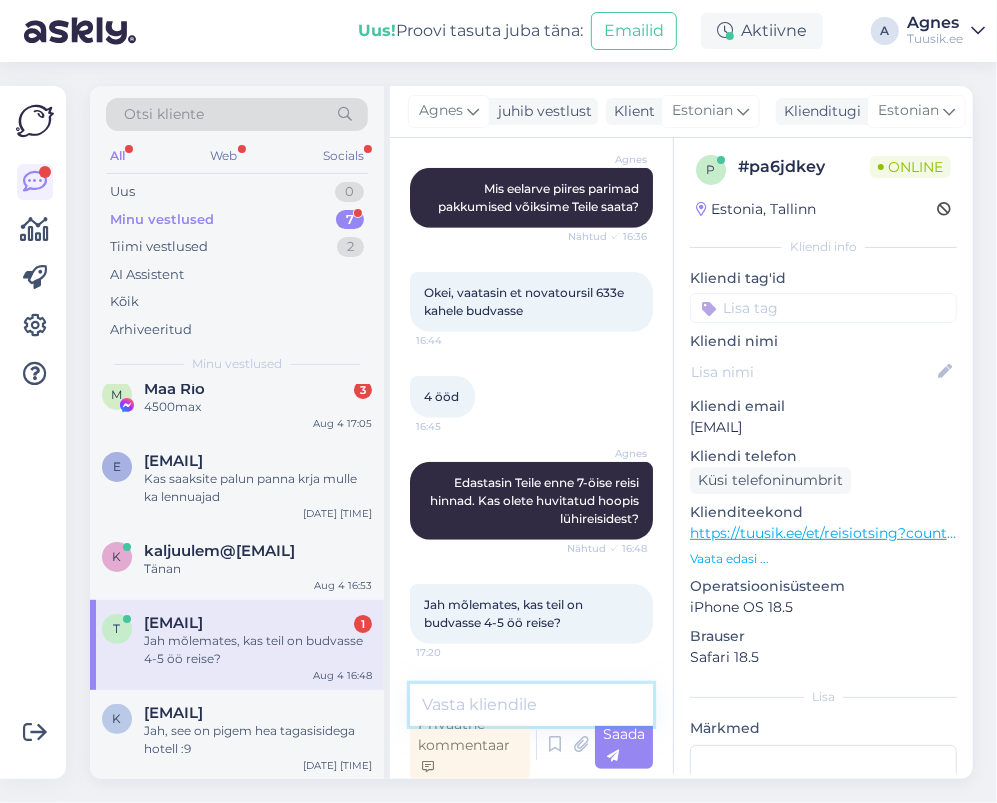 click at bounding box center (531, 705) 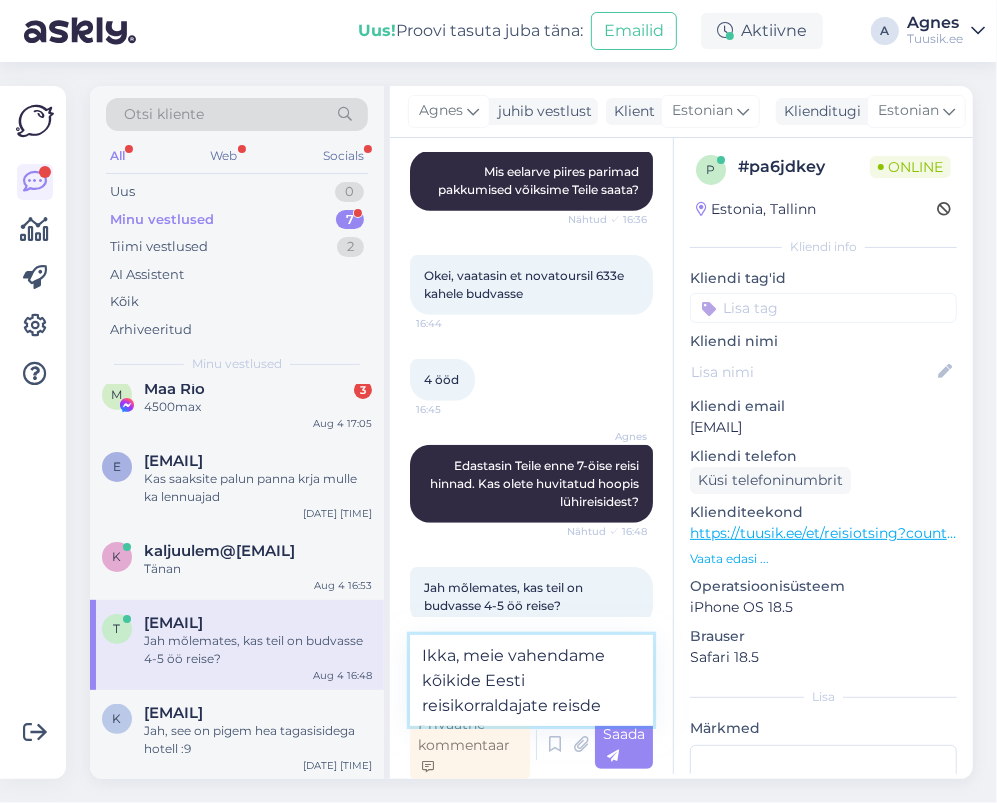 drag, startPoint x: 592, startPoint y: 657, endPoint x: 633, endPoint y: 656, distance: 41.01219 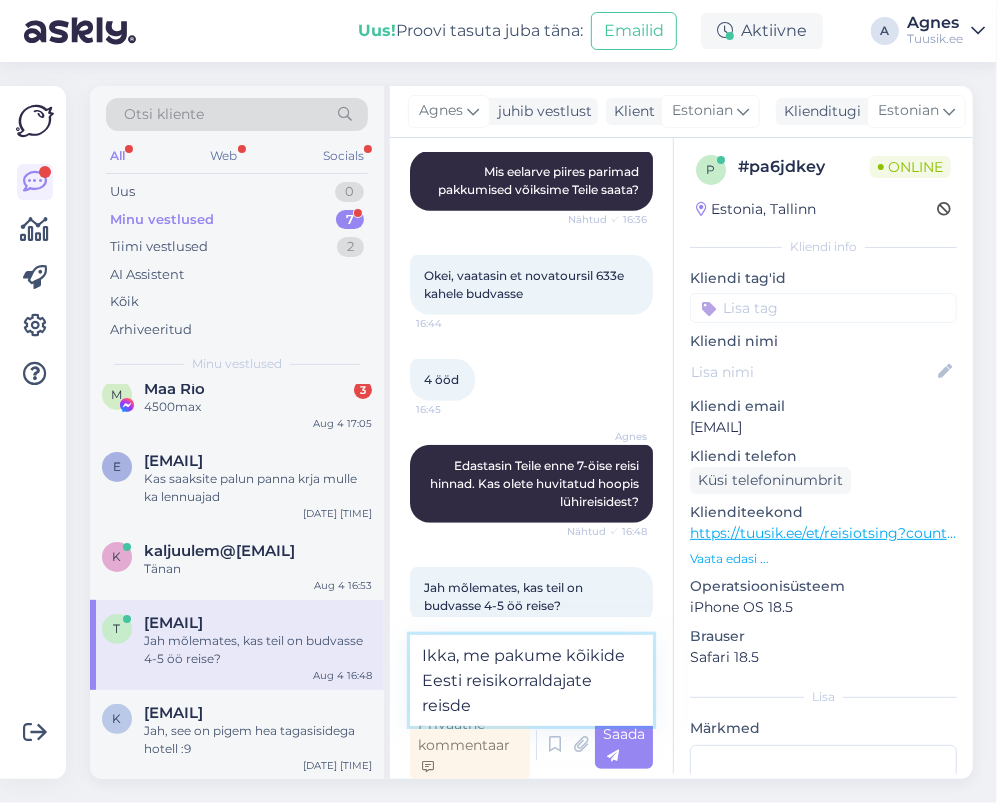 click on "Ikka, me pakume kõikide Eesti reisikorraldajate reisde" at bounding box center [531, 680] 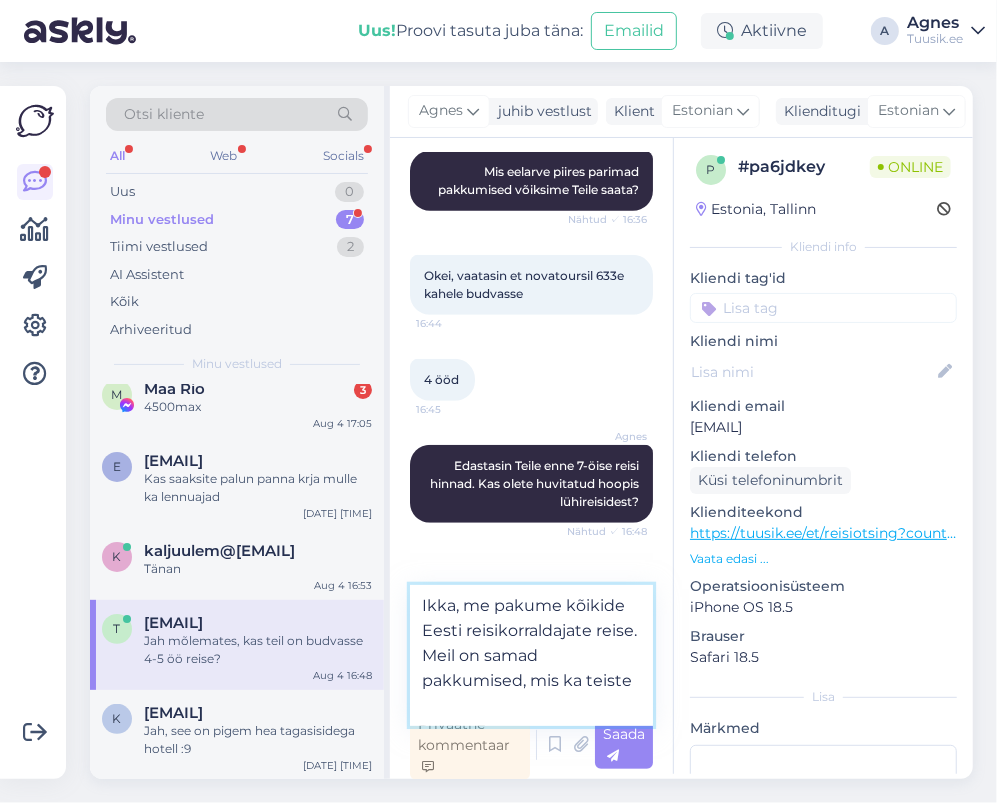 type on "Ikka, me pakume kõikide Eesti reisikorraldajate reise. Meil on samad pakkumised, mis ka teistel" 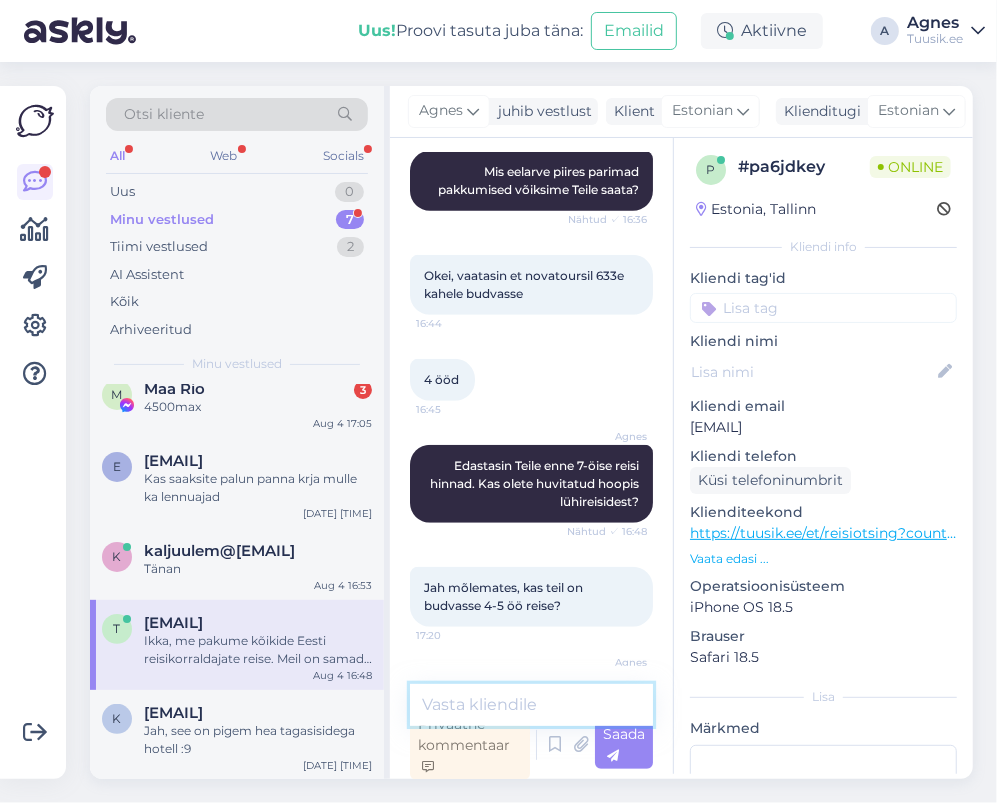scroll, scrollTop: 700, scrollLeft: 0, axis: vertical 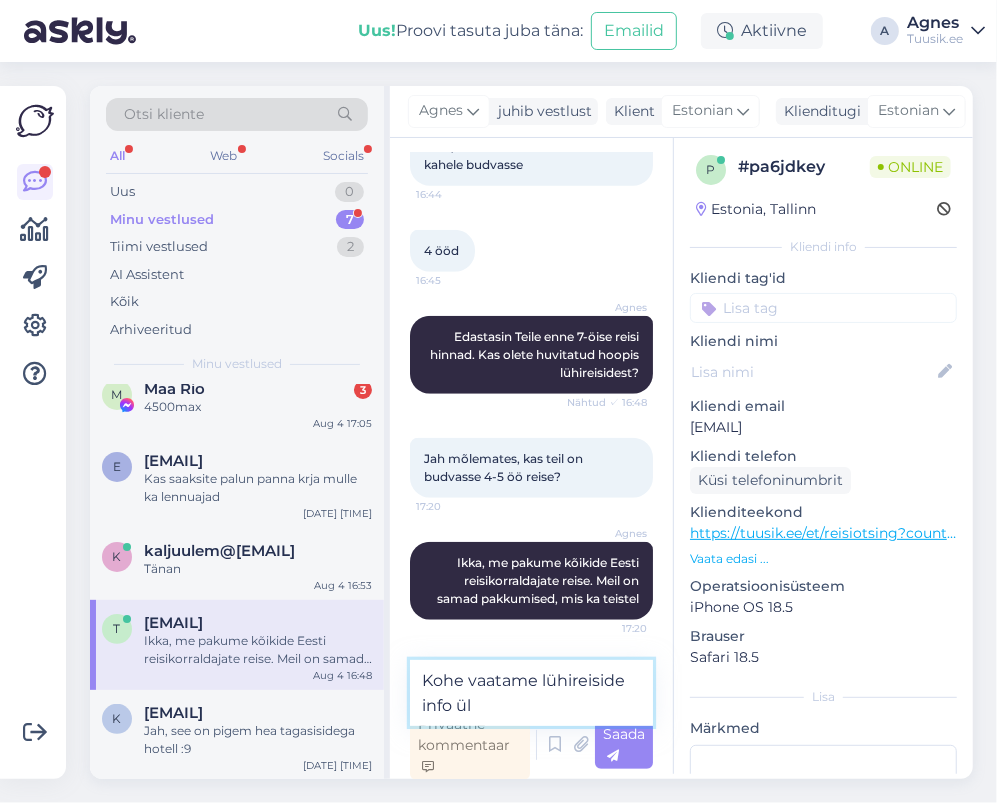 type on "Kohe vaatame lühireiside info üle" 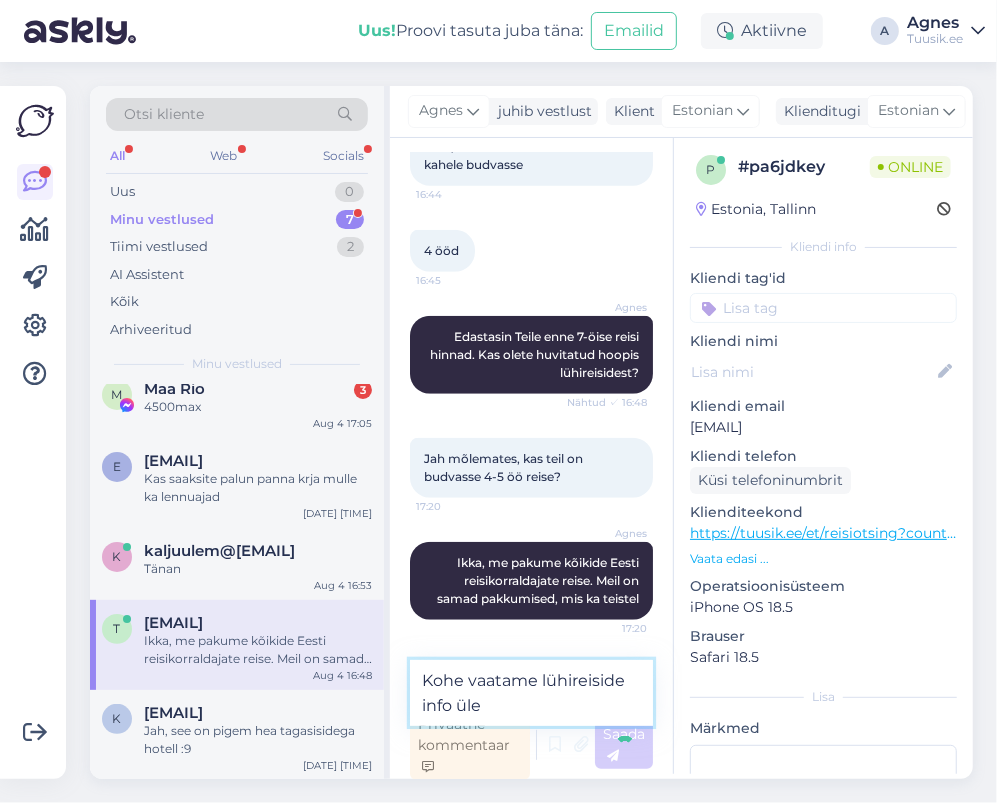 type 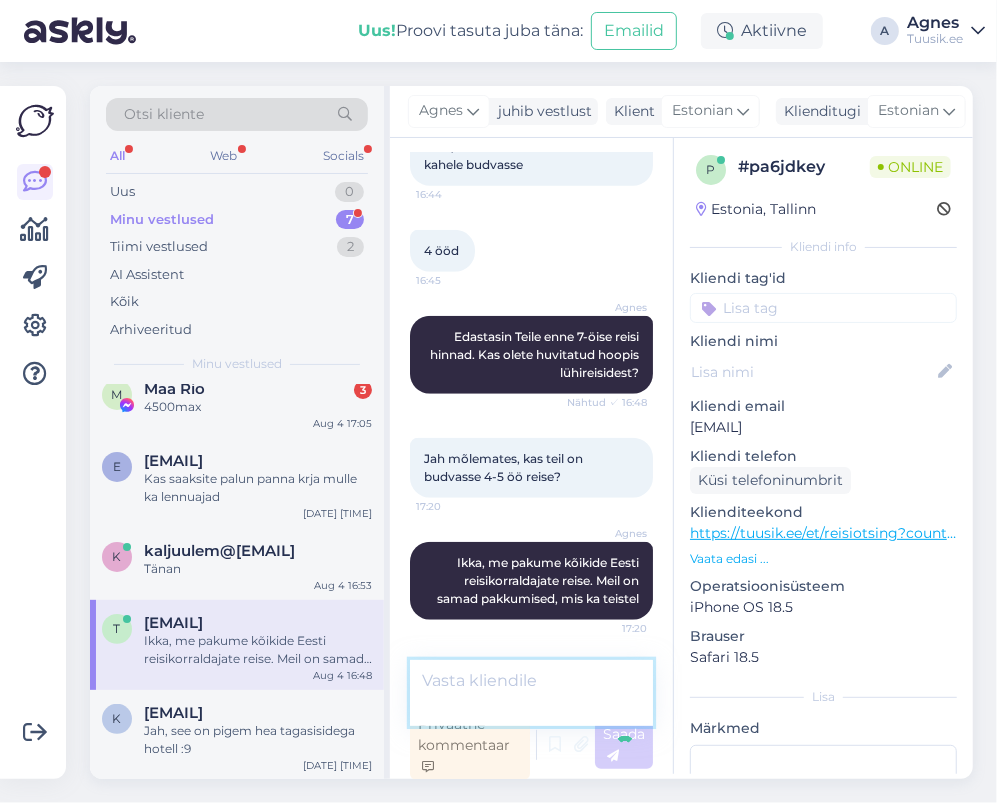 scroll, scrollTop: 804, scrollLeft: 0, axis: vertical 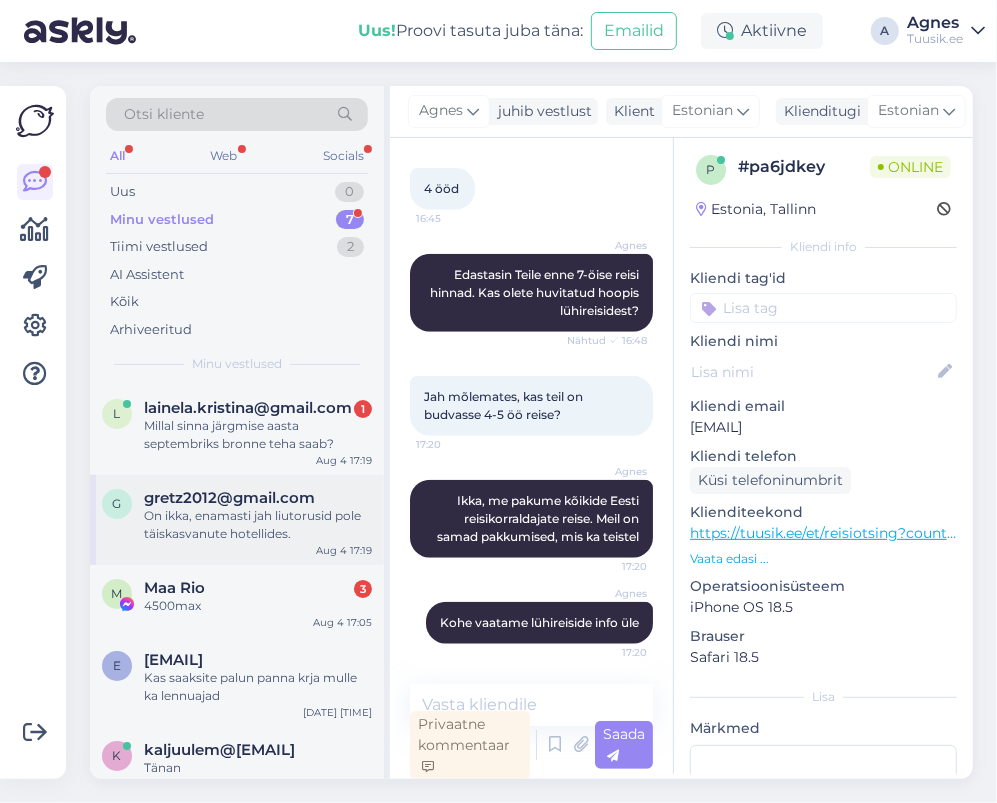click on "g gretz2012@gmail.com On ikka, enamasti jah liutorusid pole täiskasvanute hotellides. Aug 4 17:19" at bounding box center (237, 520) 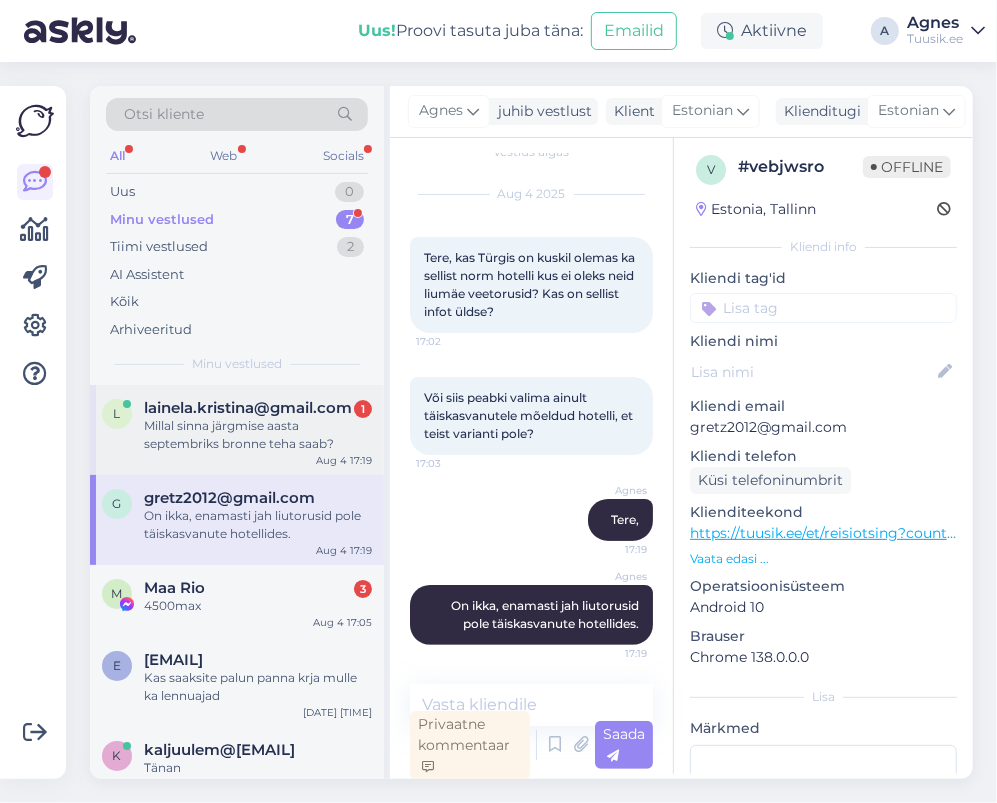 click on "l [EMAIL] [NUMBER] Millal sinna järgmise aasta septembriks bronne teha saab? [DATE] [TIME]" at bounding box center (237, 430) 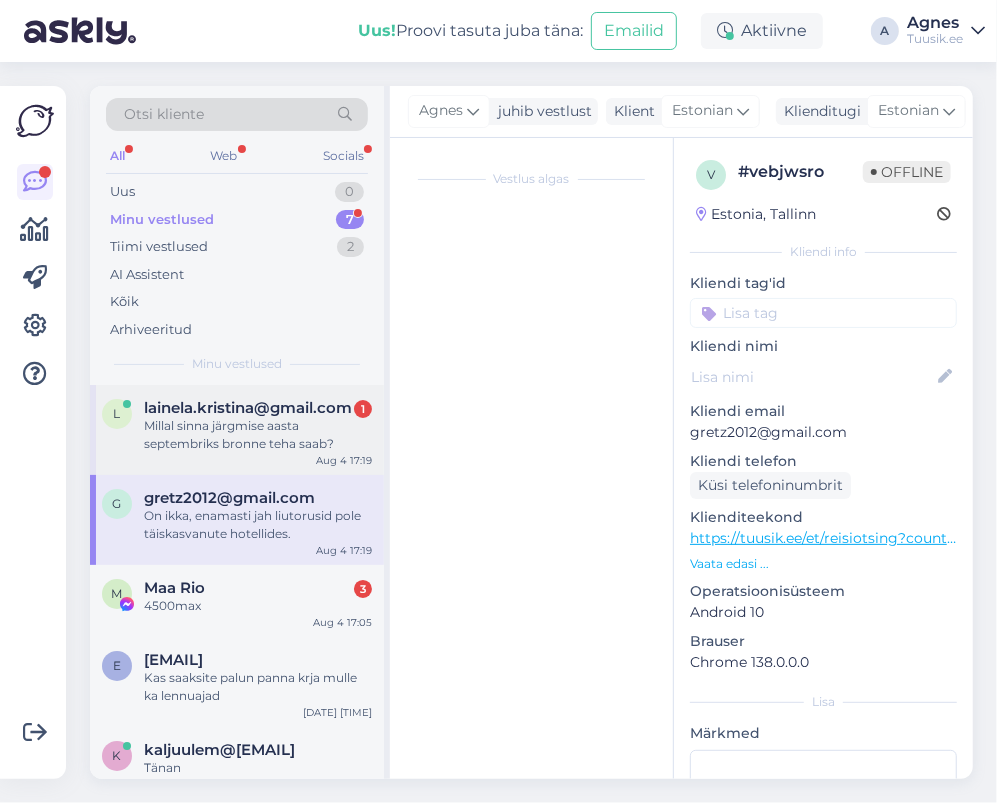 scroll, scrollTop: 4272, scrollLeft: 0, axis: vertical 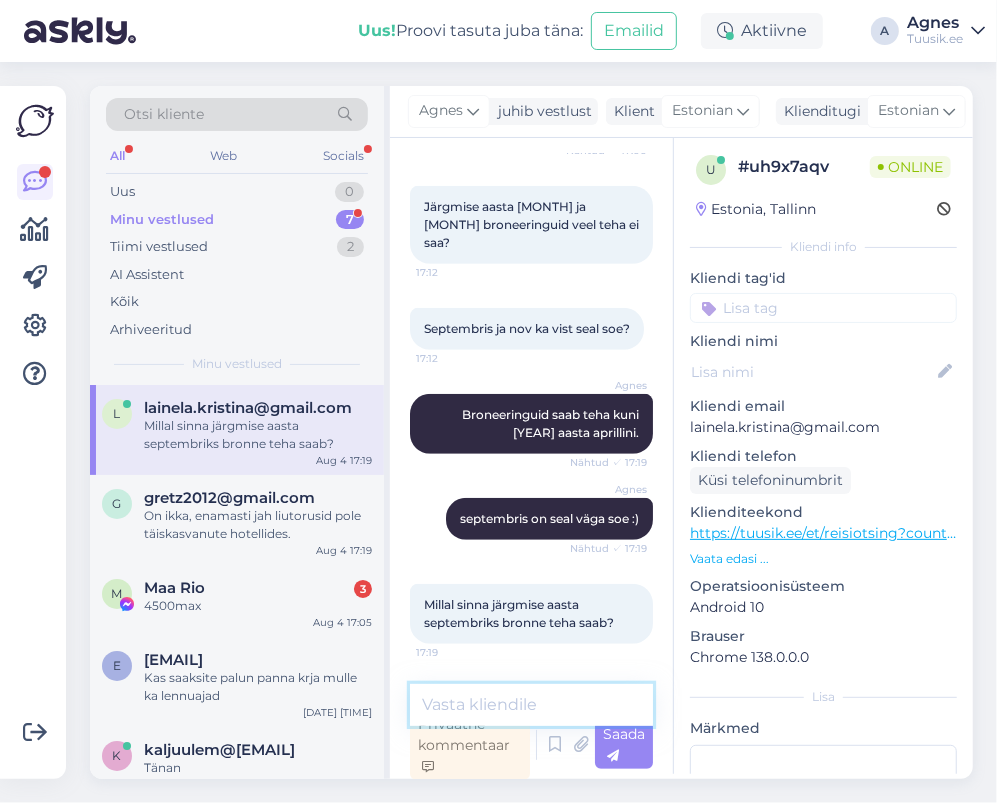 click at bounding box center (531, 705) 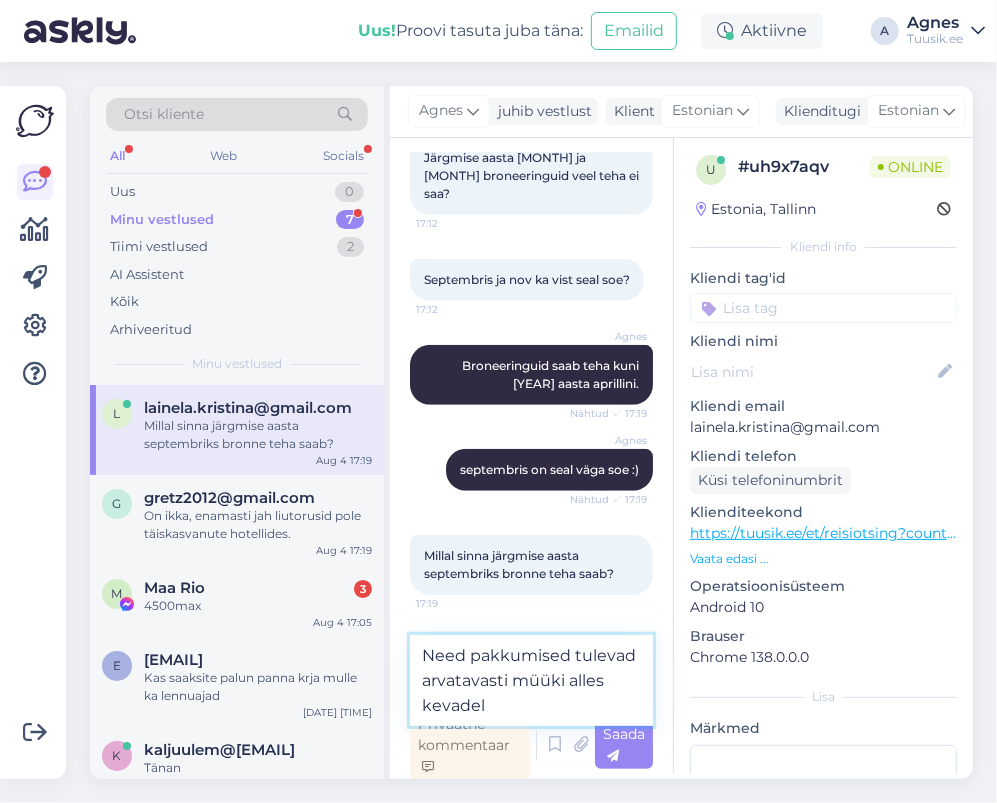 type on "Need pakkumised tulevad arvatavasti müüki alles kevadel." 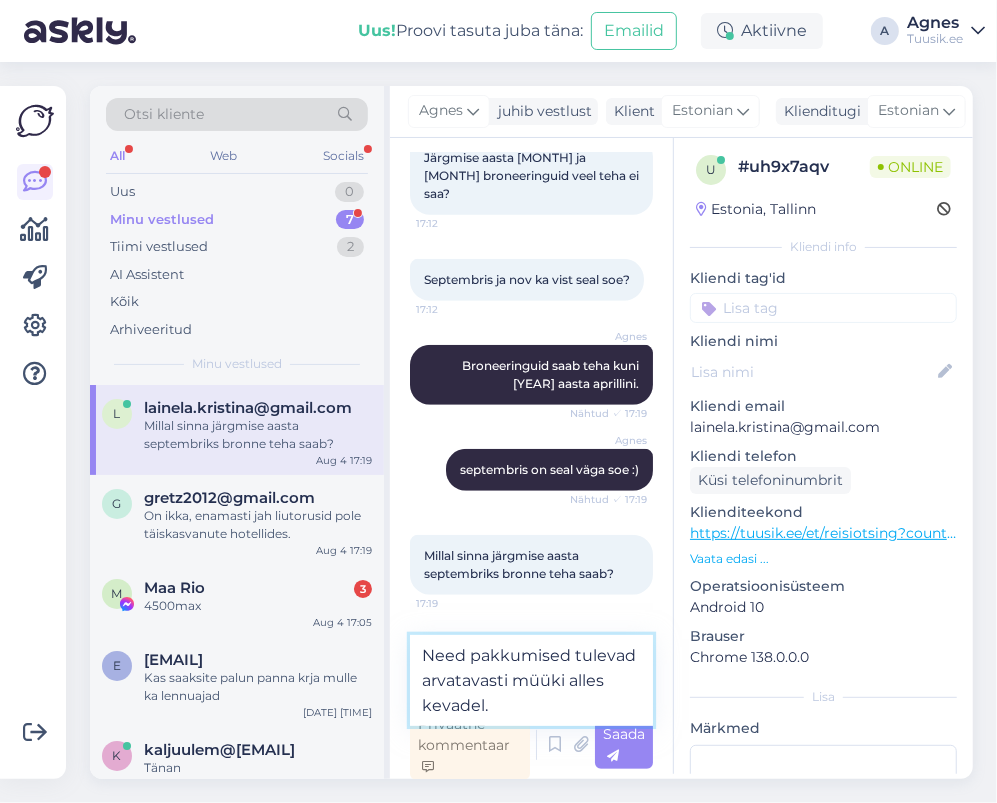 type 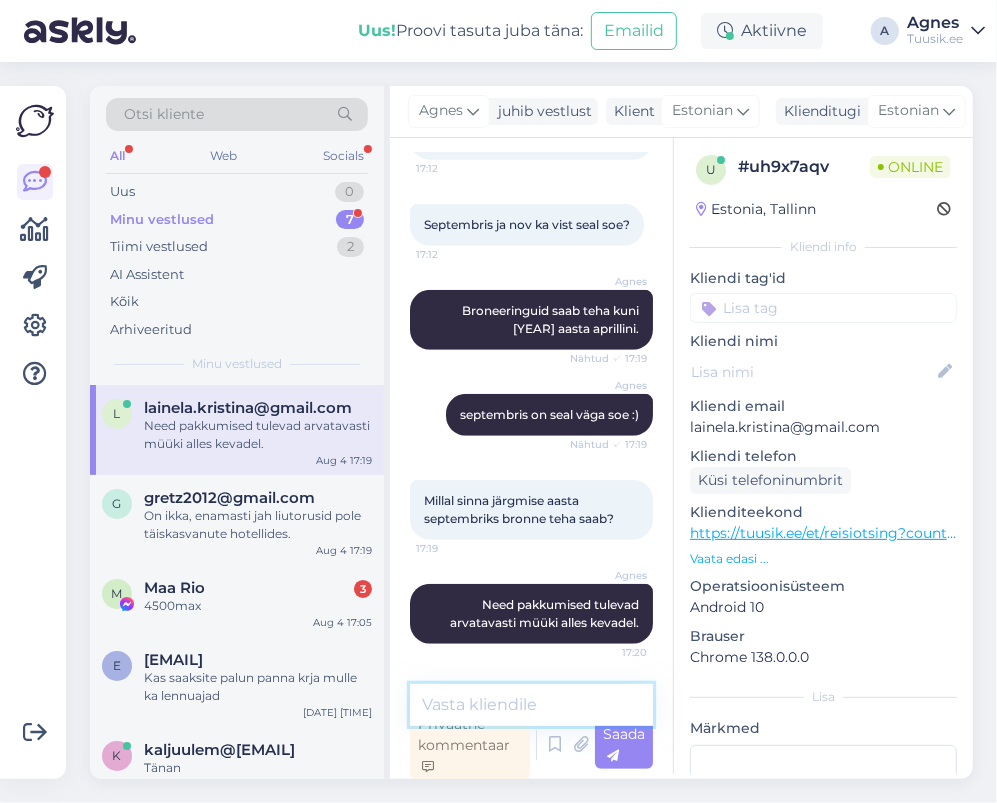 scroll, scrollTop: 4376, scrollLeft: 0, axis: vertical 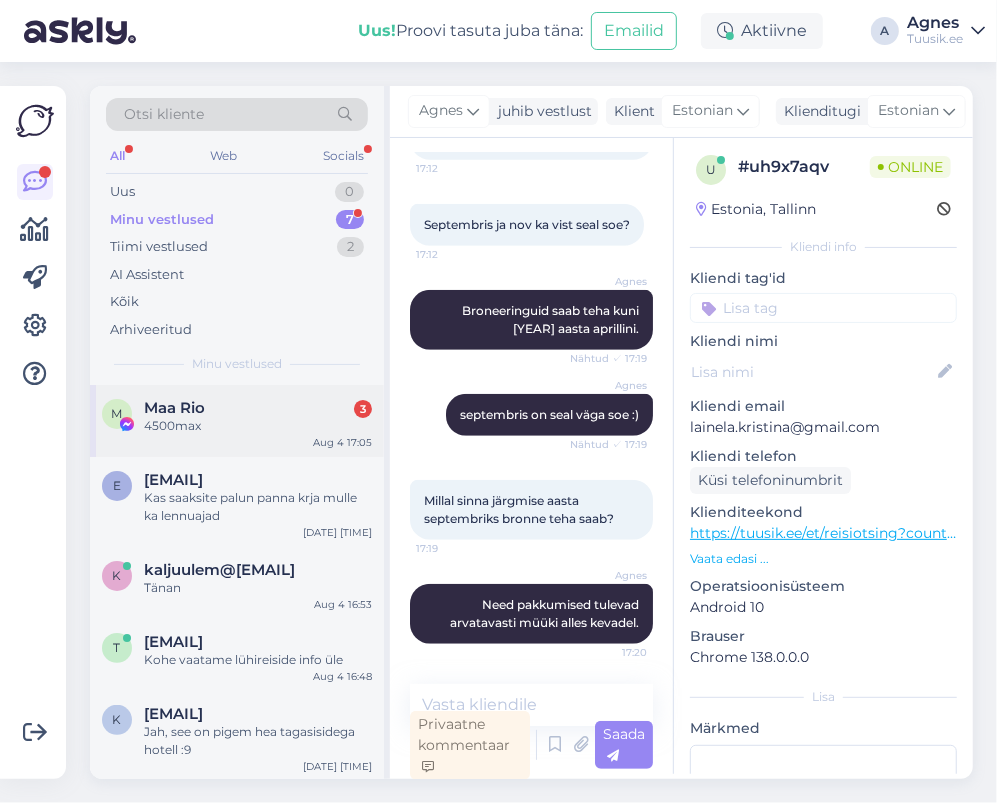 click on "M Maa Rio 3 4500max Aug 4 17:05" at bounding box center (237, 421) 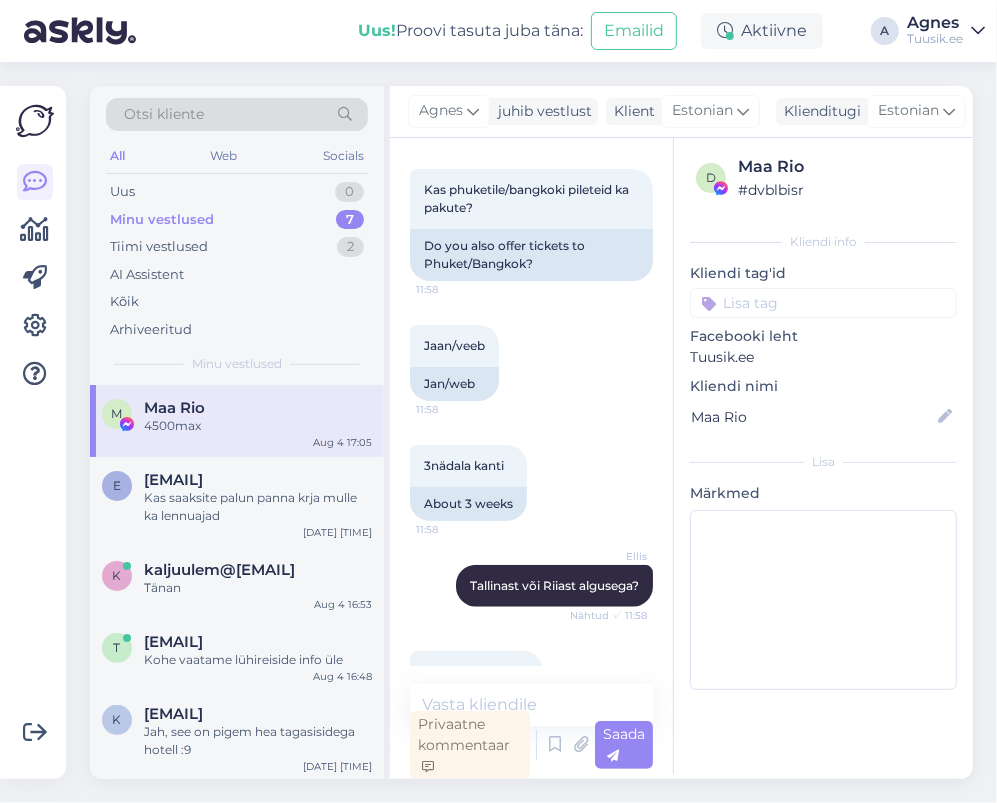 scroll, scrollTop: 11191, scrollLeft: 0, axis: vertical 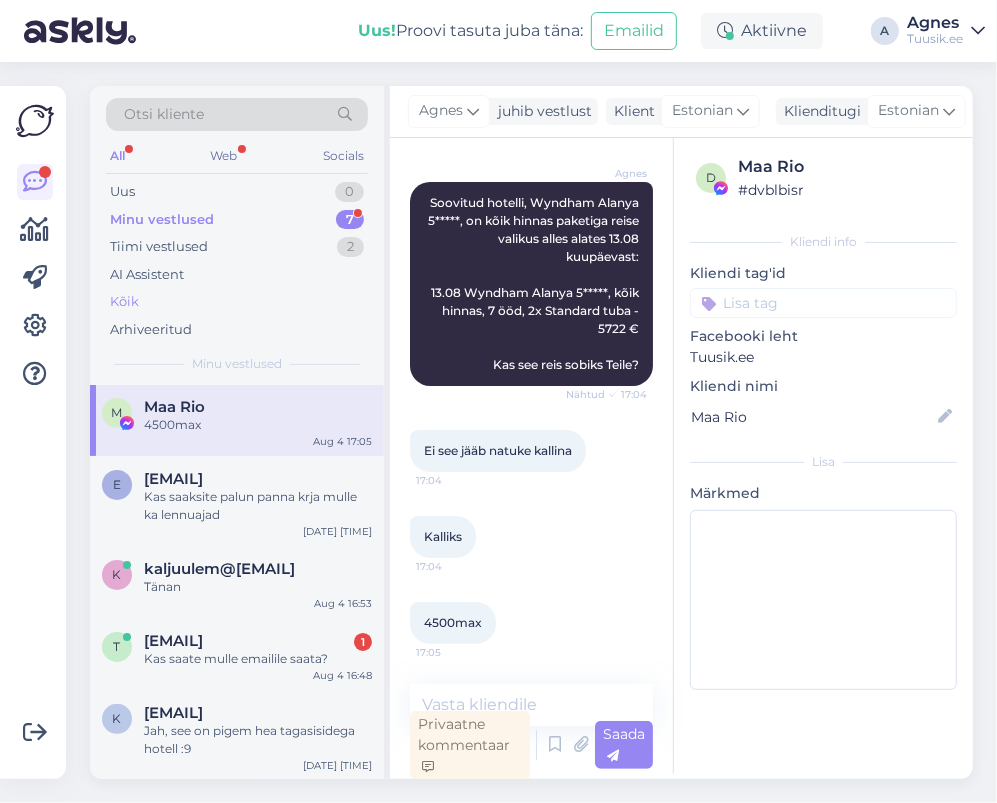 click on "Kõik" at bounding box center [237, 302] 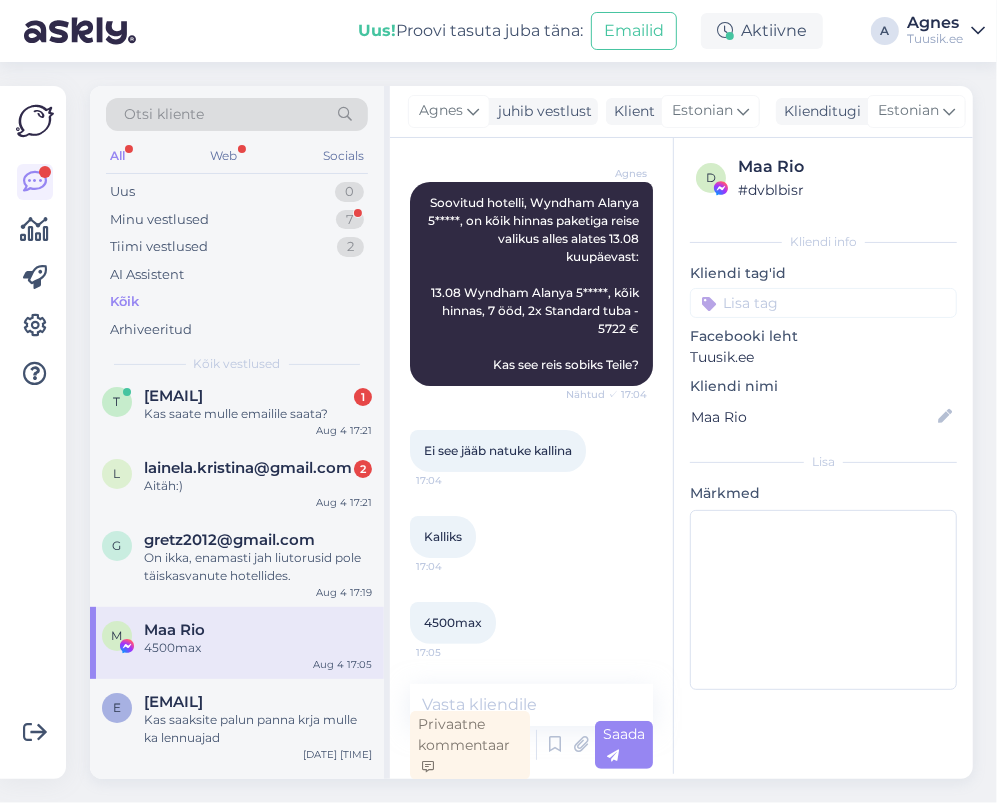 scroll, scrollTop: 0, scrollLeft: 0, axis: both 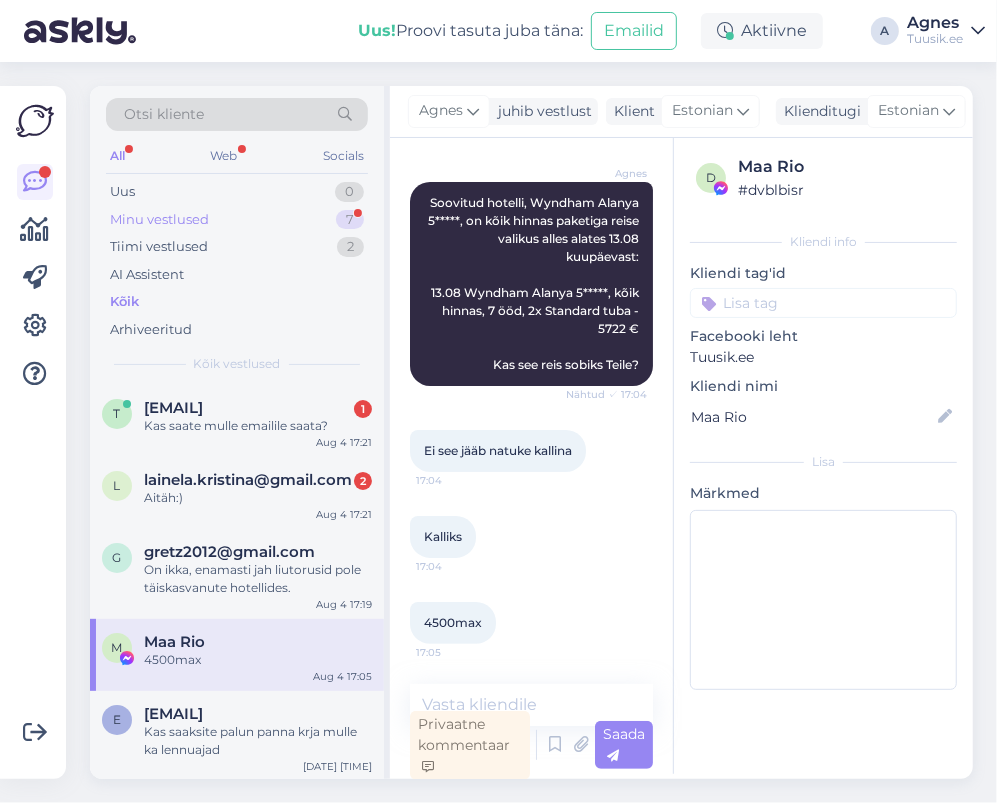 click on "Minu vestlused 7" at bounding box center [237, 220] 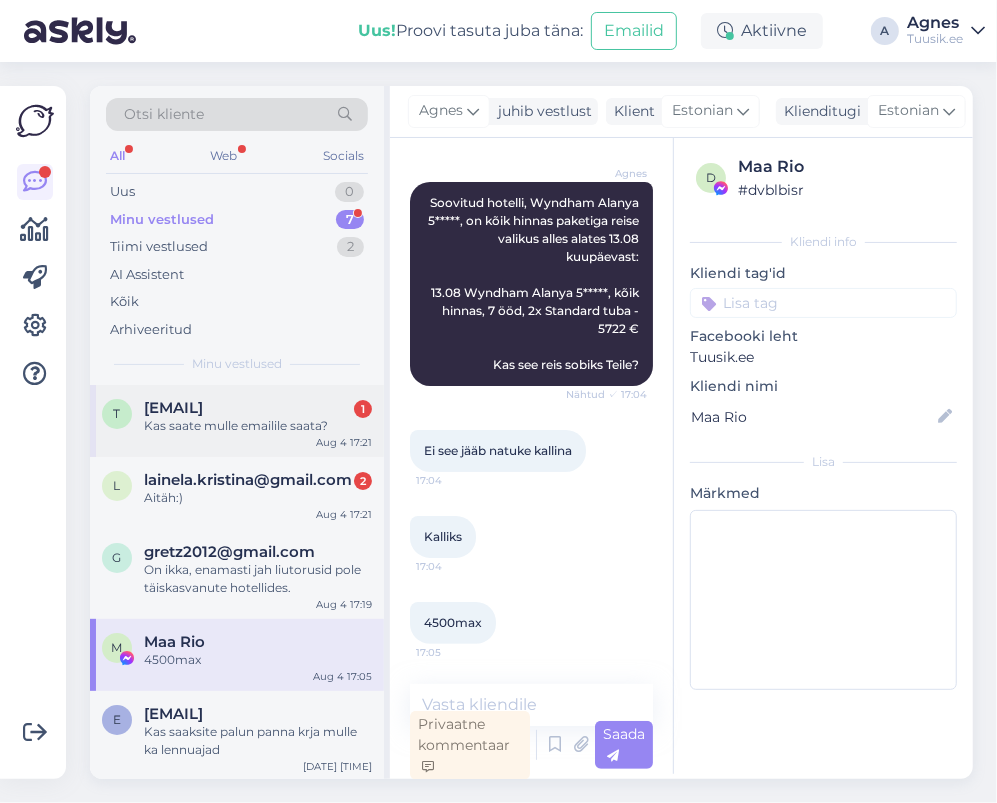 click on "tiinastill@hotmail.com 1 Kas saate mulle emailile saata? Aug 4 17:21" at bounding box center [237, 421] 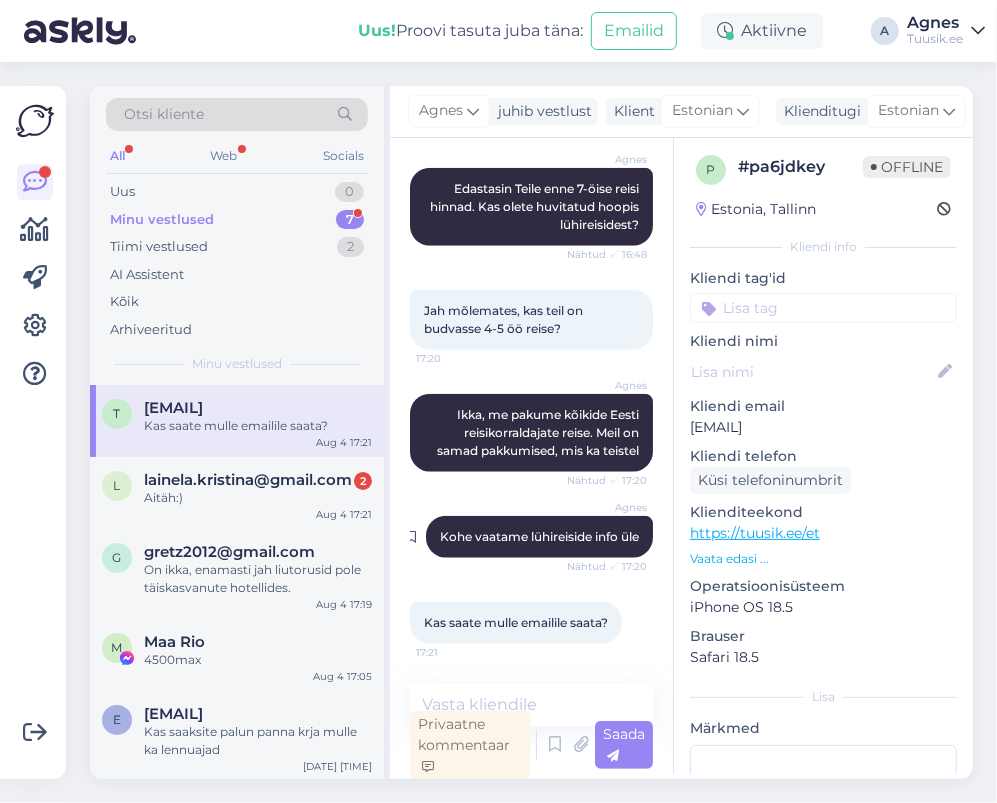 scroll, scrollTop: 890, scrollLeft: 0, axis: vertical 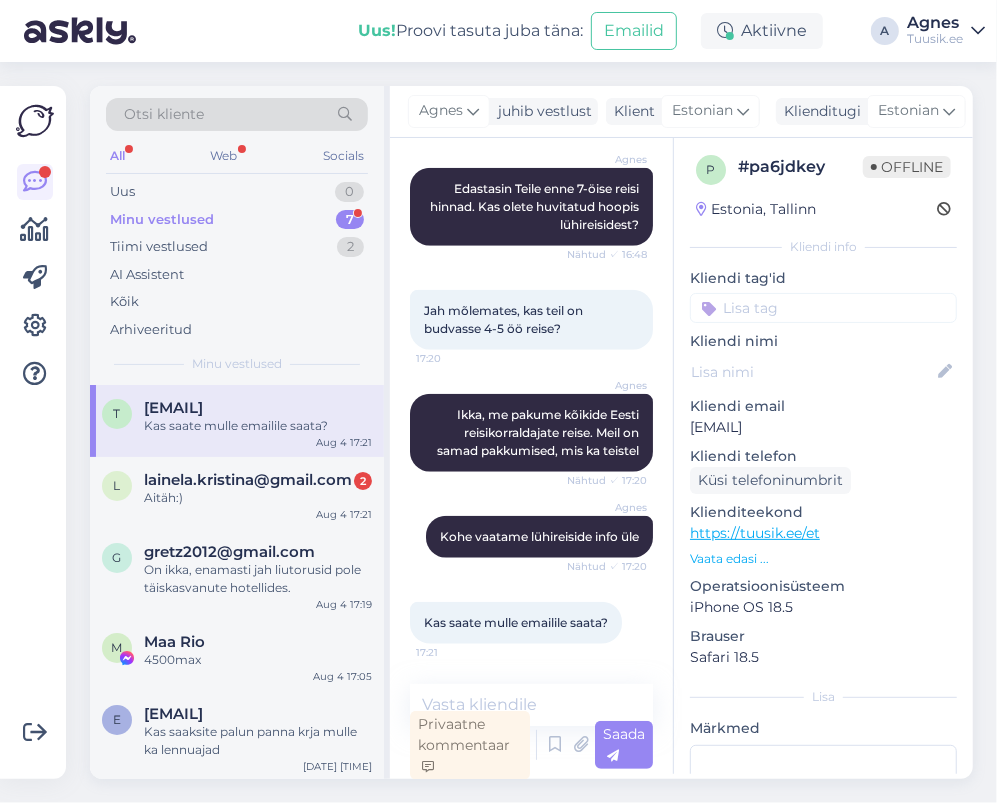 drag, startPoint x: 840, startPoint y: 421, endPoint x: 535, endPoint y: 342, distance: 315.06506 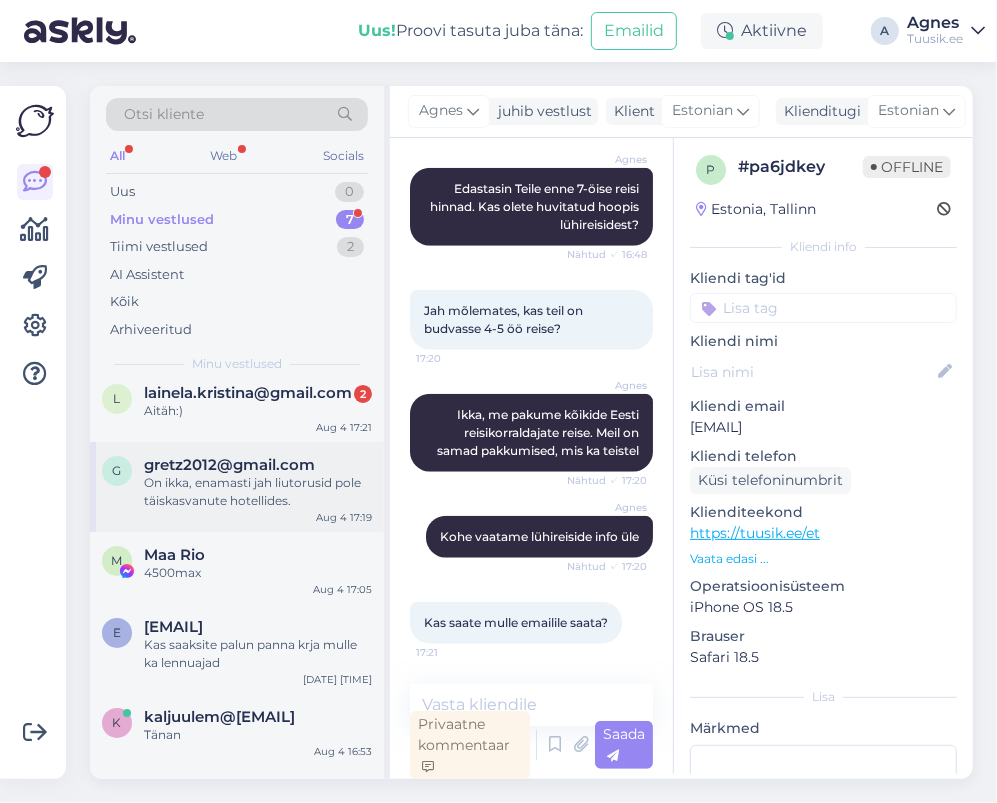 scroll, scrollTop: 0, scrollLeft: 0, axis: both 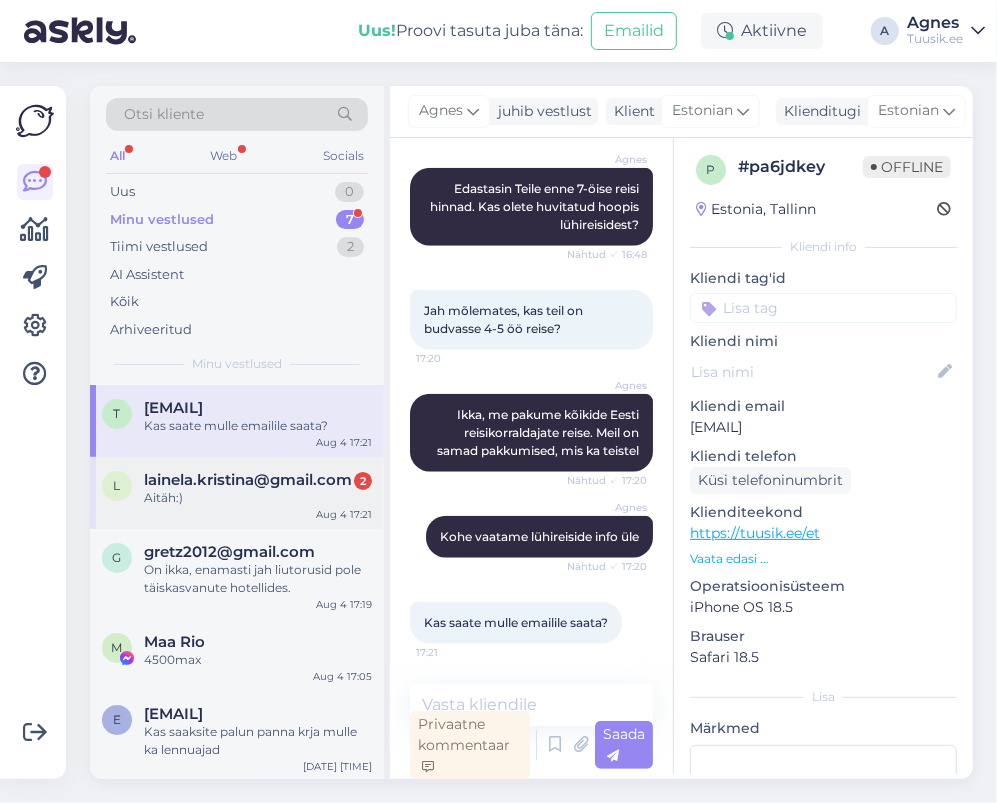click on "lainela.kristina@gmail.com" at bounding box center (248, 480) 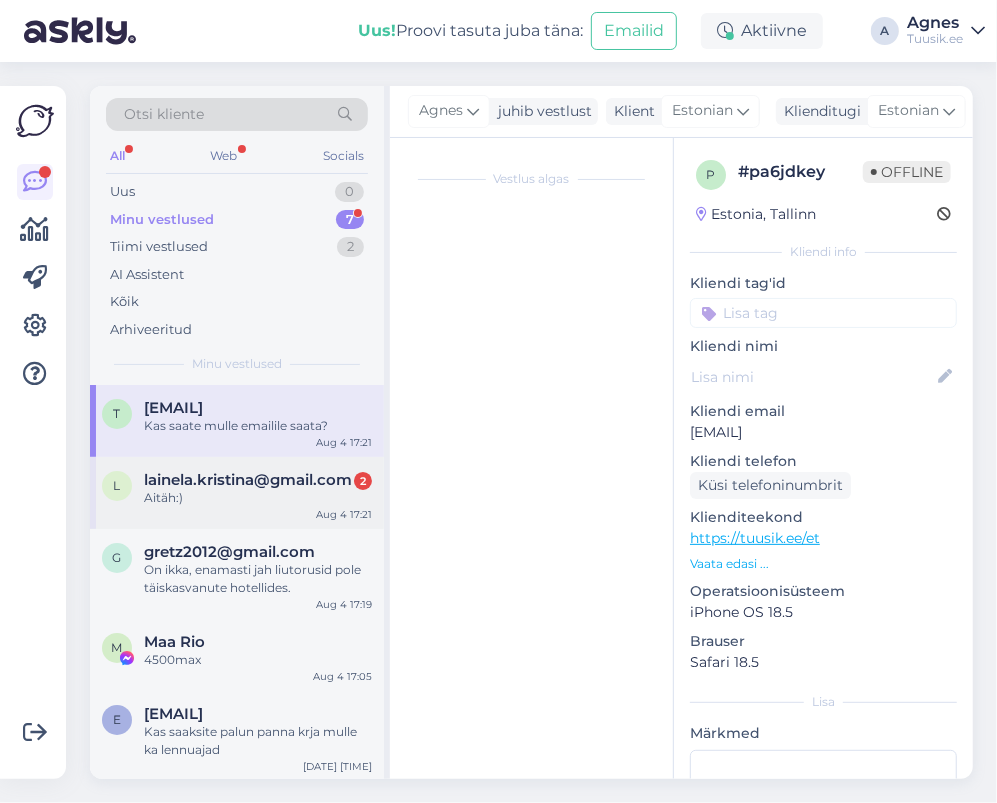 scroll, scrollTop: 4548, scrollLeft: 0, axis: vertical 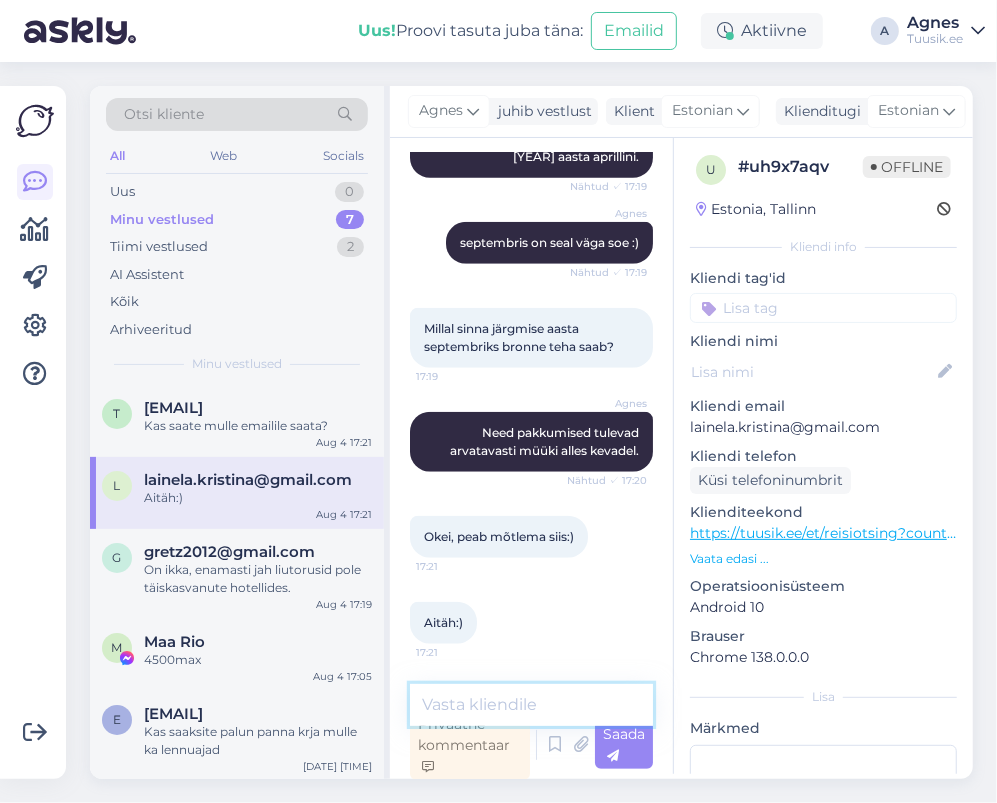 click at bounding box center (531, 705) 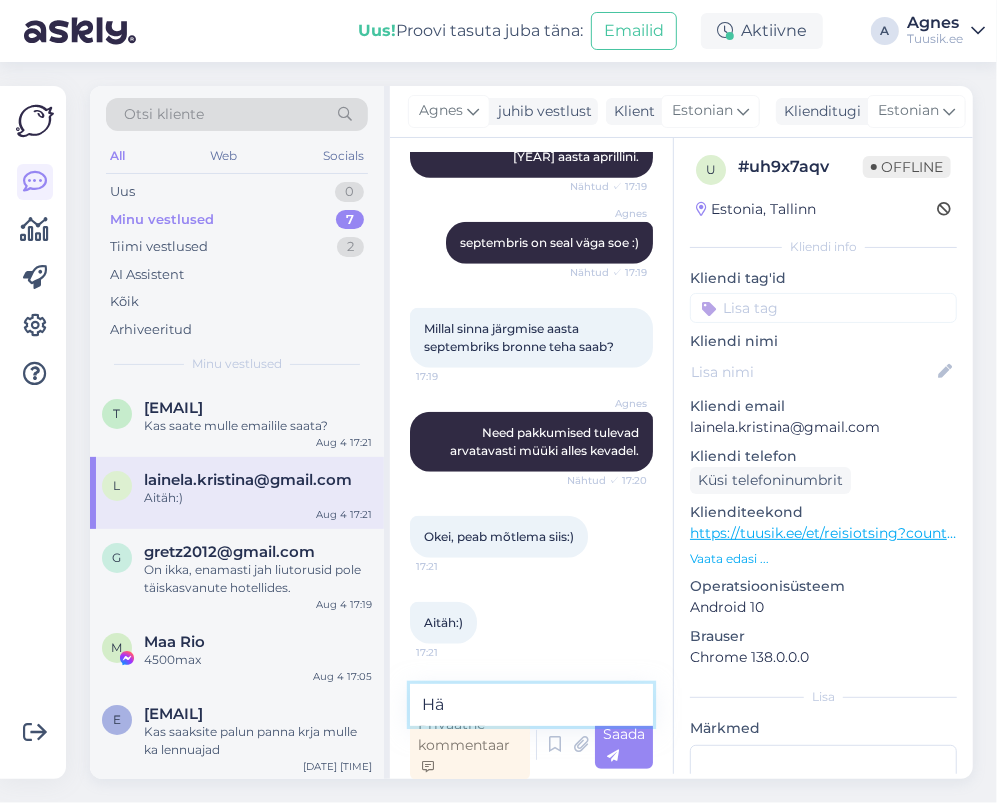 type on "H" 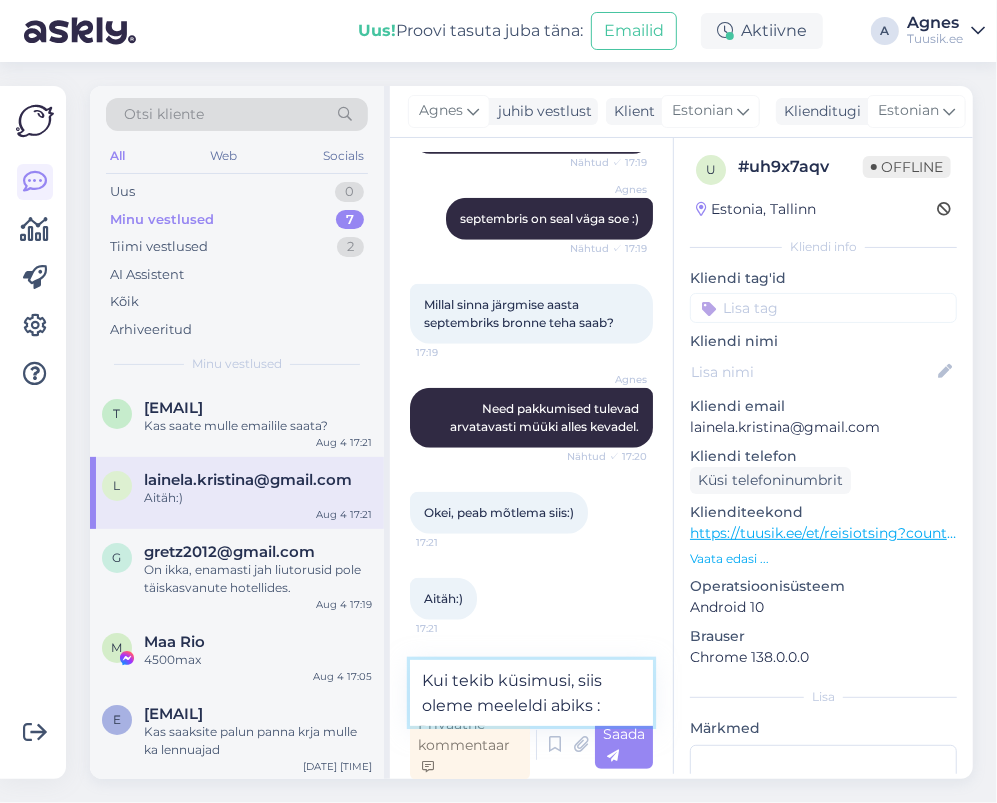 type on "Kui tekib küsimusi, siis oleme meeleldi abiks :)" 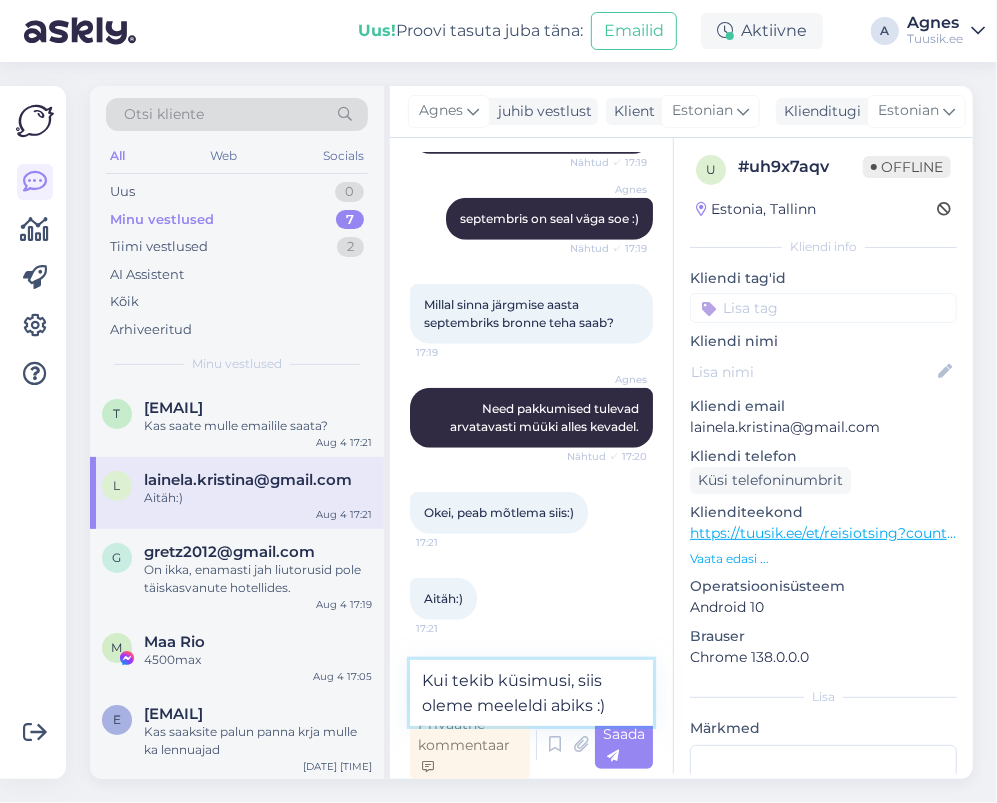type 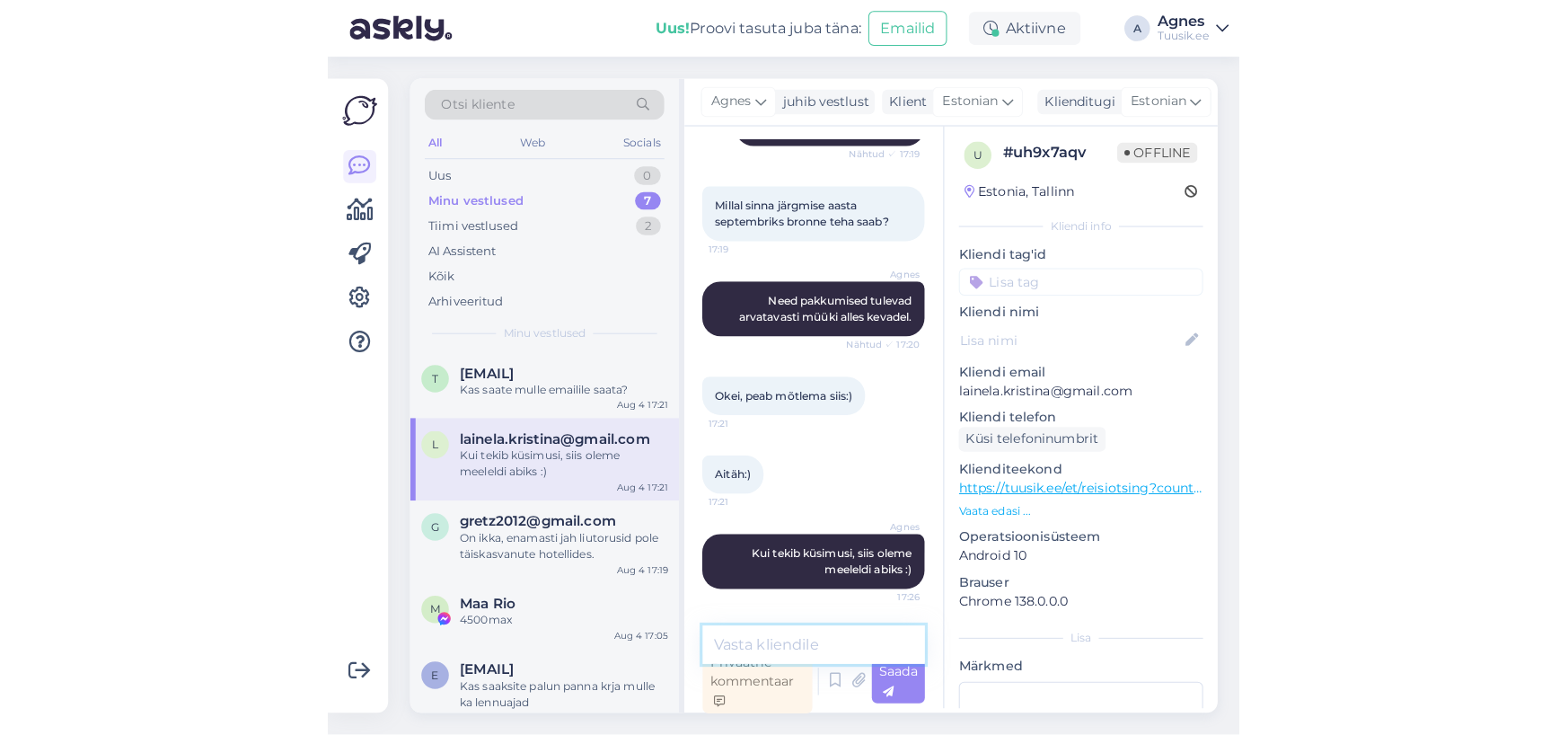 scroll, scrollTop: 3651, scrollLeft: 0, axis: vertical 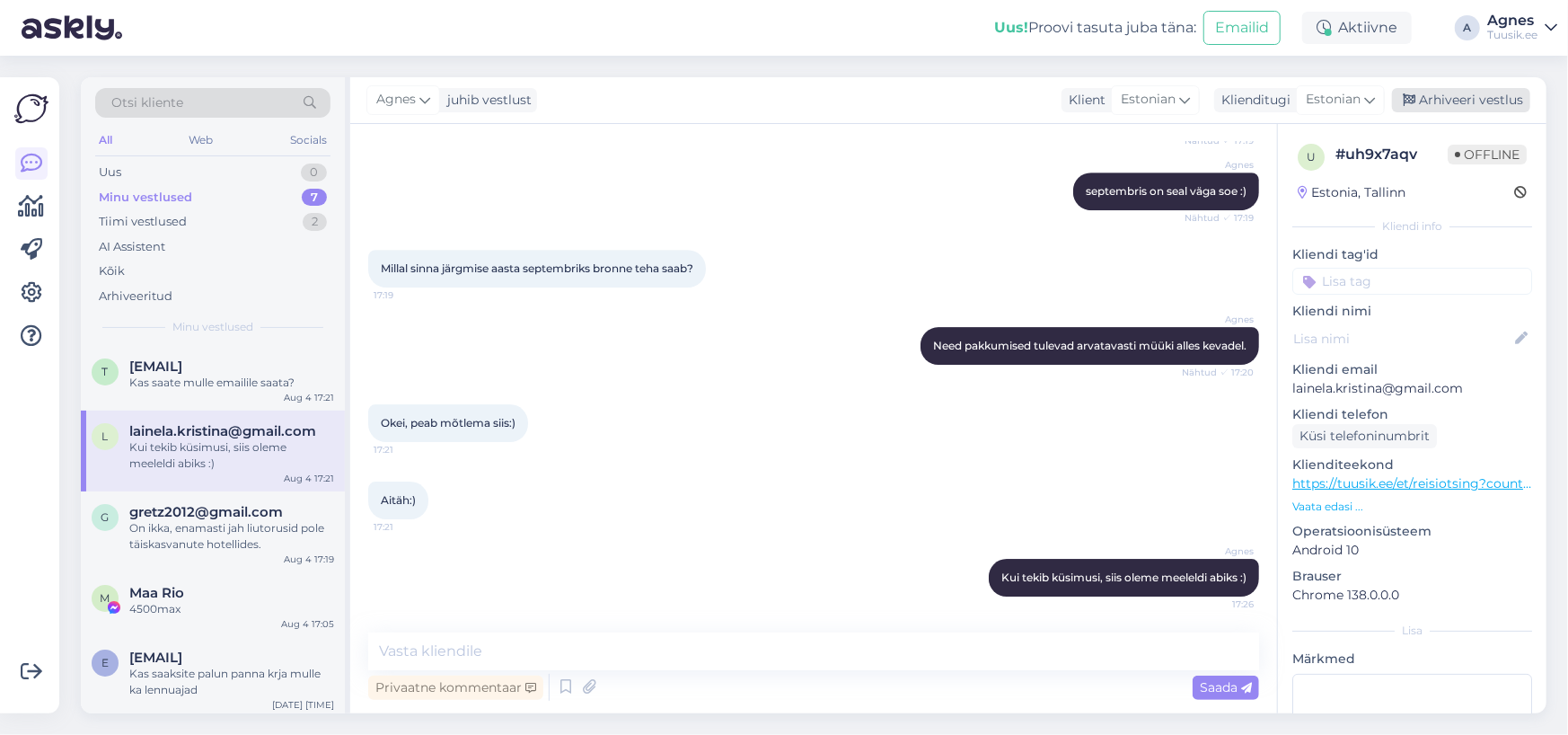 click on "Arhiveeri vestlus" at bounding box center (1461, 100) 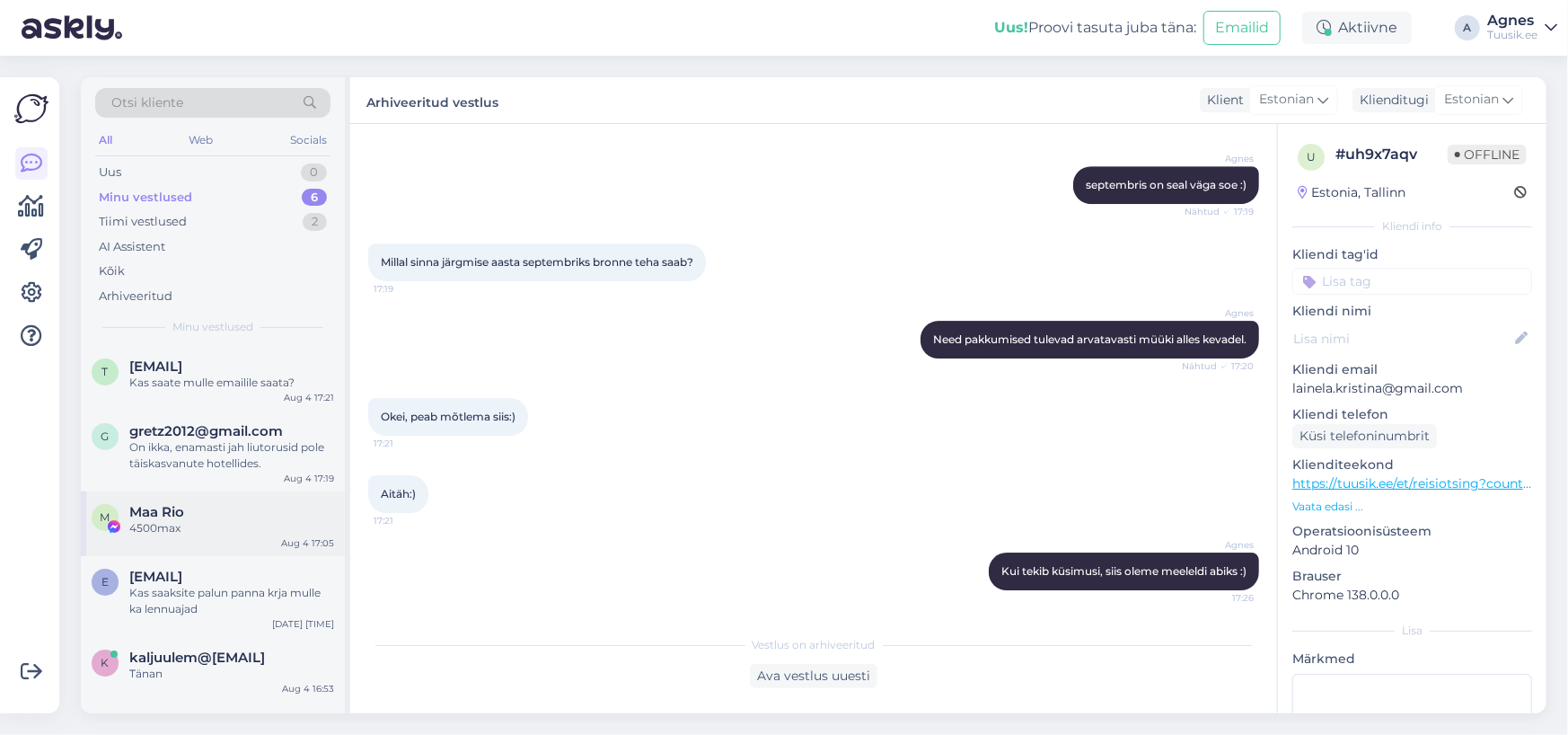 click on "4500max" at bounding box center (232, 528) 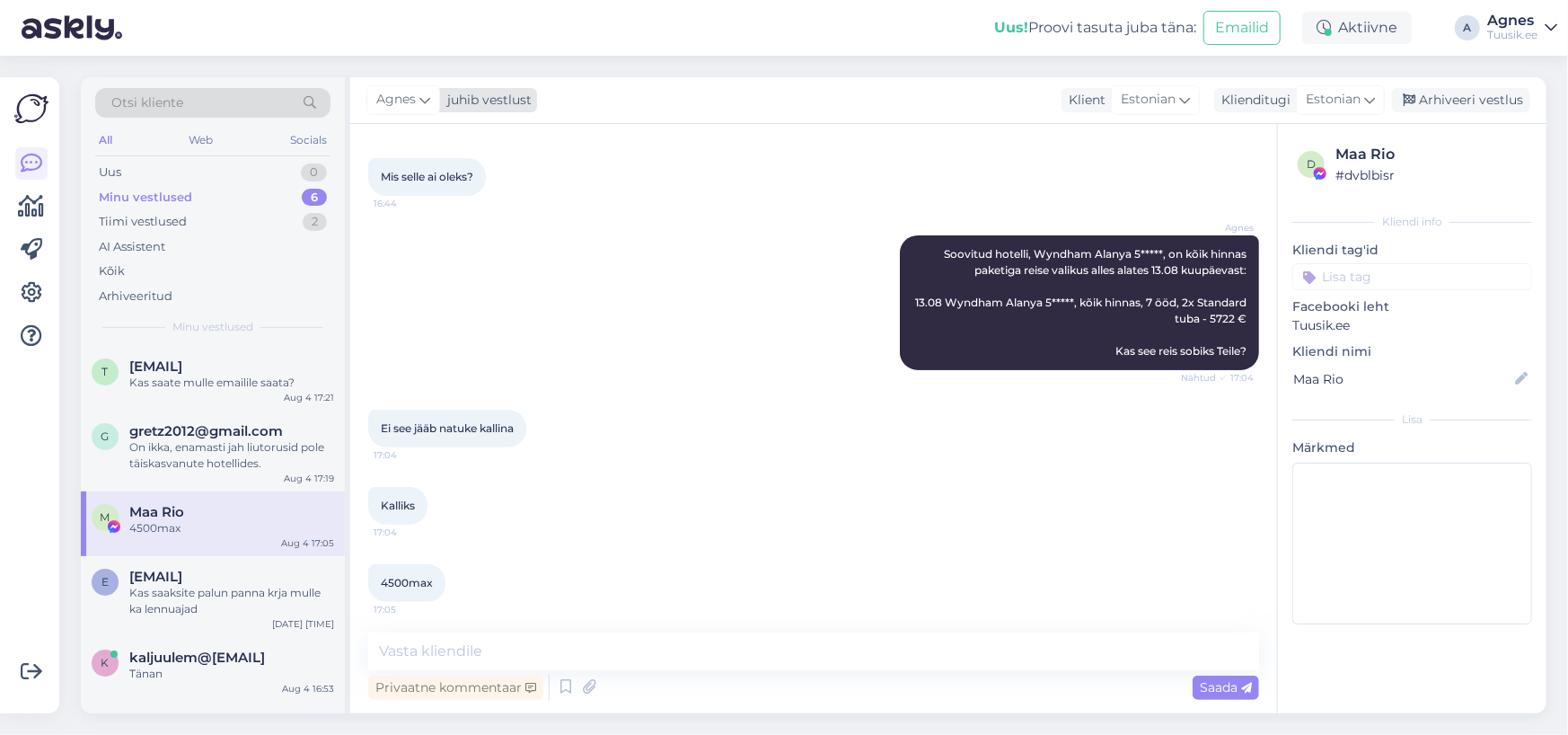 click at bounding box center [425, 100] 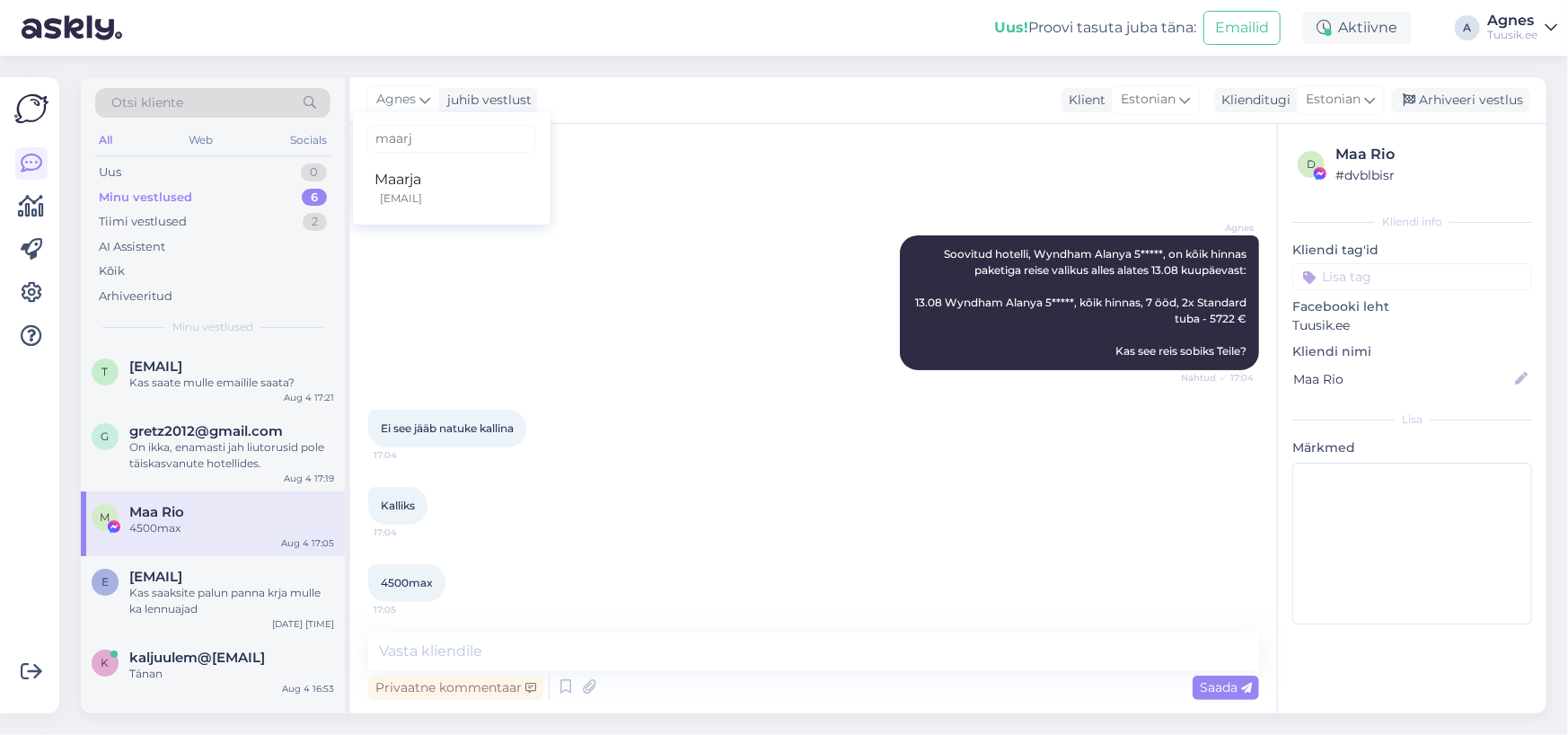 type on "maarj" 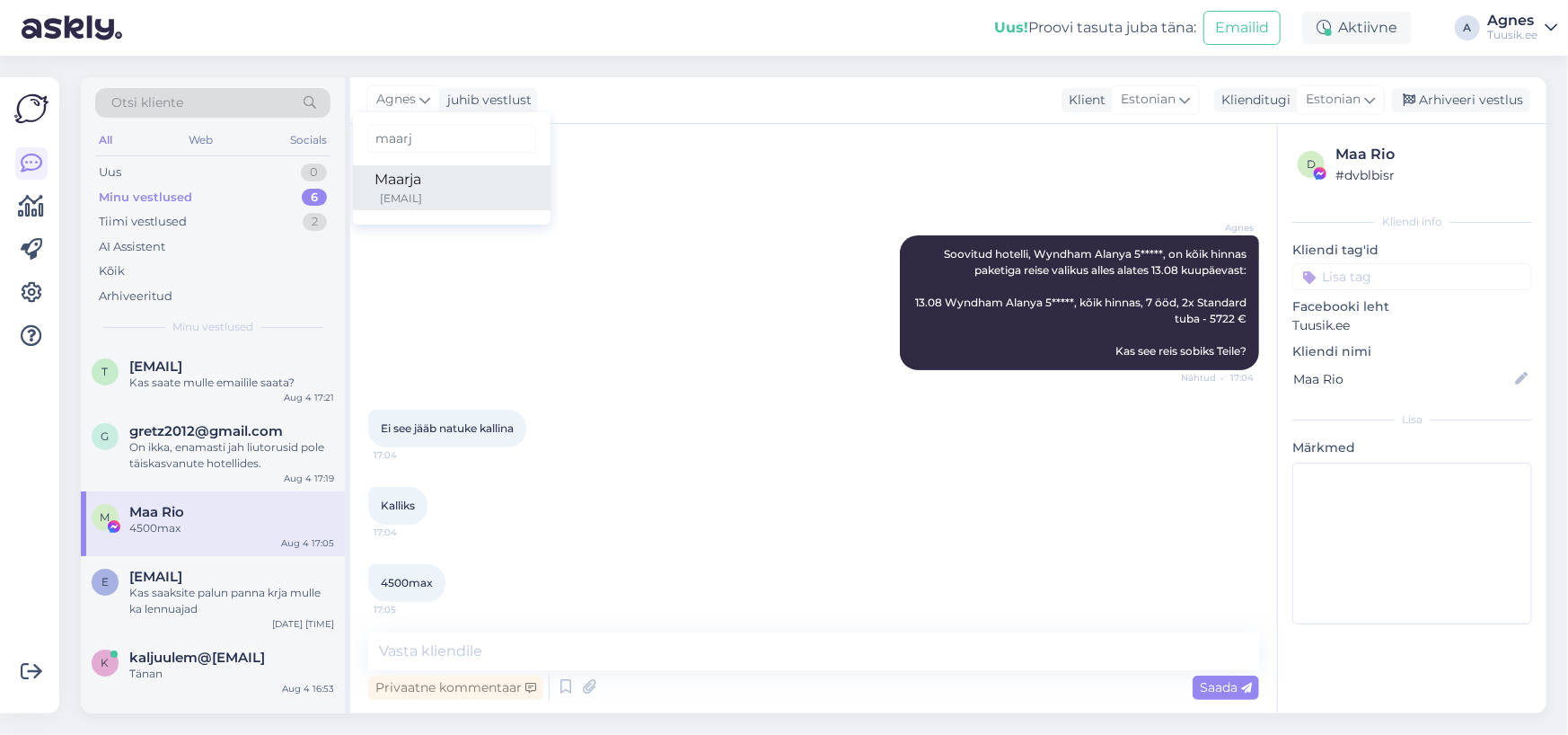 click on "Maarja" at bounding box center (452, 180) 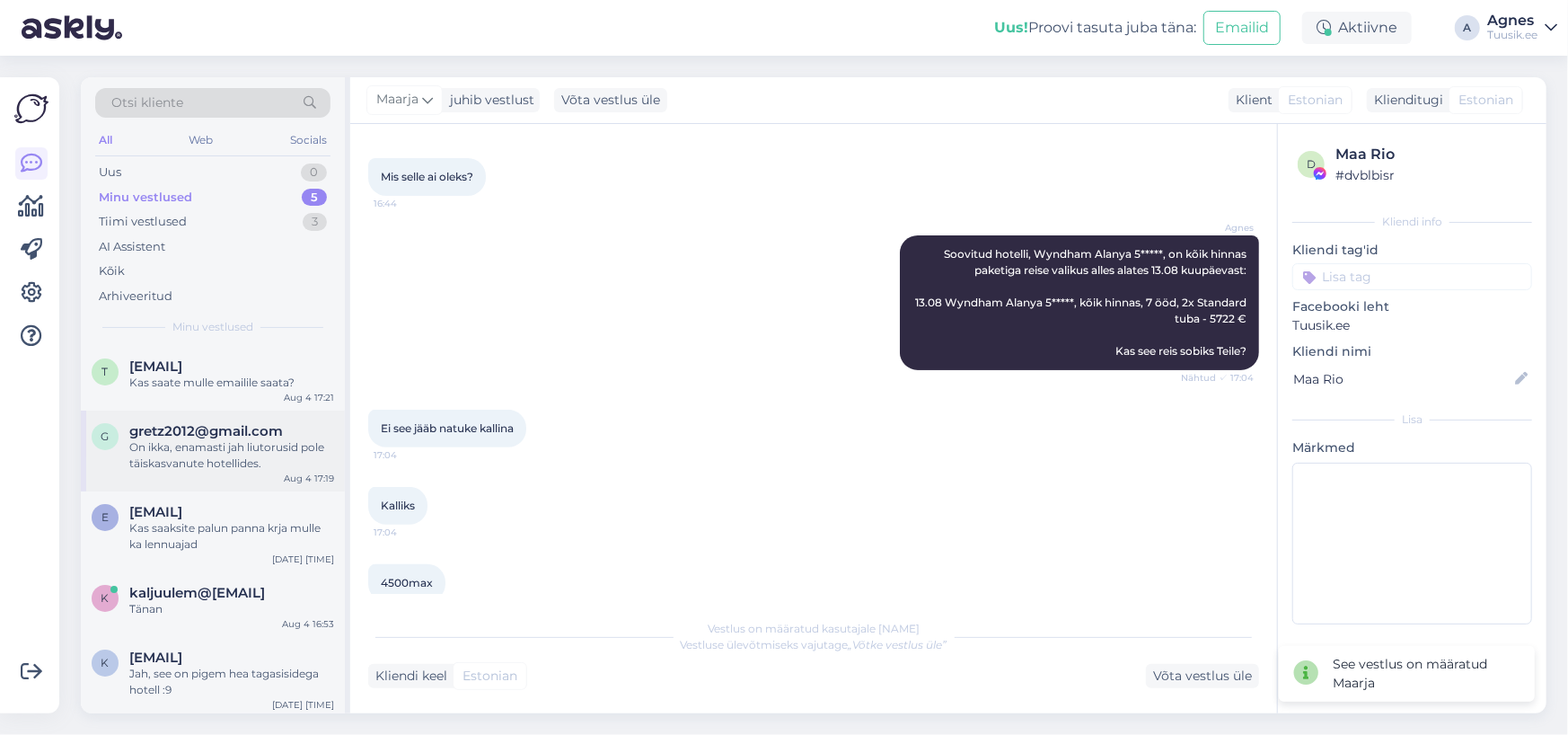 click on "g gretz2012@gmail.com On ikka, enamasti jah liutorusid pole täiskasvanute hotellides. Aug 4 17:19" at bounding box center [213, 451] 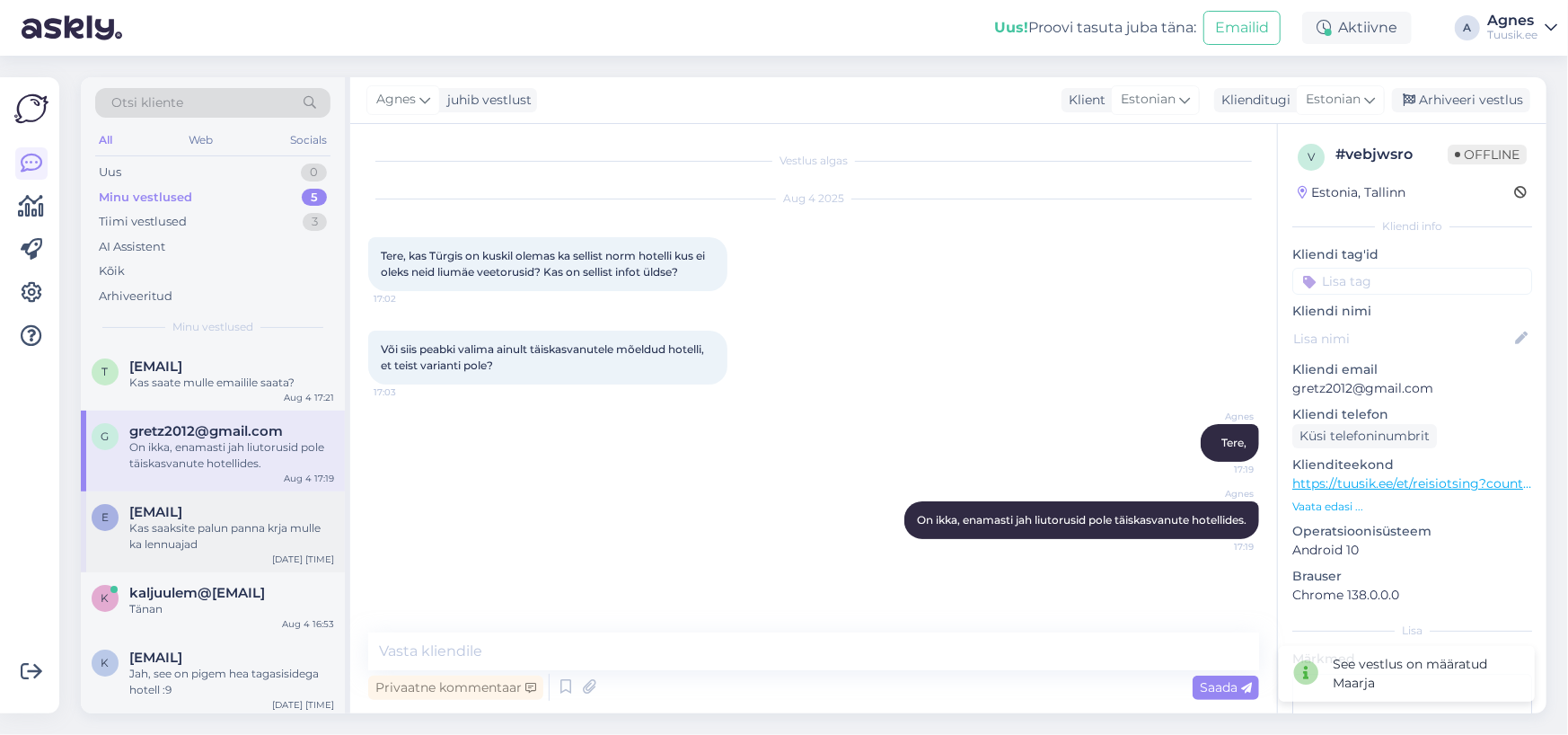 scroll, scrollTop: 0, scrollLeft: 0, axis: both 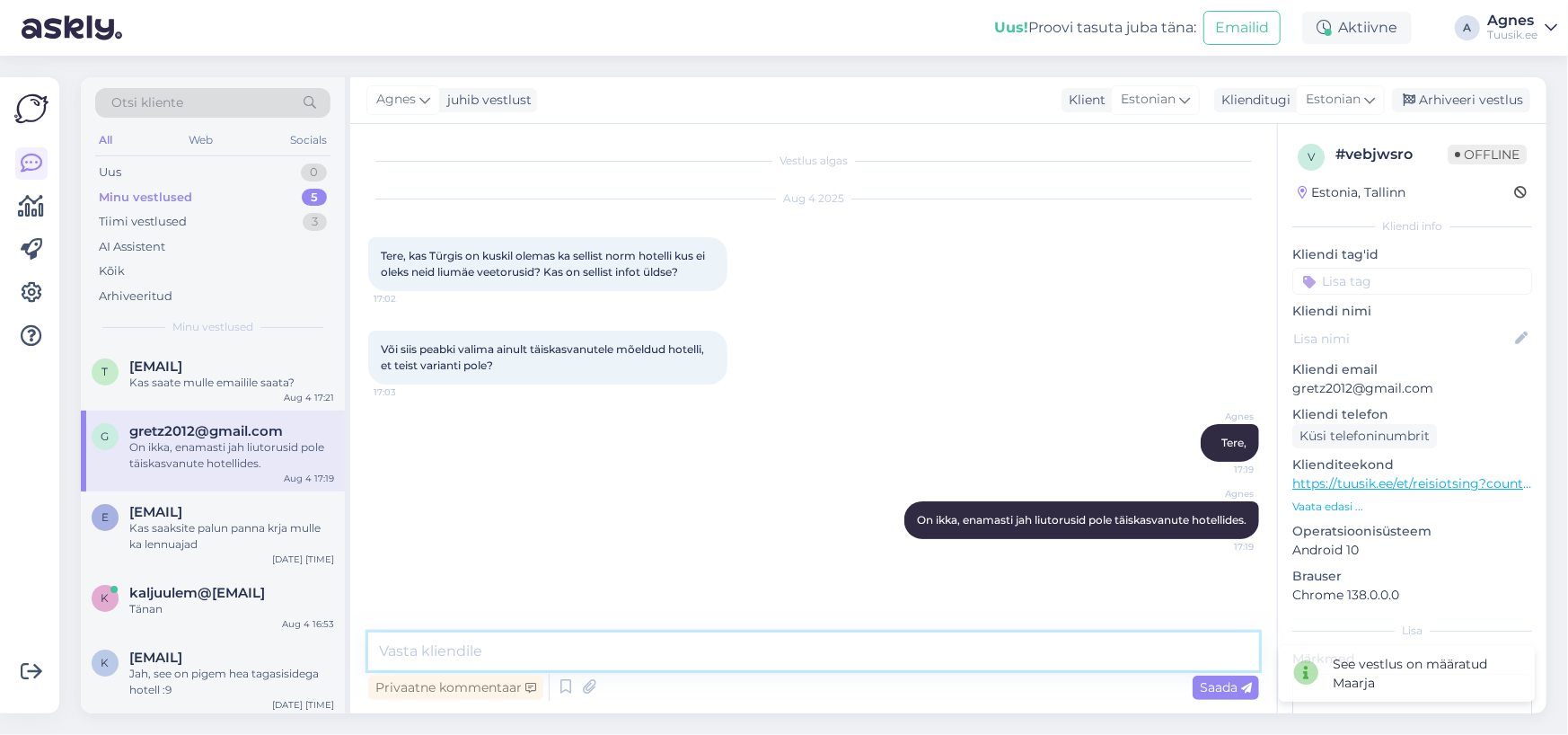 click at bounding box center (814, 651) 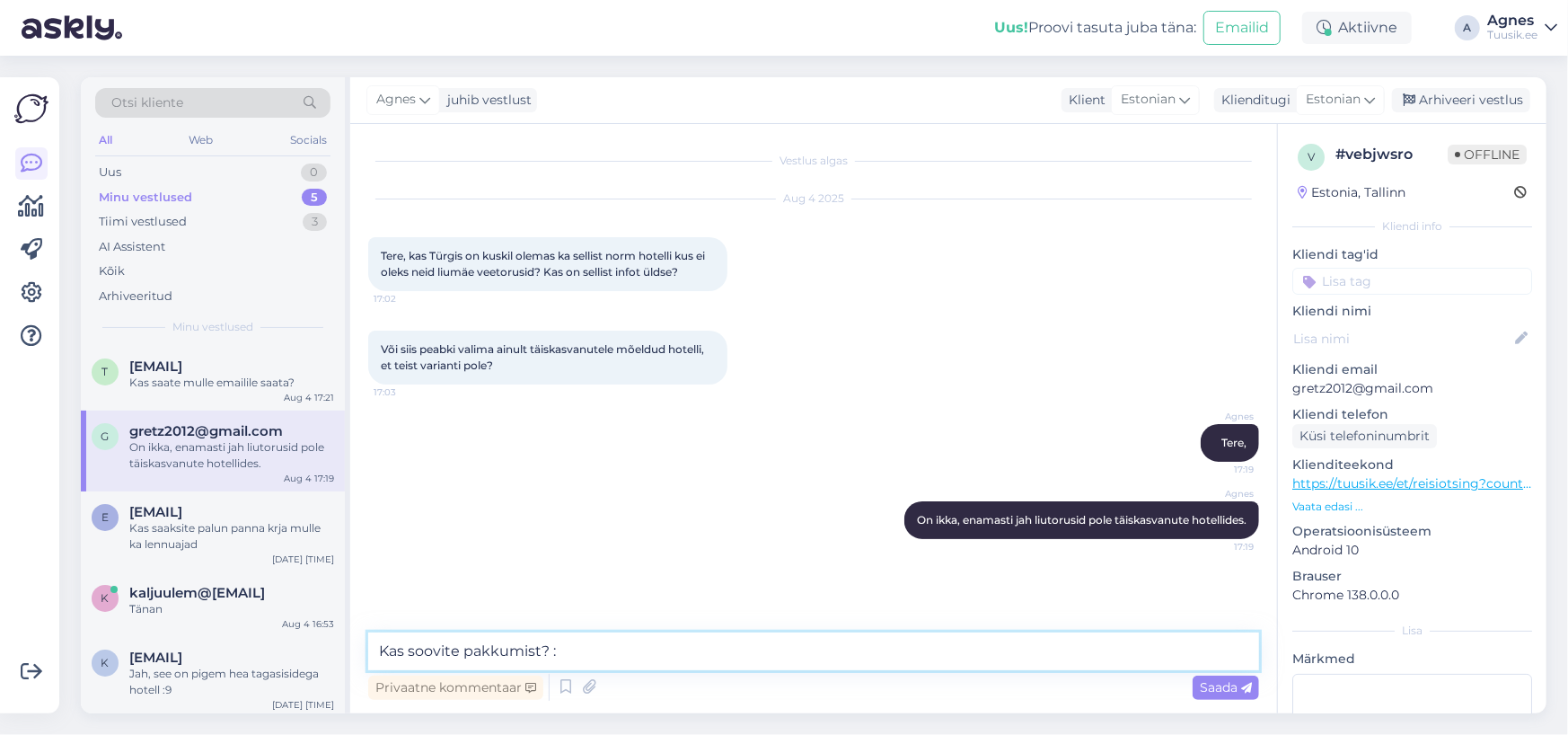 type on "Kas soovite pakkumist? :)" 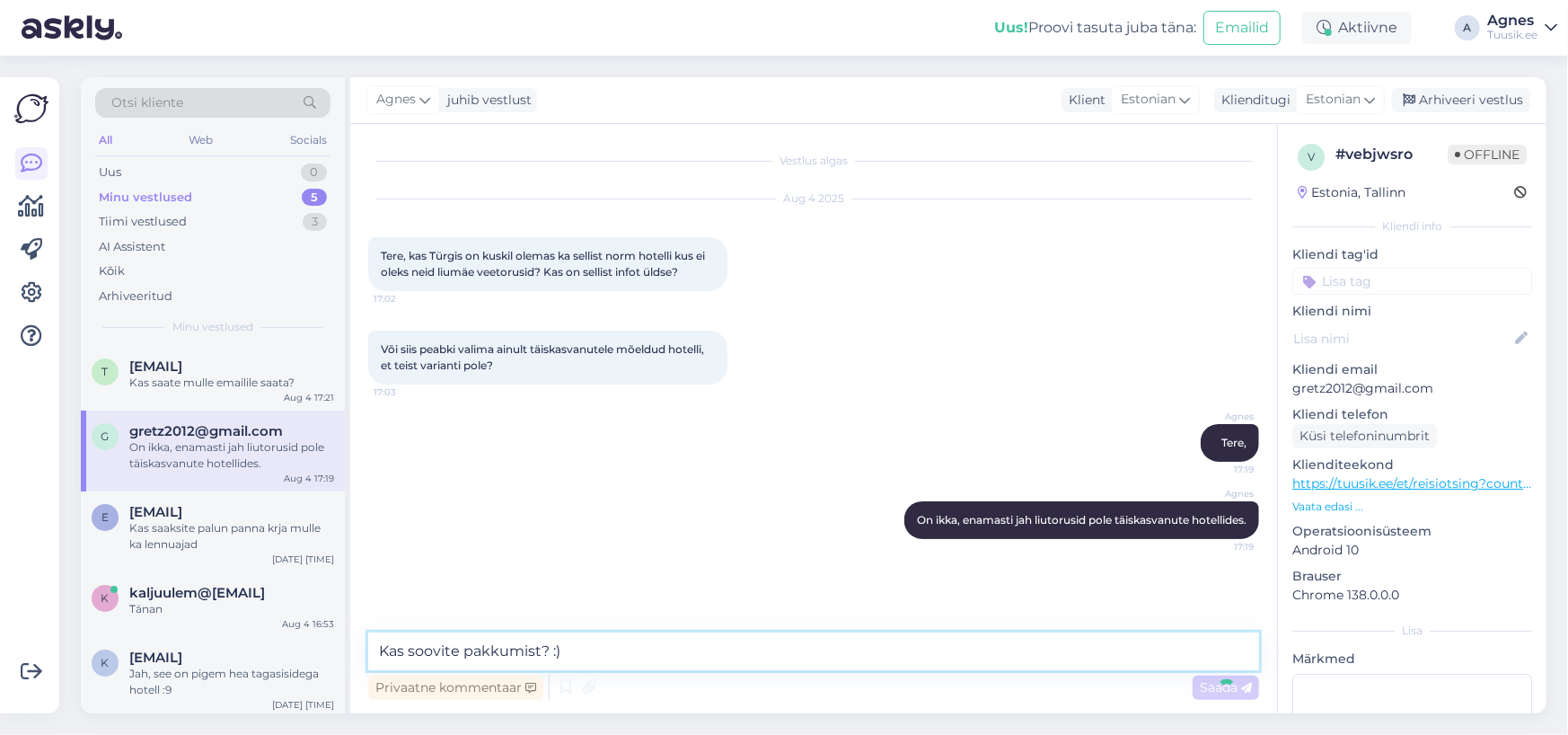 type 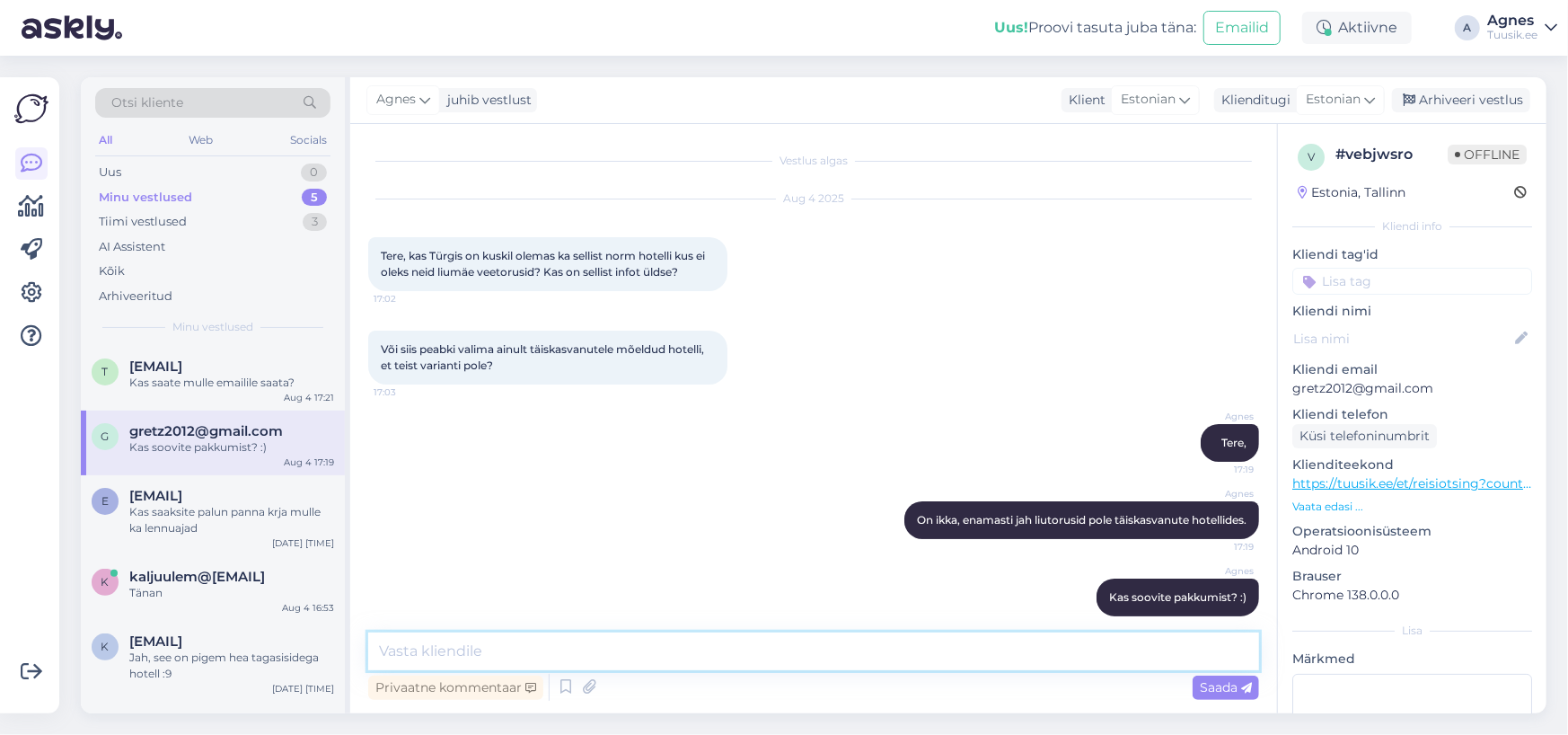 scroll, scrollTop: 35, scrollLeft: 0, axis: vertical 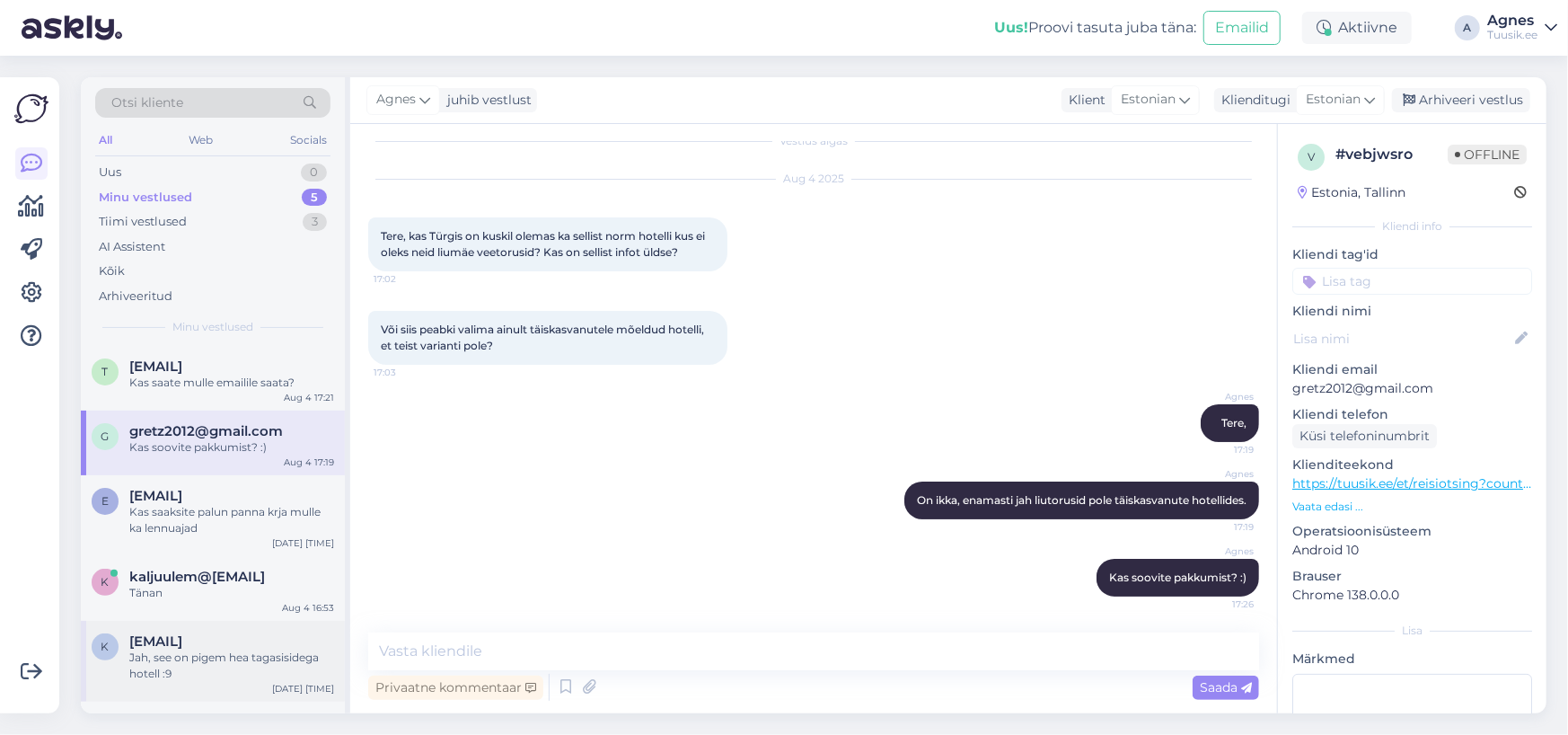 click on "Jah, see on pigem hea tagasisidega hotell :9" at bounding box center (232, 666) 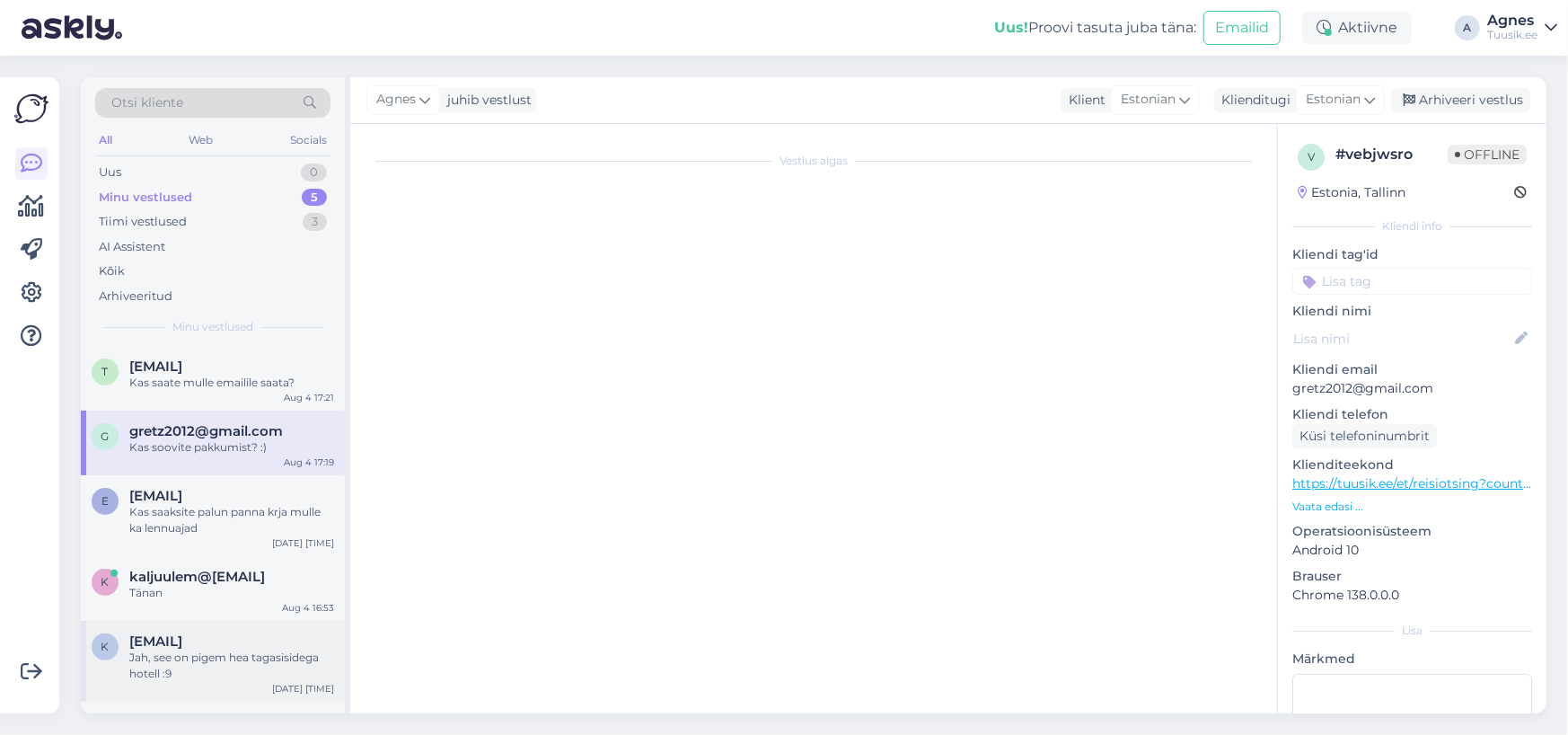scroll, scrollTop: 2372, scrollLeft: 0, axis: vertical 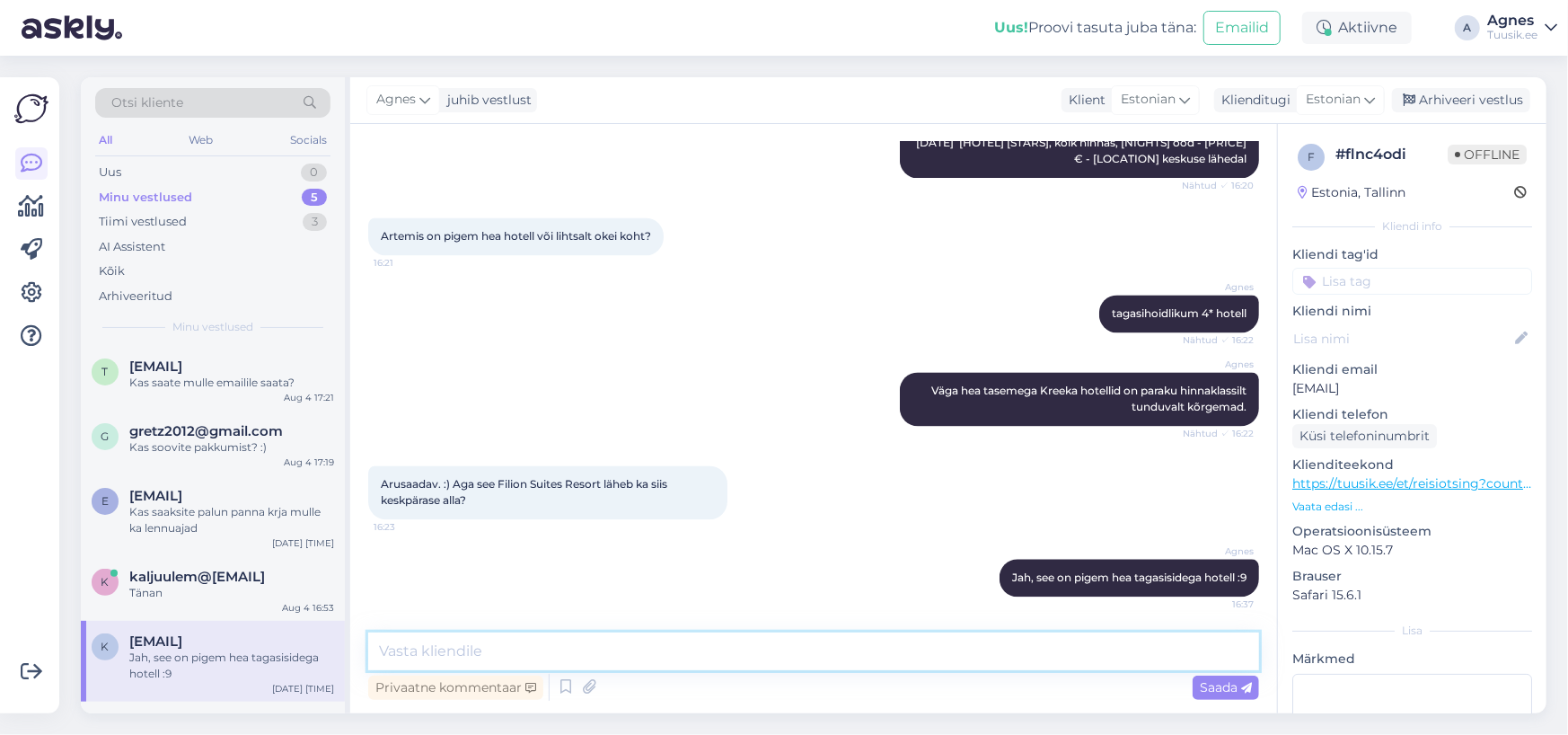 click at bounding box center [814, 651] 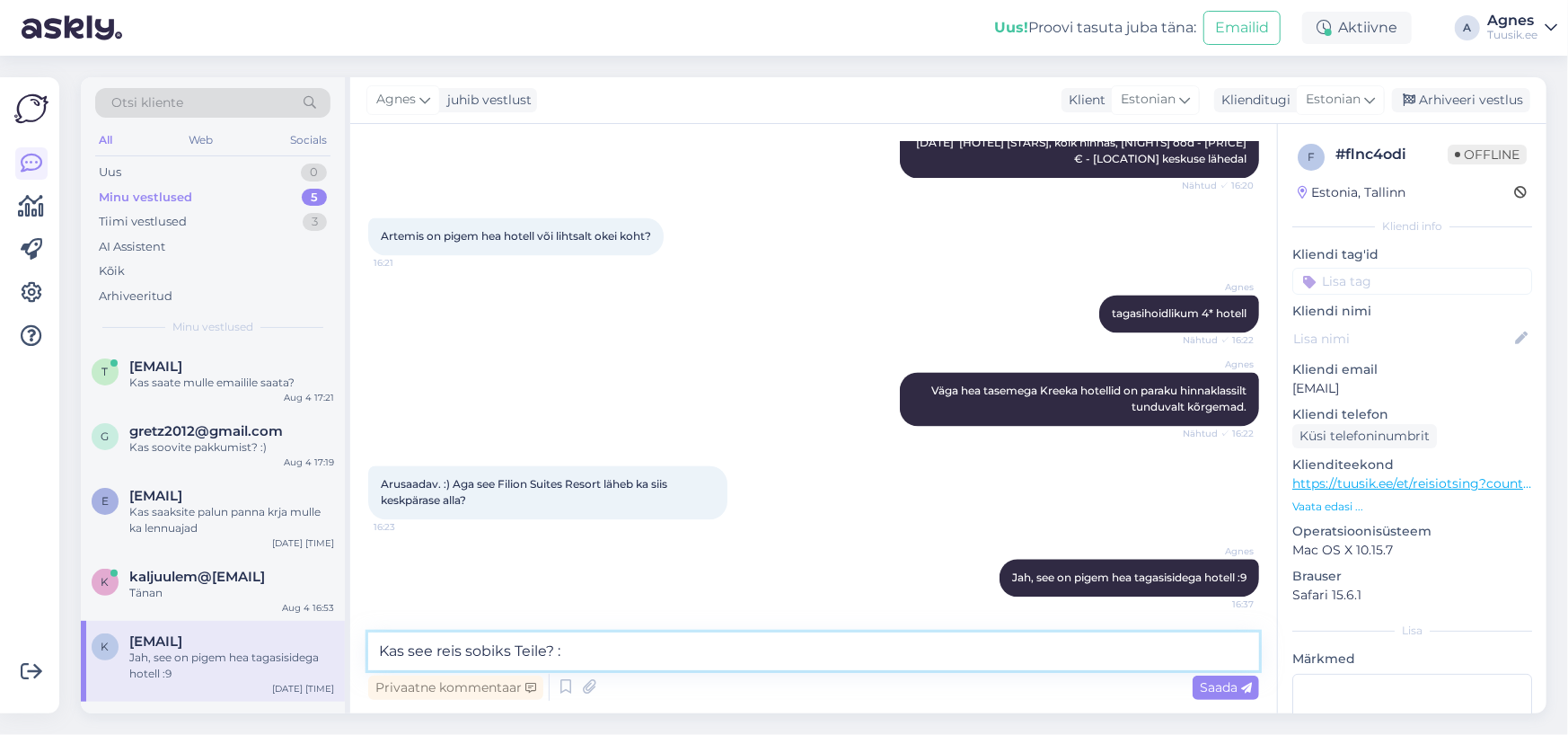 type on "Kas see reis sobiks Teile? :)" 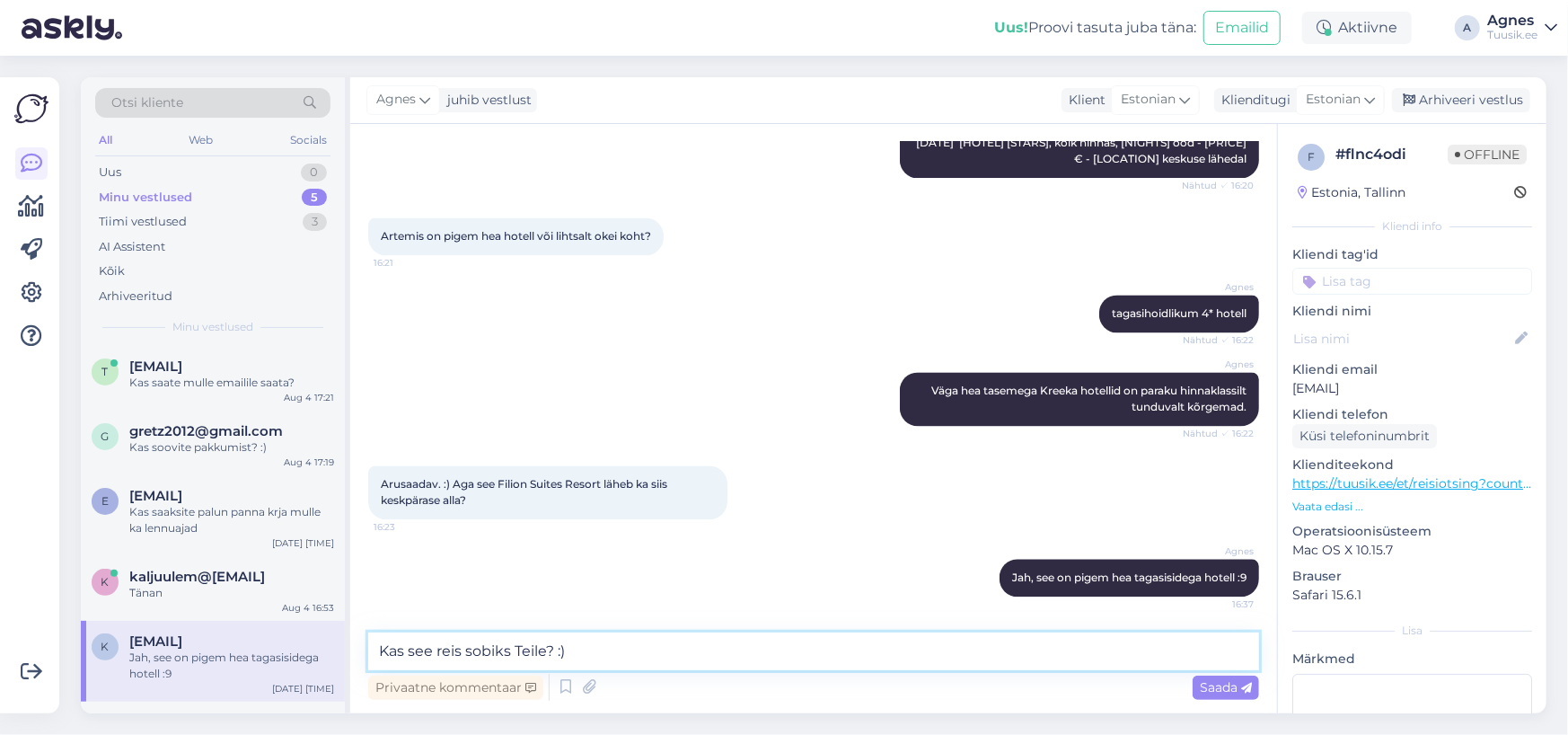 type 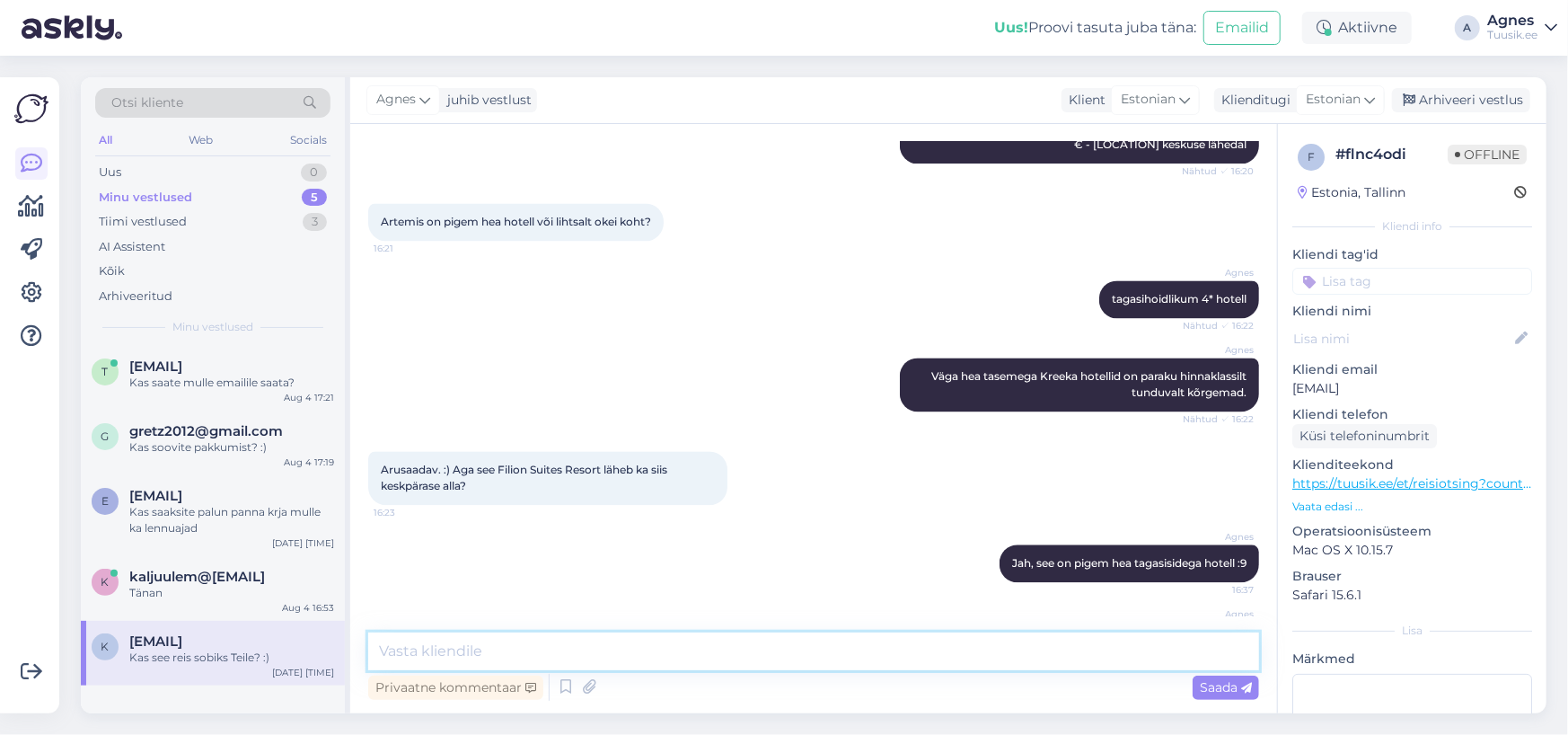 scroll, scrollTop: 2449, scrollLeft: 0, axis: vertical 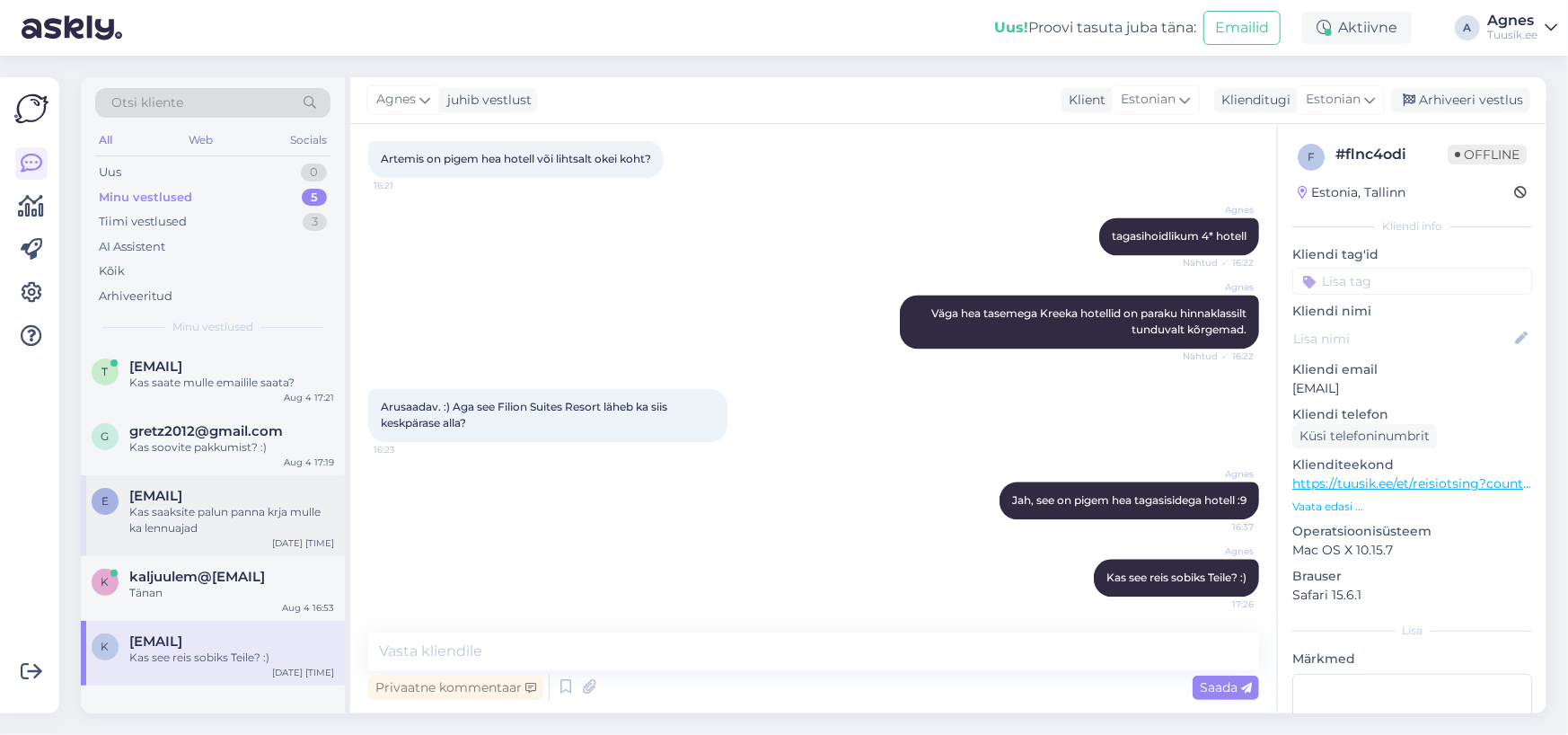 click on "Kas saaksite palun panna krja mulle ka lennuajad" at bounding box center [232, 520] 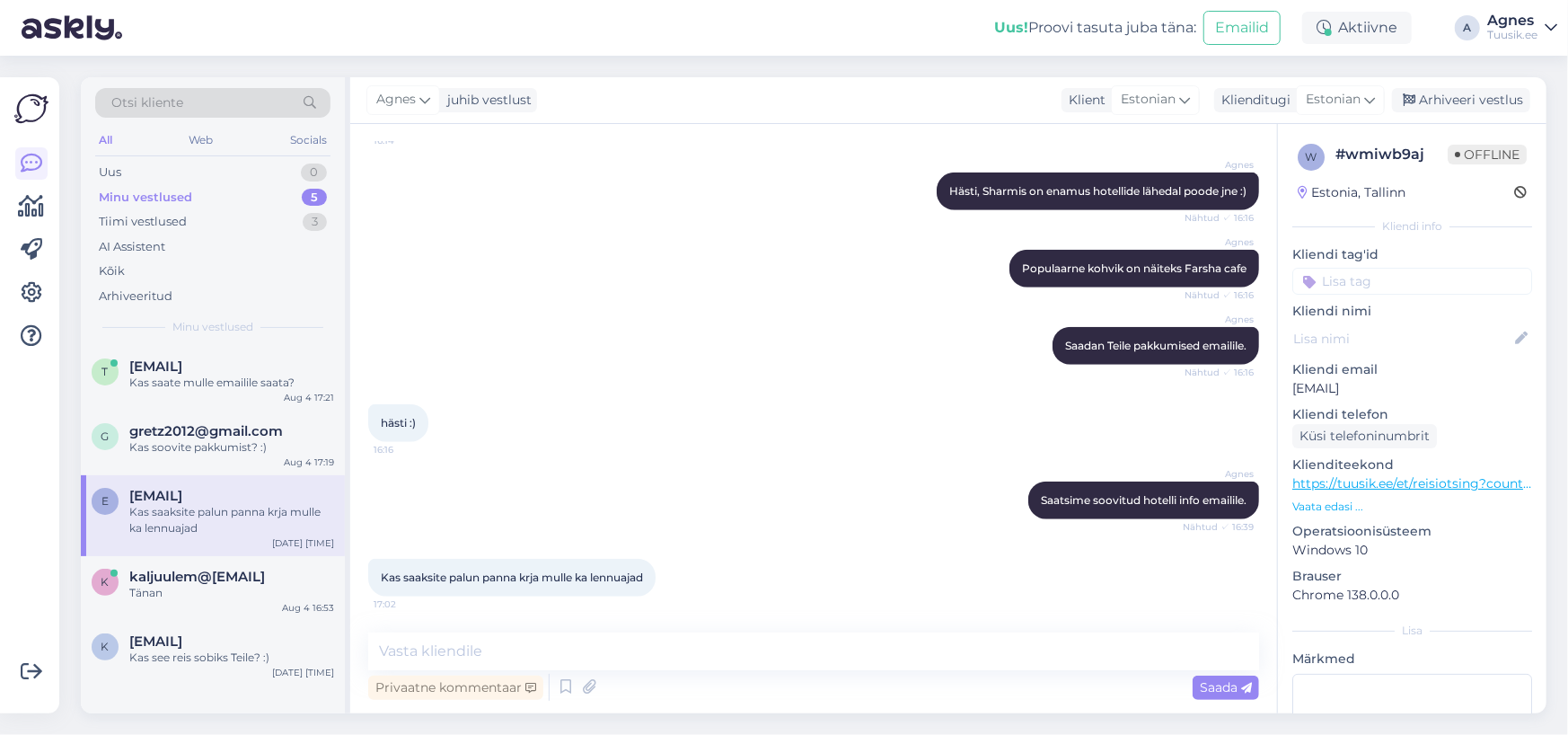 scroll, scrollTop: 887, scrollLeft: 0, axis: vertical 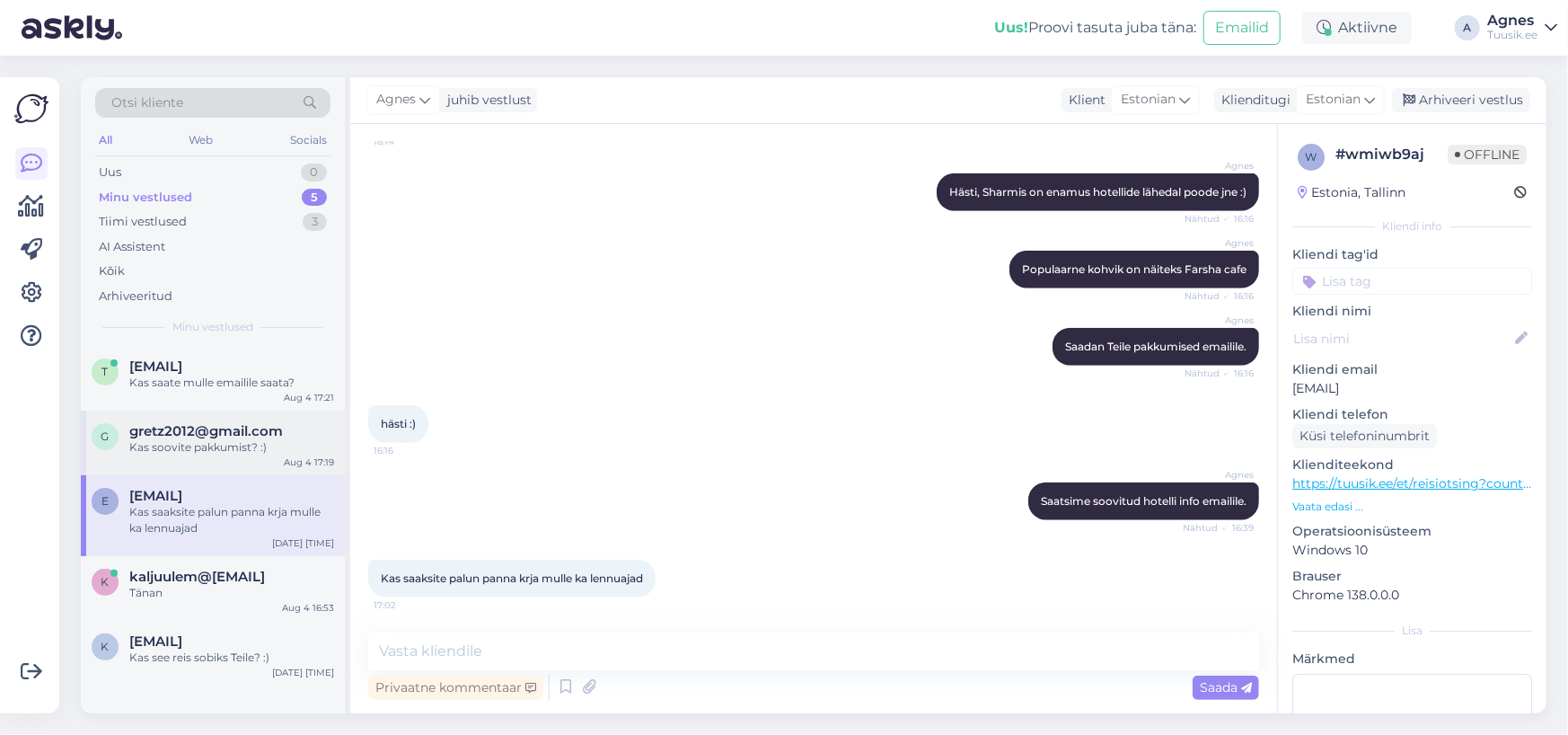 click on "[FULL NAME] [EMAIL] Kas soovite pakkumist? :) Aug 4 [TIME]" at bounding box center [213, 443] 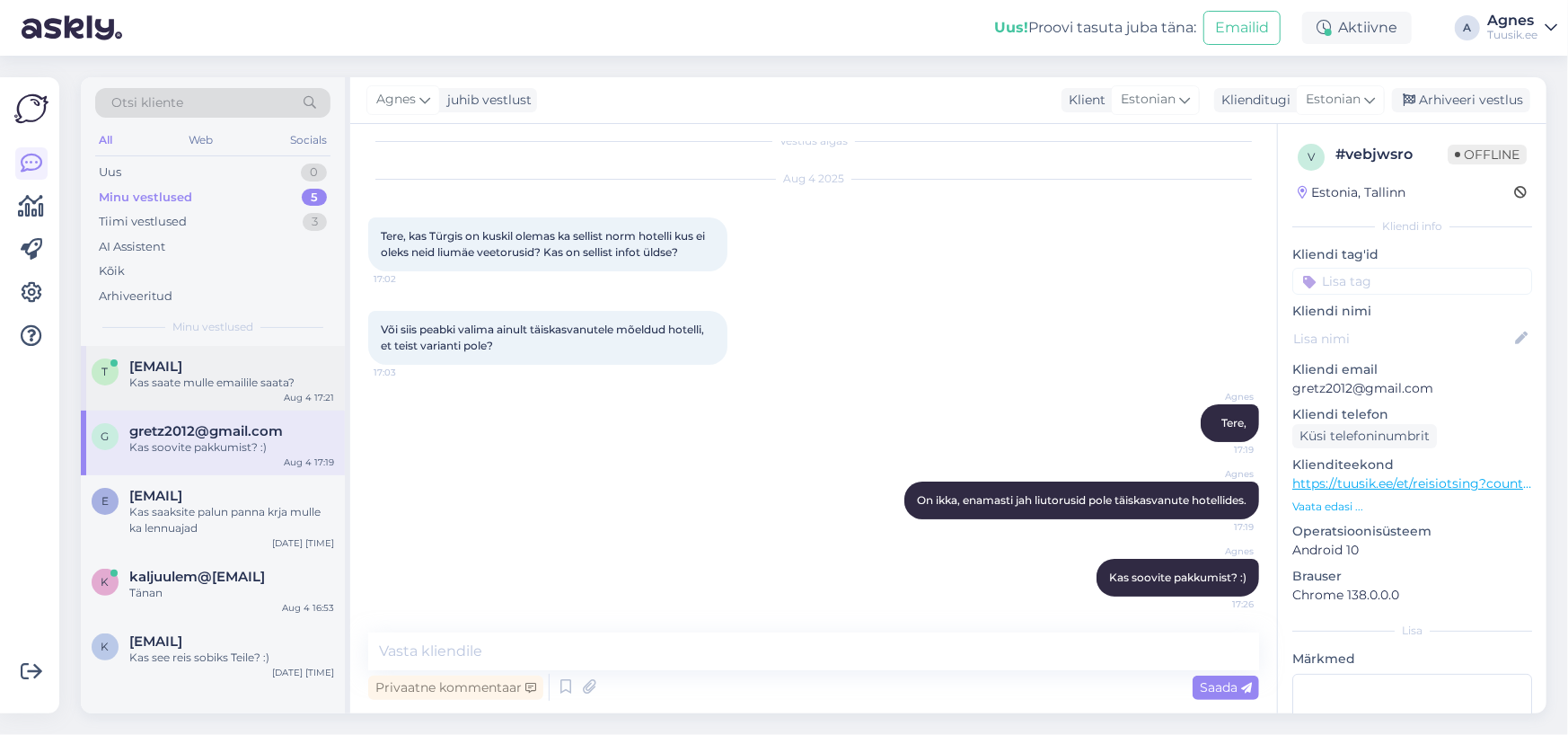 click on "Kas saate mulle emailile saata?" at bounding box center [232, 383] 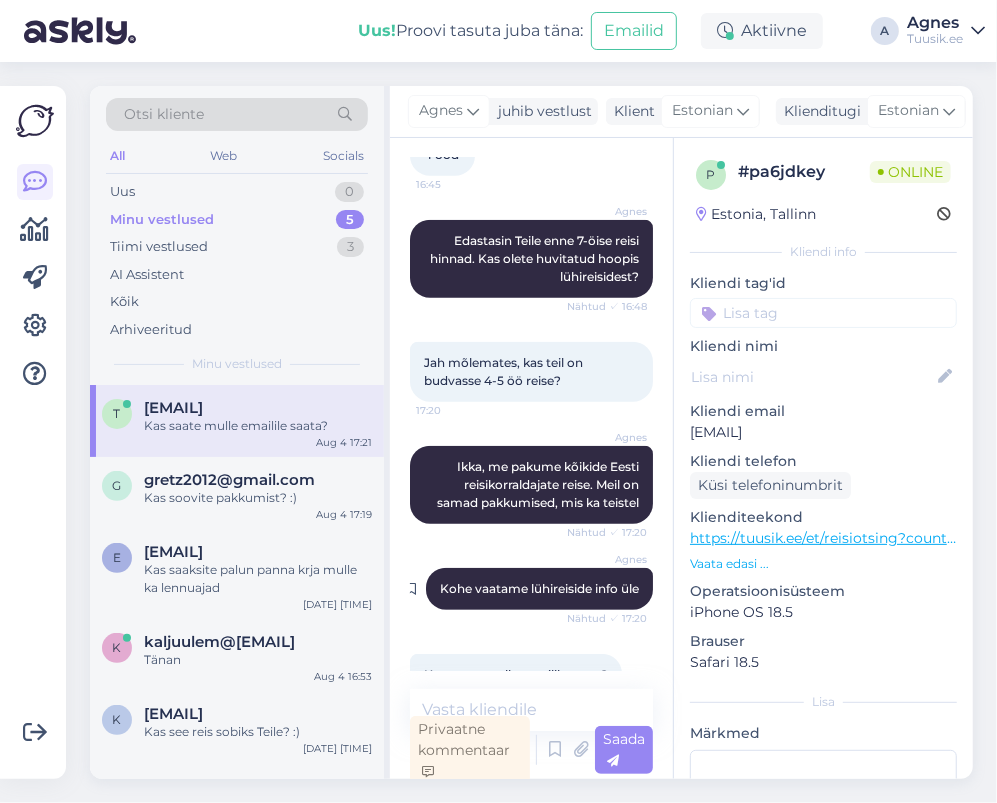 scroll, scrollTop: 790, scrollLeft: 0, axis: vertical 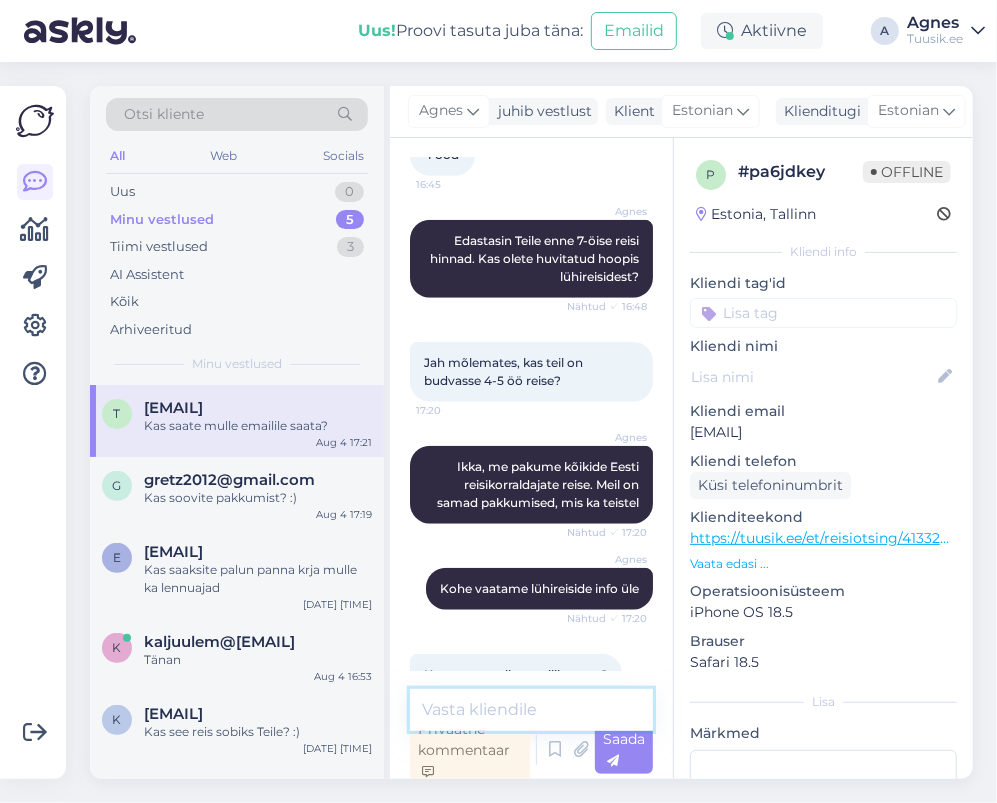click at bounding box center [531, 710] 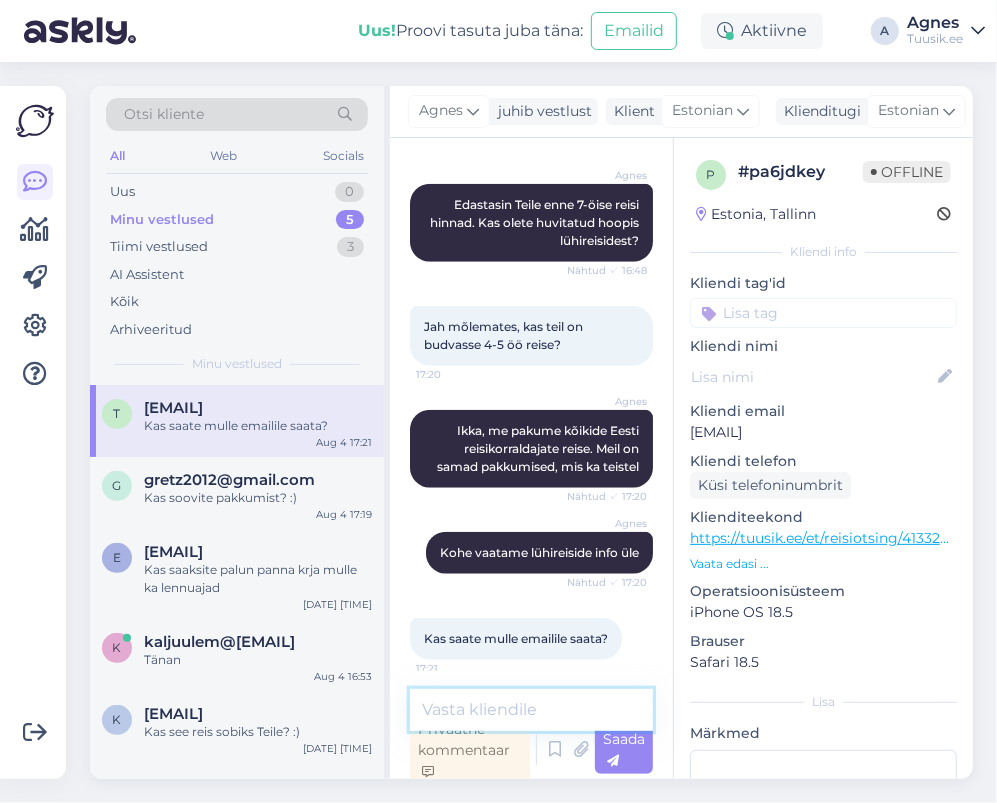 scroll, scrollTop: 890, scrollLeft: 0, axis: vertical 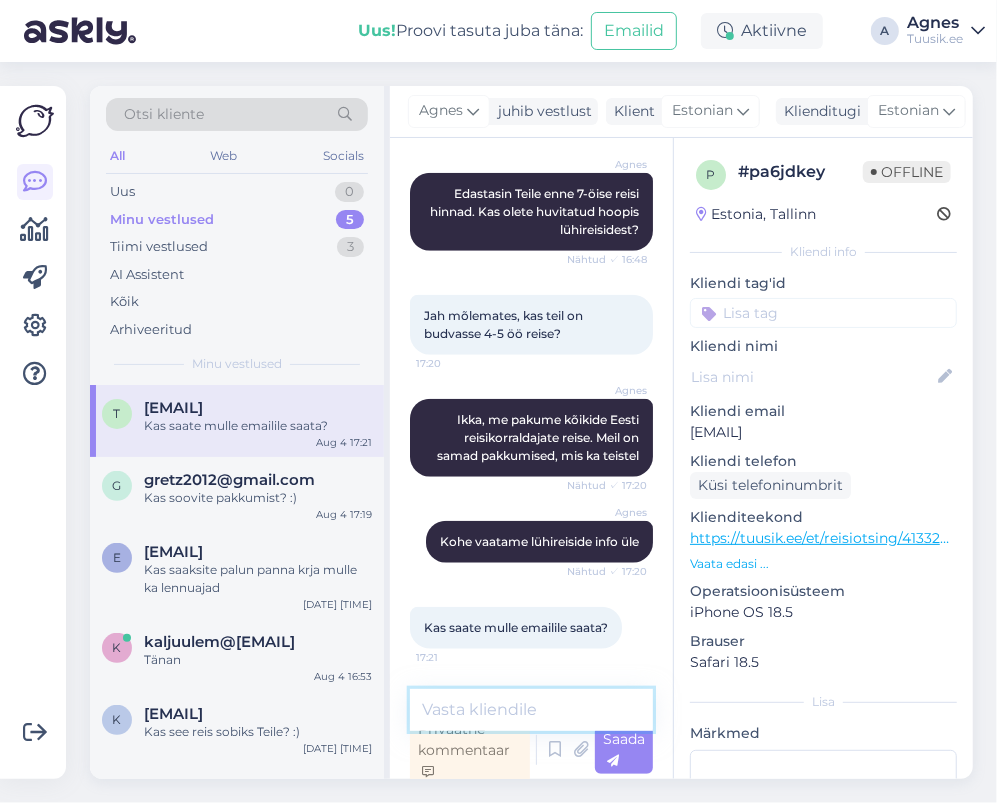 paste on "07.08 Slovenska Plaza Hotel Complex 4* (4-), hommikusöökidega, 3 ööd, 779 € // 4 ööd, 922 € // 7 ööd 1371 €
07.08 Aleksandar (4) , hommikusöökidega, 3 ööd, 813 € // 4 ööd, 967 € // 7 ööd 1451 €
07.08 Diplomat (4), hommikusöökidega, 3 ööd, 1086 € // 4 ööd, 1314 € // 7 ööd 2020 €
Milline reis Teile huvi pakuks?" 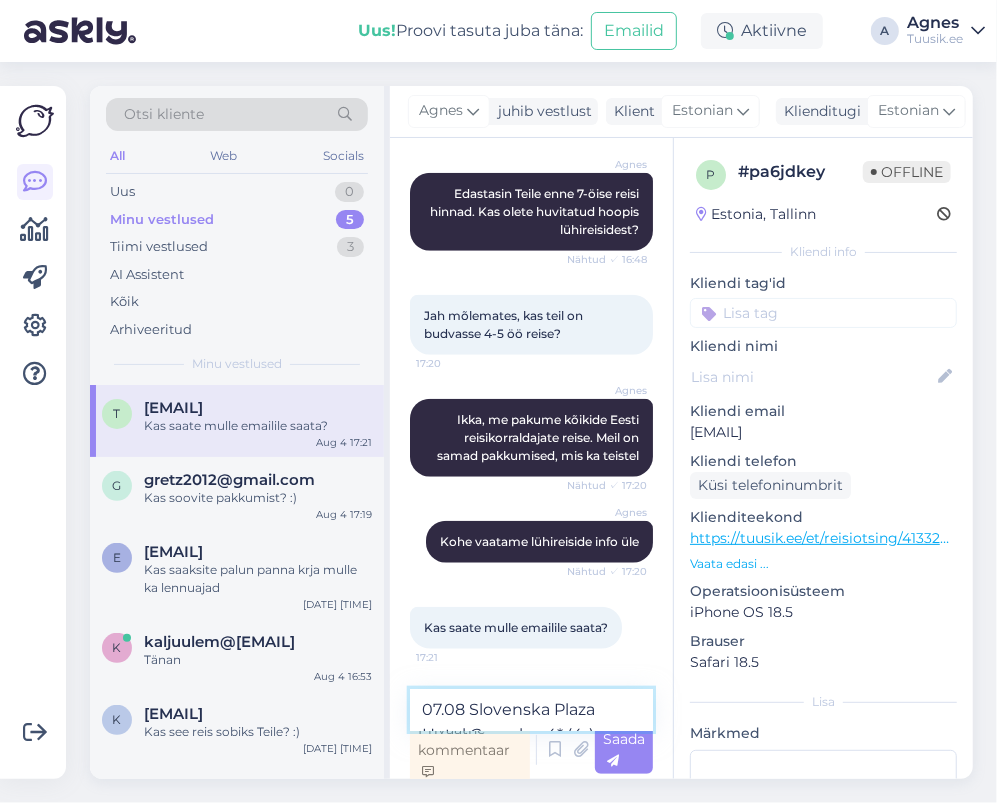 scroll, scrollTop: 325, scrollLeft: 0, axis: vertical 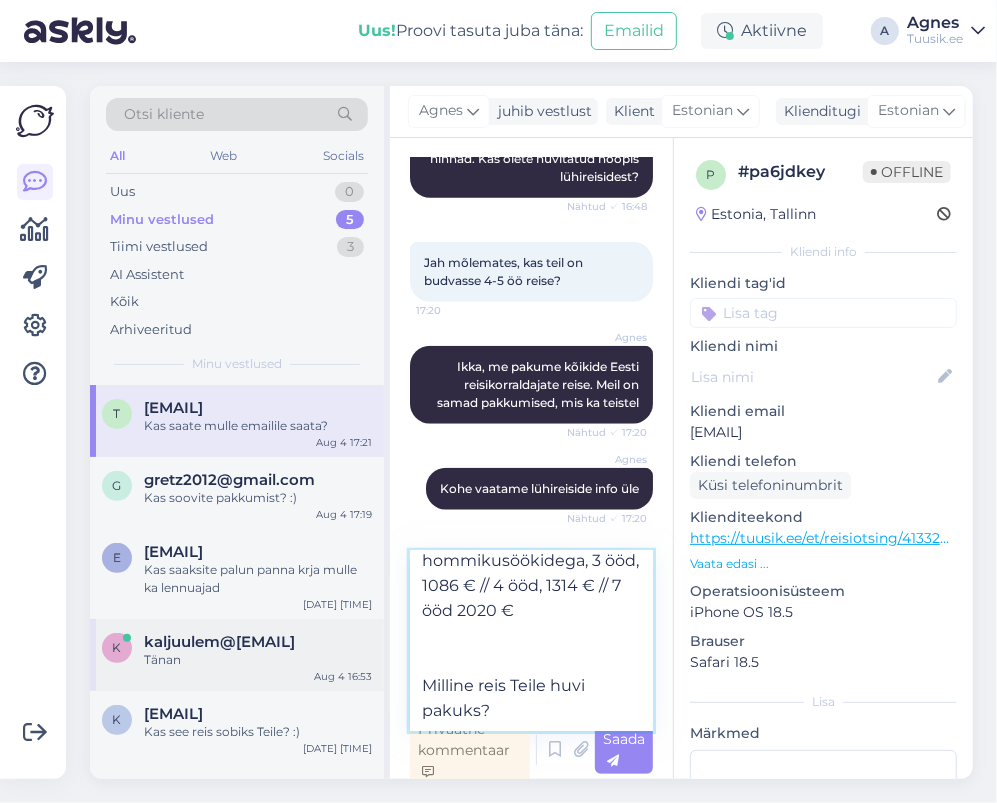 drag, startPoint x: 527, startPoint y: 709, endPoint x: 371, endPoint y: 667, distance: 161.55495 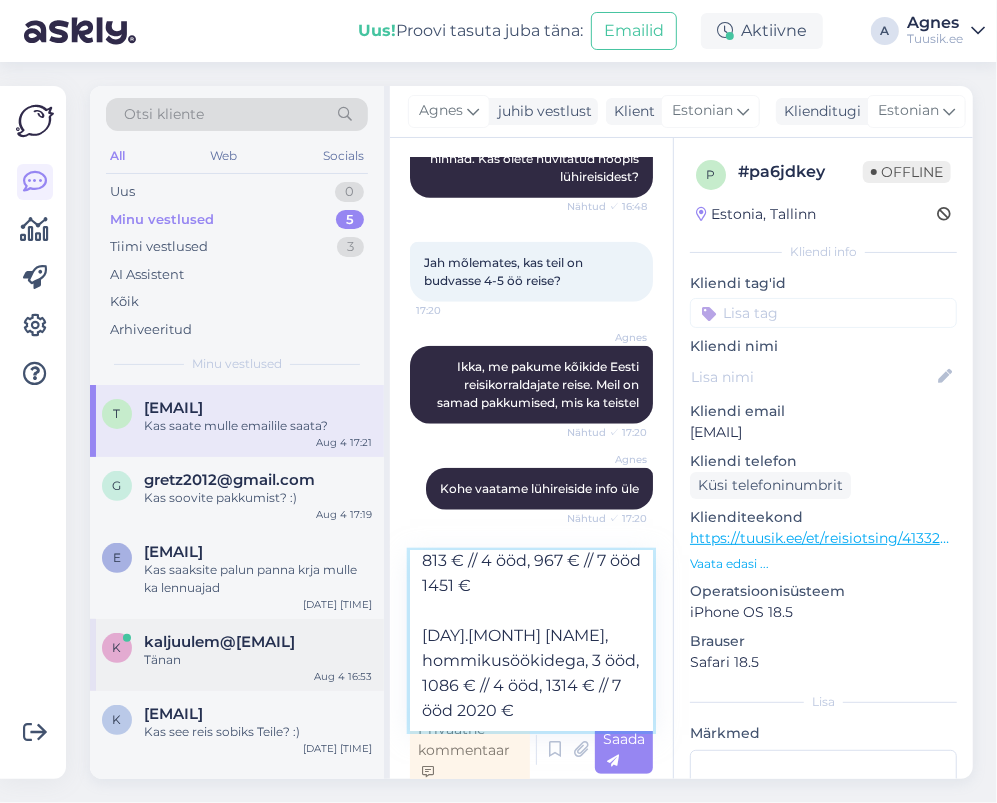 scroll, scrollTop: 310, scrollLeft: 0, axis: vertical 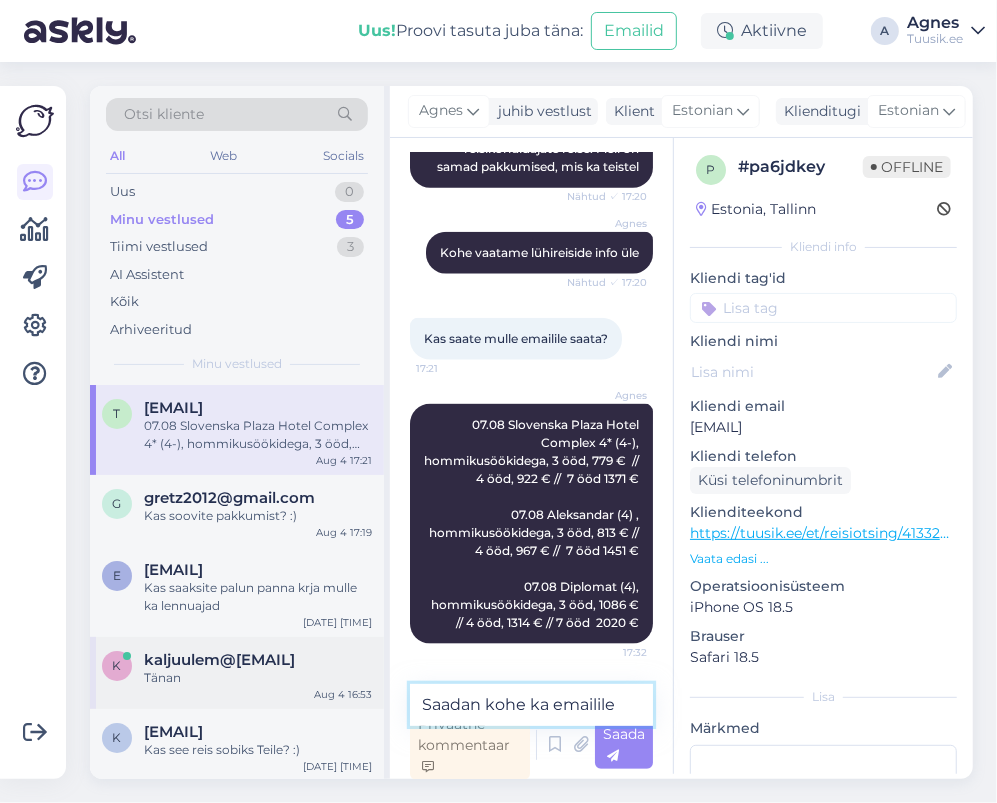type on "Saadan kohe ka emailile." 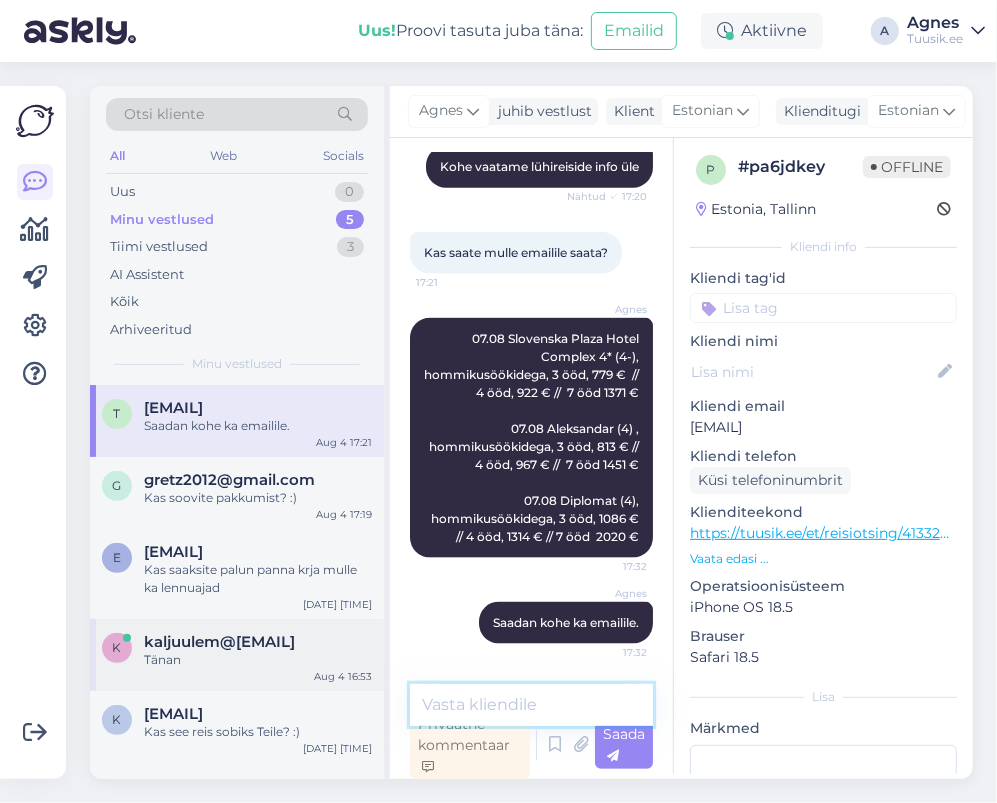 scroll, scrollTop: 1314, scrollLeft: 0, axis: vertical 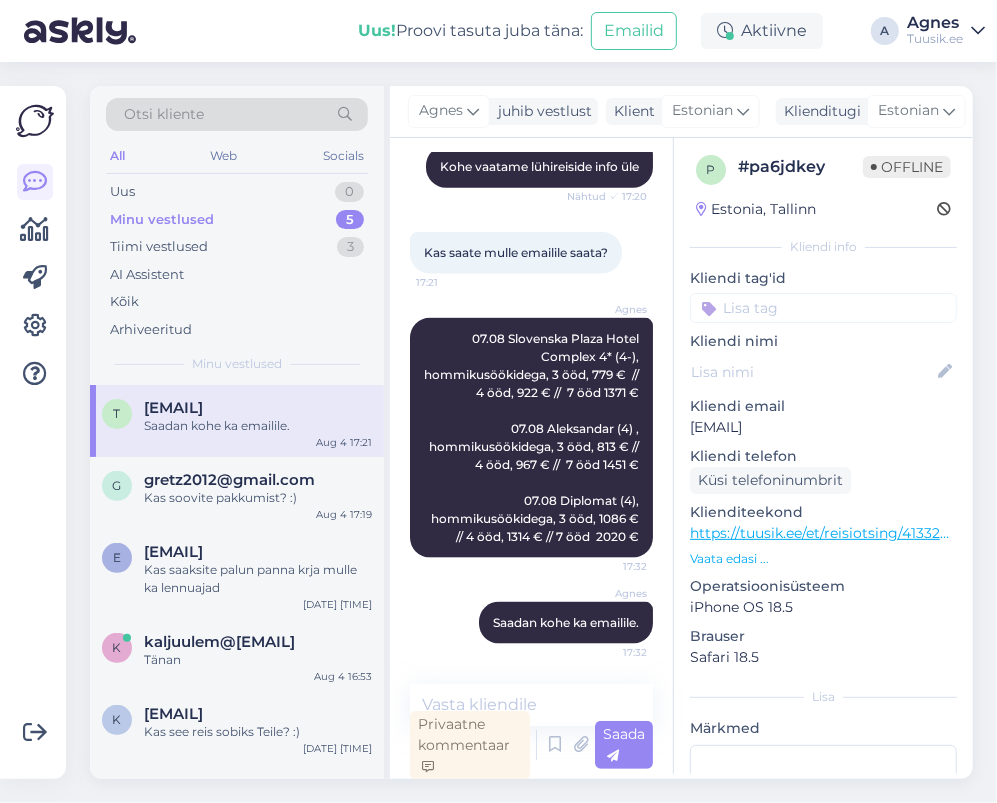 click on "Agnes 07.08 Slovenska Plaza Hotel Complex 4* (4-), hommikusöökidega, 3 ööd, 779 €  // 4 ööd, 922 € //  7 ööd 1371 €
07.08 Aleksandar (4) , hommikusöökidega, 3 ööd, 813 € // 4 ööd, 967 € //  7 ööd 1451 €
07.08 Diplomat (4), hommikusöökidega, 3 ööd, 1086 € // 4 ööd, 1314 € // 7 ööd  2020 €
17:32" at bounding box center [531, 438] 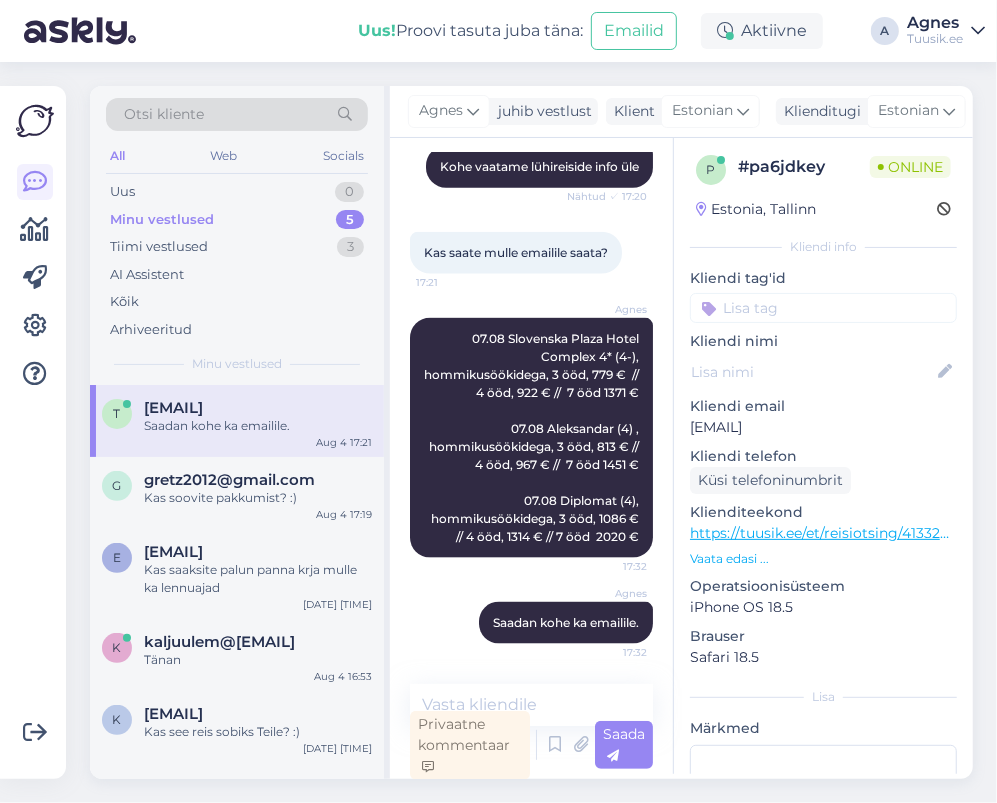 drag, startPoint x: 857, startPoint y: 429, endPoint x: 680, endPoint y: 434, distance: 177.0706 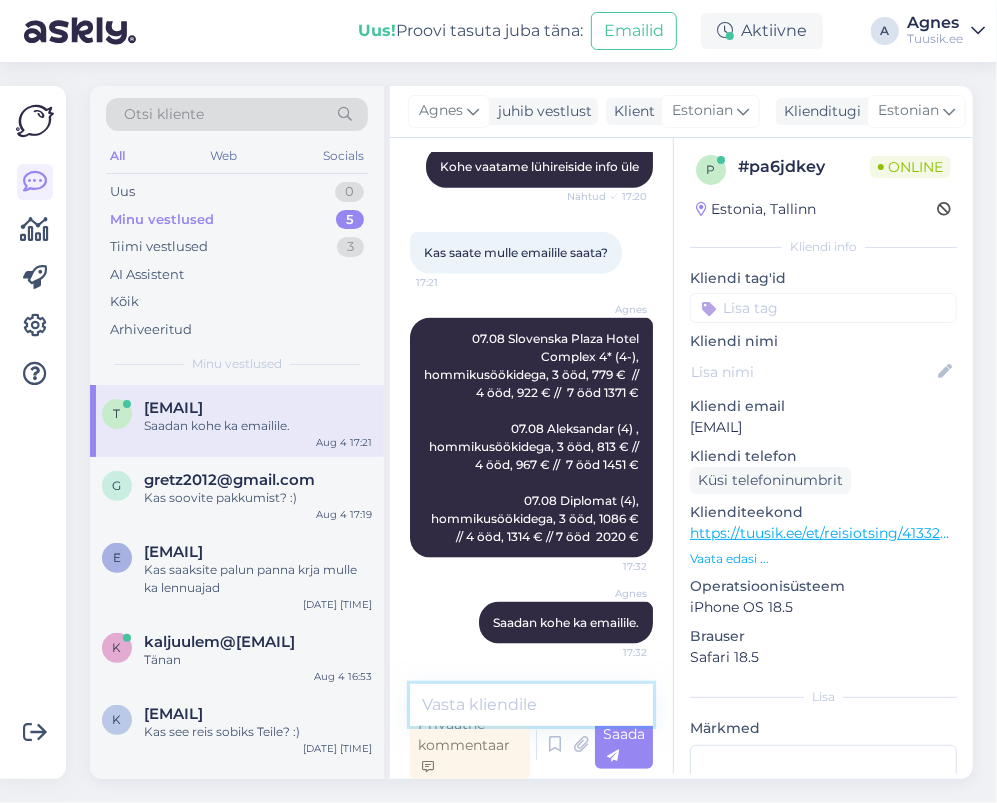 click at bounding box center [531, 705] 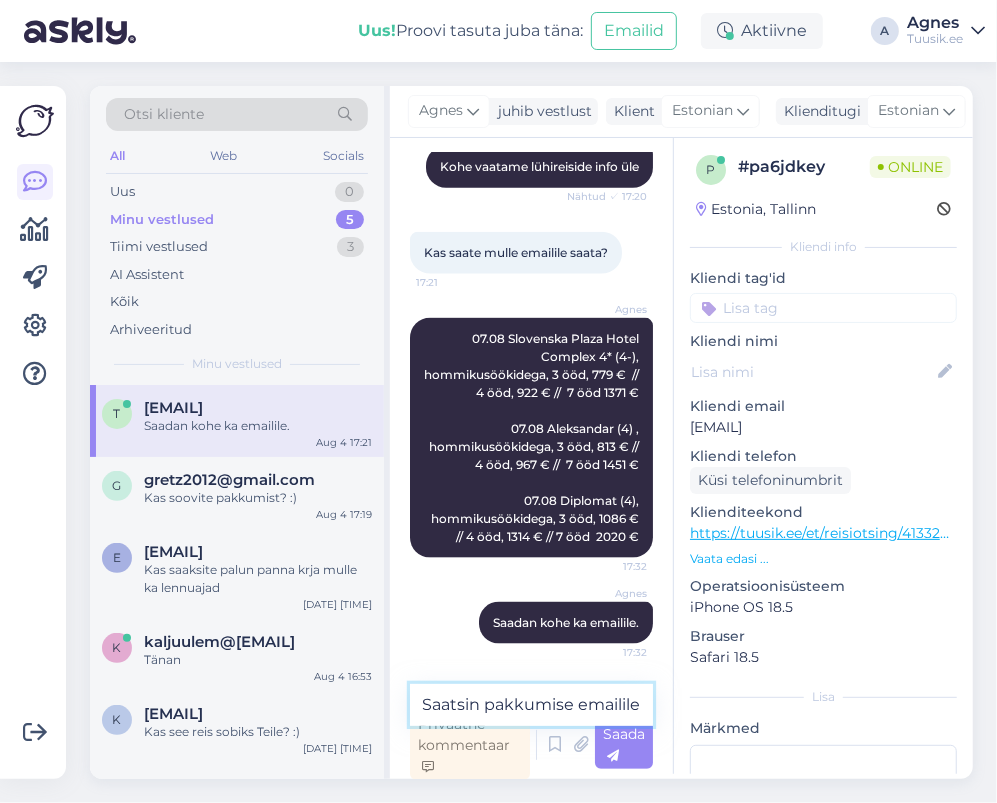 type on "Saatsin pakkumise emailile." 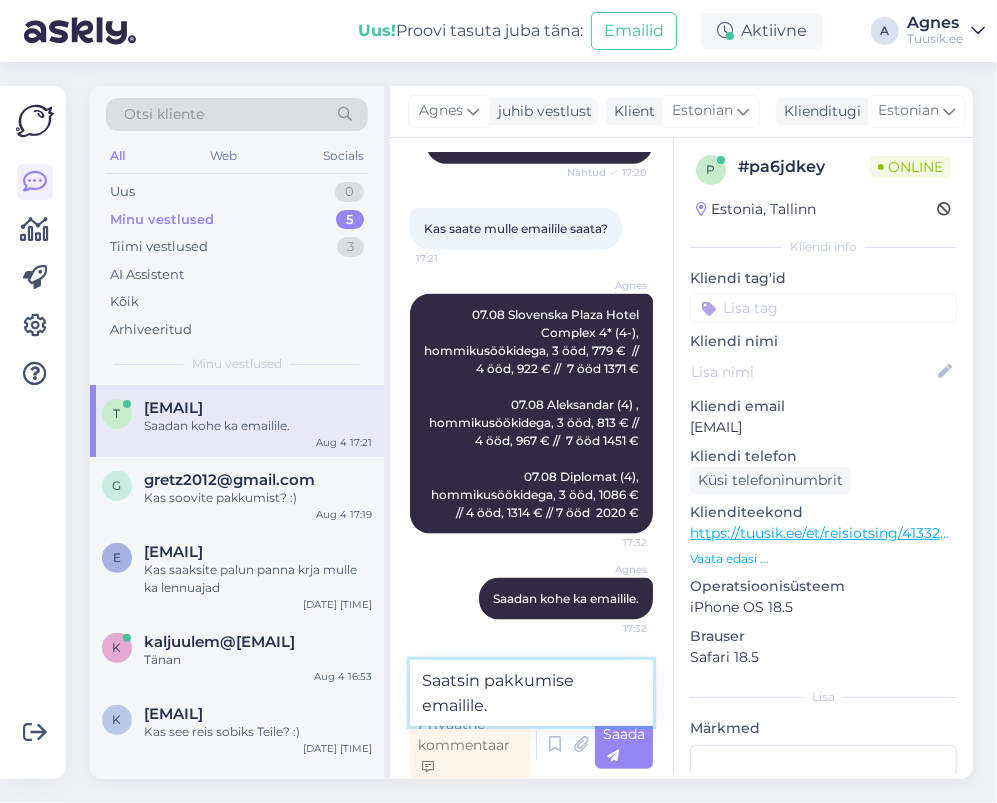 type 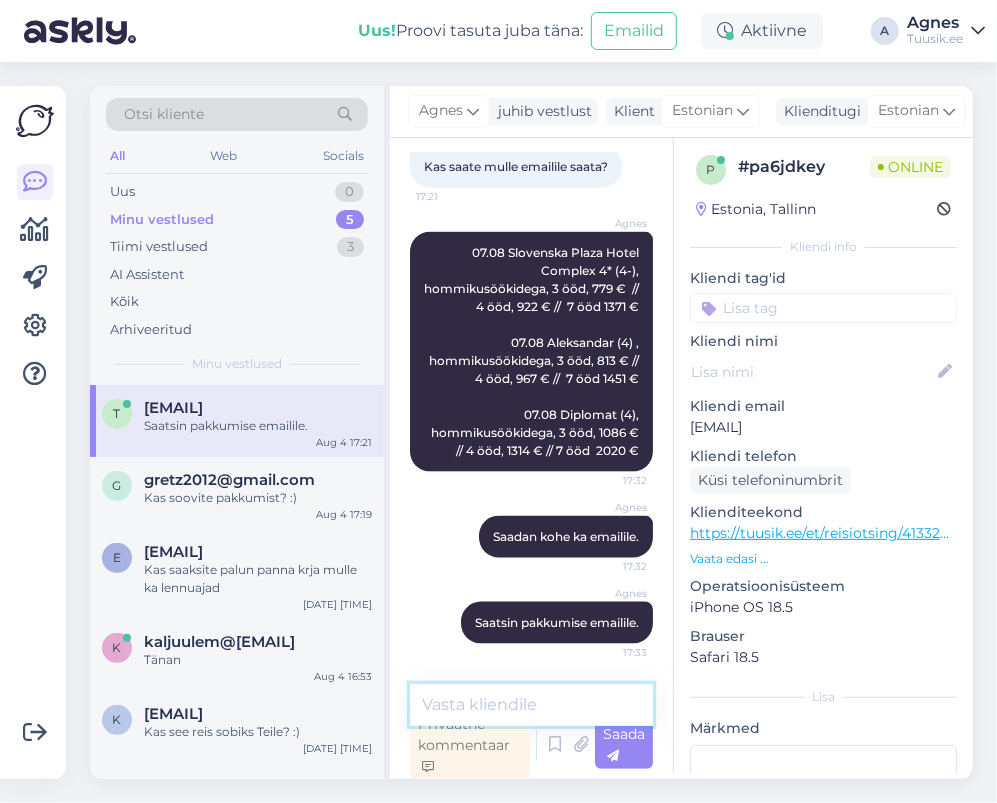 scroll, scrollTop: 1400, scrollLeft: 0, axis: vertical 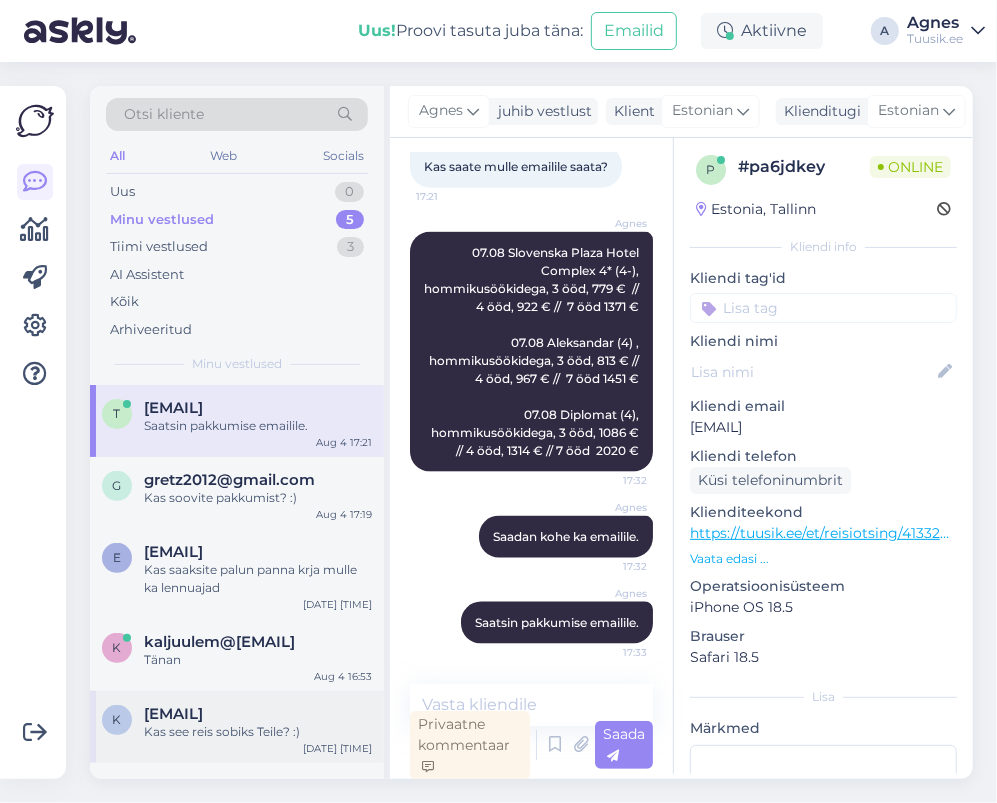 click on "Kas see reis sobiks Teile? :)" at bounding box center (258, 732) 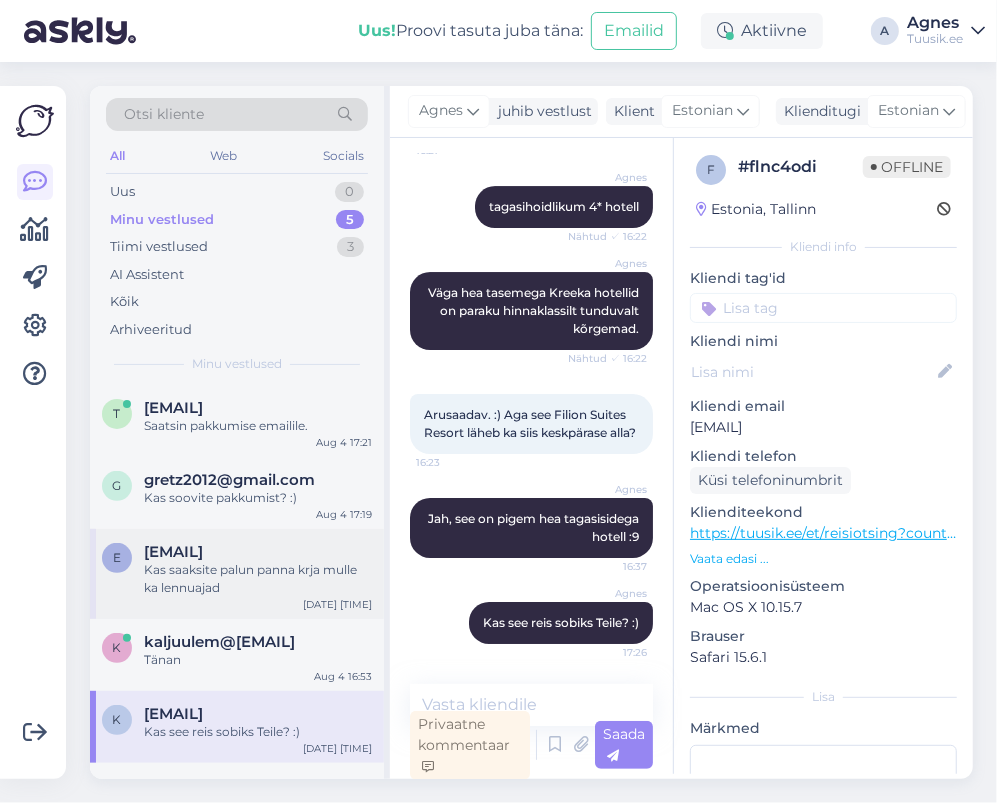 click on "Kas saaksite palun panna krja mulle ka lennuajad" at bounding box center (258, 579) 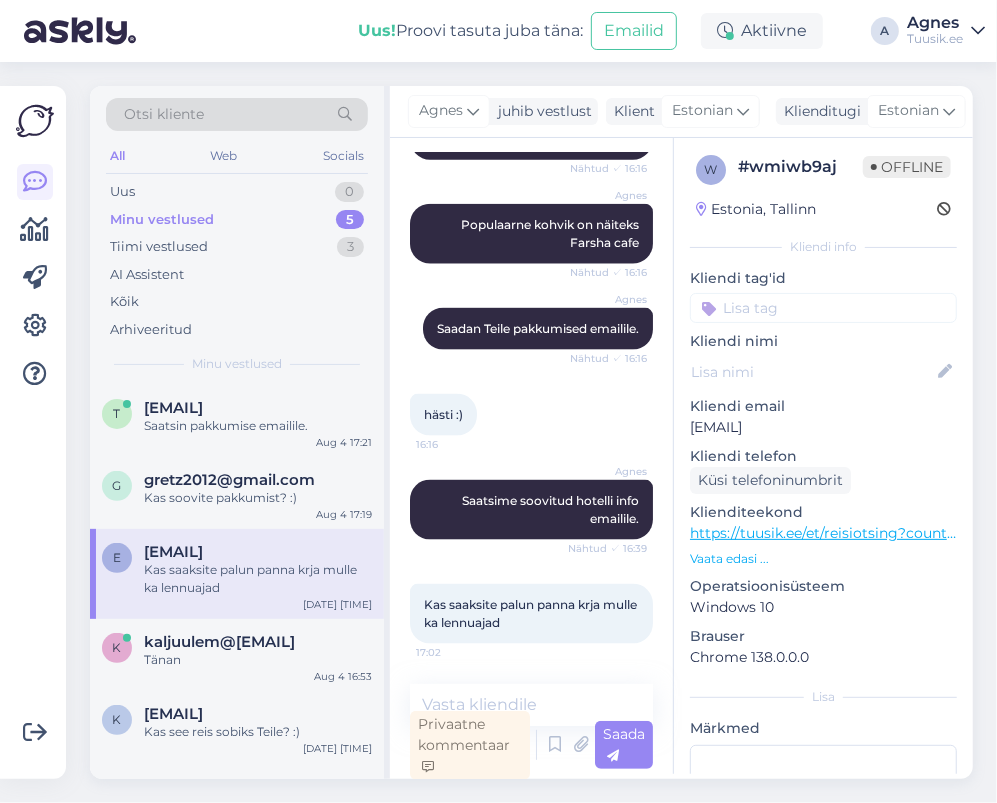 scroll, scrollTop: 1308, scrollLeft: 0, axis: vertical 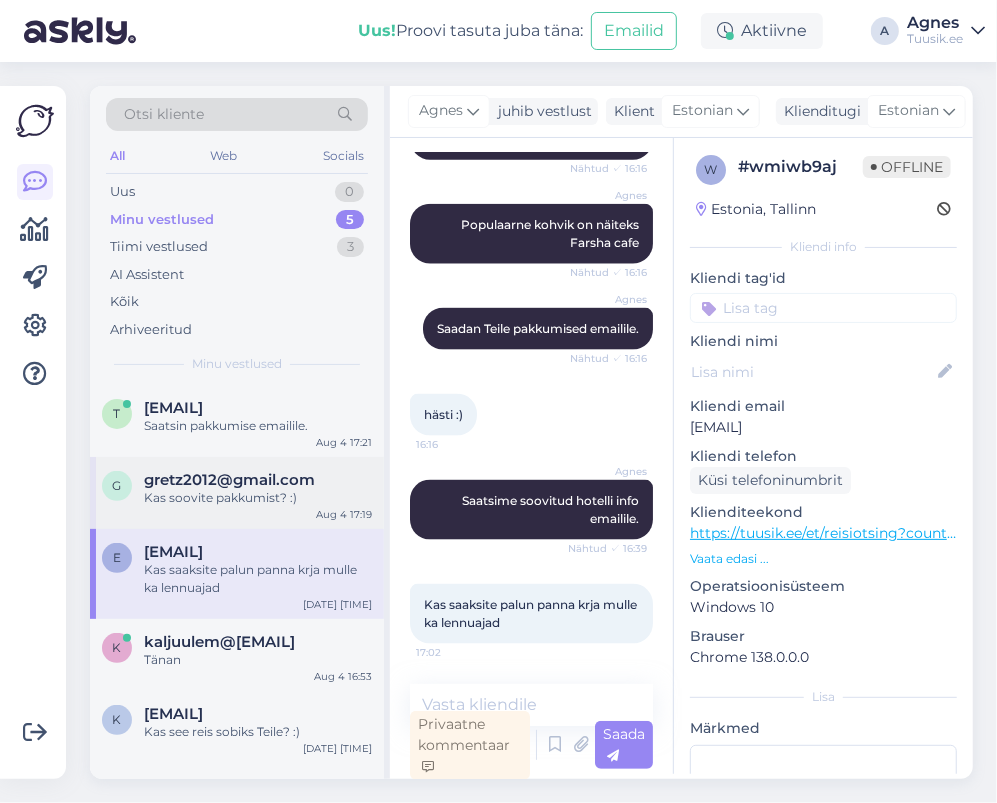 click on "[FULL NAME] [EMAIL] Kas soovite pakkumist? :) Aug 4 [TIME]" at bounding box center [237, 493] 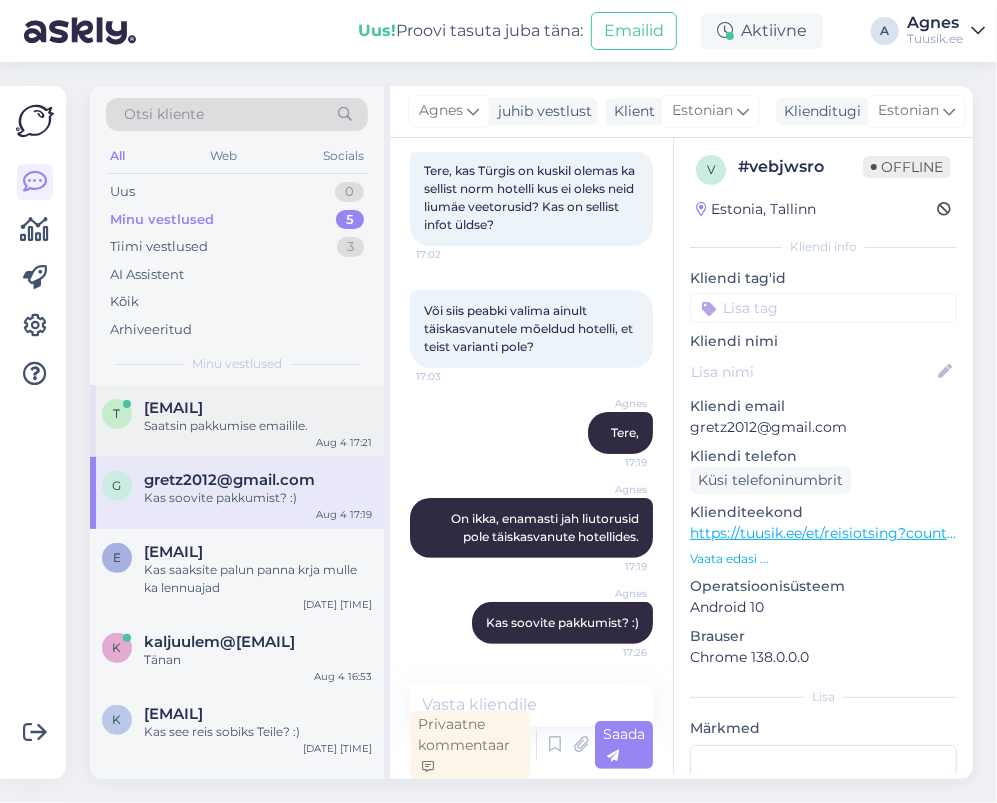 click on "[EMAIL] [NUMBER] Millal sinna järgmise aasta septembriks bronne teha saab? [DATE] [TIME]" at bounding box center [237, 421] 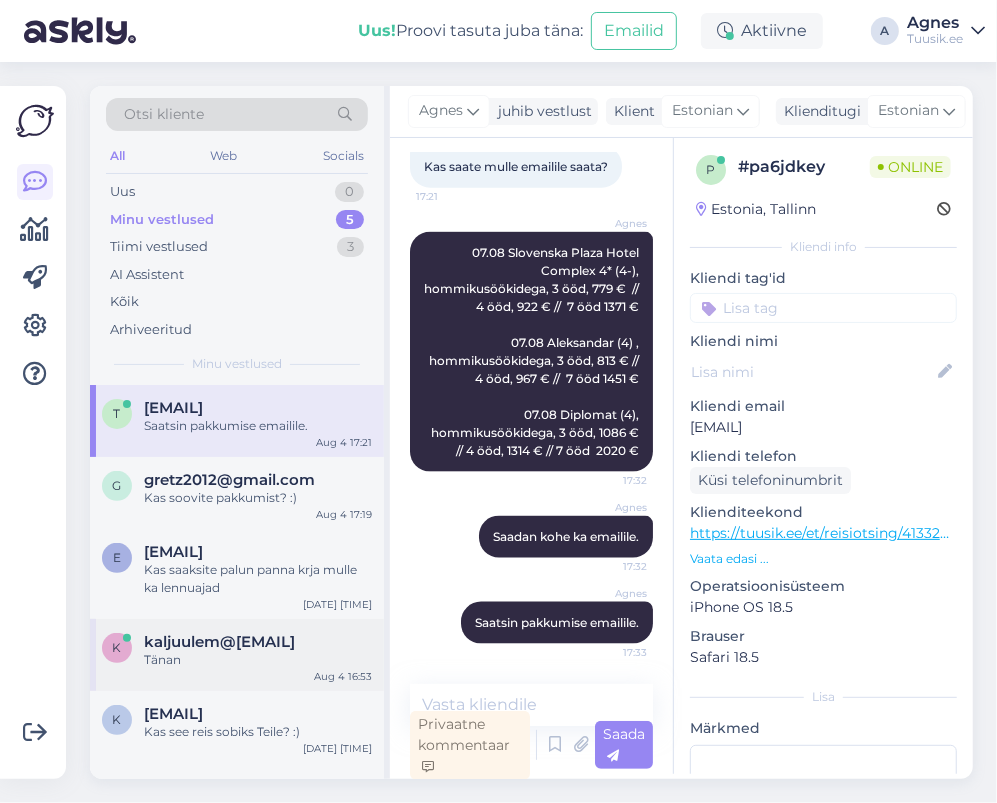 click on "k [EMAIL] Tänan Aug 4 16:53" at bounding box center [237, 655] 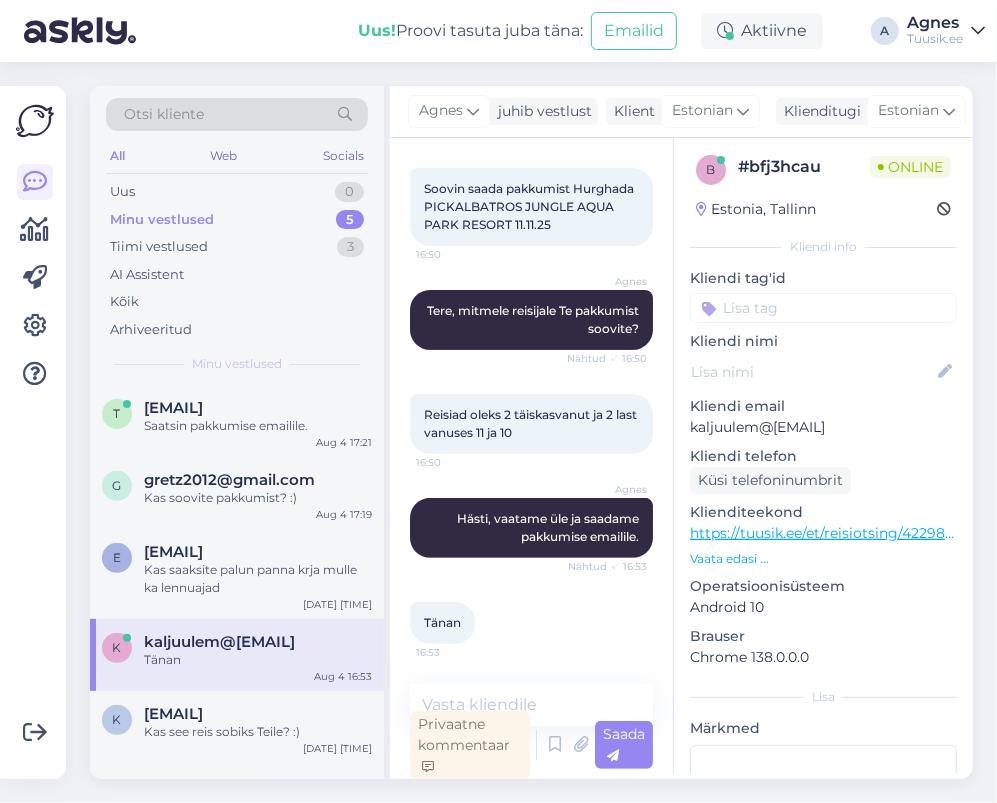 click on "https://tuusik.ee/et/reisiotsing/422983490?0=et&date=2025-11-11&nights=2" at bounding box center (945, 533) 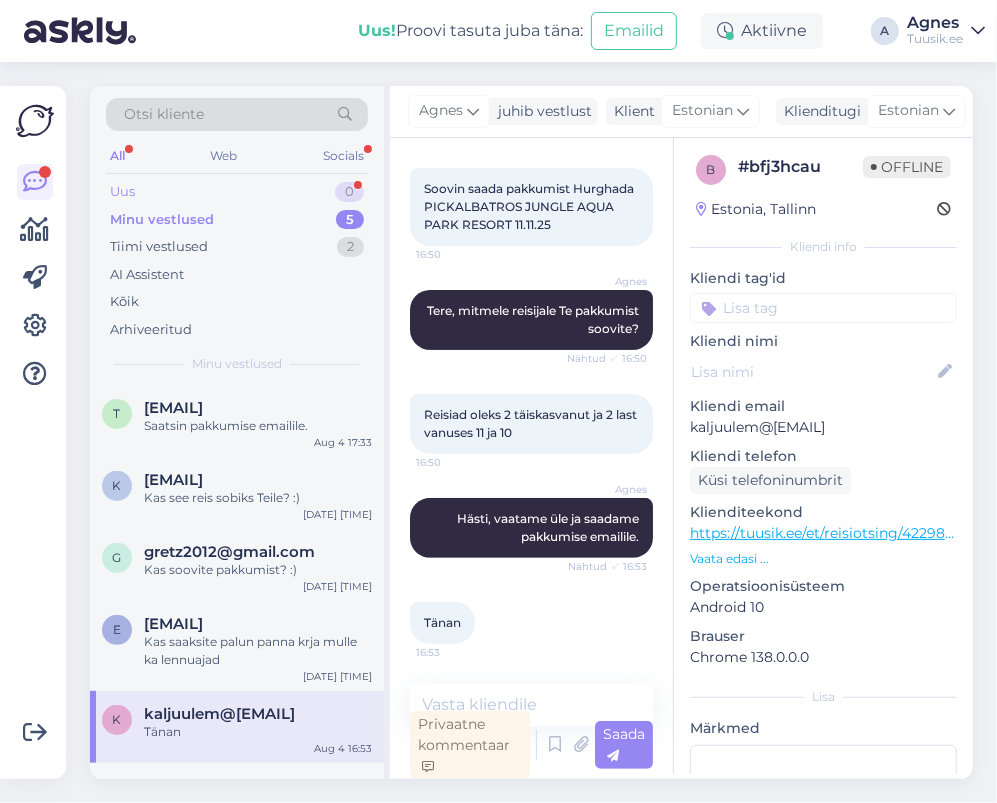 click on "Uus 0" at bounding box center (237, 192) 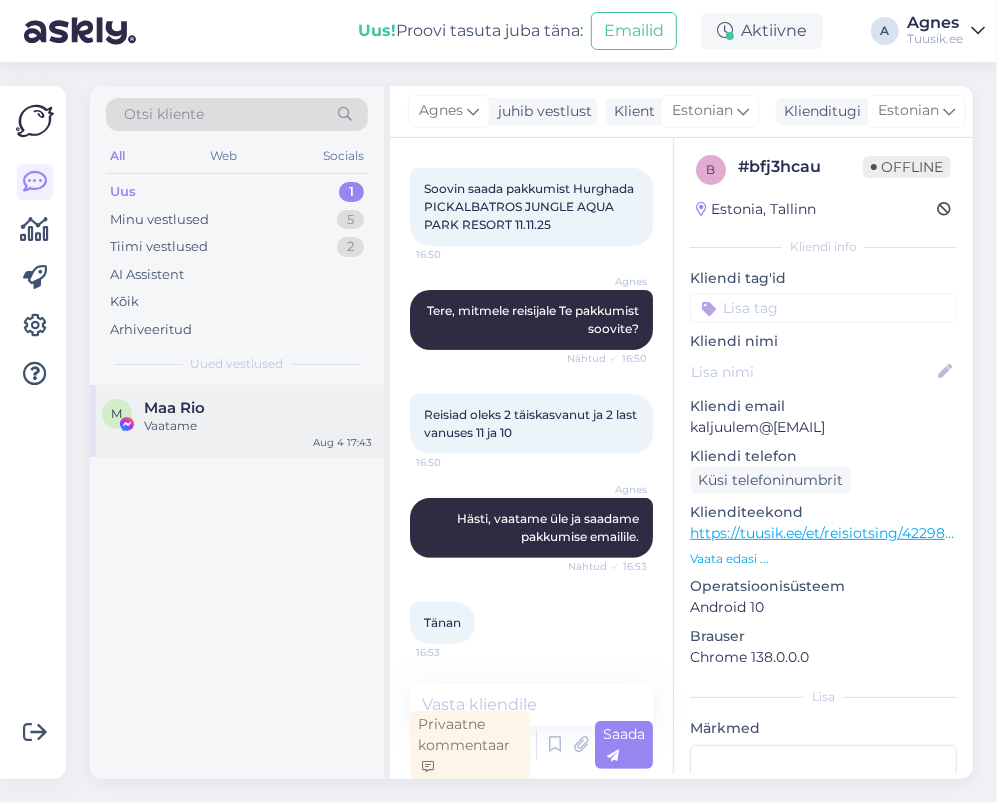 click on "Maa Rio" at bounding box center [258, 408] 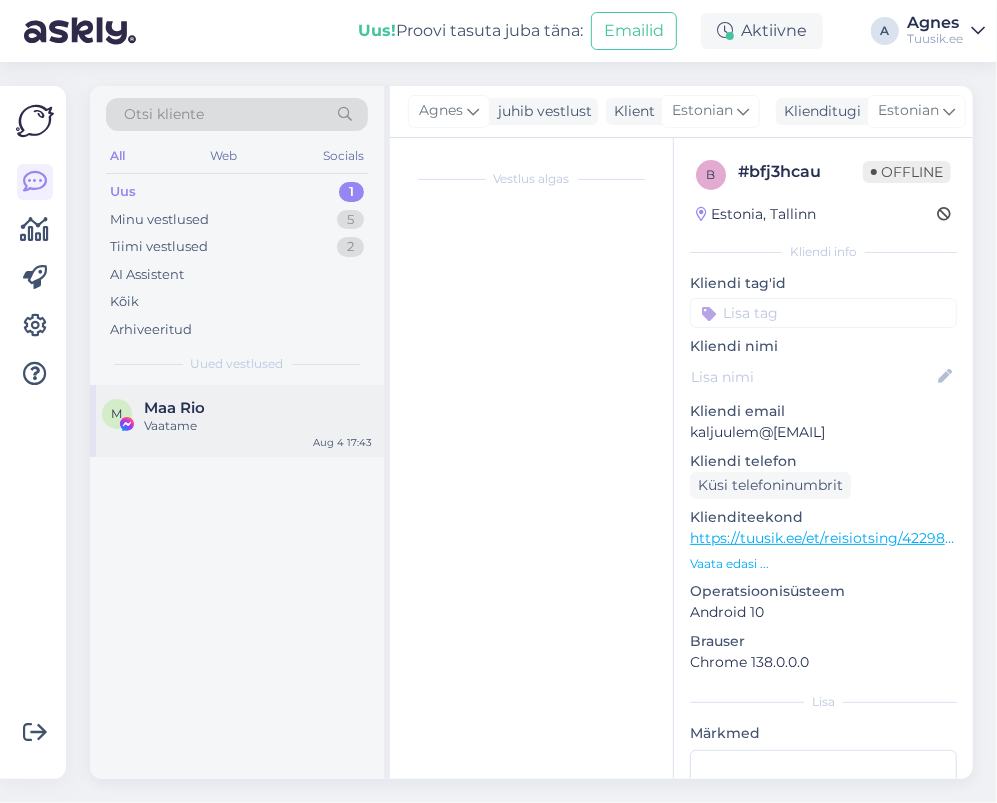scroll, scrollTop: 11507, scrollLeft: 0, axis: vertical 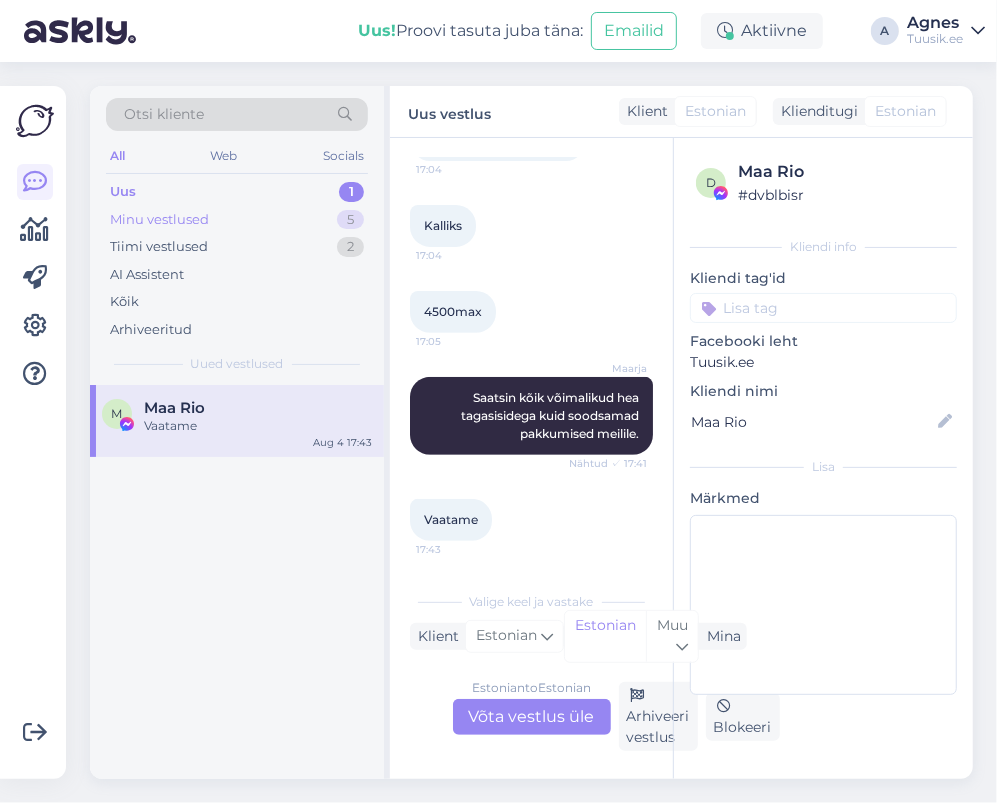 click on "Minu vestlused 5" at bounding box center (237, 220) 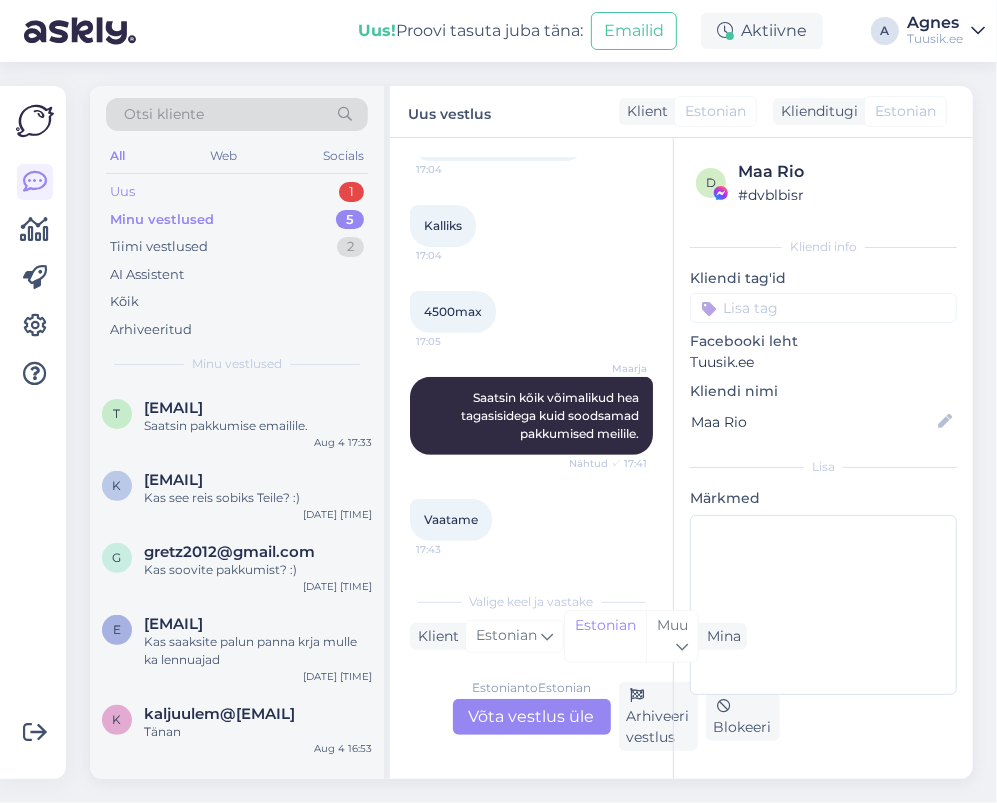 click on "Uus 1" at bounding box center (237, 192) 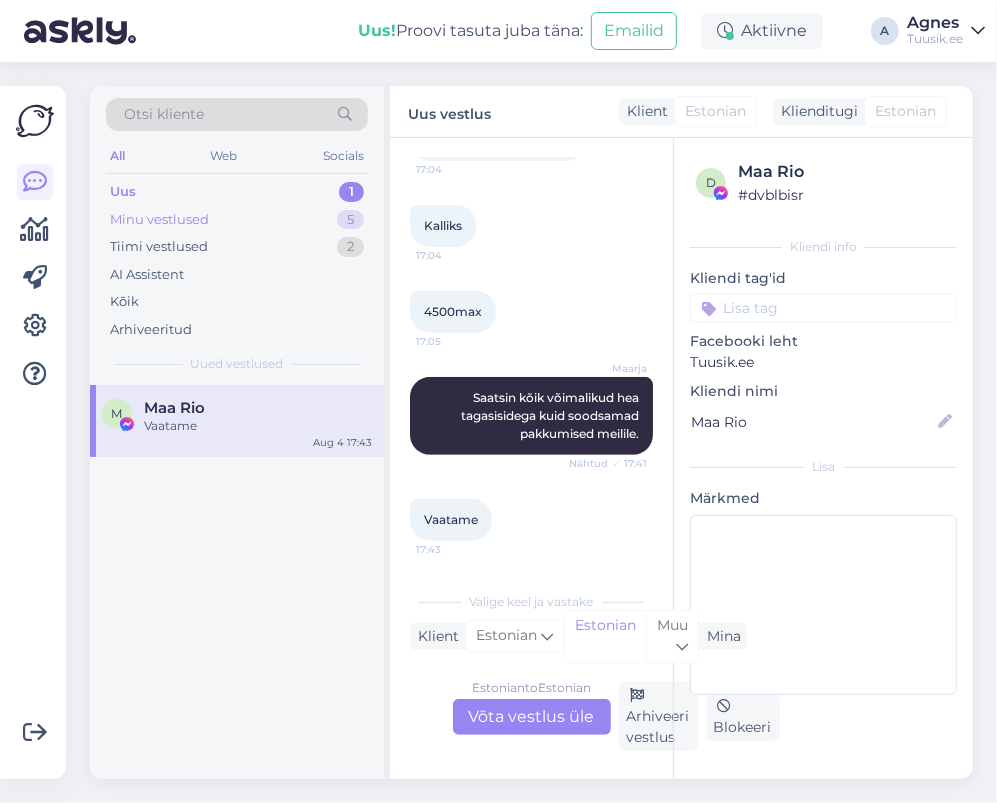 click on "Minu vestlused 5" at bounding box center (237, 220) 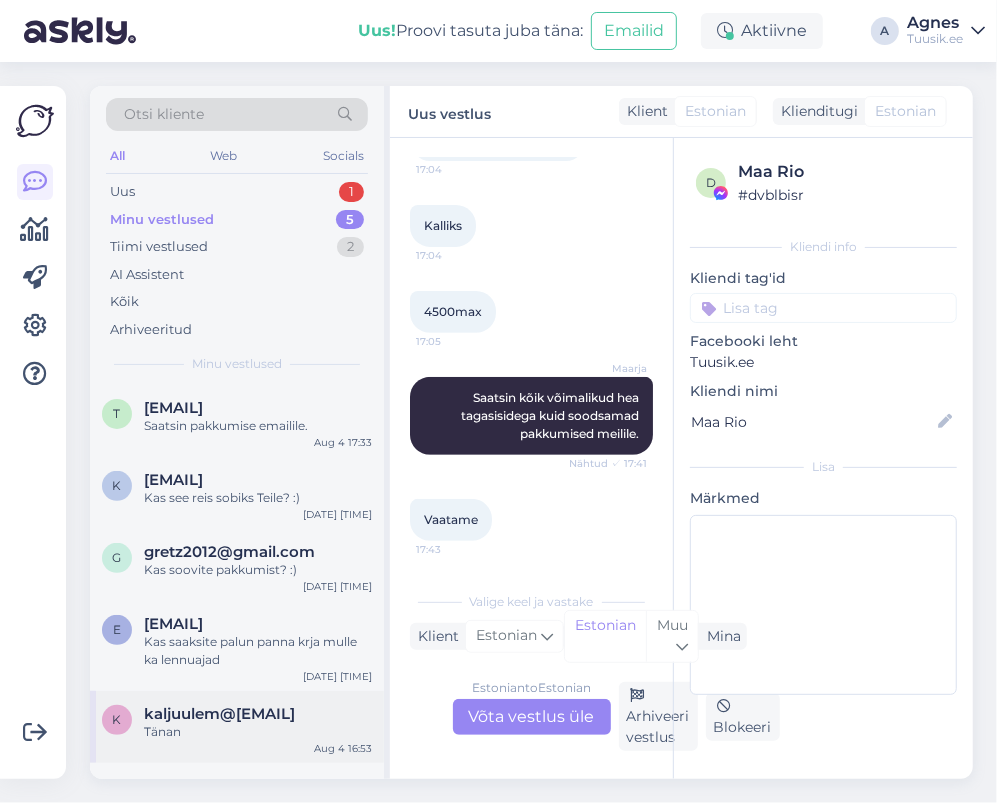 click on "k [EMAIL] Tänan Aug 4 16:53" at bounding box center (237, 727) 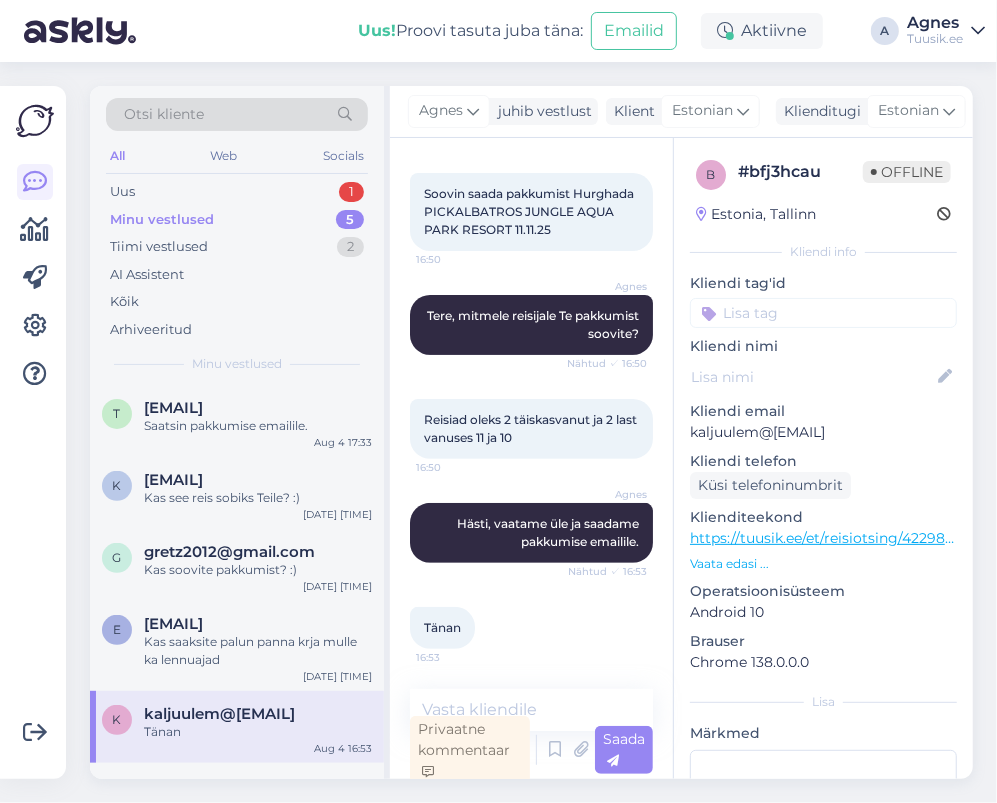 scroll, scrollTop: 194, scrollLeft: 0, axis: vertical 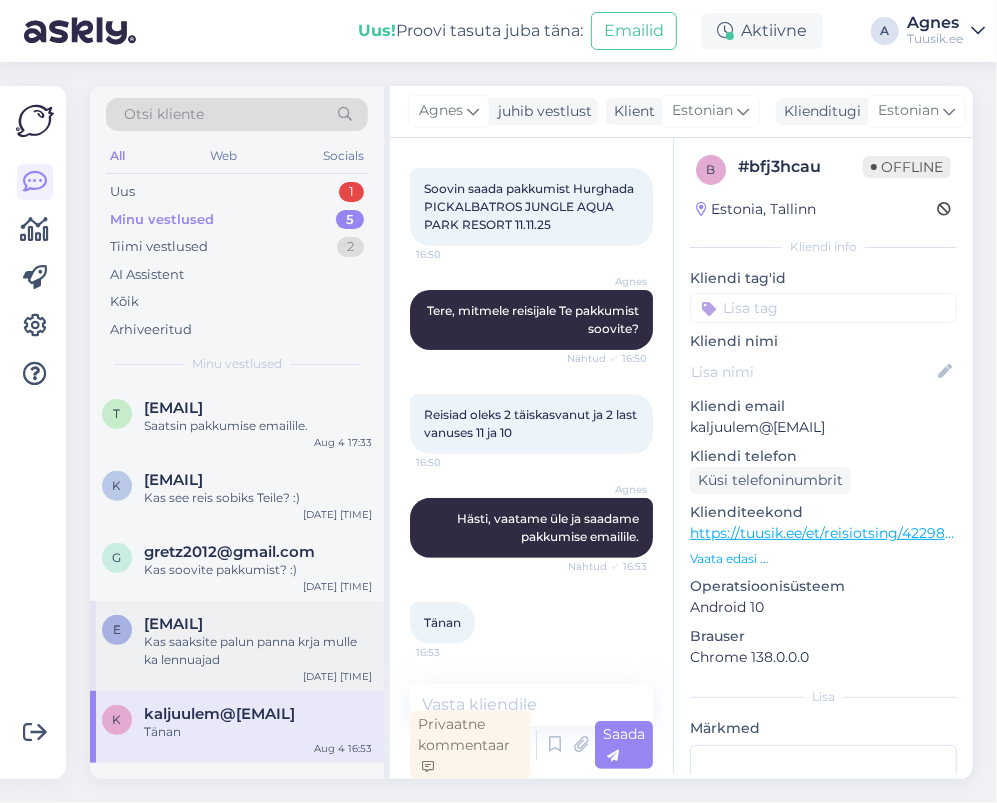 click on "Kas saaksite palun panna krja mulle ka lennuajad" at bounding box center (258, 651) 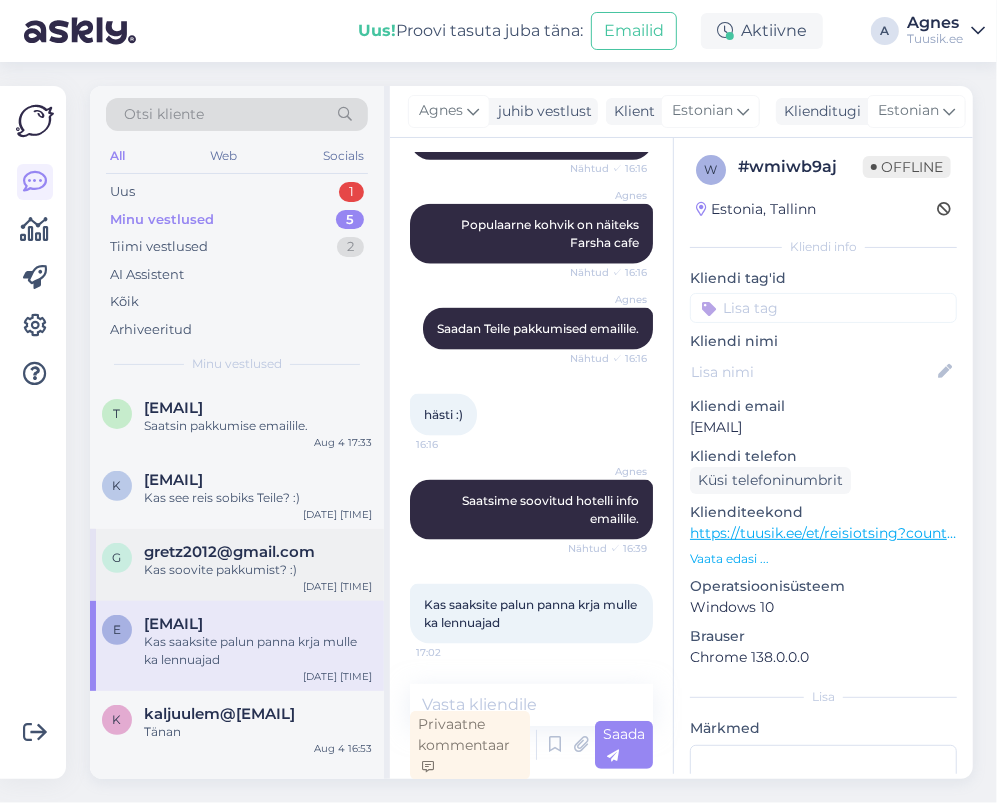 click on "g gretz2012@gmail.com Kas soovite pakkumist? :) Aug 4 17:26" at bounding box center [237, 565] 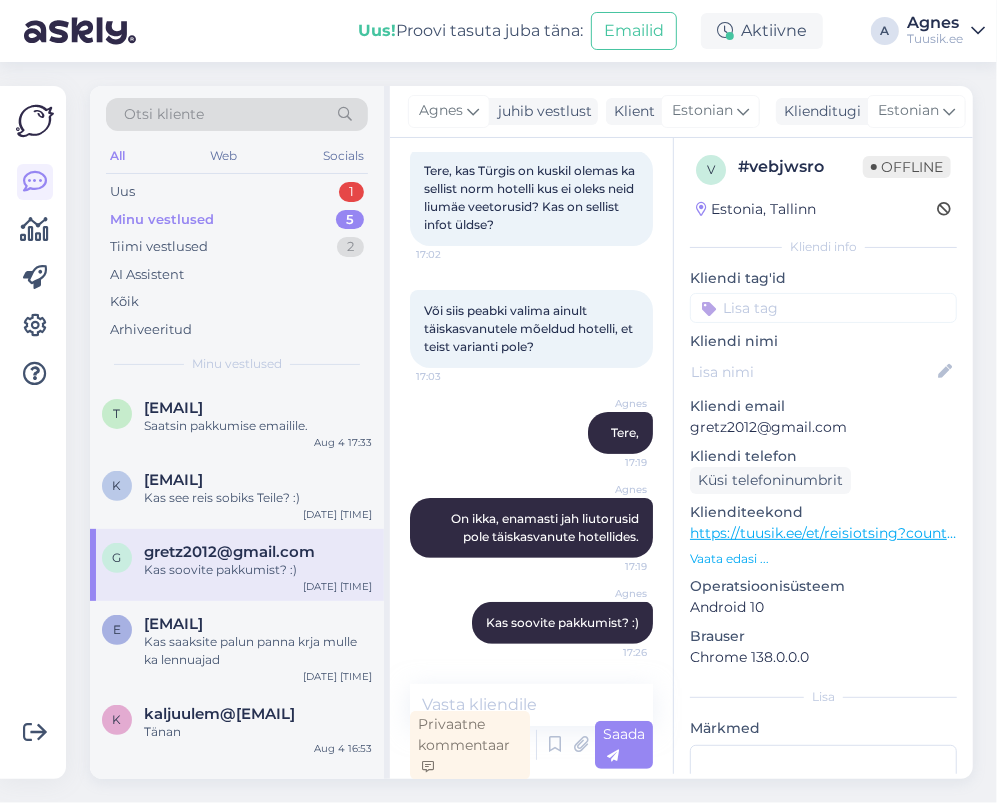 scroll, scrollTop: 109, scrollLeft: 0, axis: vertical 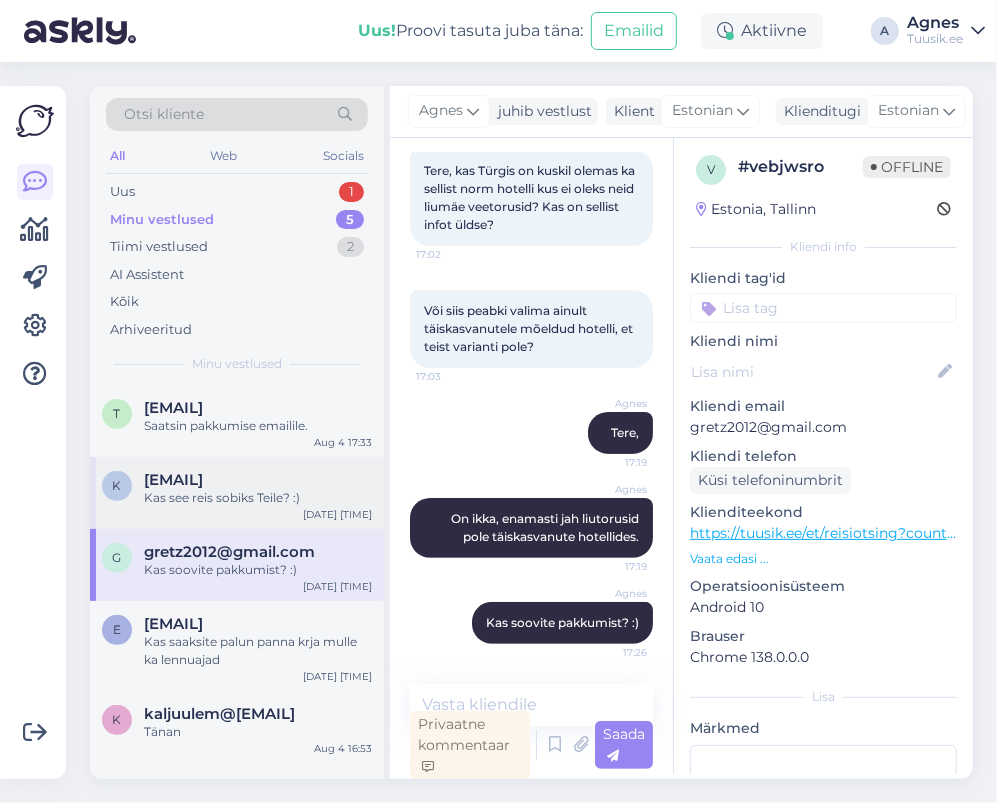 click on "[EMAIL]" at bounding box center (173, 480) 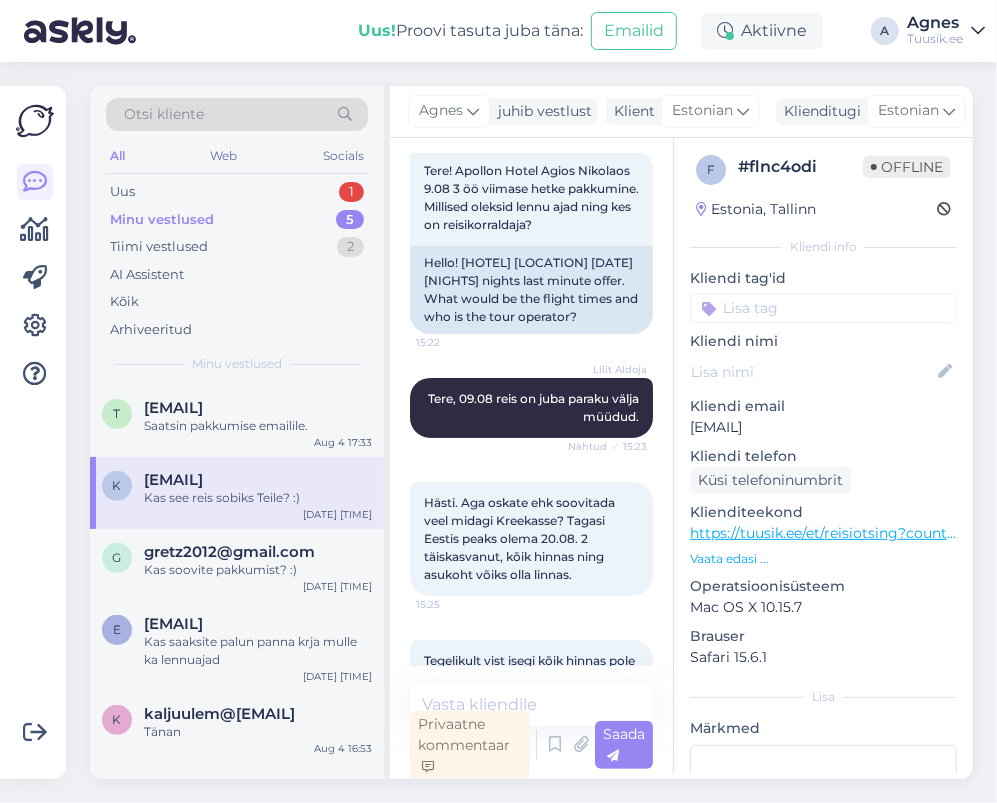 scroll, scrollTop: 3497, scrollLeft: 0, axis: vertical 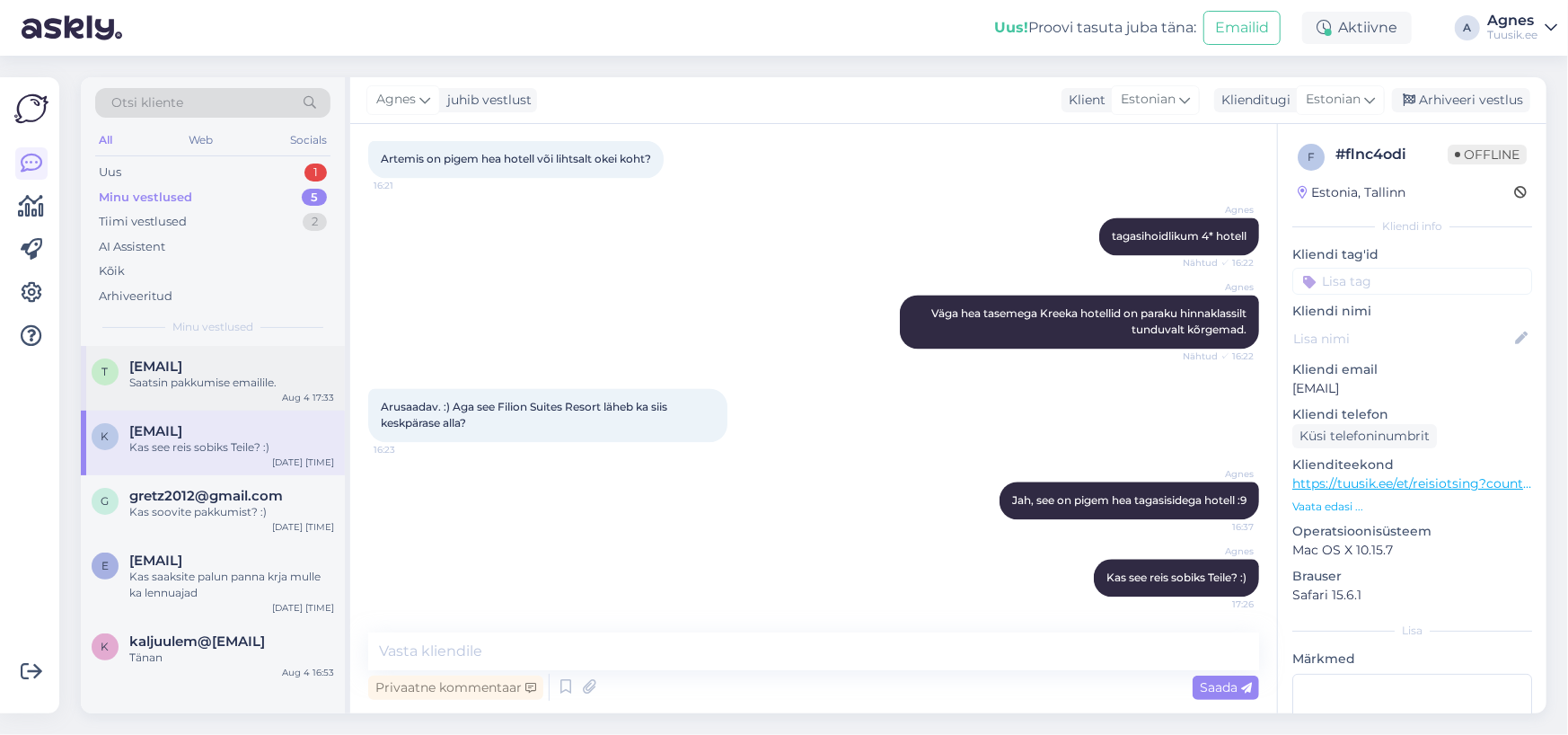 click on "Saatsin pakkumise emailile." at bounding box center [232, 383] 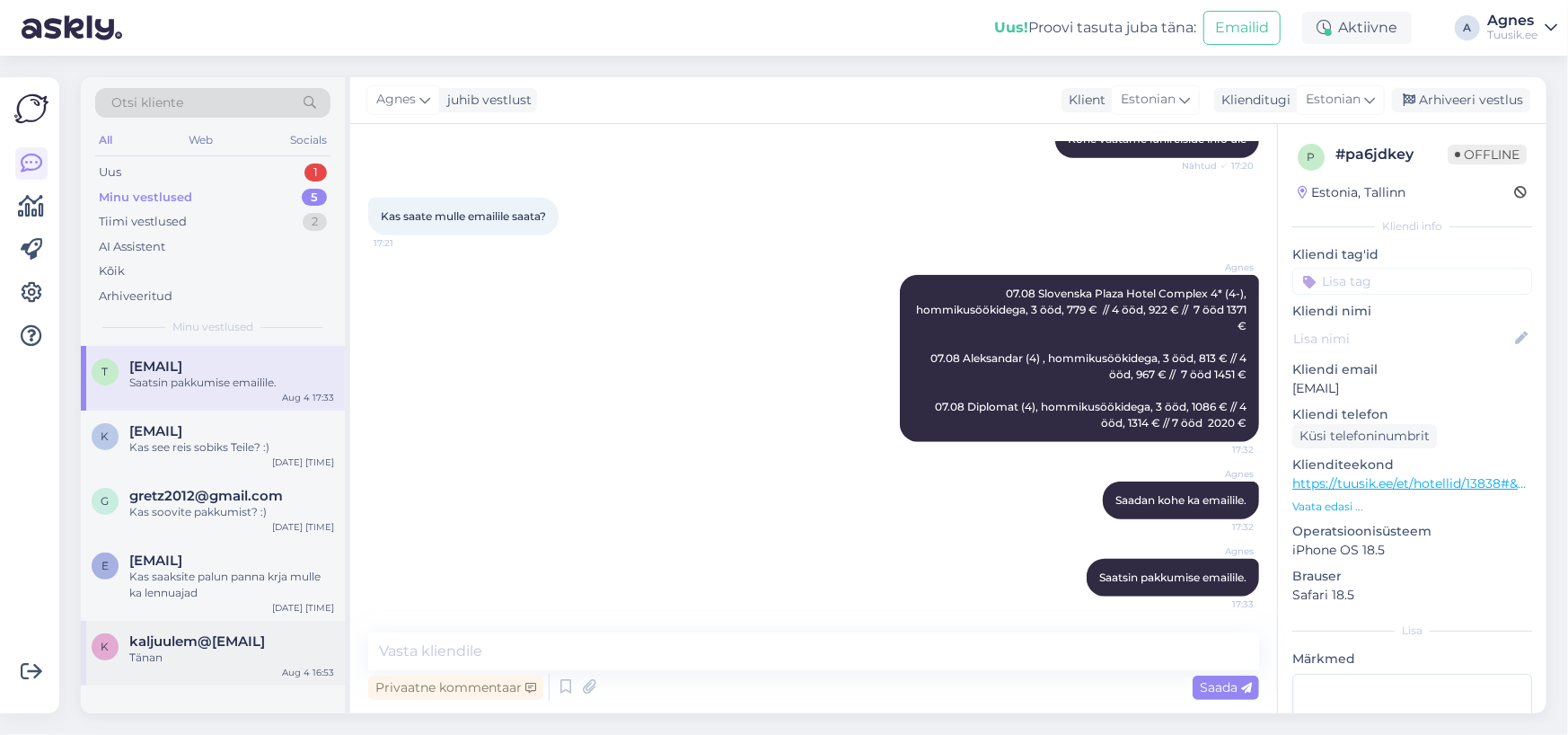 click on "Tänan" at bounding box center [232, 658] 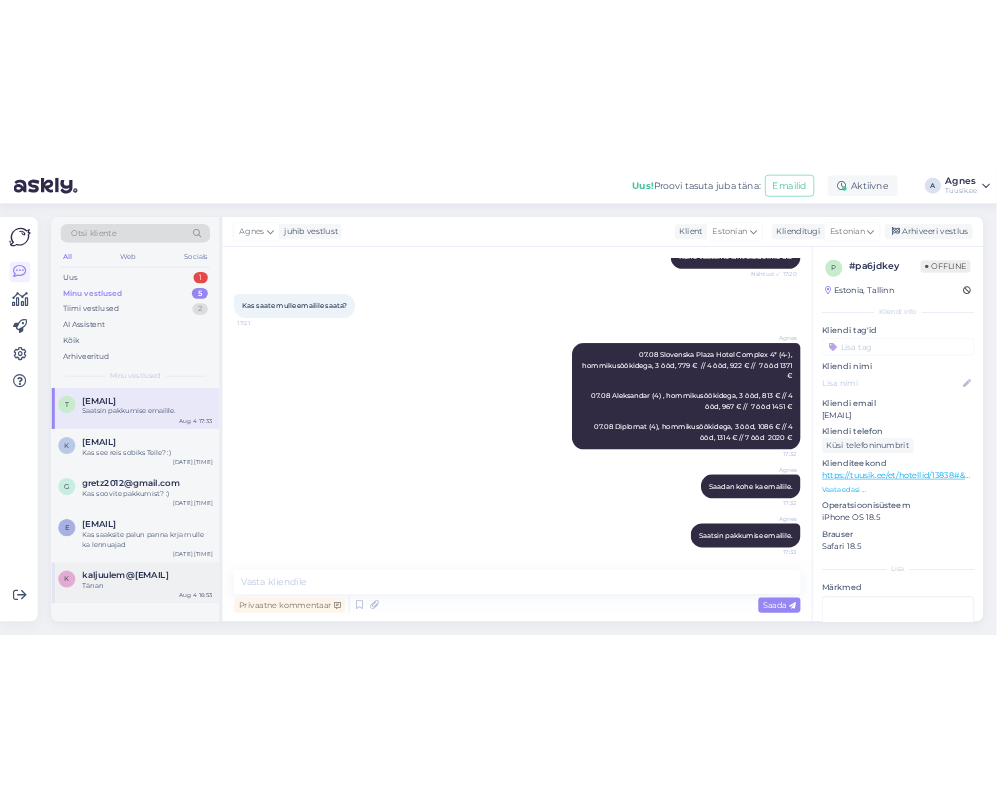 scroll, scrollTop: 89, scrollLeft: 0, axis: vertical 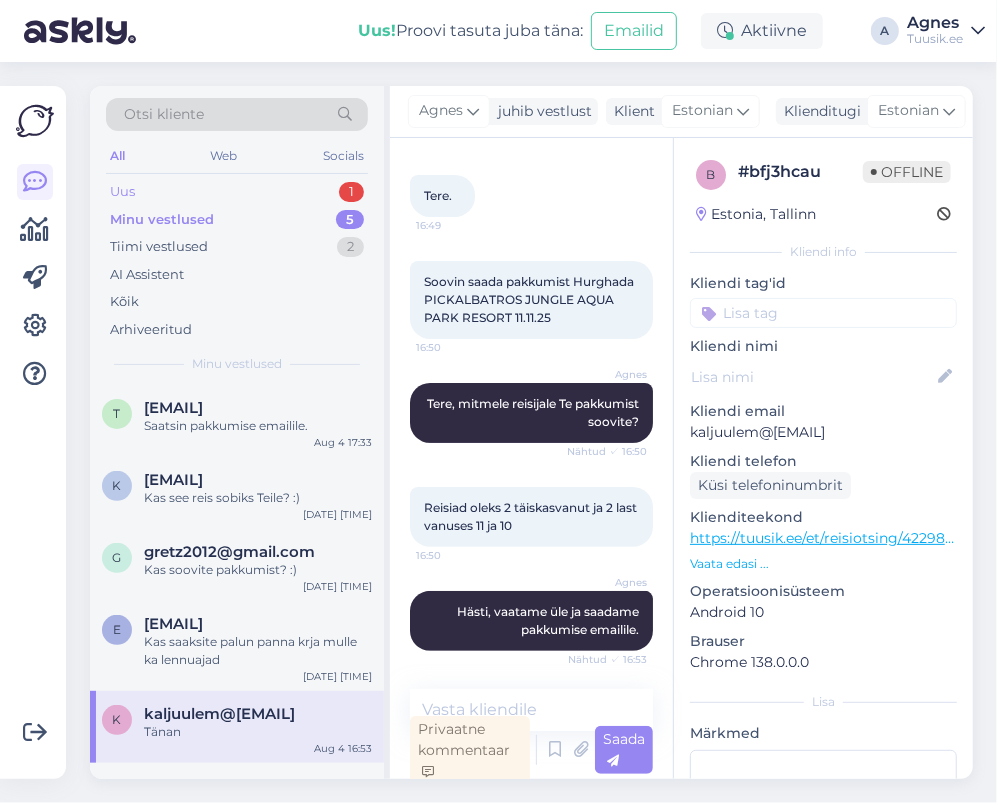 click on "Uus 1" at bounding box center (237, 192) 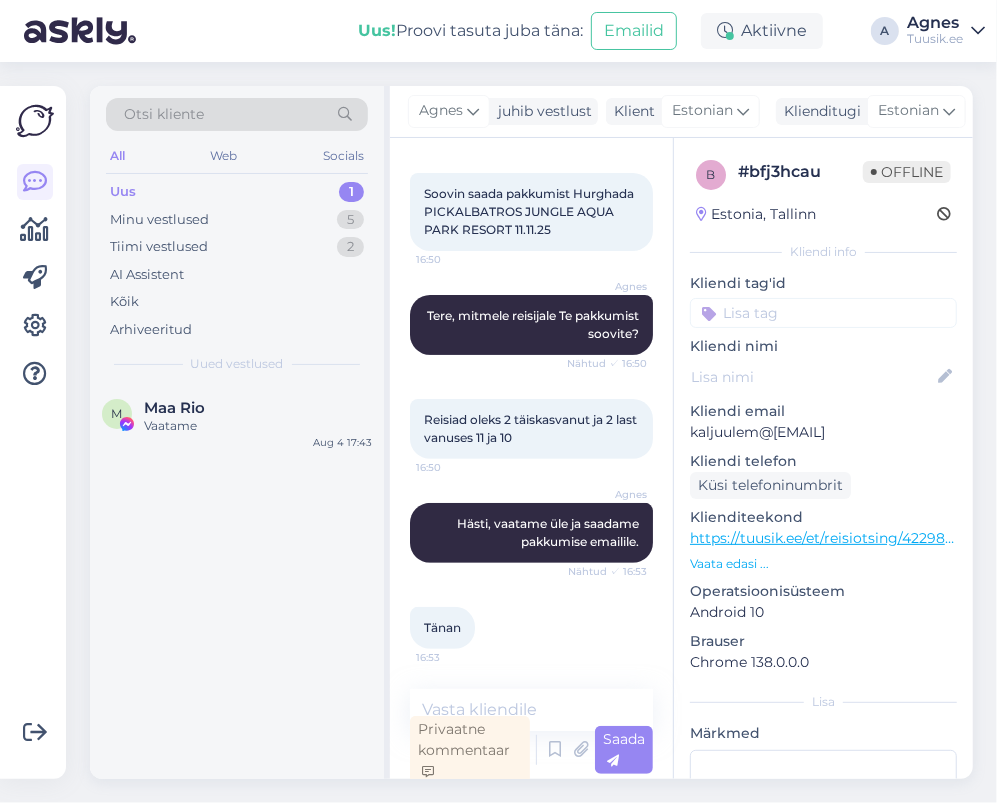 scroll, scrollTop: 194, scrollLeft: 0, axis: vertical 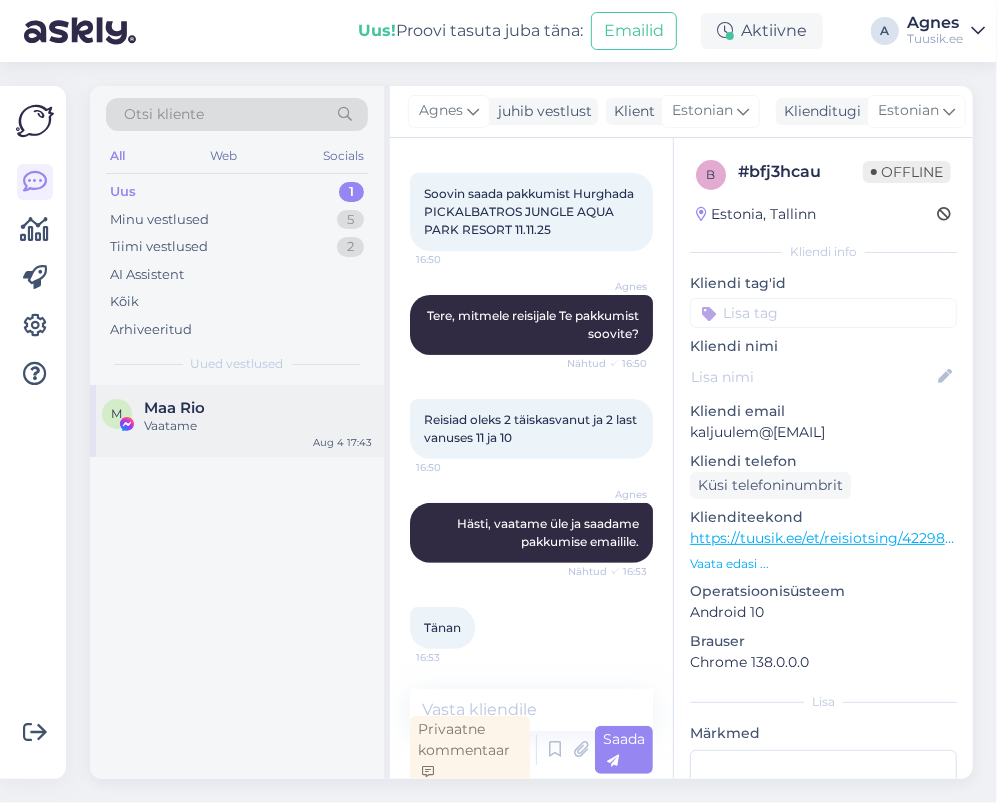 click on "M Maa Rio Vaatame Aug 4 17:43" at bounding box center [237, 421] 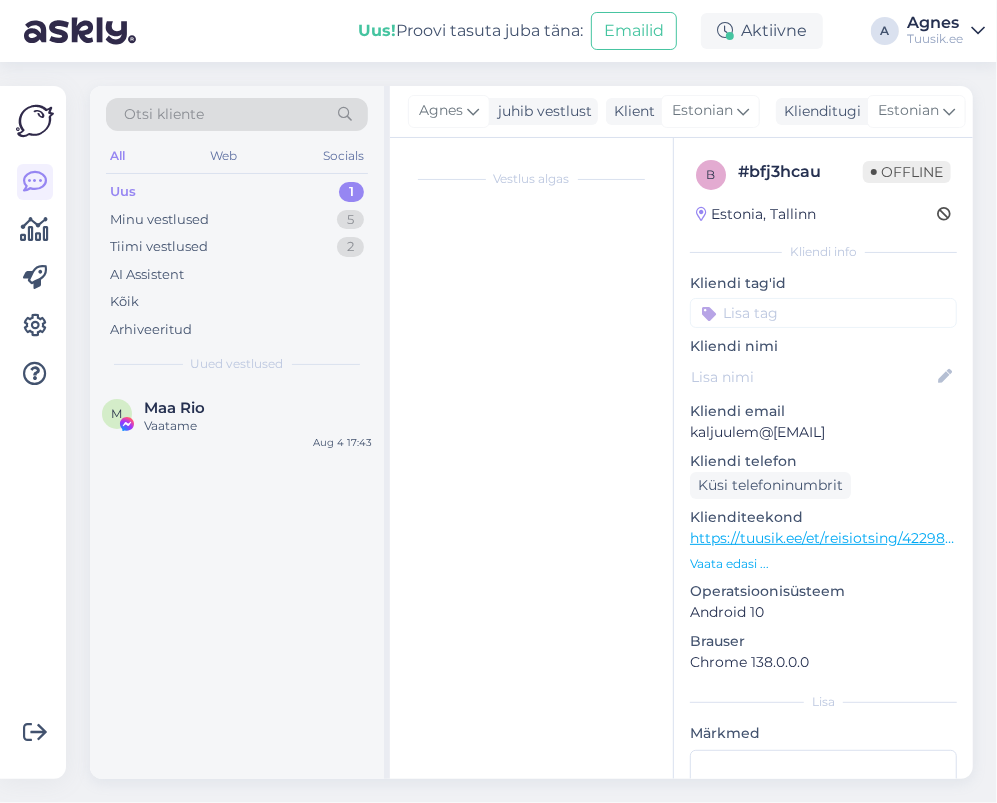 scroll, scrollTop: 11507, scrollLeft: 0, axis: vertical 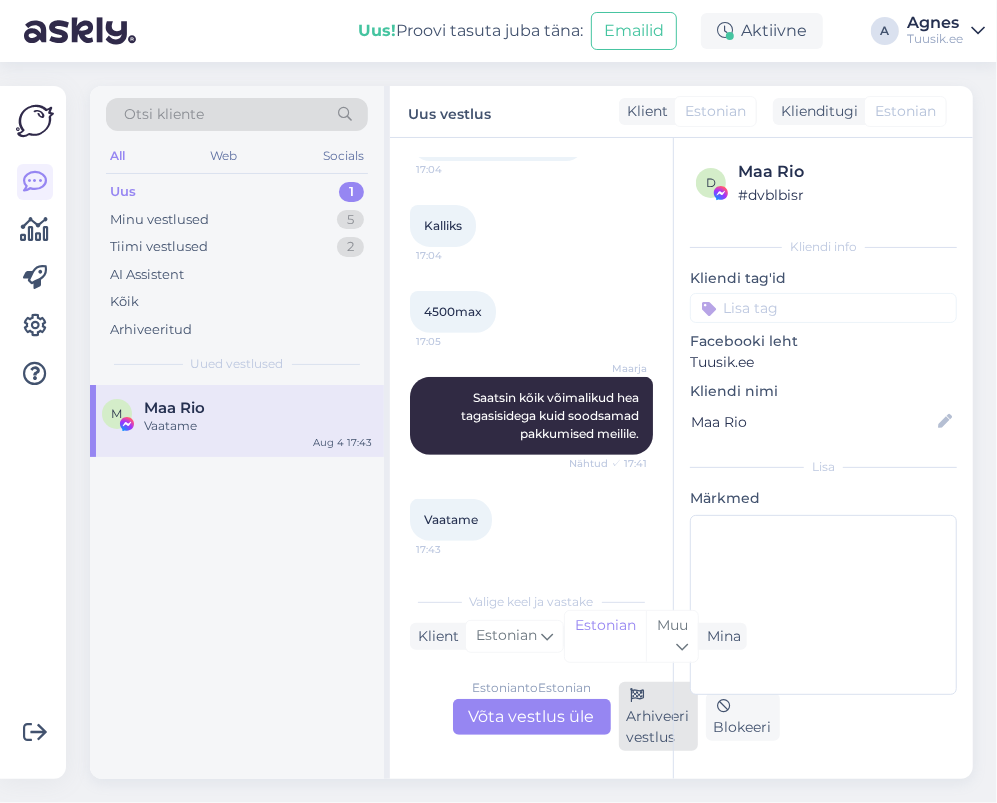 click on "Arhiveeri vestlus" at bounding box center (658, 716) 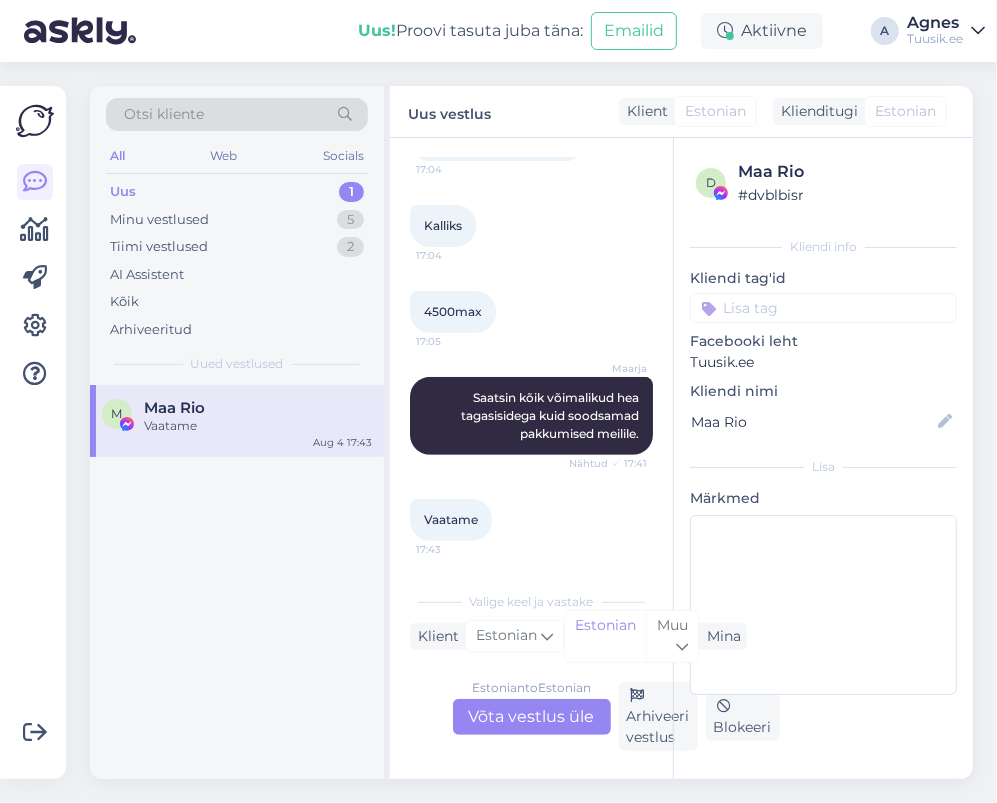 scroll, scrollTop: 11406, scrollLeft: 0, axis: vertical 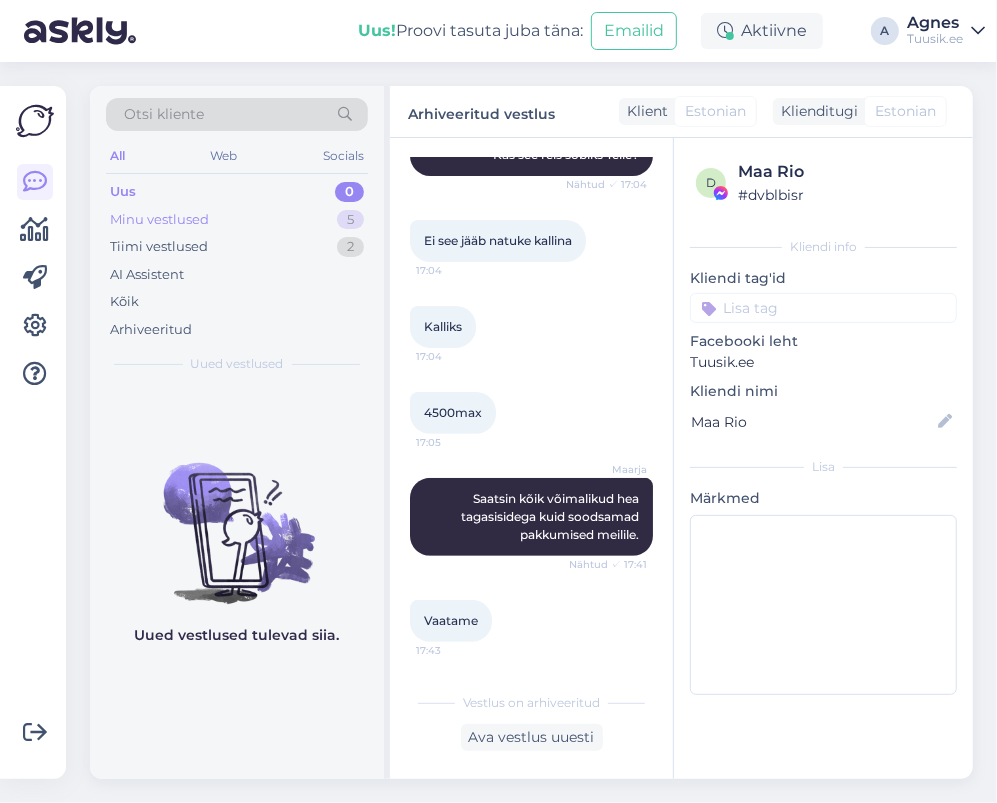 click on "5" at bounding box center [350, 220] 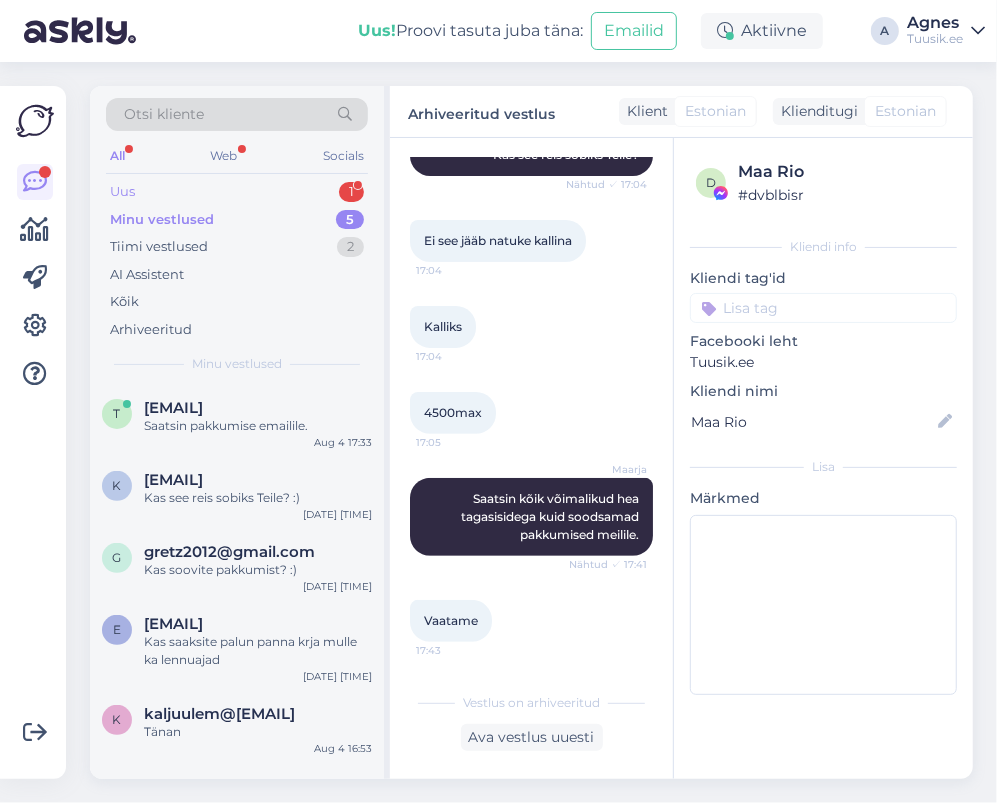 click on "Uus 1" at bounding box center [237, 192] 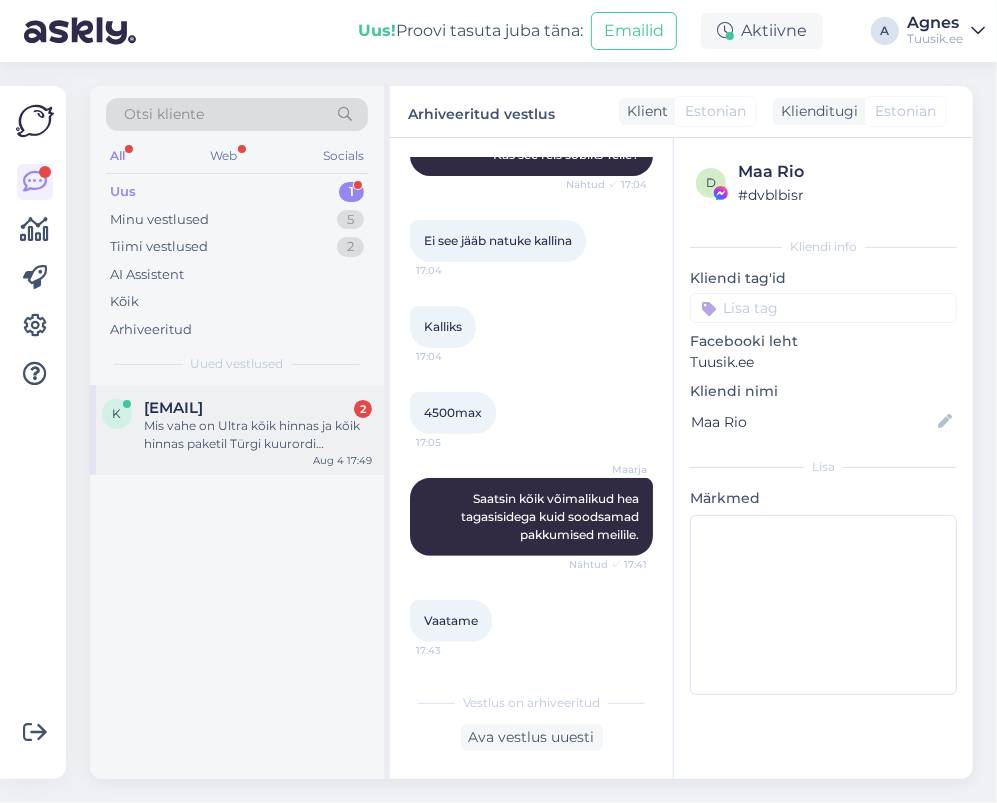 click on "Mis vahe on Ultra kõik hinnas ja kõik hinnas paketil Türgi kuurordi pakkumistes?" at bounding box center (258, 435) 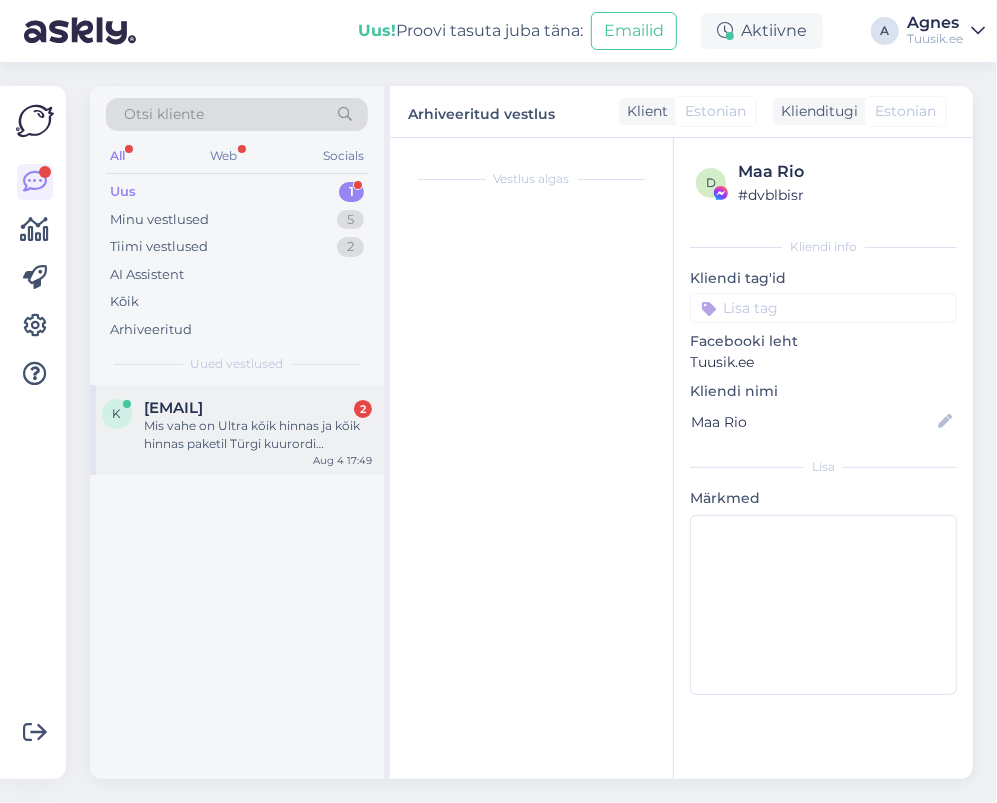 scroll, scrollTop: 12, scrollLeft: 0, axis: vertical 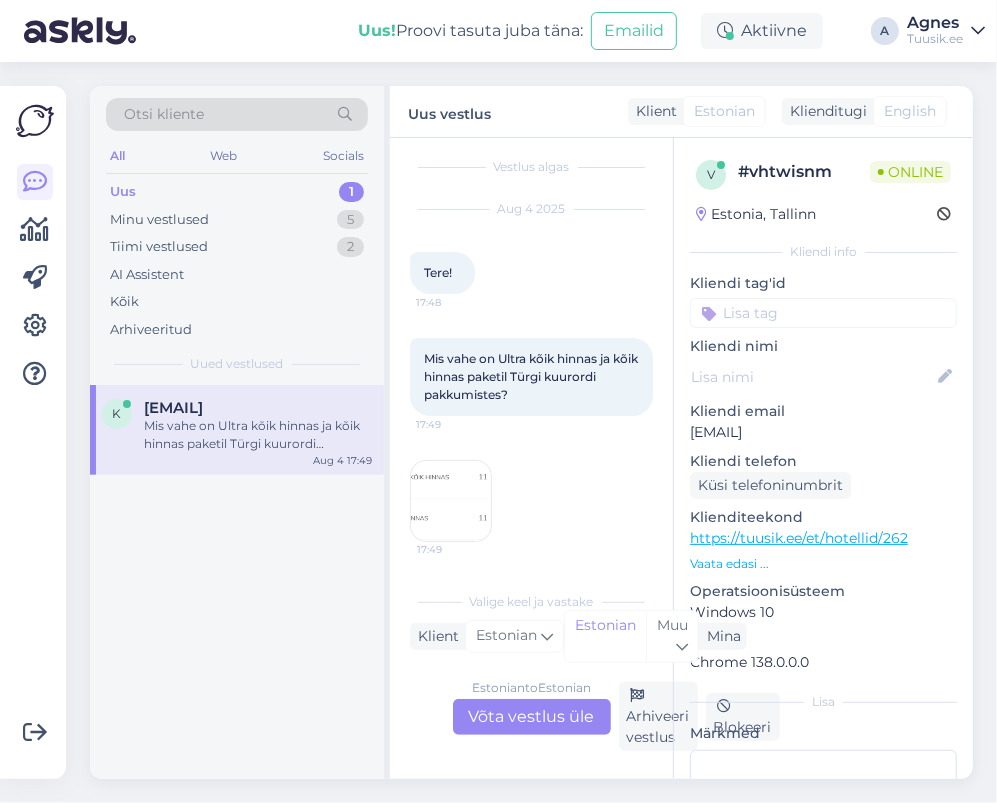 click at bounding box center [451, 501] 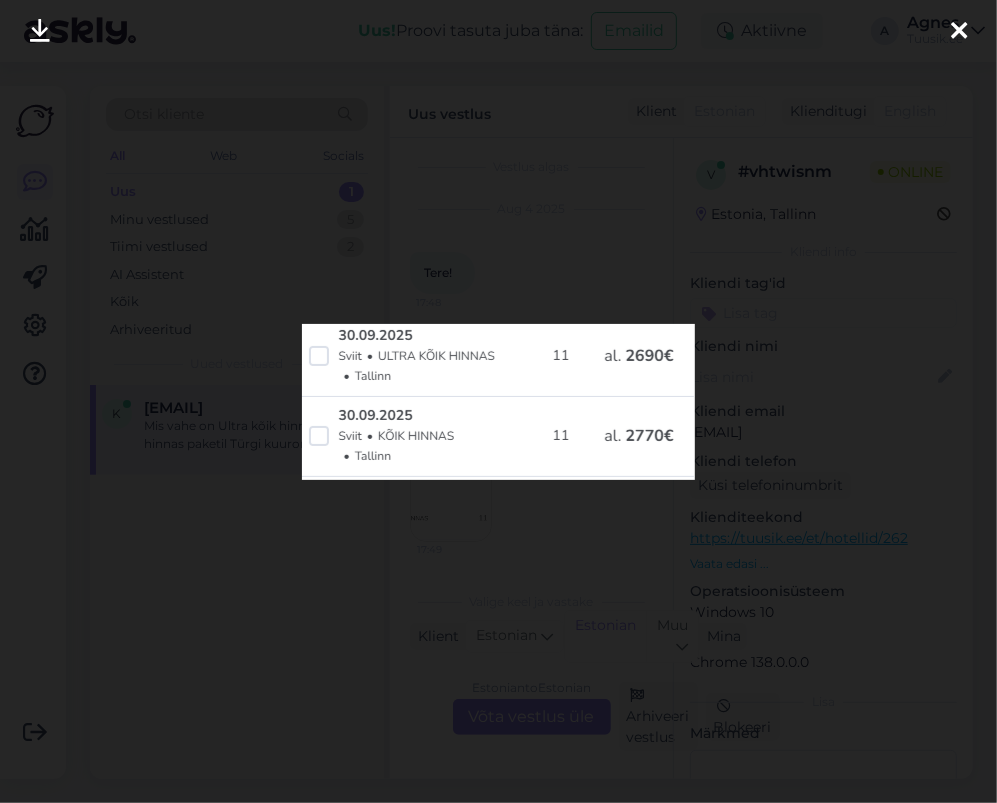 click at bounding box center [498, 401] 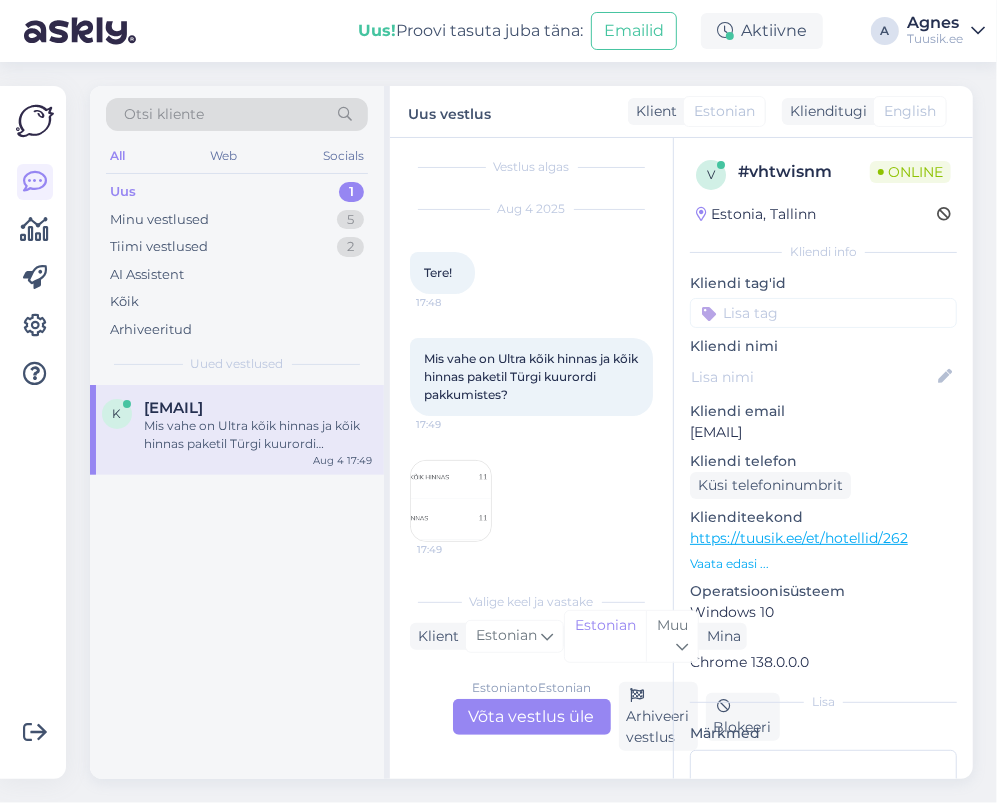 click on "Estonian  to  Estonian Võta vestlus üle" at bounding box center [532, 717] 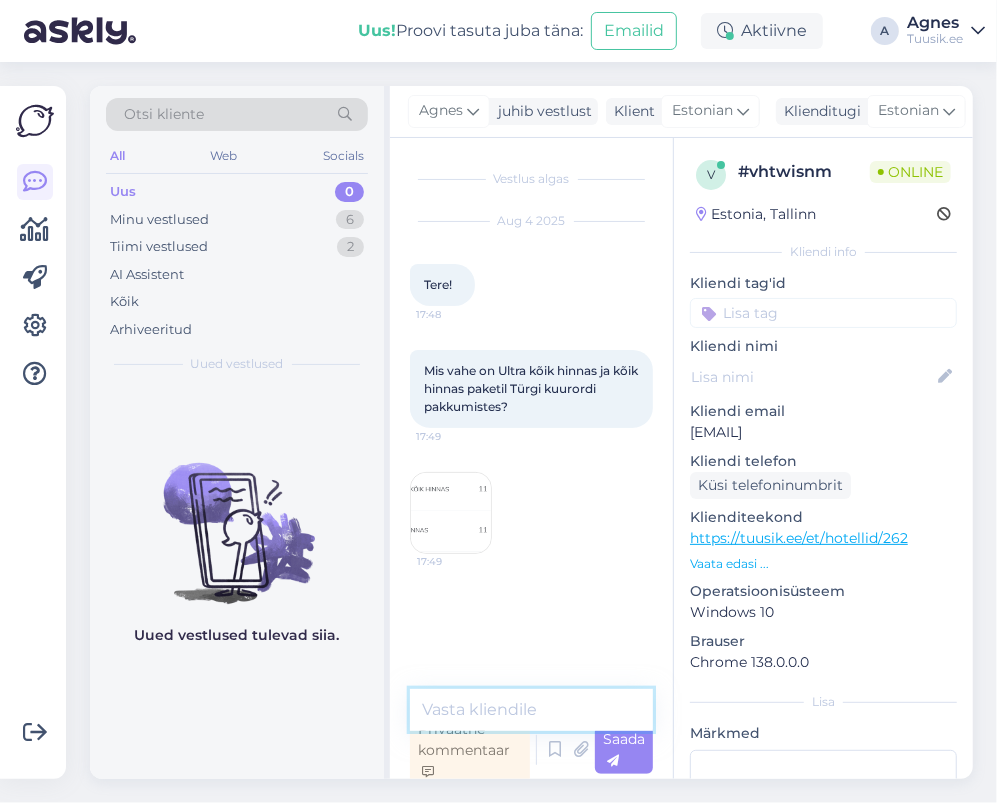 click at bounding box center (531, 710) 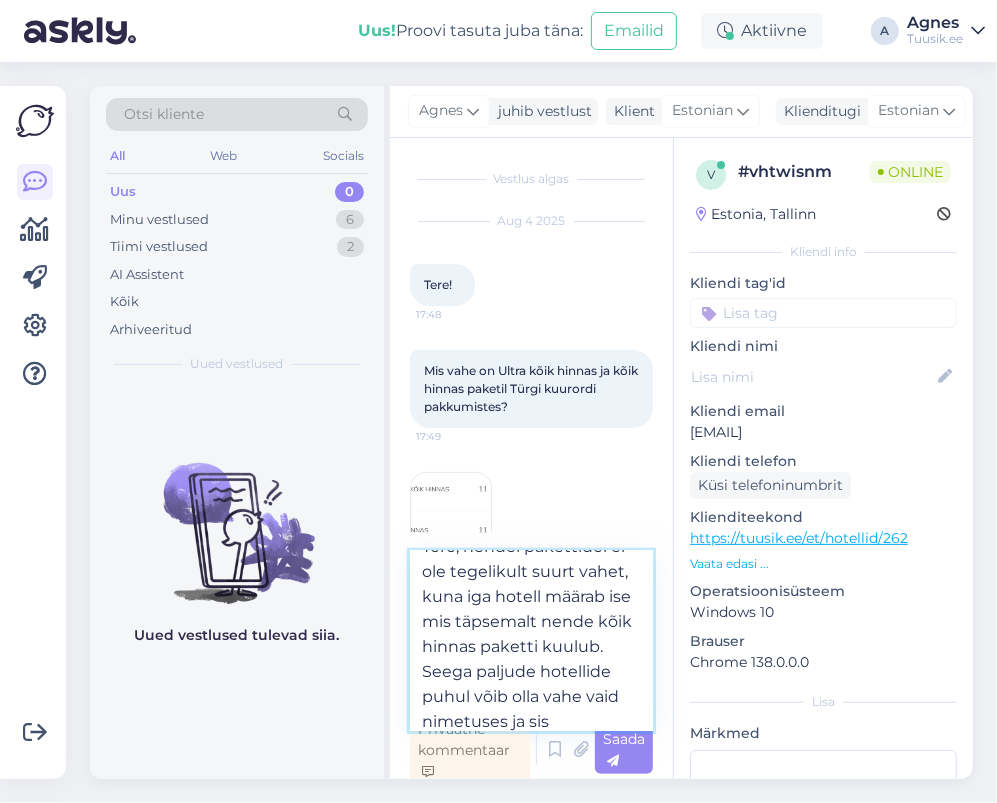 scroll, scrollTop: 50, scrollLeft: 0, axis: vertical 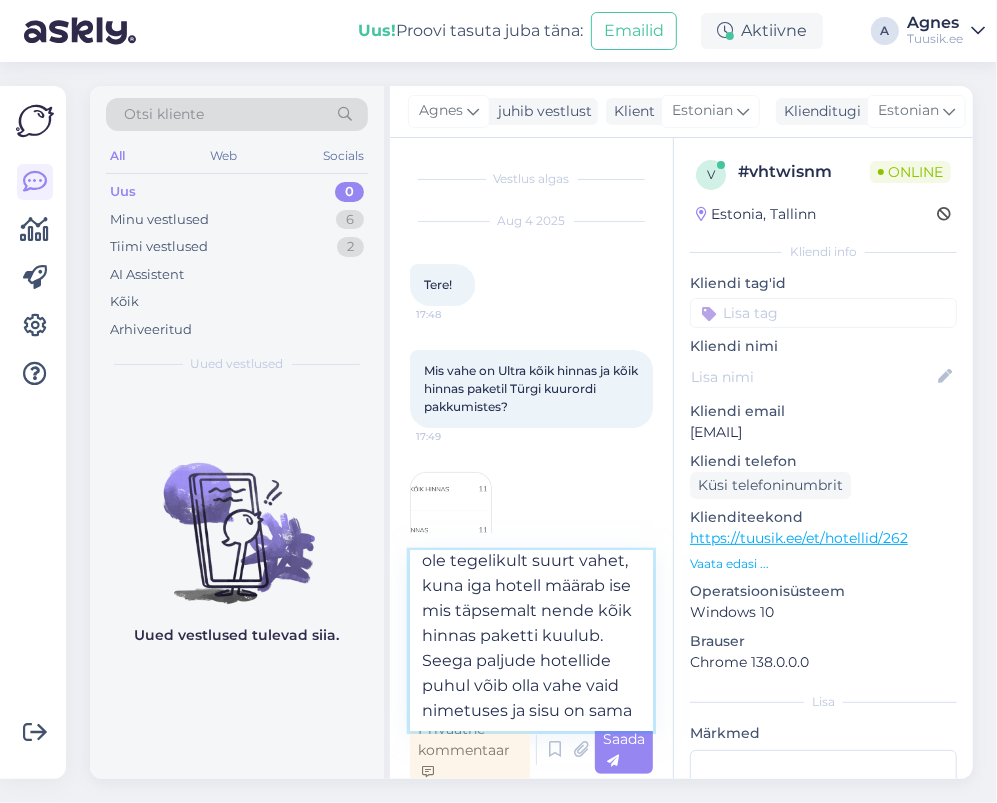type on "Tere, nendel pakettidel ei ole tegelikult suurt vahet, kuna iga hotell määrab ise mis täpsemalt nende kõik hinnas paketti kuulub. Seega paljude hotellide puhul võib olla vahe vaid nimetuses ja sisu on sama." 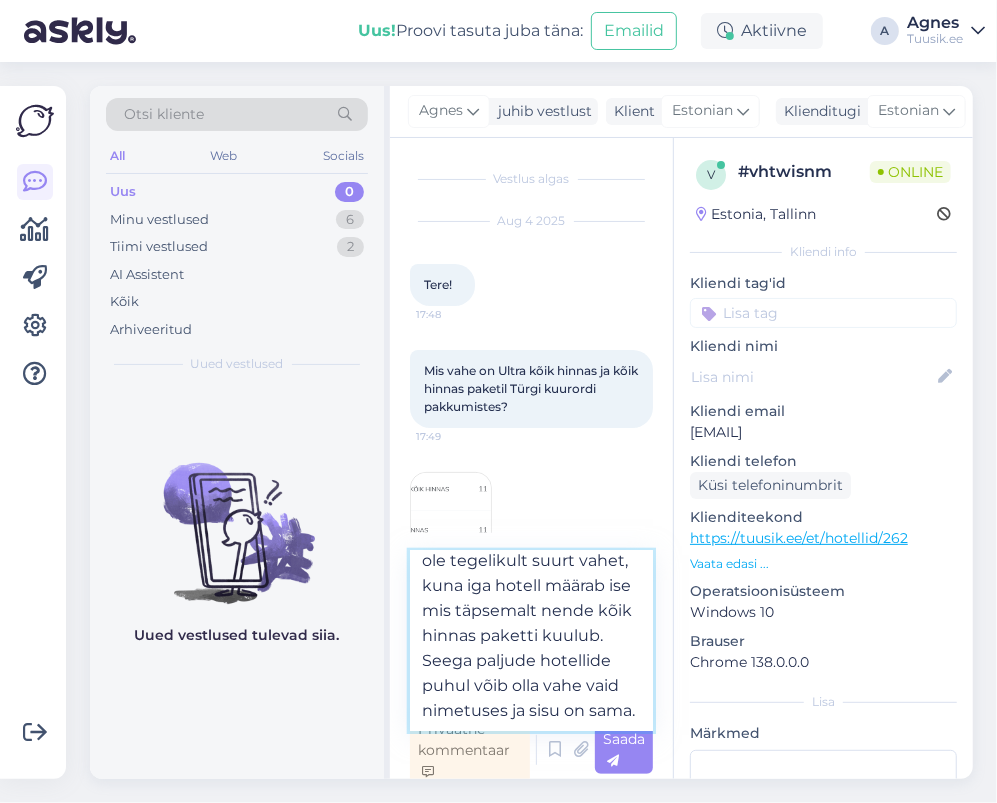type 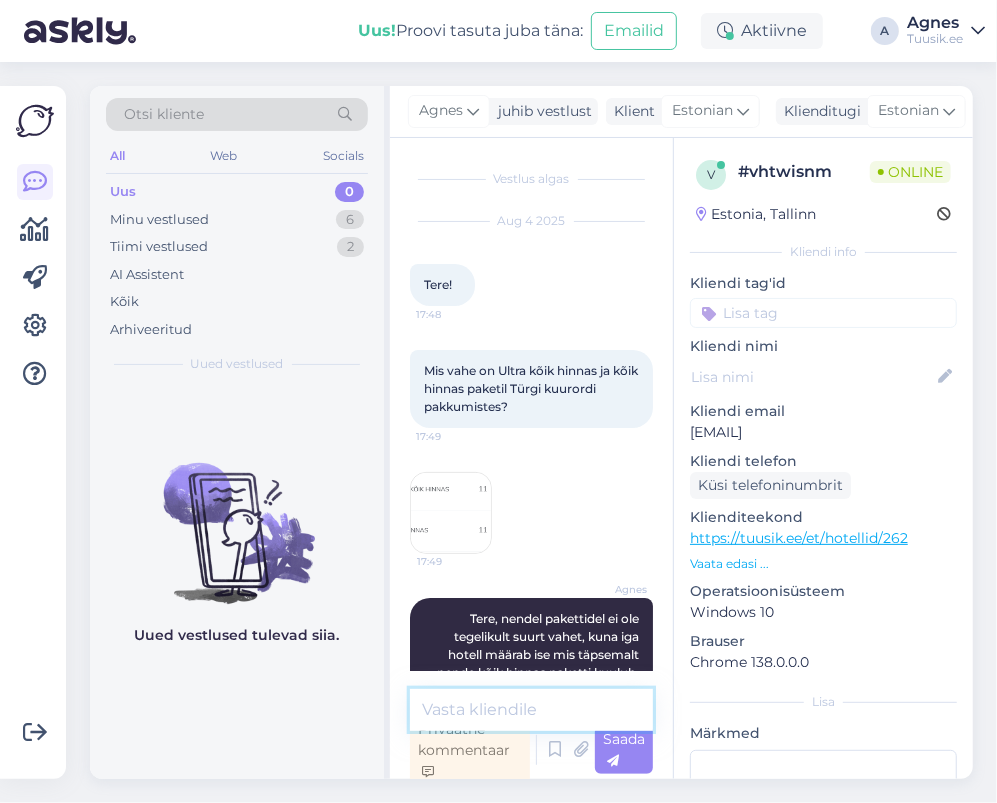 scroll, scrollTop: 99, scrollLeft: 0, axis: vertical 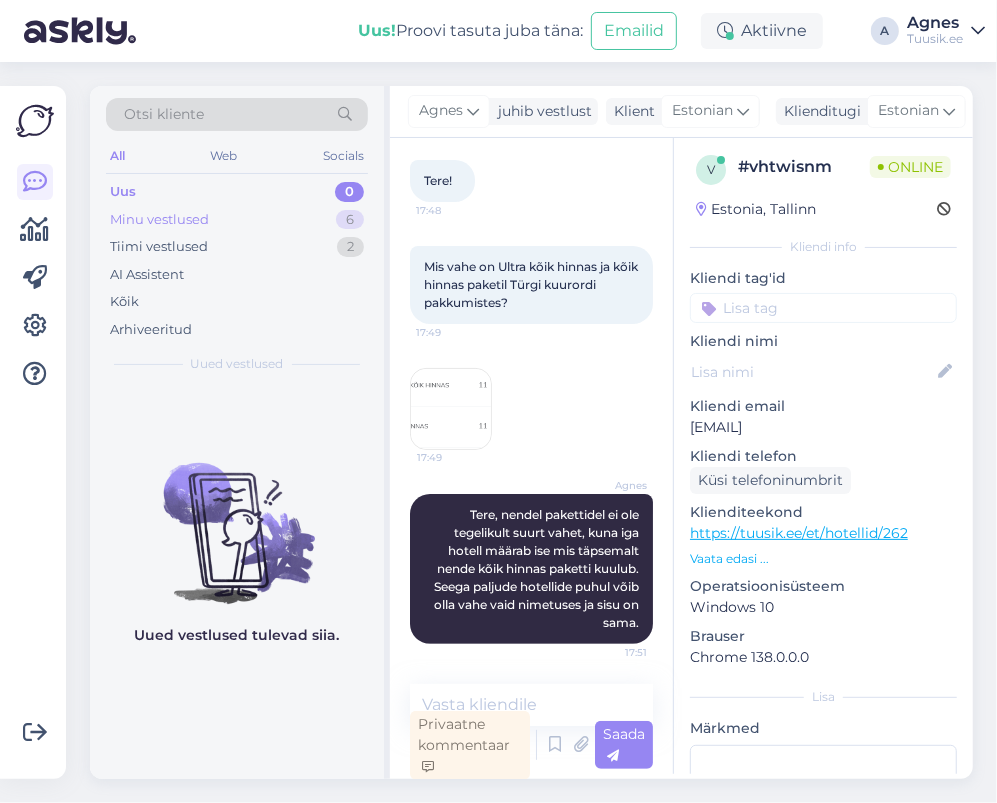 click on "Minu vestlused 6" at bounding box center (237, 220) 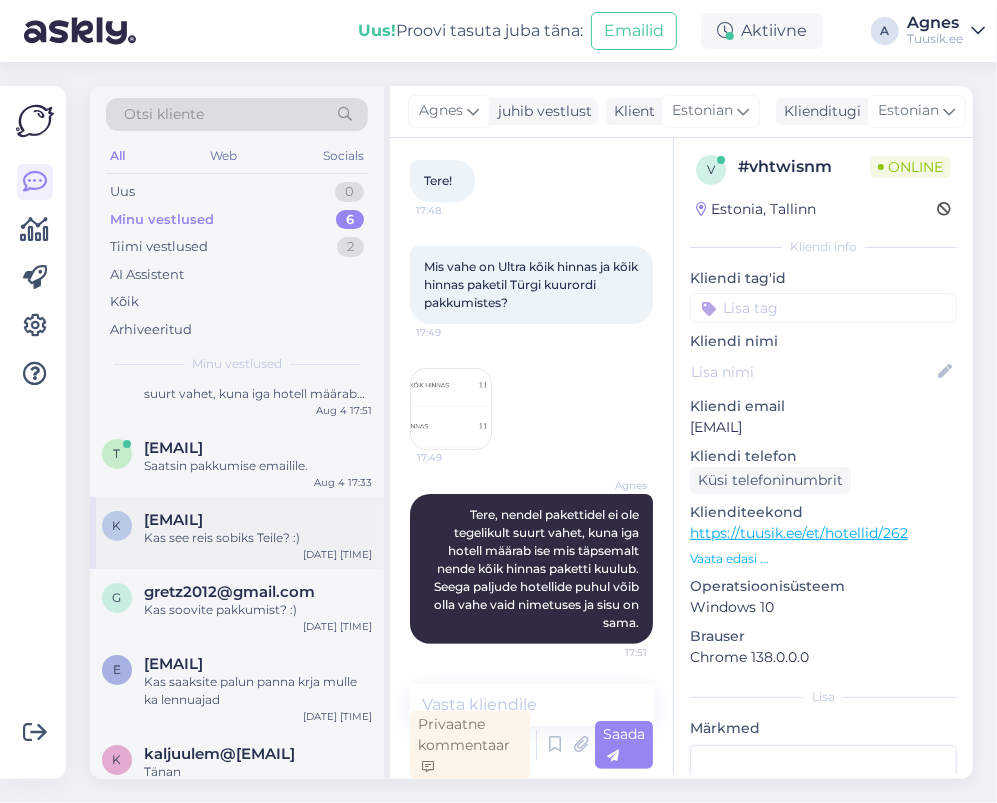 scroll, scrollTop: 73, scrollLeft: 0, axis: vertical 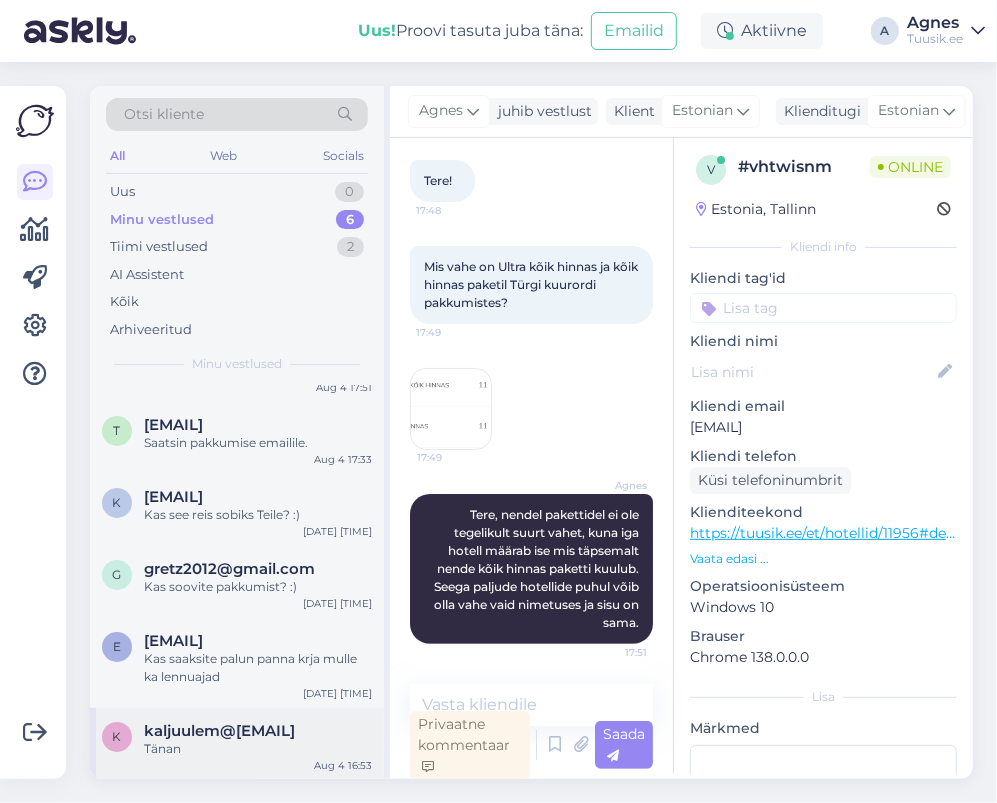 click on "kaljuulem@[EMAIL]" at bounding box center [219, 731] 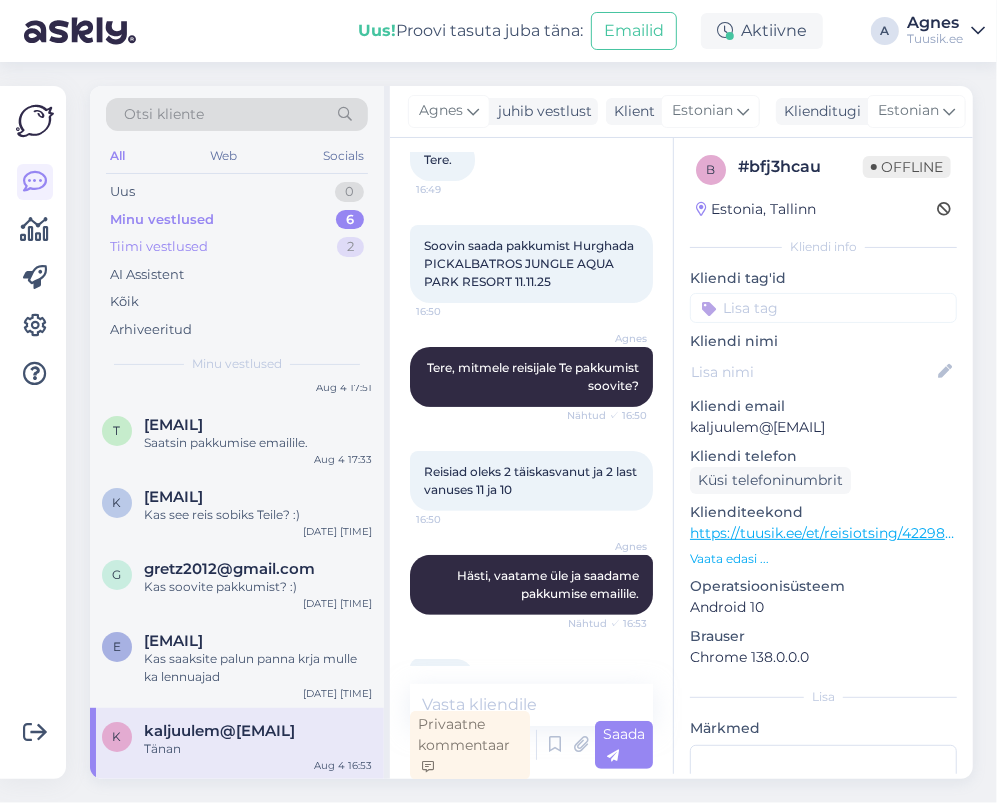 scroll, scrollTop: 194, scrollLeft: 0, axis: vertical 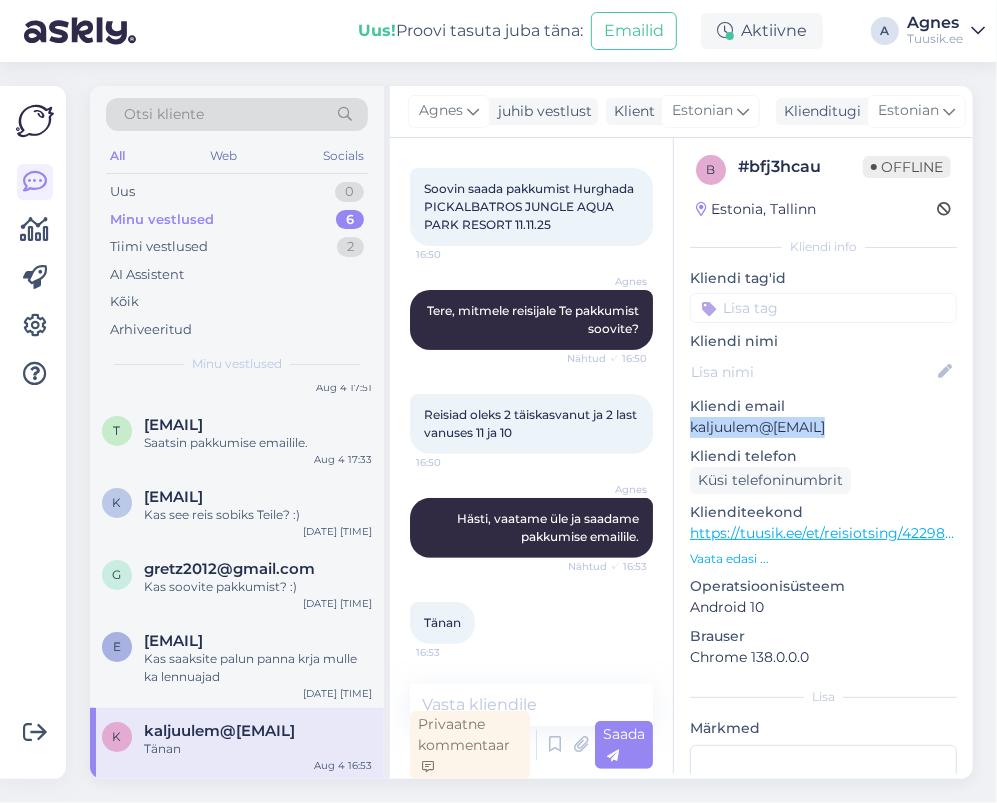drag, startPoint x: 879, startPoint y: 431, endPoint x: 684, endPoint y: 427, distance: 195.04102 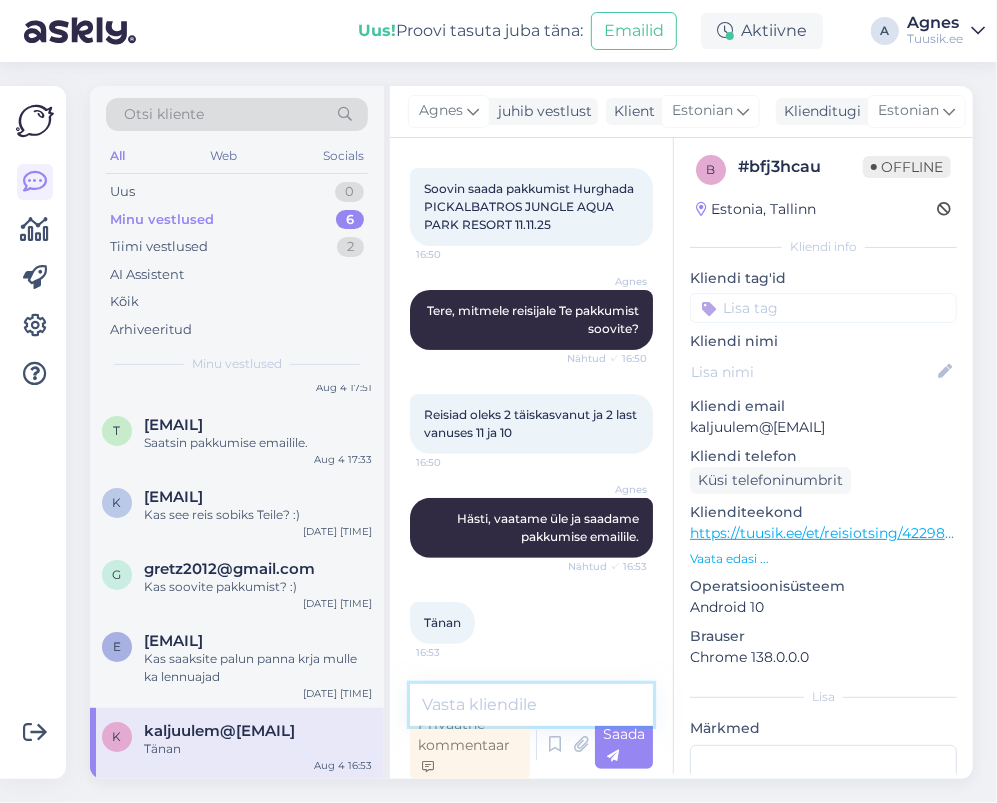 click at bounding box center (531, 705) 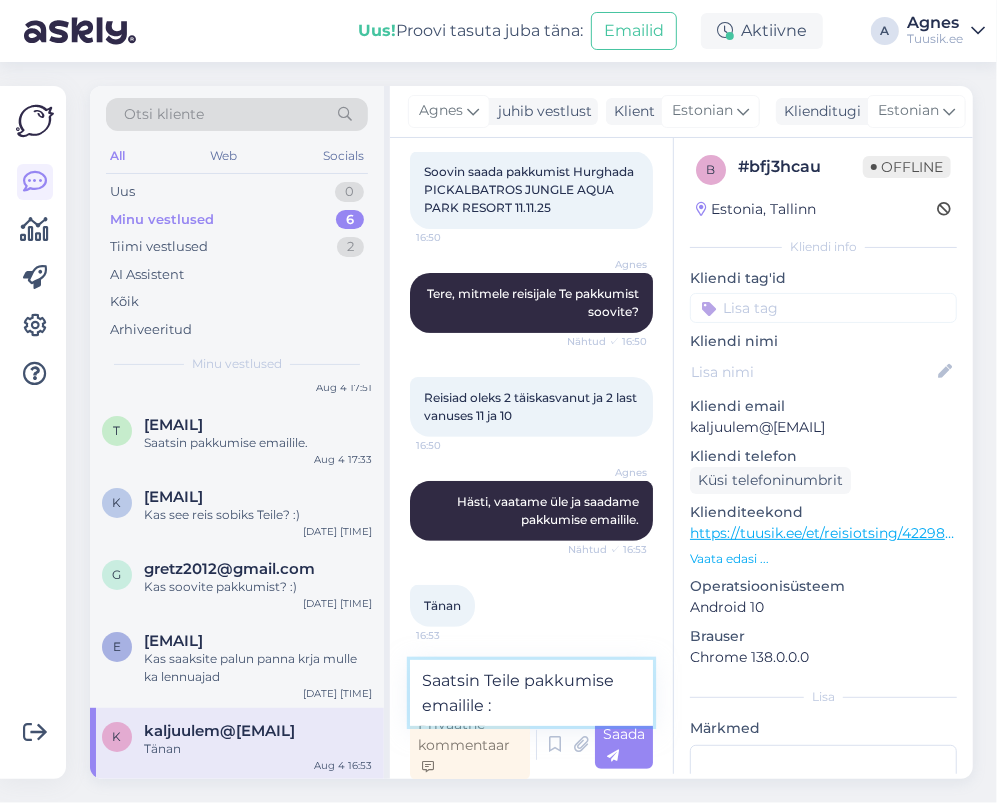type on "Saatsin Teile pakkumise emailile :)" 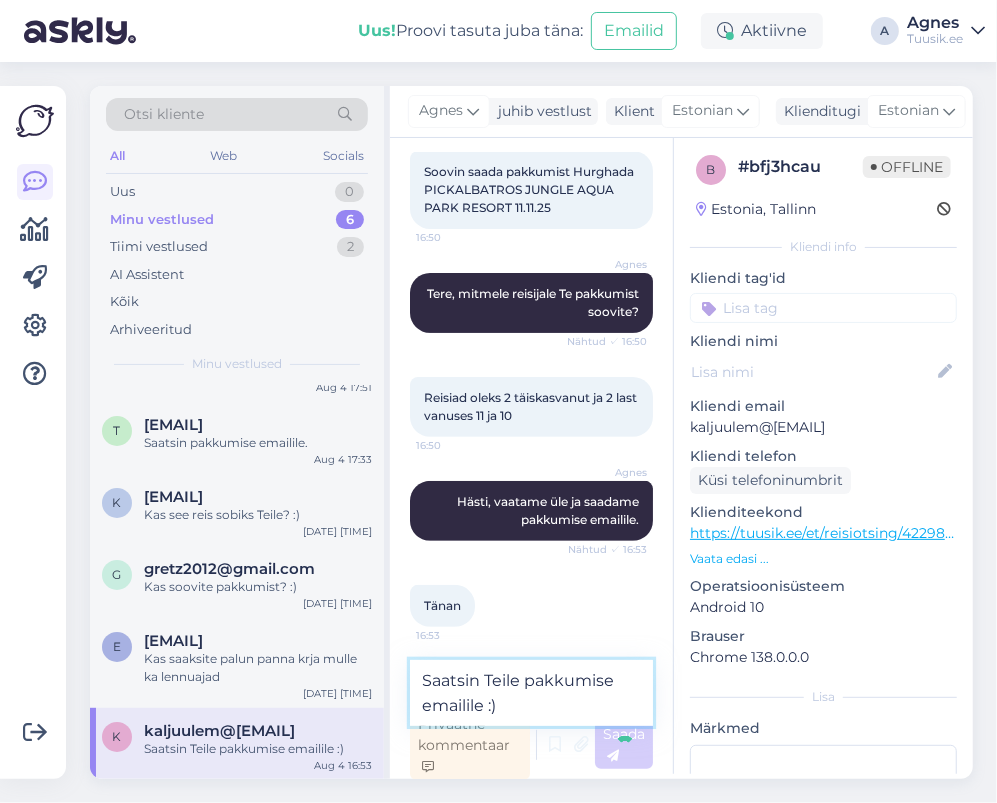 type 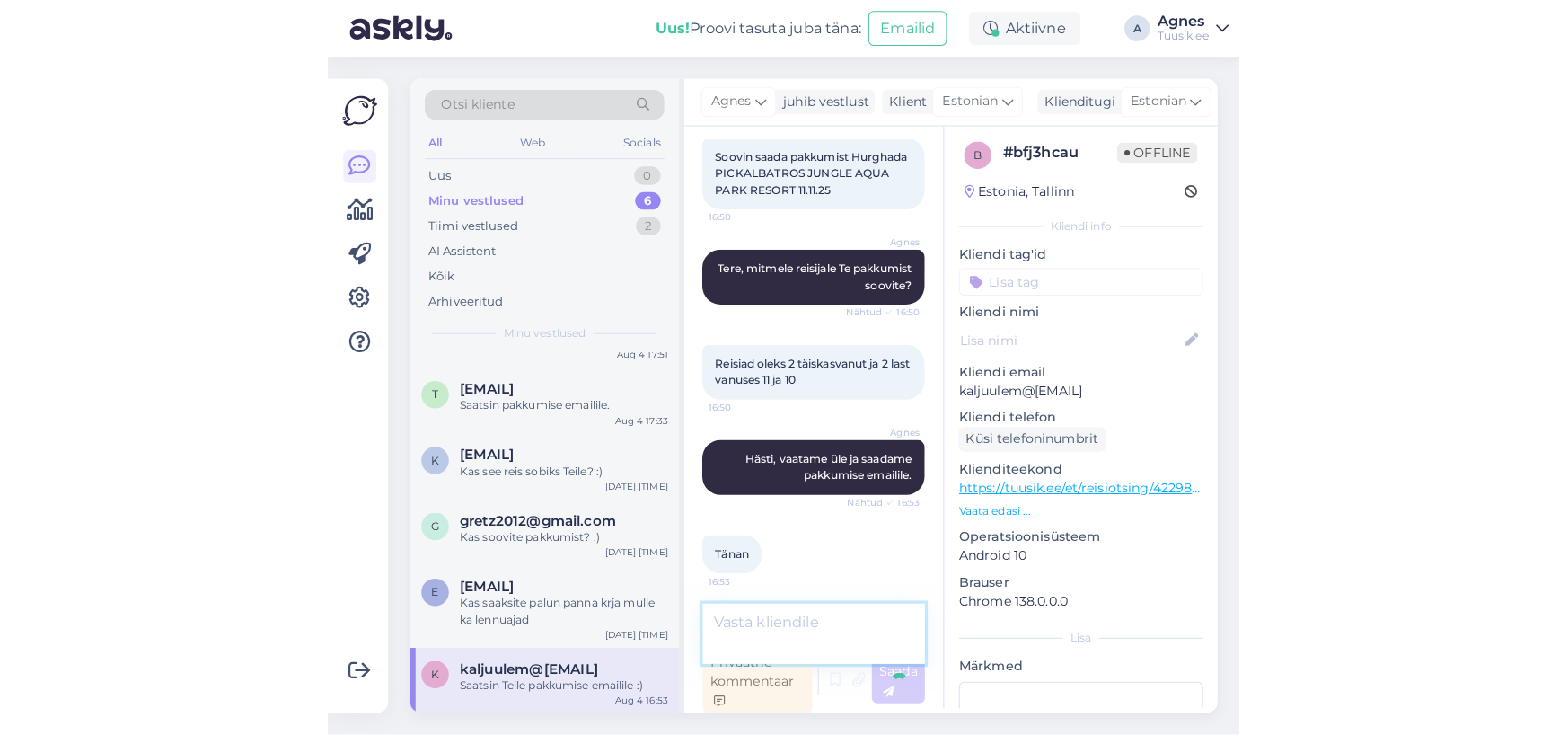 scroll, scrollTop: 269, scrollLeft: 0, axis: vertical 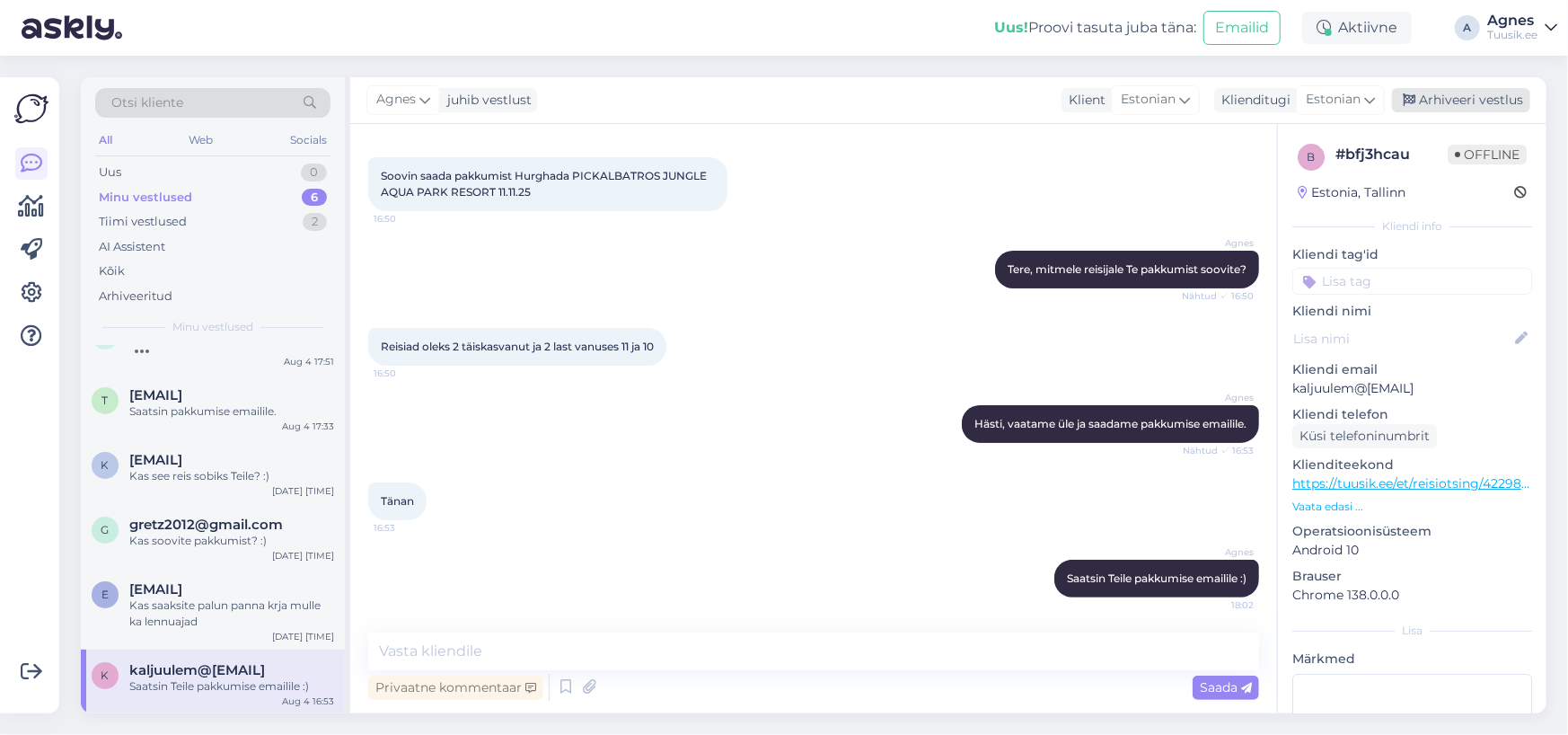 click on "Arhiveeri vestlus" at bounding box center (1461, 100) 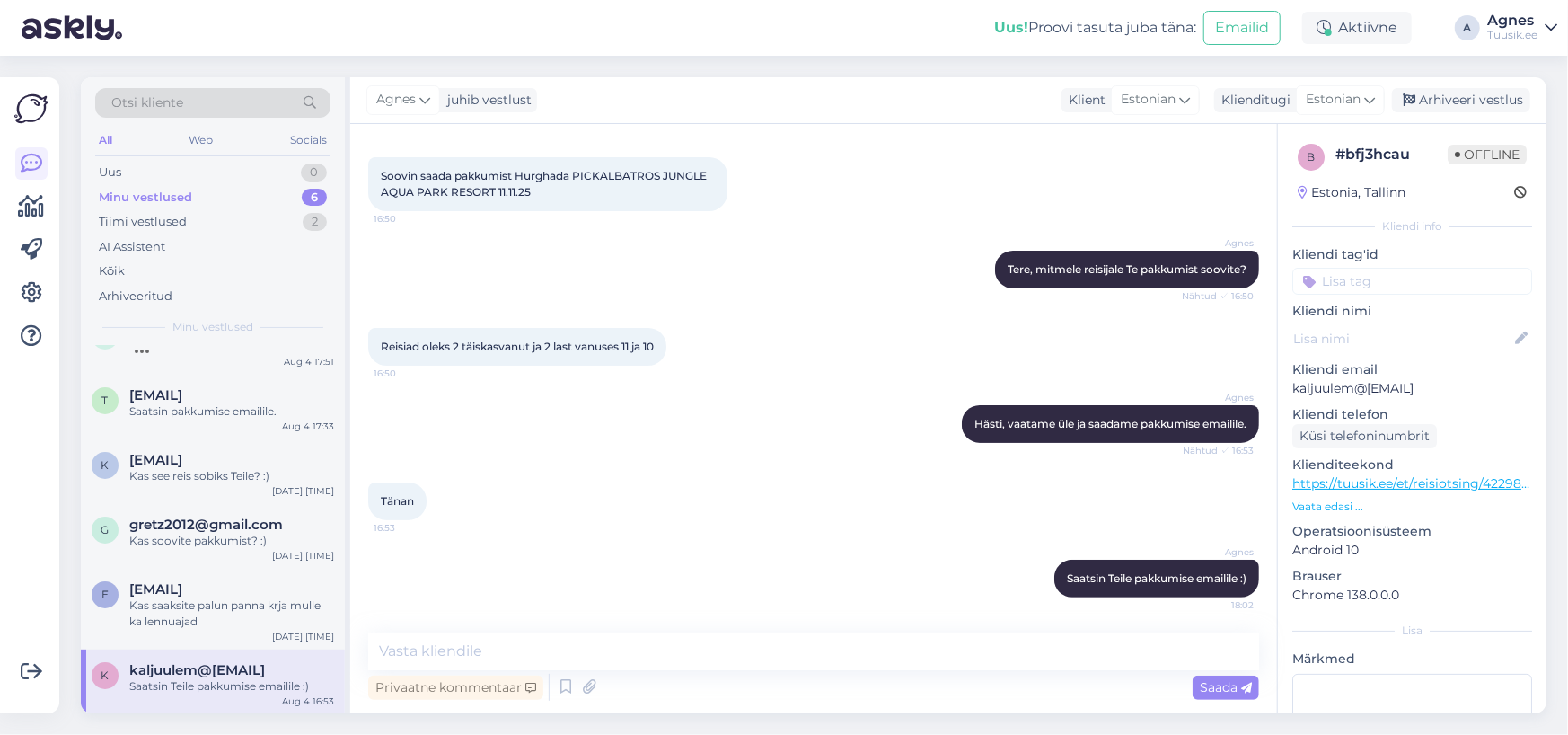 scroll, scrollTop: 0, scrollLeft: 0, axis: both 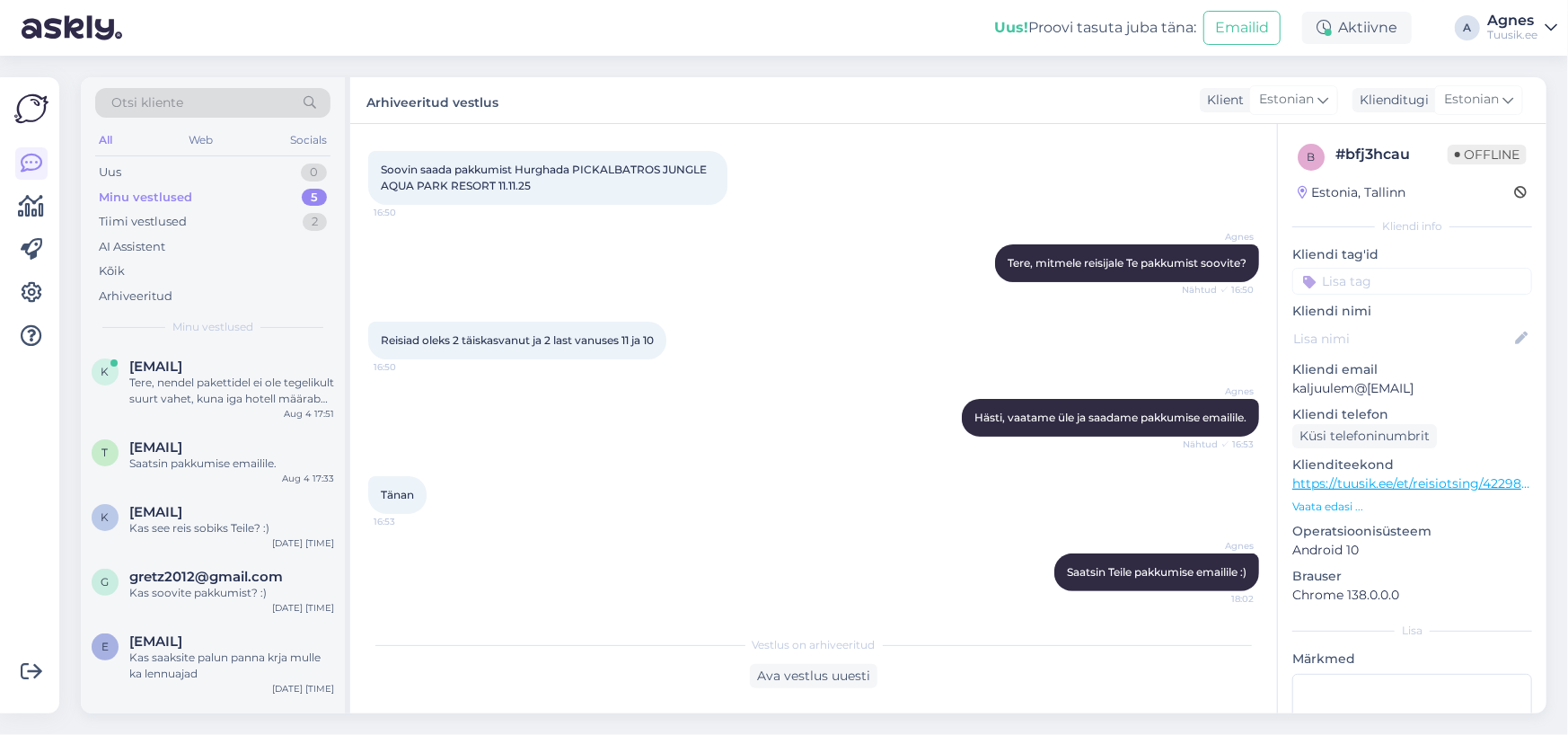 click on "https://tuusik.ee/et/reisiotsing/422983490?0=et&date=2025-11-11&nights=2" at bounding box center [1521, 483] 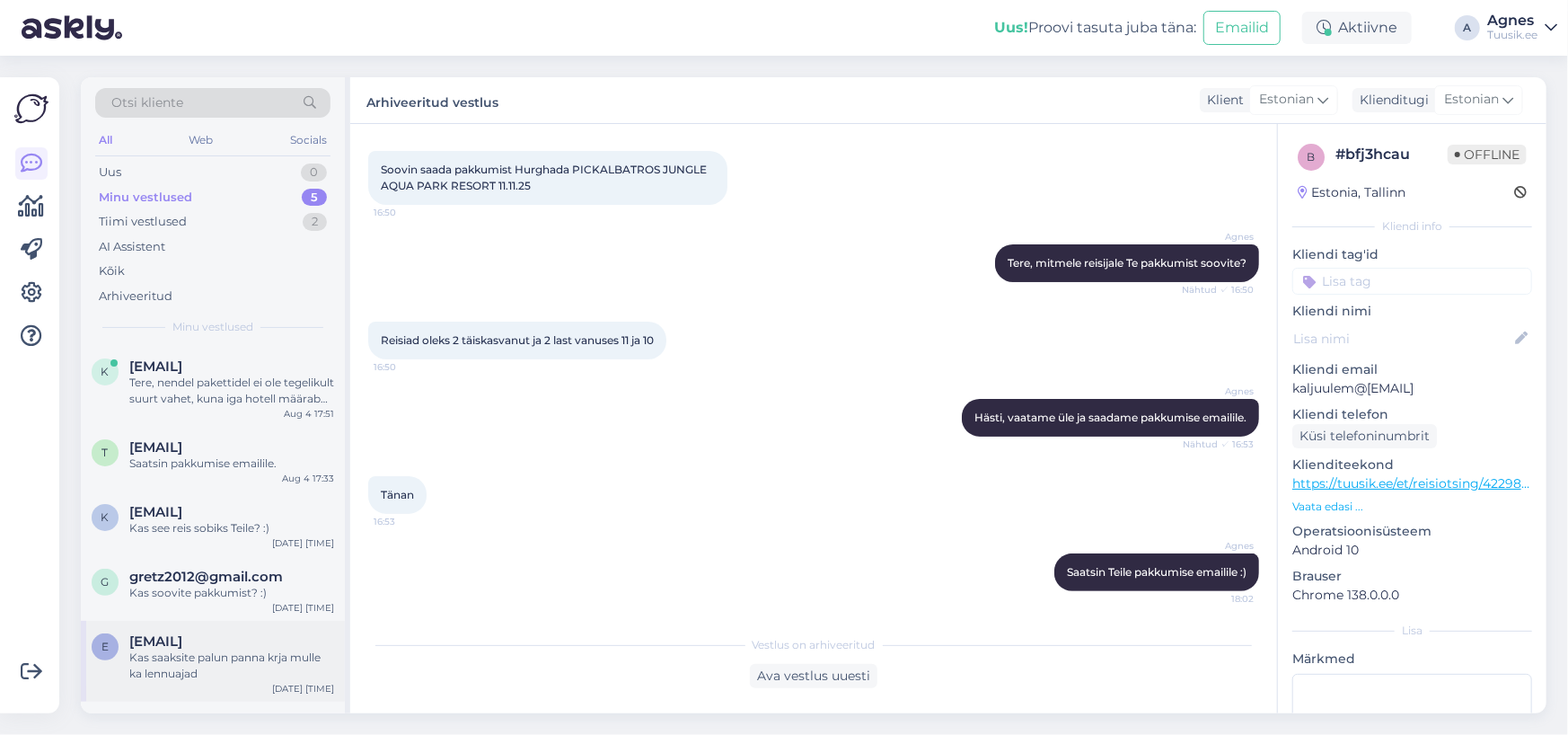 click on "Kas saaksite palun panna krja mulle ka lennuajad" at bounding box center (232, 666) 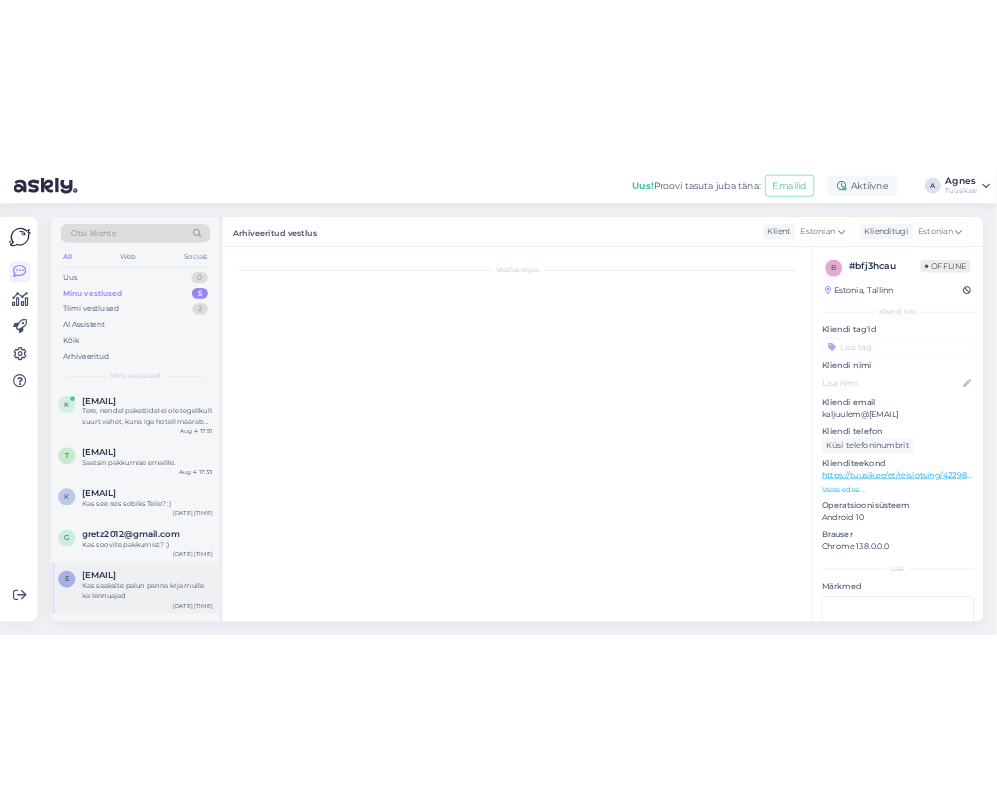 scroll, scrollTop: 987, scrollLeft: 0, axis: vertical 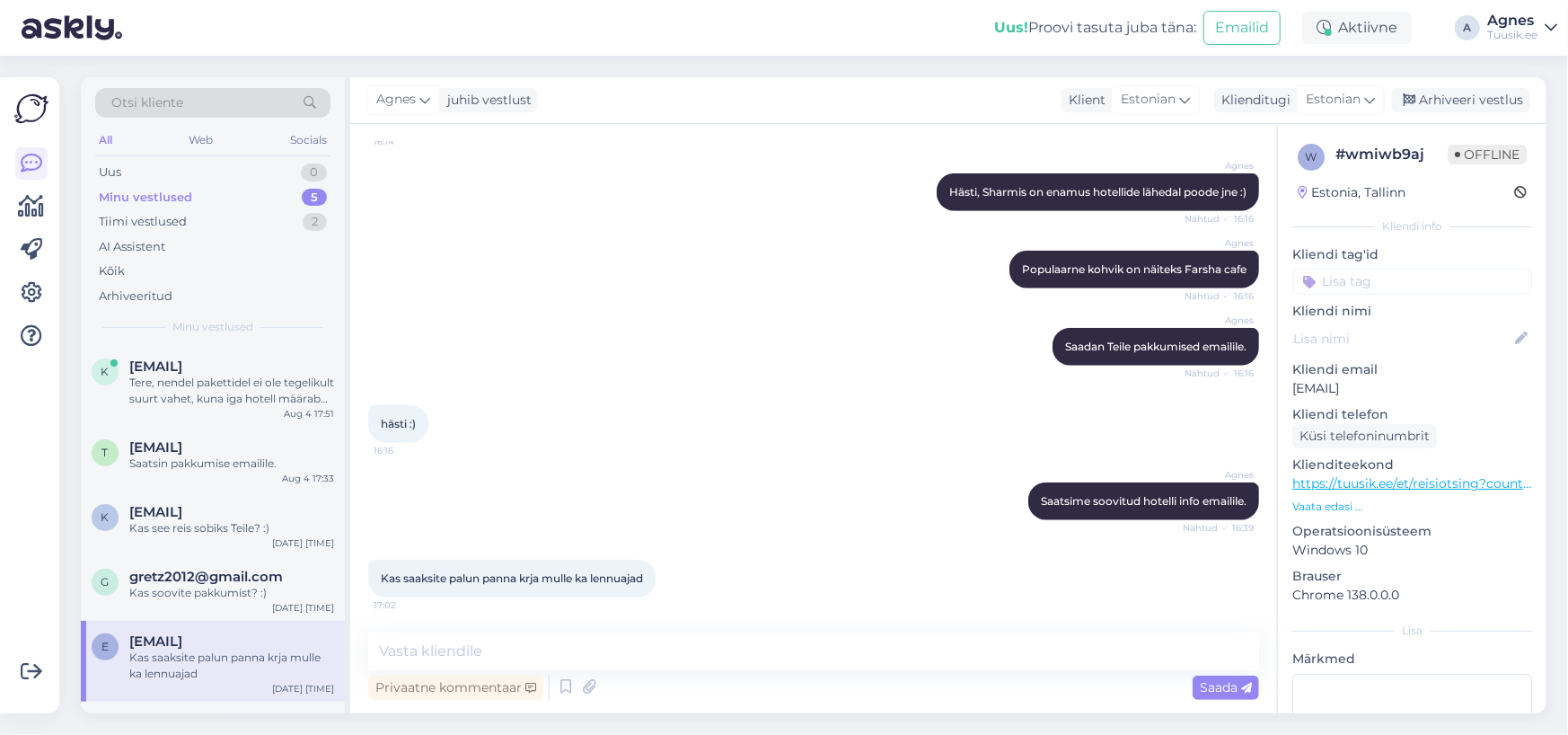 drag, startPoint x: 1482, startPoint y: 397, endPoint x: 1285, endPoint y: 389, distance: 197.16237 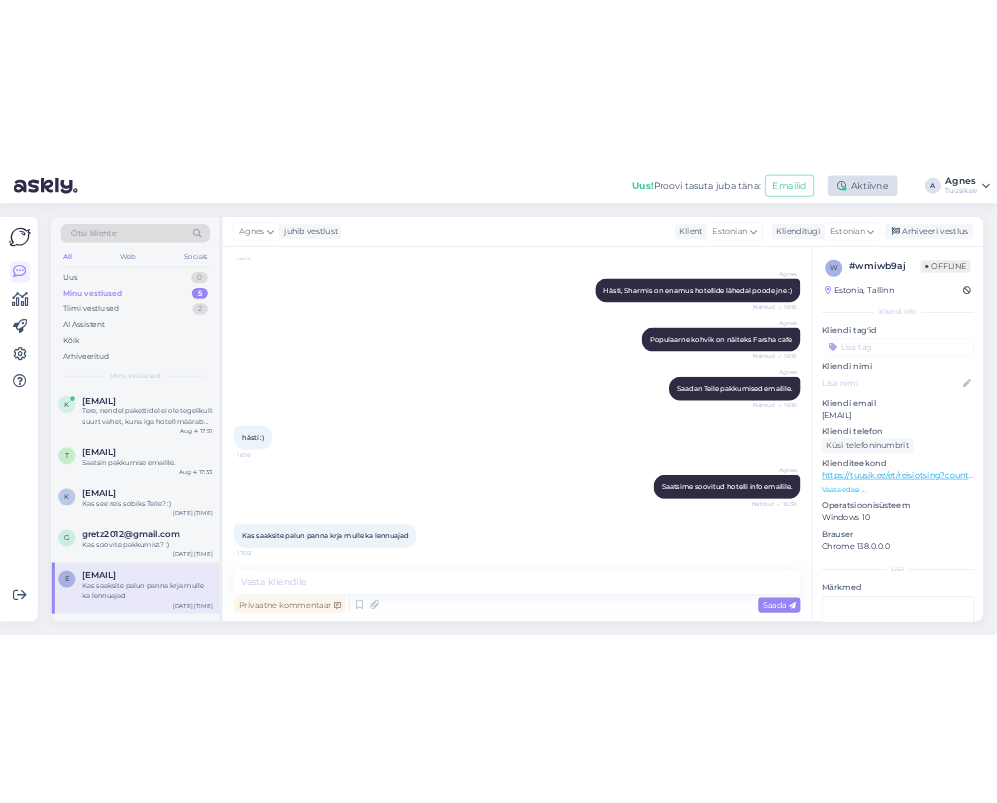 scroll, scrollTop: 1203, scrollLeft: 0, axis: vertical 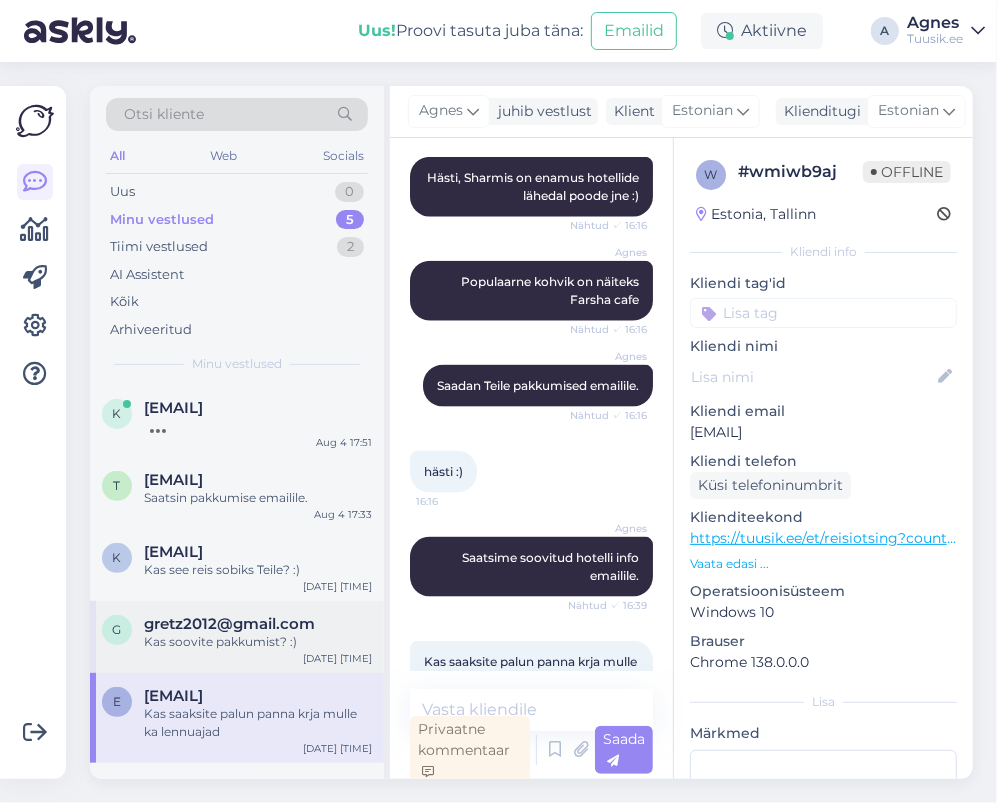 click on "Kas soovite pakkumist? :)" at bounding box center [258, 642] 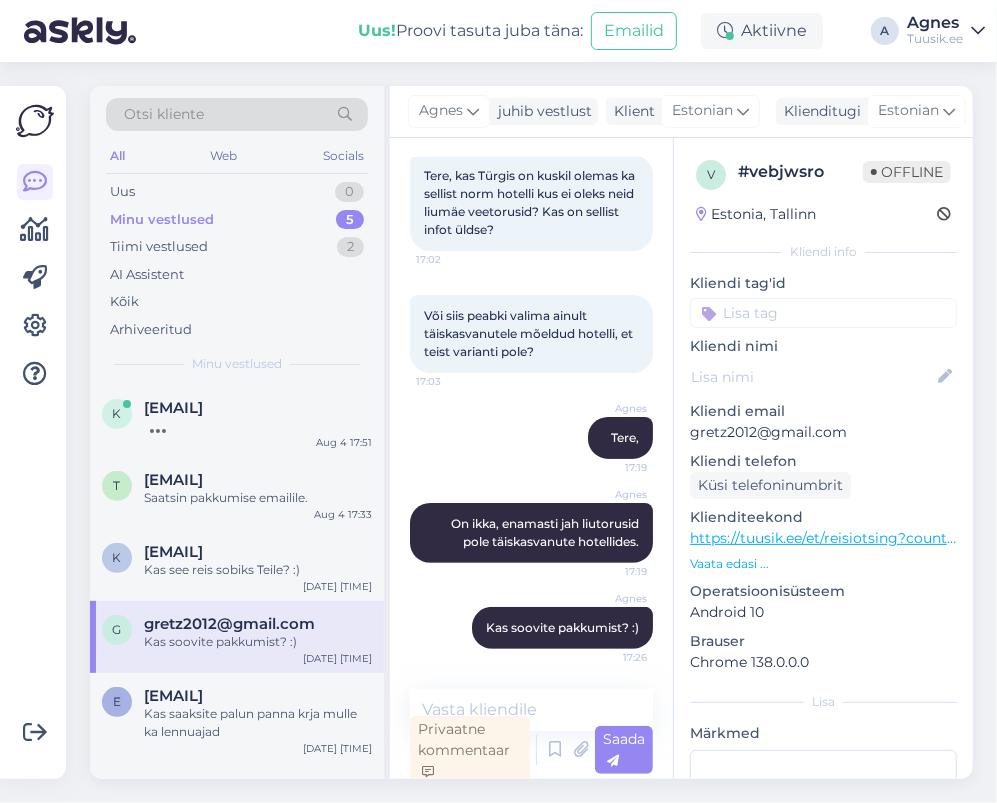 scroll, scrollTop: 109, scrollLeft: 0, axis: vertical 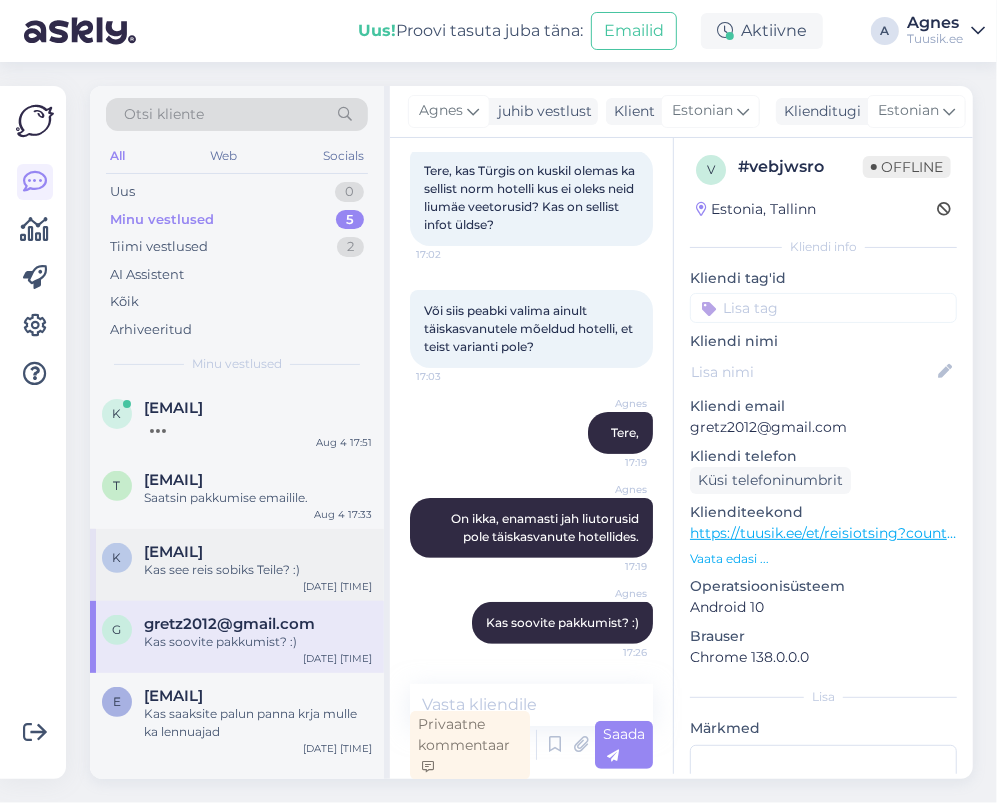click on "Kas see reis sobiks Teile? :)" at bounding box center [258, 570] 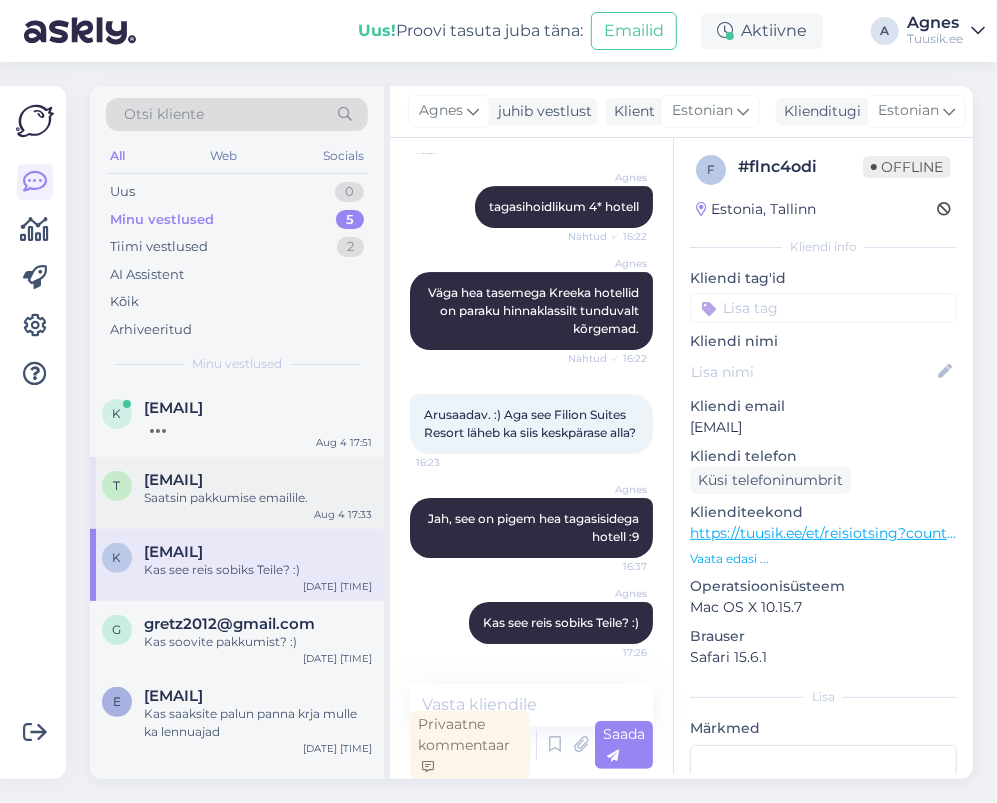 click on "Saatsin pakkumise emailile." at bounding box center (258, 498) 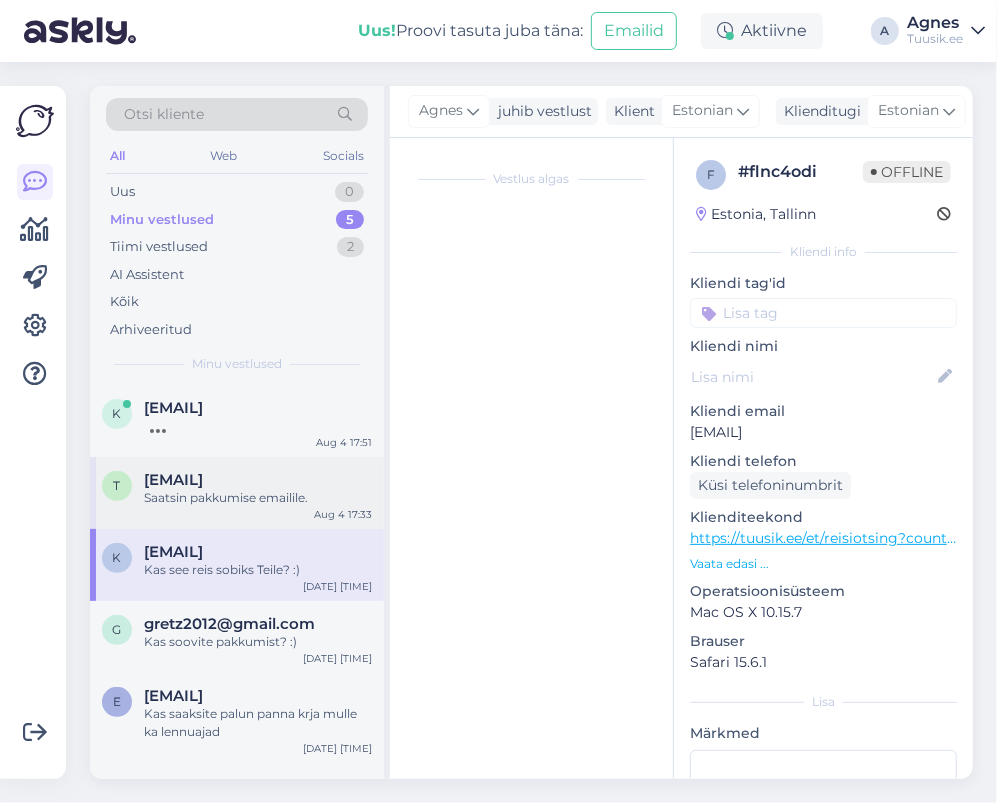scroll, scrollTop: 1400, scrollLeft: 0, axis: vertical 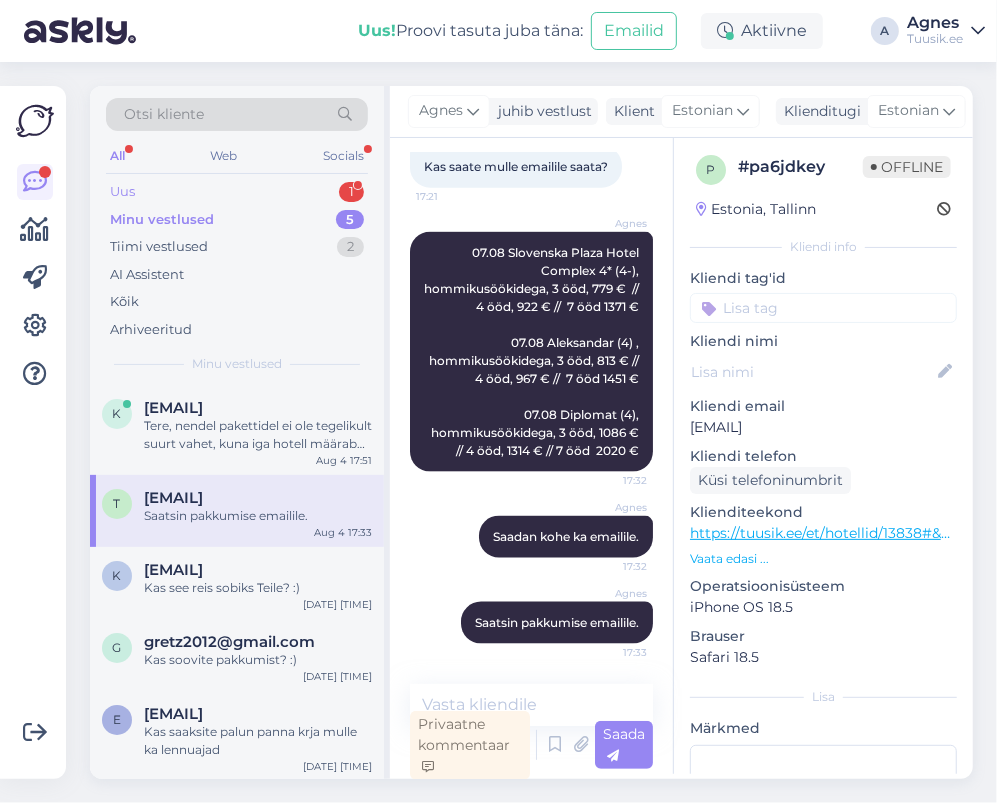 click on "Uus 1" at bounding box center (237, 192) 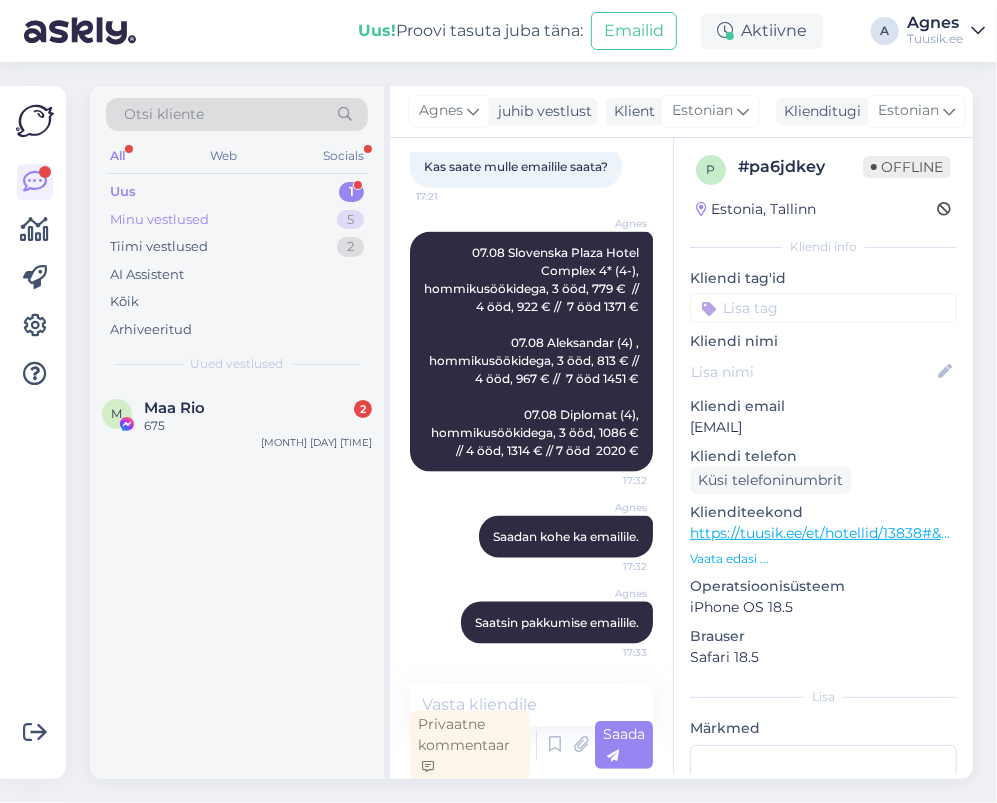 click on "Minu vestlused 5" at bounding box center [237, 220] 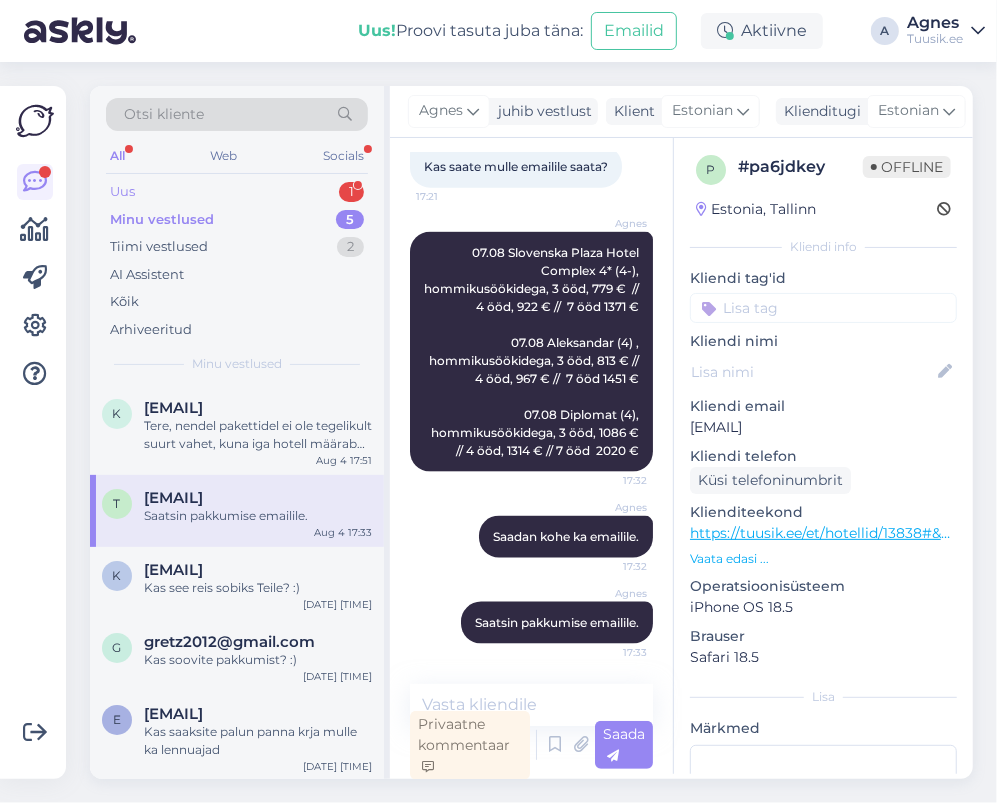 click on "1" at bounding box center [351, 192] 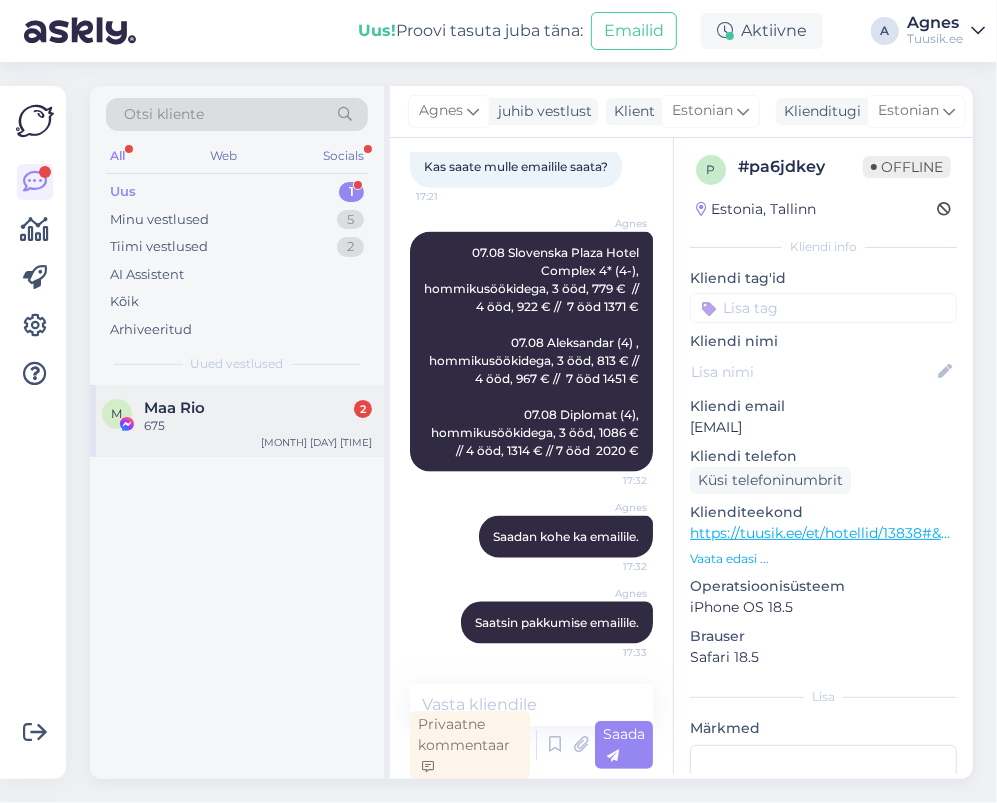 click on "675" at bounding box center [258, 426] 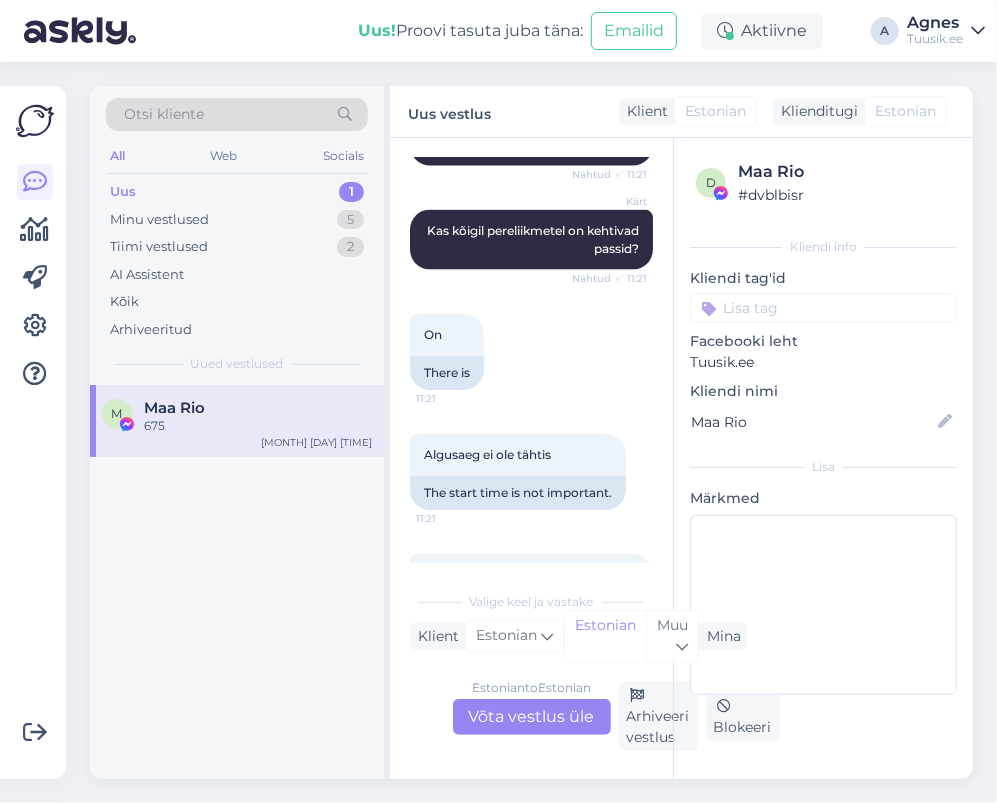 scroll, scrollTop: 11697, scrollLeft: 0, axis: vertical 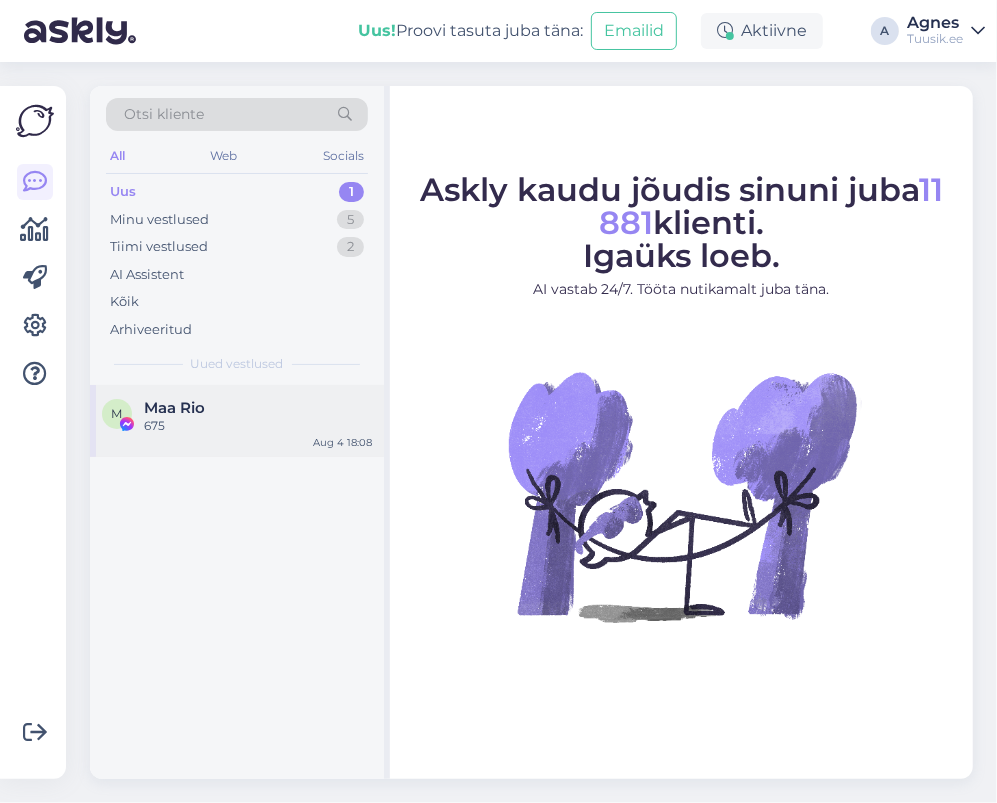 click on "[TEXT] [TEXT] [PRICE] [MONTH] [DAY] [TIME]" at bounding box center (237, 421) 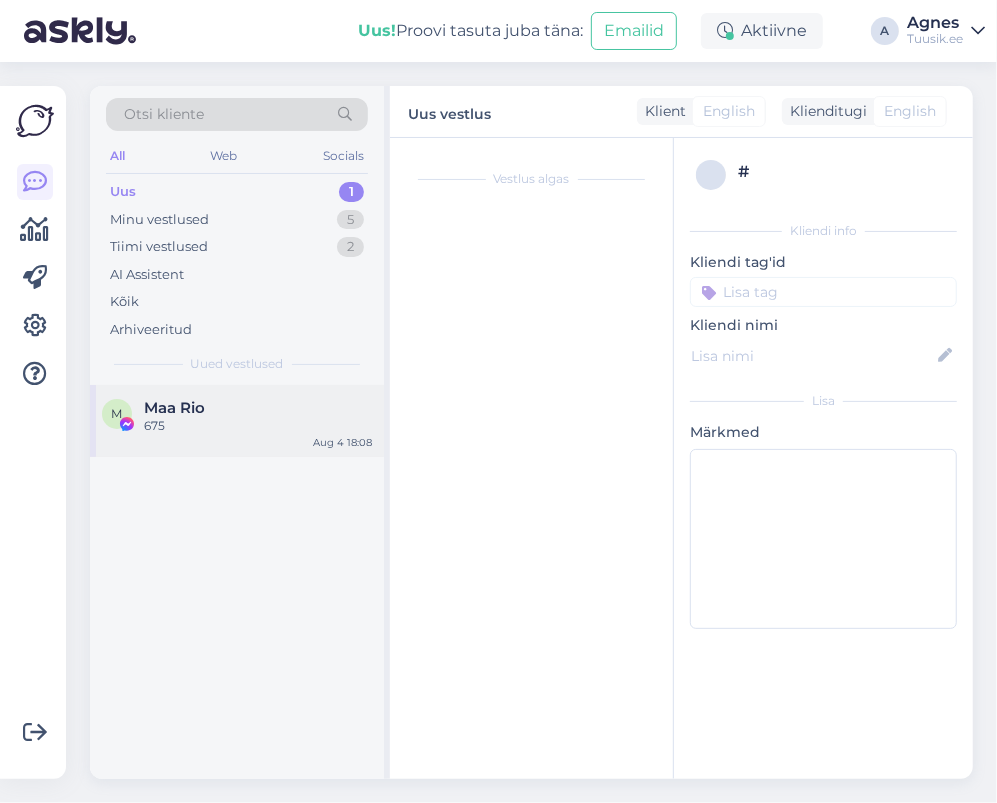 scroll, scrollTop: 11697, scrollLeft: 0, axis: vertical 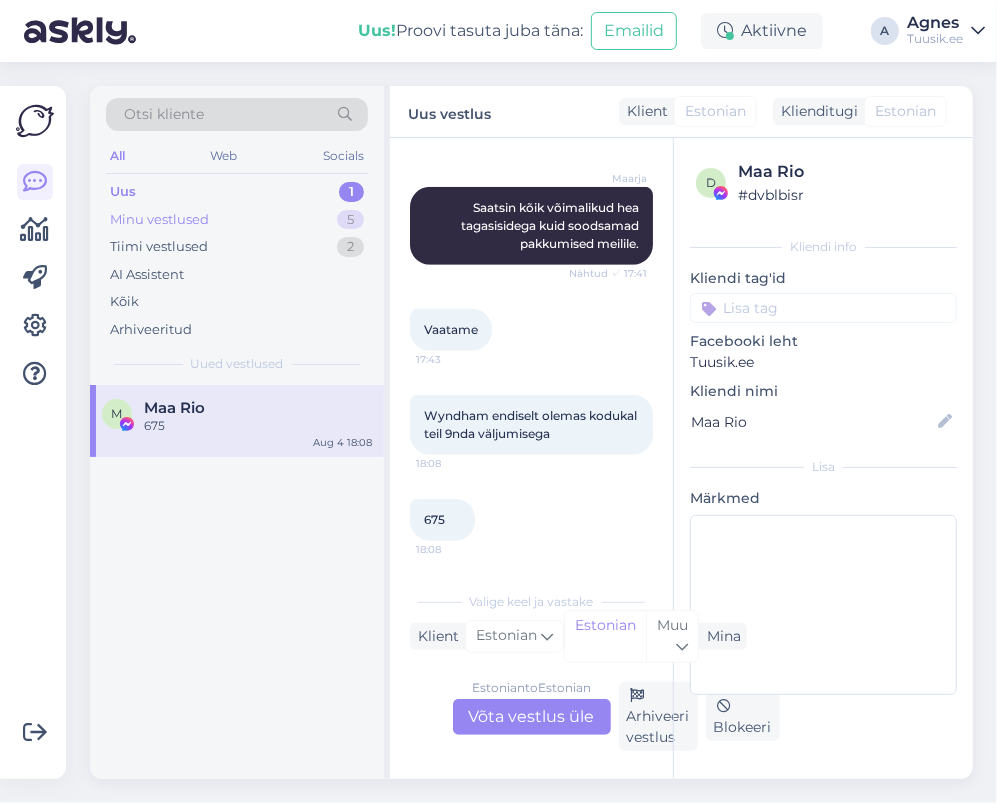 click on "Uus 1 Minu vestlused 5 Tiimi vestlused 2 AI AssistentKõik Arhiveeritud" at bounding box center (237, 260) 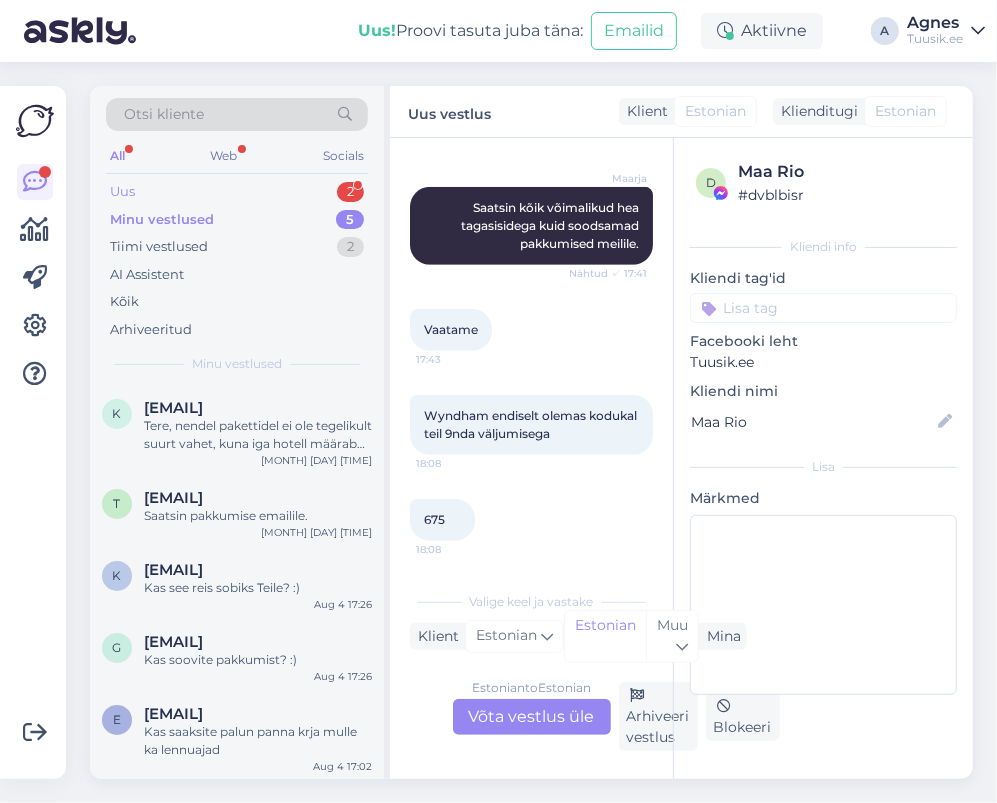 click on "Uus 2" at bounding box center (237, 192) 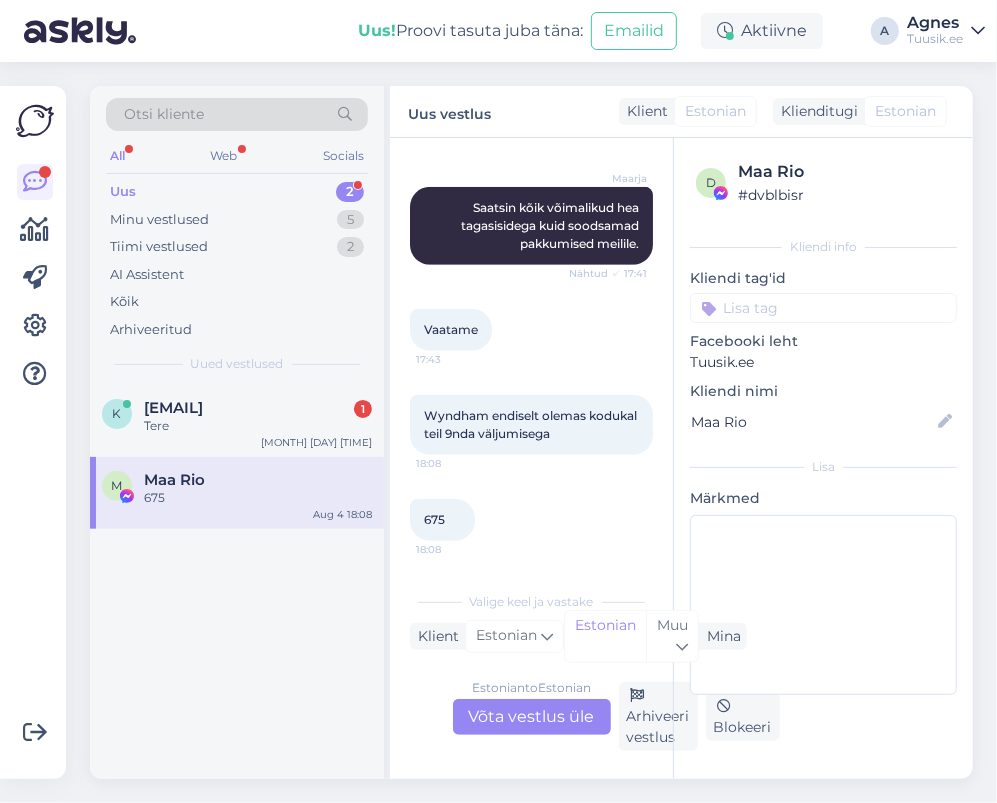 click on "Uued vestlused" at bounding box center (237, 364) 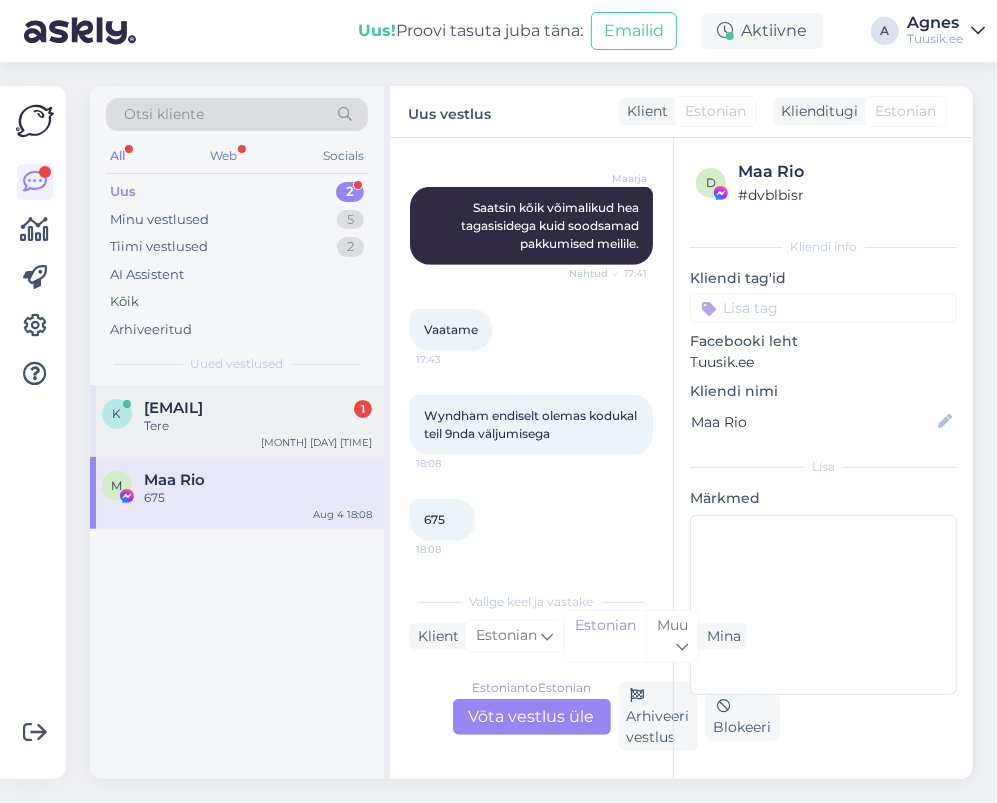 click on "k kplluste@gmail.com 1 Tere Aug 4 18:40" at bounding box center [237, 421] 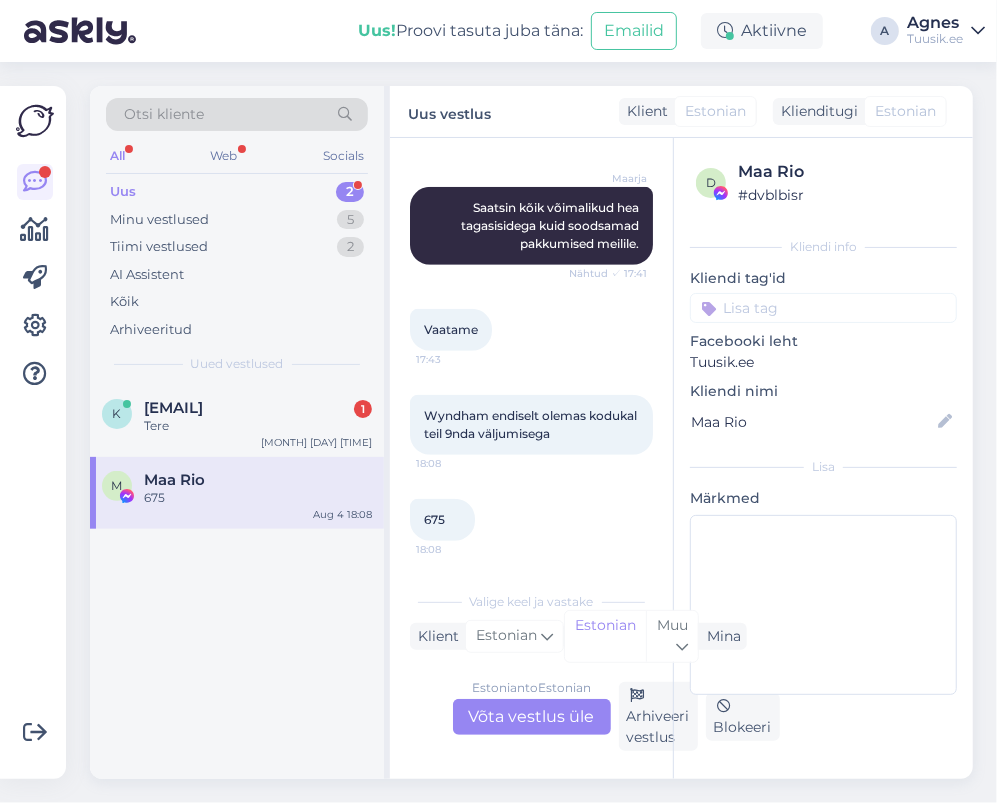 scroll, scrollTop: 0, scrollLeft: 0, axis: both 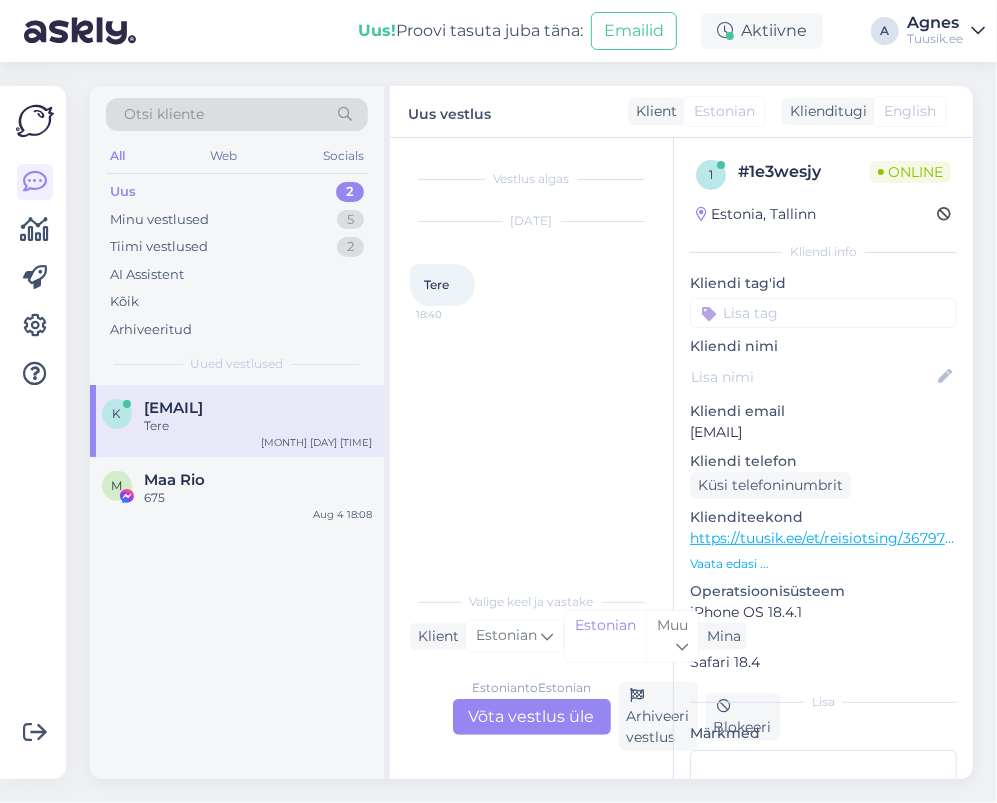 click on "Estonian  to  Estonian Võta vestlus üle" at bounding box center (532, 717) 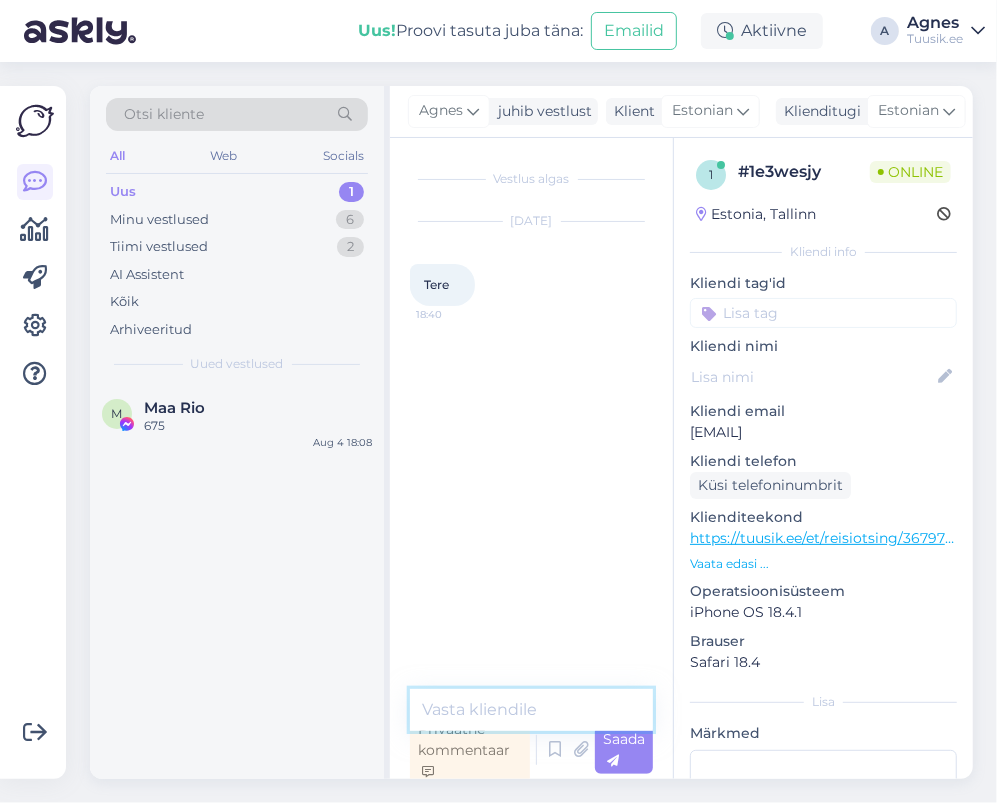 click at bounding box center [531, 710] 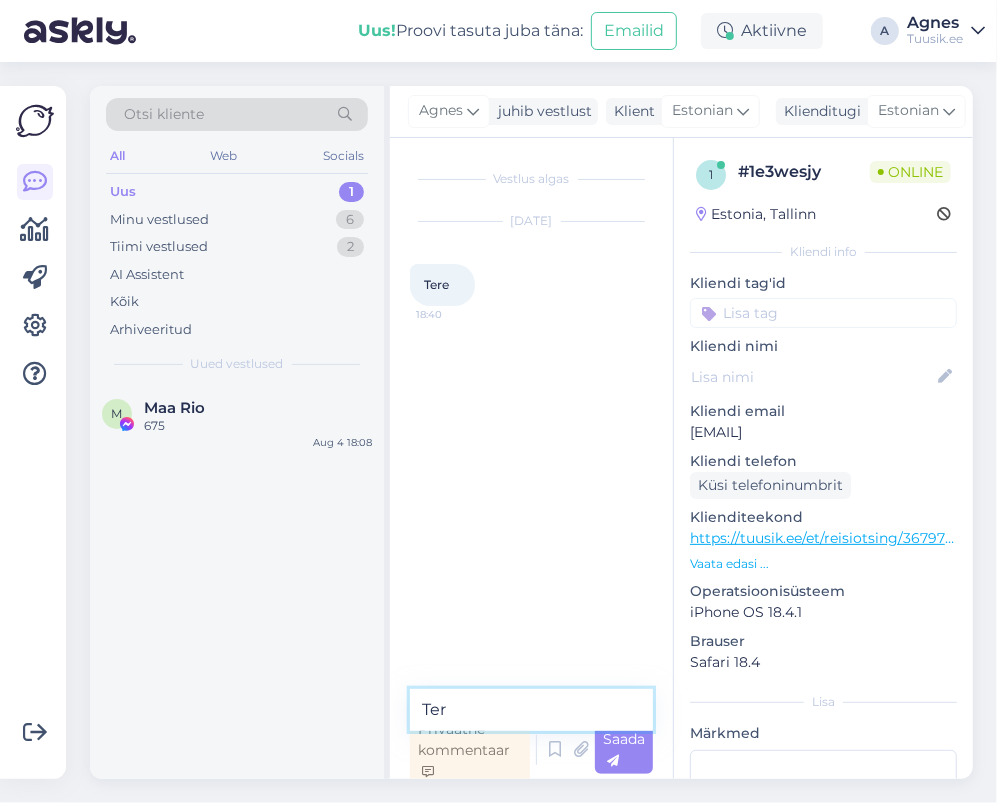 type on "Tere" 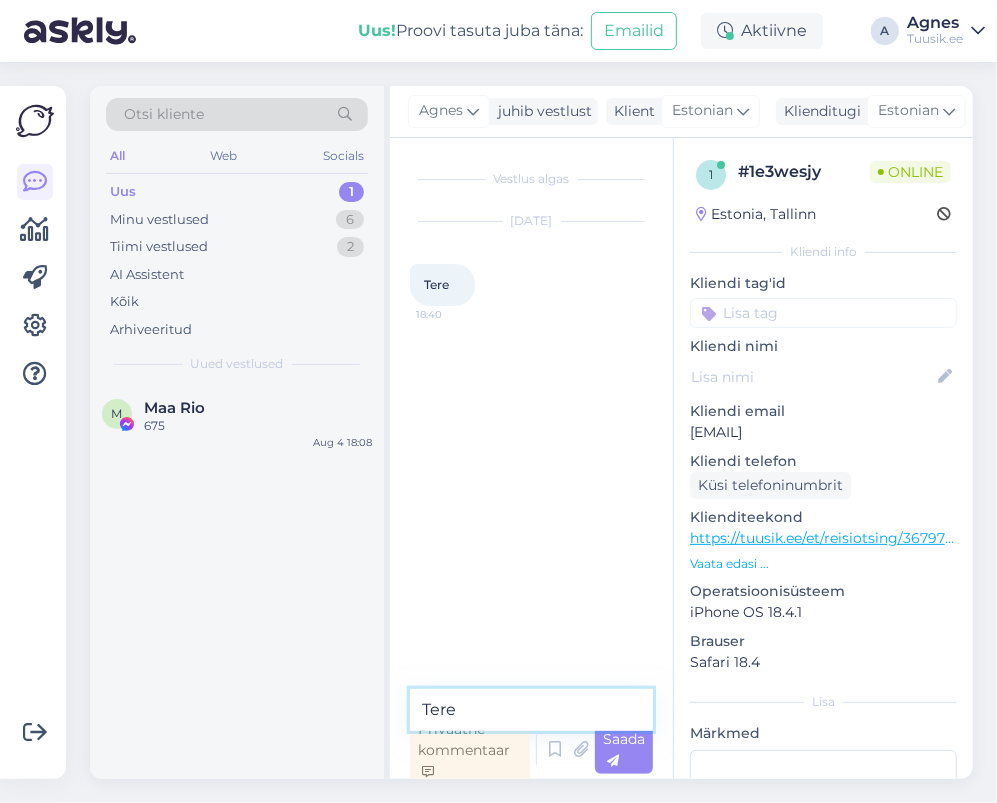 type 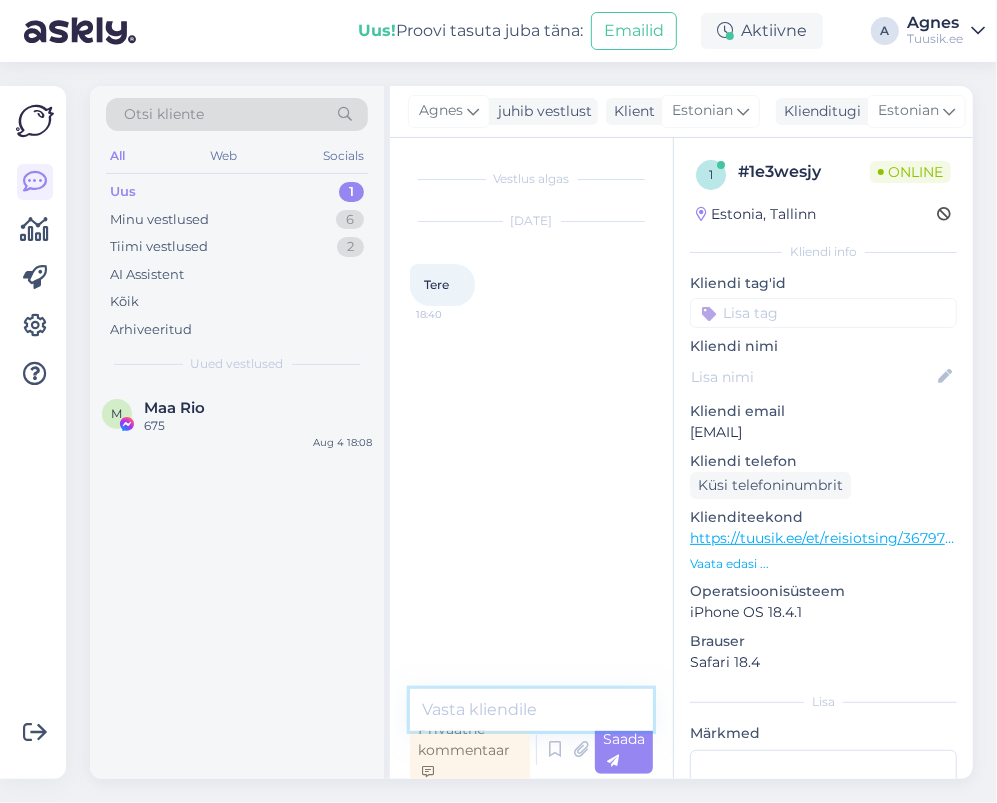 scroll, scrollTop: 5, scrollLeft: 0, axis: vertical 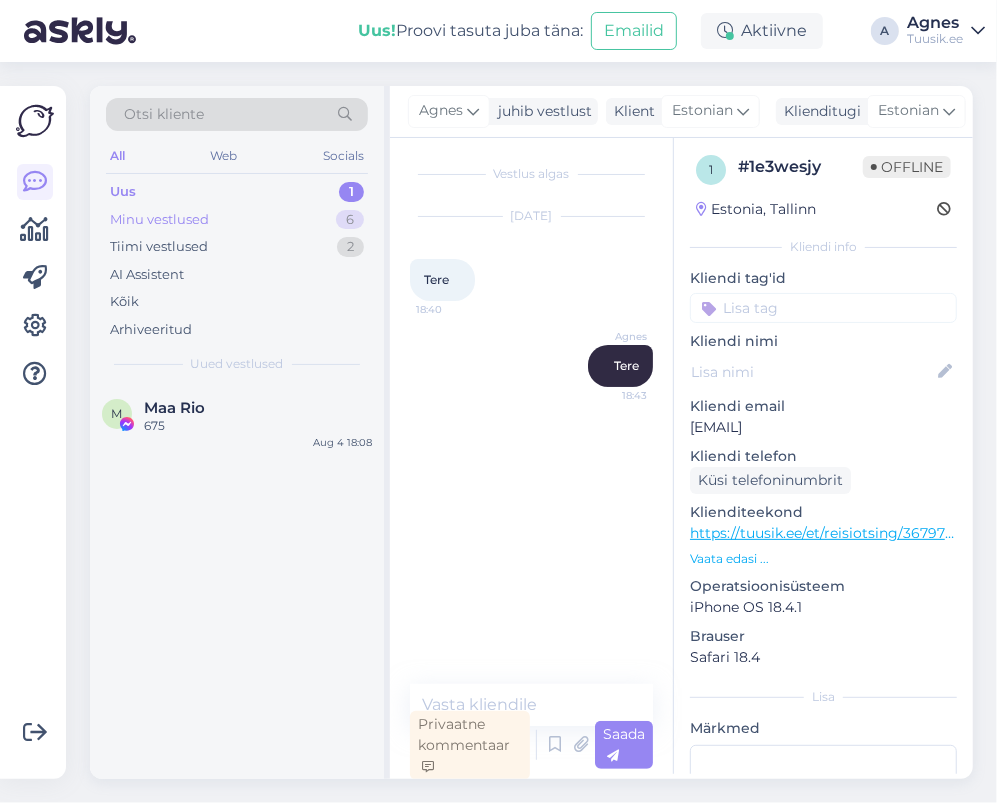 click on "Minu vestlused 6" at bounding box center (237, 220) 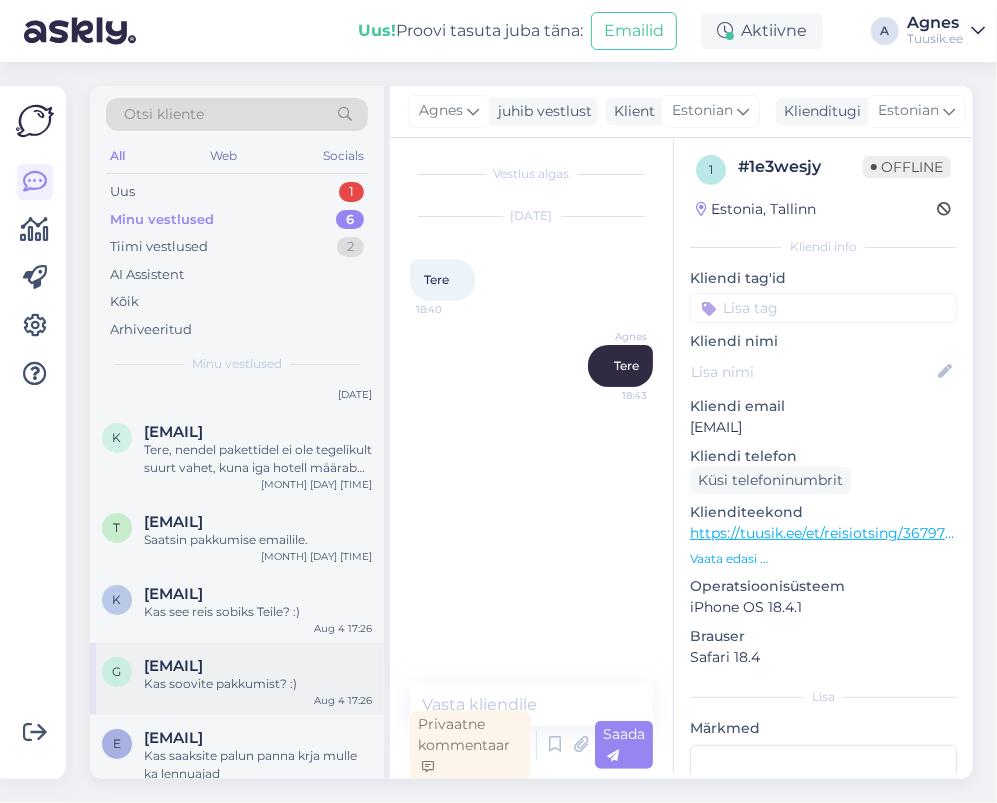 scroll, scrollTop: 73, scrollLeft: 0, axis: vertical 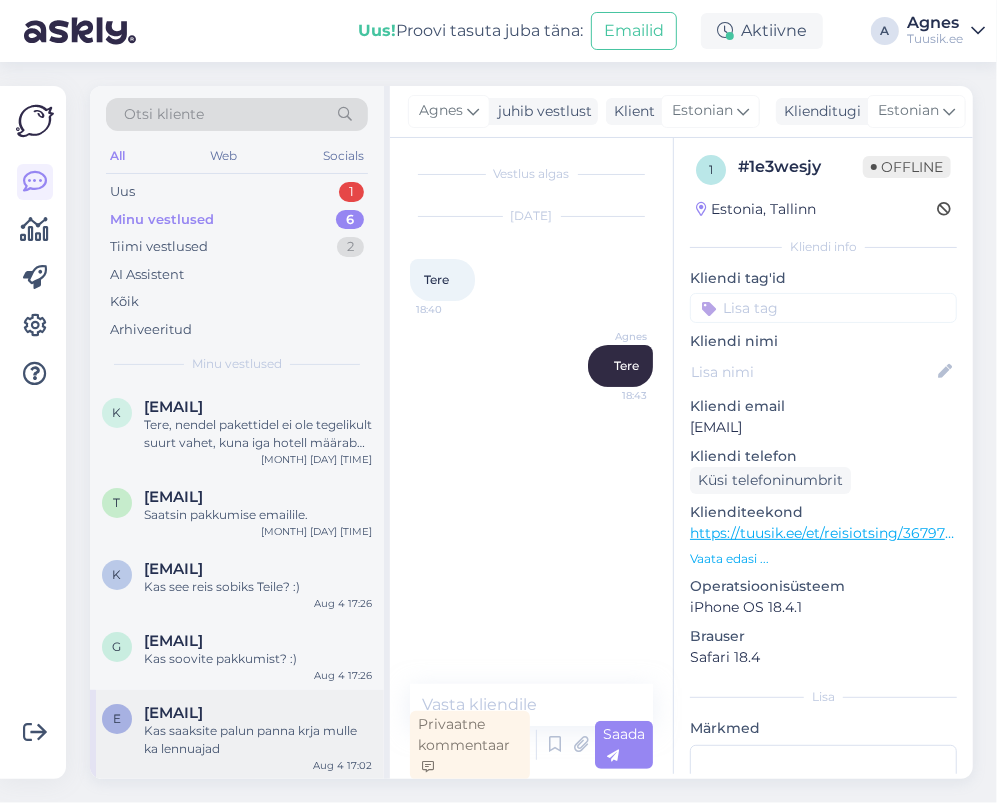 click on "Kas saaksite palun panna krja mulle ka lennuajad" at bounding box center [258, 740] 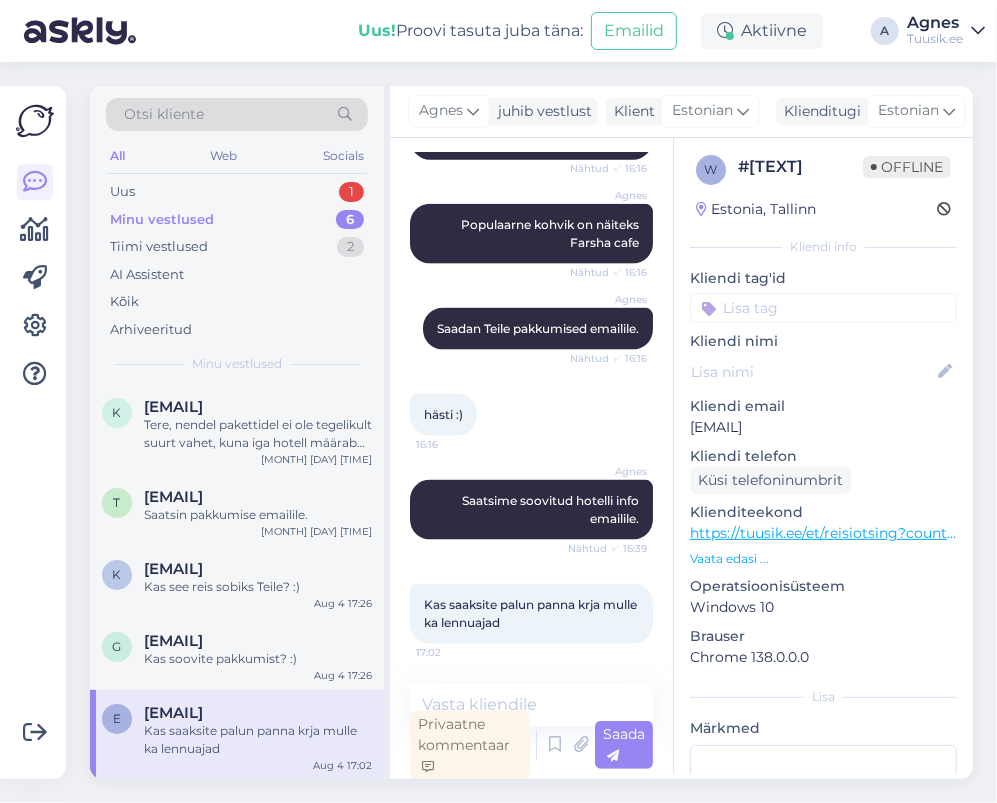 drag, startPoint x: 887, startPoint y: 421, endPoint x: 687, endPoint y: 419, distance: 200.01 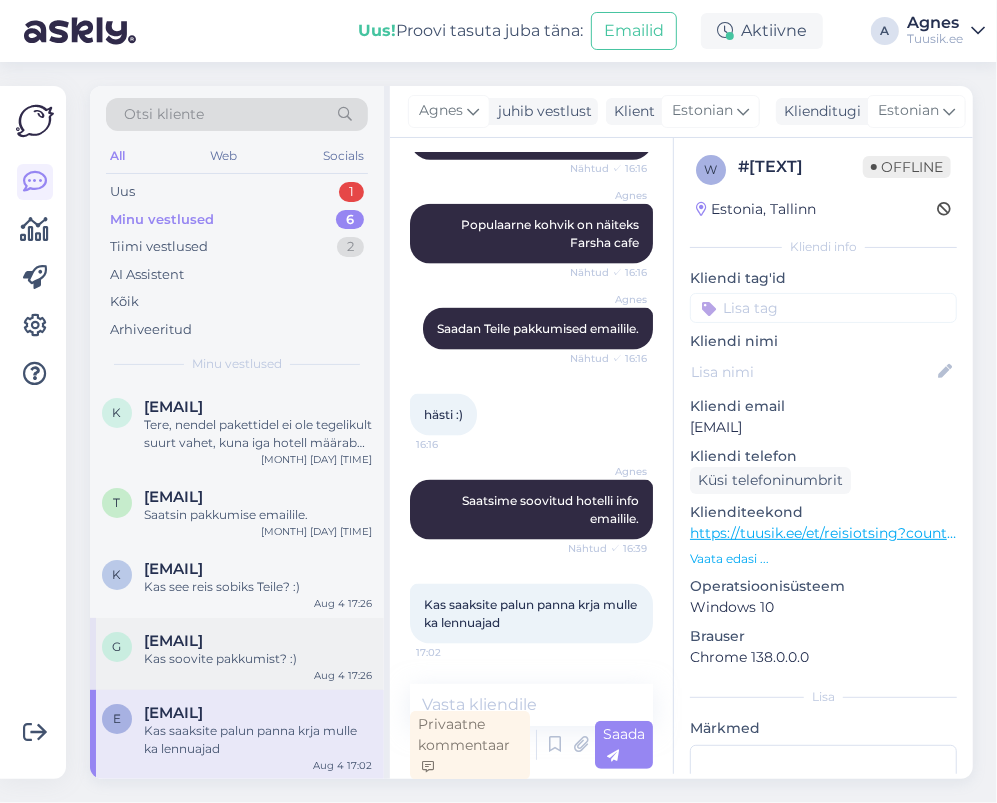 click on "Kas soovite pakkumist? :)" at bounding box center (258, 659) 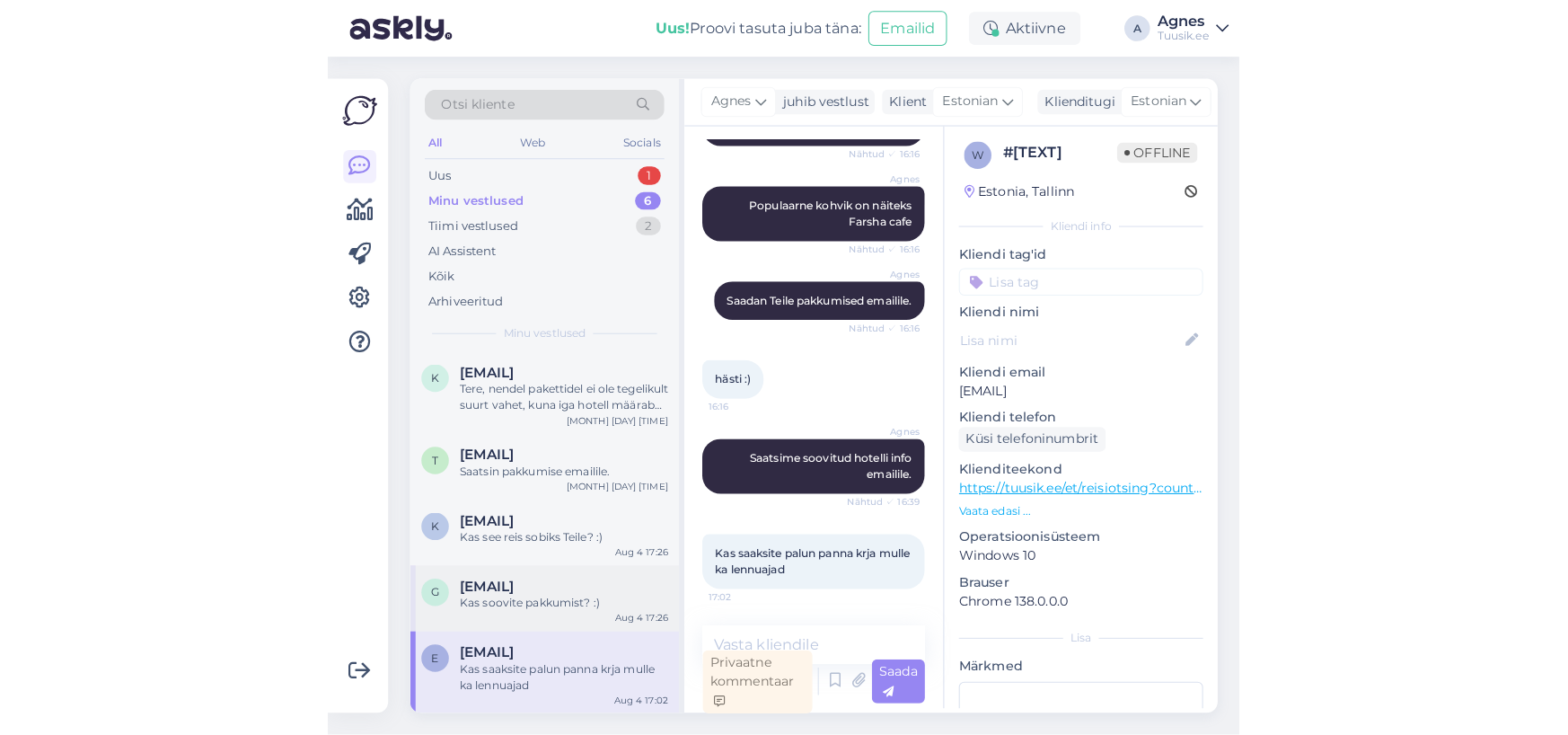 scroll, scrollTop: 4, scrollLeft: 0, axis: vertical 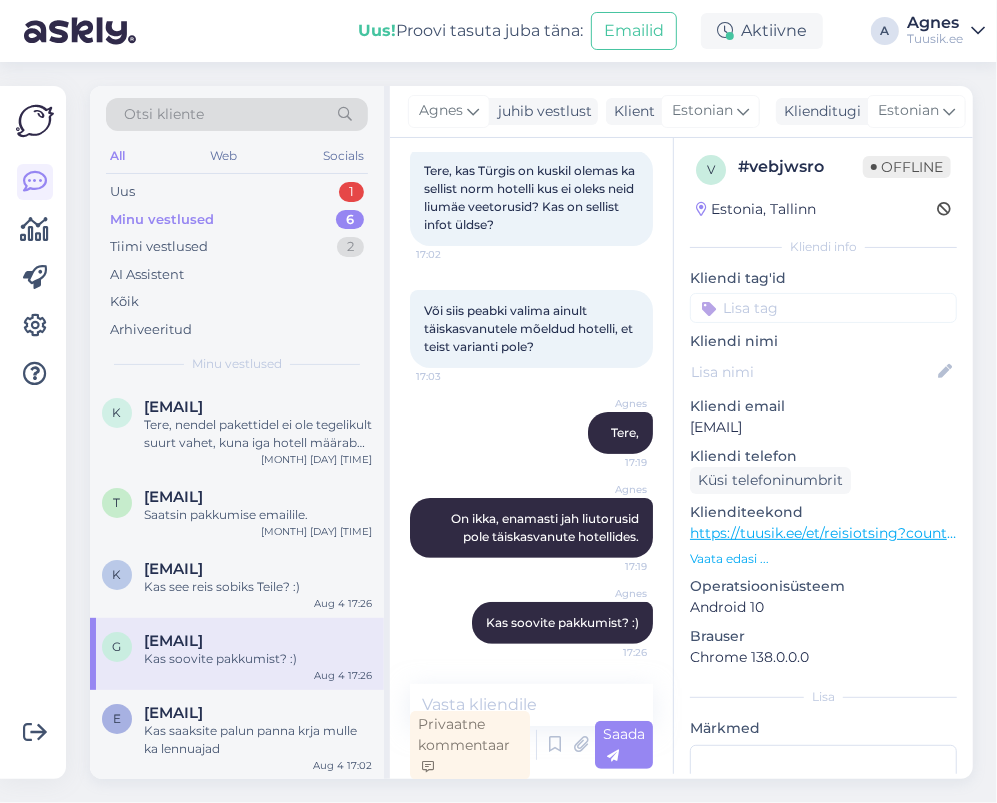 drag, startPoint x: 805, startPoint y: 424, endPoint x: 674, endPoint y: 416, distance: 131.24405 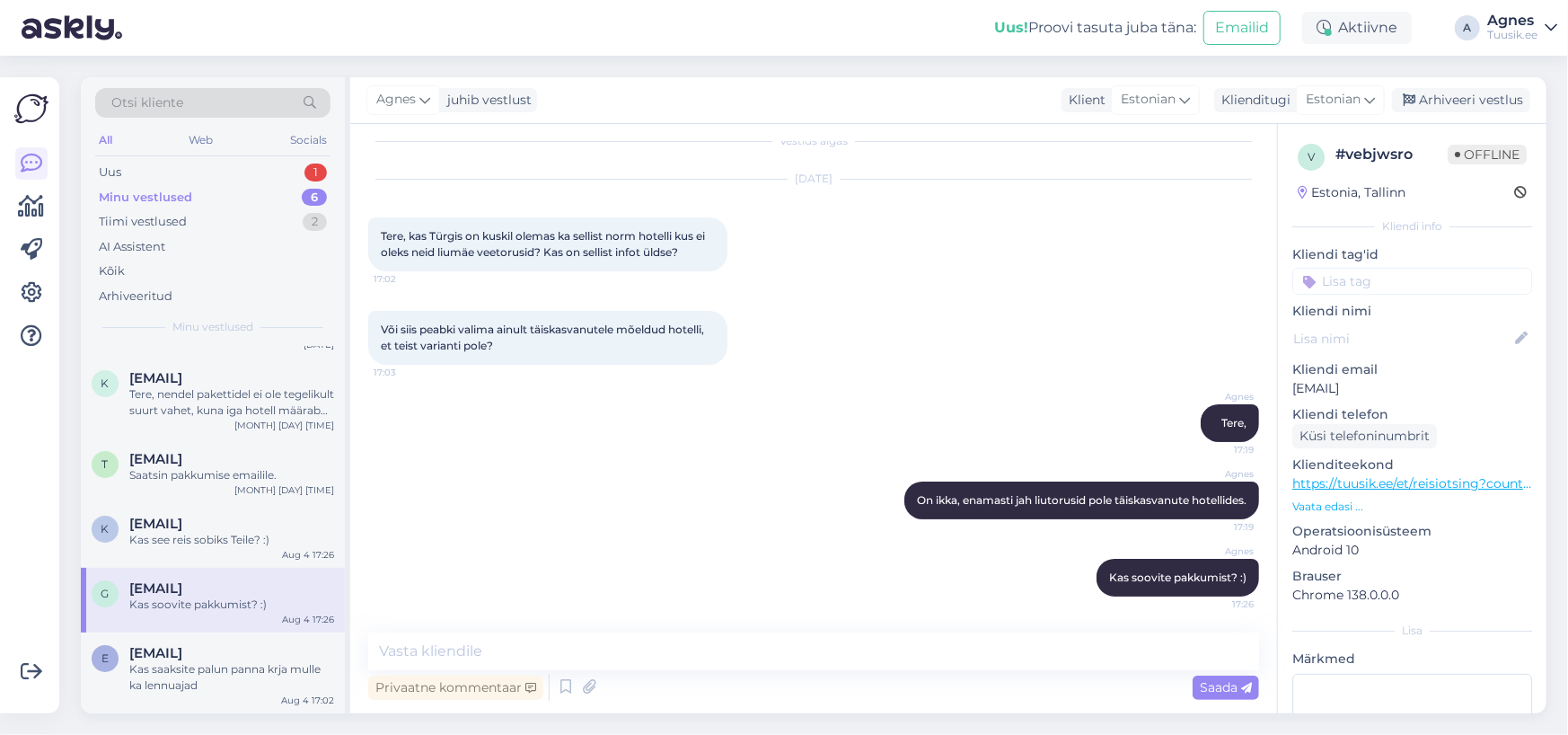 scroll, scrollTop: 52, scrollLeft: 0, axis: vertical 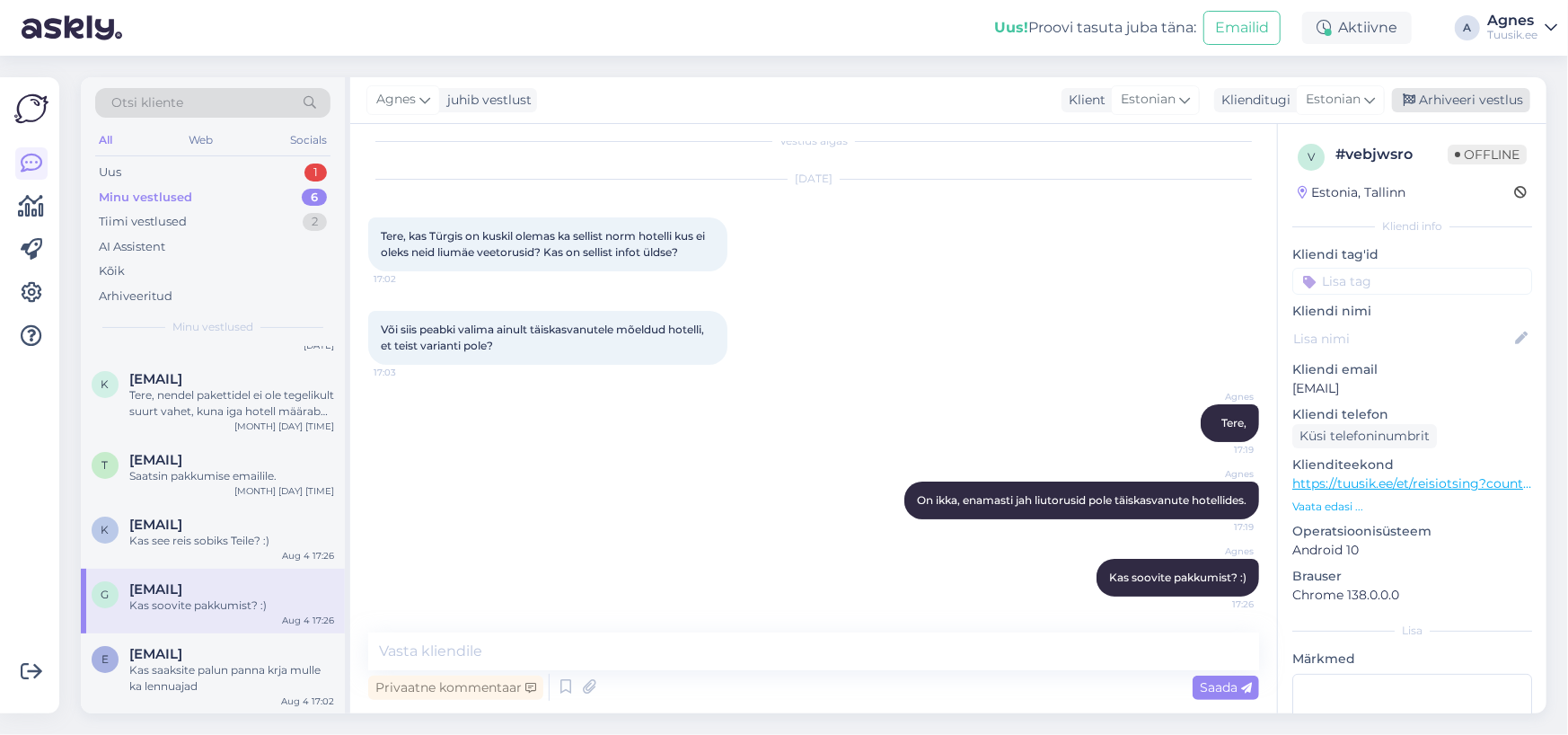 click on "Arhiveeri vestlus" at bounding box center (1461, 100) 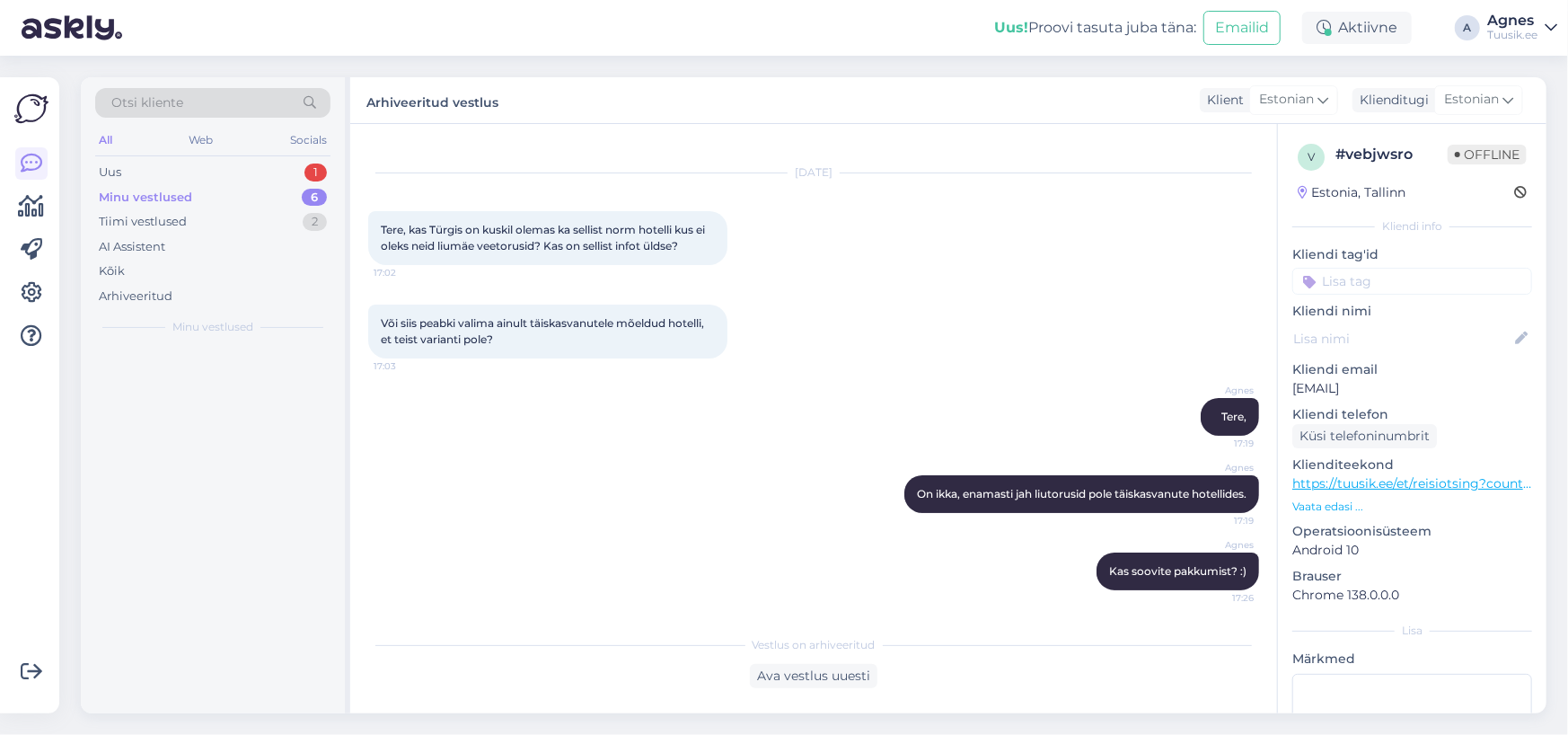 scroll, scrollTop: 0, scrollLeft: 0, axis: both 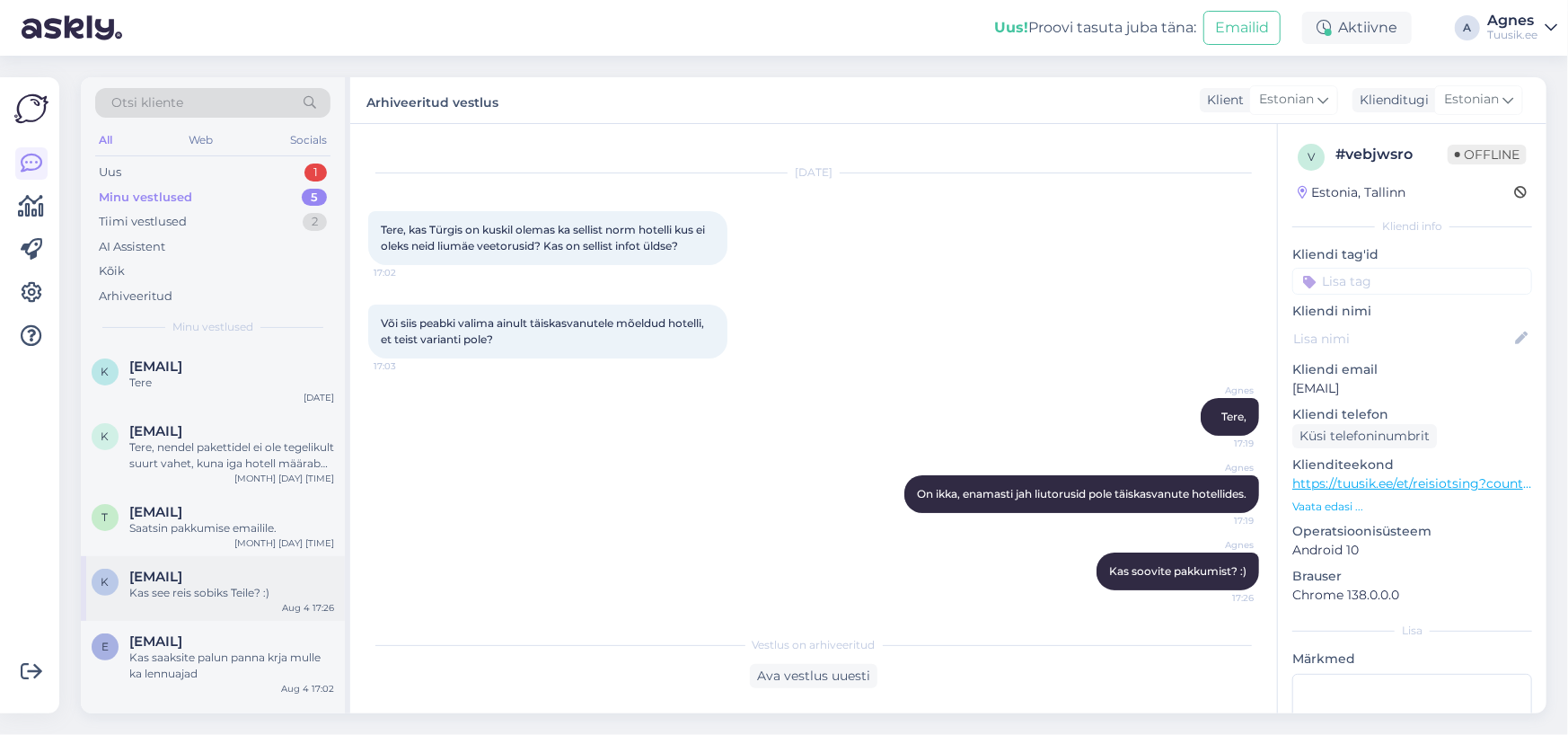 click on "Kas see reis sobiks Teile? :)" at bounding box center (232, 593) 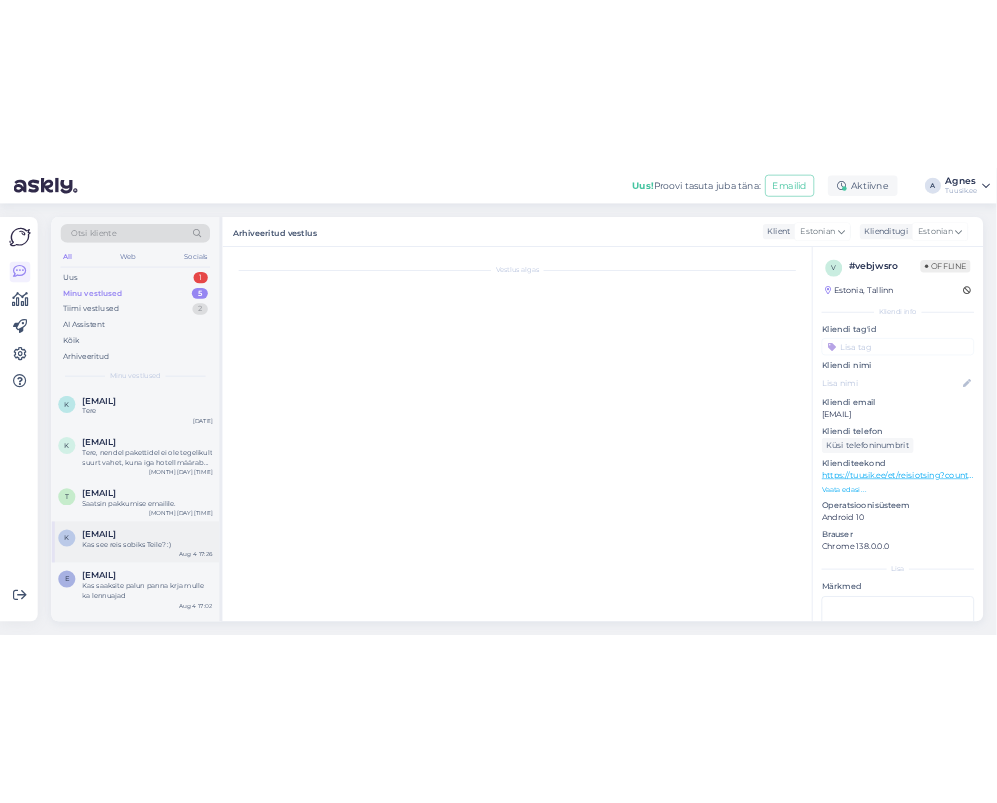 scroll, scrollTop: 2726, scrollLeft: 0, axis: vertical 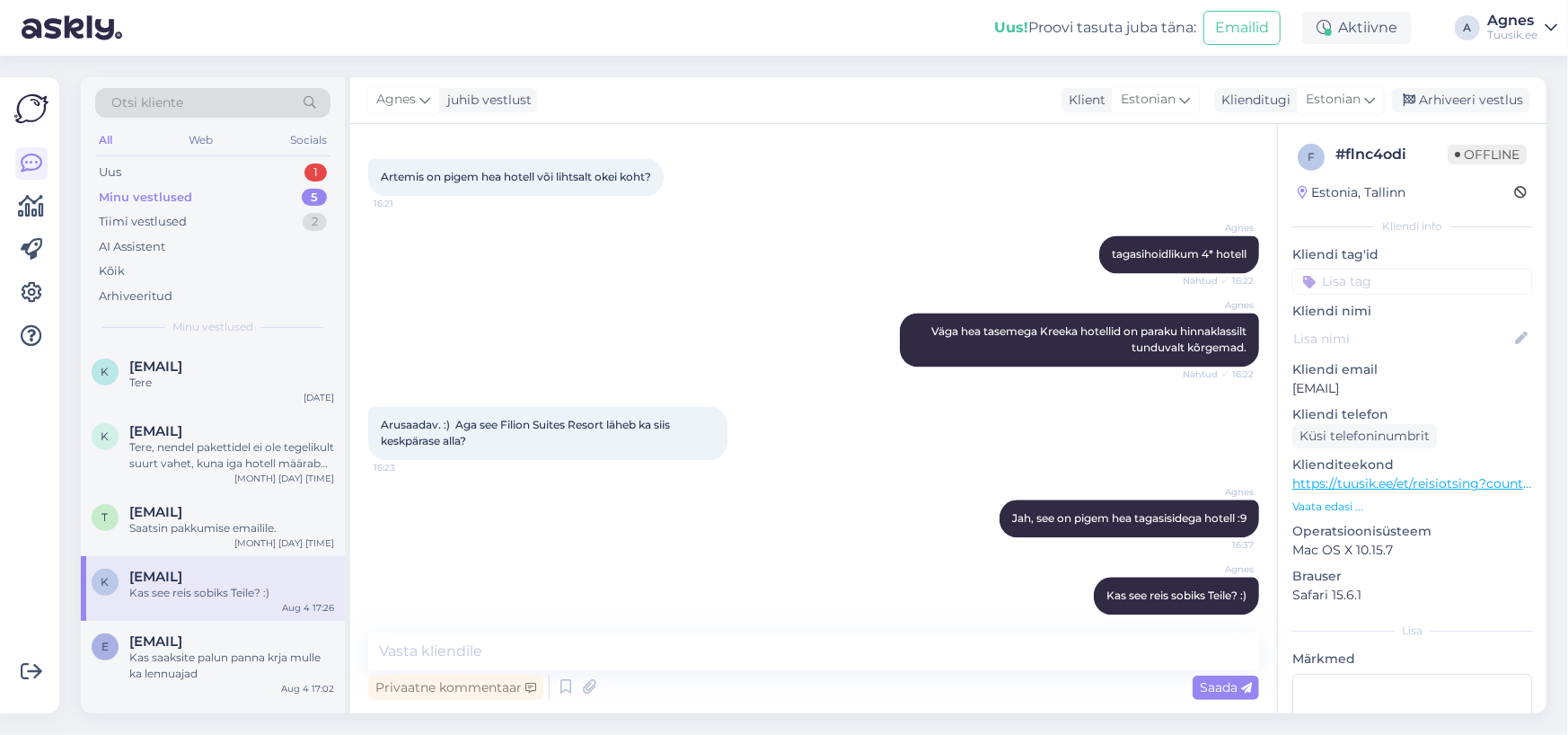 drag, startPoint x: 1352, startPoint y: 394, endPoint x: 1281, endPoint y: 395, distance: 71.00704 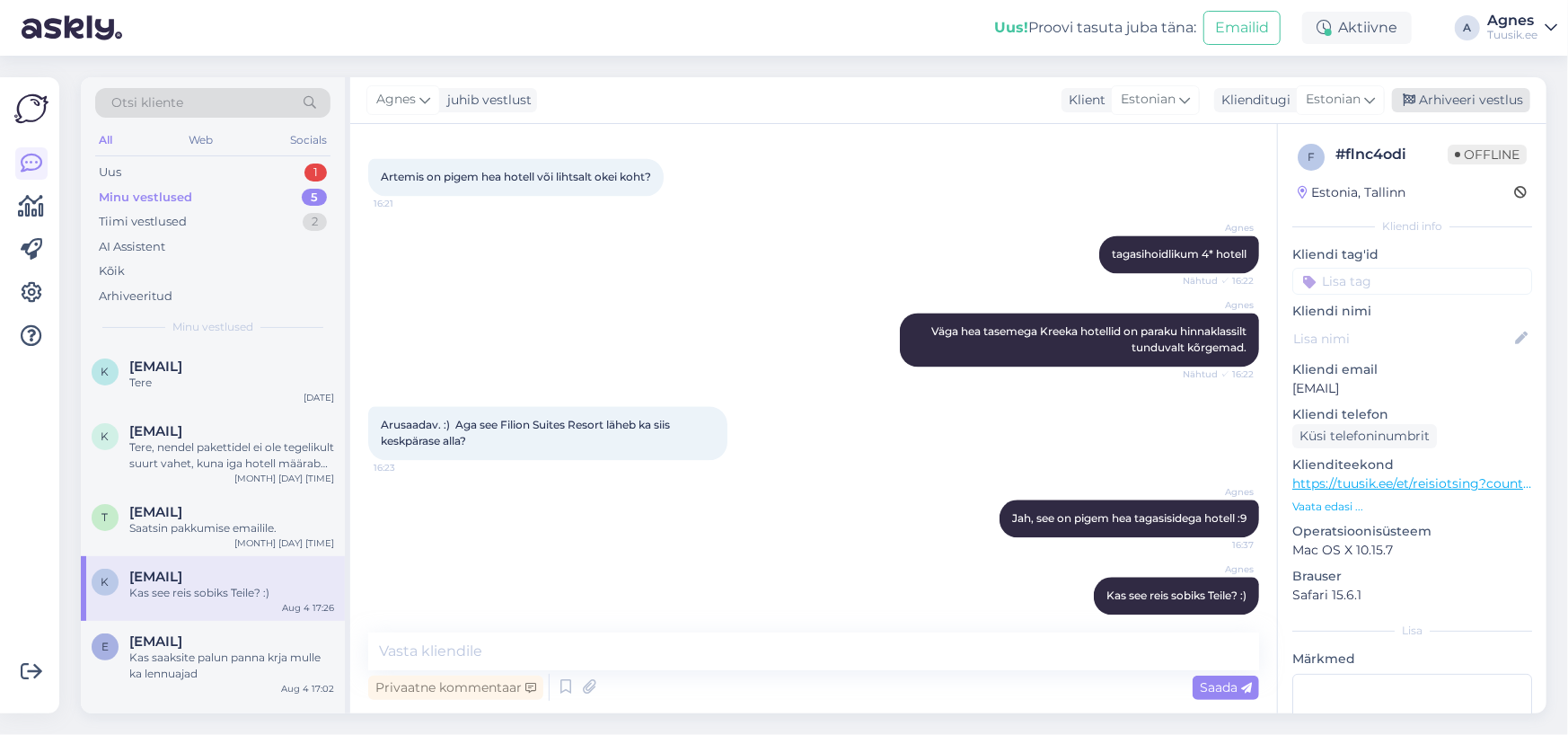 copy on "kerlikaru94@gmail.com" 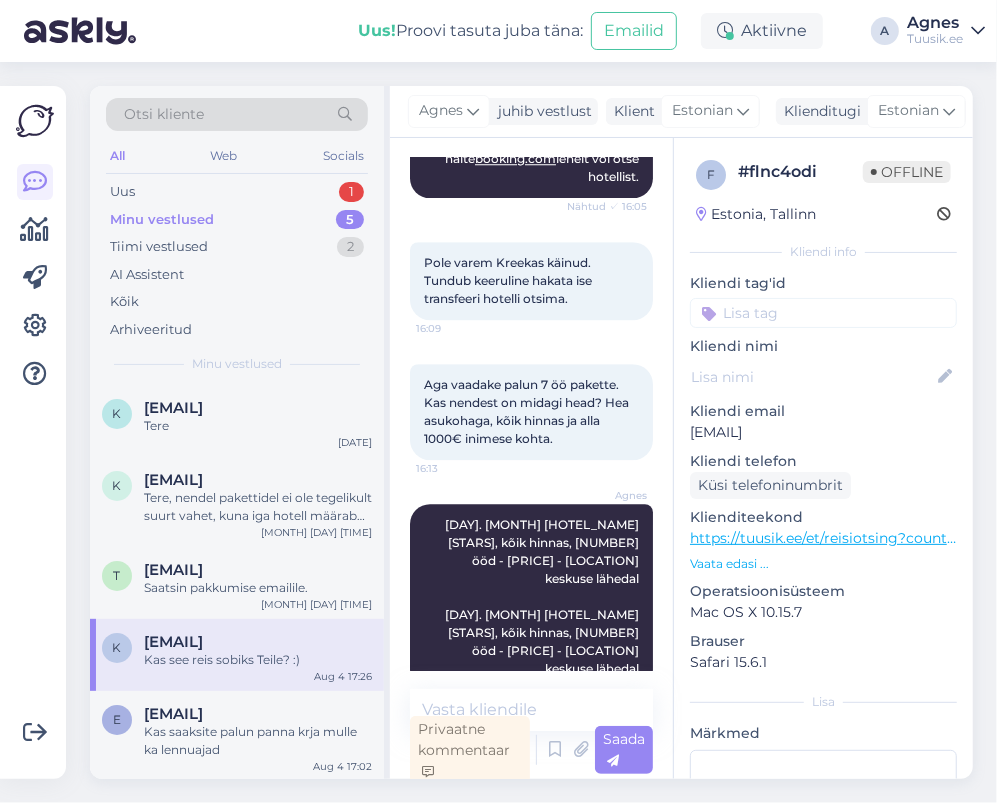 scroll, scrollTop: 3410, scrollLeft: 0, axis: vertical 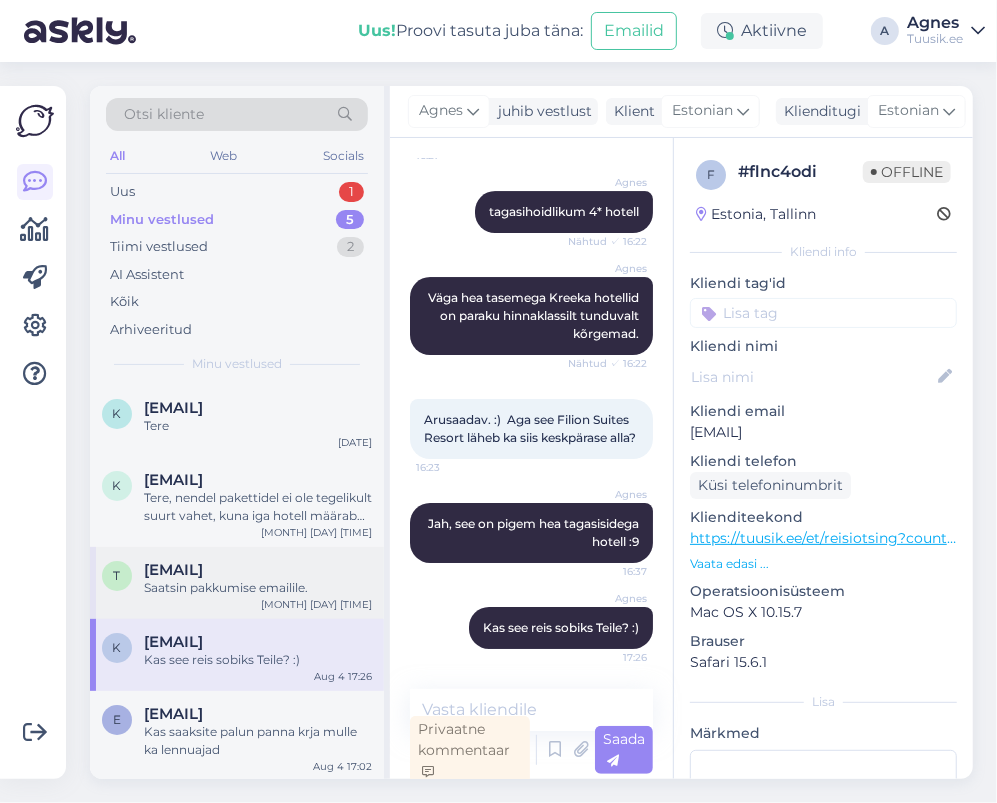 click on "tiinastill@hotmail.com" at bounding box center (173, 570) 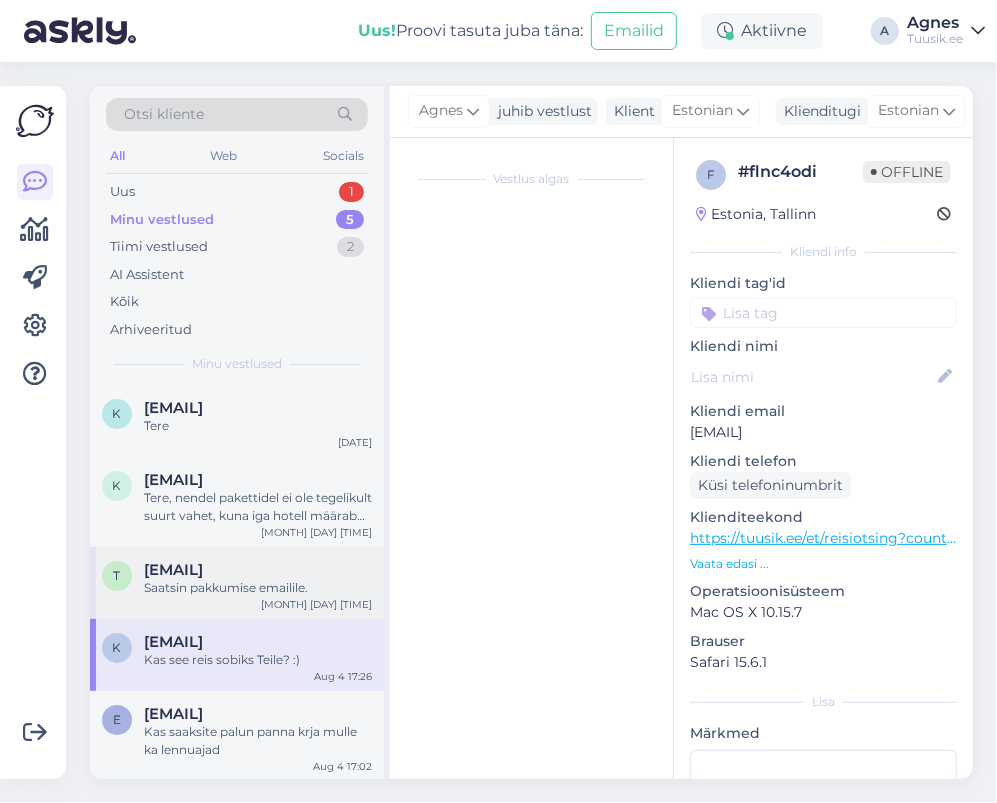 scroll, scrollTop: 1400, scrollLeft: 0, axis: vertical 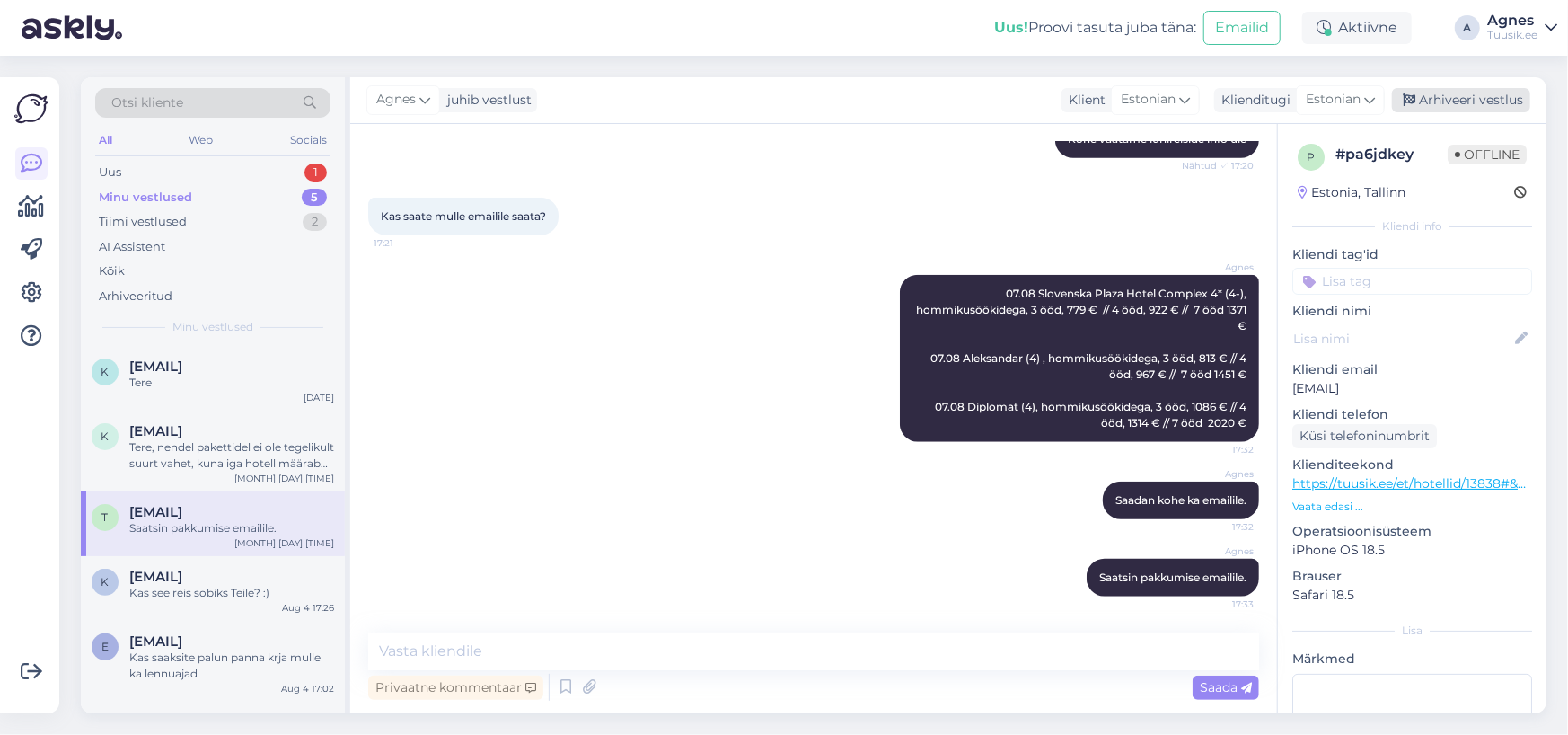 click on "Arhiveeri vestlus" at bounding box center (1461, 100) 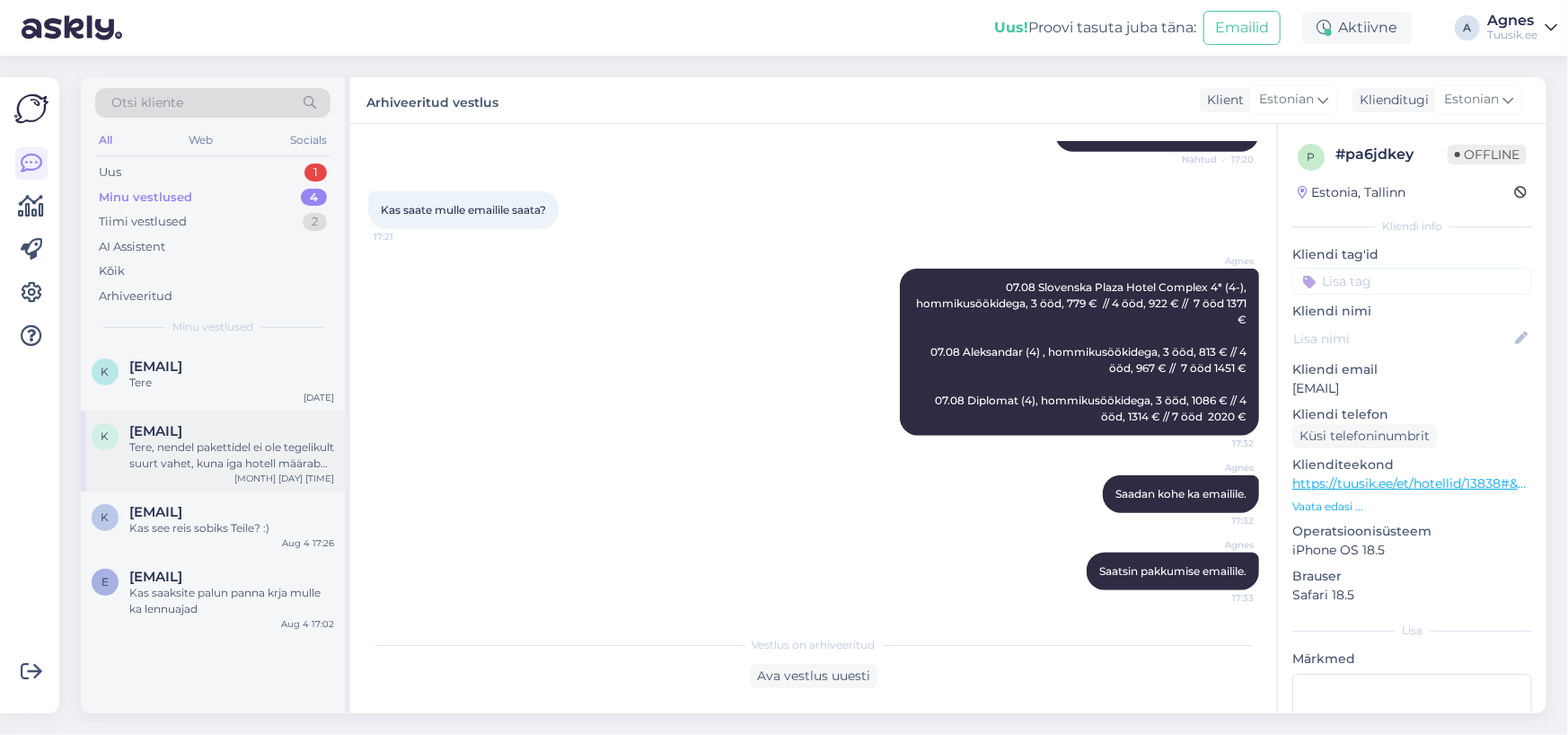 click on "Tere, nendel pakettidel ei ole tegelikult suurt vahet, kuna iga hotell määrab ise mis täpsemalt nende kõik hinnas paketti kuulub. Seega paljude hotellide puhul võib olla vahe vaid nimetuses ja sisu on sama." at bounding box center [232, 456] 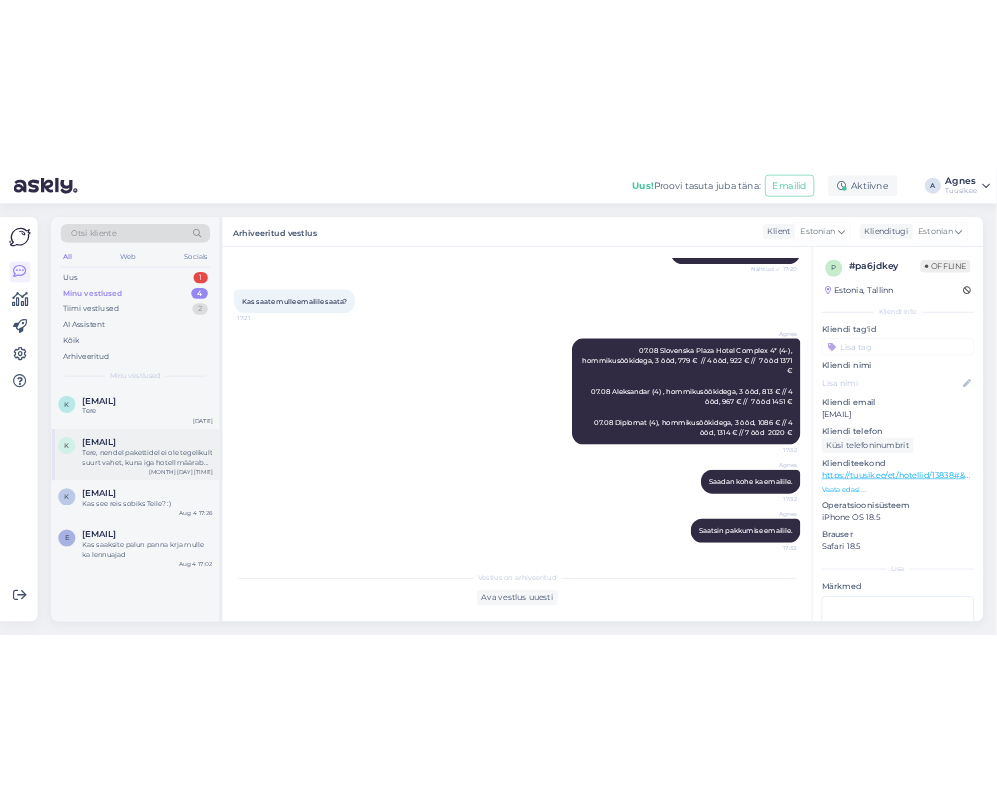 scroll, scrollTop: 11, scrollLeft: 0, axis: vertical 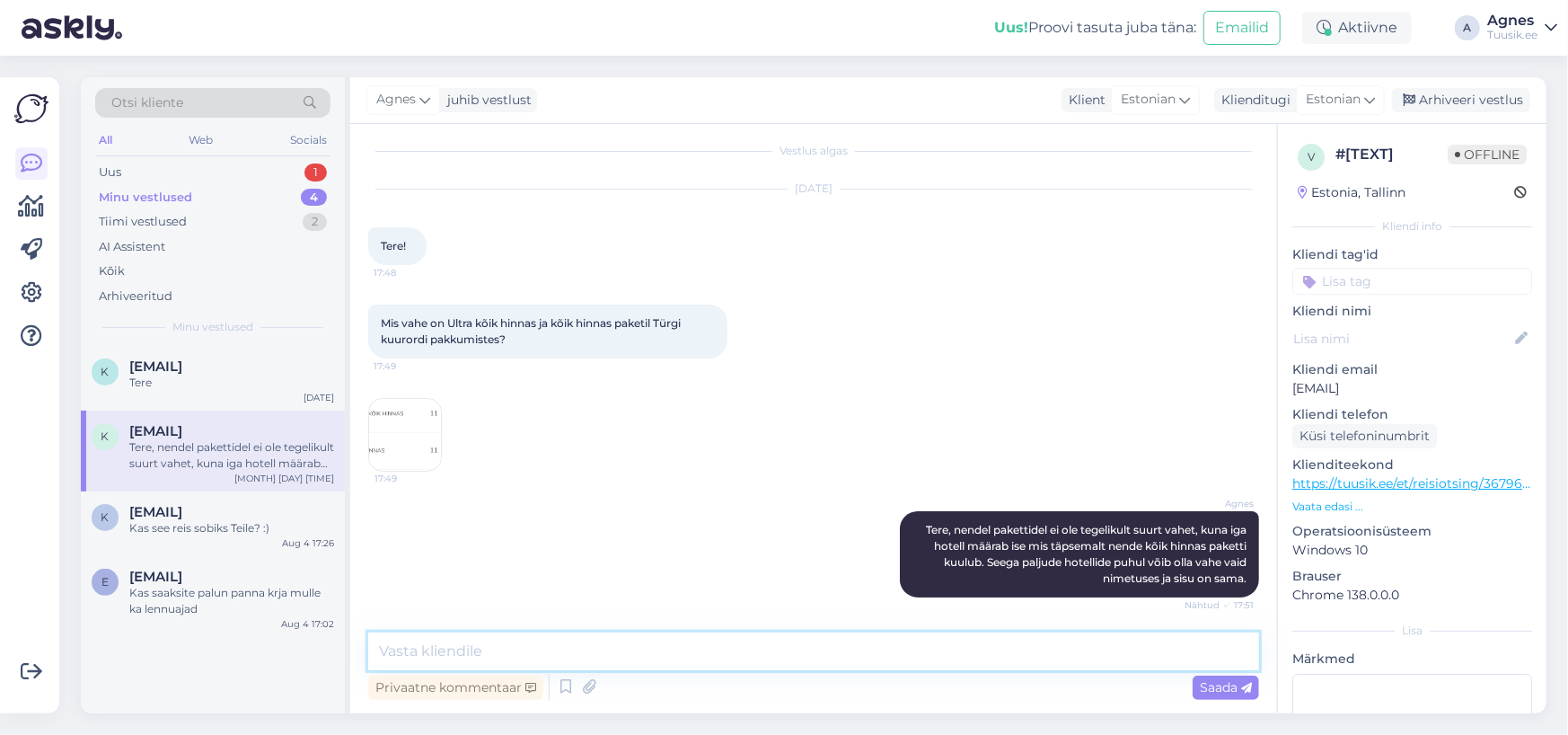 click at bounding box center [814, 651] 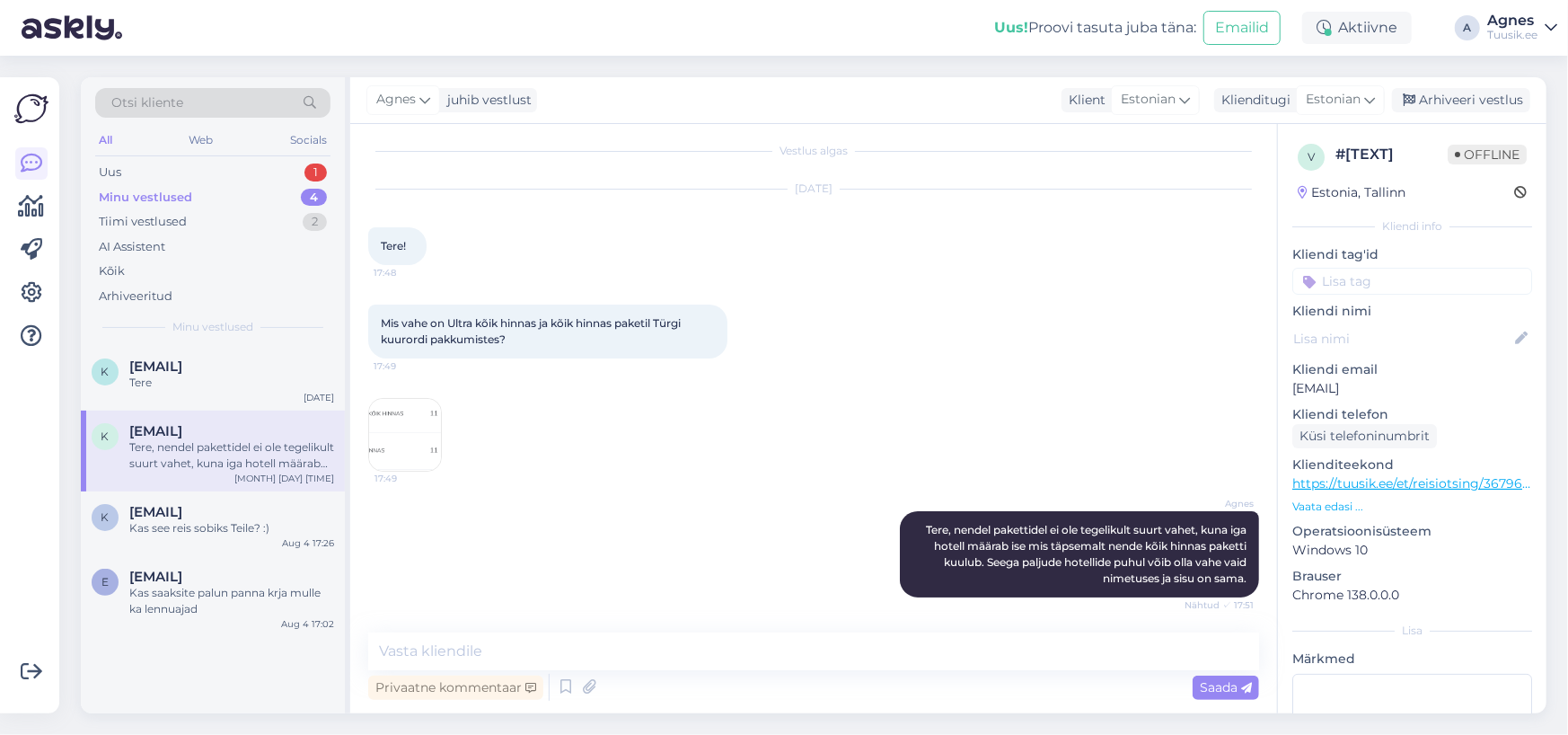click on "https://tuusik.ee/et/reisiotsing/367969789" at bounding box center [1423, 483] 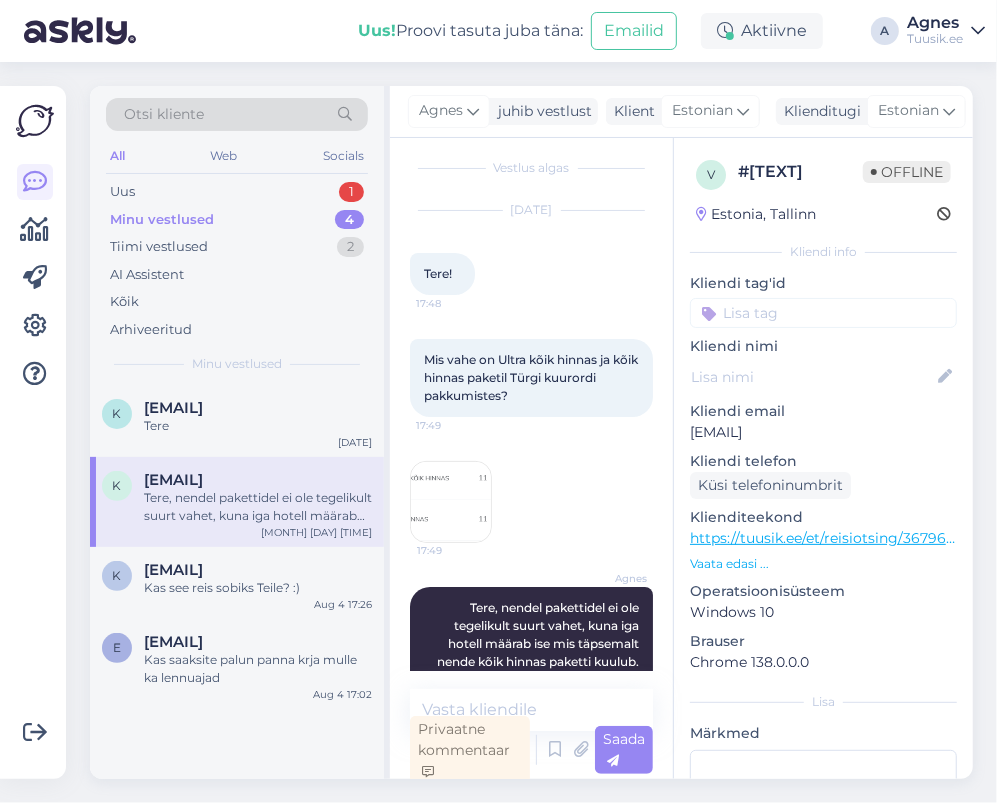 drag, startPoint x: 908, startPoint y: 433, endPoint x: 460, endPoint y: 298, distance: 467.8985 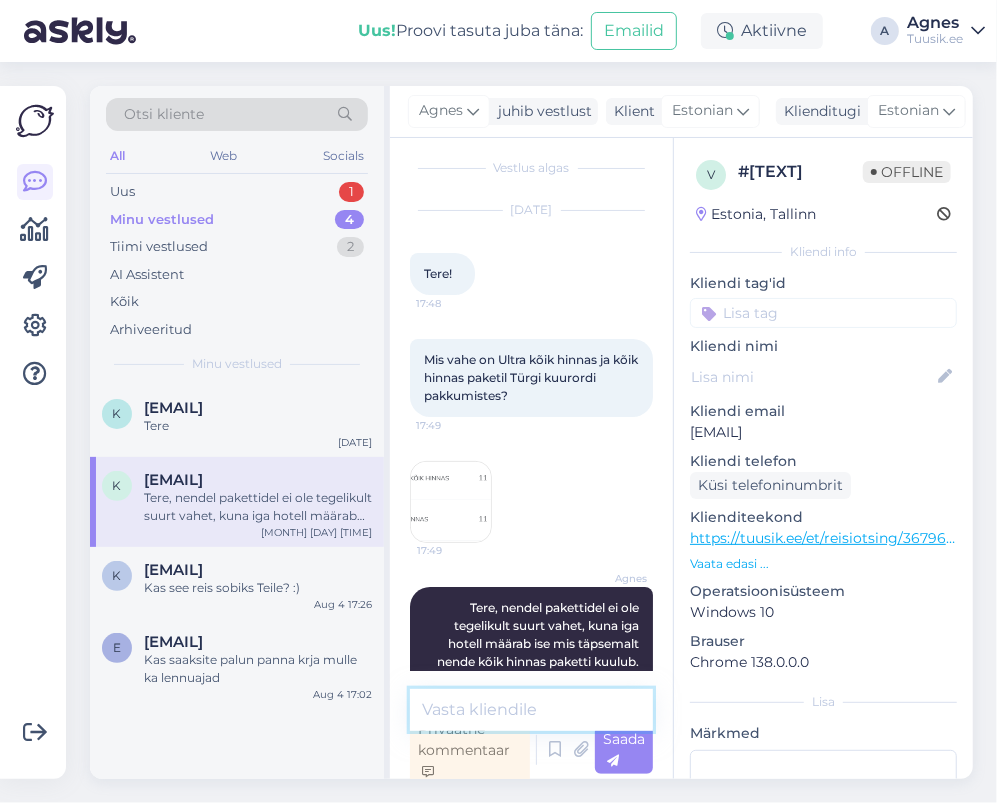 drag, startPoint x: 476, startPoint y: 709, endPoint x: 472, endPoint y: 687, distance: 22.36068 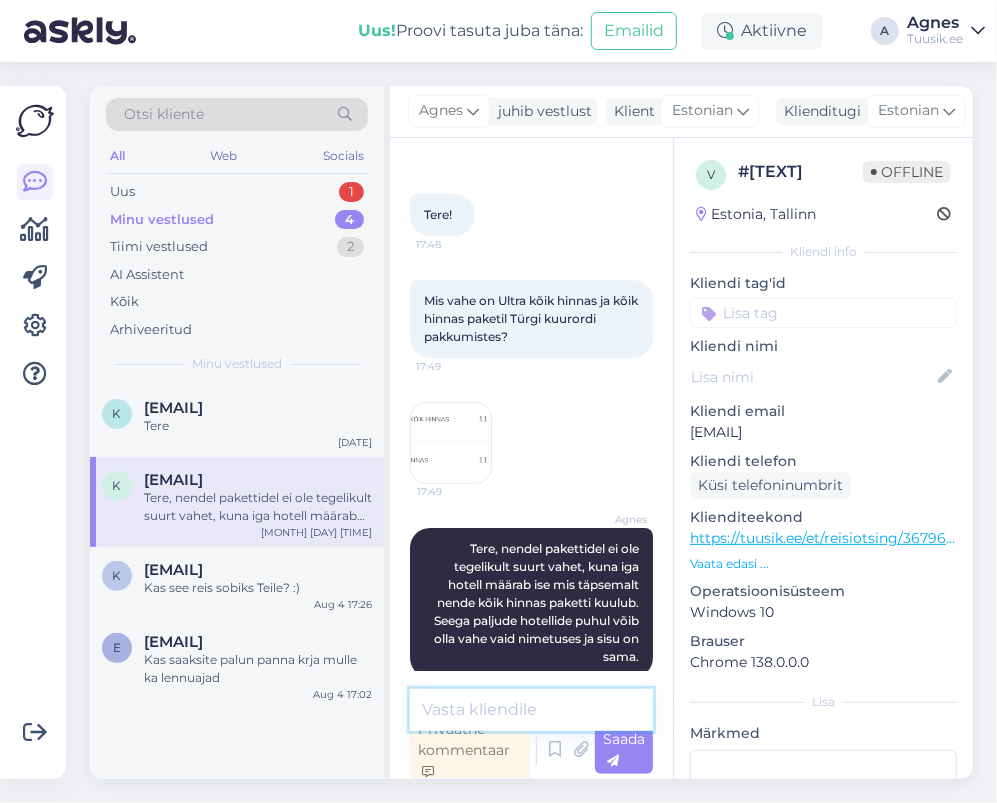 scroll, scrollTop: 99, scrollLeft: 0, axis: vertical 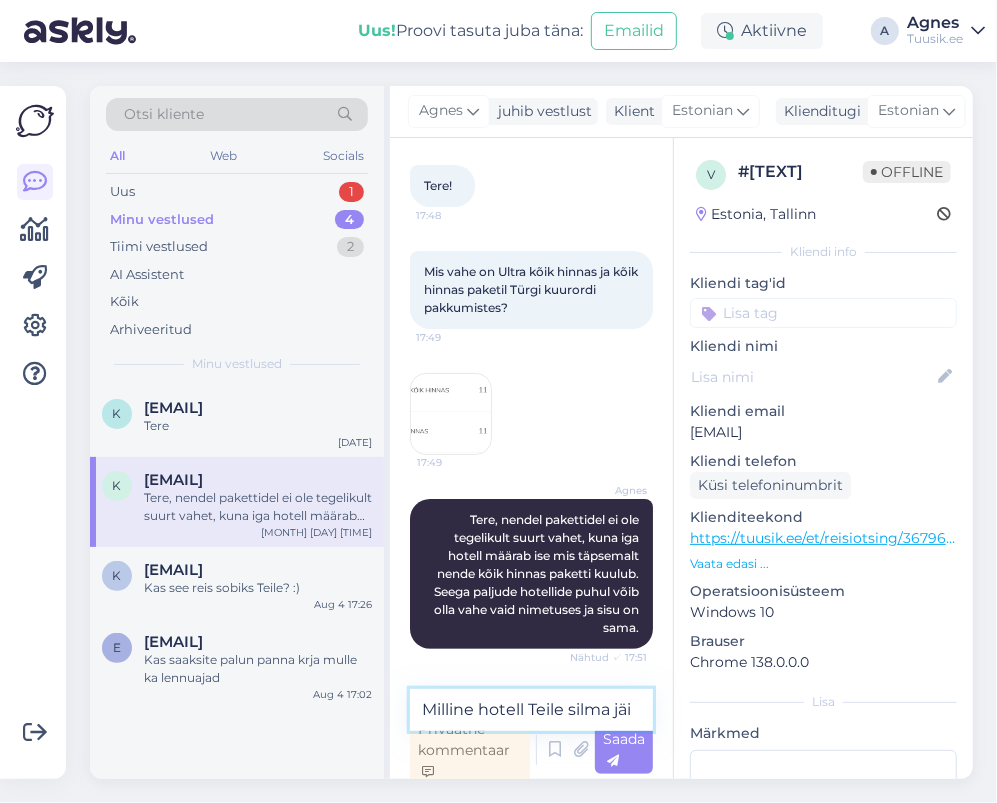 type on "Milline hotell Teile silma jäi?" 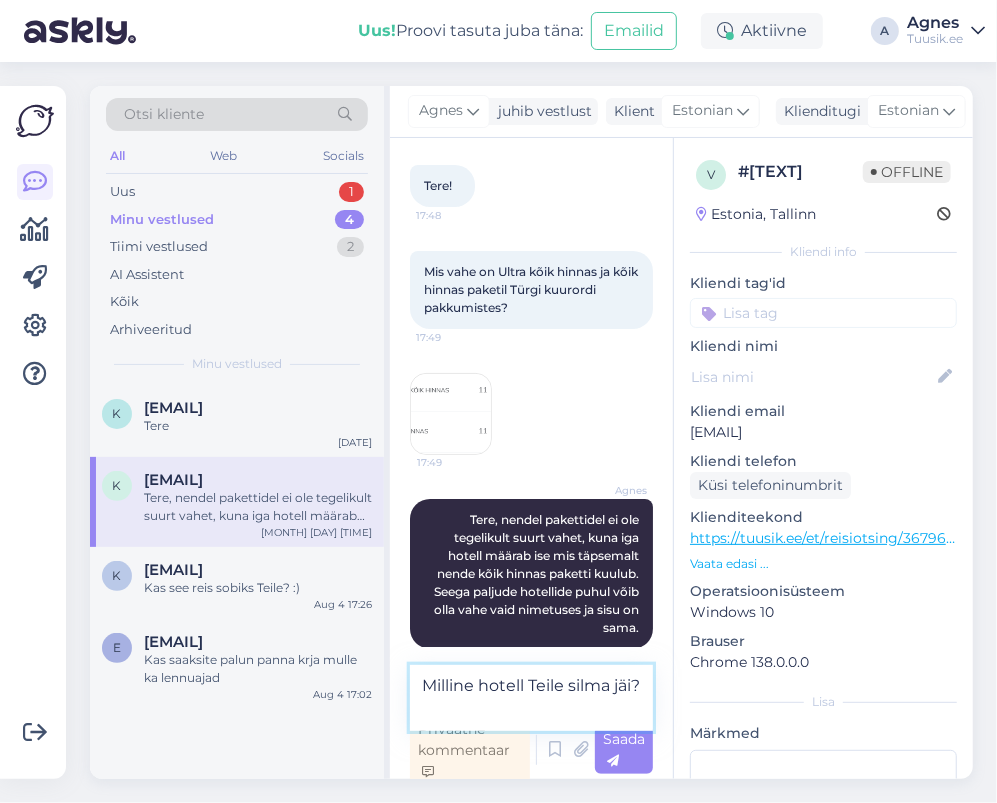 type 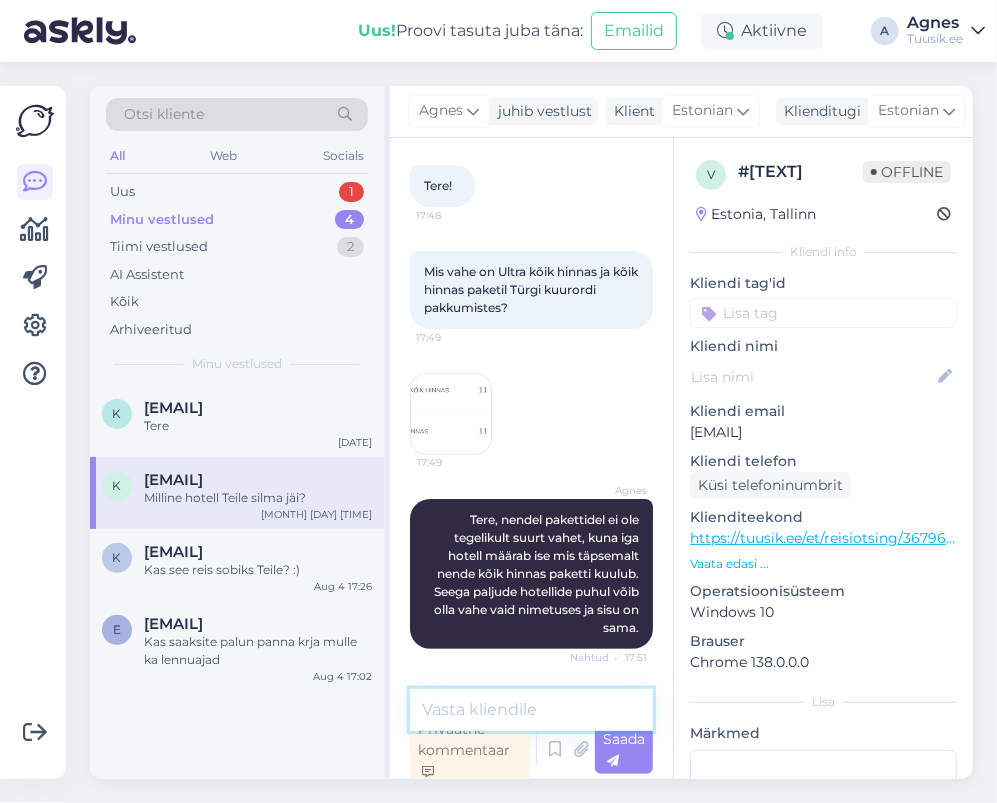 scroll, scrollTop: 184, scrollLeft: 0, axis: vertical 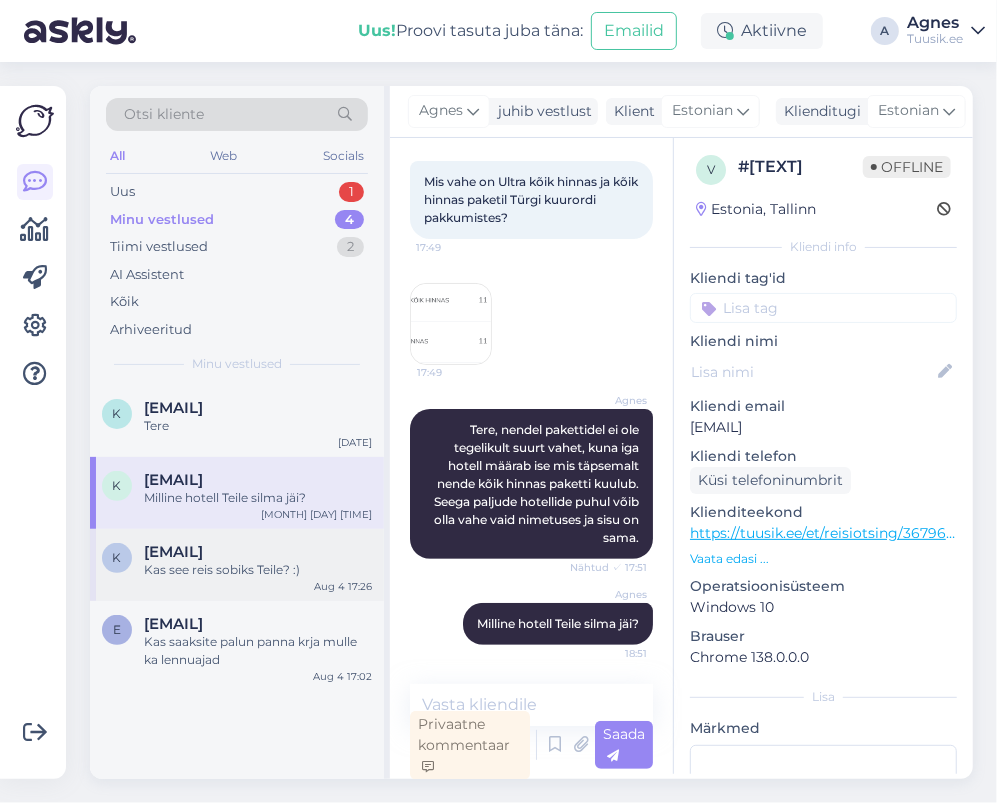 click on "kerlikaru94@gmail.com" at bounding box center (258, 552) 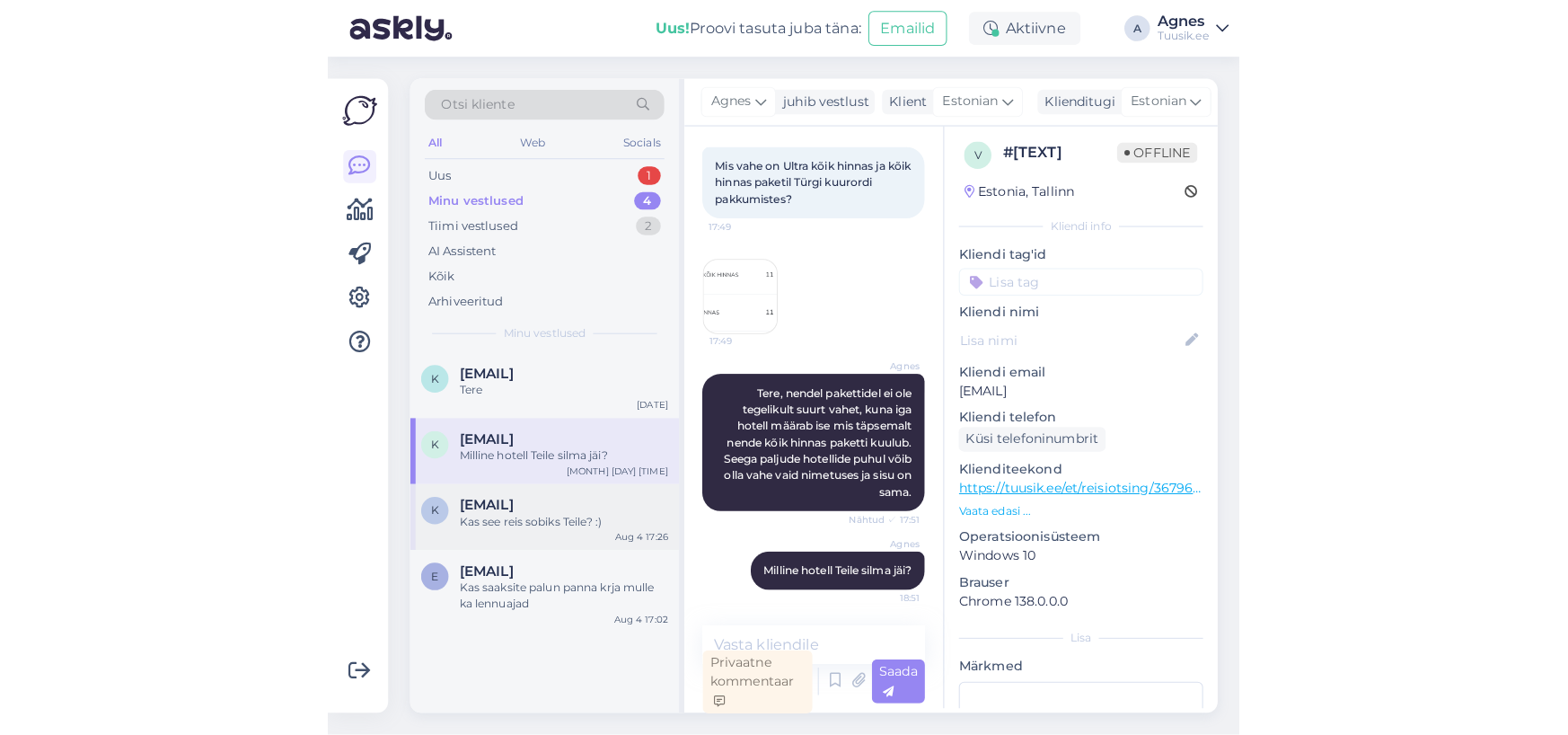scroll, scrollTop: 4, scrollLeft: 0, axis: vertical 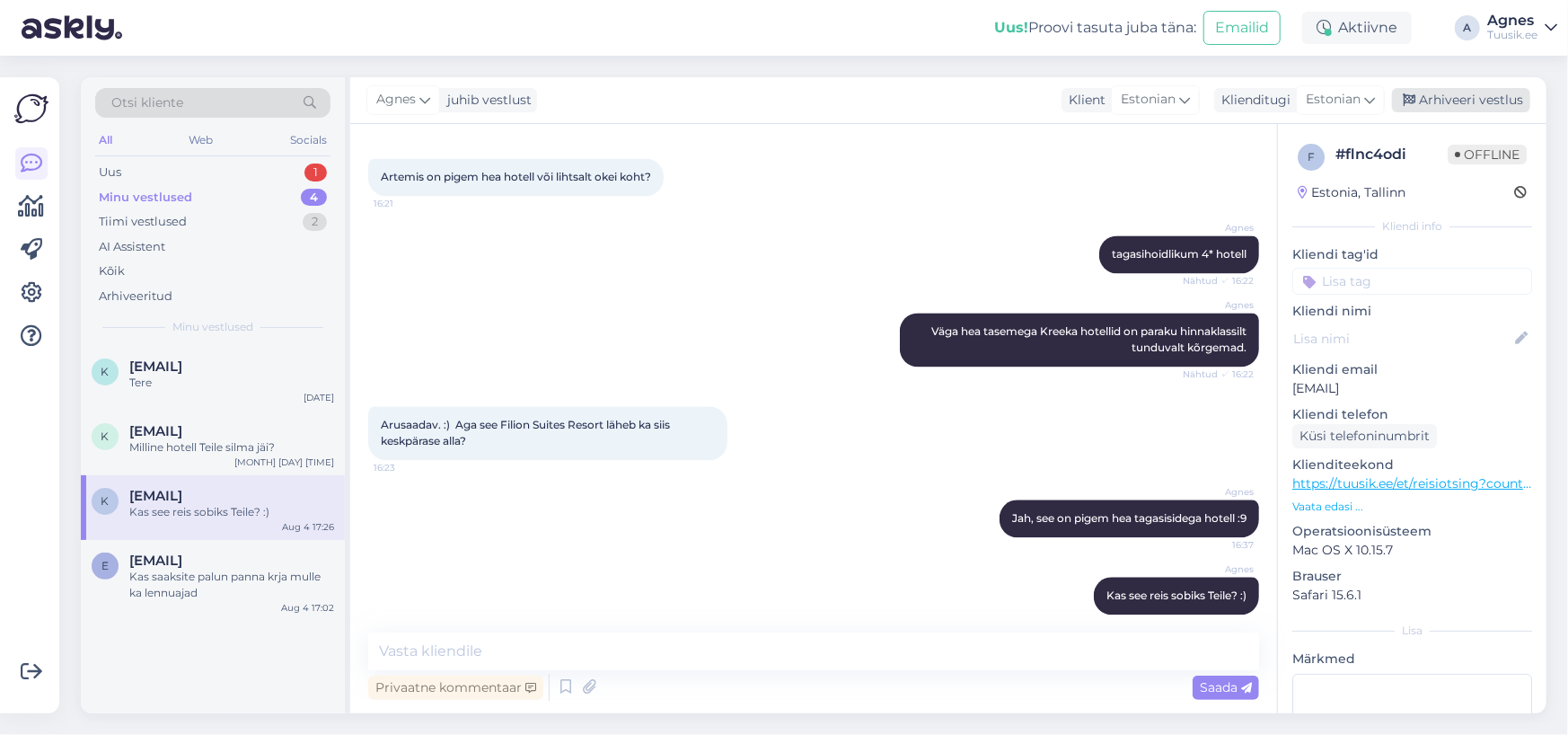 click on "Arhiveeri vestlus" at bounding box center [1461, 100] 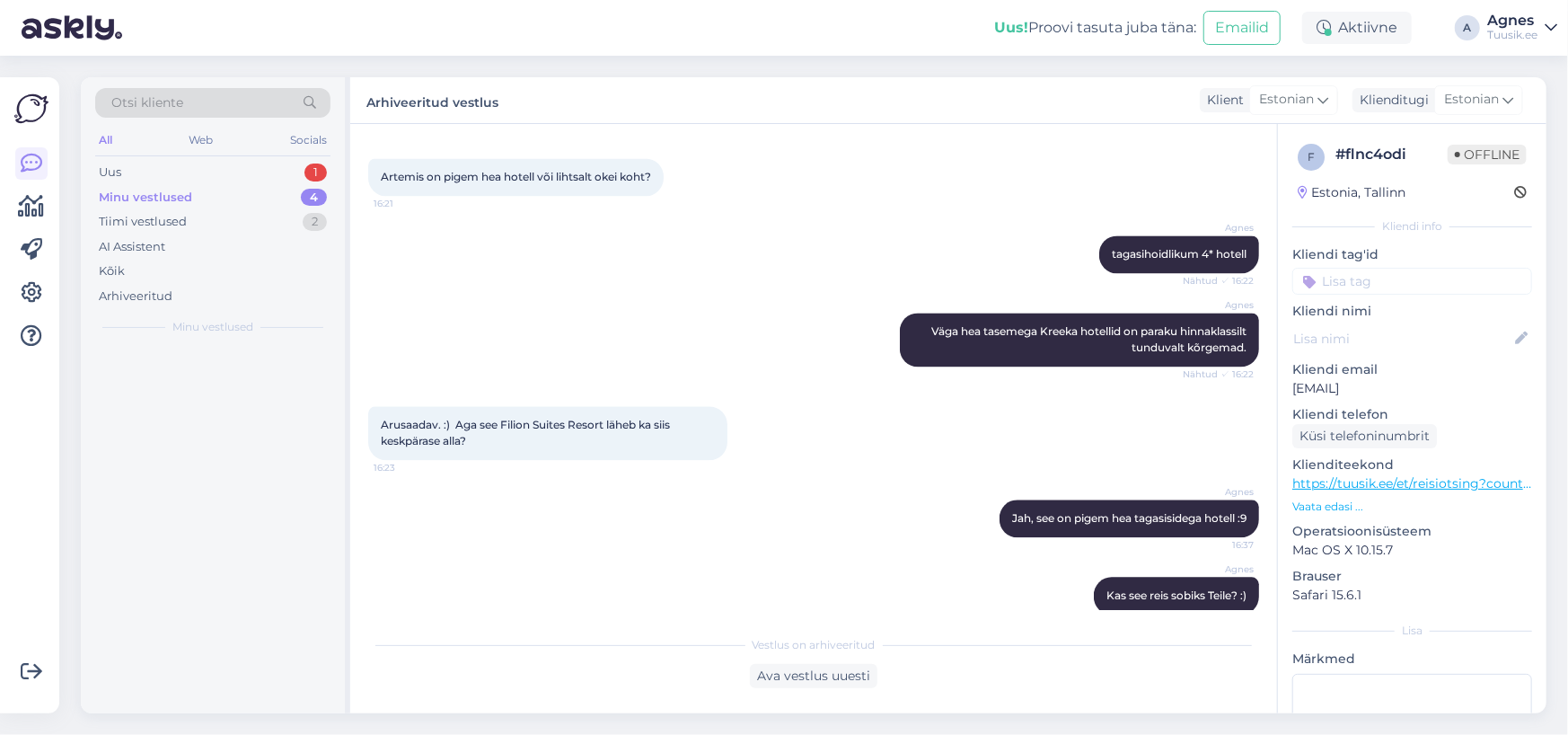 scroll, scrollTop: 2456, scrollLeft: 0, axis: vertical 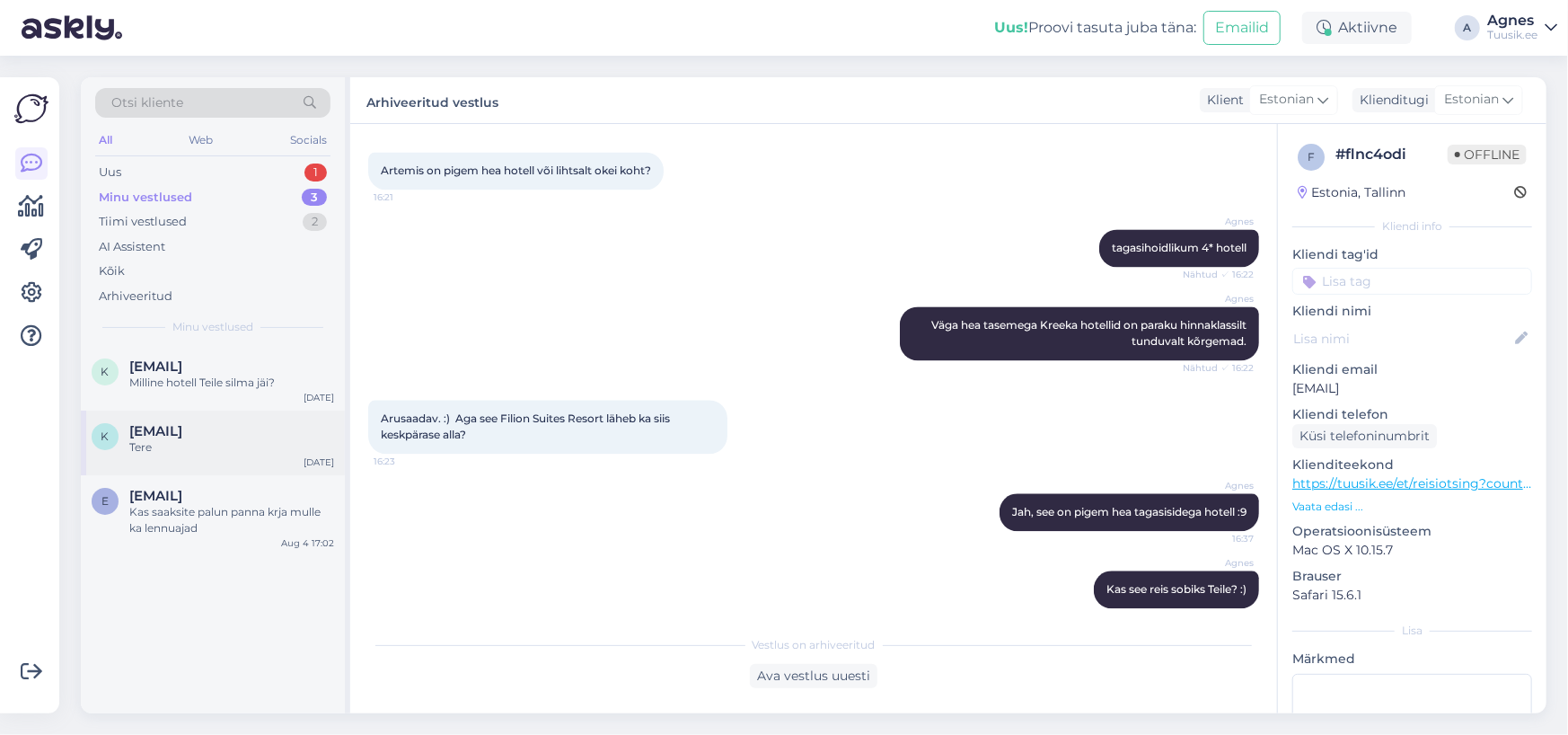 click on "kplluste@gmail.com" at bounding box center (232, 431) 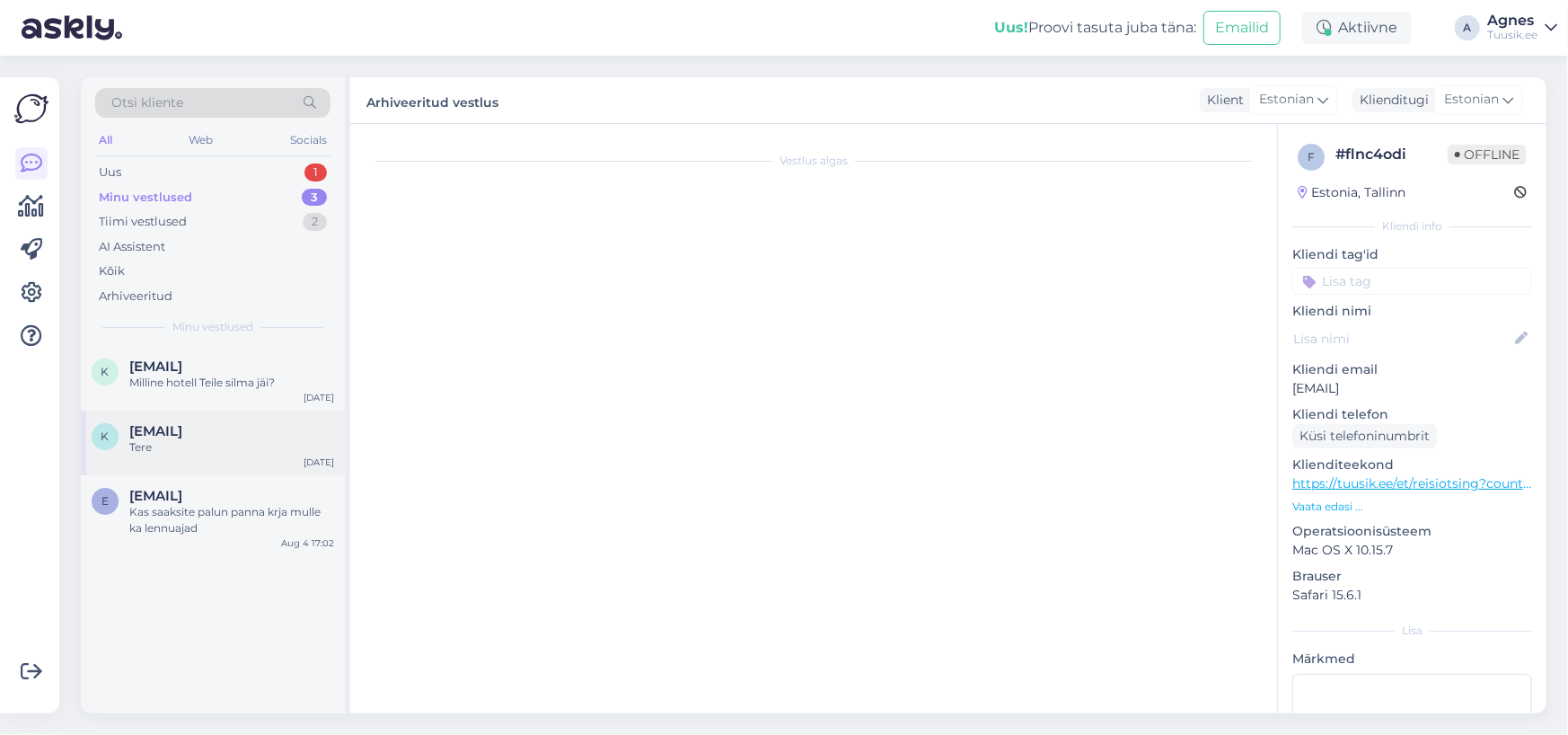 scroll, scrollTop: 0, scrollLeft: 0, axis: both 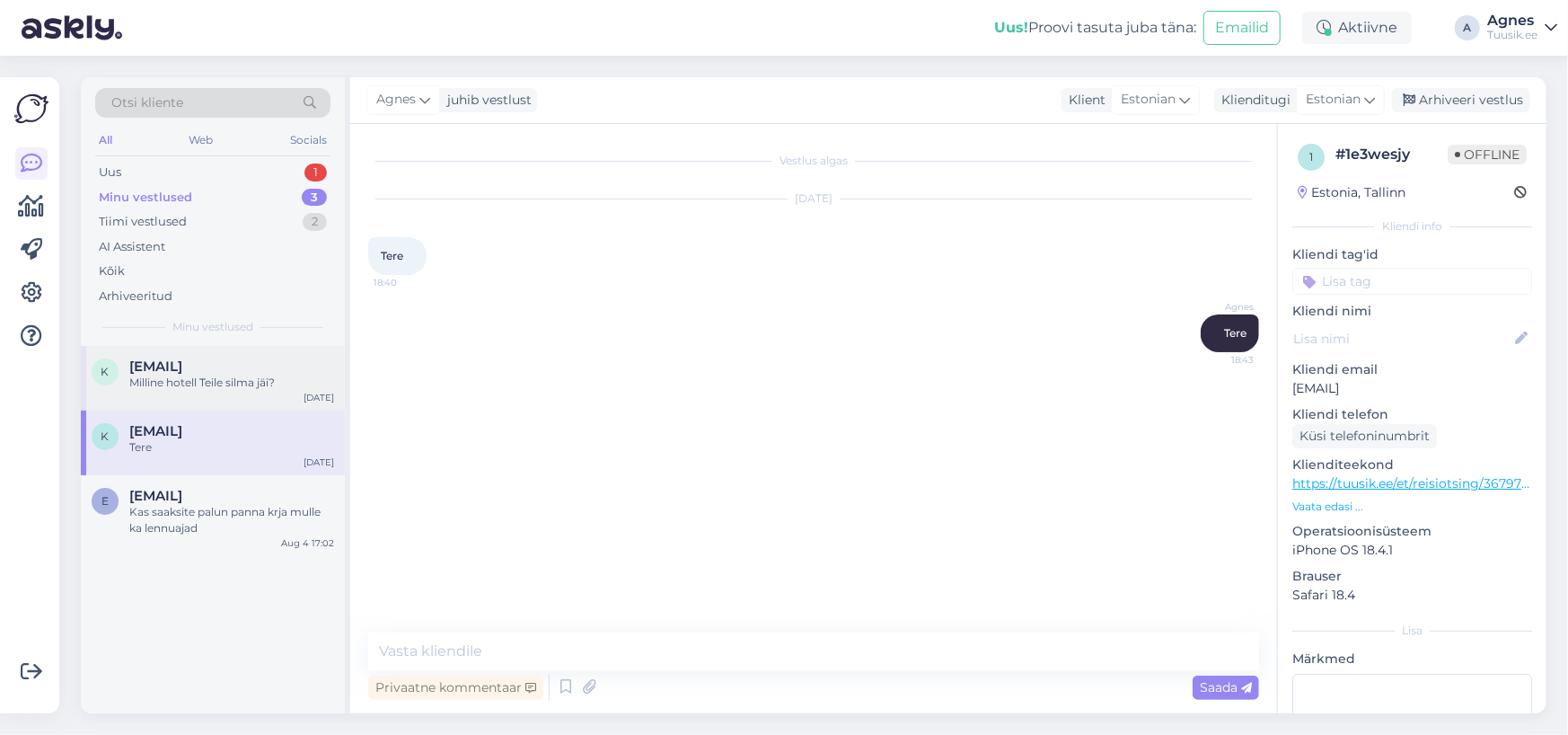 click on "kristina.martson@gmail.com" at bounding box center (155, 367) 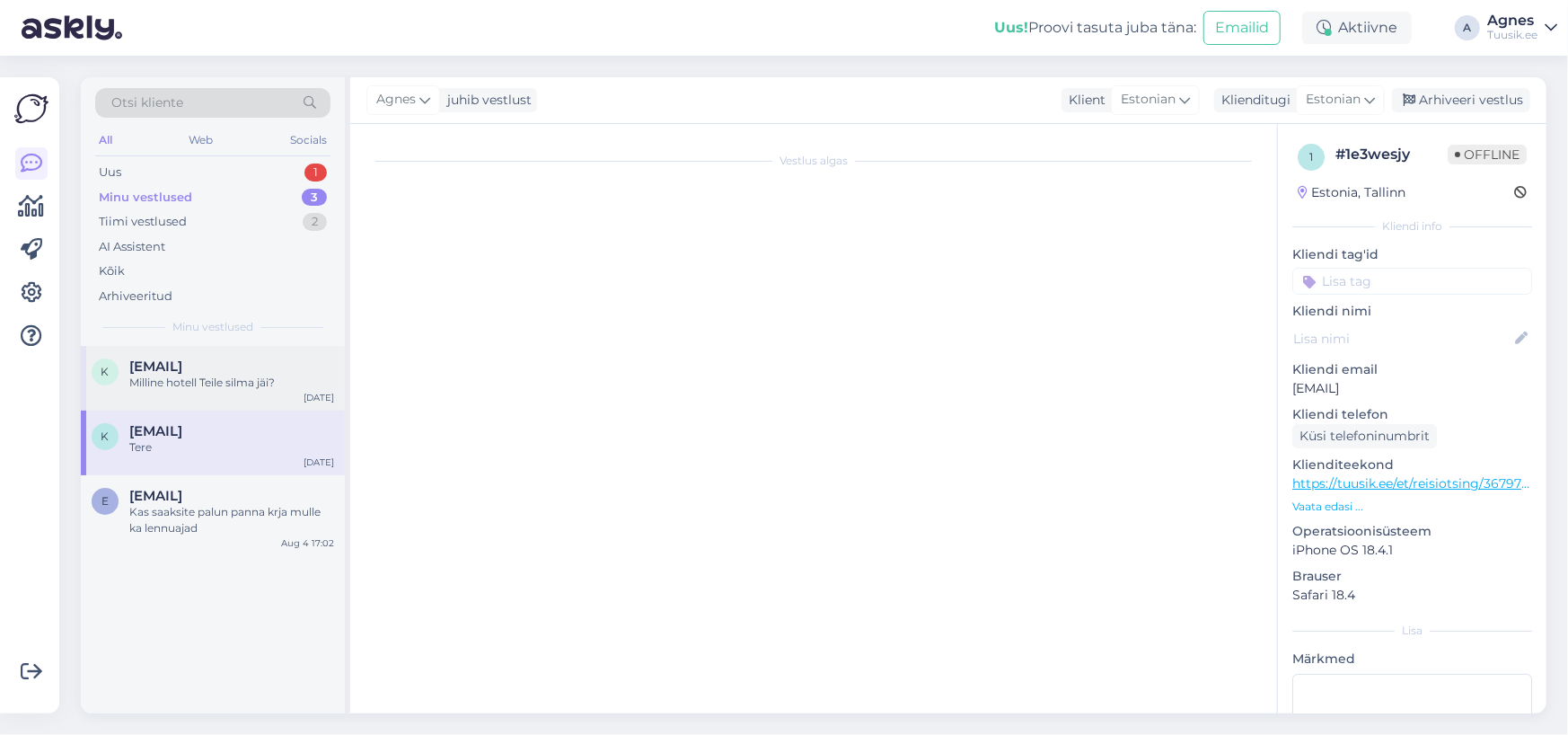 scroll, scrollTop: 87, scrollLeft: 0, axis: vertical 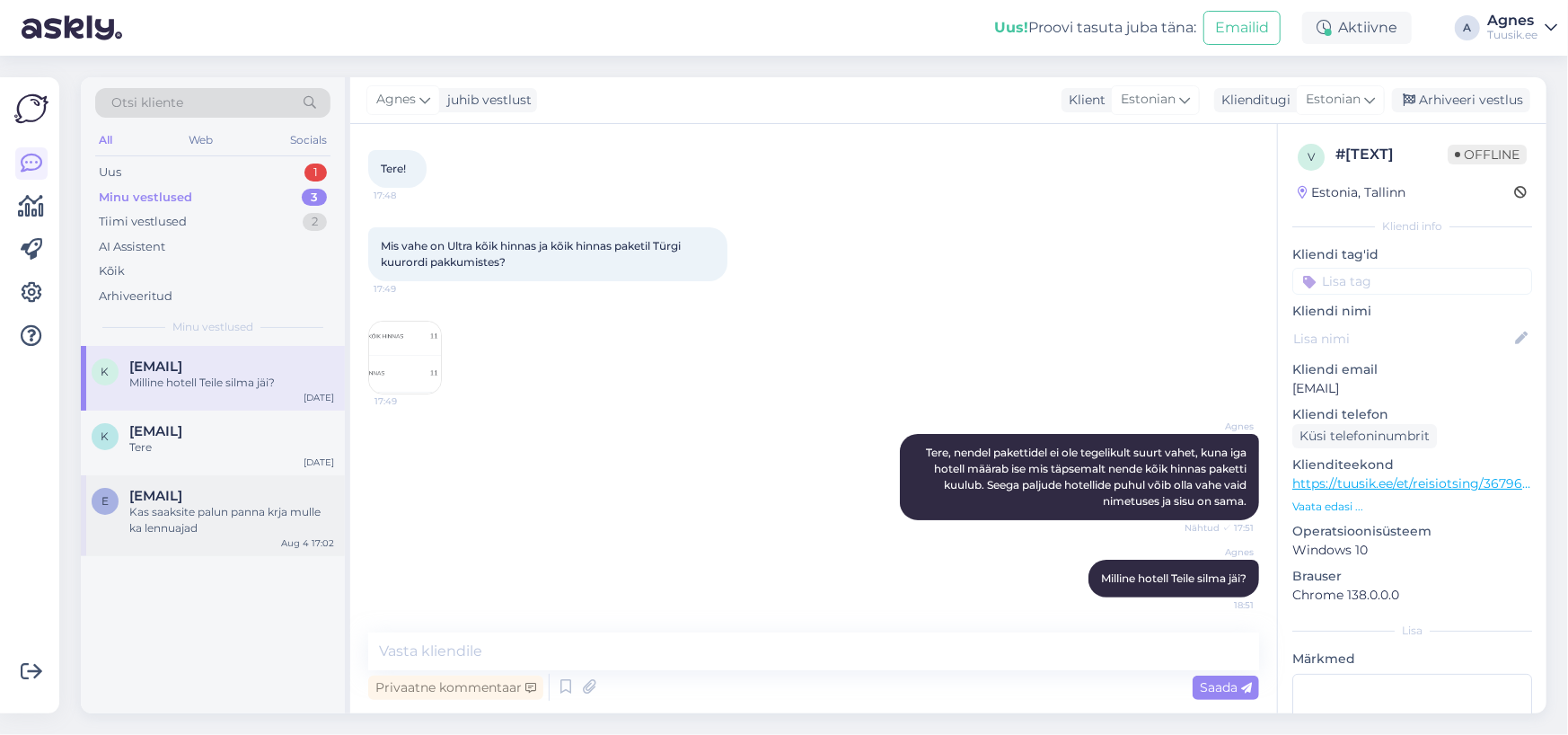 click on "Kas saaksite palun panna krja mulle ka lennuajad" at bounding box center (232, 520) 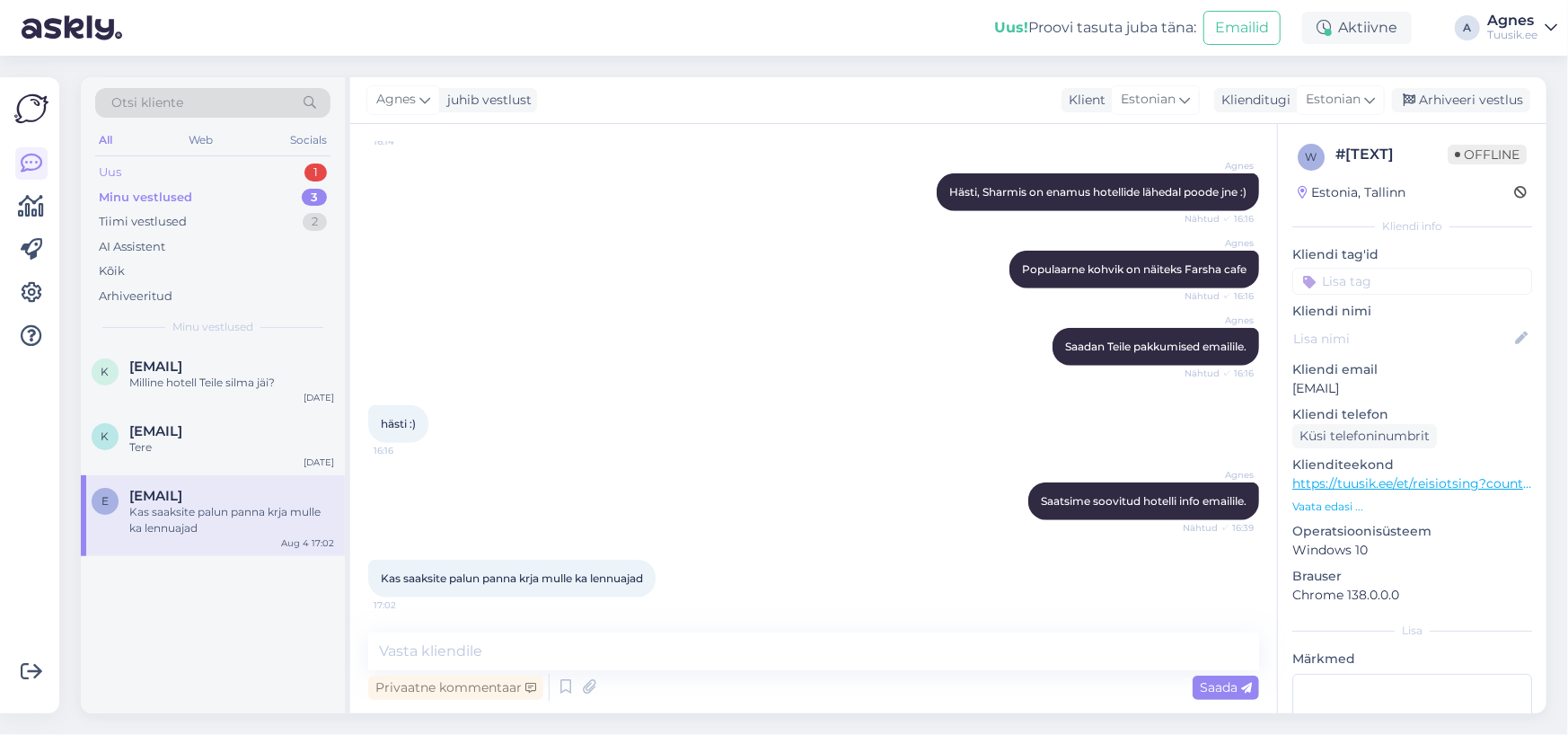 click on "Uus 1" at bounding box center [213, 173] 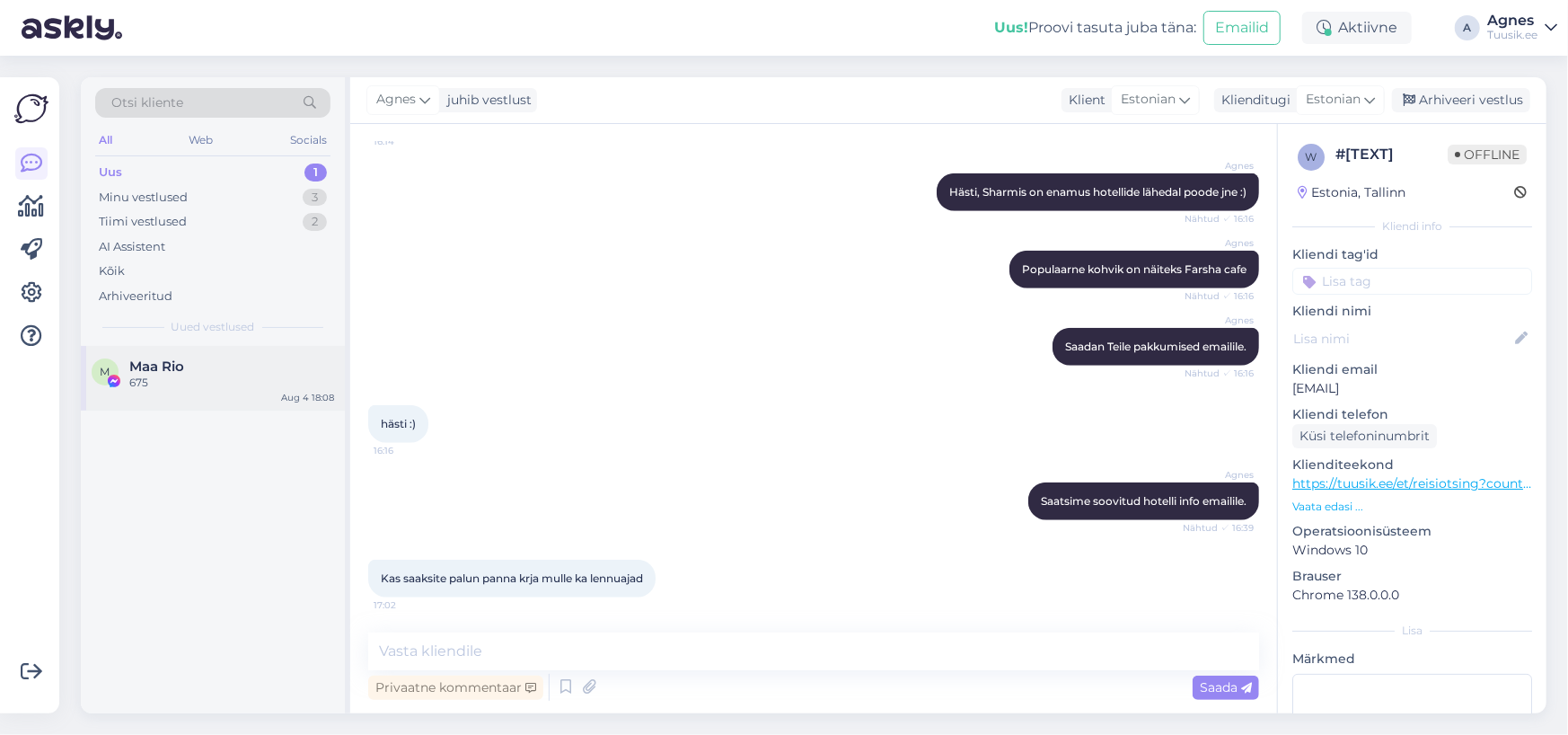 click on "[CITY] [NAME]" at bounding box center [232, 367] 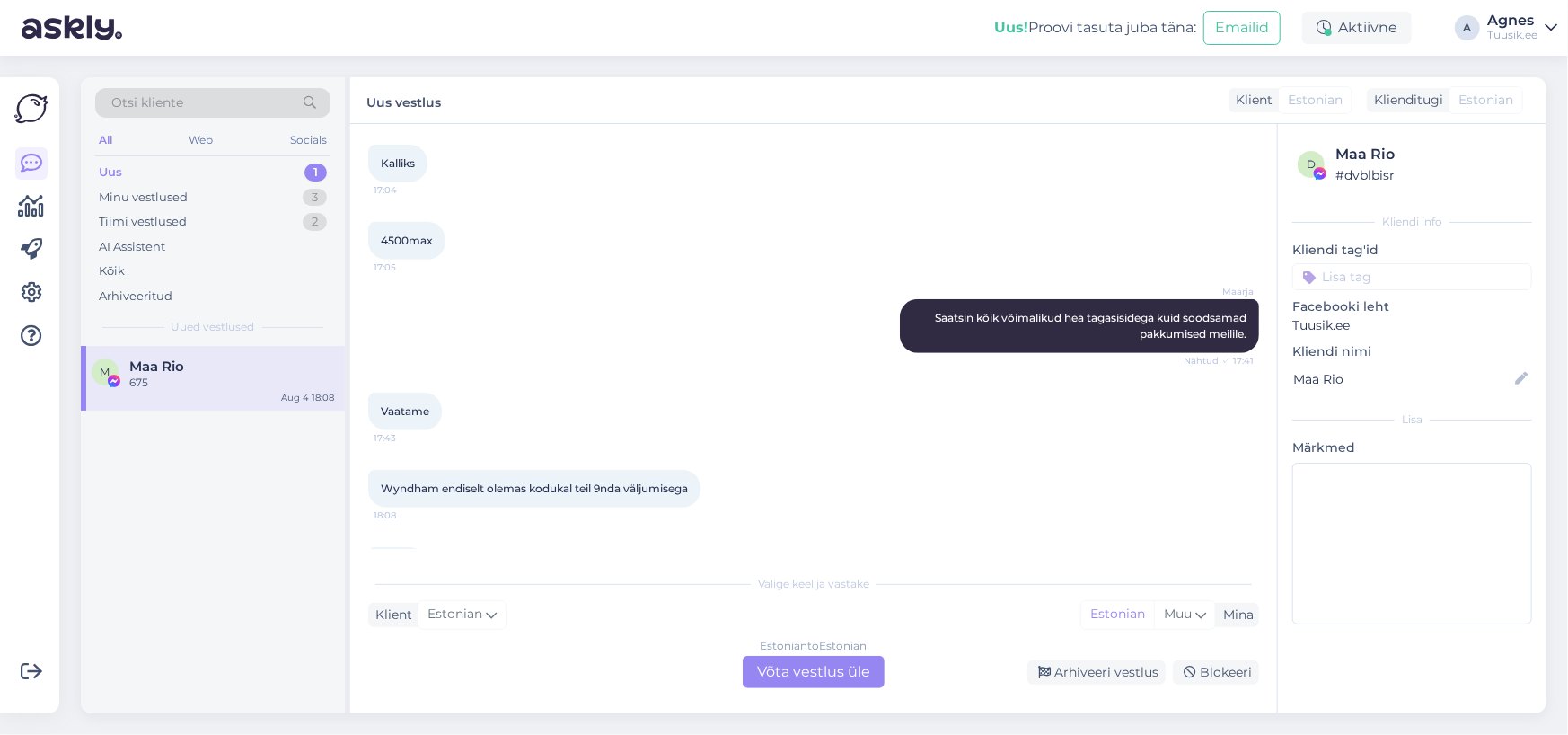 scroll, scrollTop: 9320, scrollLeft: 0, axis: vertical 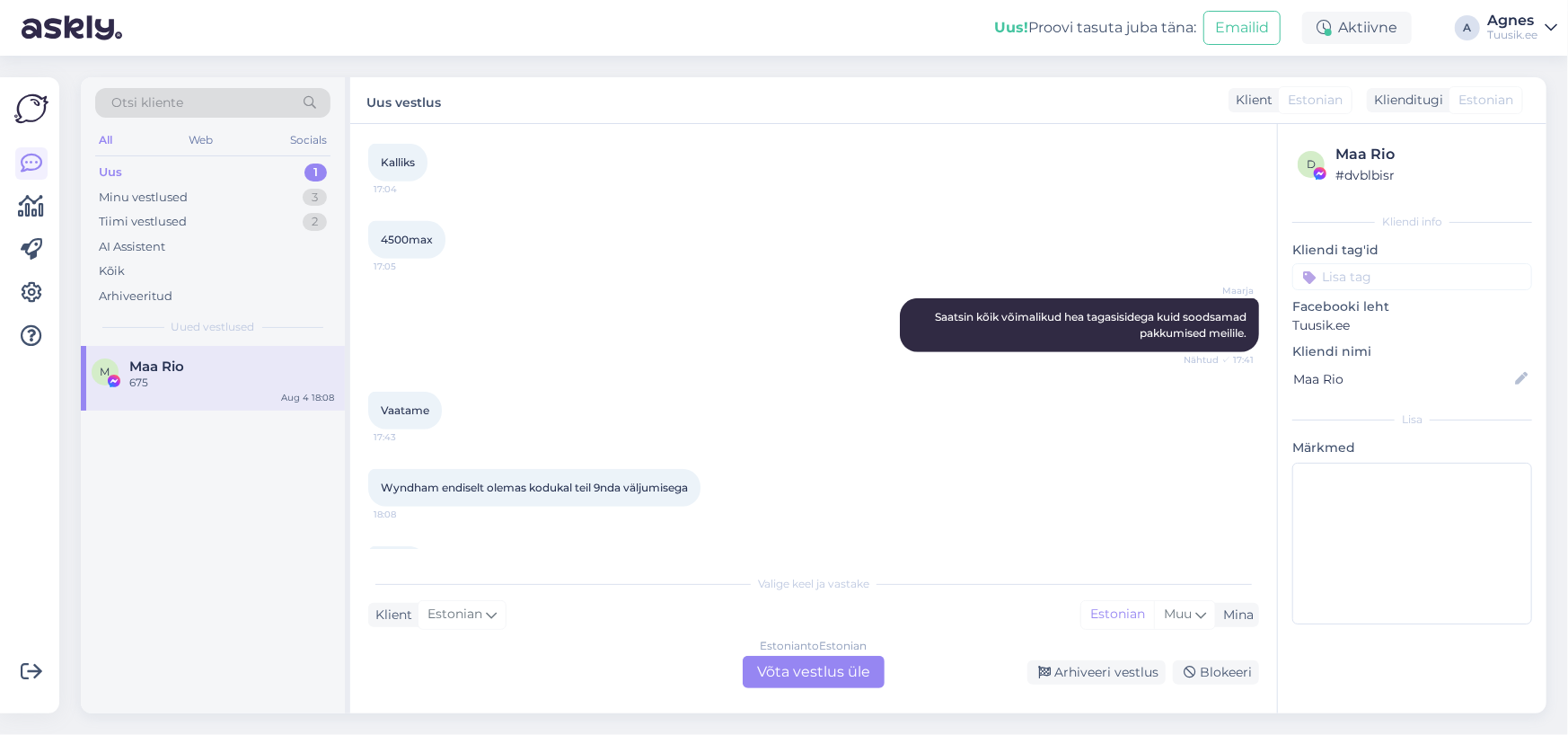 click on "Estonian  to  Estonian Võta vestlus üle" at bounding box center [814, 672] 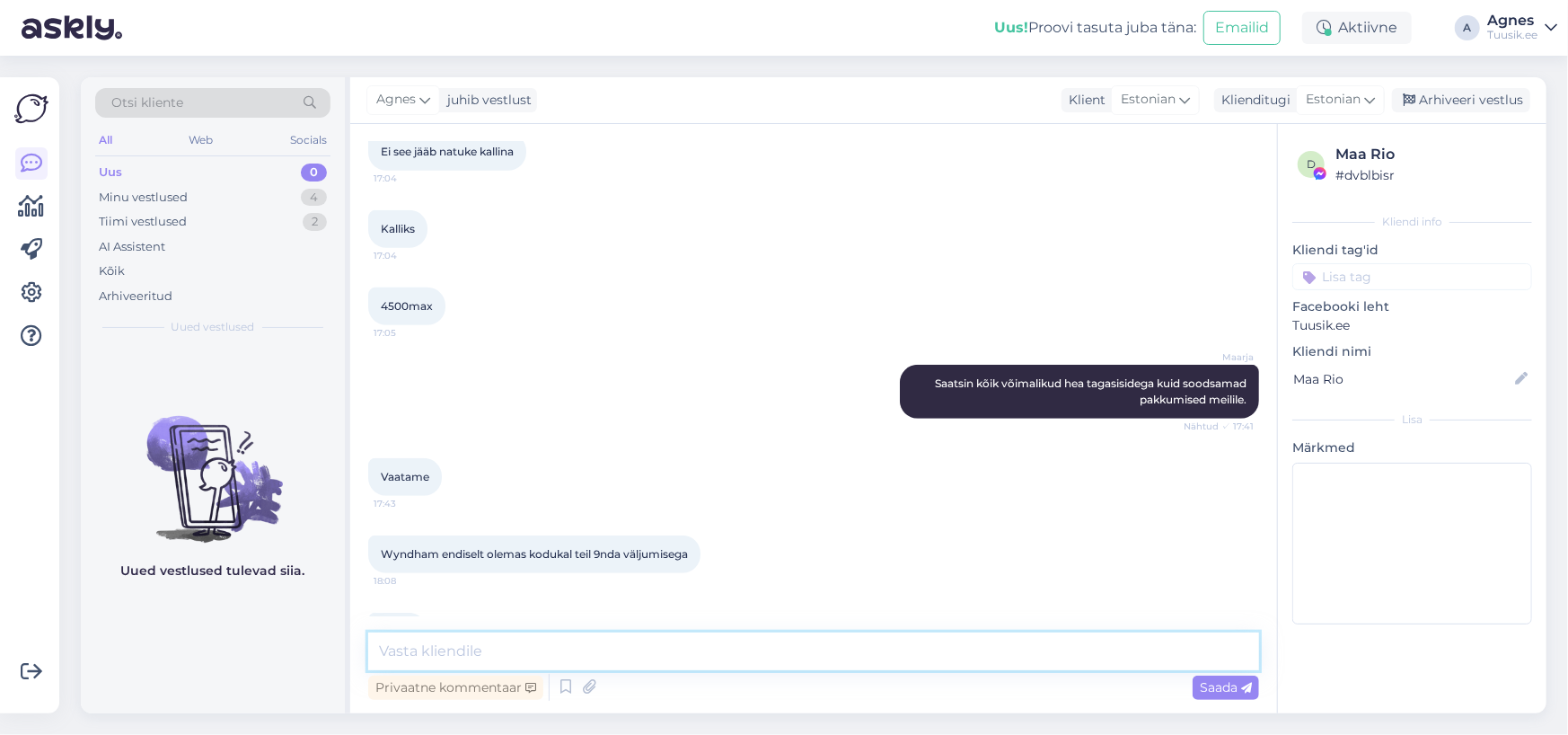 click at bounding box center (814, 651) 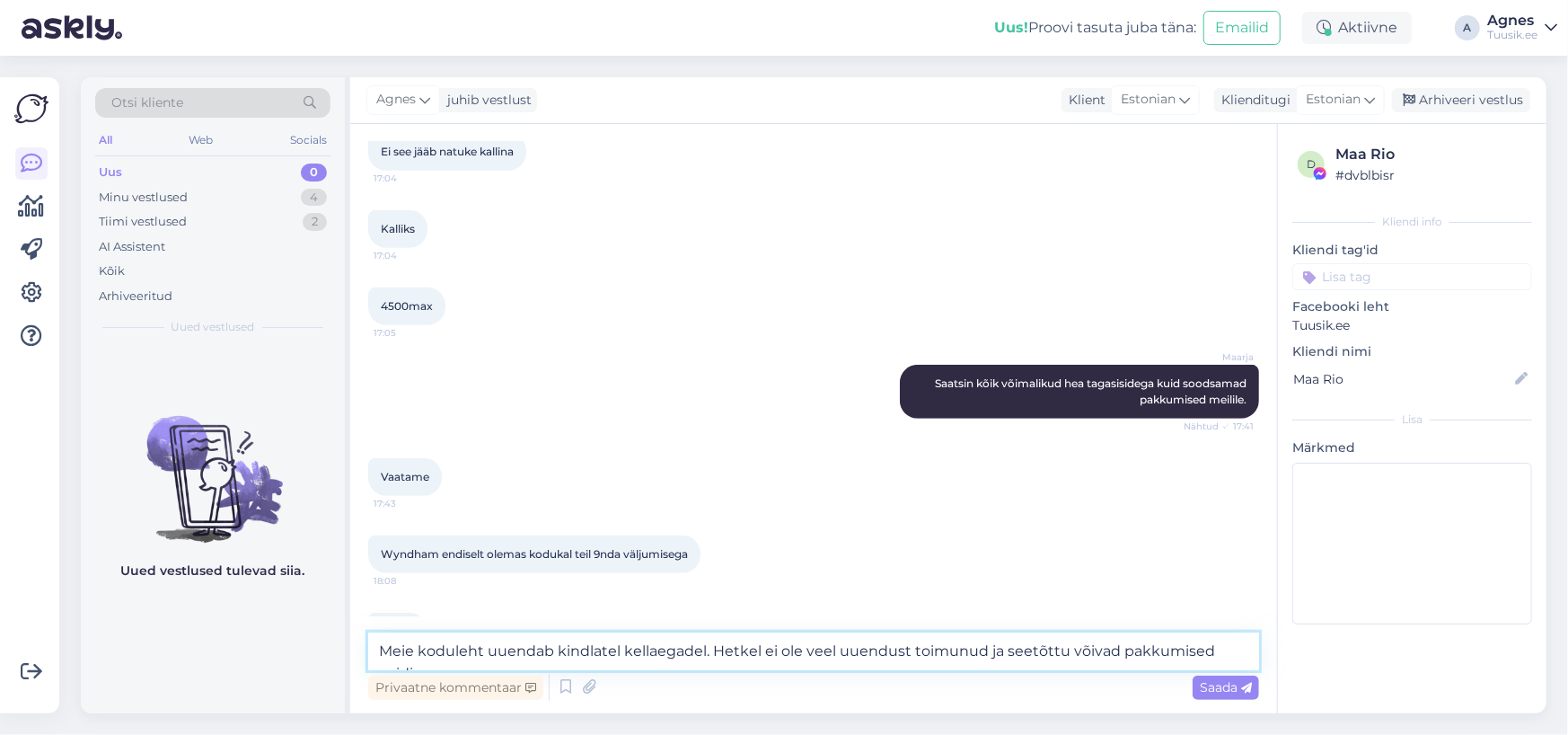 scroll, scrollTop: 9274, scrollLeft: 0, axis: vertical 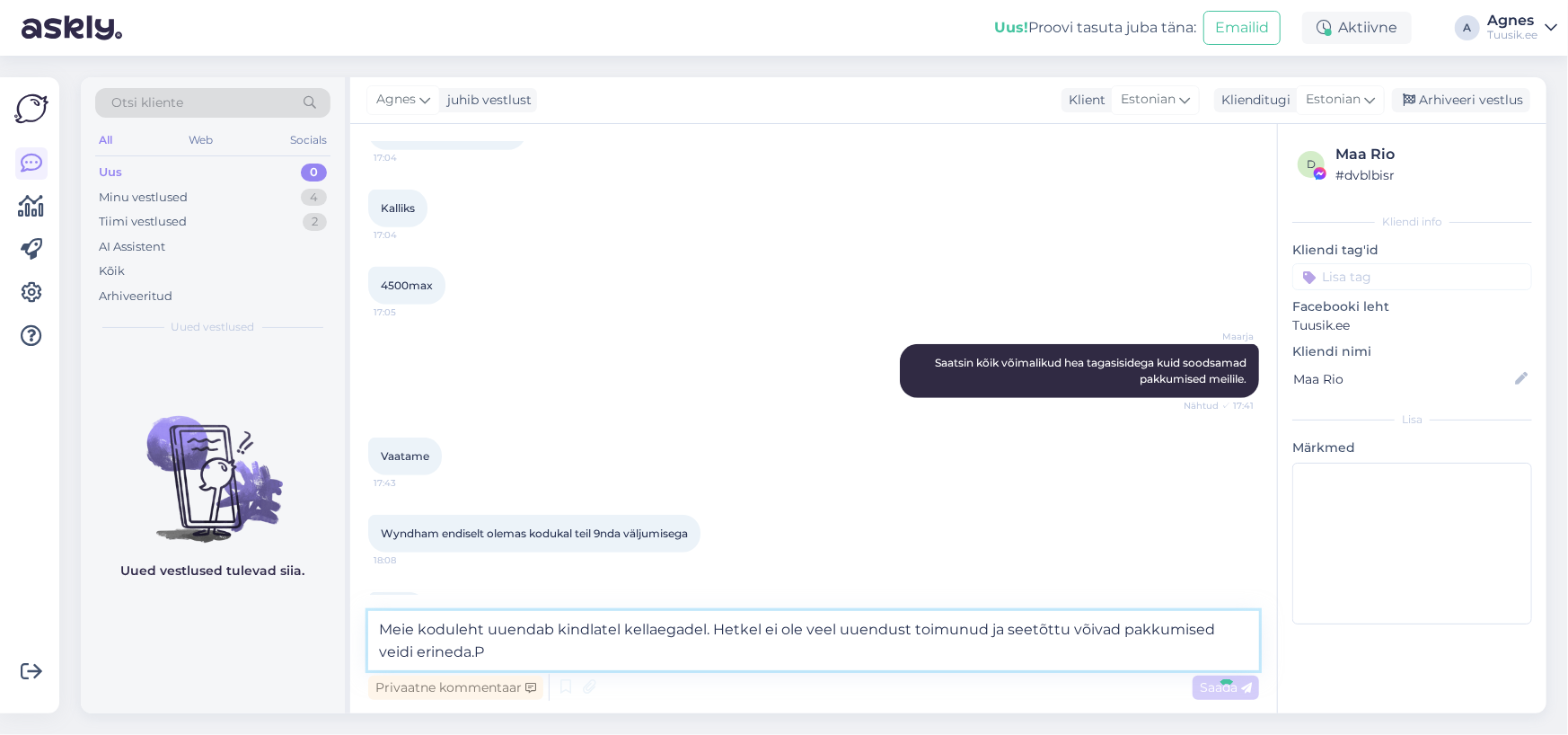 type on "Meie koduleht uuendab kindlatel kellaegadel. Hetkel ei ole veel uuendust toimunud ja seetõttu võivad pakkumised veidi erineda." 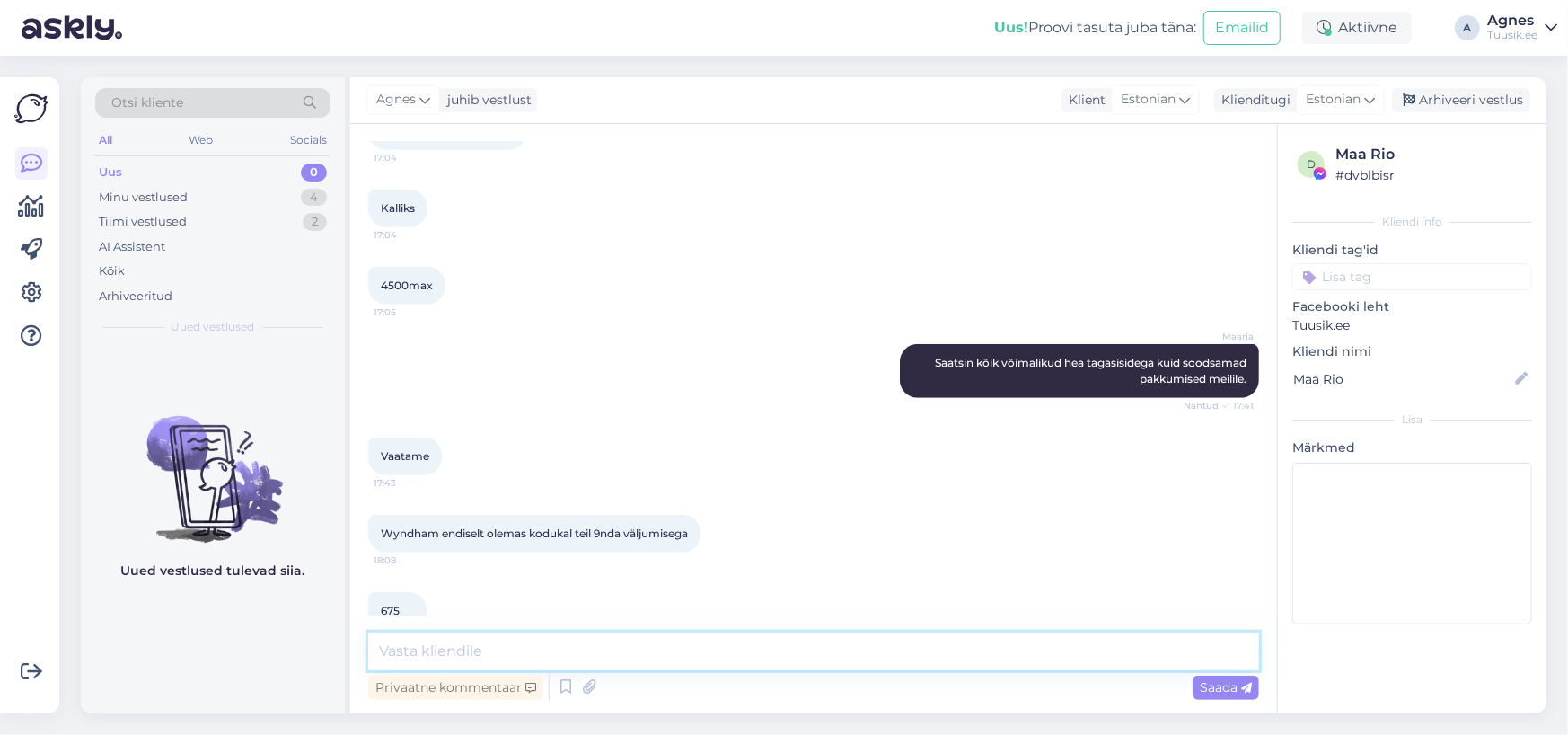 scroll, scrollTop: 9363, scrollLeft: 0, axis: vertical 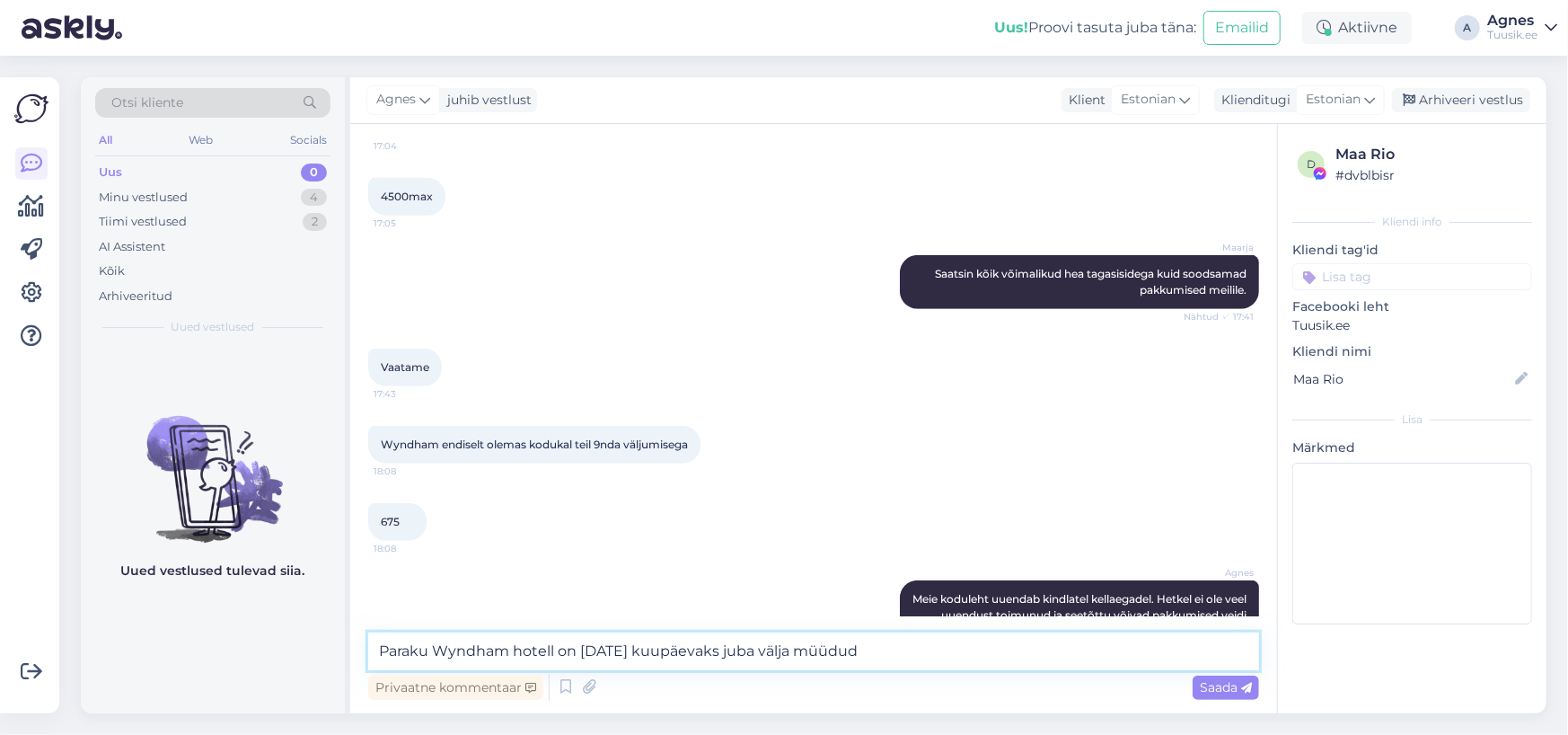 type on "Paraku Wyndham hotell on 09.08 kuupäevaks juba välja müüdud." 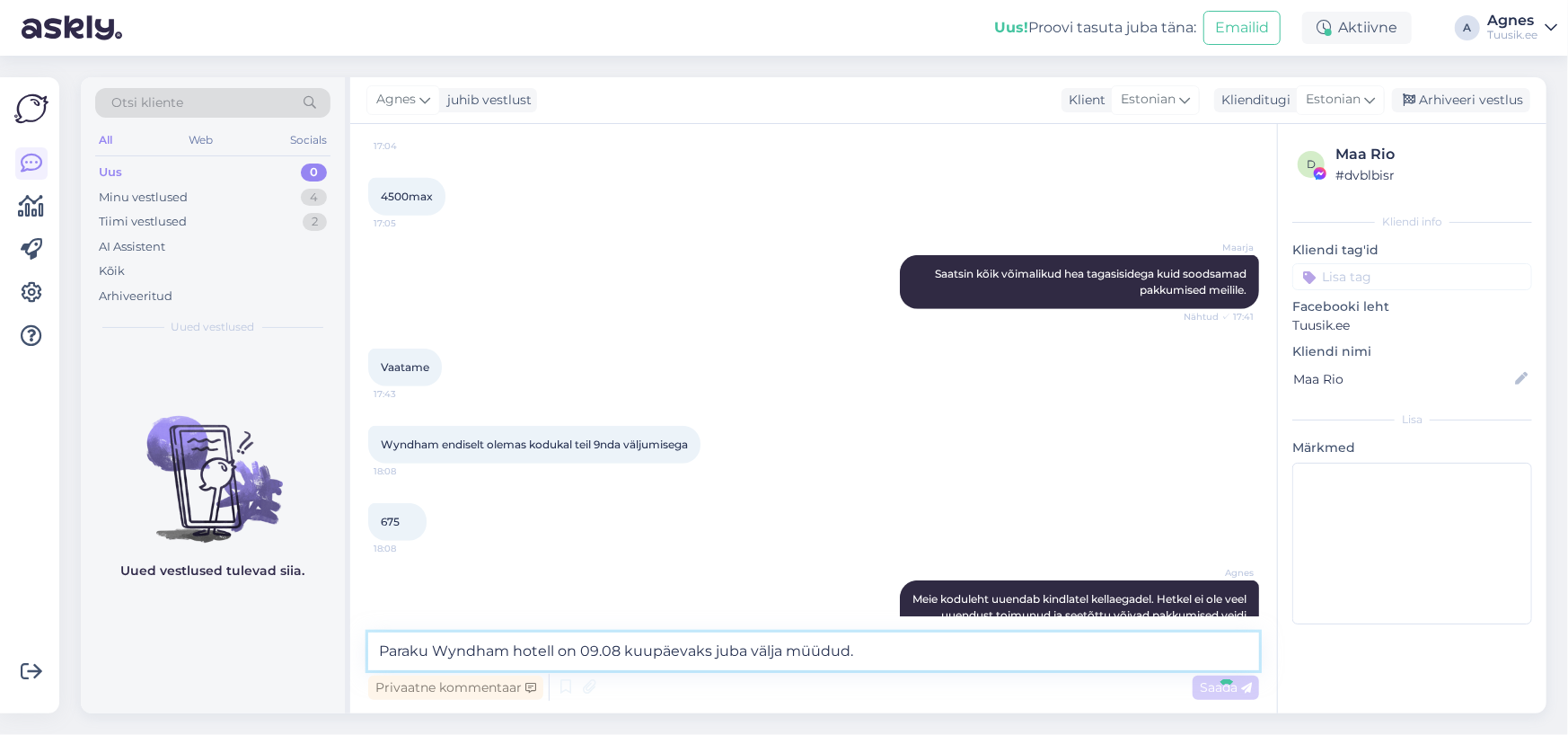 type 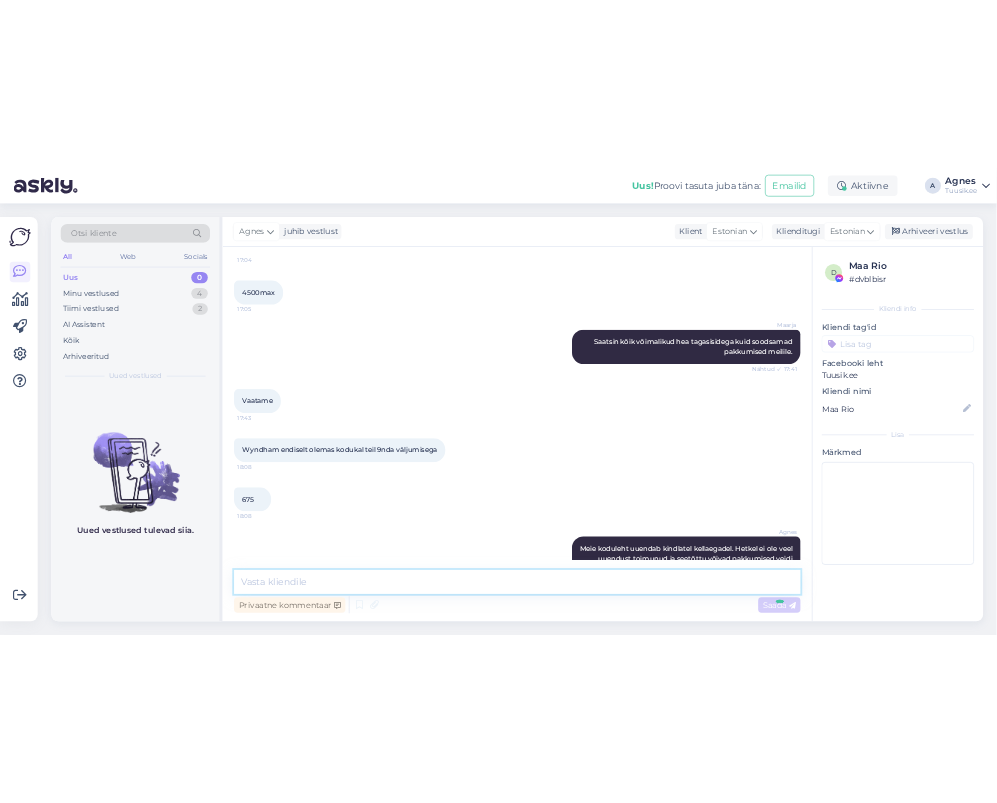 scroll, scrollTop: 10524, scrollLeft: 0, axis: vertical 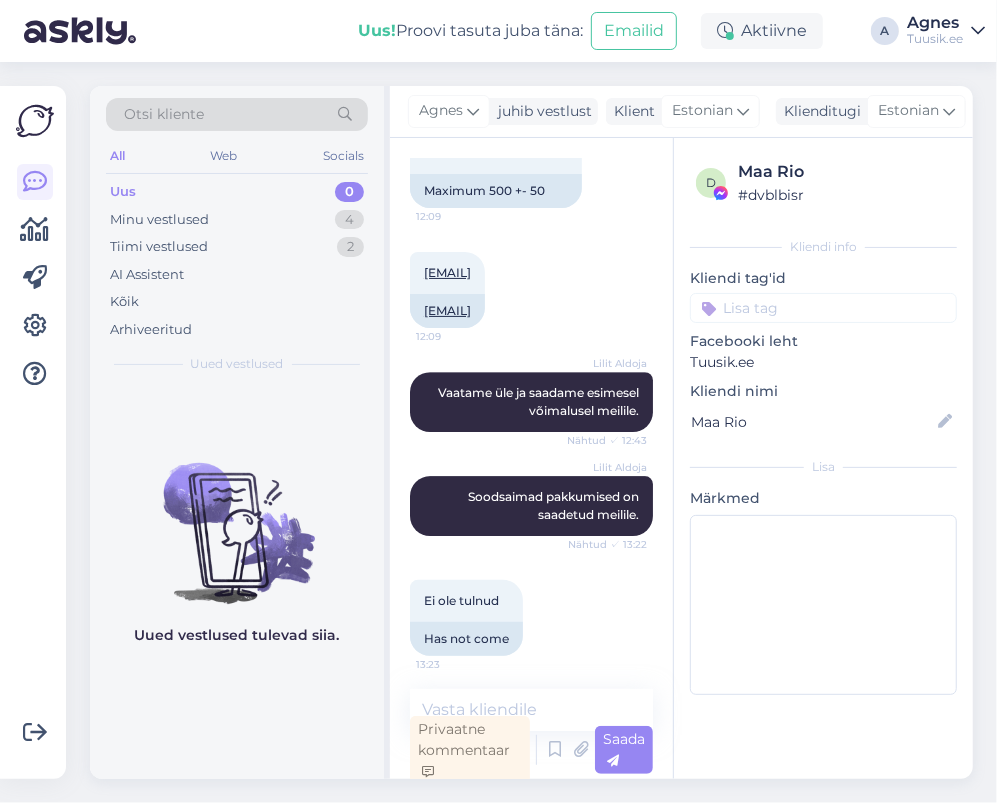 drag, startPoint x: 573, startPoint y: 378, endPoint x: 366, endPoint y: 365, distance: 207.4078 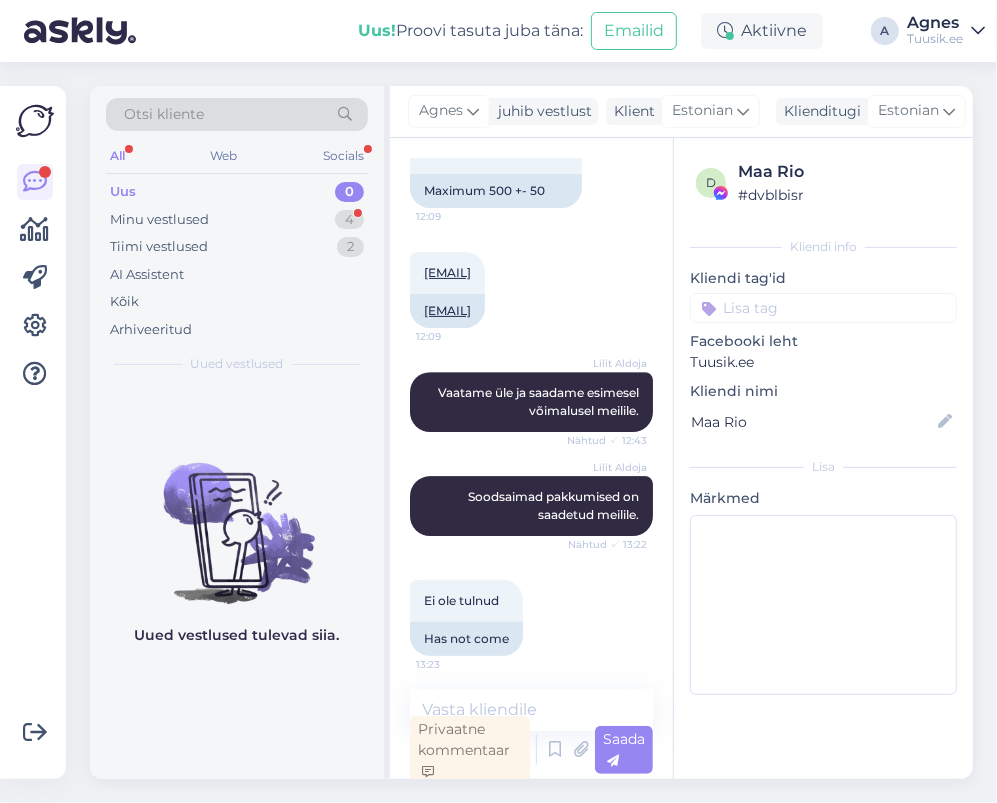 scroll, scrollTop: 11955, scrollLeft: 0, axis: vertical 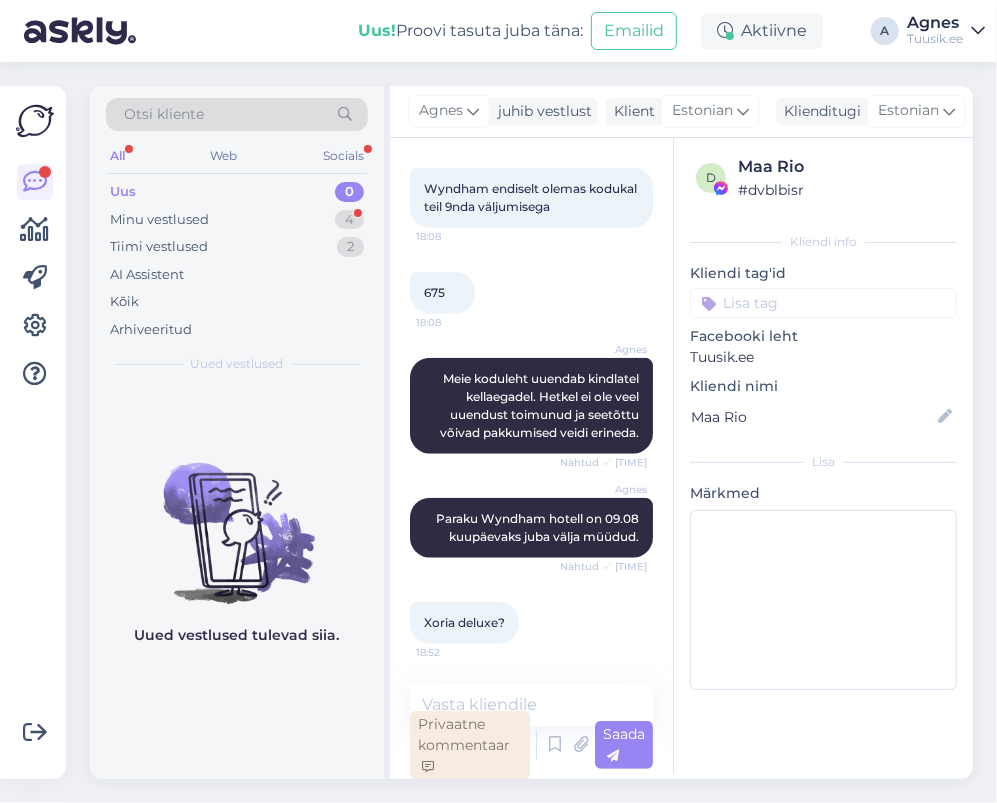 click on "Privaatne kommentaar" at bounding box center (470, 745) 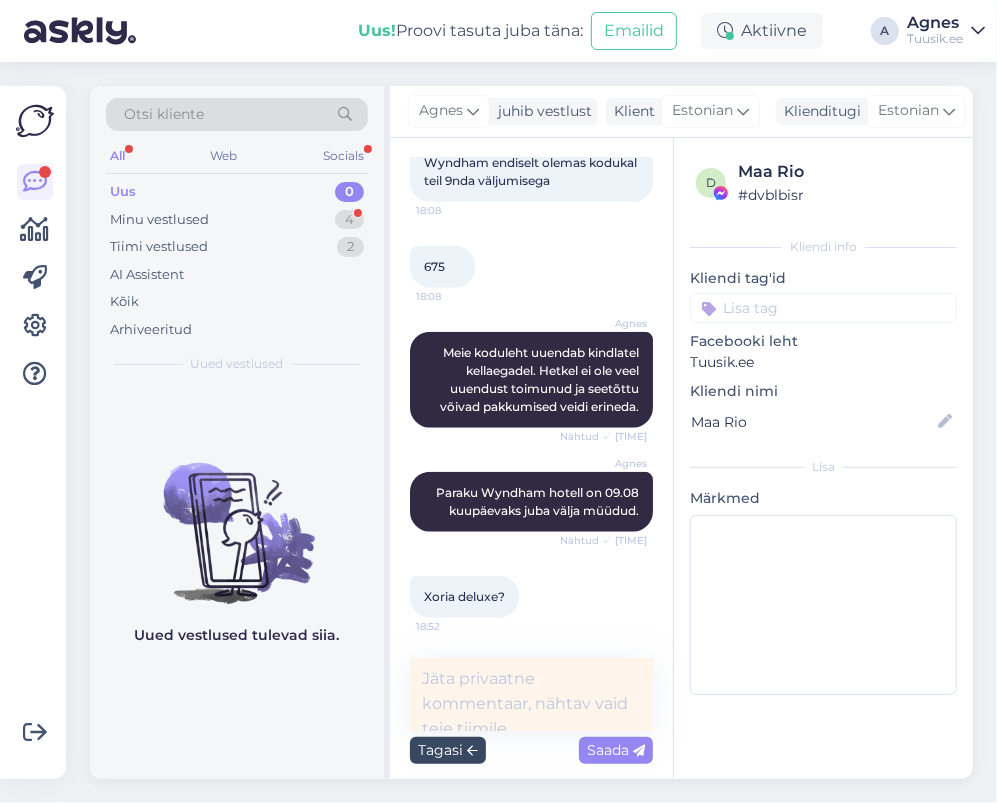 drag, startPoint x: 459, startPoint y: 749, endPoint x: 300, endPoint y: 669, distance: 177.99158 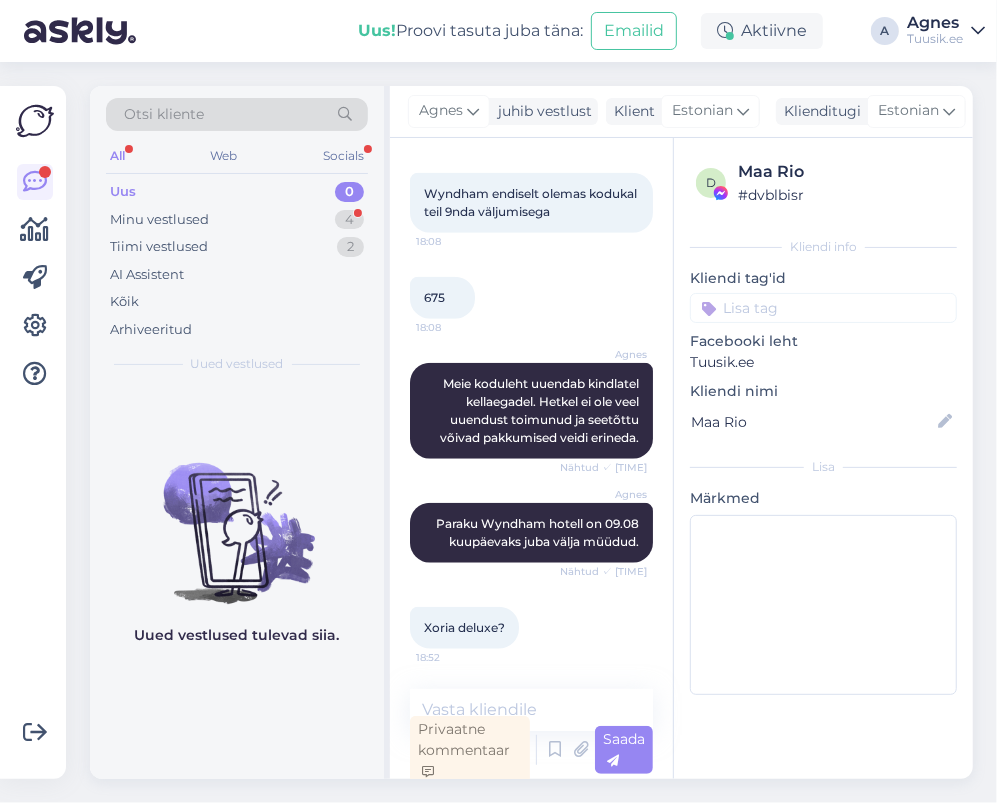scroll, scrollTop: 11954, scrollLeft: 0, axis: vertical 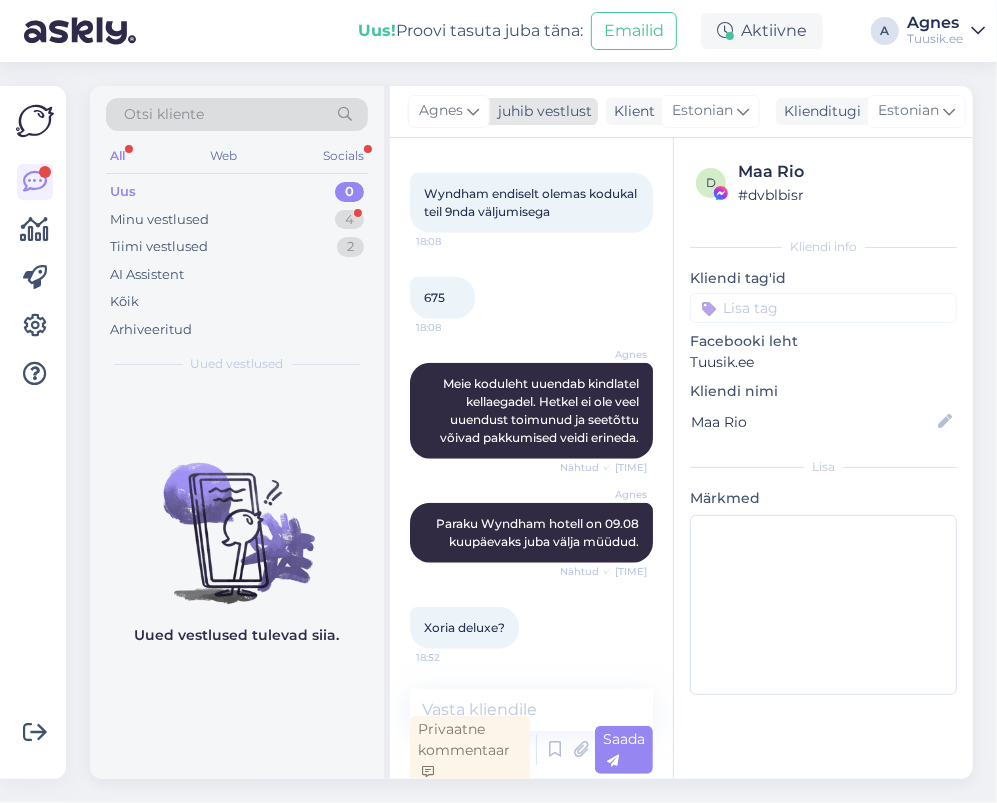 click on "Agnes" at bounding box center (441, 111) 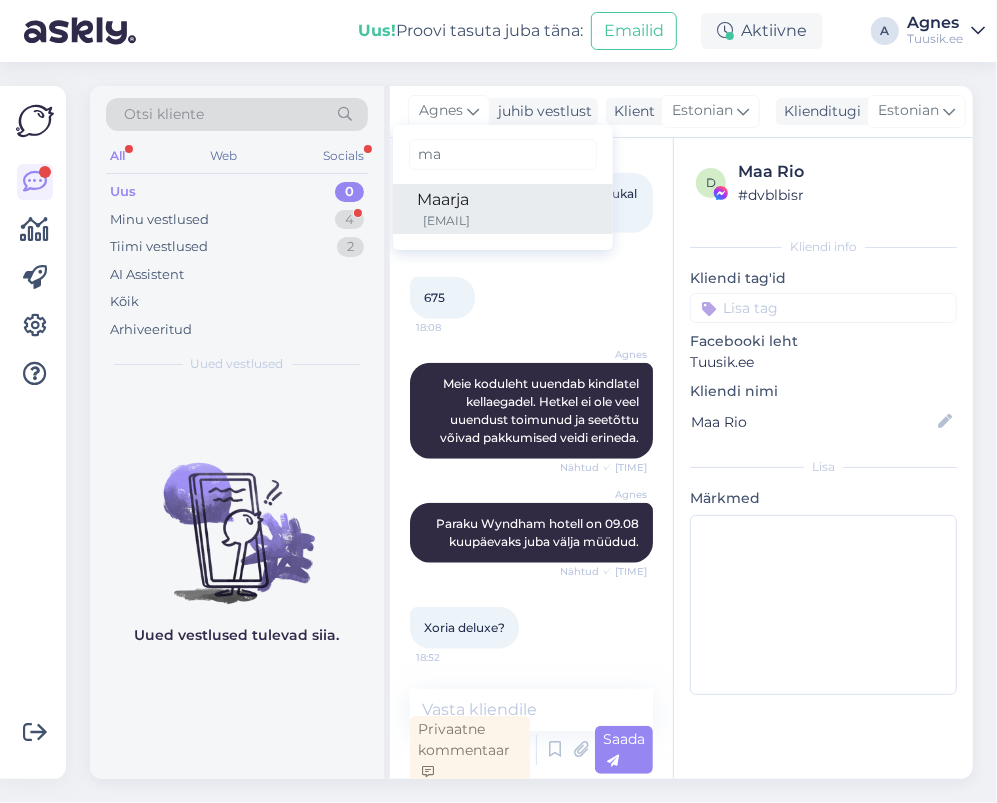 type on "ma" 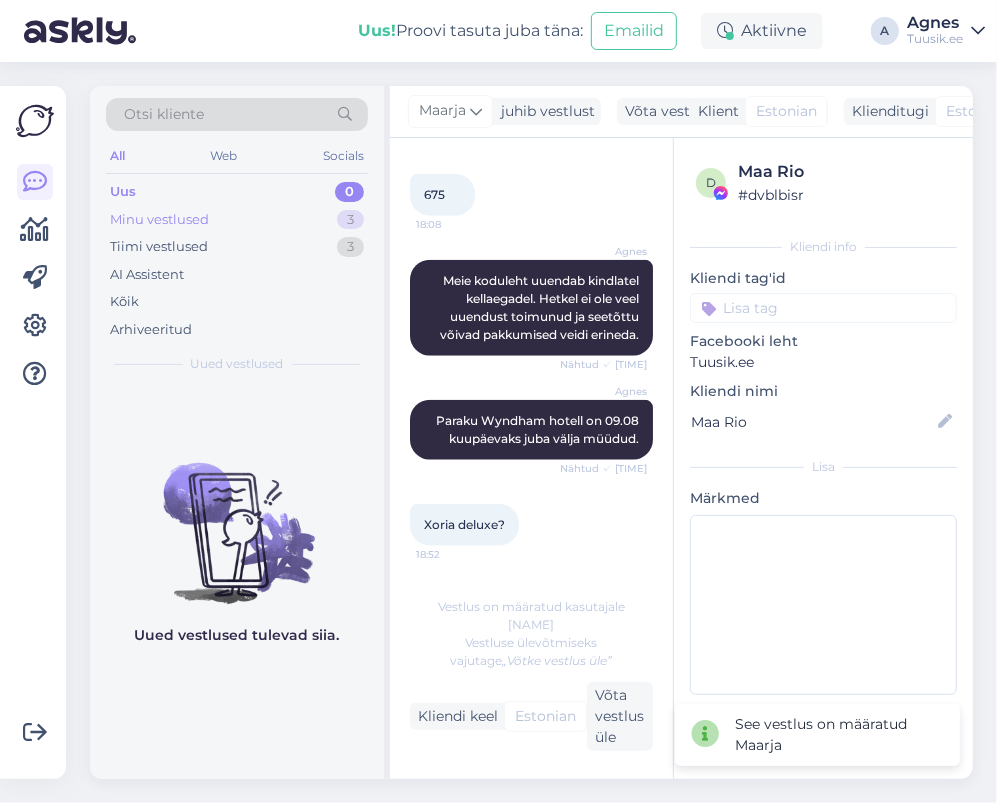 click on "Minu vestlused 3" at bounding box center [237, 220] 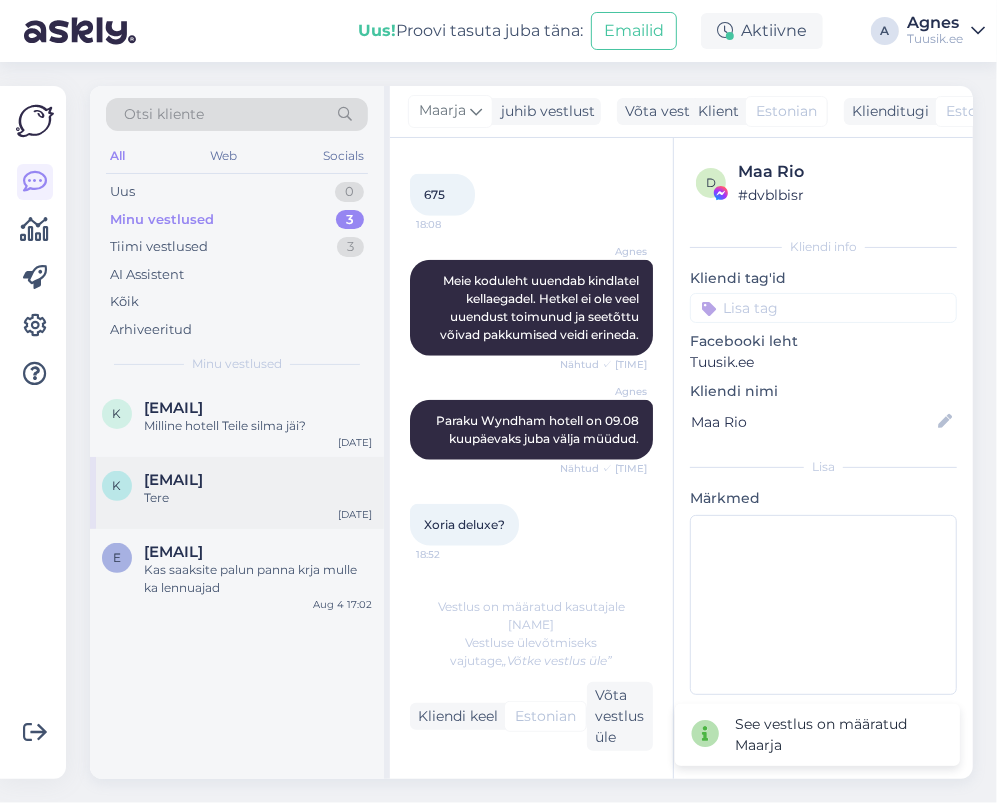 click on "Aug 4 18:43" at bounding box center (355, 514) 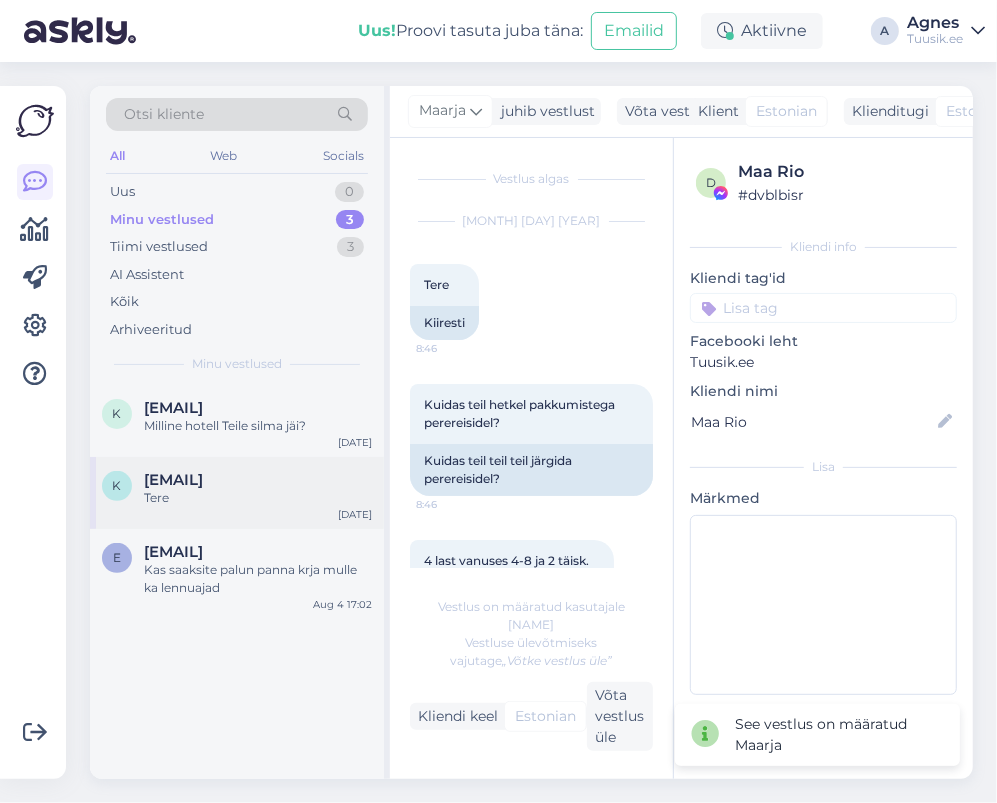 scroll, scrollTop: 5, scrollLeft: 0, axis: vertical 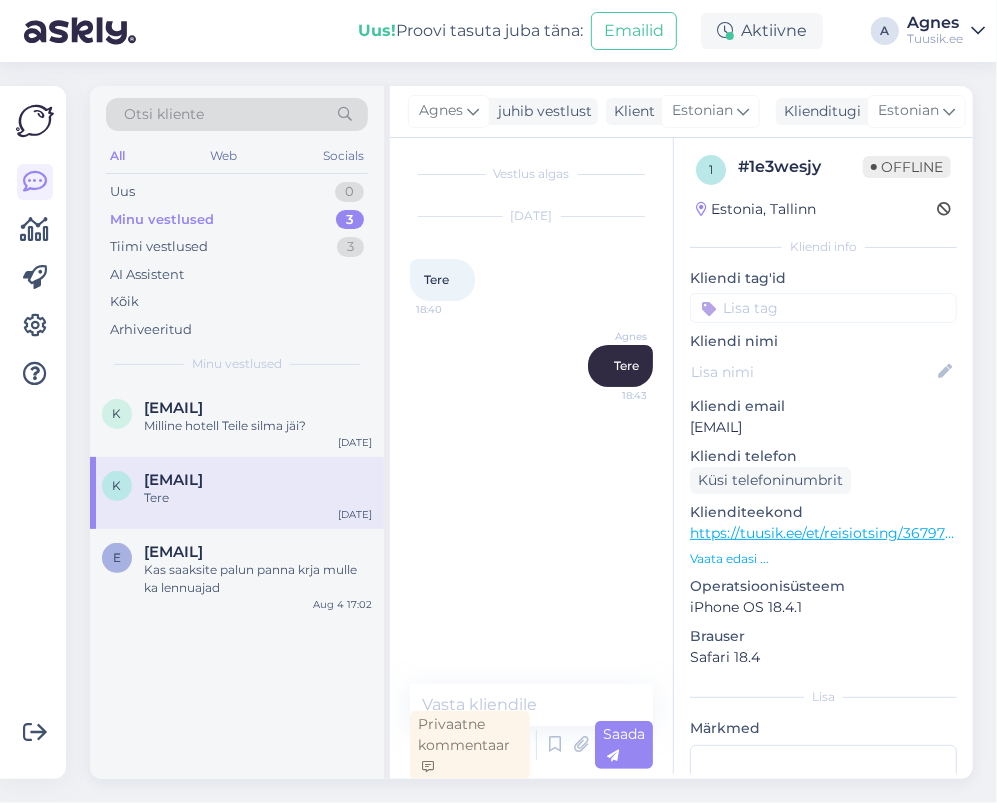 click on "Klienditeekond" at bounding box center (823, 512) 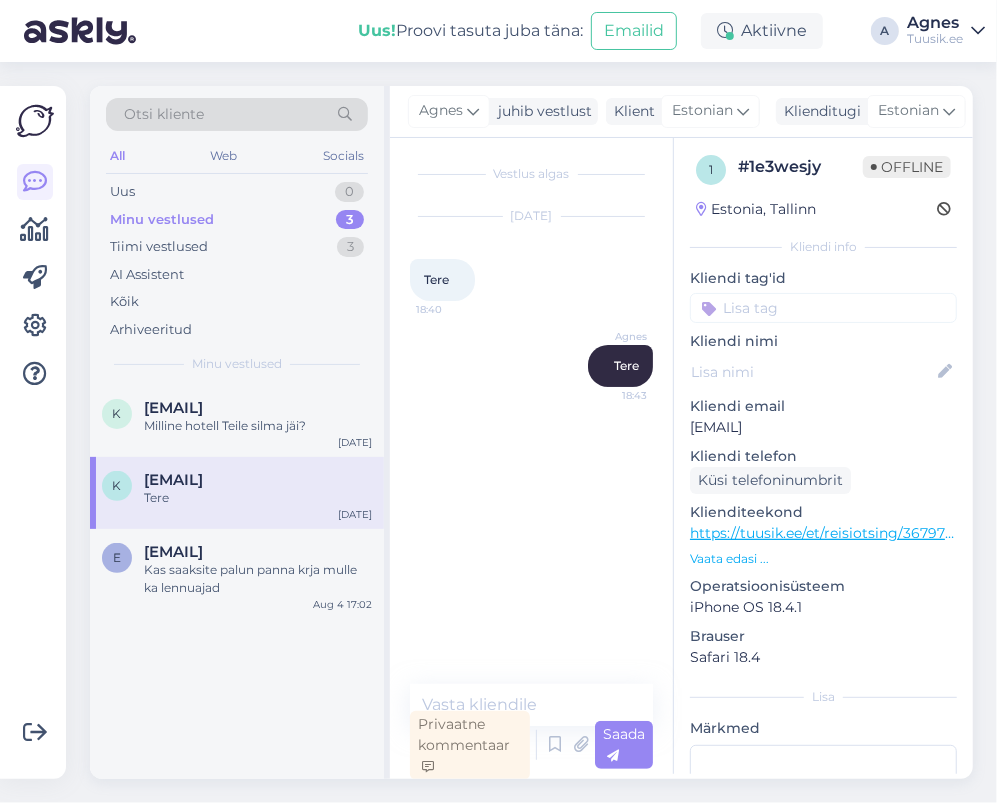 click on "https://tuusik.ee/et/reisiotsing/367971656" at bounding box center (833, 533) 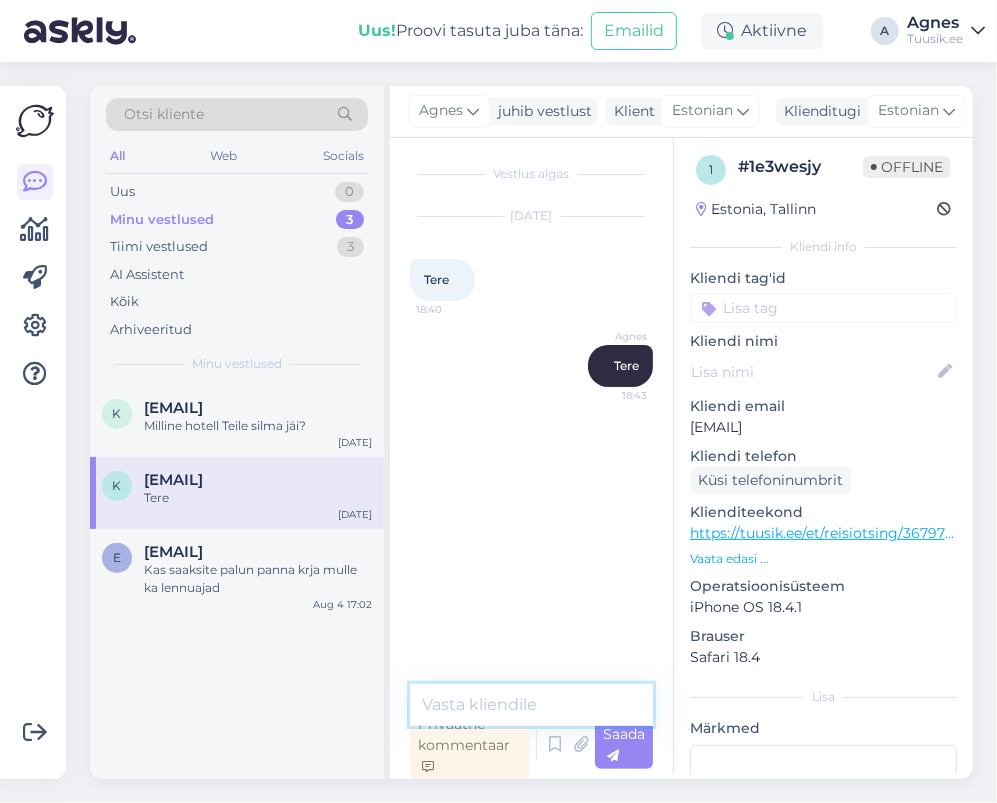 click at bounding box center [531, 705] 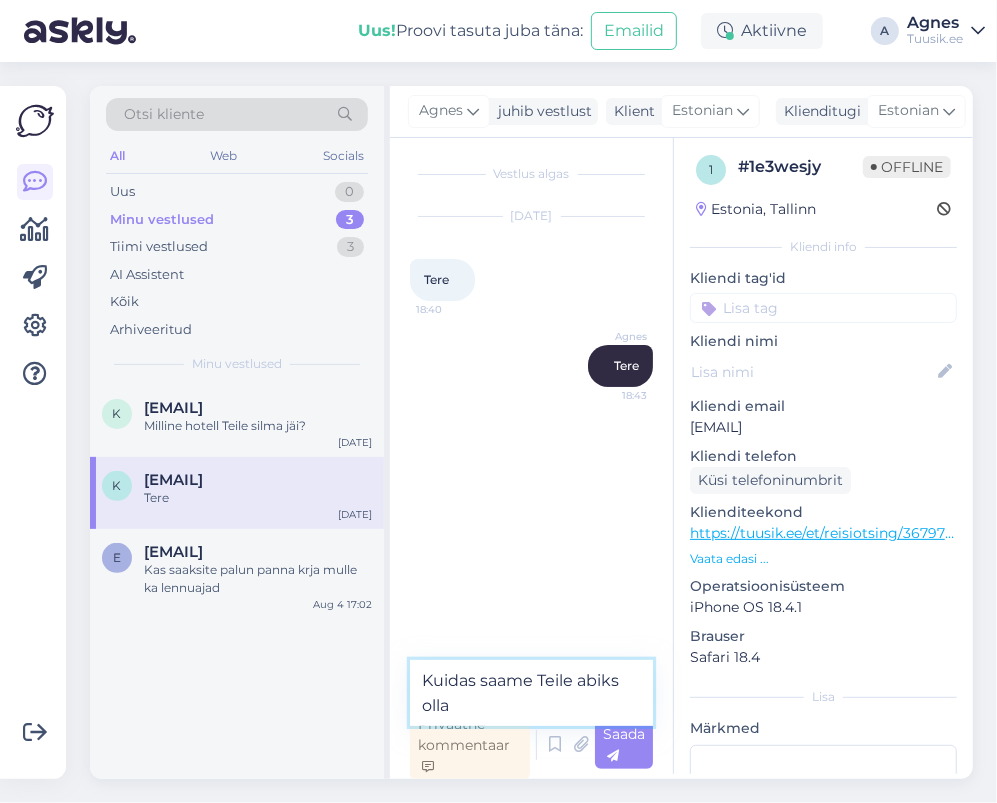 type on "Kuidas saame Teile abiks olla?" 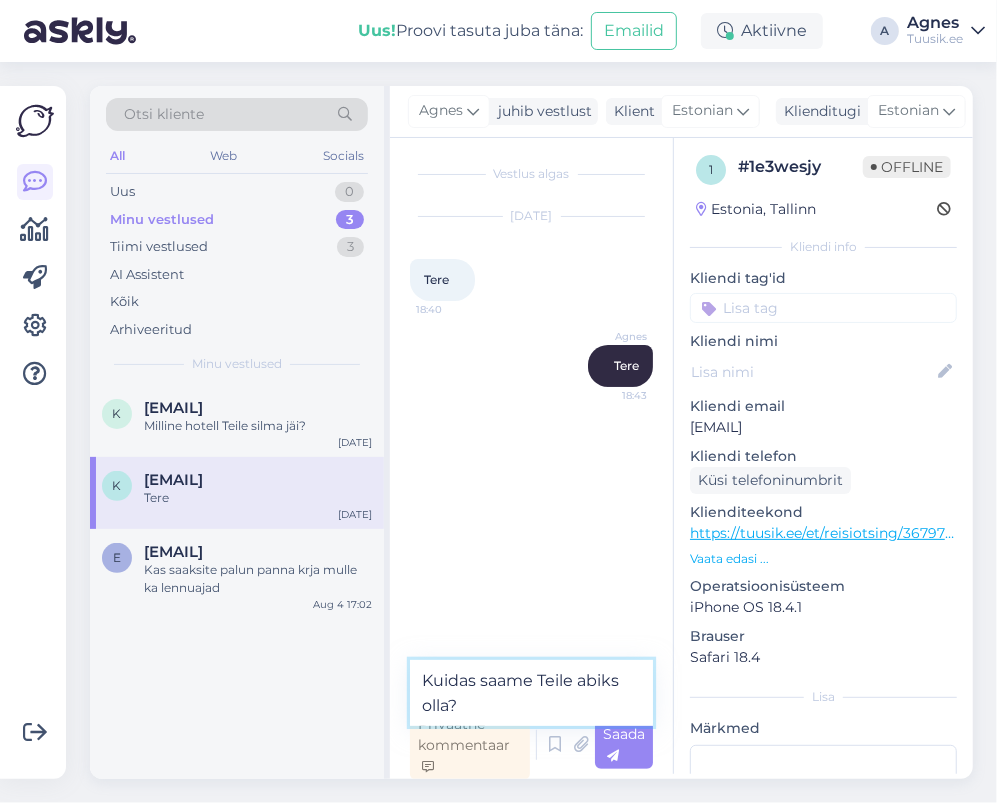 type 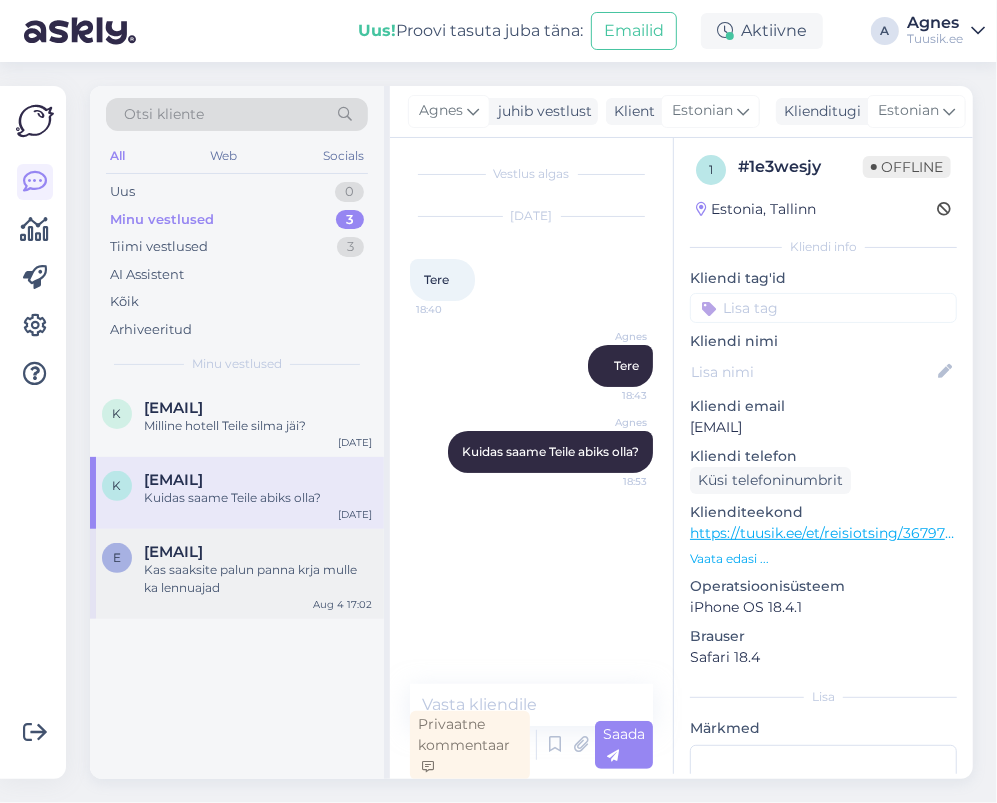 click on "Kas saaksite palun panna krja mulle ka lennuajad" at bounding box center [258, 579] 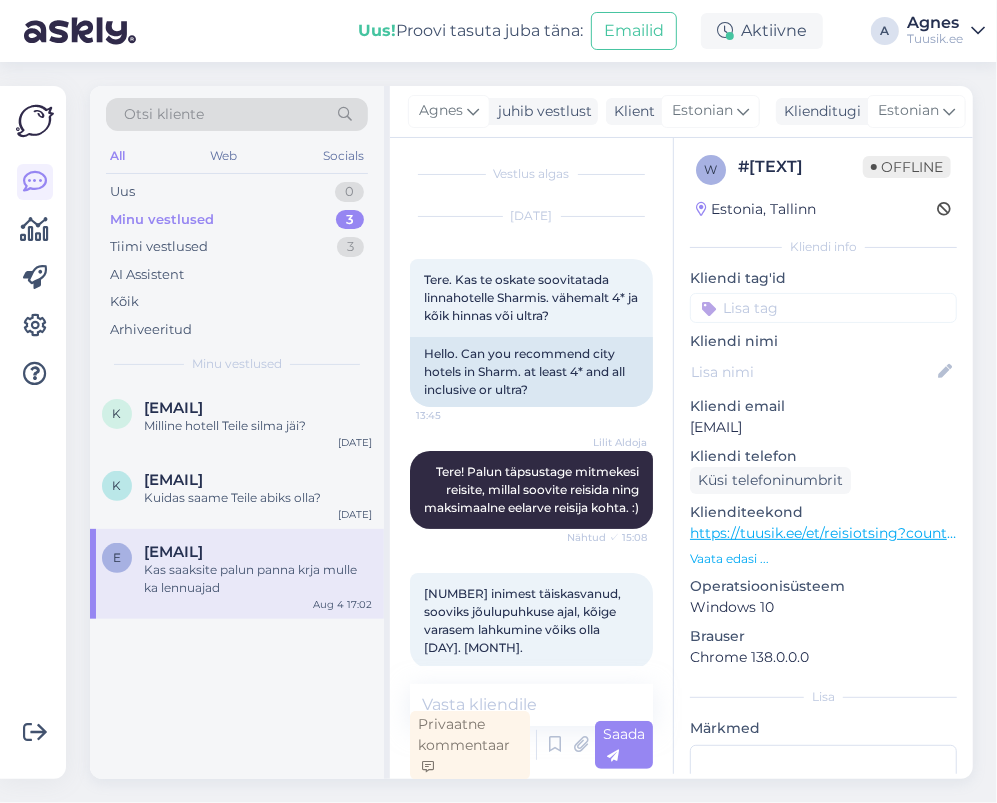 scroll, scrollTop: 1308, scrollLeft: 0, axis: vertical 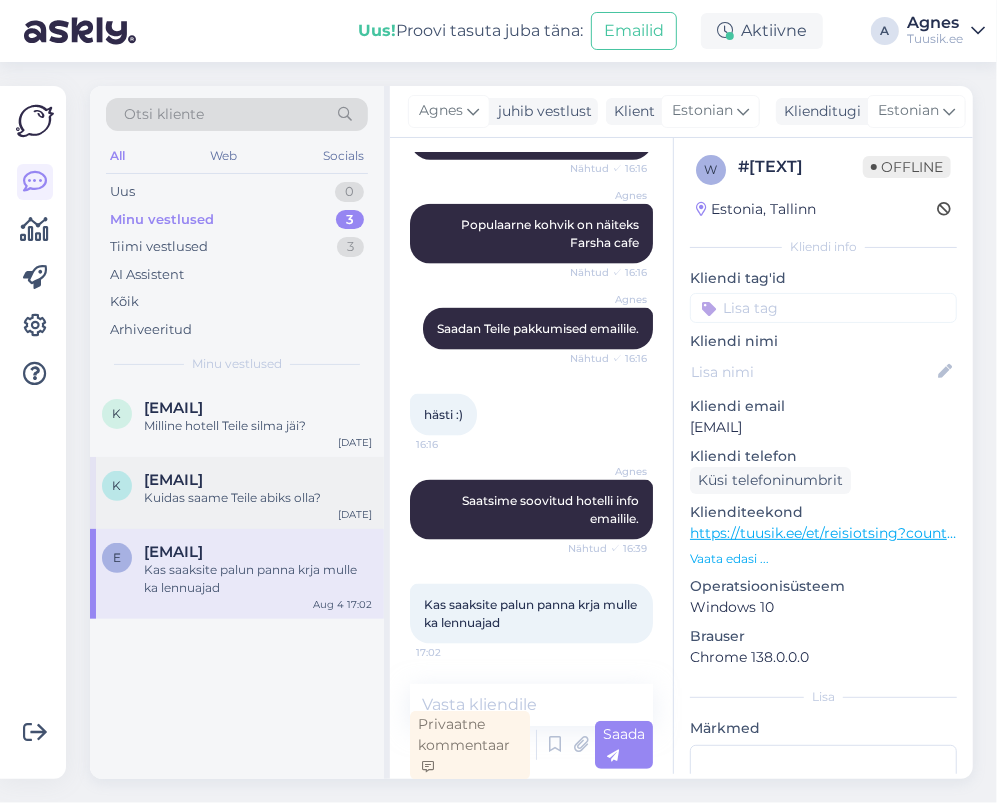 click on "kplluste@gmail.com" at bounding box center [173, 480] 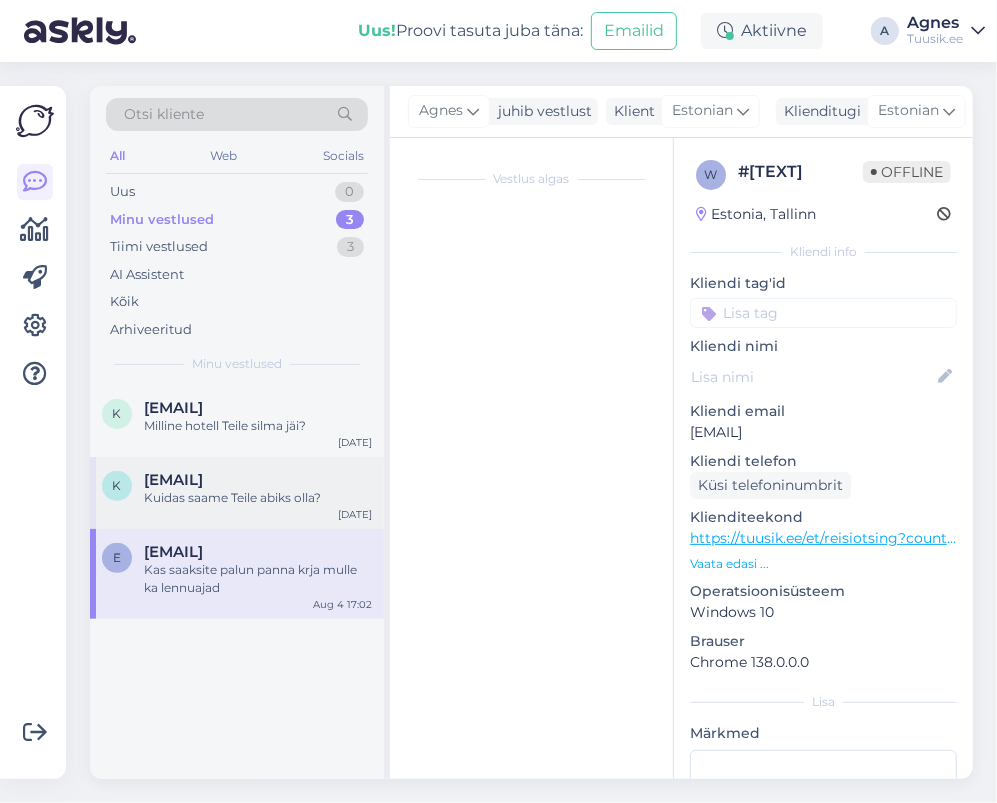 scroll, scrollTop: 0, scrollLeft: 0, axis: both 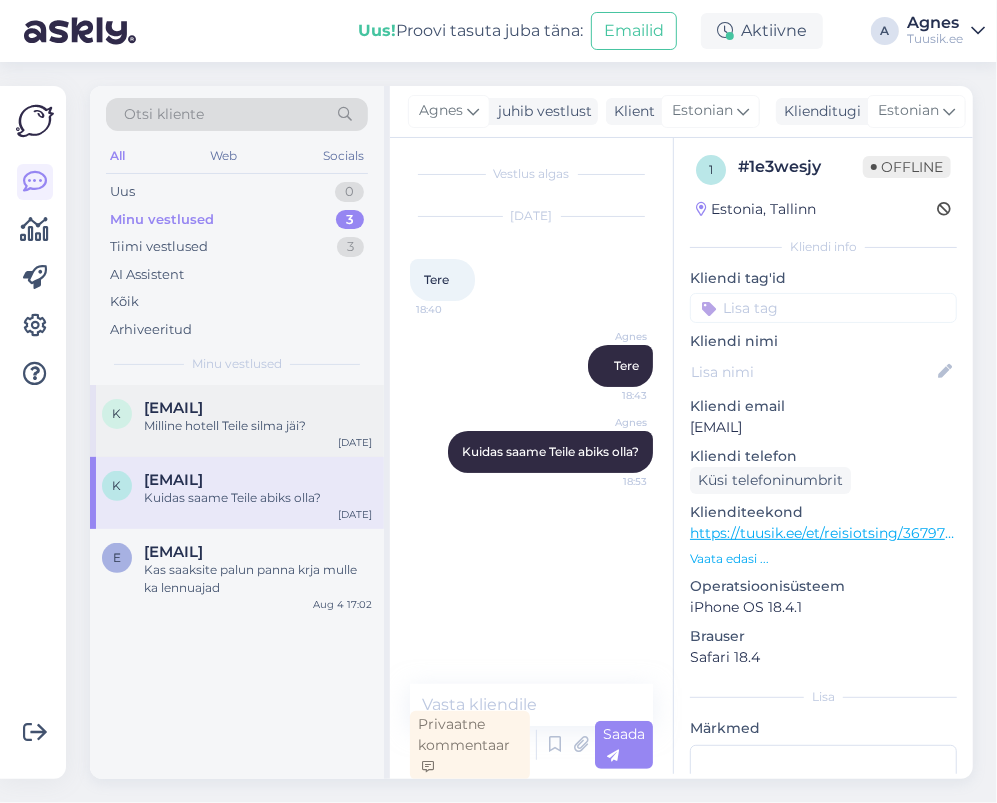 click on "Milline hotell Teile silma jäi?" at bounding box center (258, 426) 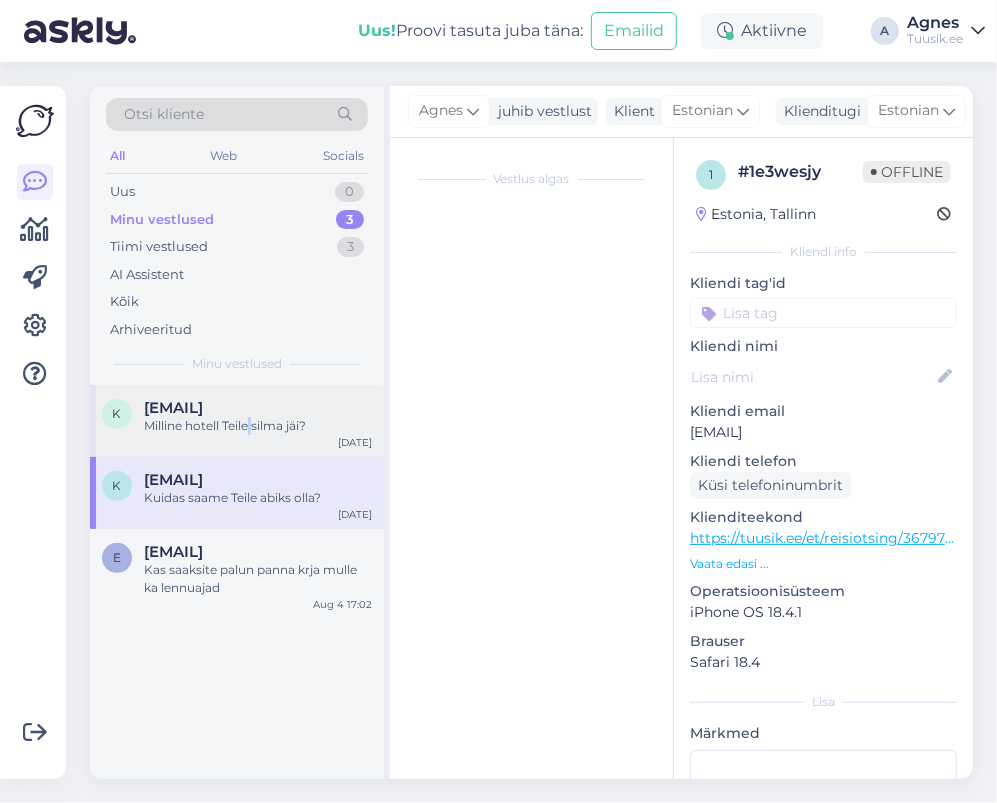 scroll, scrollTop: 5, scrollLeft: 0, axis: vertical 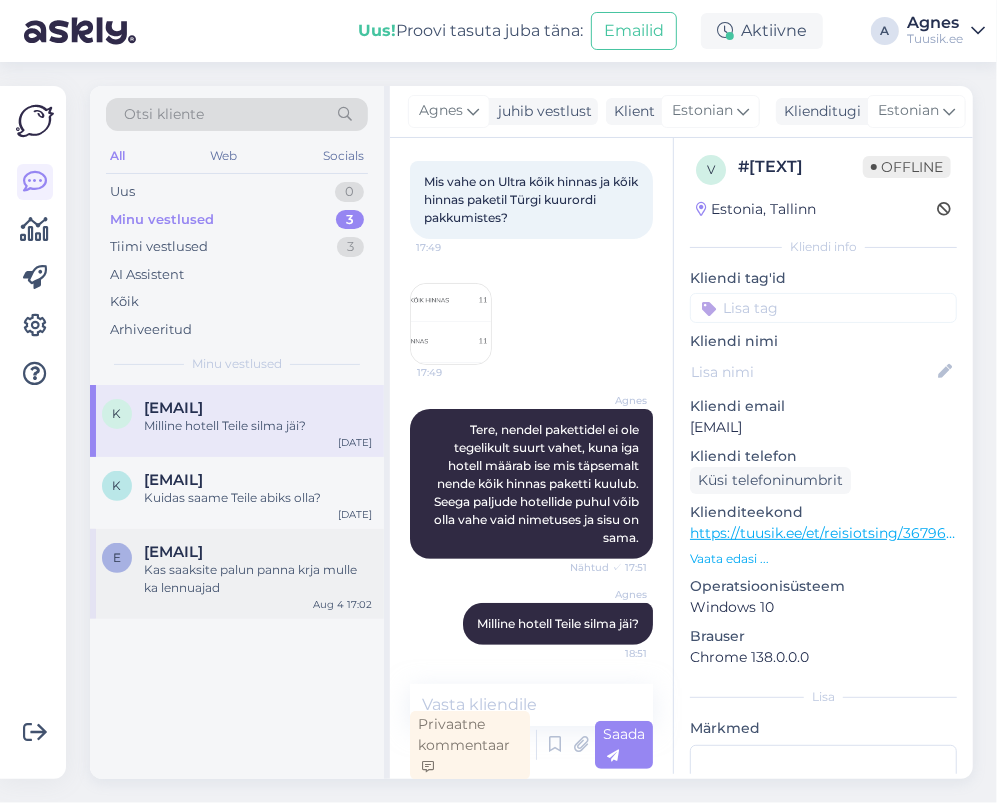 click on "Kas saaksite palun panna krja mulle ka lennuajad" at bounding box center [258, 579] 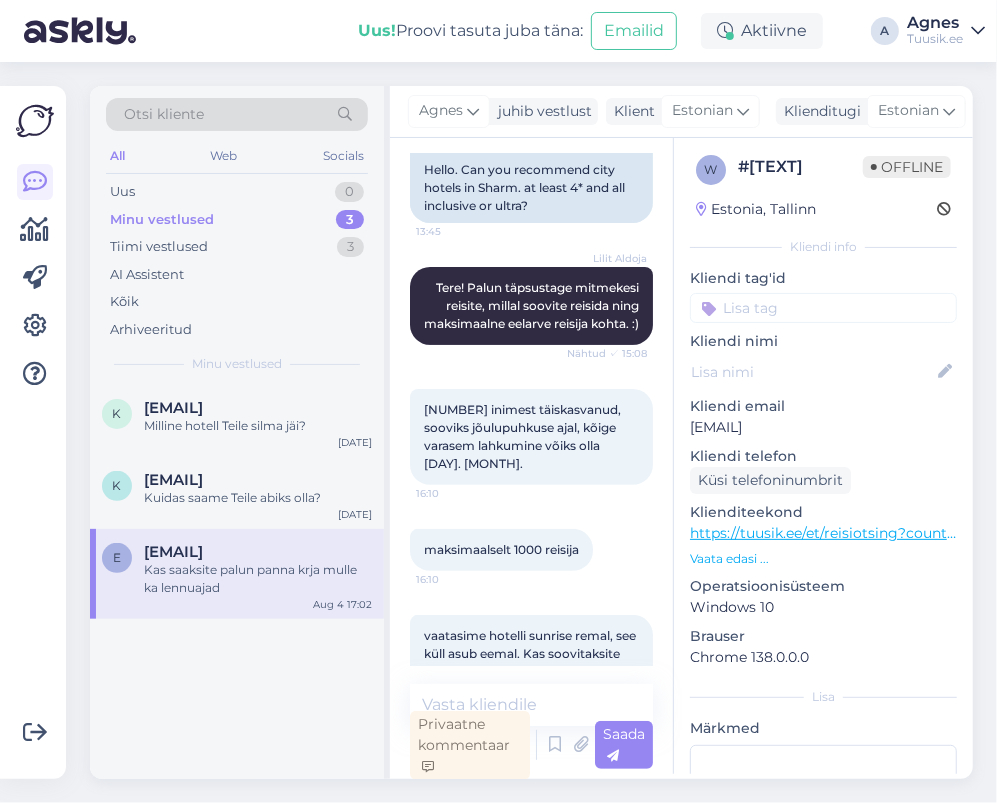 scroll, scrollTop: 1308, scrollLeft: 0, axis: vertical 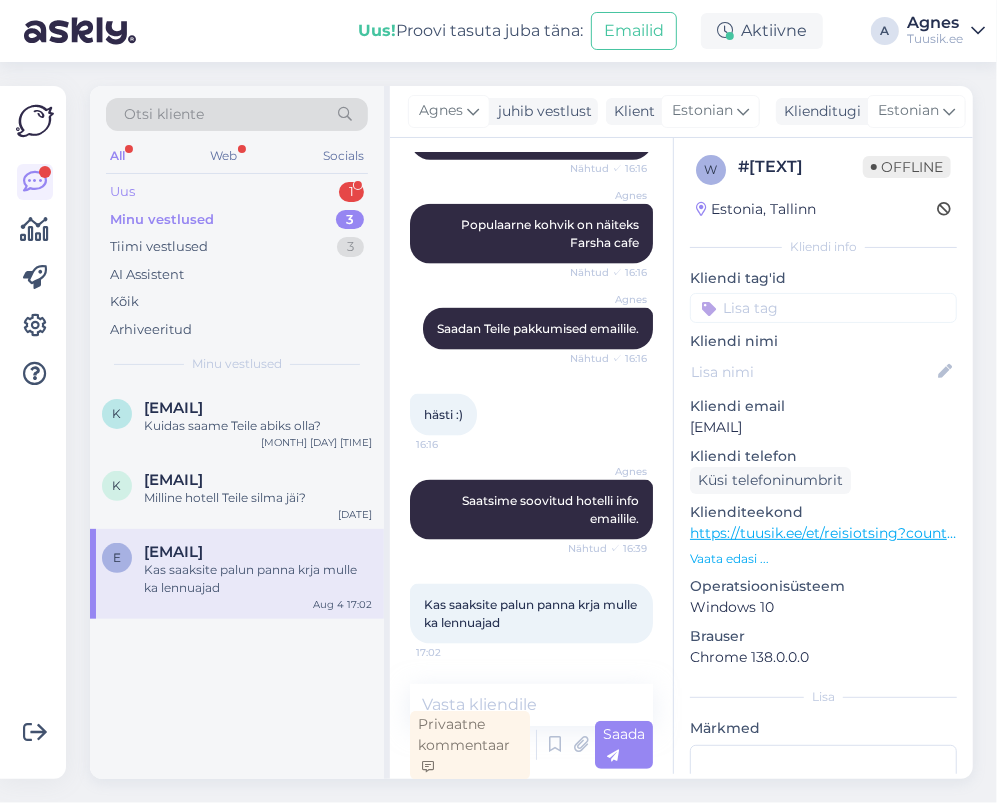 click on "1" at bounding box center (351, 192) 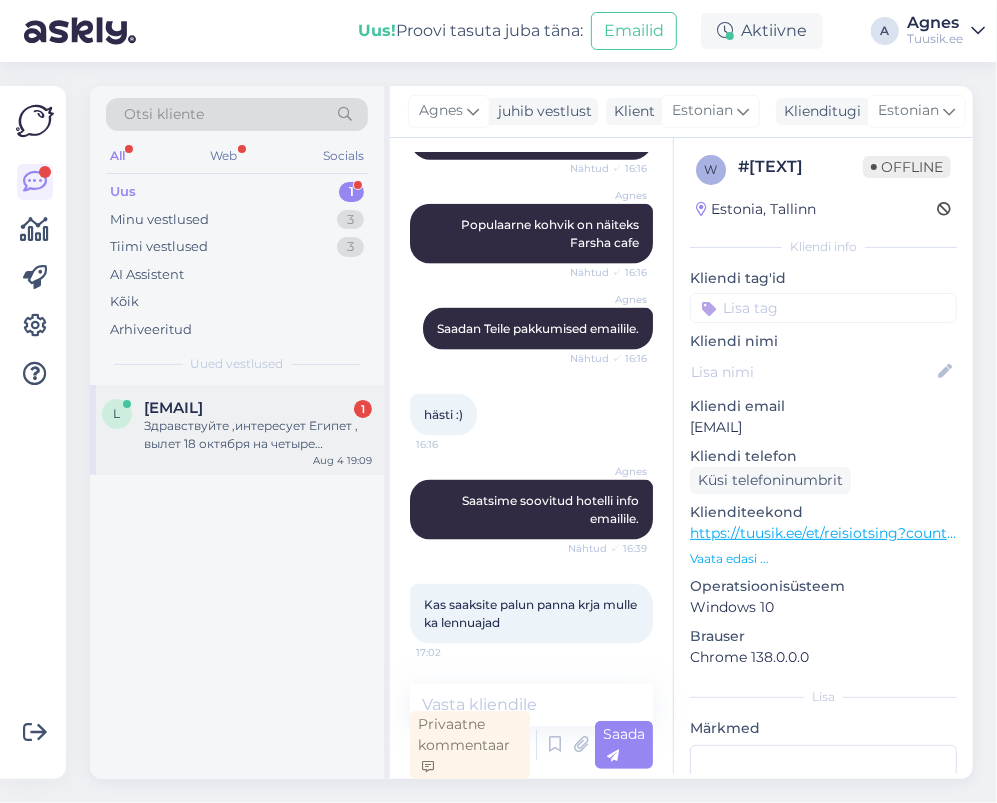 click on "[EMAIL]" at bounding box center [173, 408] 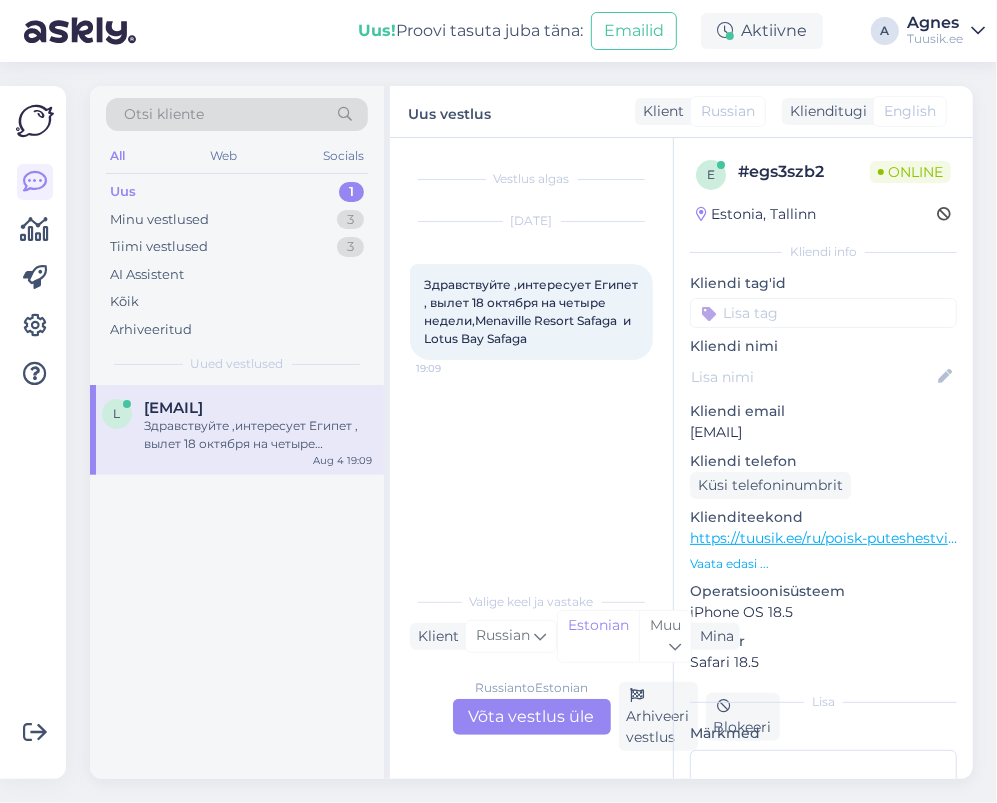 click on "Russian  to  Estonian Võta vestlus üle" at bounding box center (532, 717) 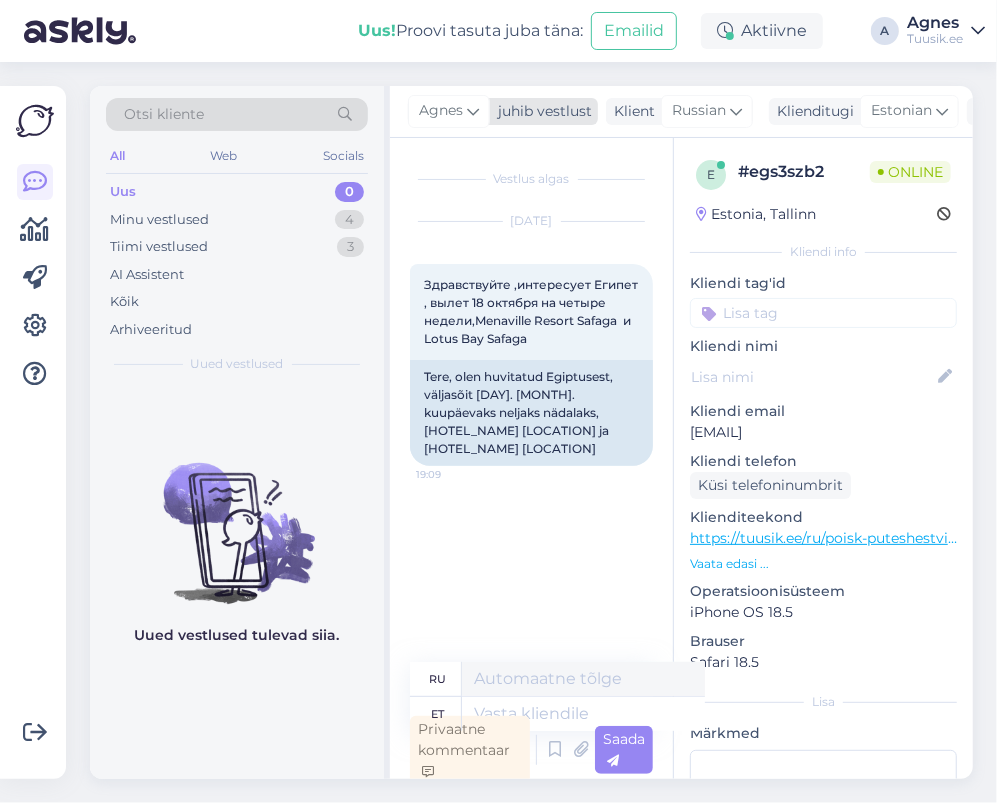 click on "Agnes" at bounding box center [441, 111] 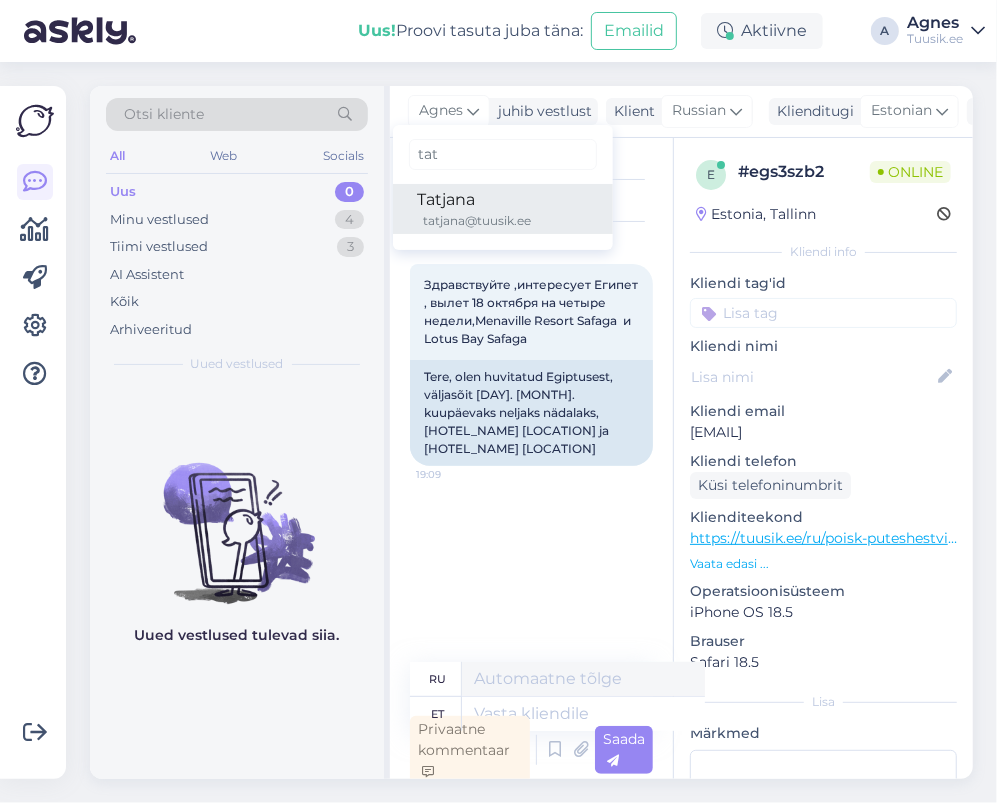 type on "tat" 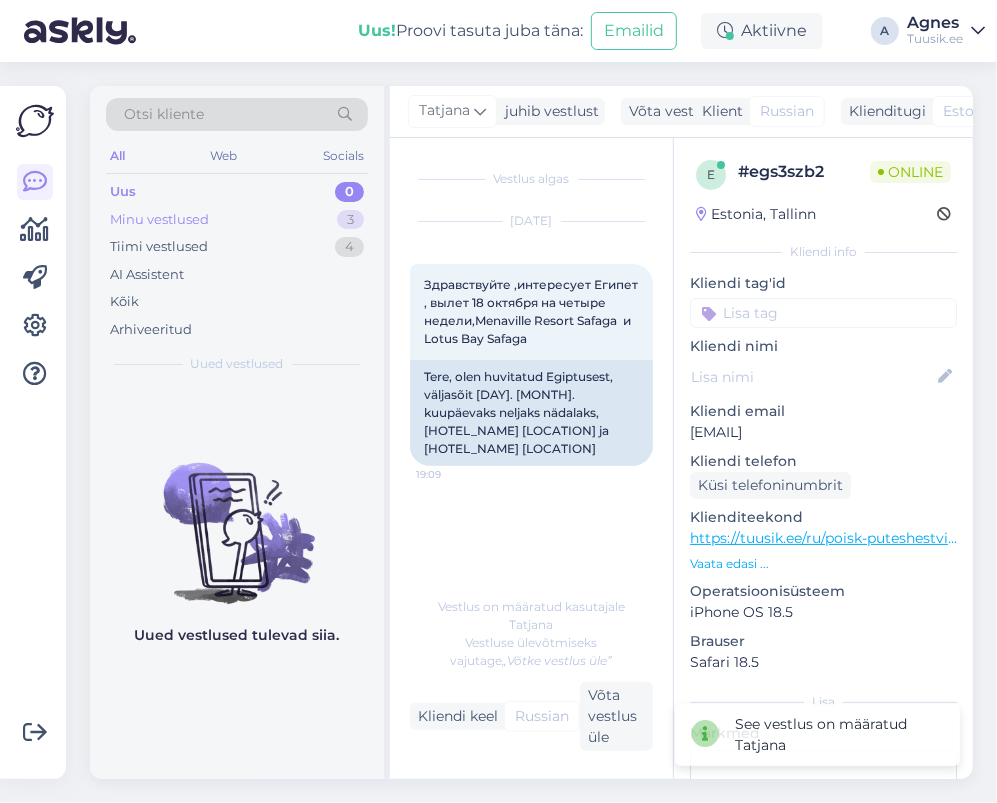 click on "3" at bounding box center (350, 220) 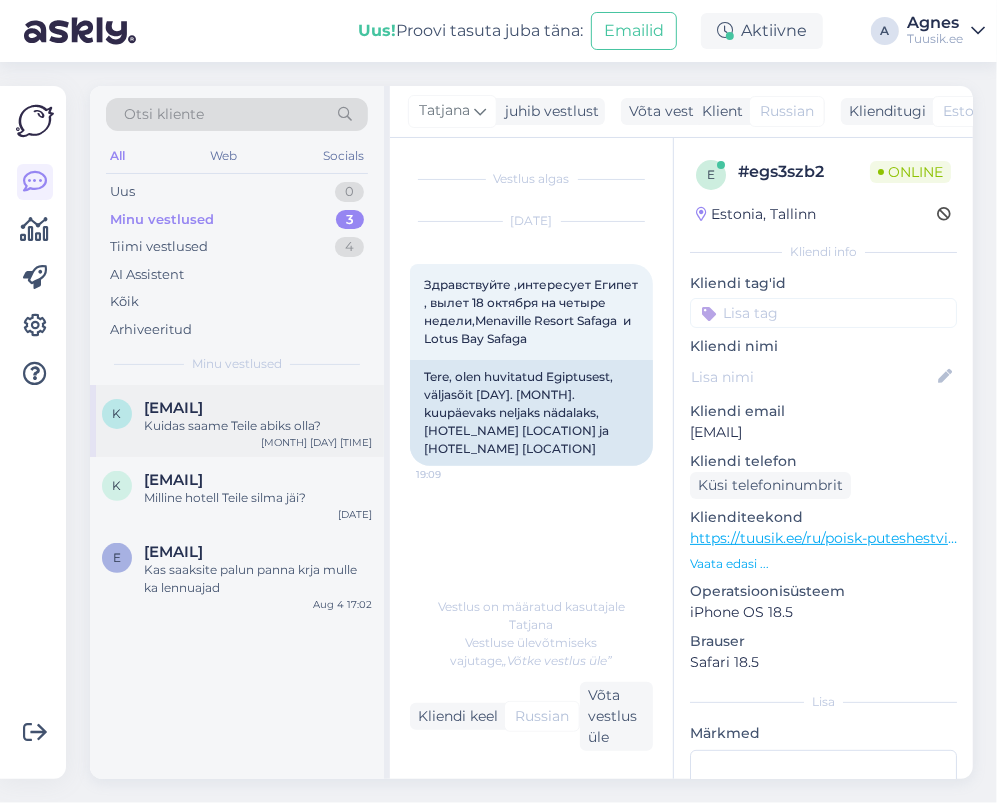 click on "Kuidas saame Teile abiks olla?" at bounding box center (258, 426) 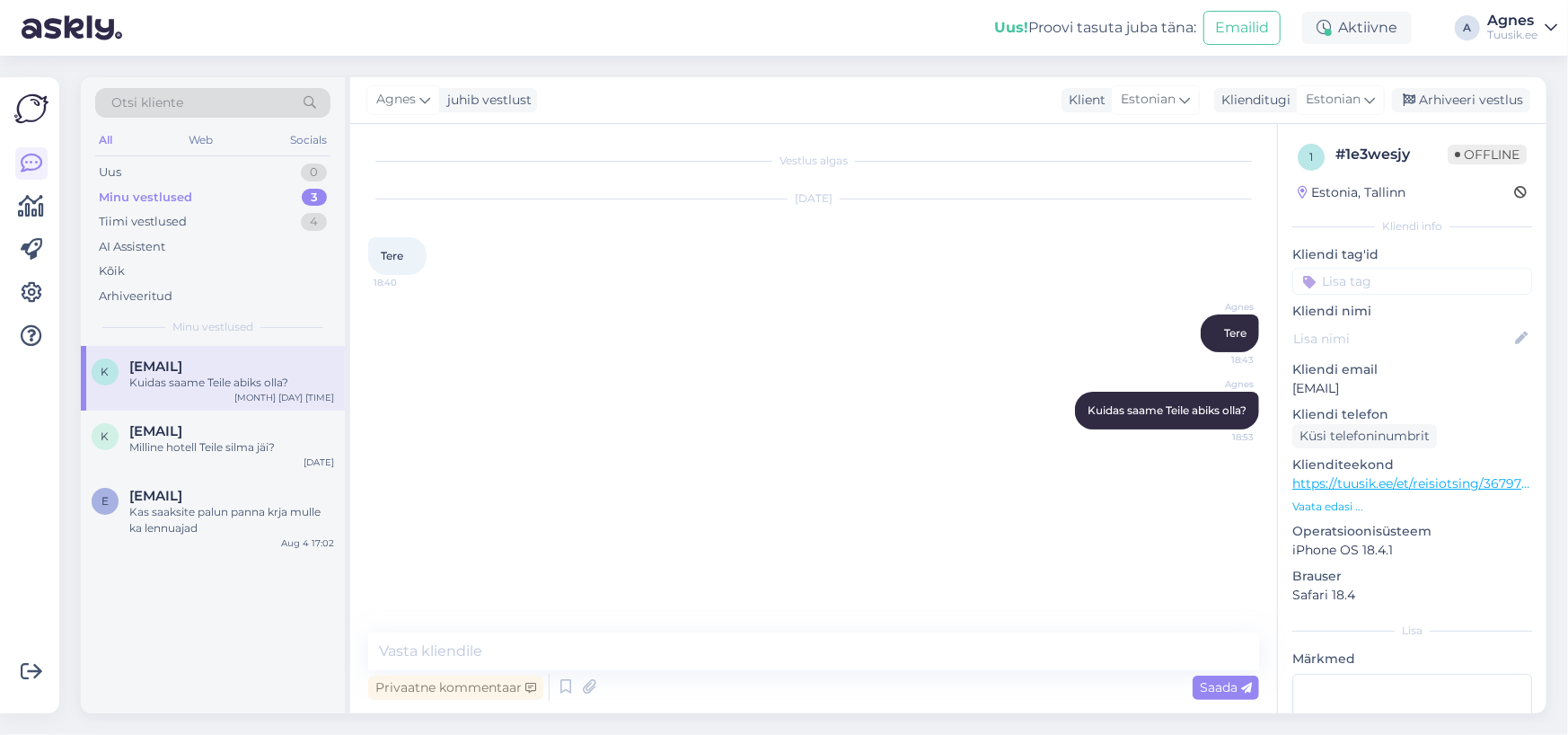 scroll, scrollTop: 0, scrollLeft: 0, axis: both 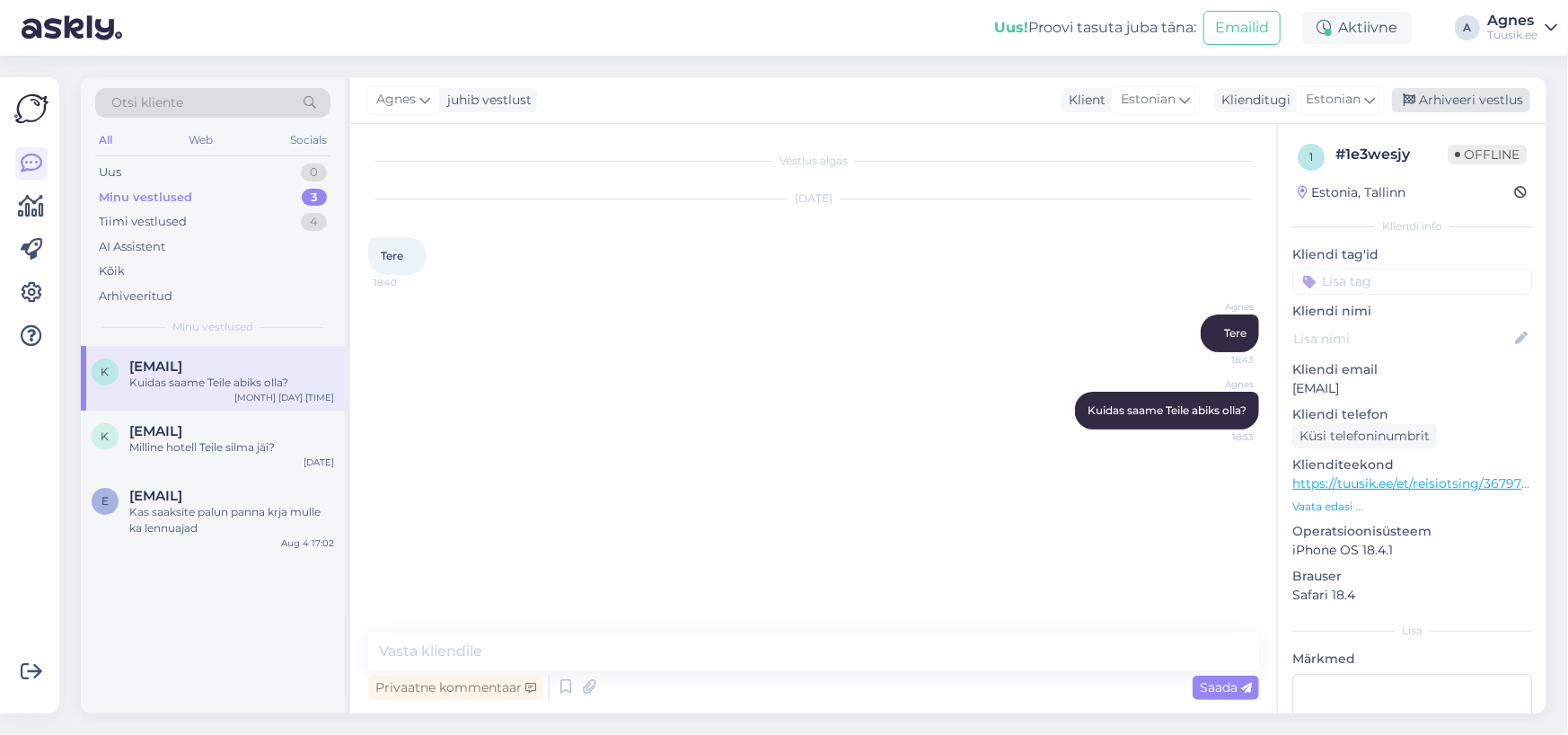 click on "Arhiveeri vestlus" at bounding box center (1461, 100) 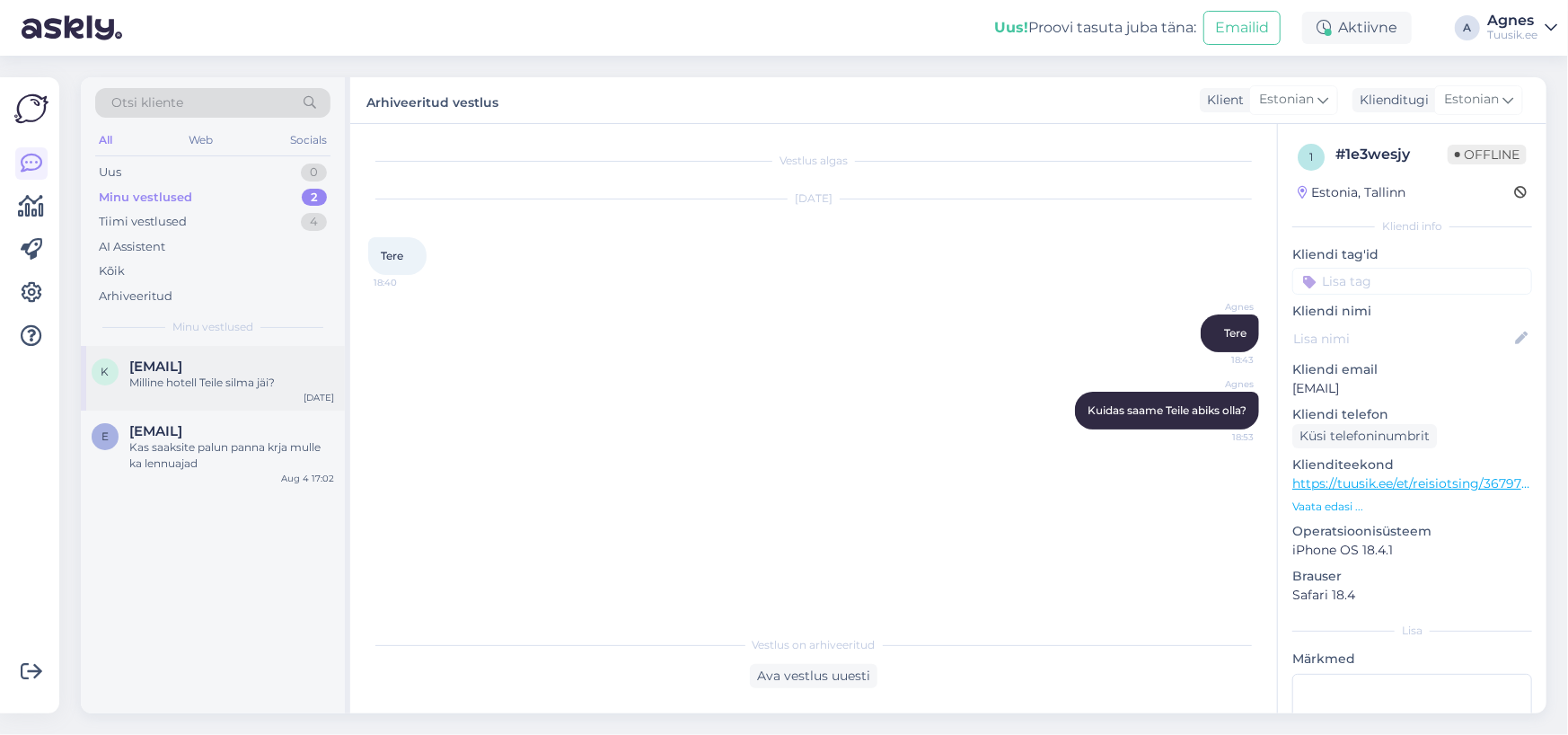 click on "k kristina.martson@gmail.com Milline hotell Teile silma jäi? Aug 4 18:51" at bounding box center [213, 378] 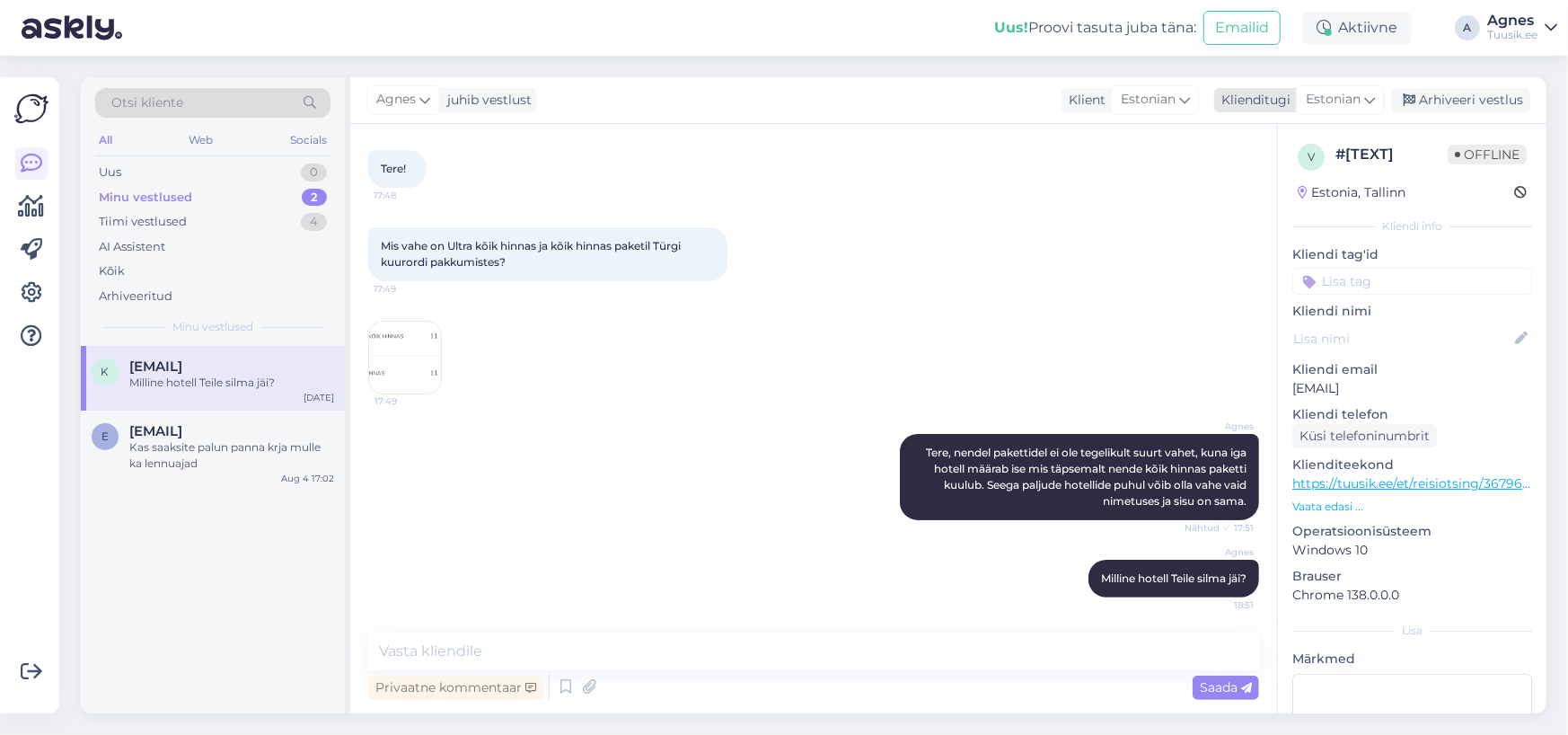 click on "Arhiveeri vestlus" at bounding box center [1461, 100] 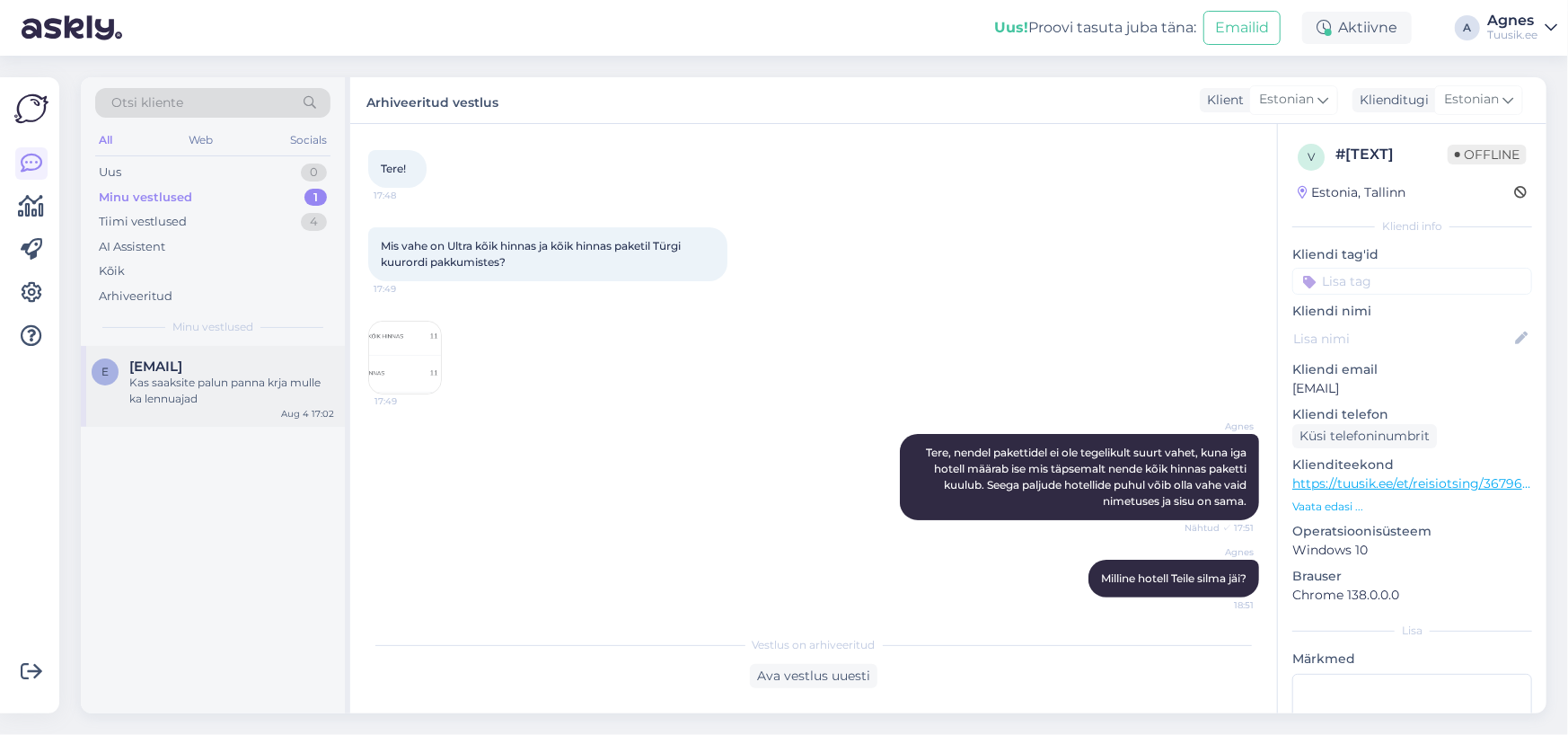 click on "e etlynveber01@gmail.com Kas saaksite palun panna krja mulle ka lennuajad Aug 4 17:02" at bounding box center (213, 386) 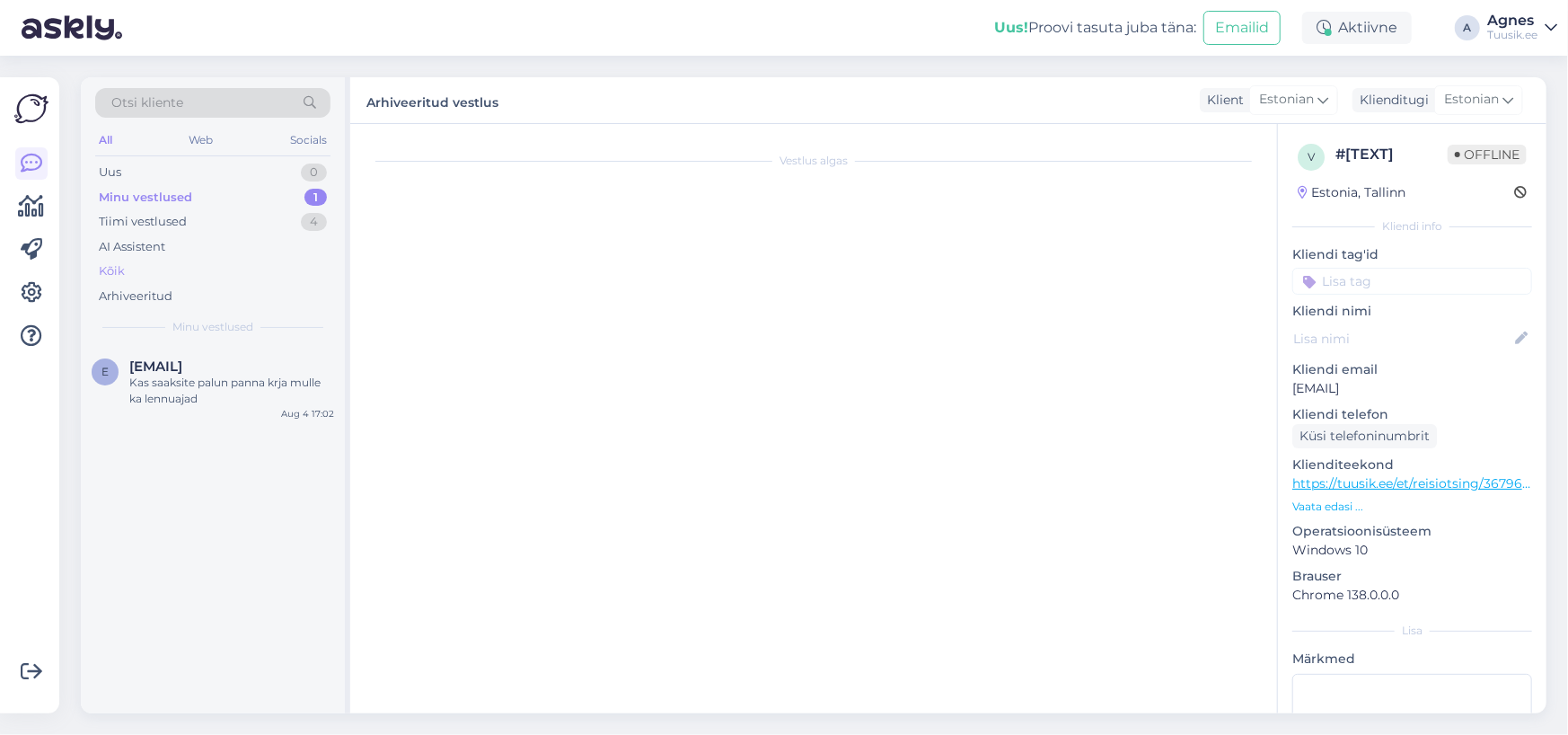 scroll, scrollTop: 887, scrollLeft: 0, axis: vertical 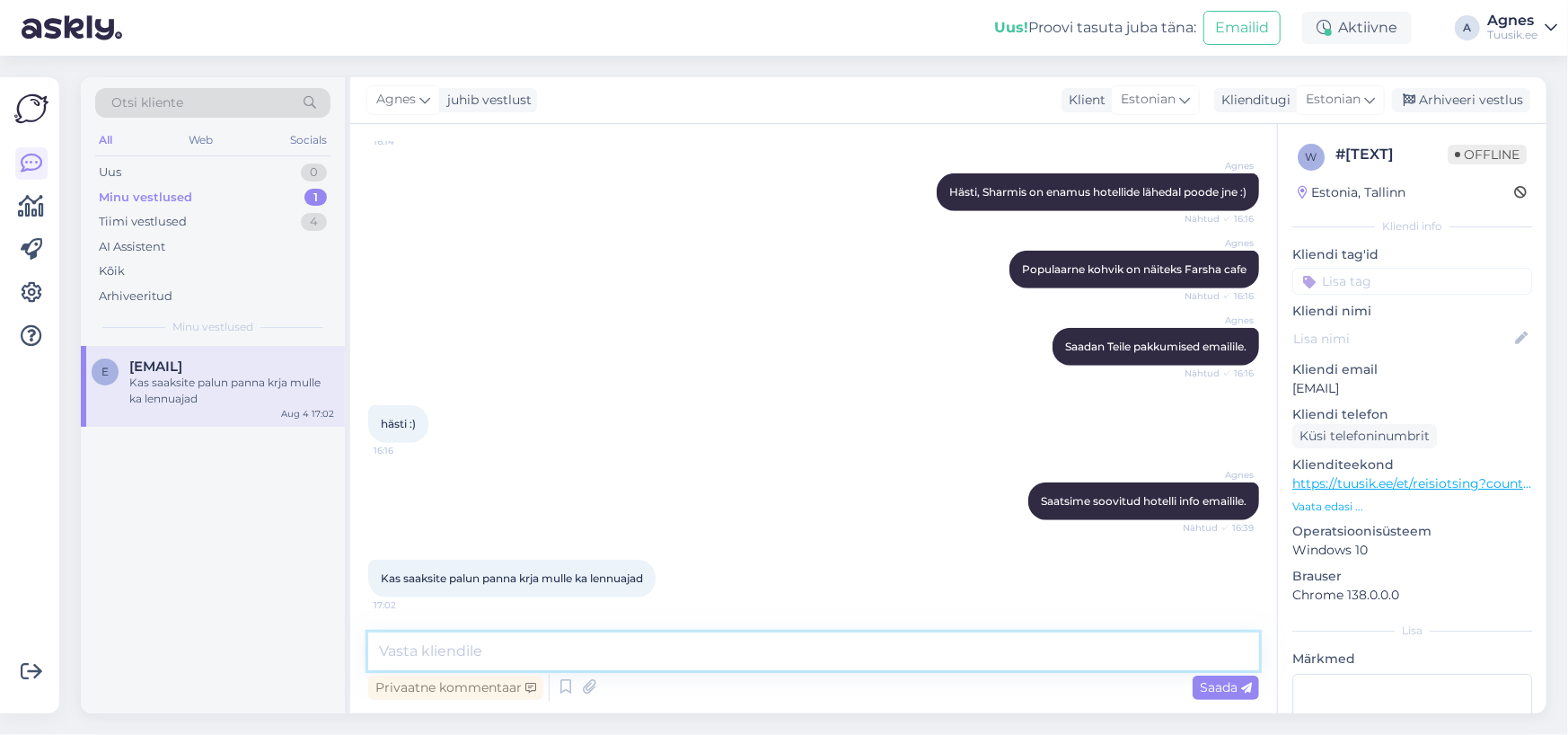 click at bounding box center [814, 651] 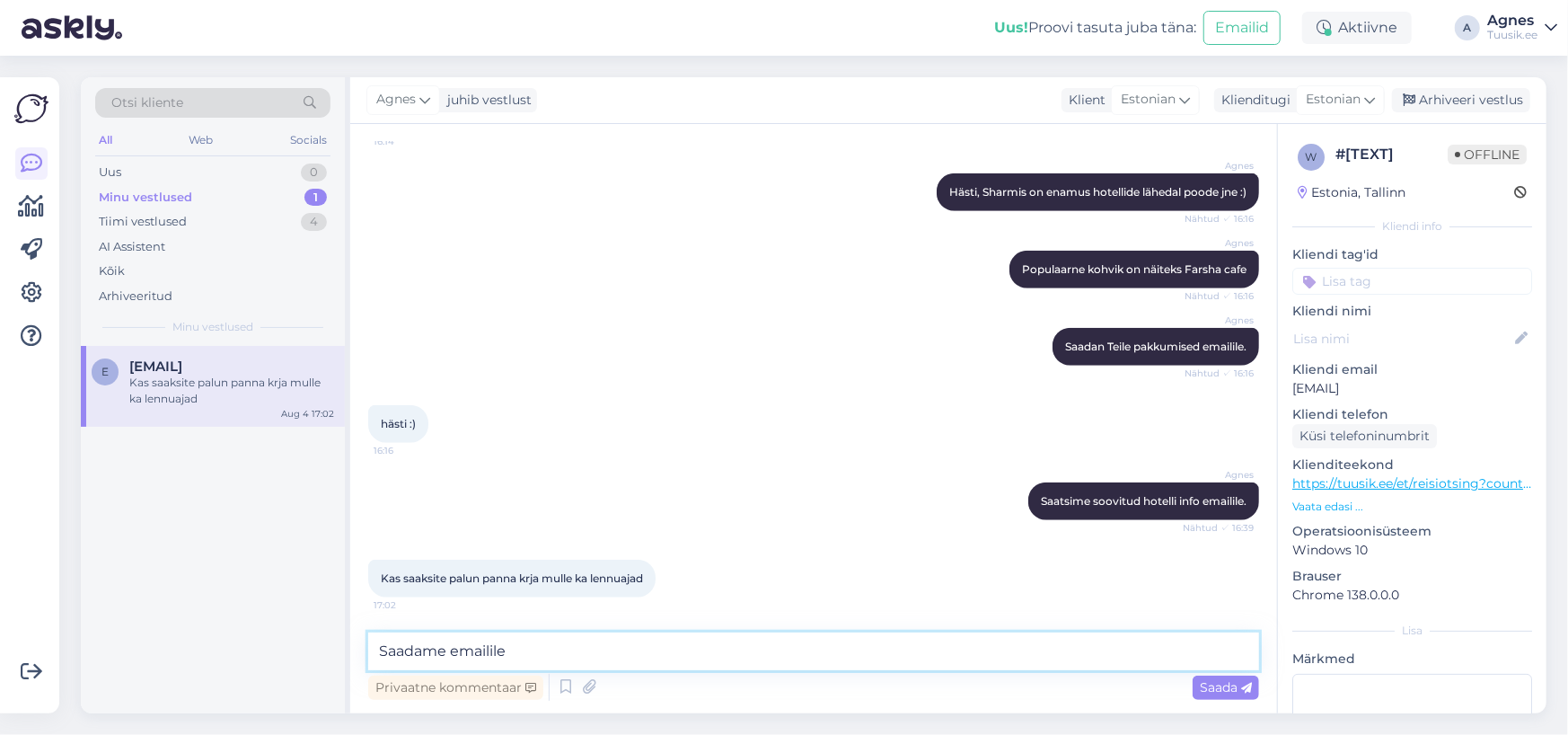 type on "Saadame emailile." 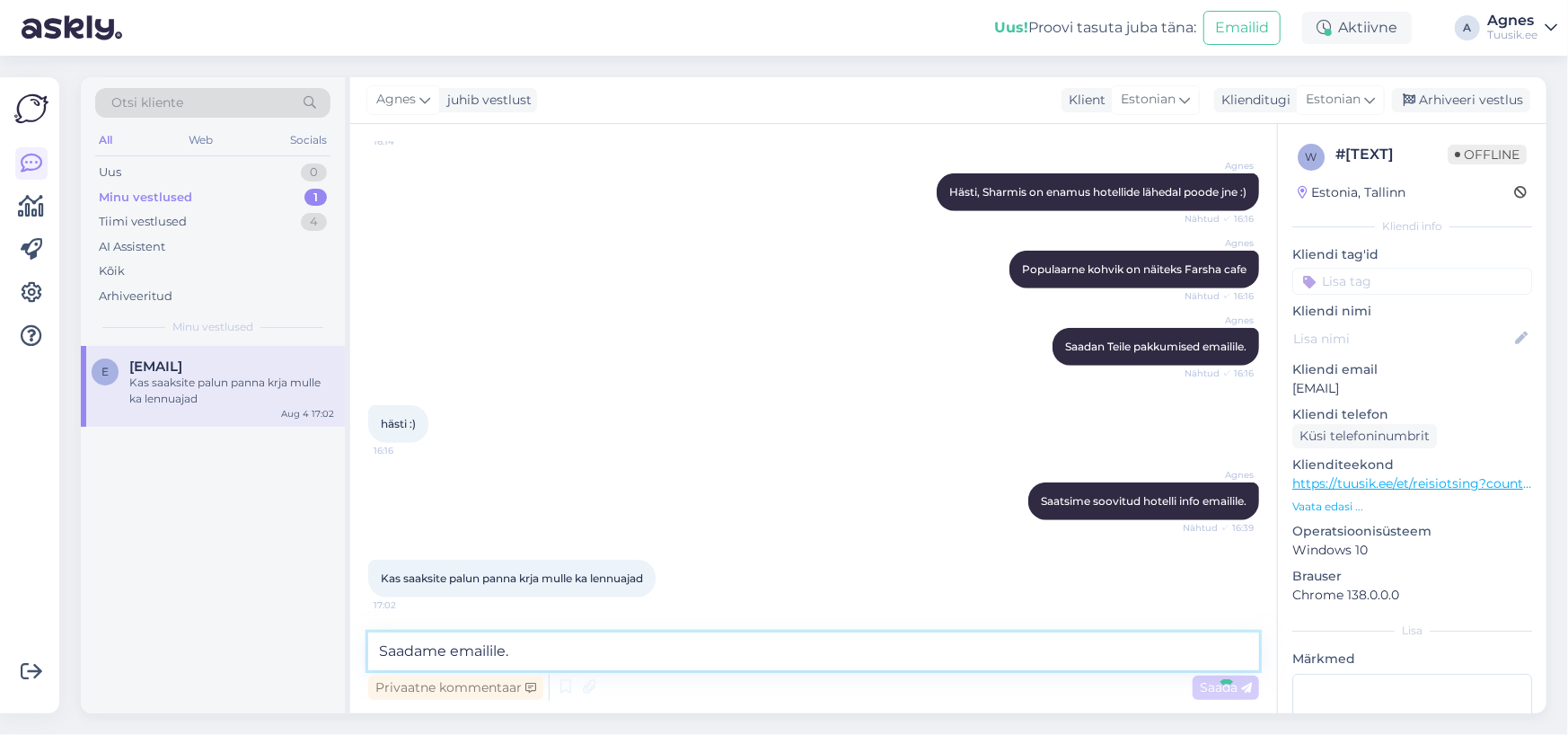 type 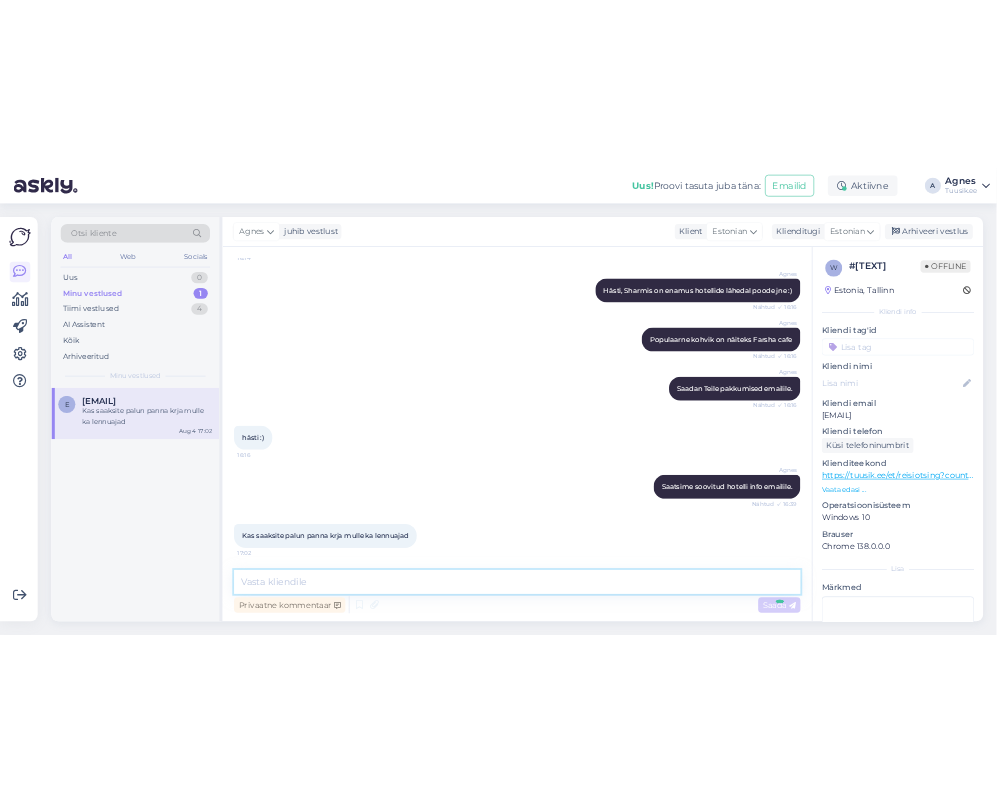 scroll, scrollTop: 1072, scrollLeft: 0, axis: vertical 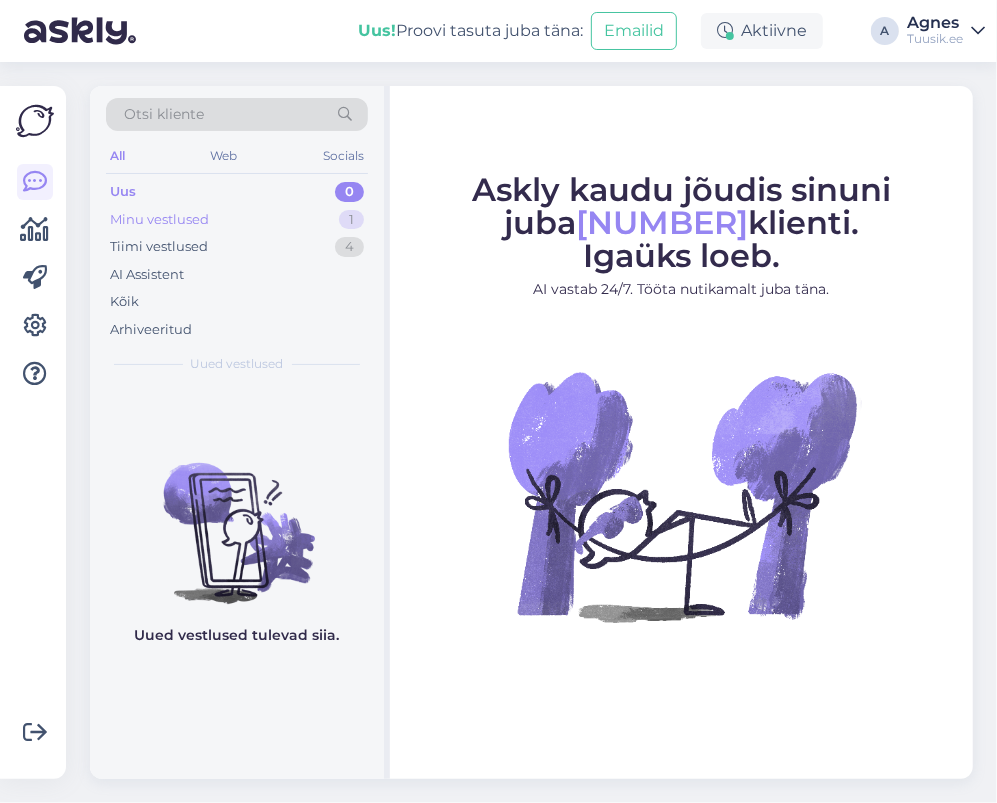 click on "Minu vestlused 1" at bounding box center (237, 220) 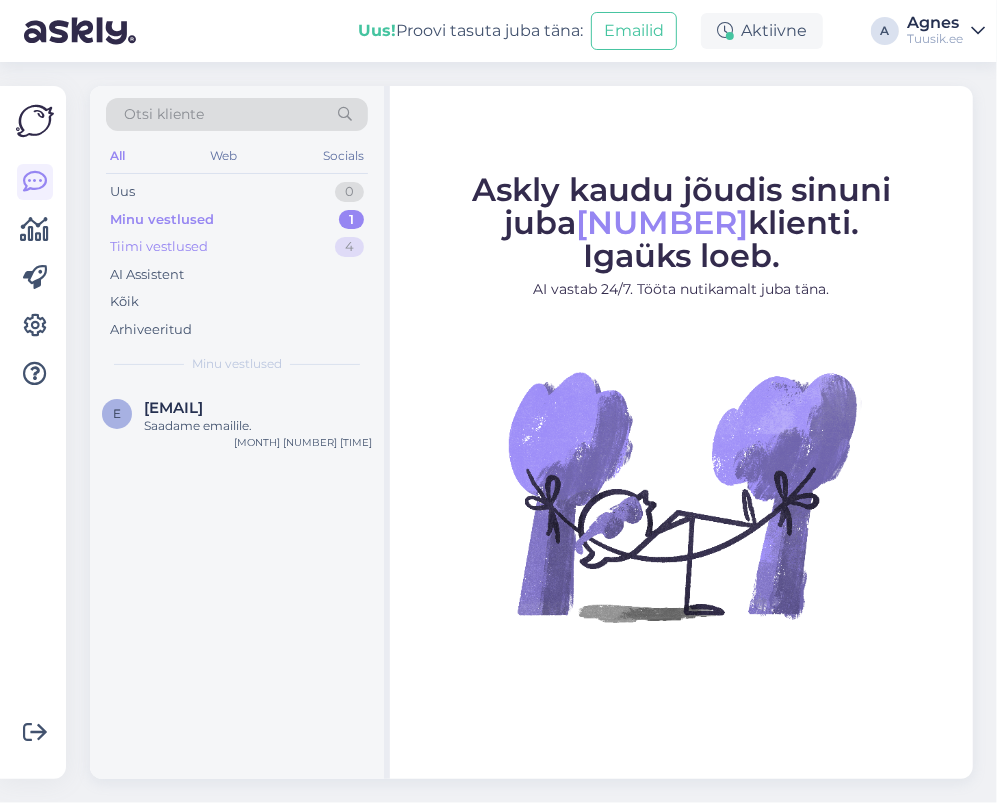 click on "Tiimi vestlused 4" at bounding box center [237, 247] 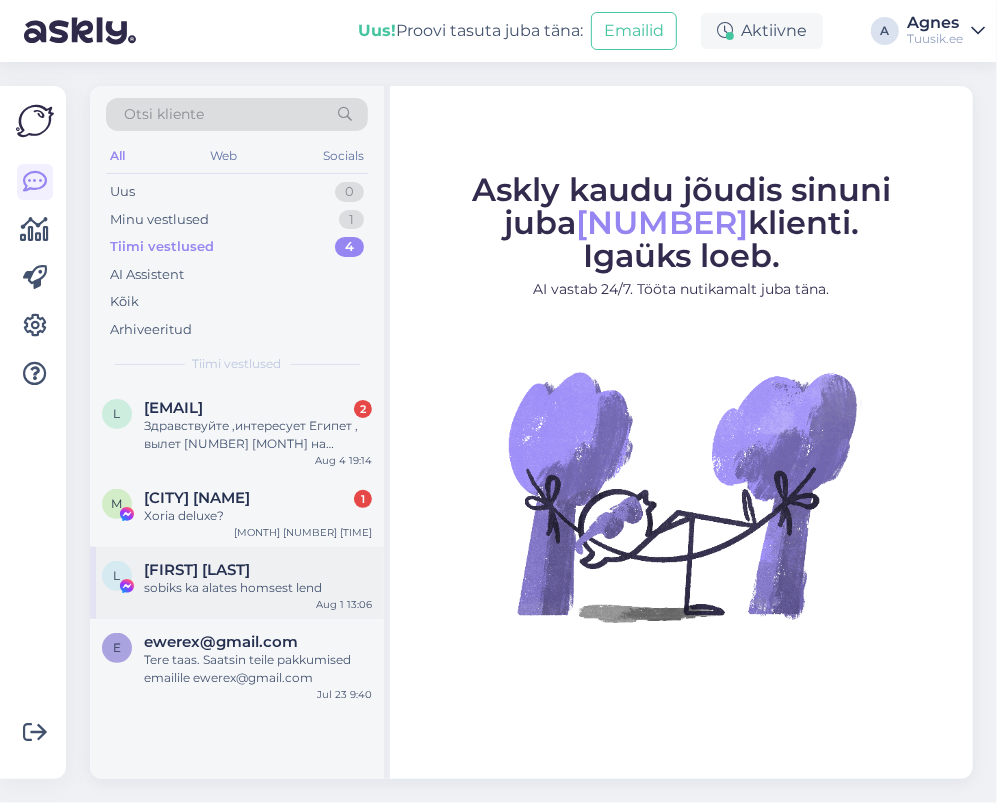 click on "sobiks ka alates homsest lend" at bounding box center [258, 588] 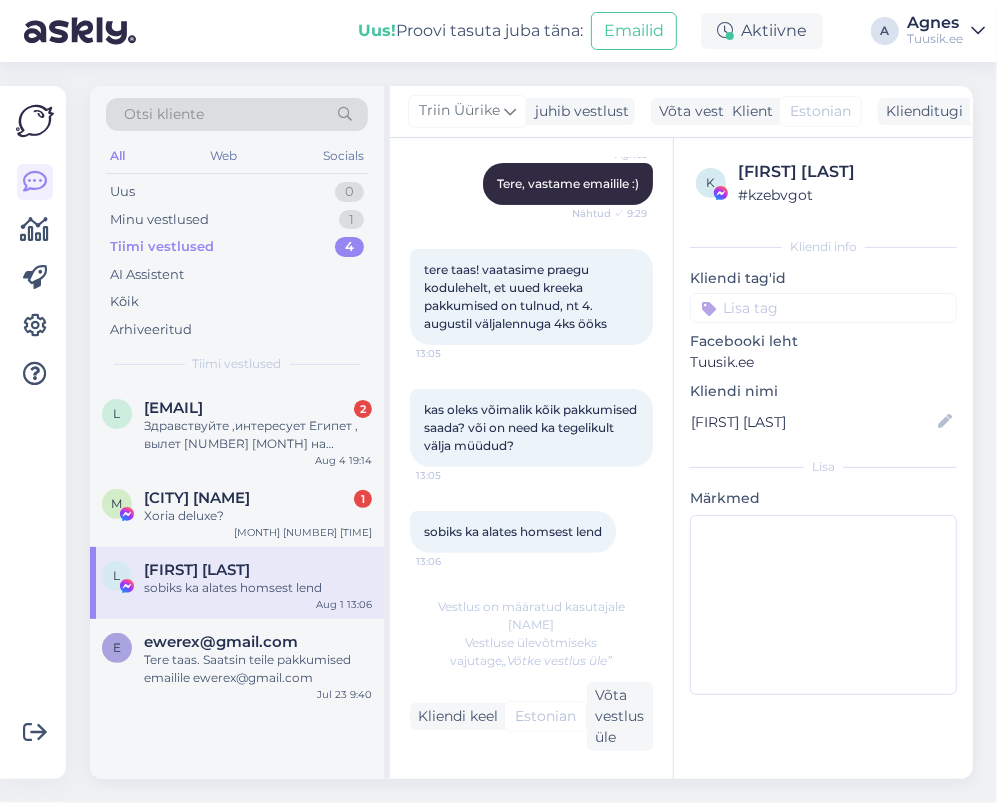 scroll, scrollTop: 229, scrollLeft: 0, axis: vertical 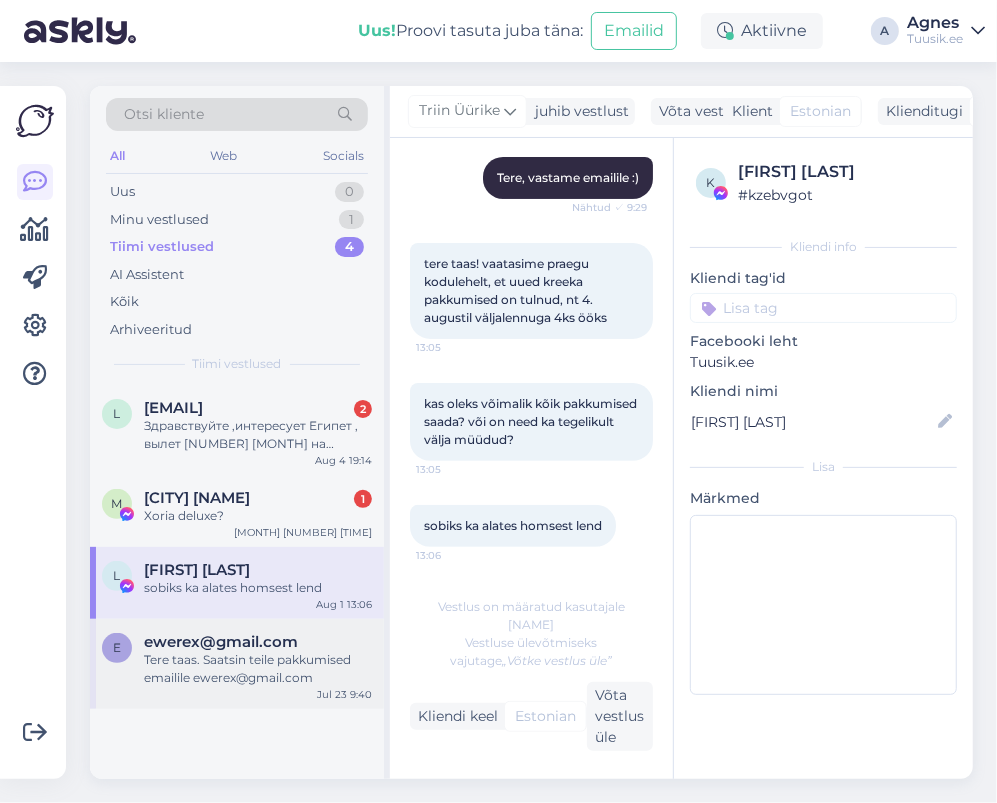 click on "ewerex@gmail.com Tere taas. Saatsin teile pakkumised emailile ewerex@gmail.com [MONTH] [NUMBER] [TIME]" at bounding box center (237, 664) 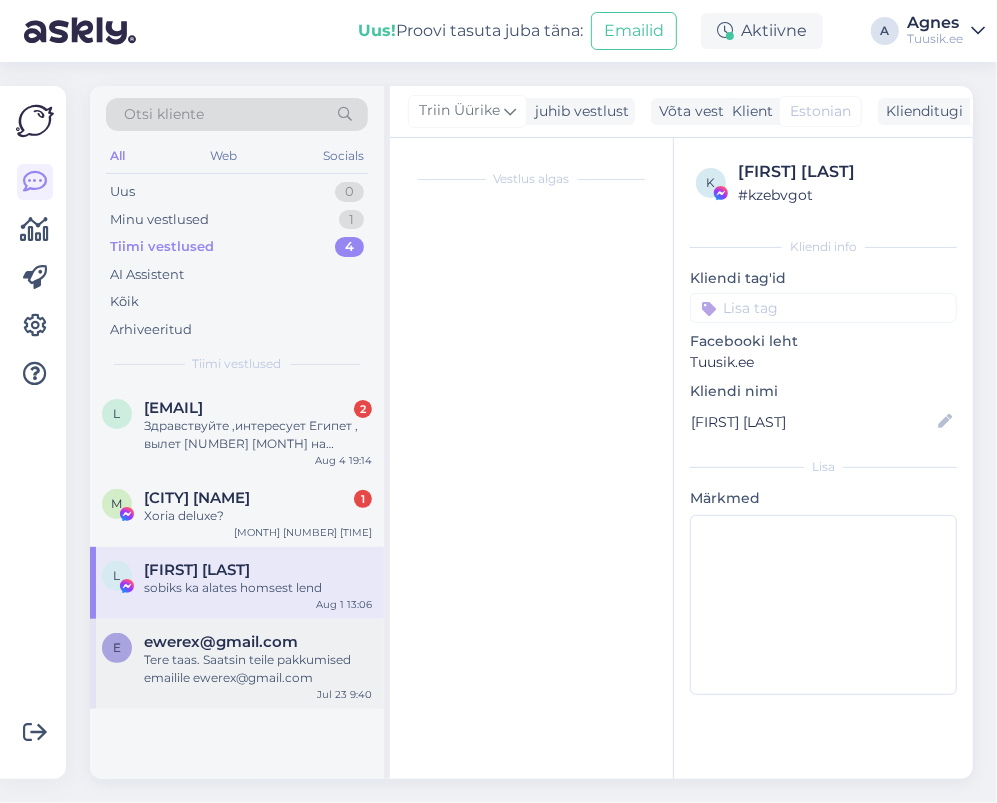 scroll, scrollTop: 2590, scrollLeft: 0, axis: vertical 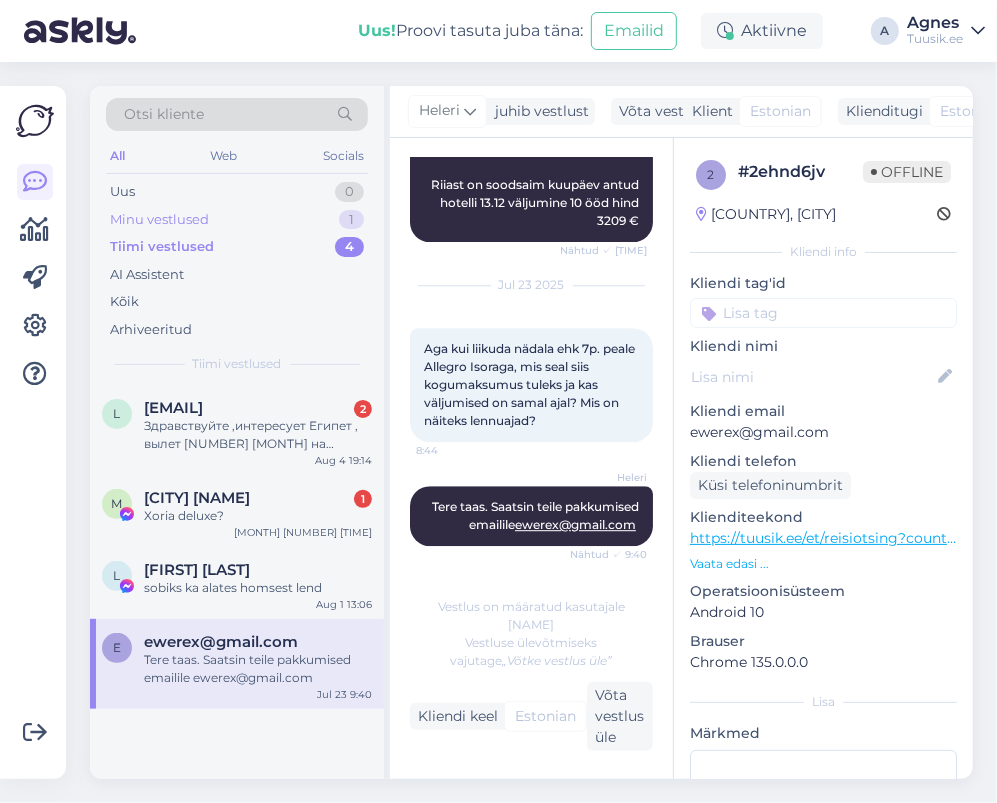 click on "Minu vestlused 1" at bounding box center (237, 220) 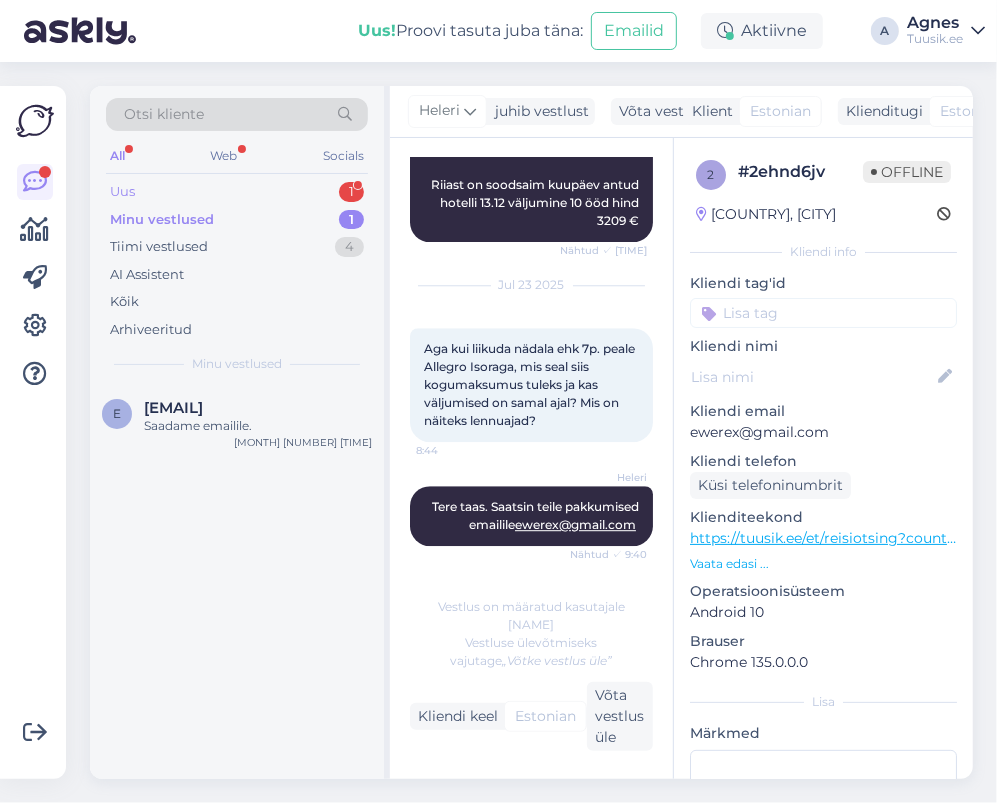 click on "Uus 1" at bounding box center (237, 192) 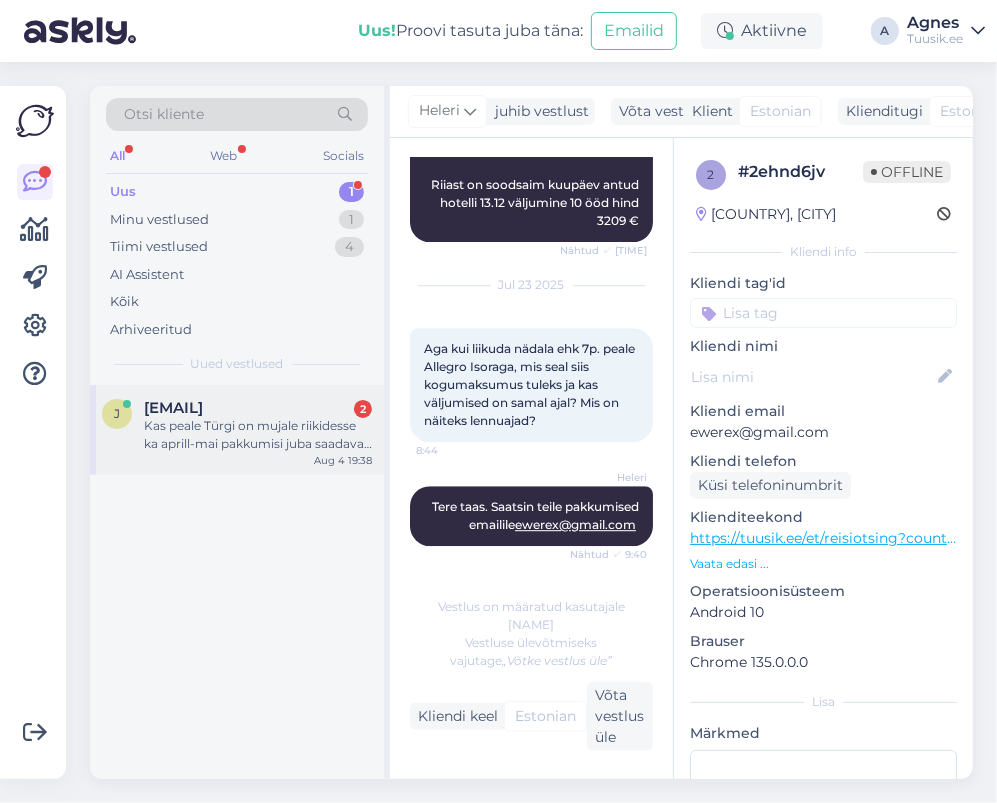 click on "[EMAIL]" at bounding box center [173, 408] 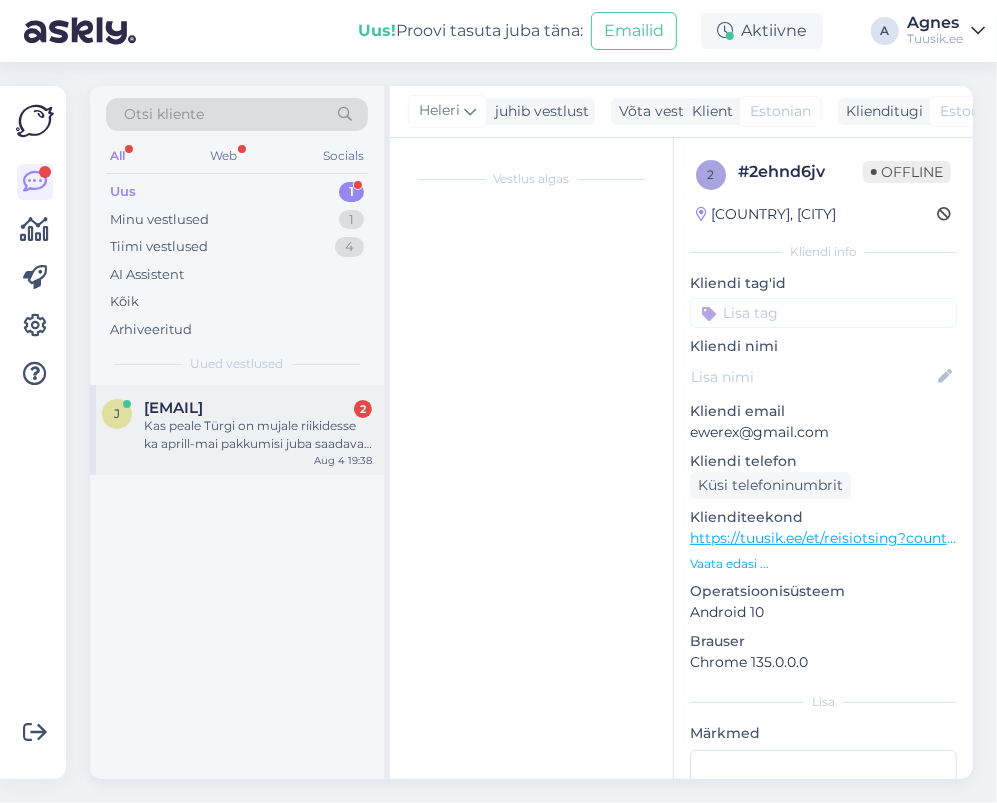 scroll, scrollTop: 0, scrollLeft: 0, axis: both 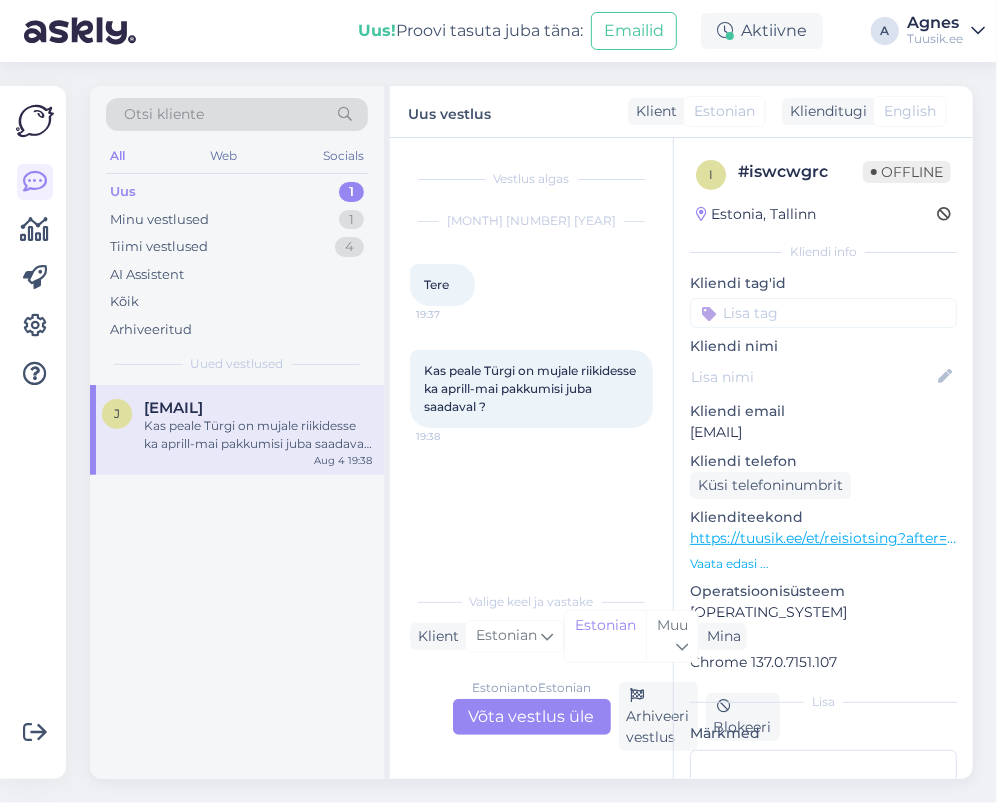 click on "Estonian  to  Estonian Võta vestlus üle" at bounding box center (532, 717) 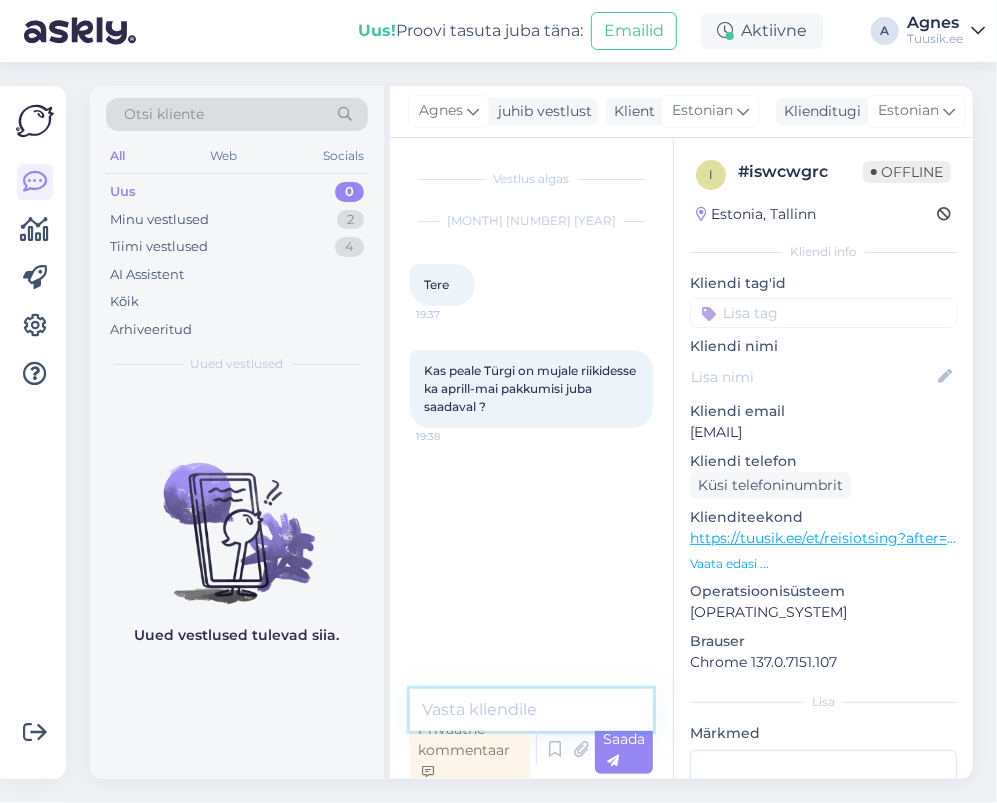 click at bounding box center [531, 710] 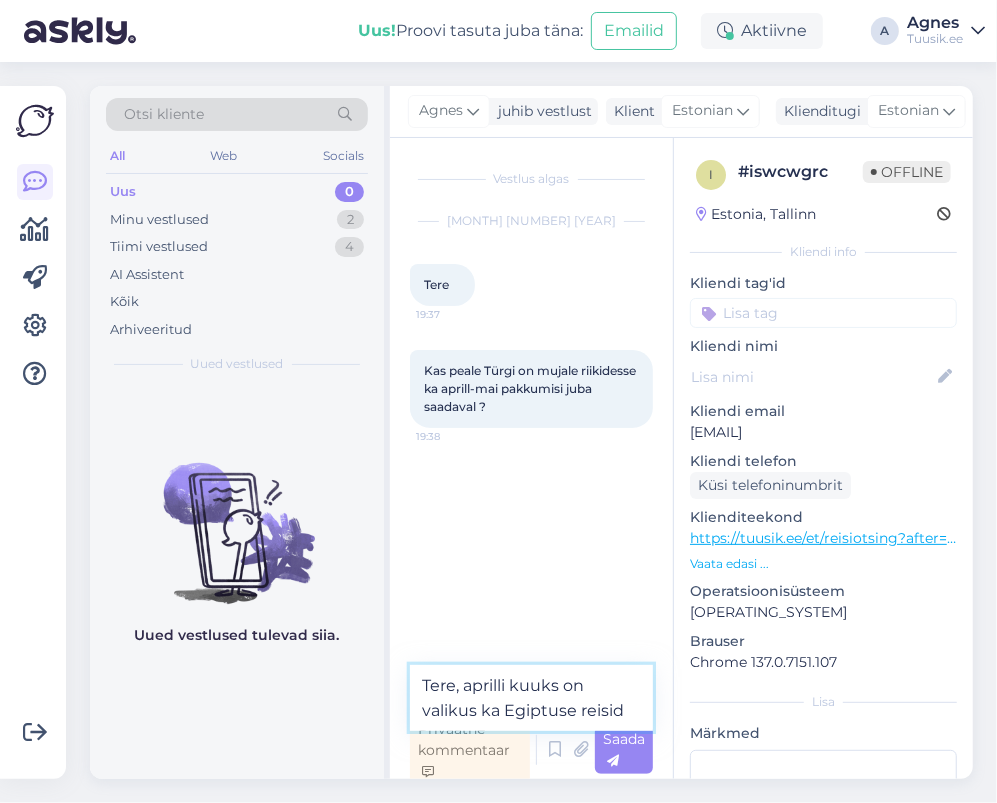 type on "Tere, aprilli kuuks on valikus ka Egiptuse reisid." 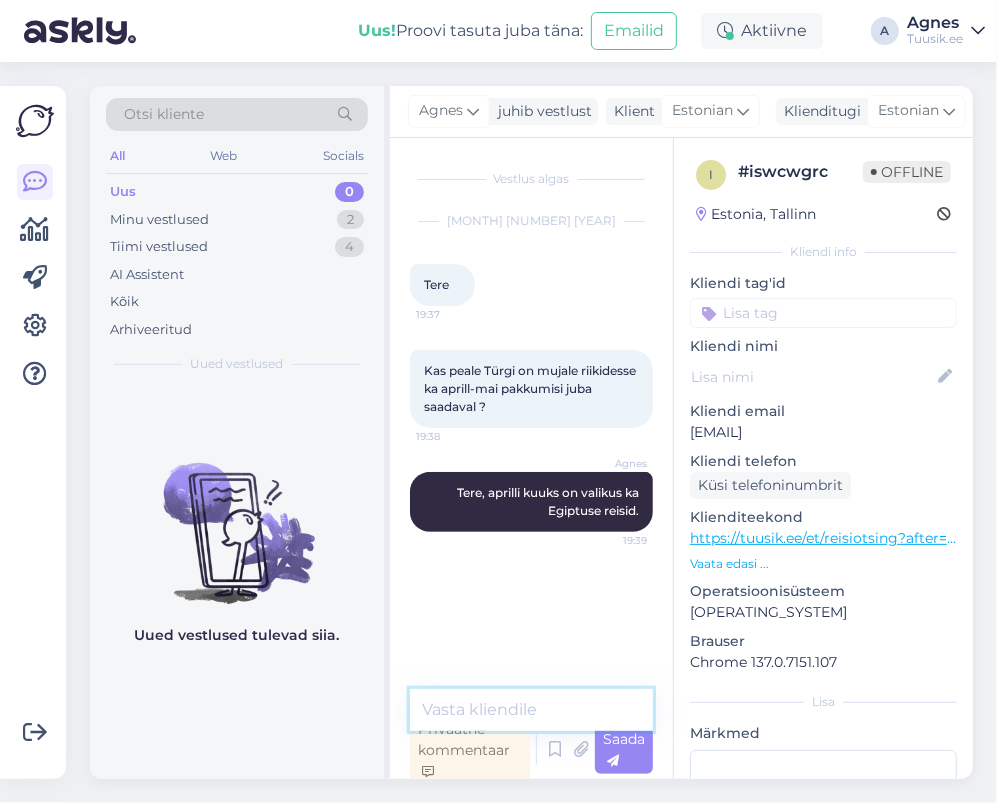 scroll, scrollTop: 5, scrollLeft: 0, axis: vertical 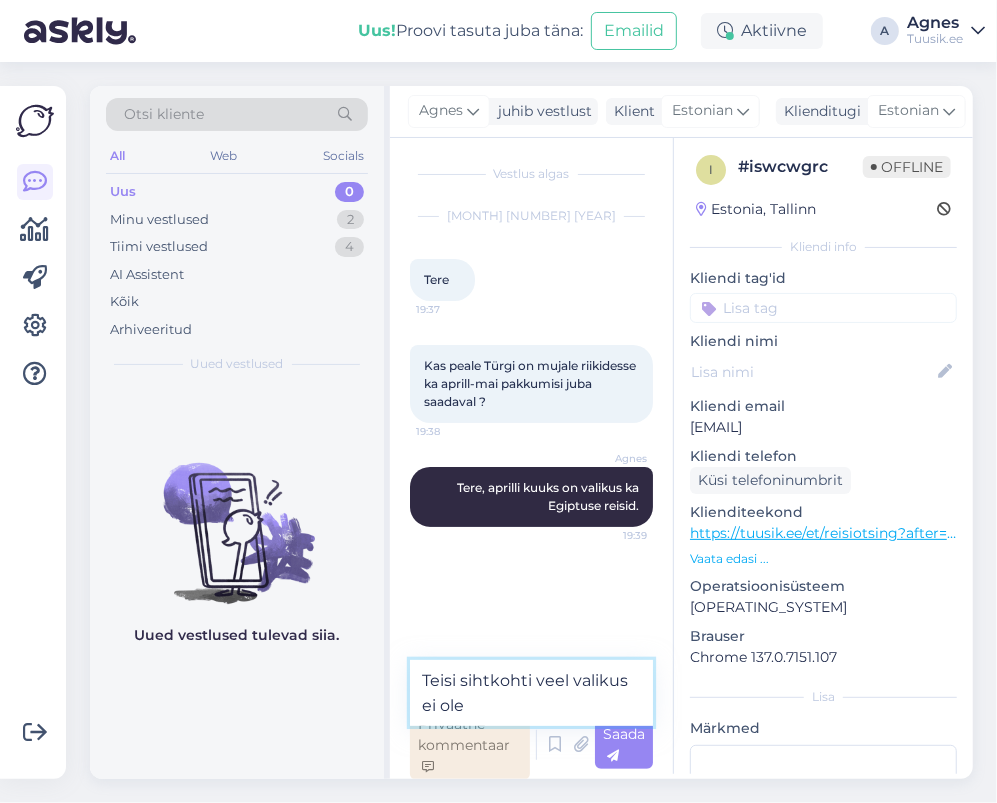 type on "Teisi sihtkohti veel valikus ei ole." 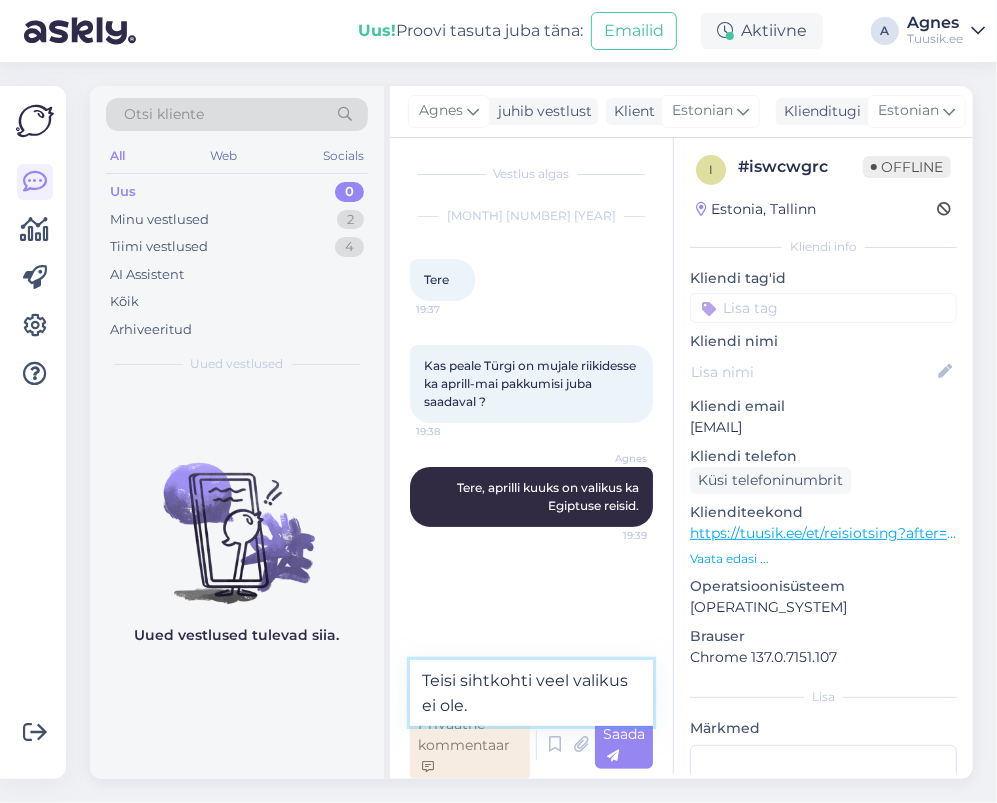 type 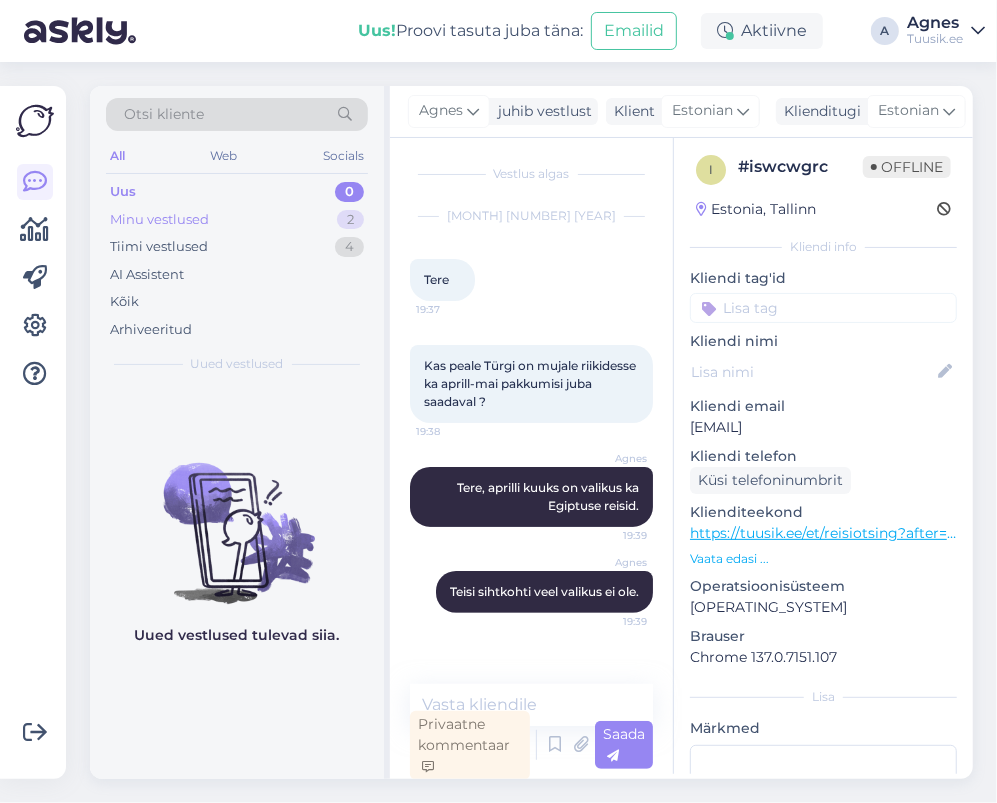 click on "Minu vestlused 2" at bounding box center (237, 220) 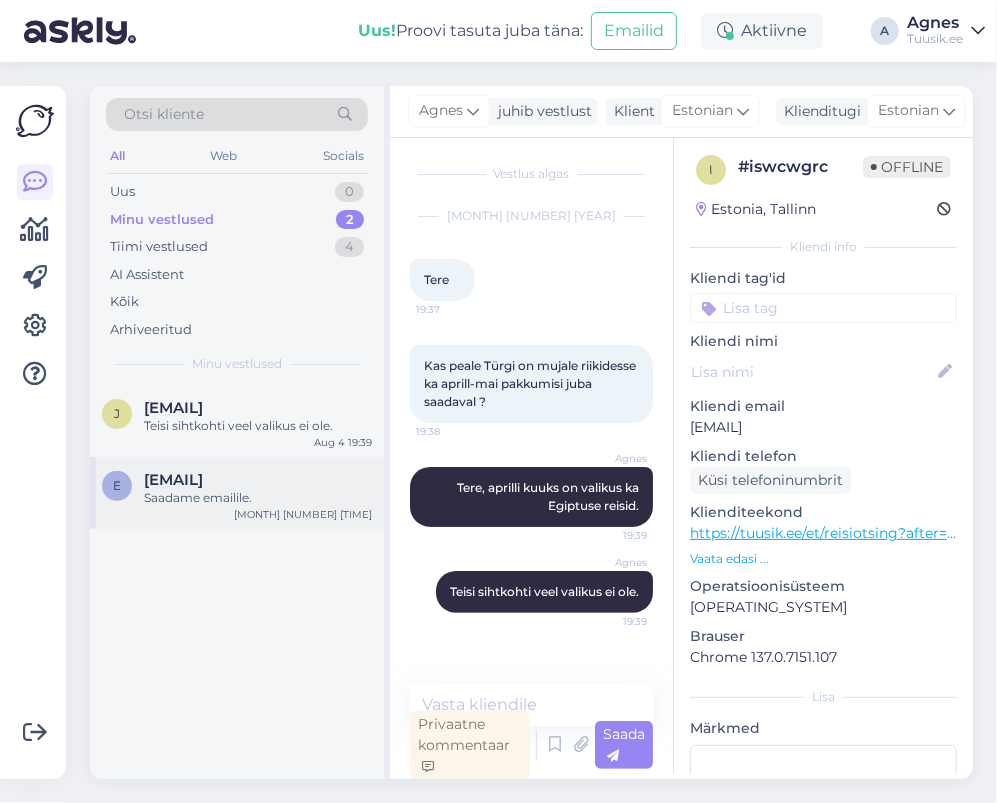 click on "Saadame emailile." at bounding box center (258, 498) 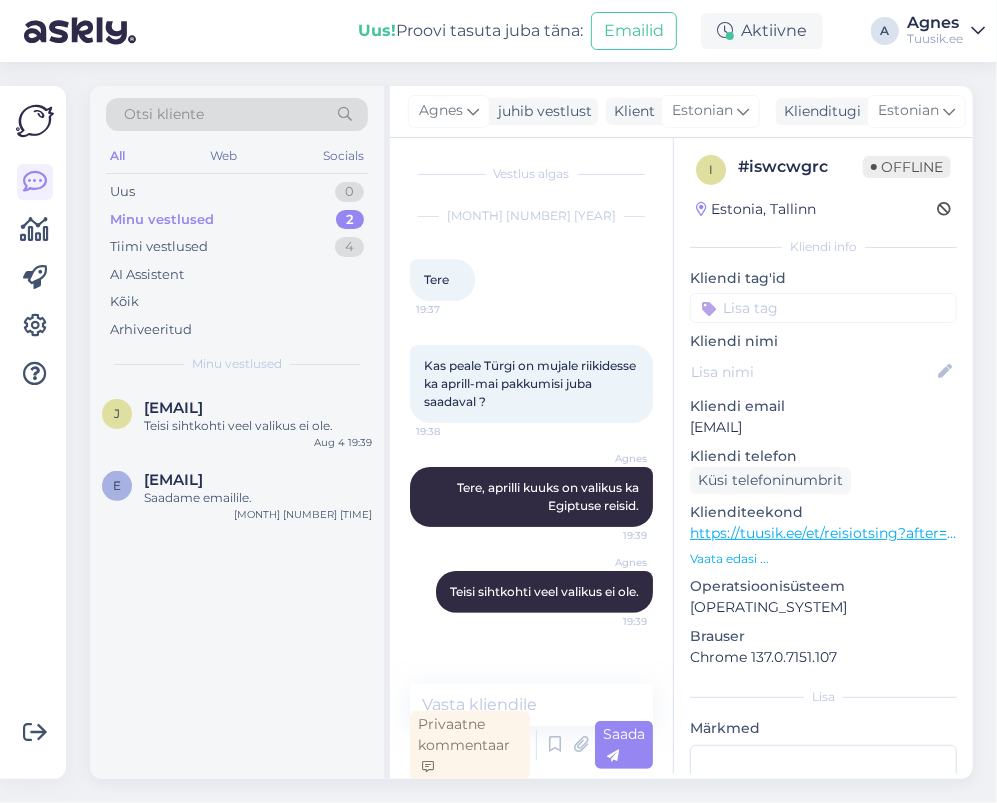 scroll, scrollTop: 5, scrollLeft: 0, axis: vertical 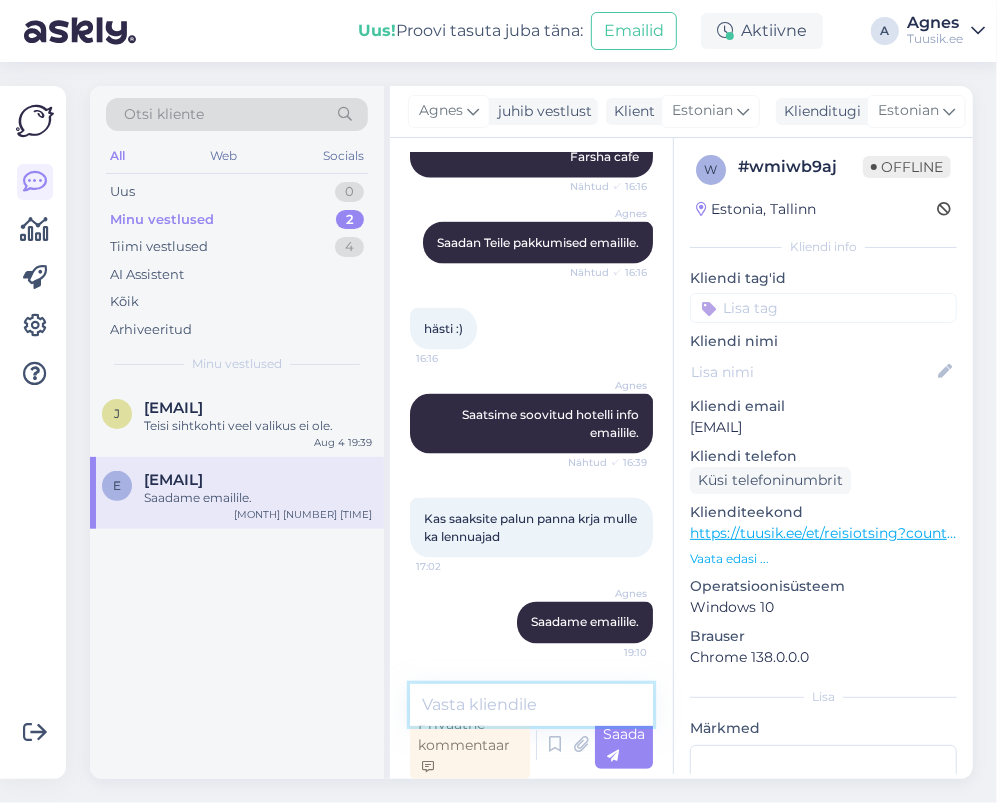 click at bounding box center [531, 705] 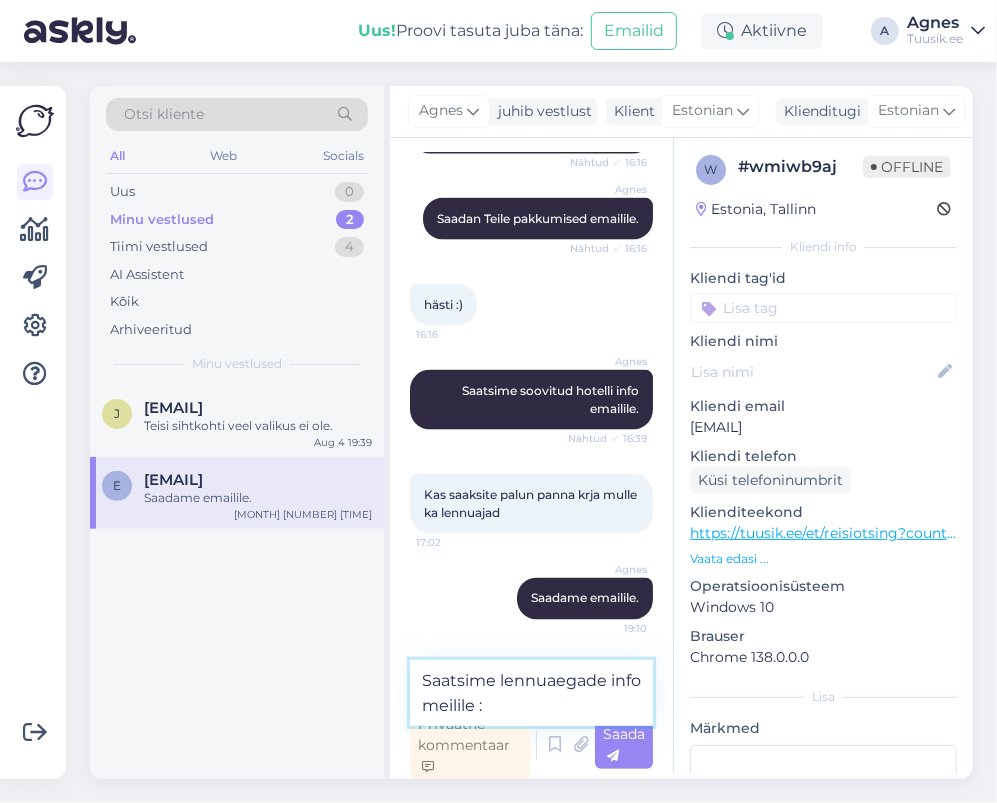 type on "Saatsime lennuaegade info meilile :)" 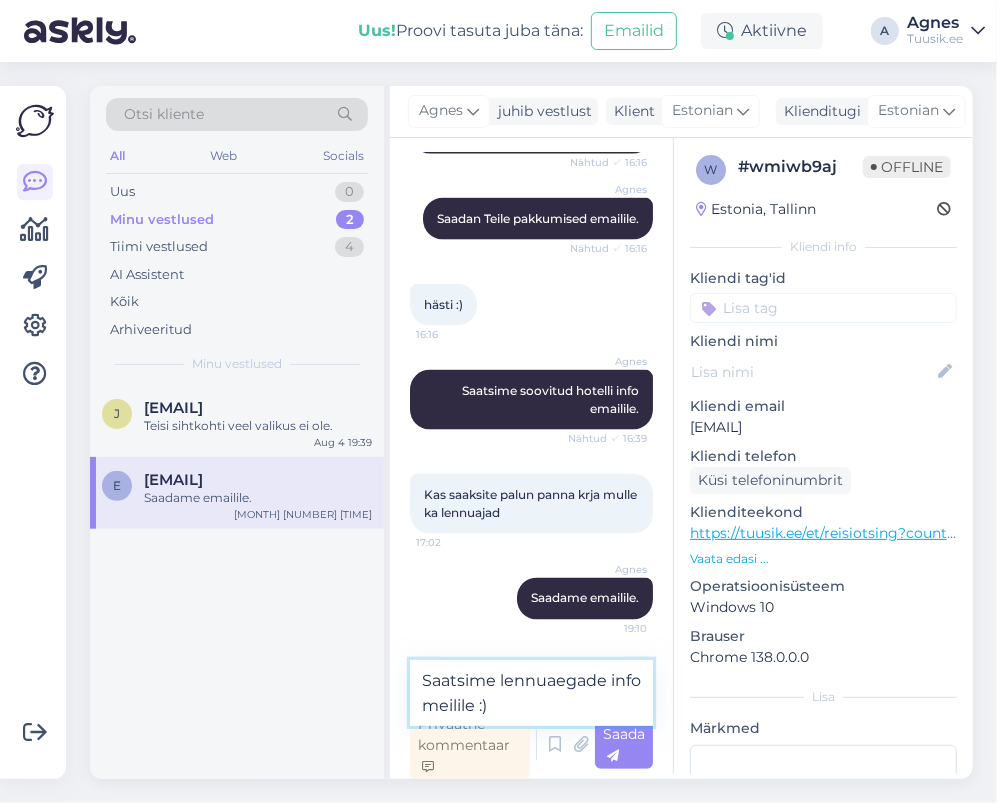 type 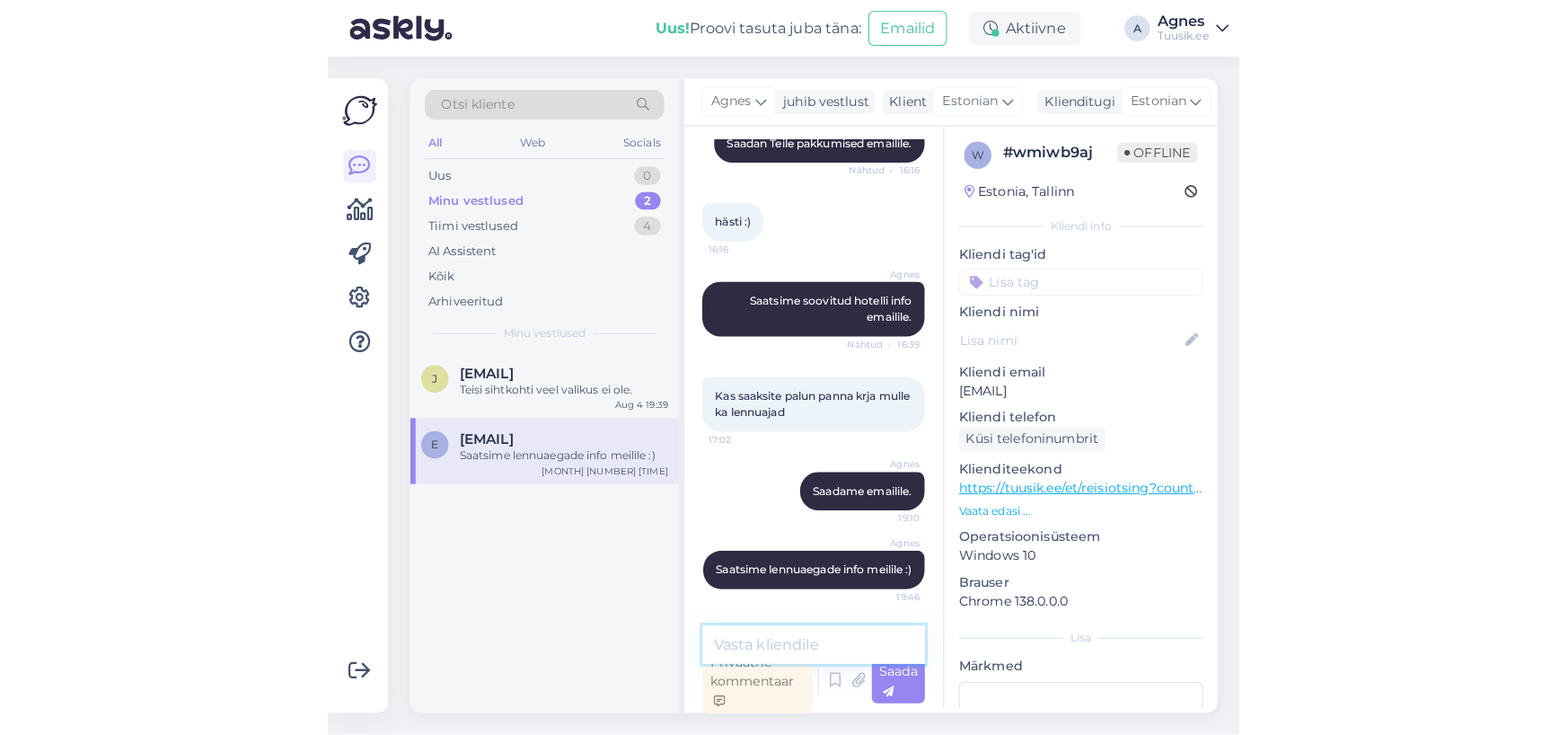 scroll, scrollTop: 1041, scrollLeft: 0, axis: vertical 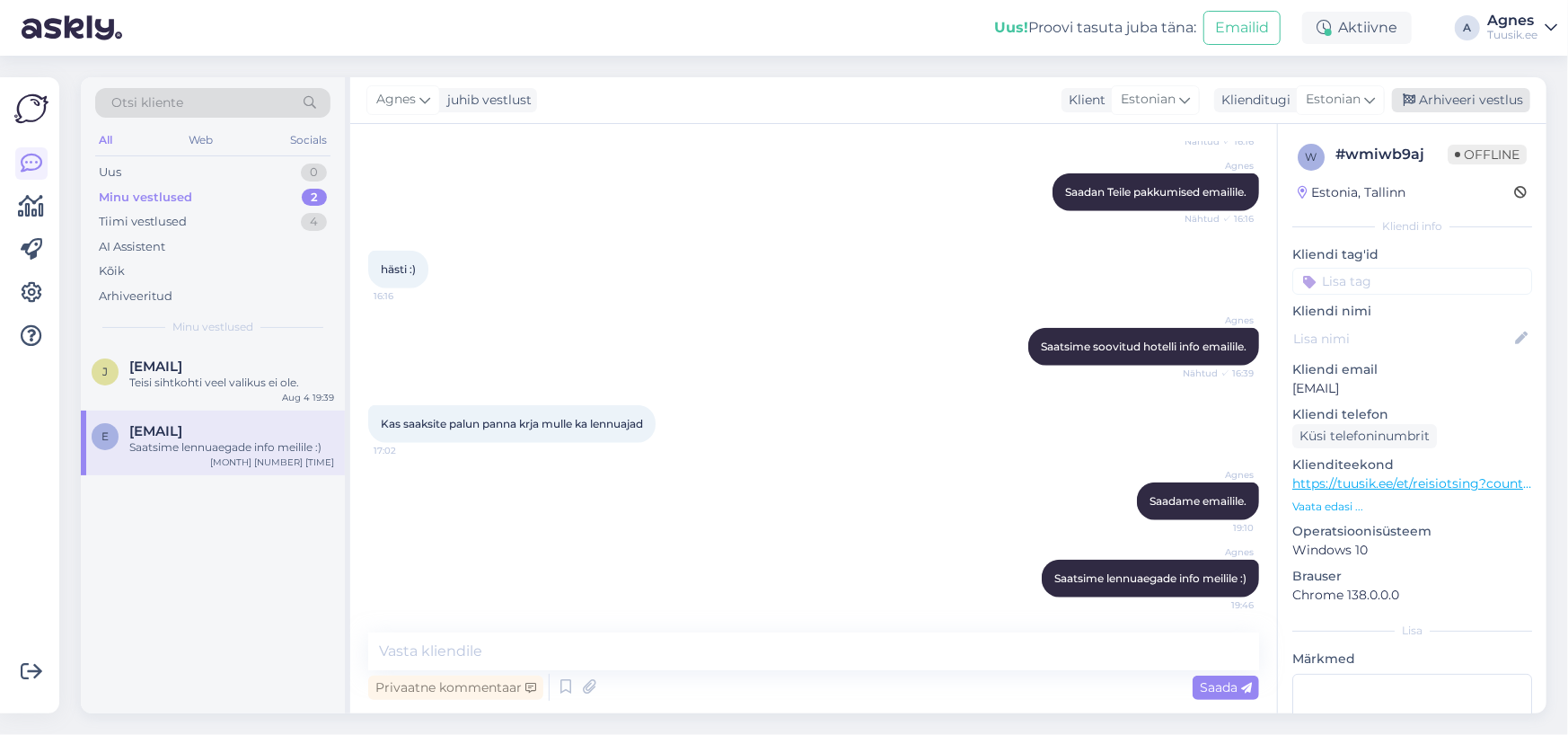 click on "Arhiveeri vestlus" at bounding box center [1461, 100] 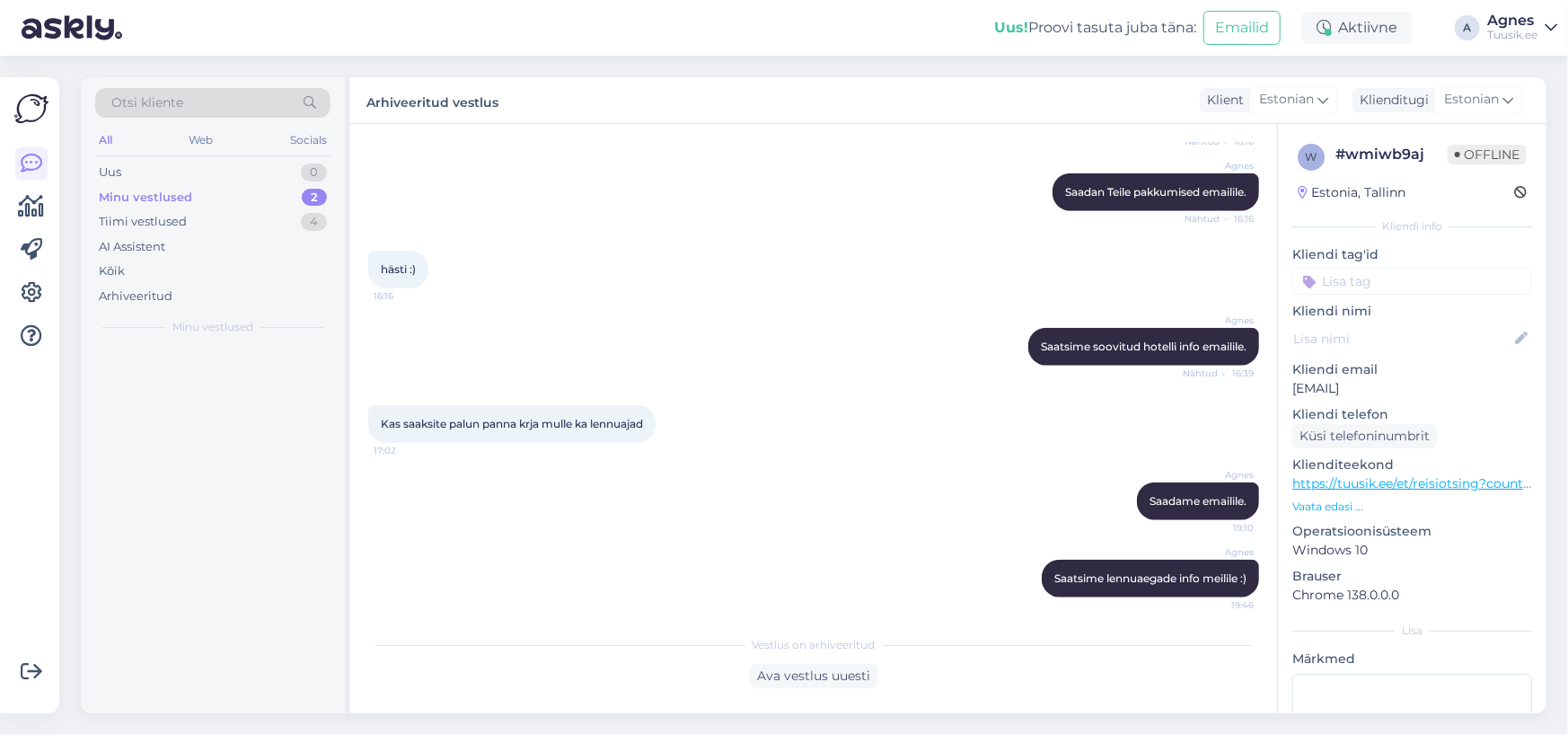 scroll, scrollTop: 1048, scrollLeft: 0, axis: vertical 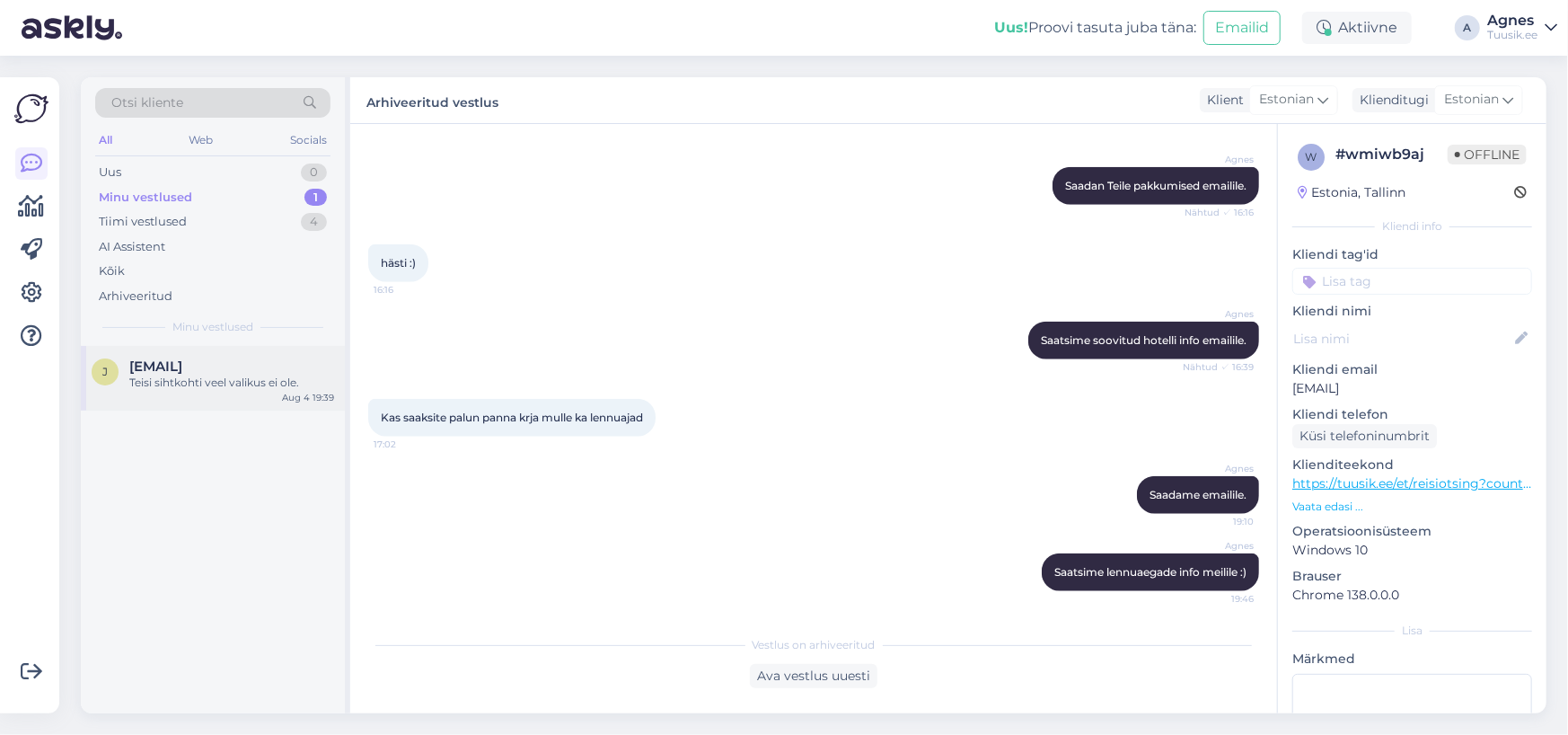 click on "Teisi sihtkohti veel valikus ei ole." at bounding box center [232, 383] 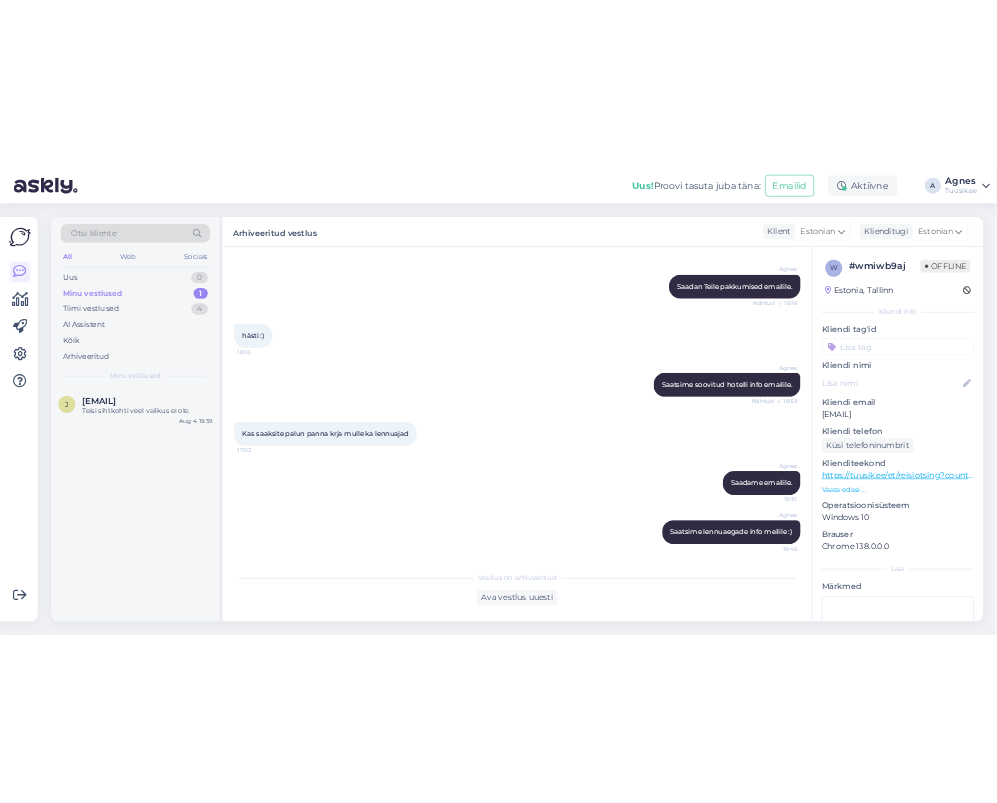 scroll, scrollTop: 0, scrollLeft: 0, axis: both 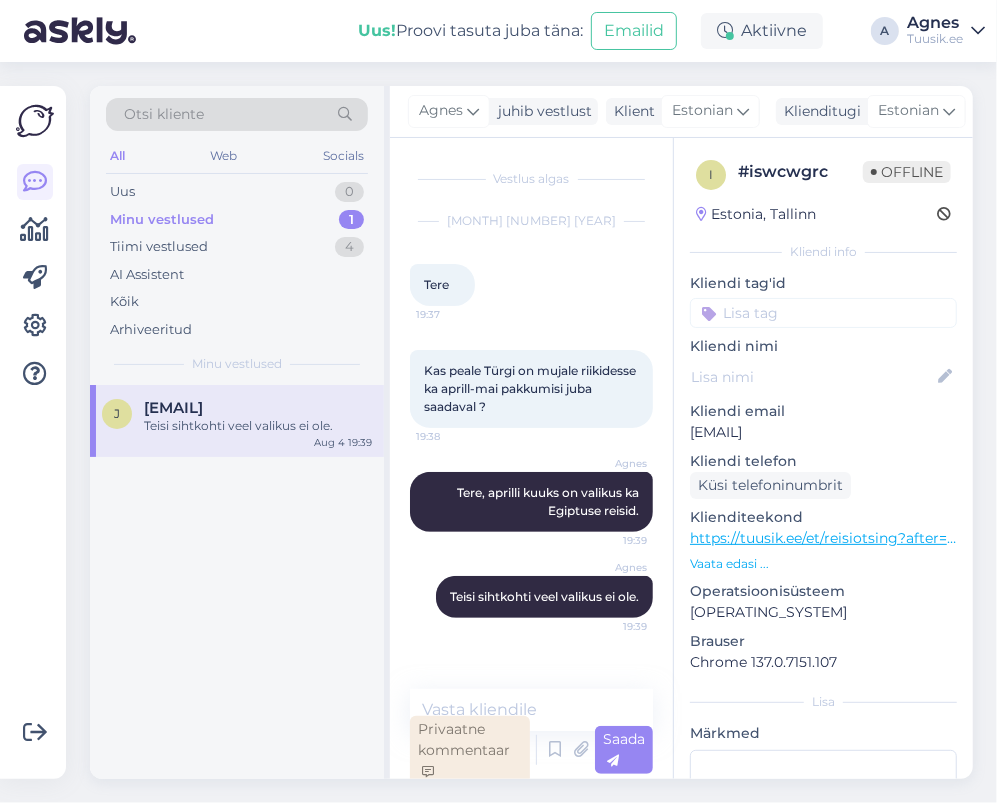 click on "Privaatne kommentaar" at bounding box center (470, 750) 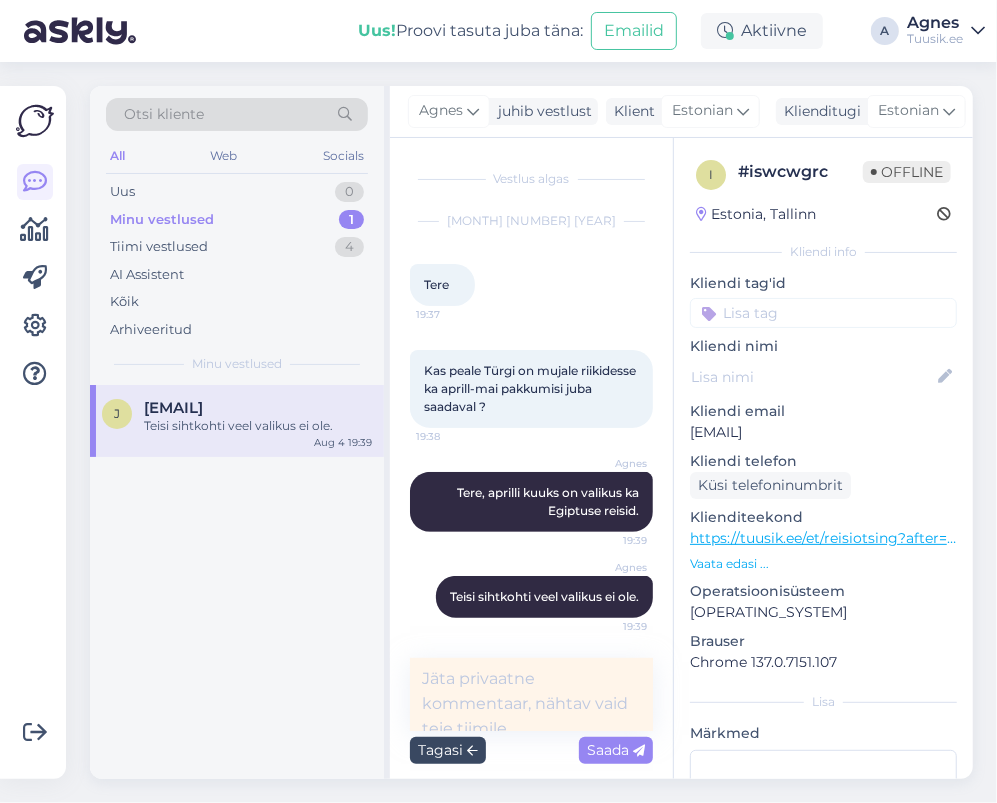 click on "Tagasi" at bounding box center [448, 750] 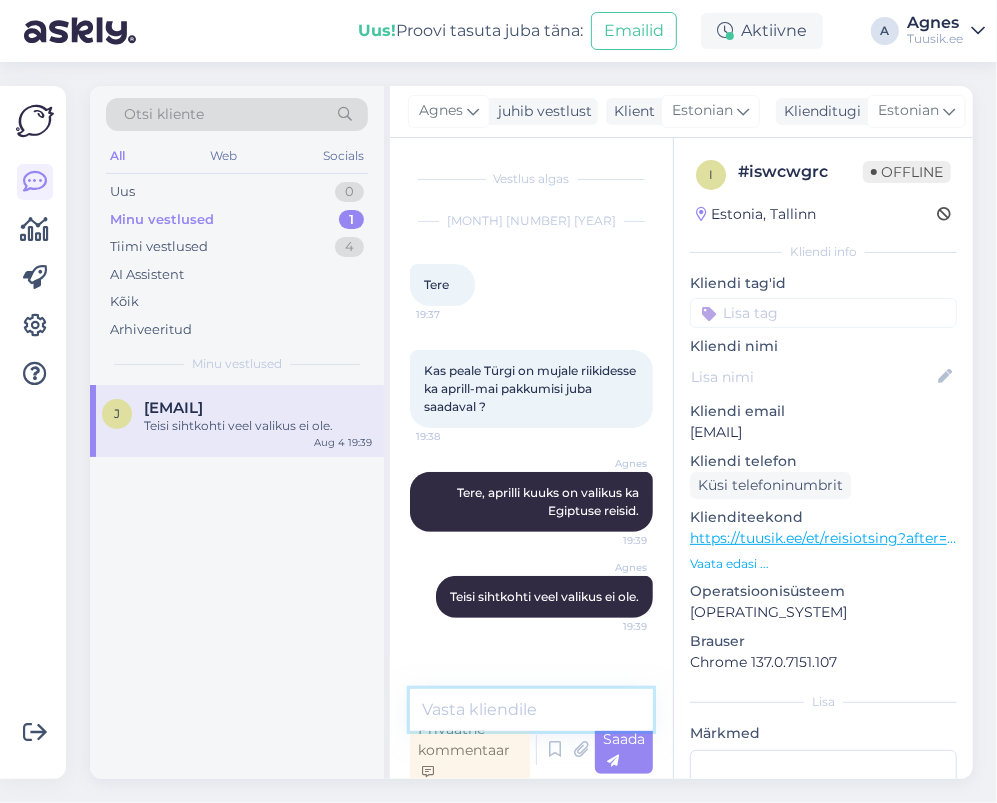 click at bounding box center (531, 710) 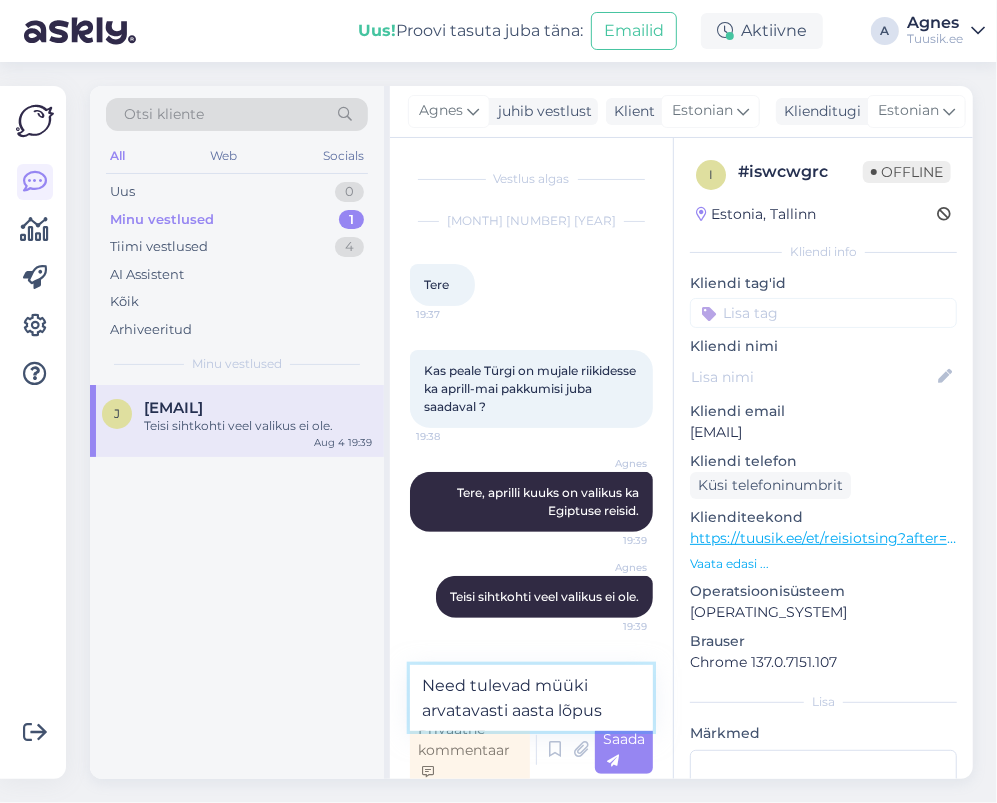 type on "Need tulevad müüki arvatavasti aasta lõpus." 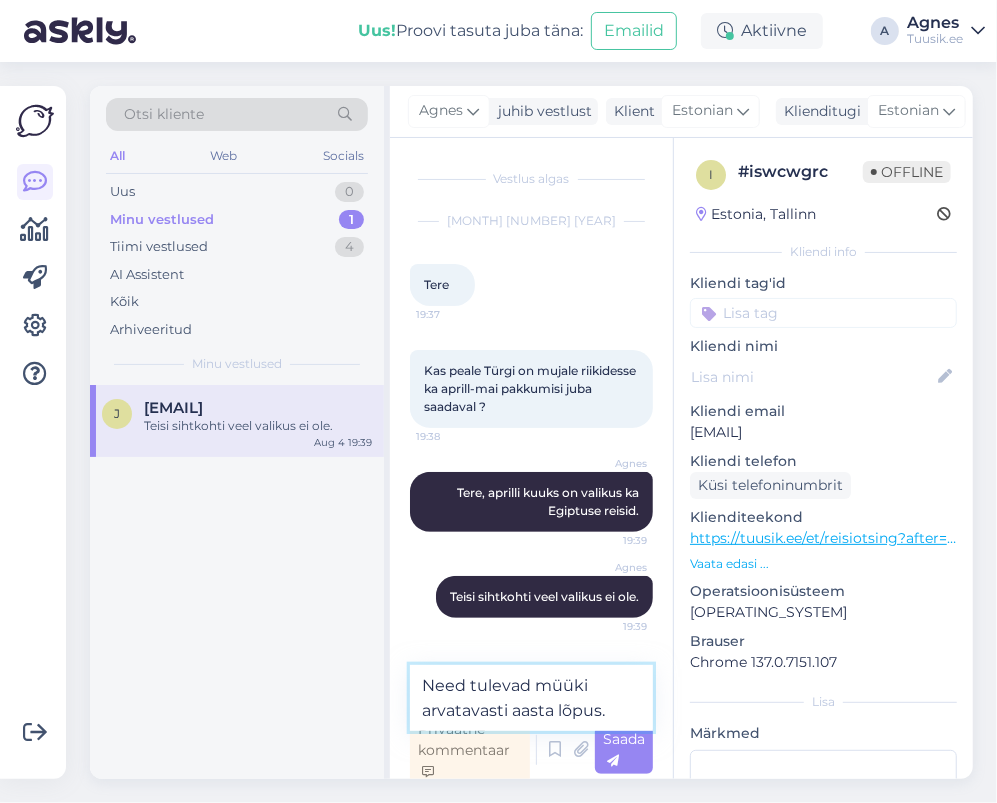 type 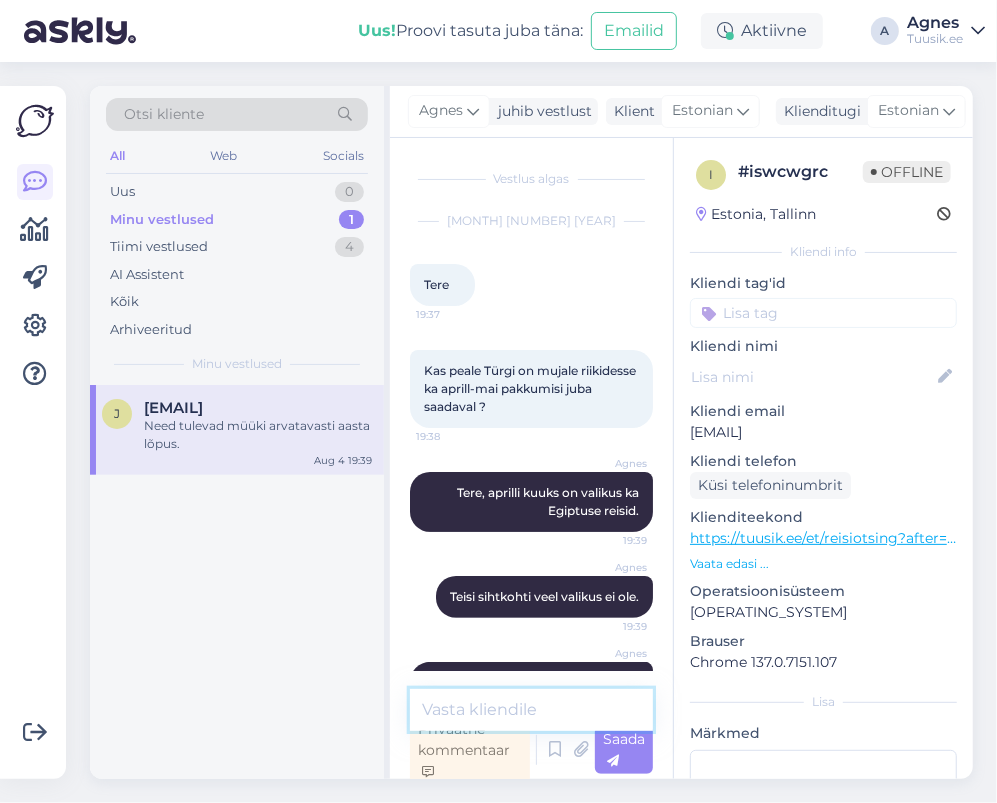 scroll, scrollTop: 72, scrollLeft: 0, axis: vertical 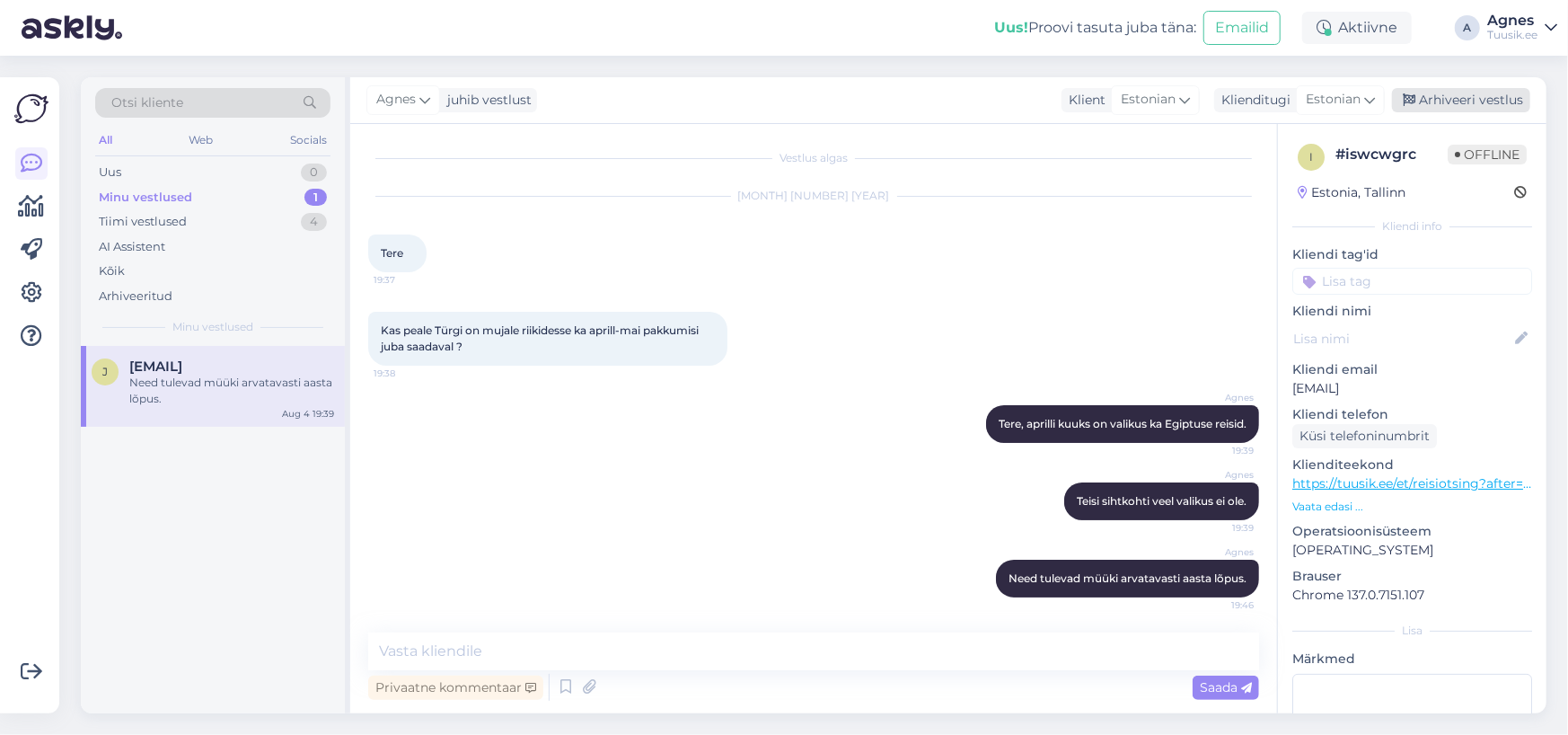 click on "Arhiveeri vestlus" at bounding box center [1461, 100] 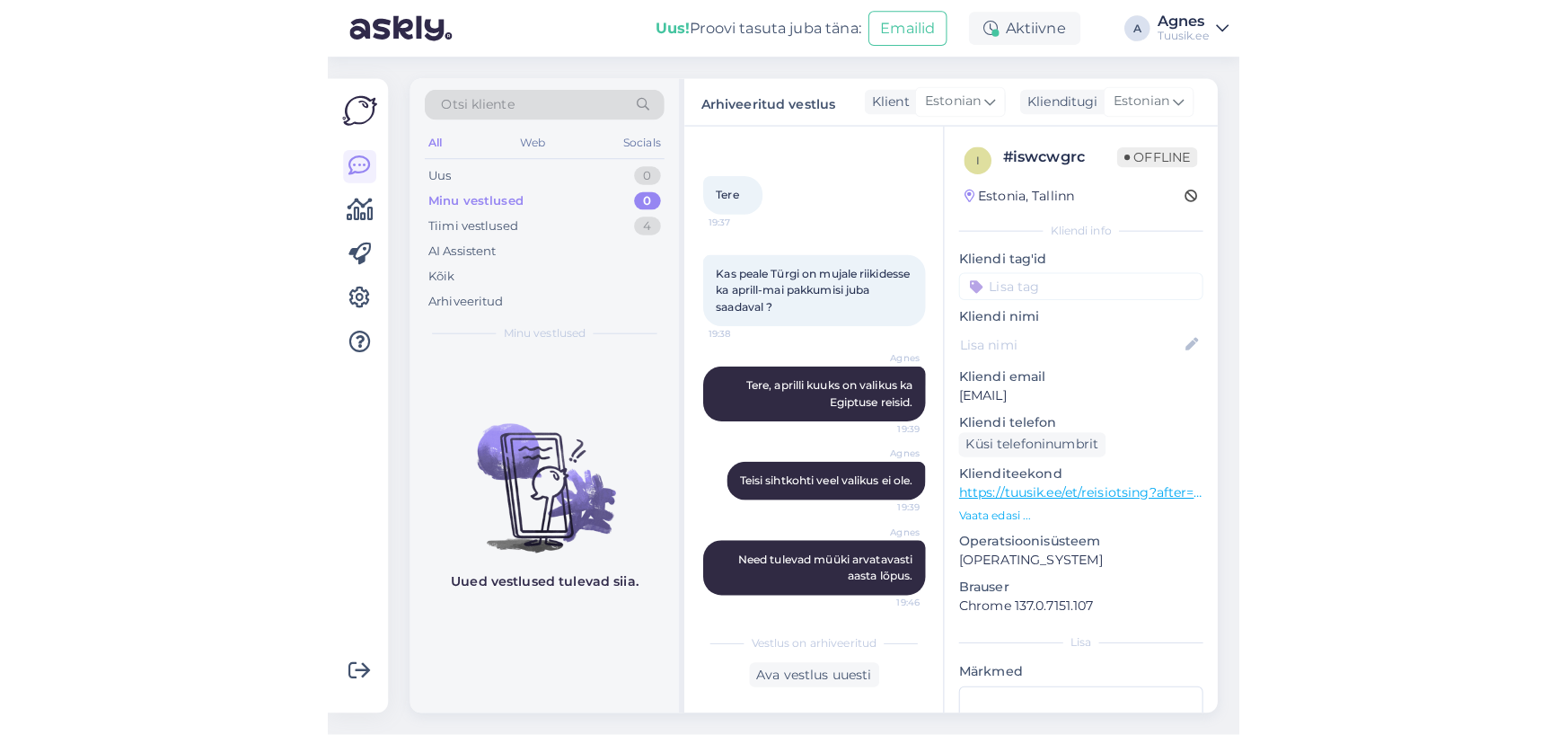 scroll, scrollTop: 9, scrollLeft: 0, axis: vertical 